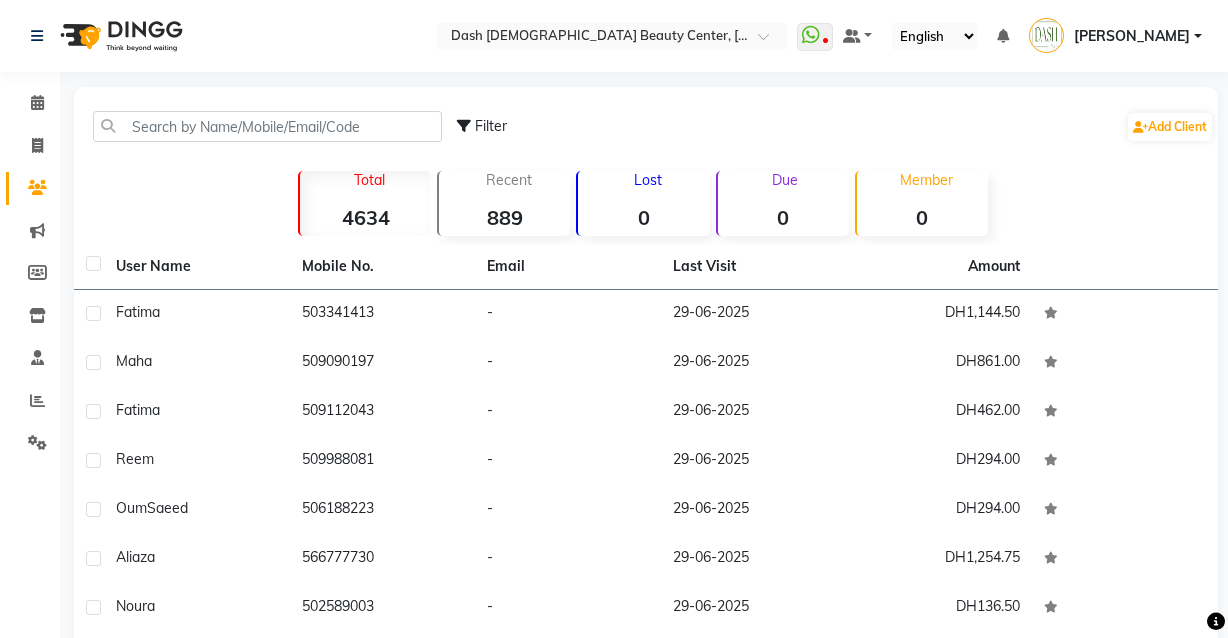 scroll, scrollTop: 0, scrollLeft: 0, axis: both 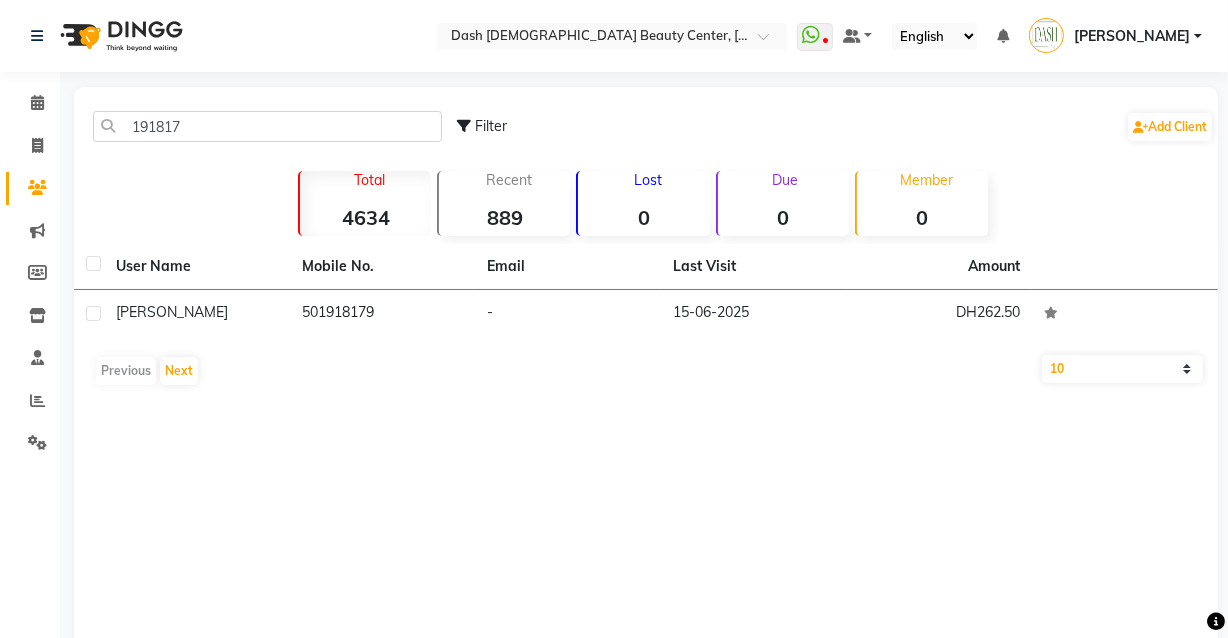 type on "191817" 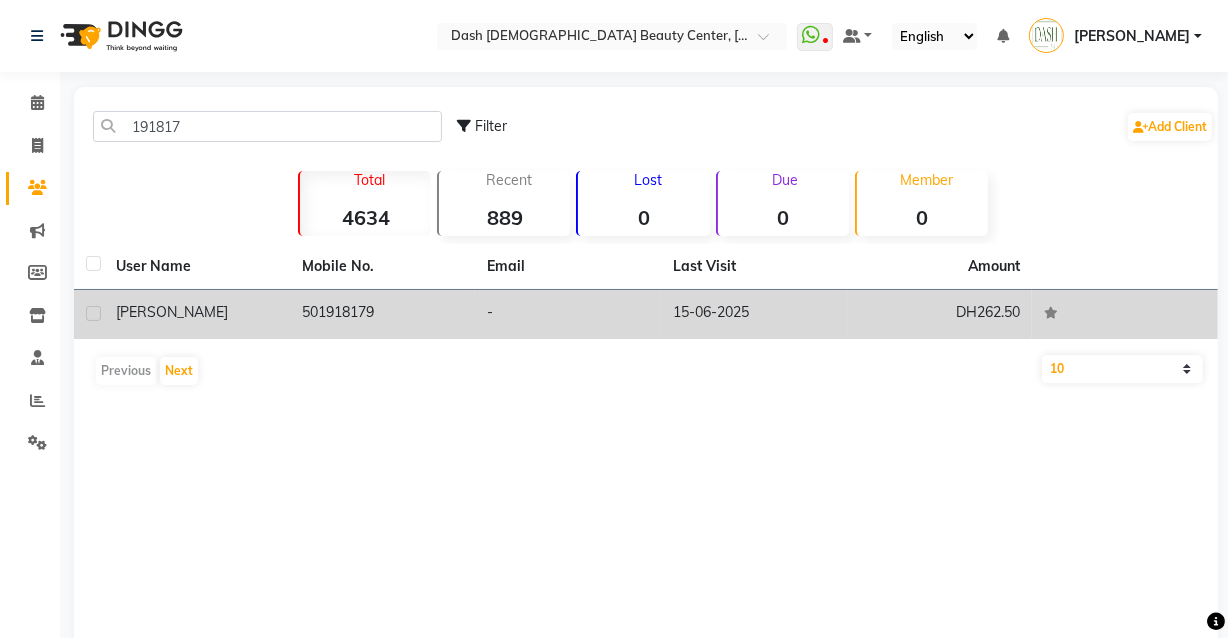 click on "15-06-2025" 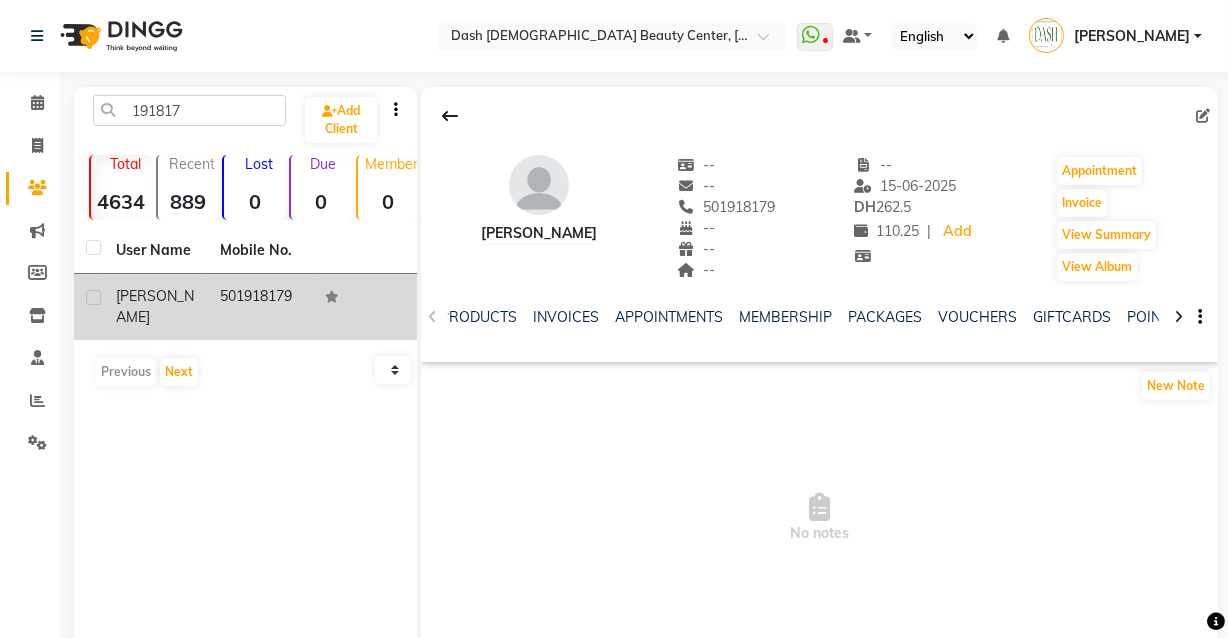 scroll, scrollTop: 0, scrollLeft: 265, axis: horizontal 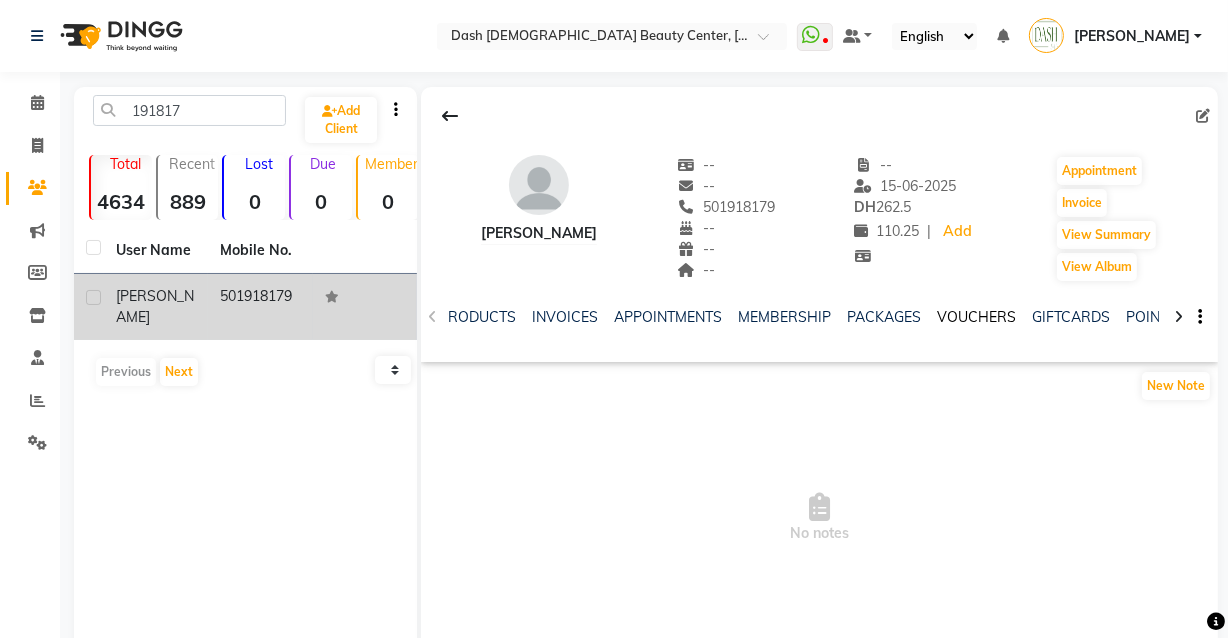 click on "VOUCHERS" 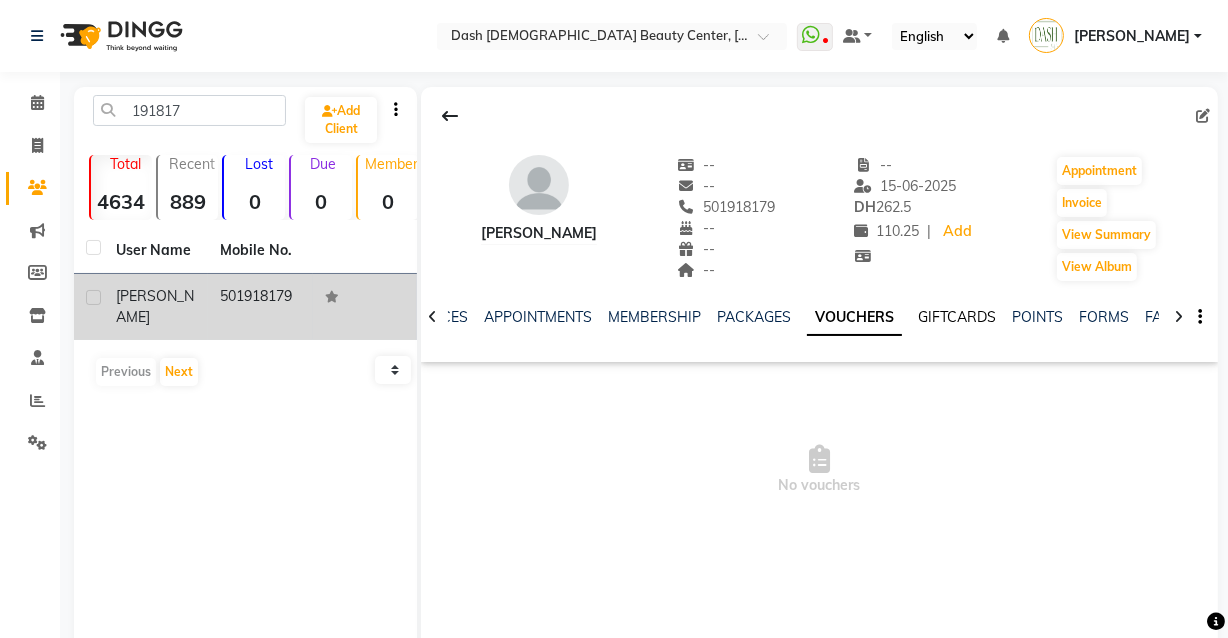 click on "GIFTCARDS" 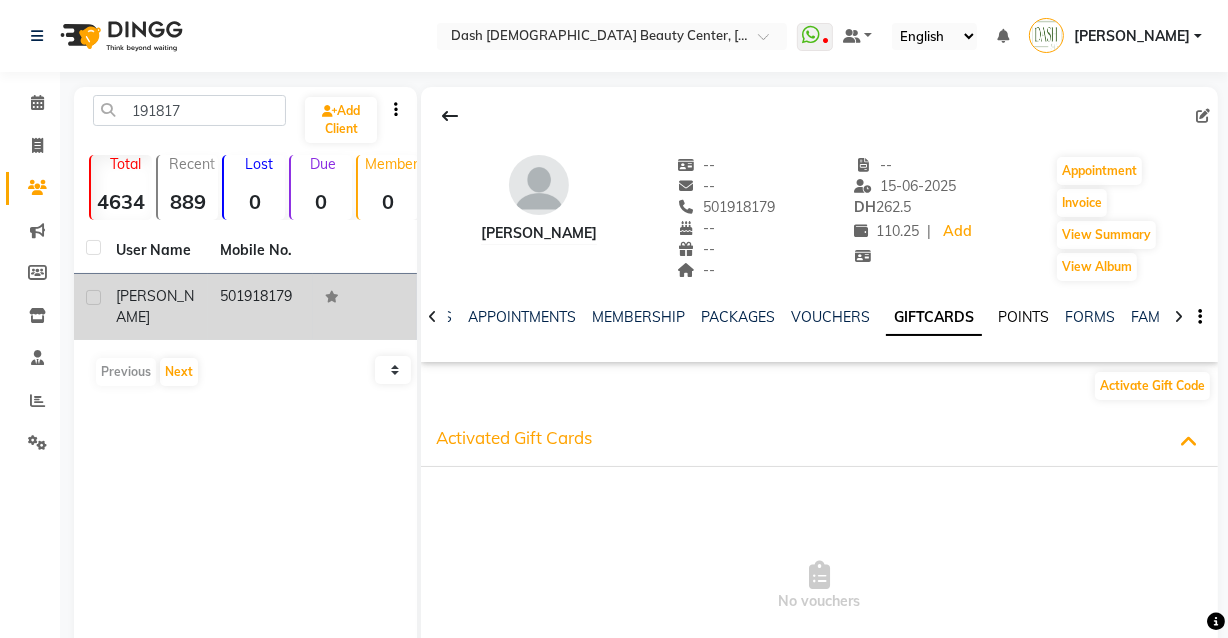 click on "POINTS" 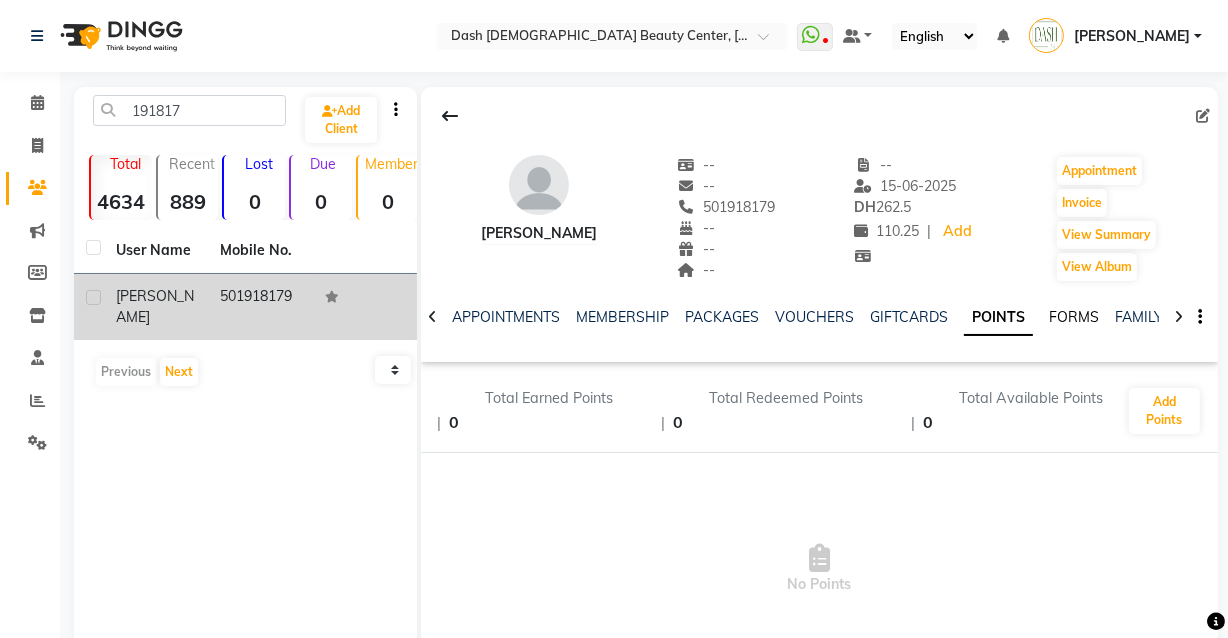 click on "FORMS" 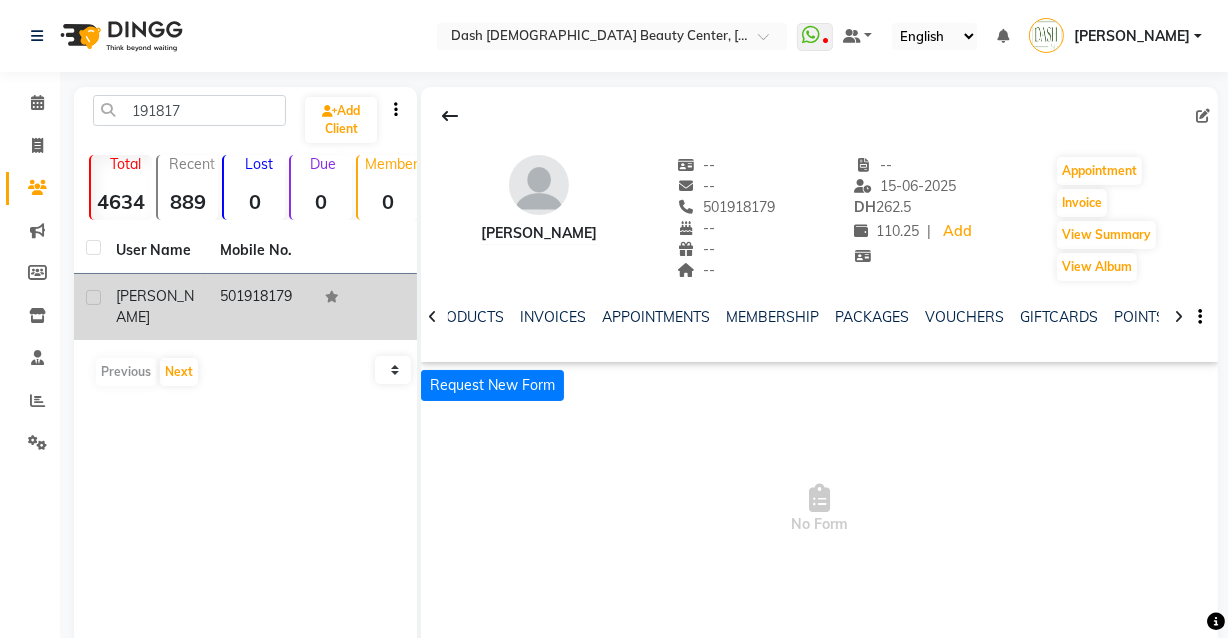 scroll, scrollTop: 0, scrollLeft: 0, axis: both 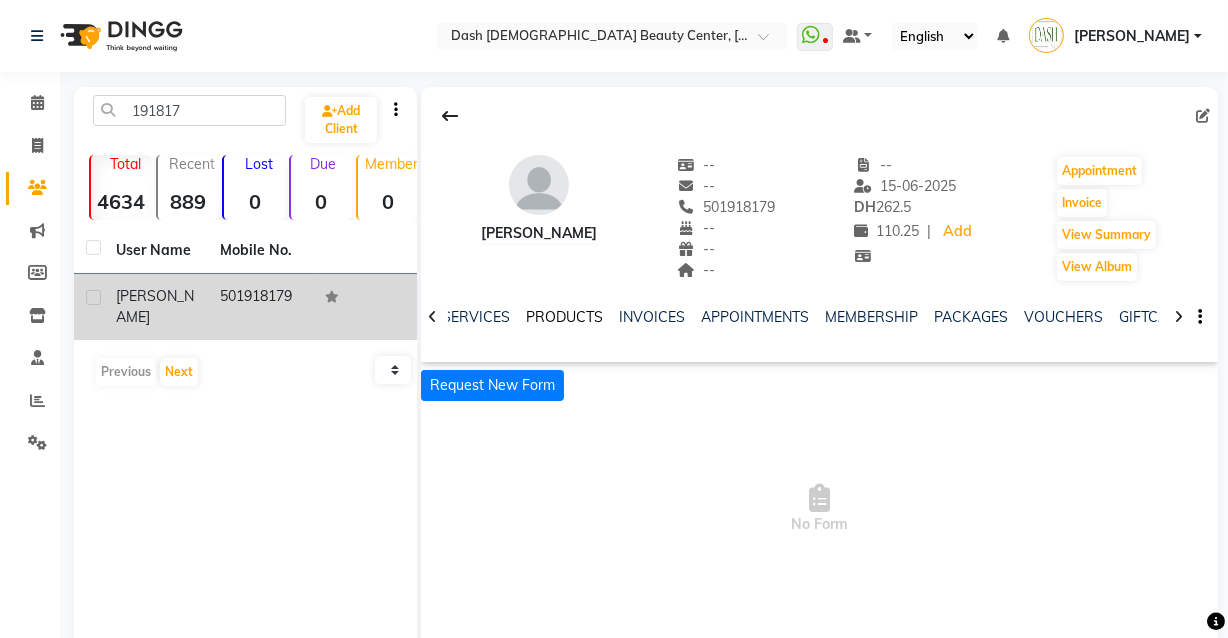 click on "PRODUCTS" 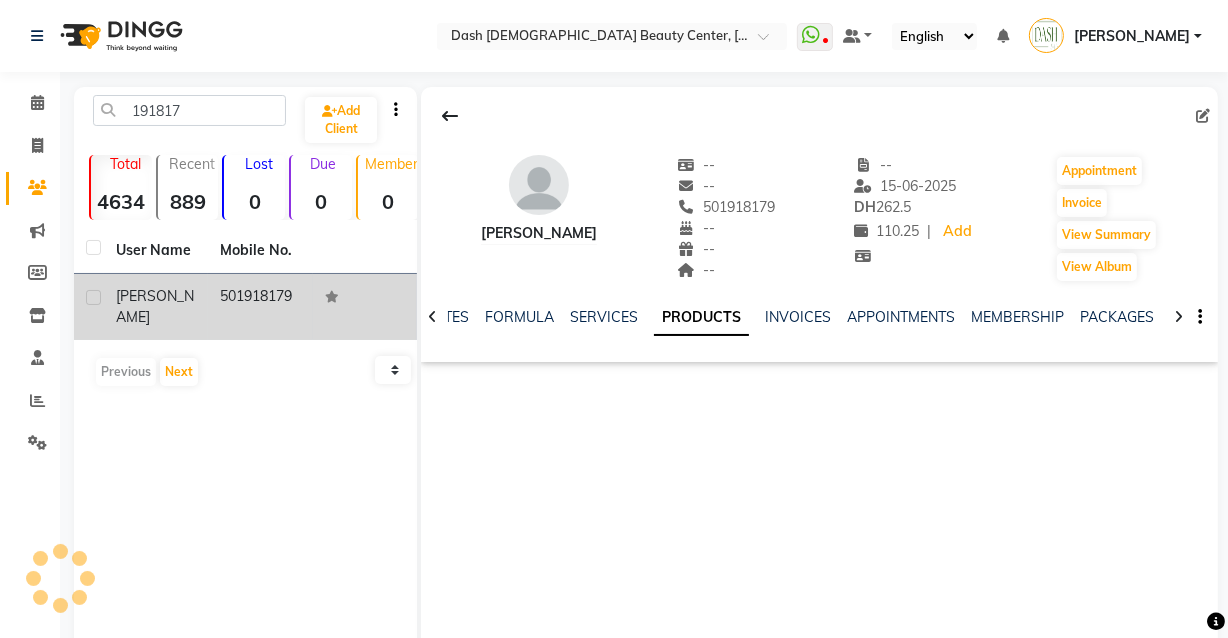 click on "PRODUCTS" 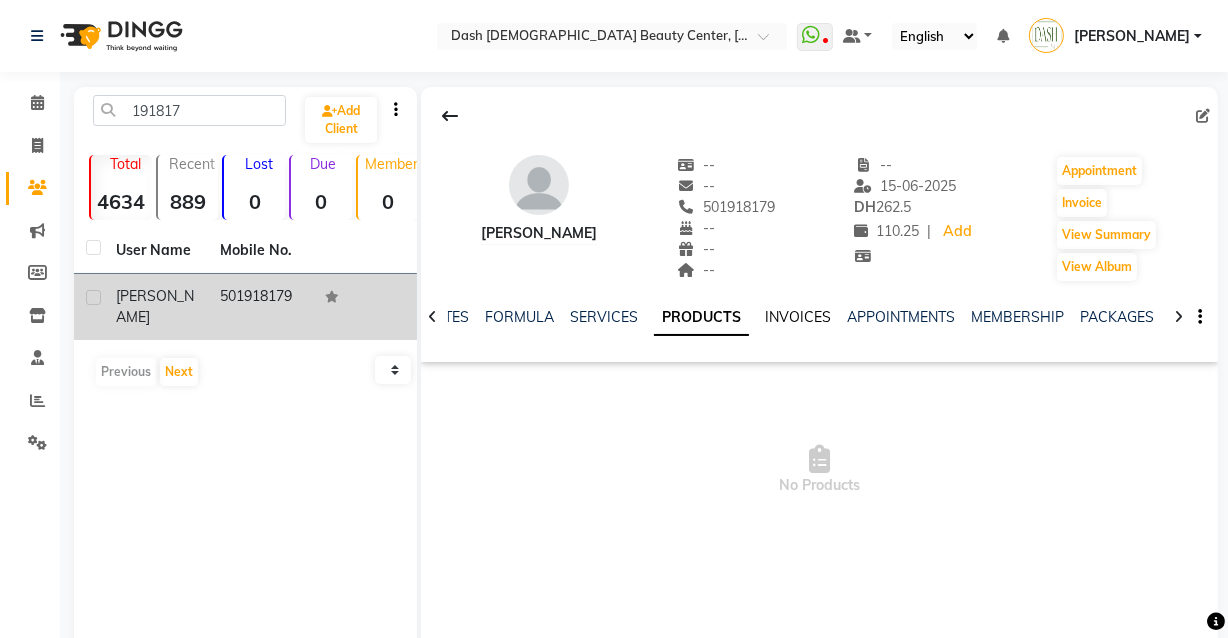 click on "INVOICES" 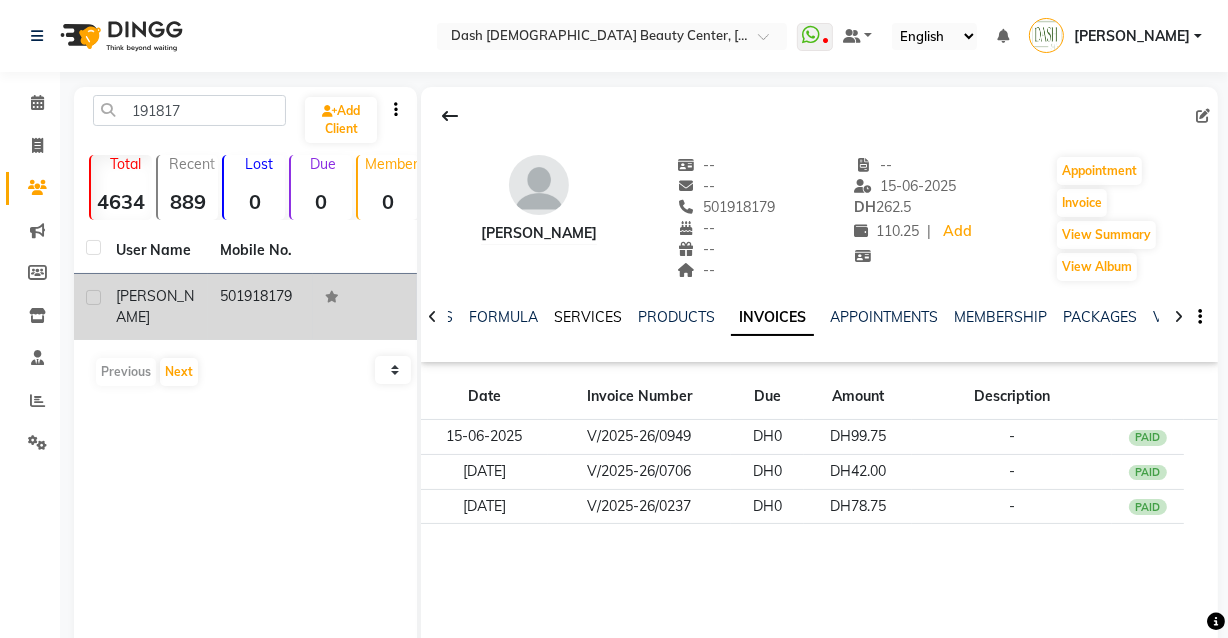 click on "SERVICES" 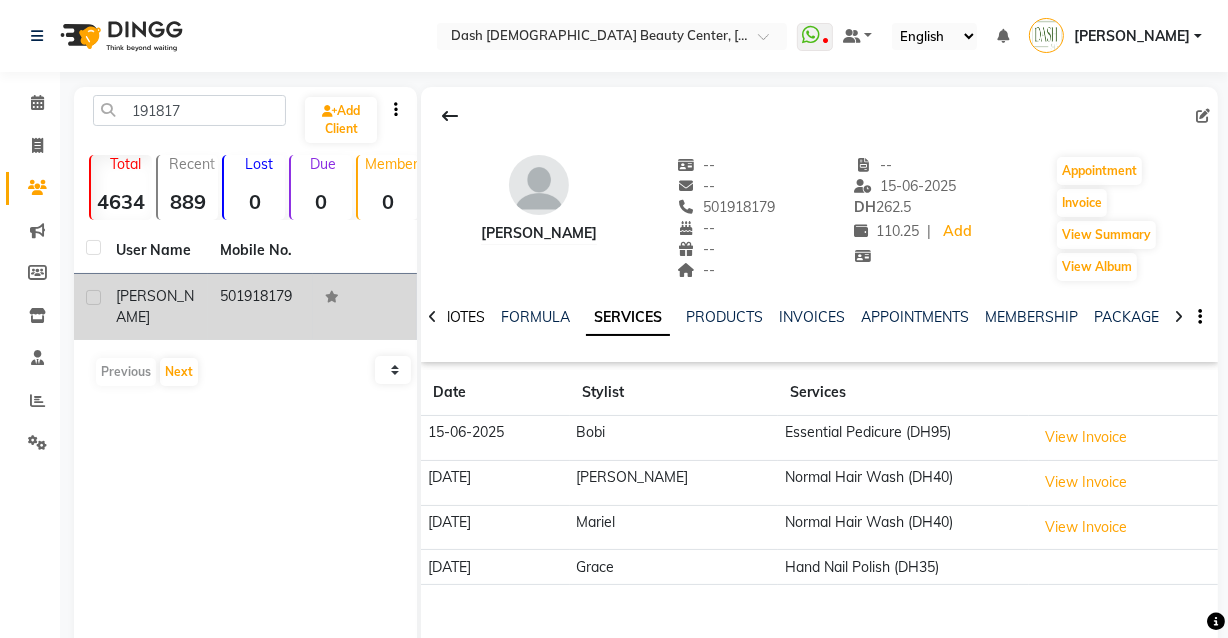 click on "NOTES" 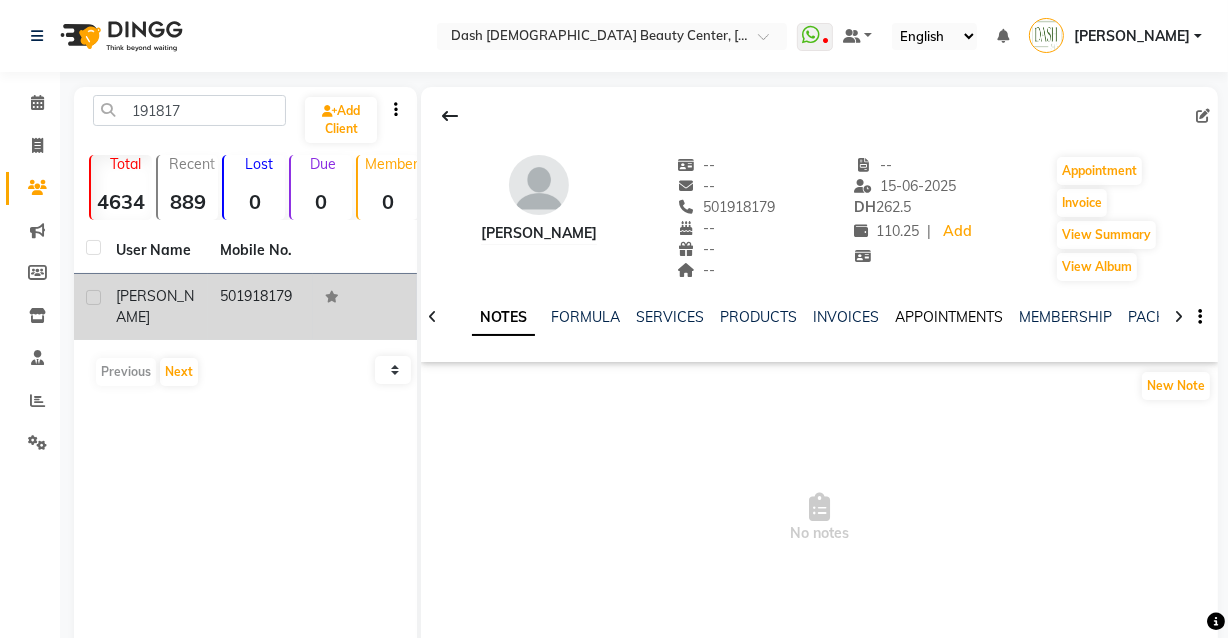click on "APPOINTMENTS" 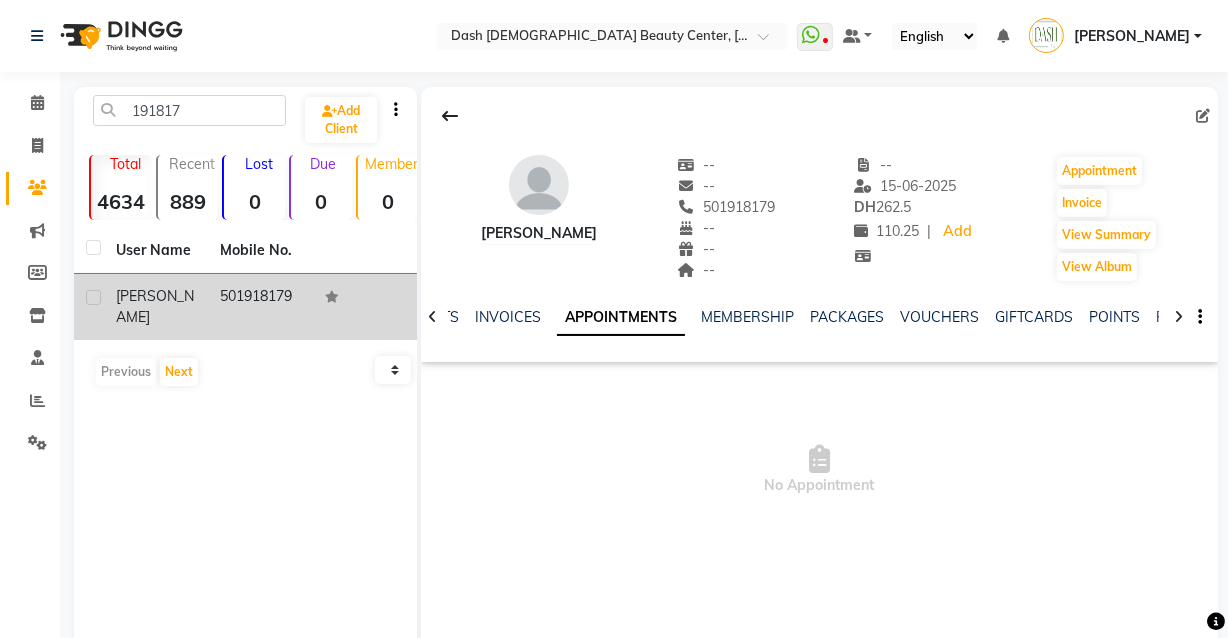 scroll, scrollTop: 0, scrollLeft: 268, axis: horizontal 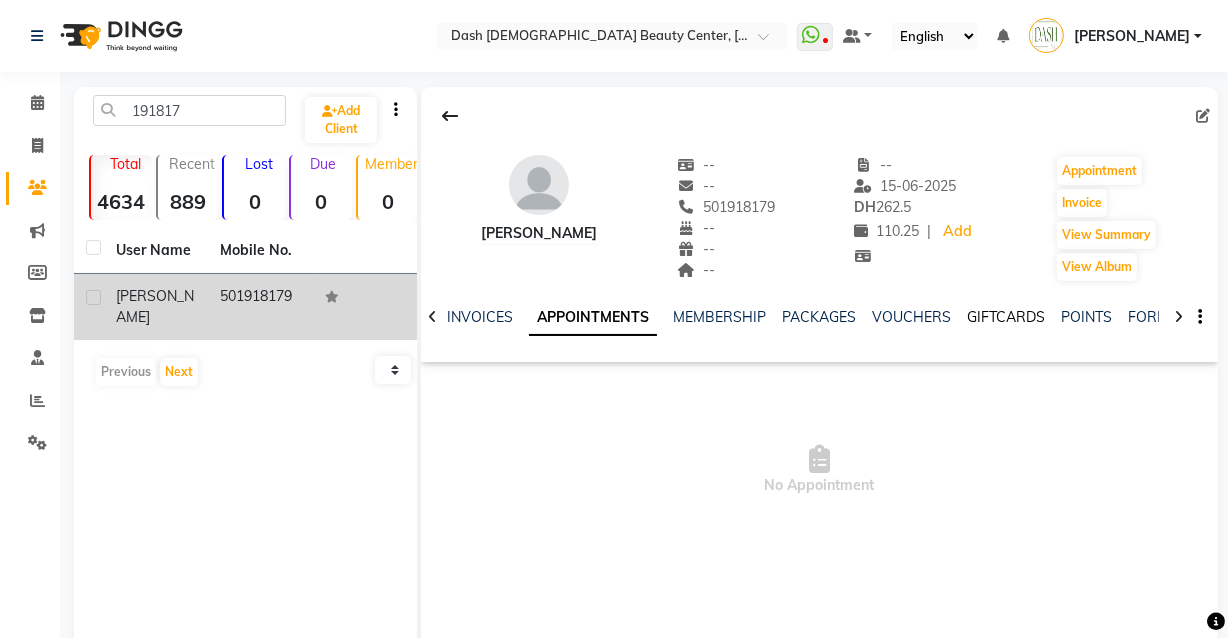 click on "GIFTCARDS" 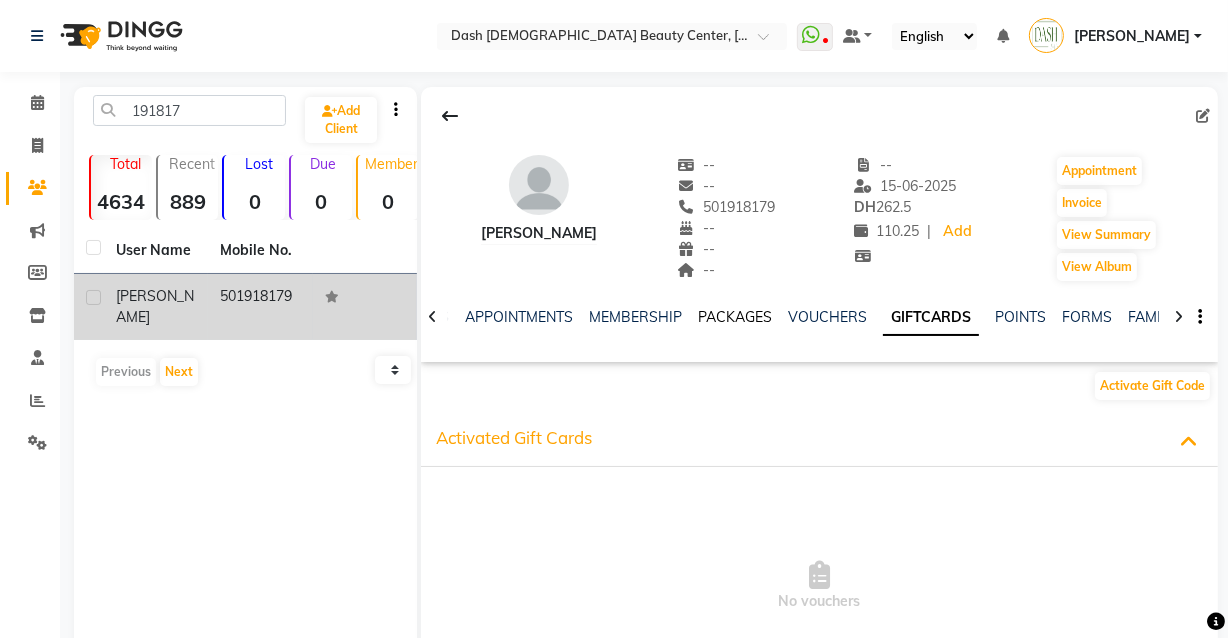 click on "PACKAGES" 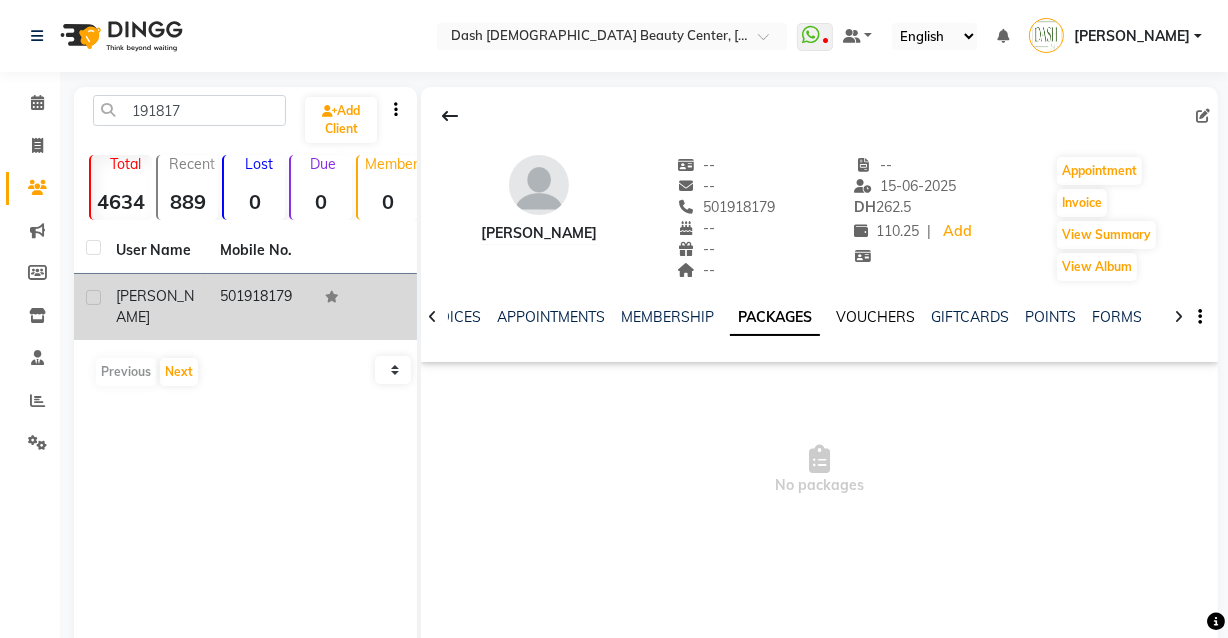 click on "VOUCHERS" 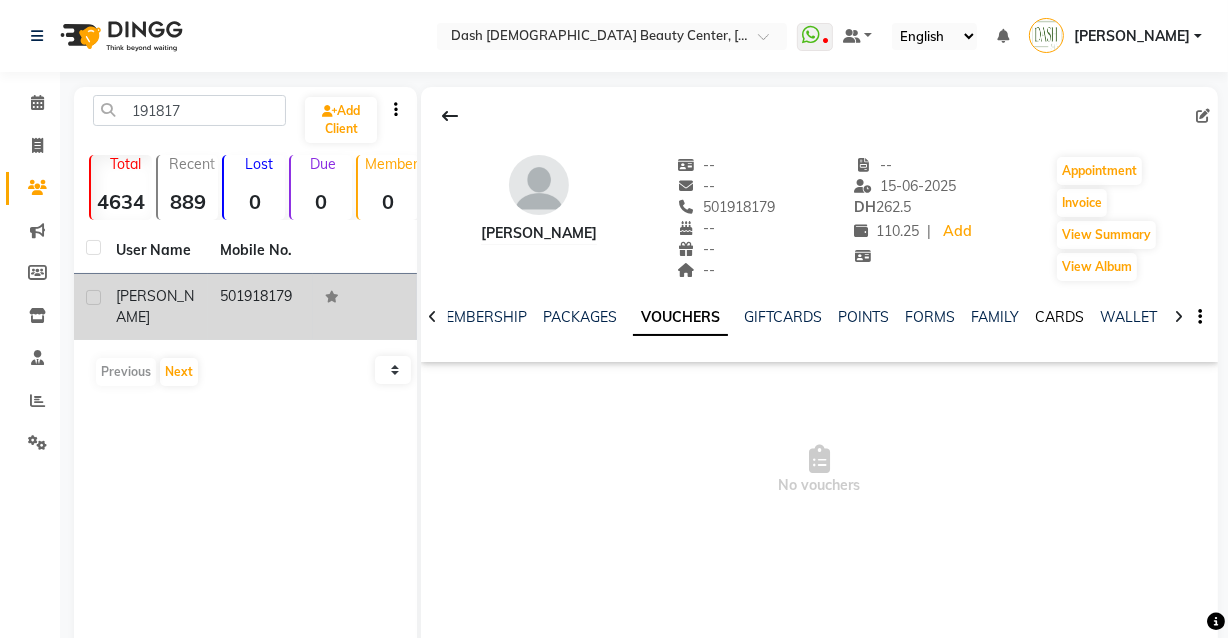 click on "CARDS" 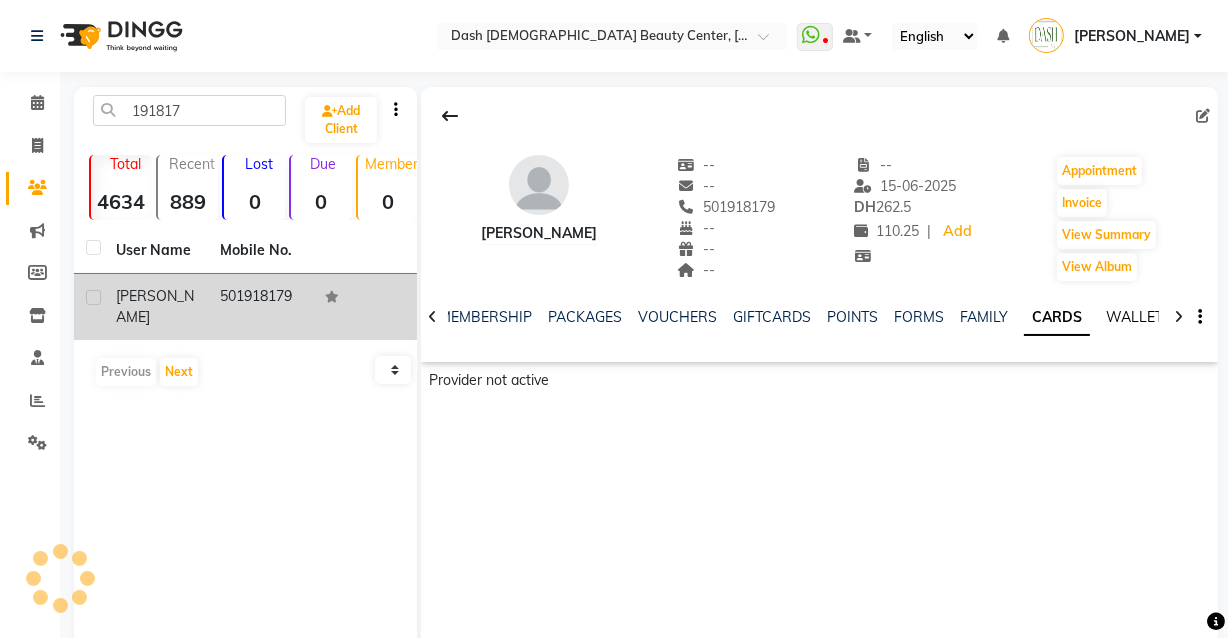 click on "WALLET" 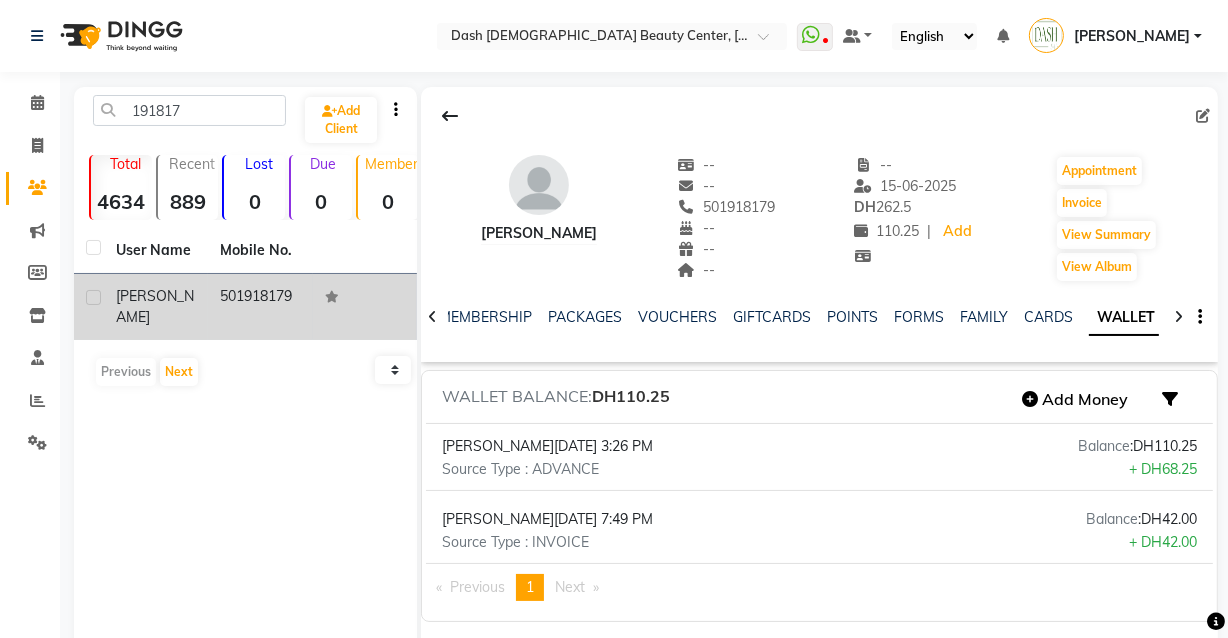 scroll, scrollTop: 0, scrollLeft: 338, axis: horizontal 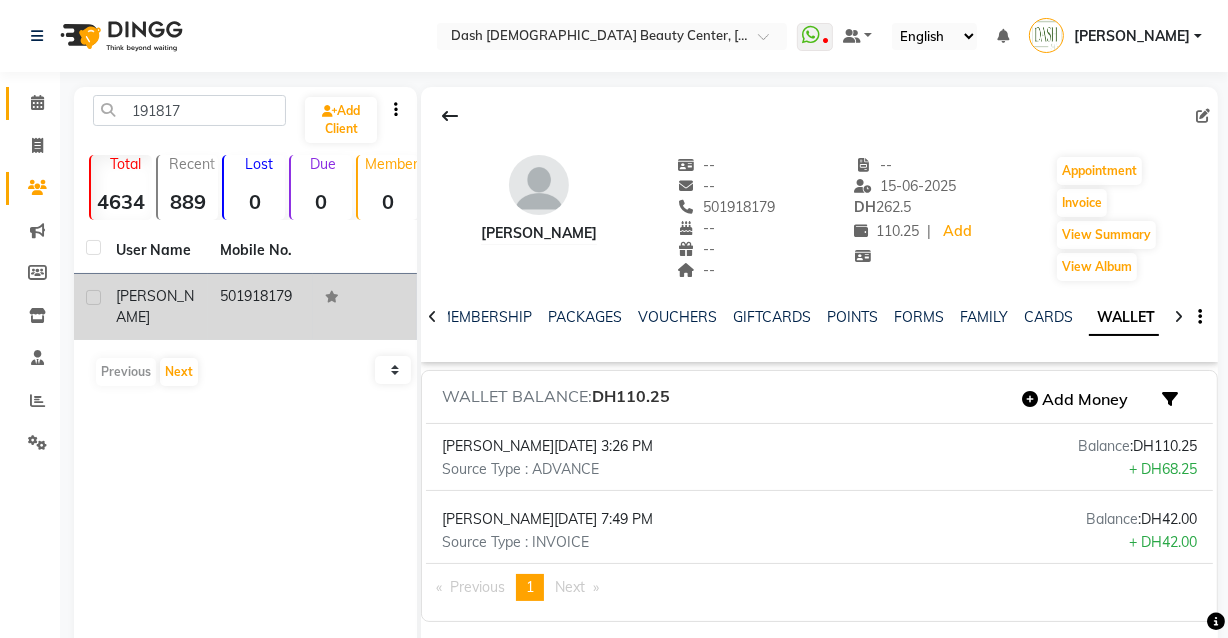 click 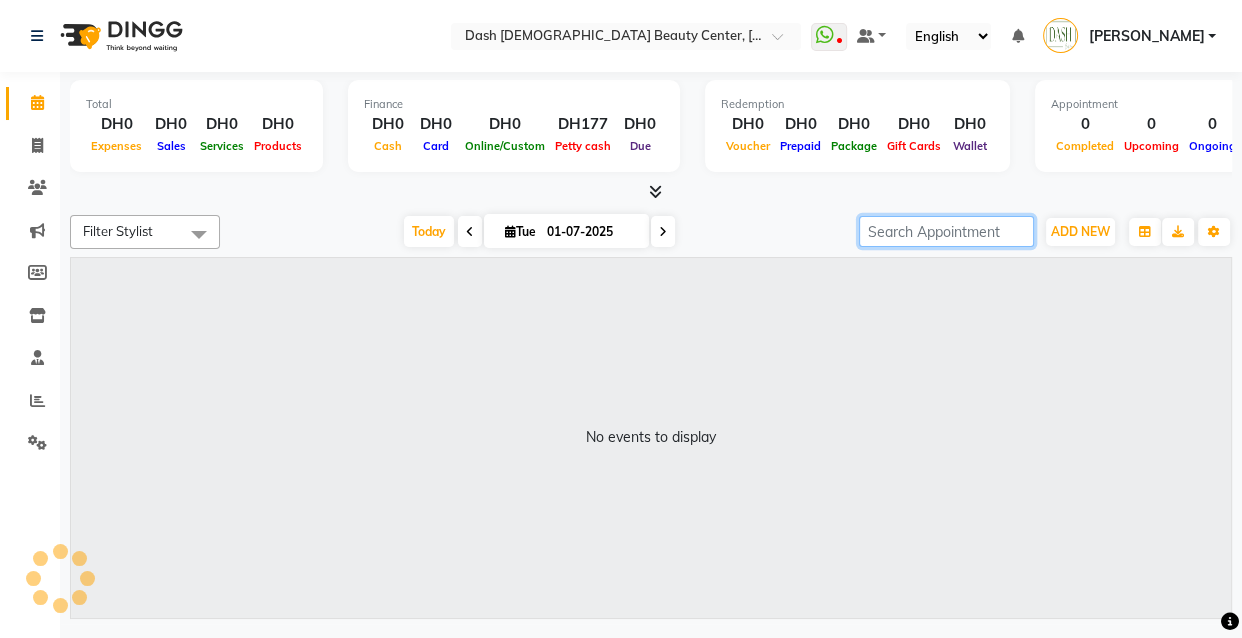 click at bounding box center [946, 231] 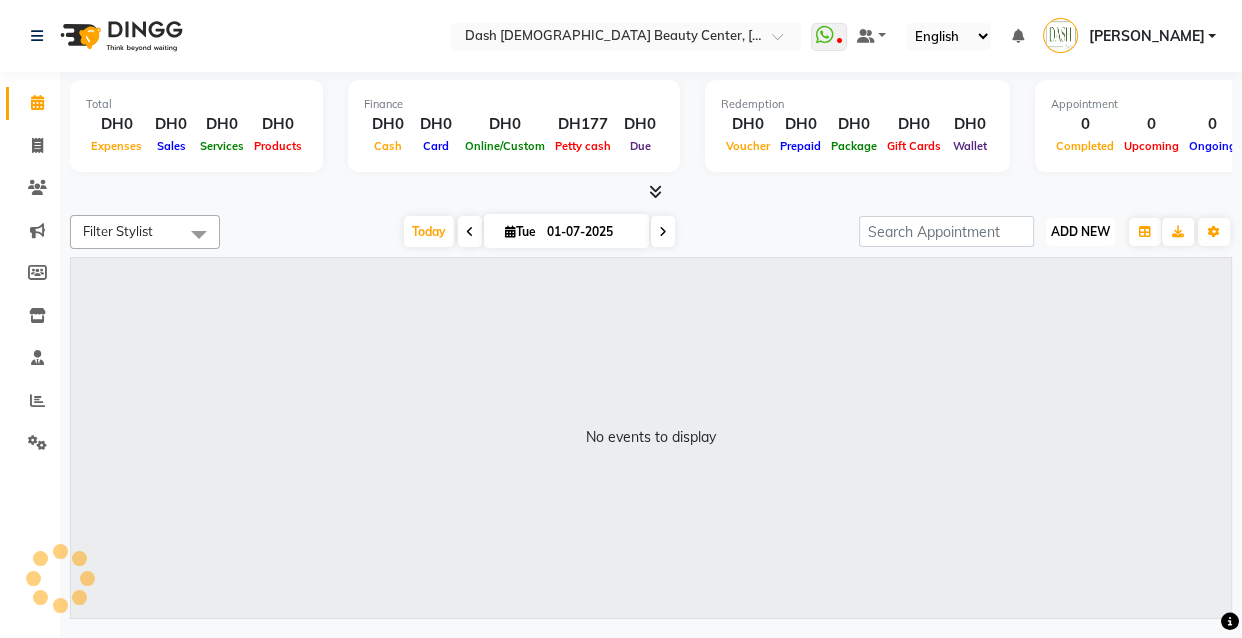 click on "ADD NEW" at bounding box center (1080, 231) 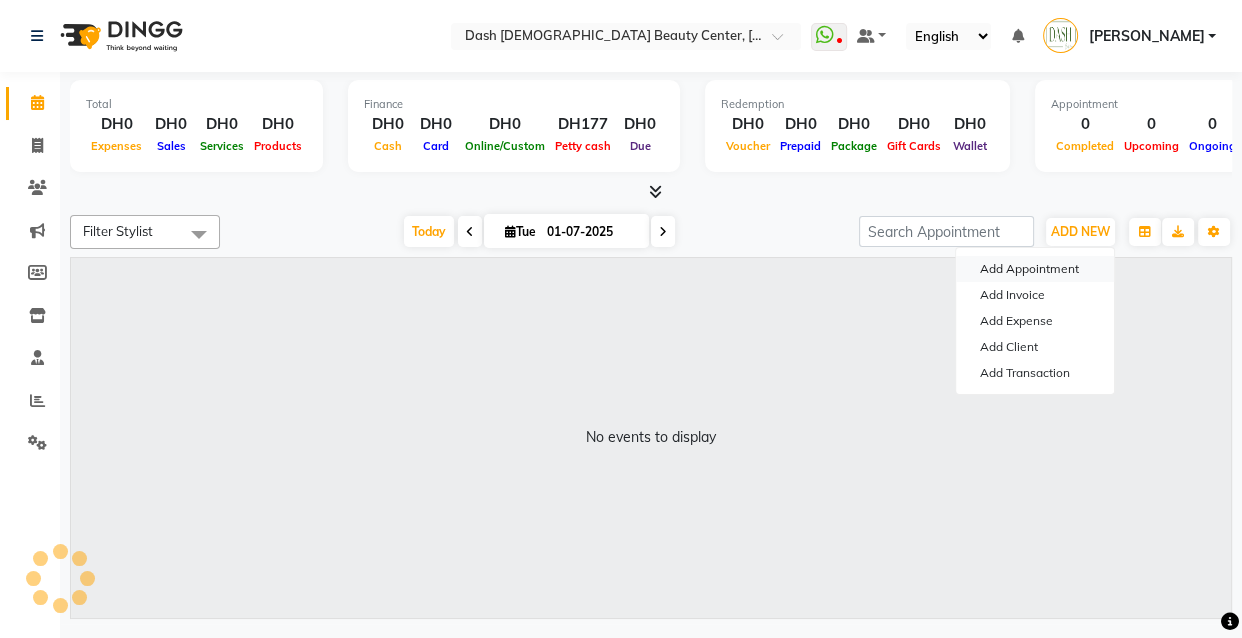 click on "Add Appointment" at bounding box center [1035, 269] 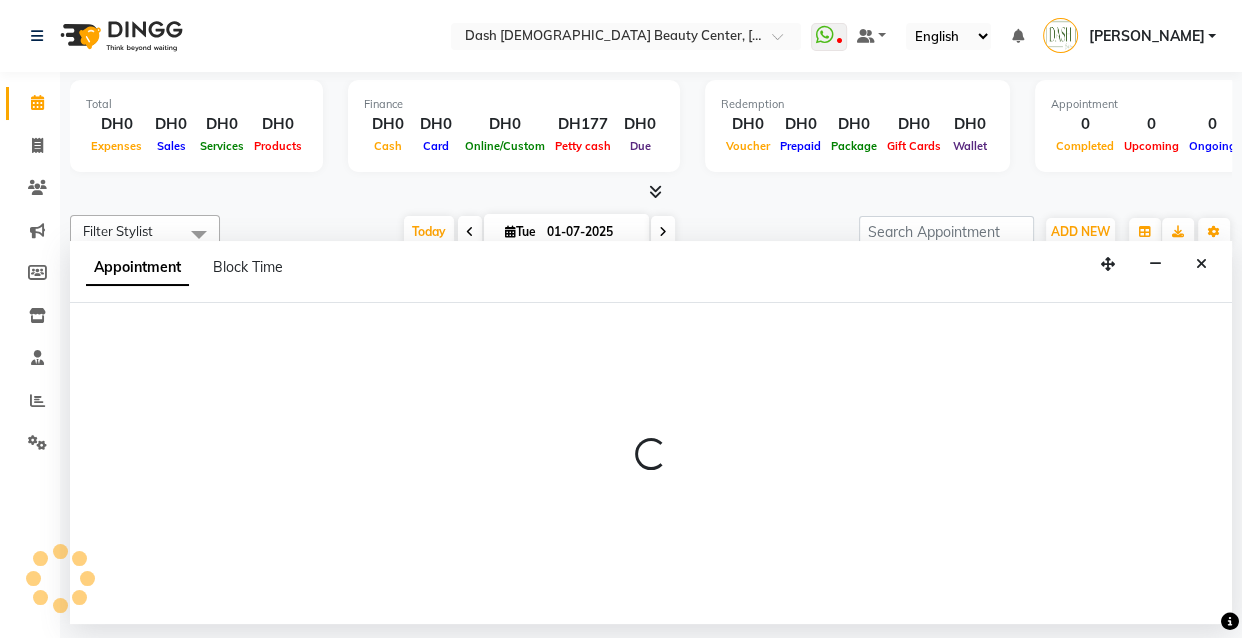 select on "600" 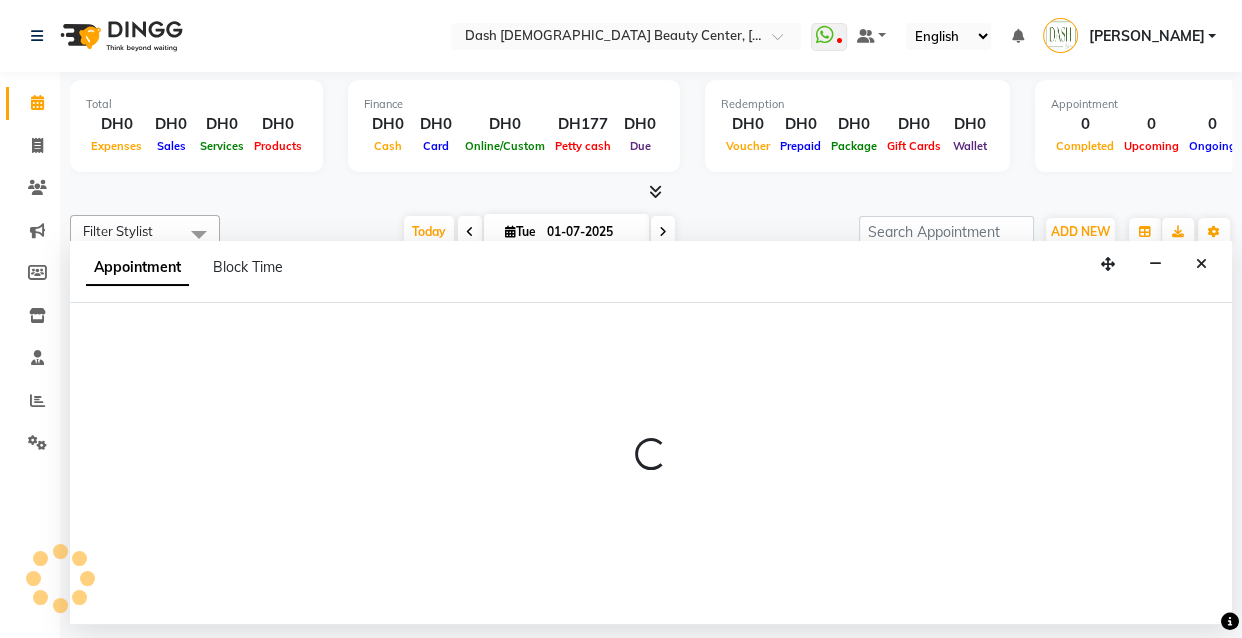 select on "tentative" 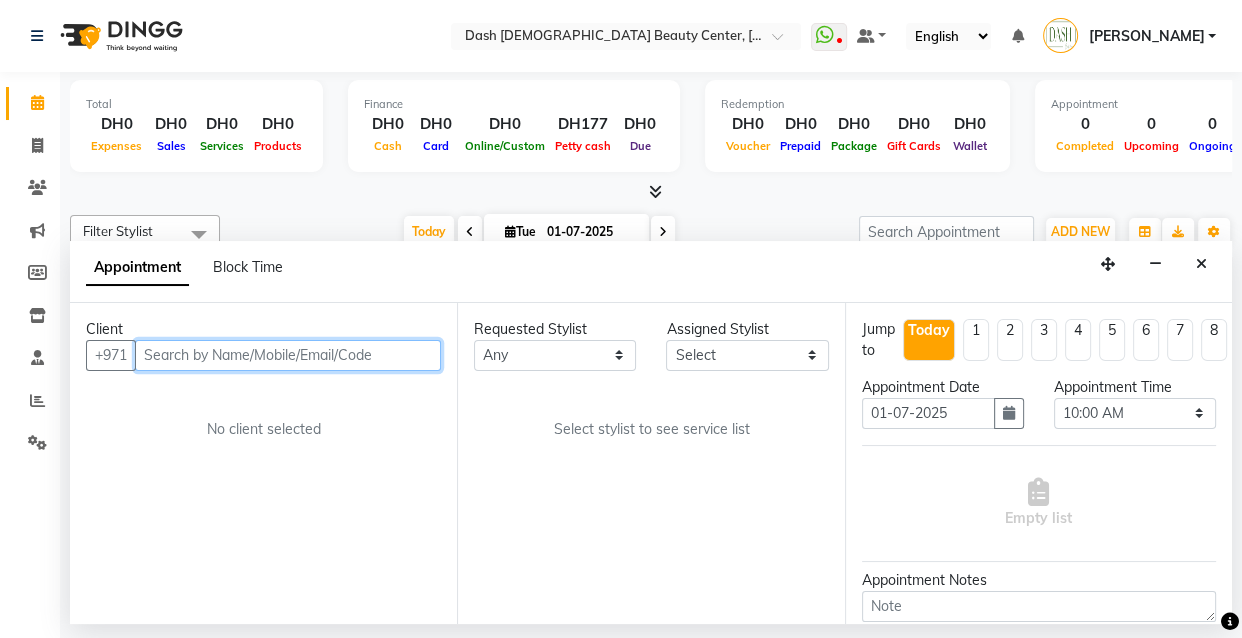 click at bounding box center [288, 355] 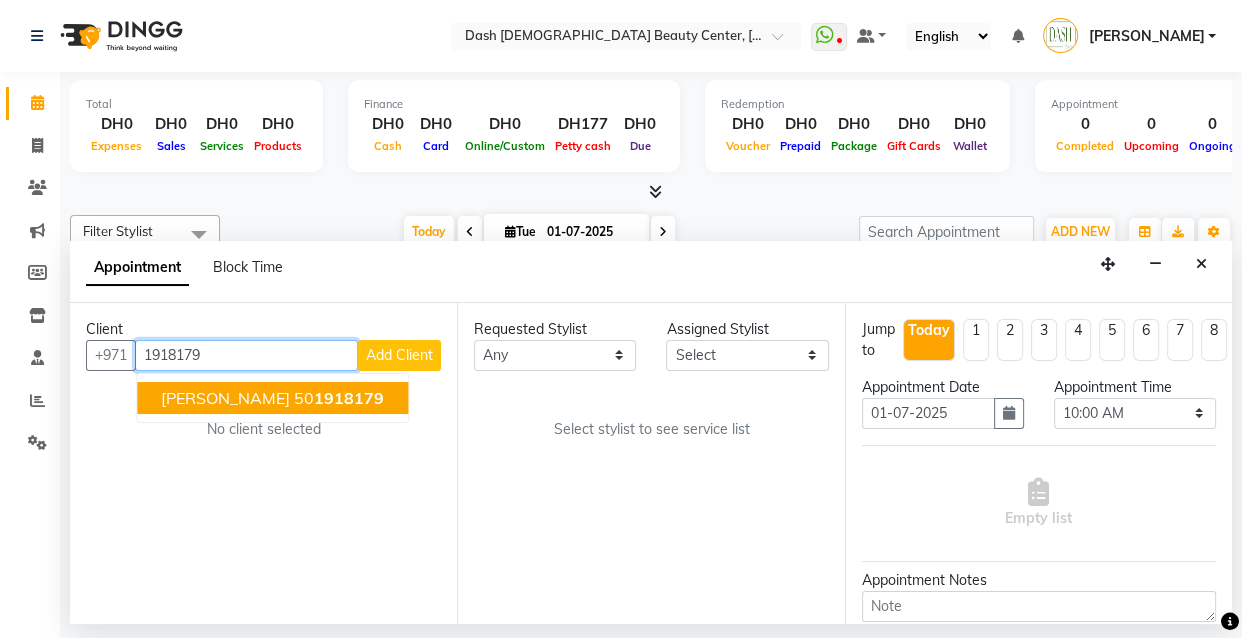 click on "[PERSON_NAME]  50 1918179" at bounding box center (272, 398) 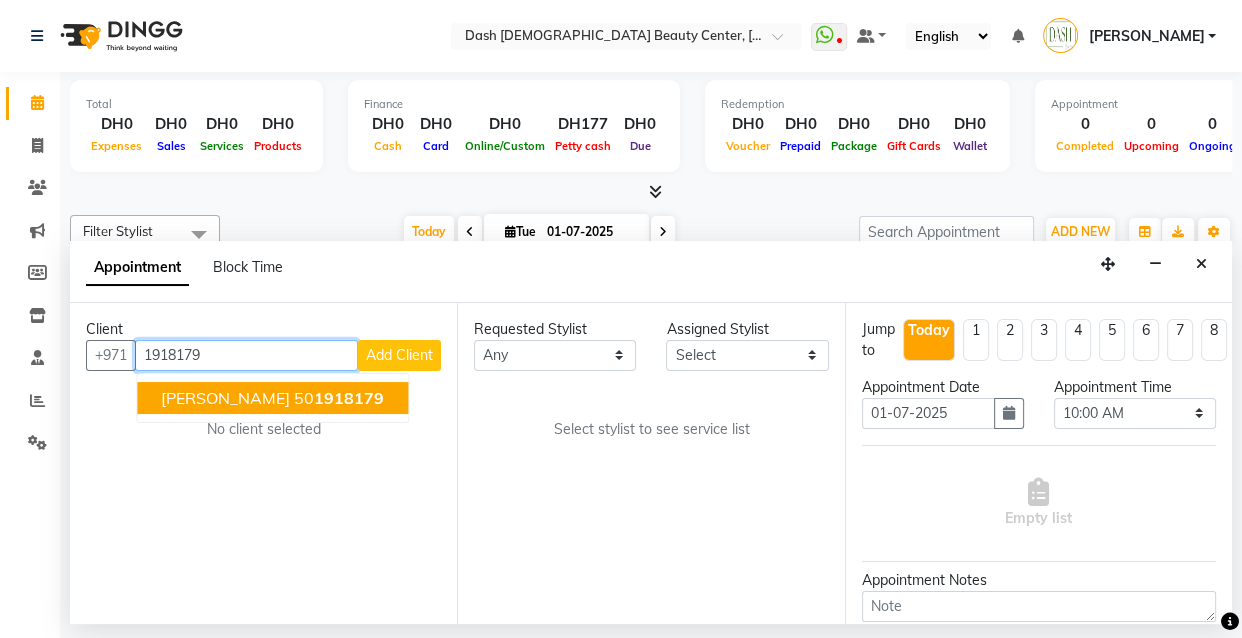 type on "501918179" 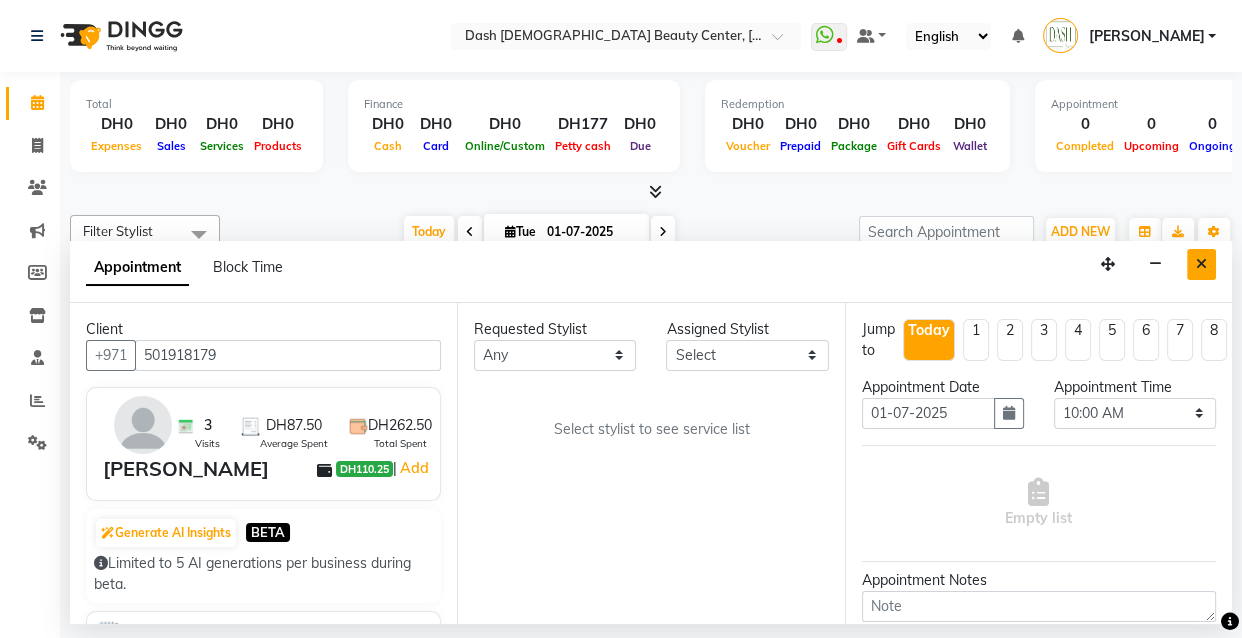 click at bounding box center [1201, 264] 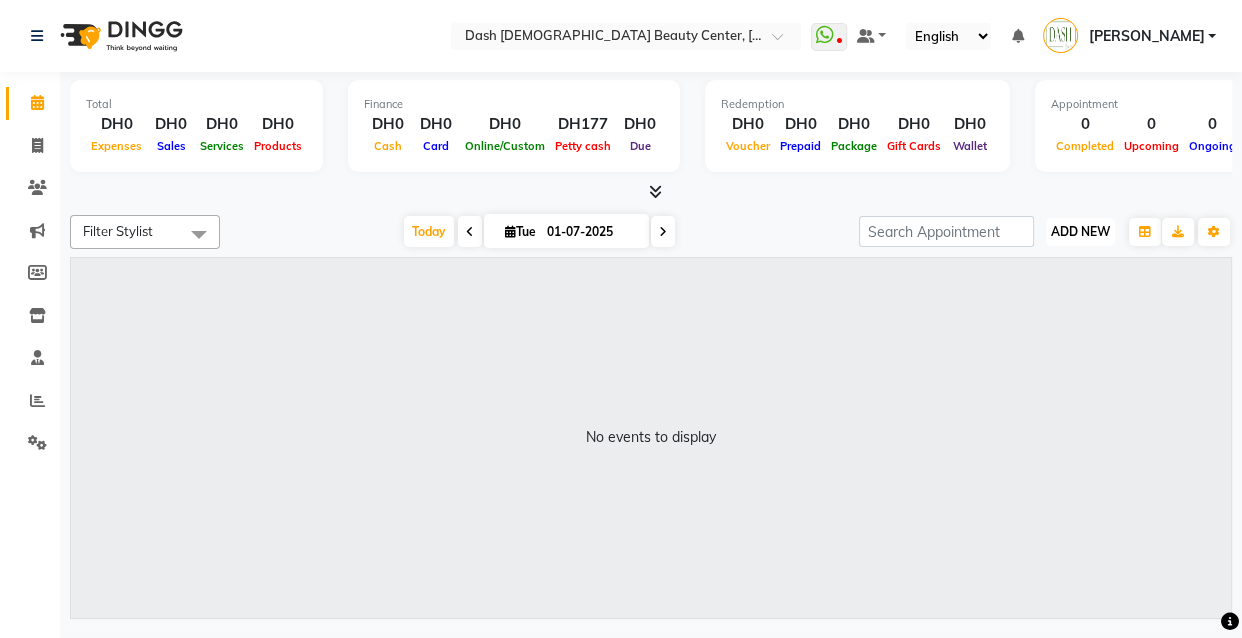 click on "ADD NEW" at bounding box center [1080, 231] 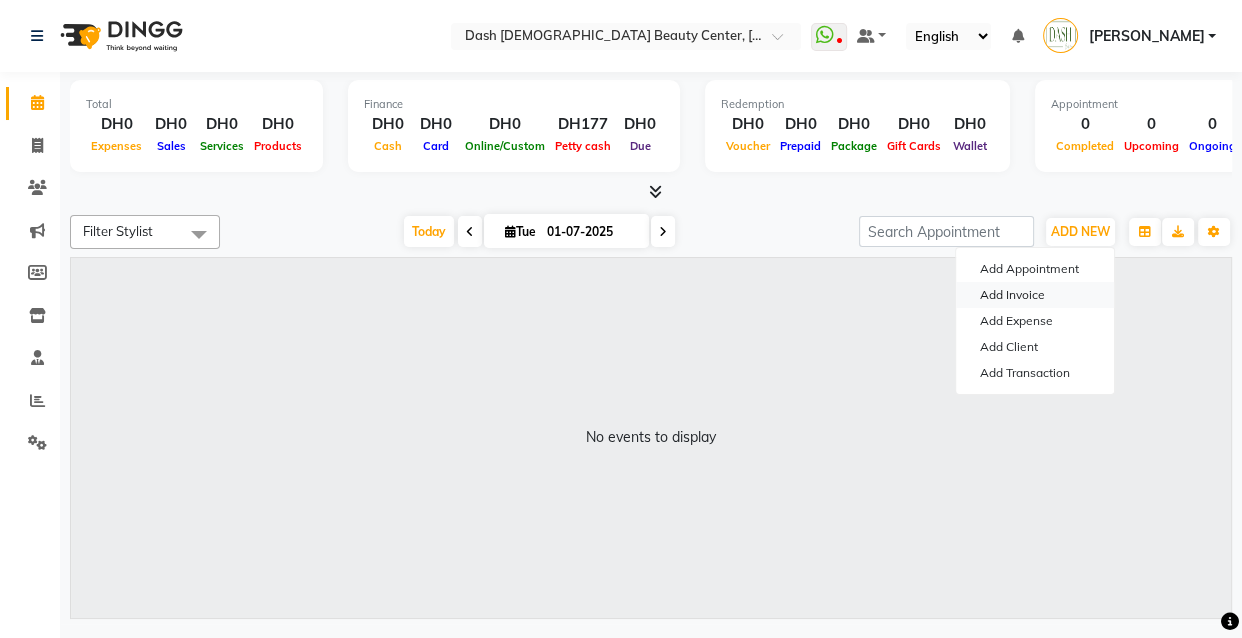 click on "Add Invoice" at bounding box center [1035, 295] 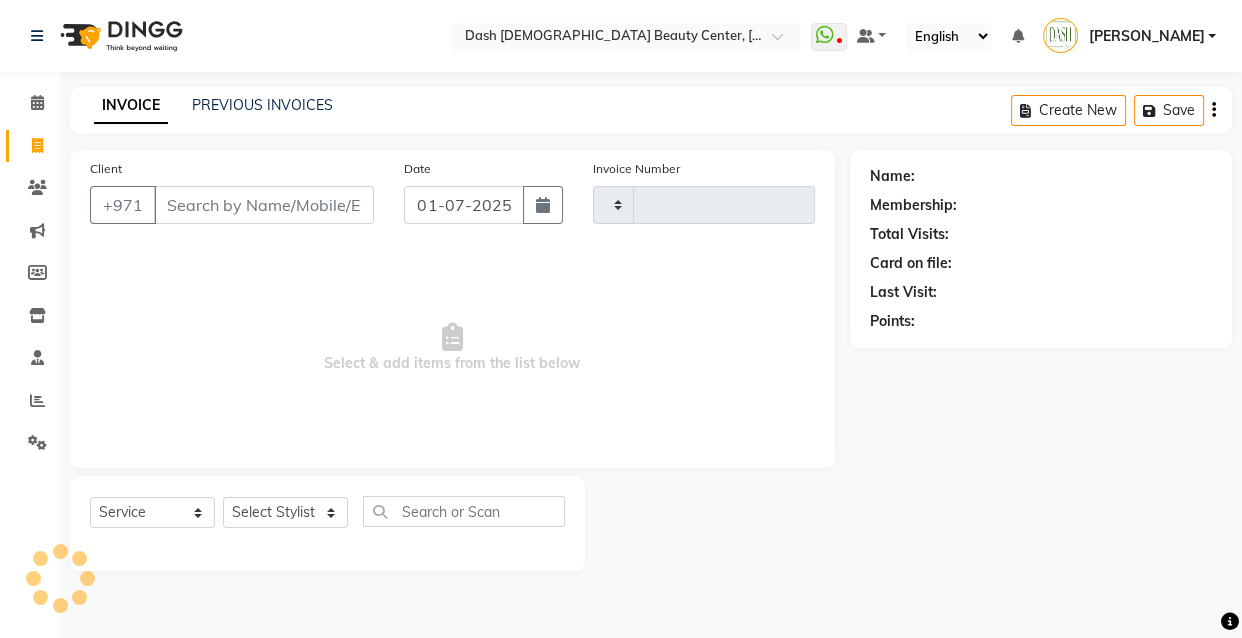 type on "1420" 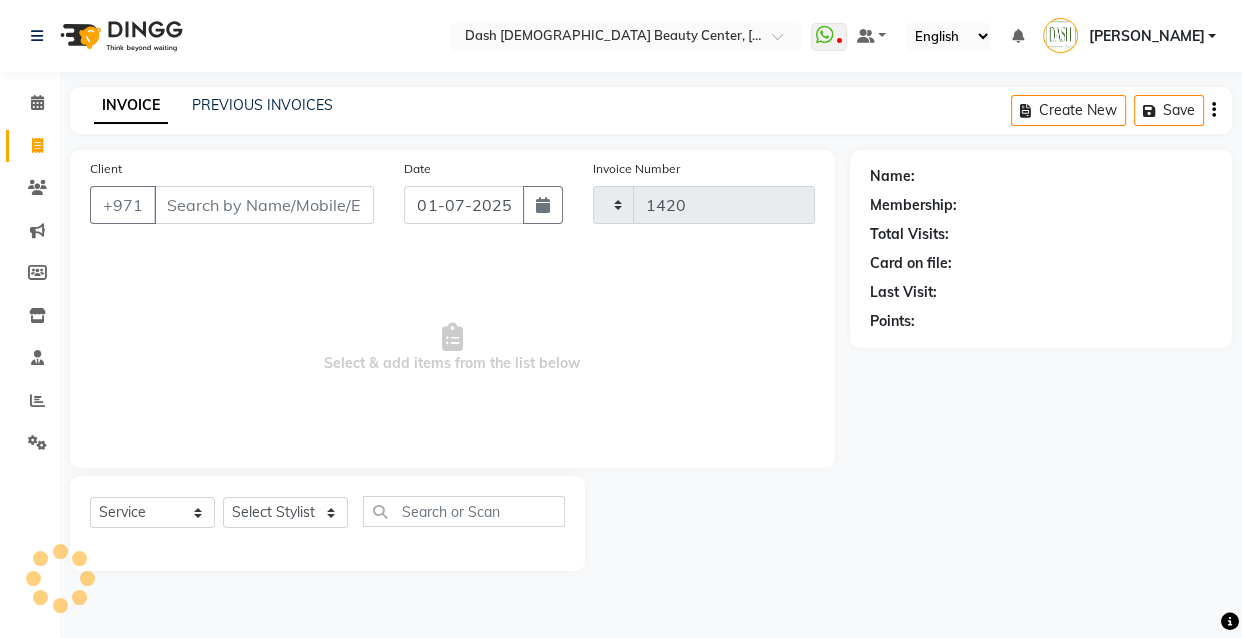 select on "8372" 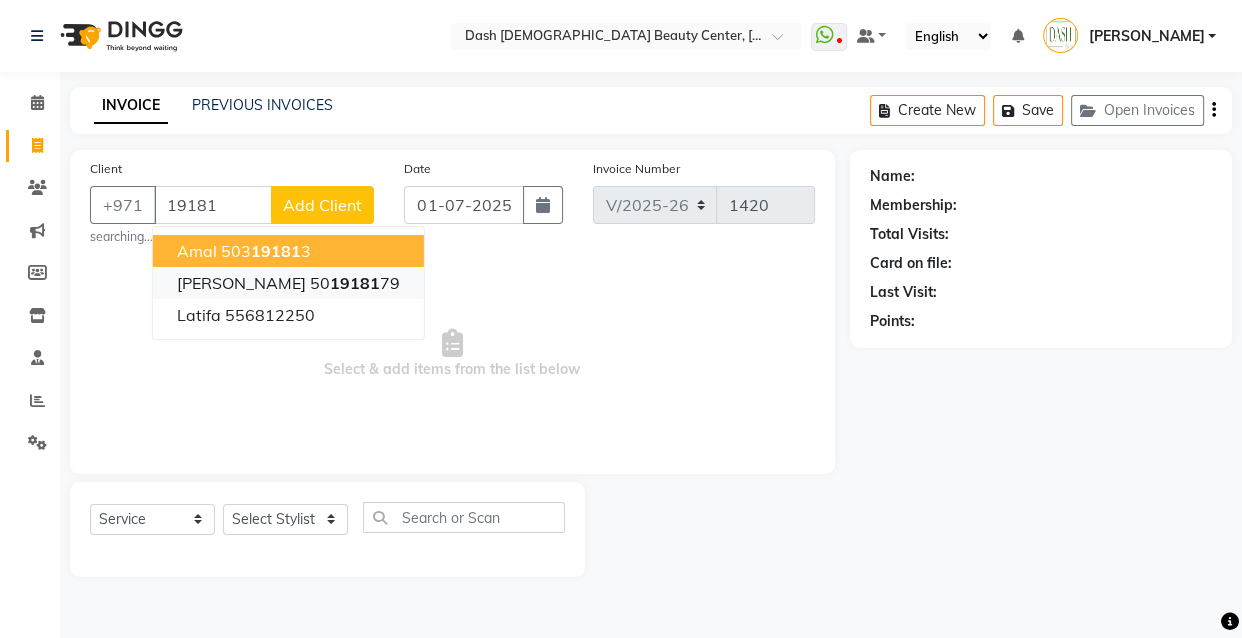 click on "19181" at bounding box center [355, 283] 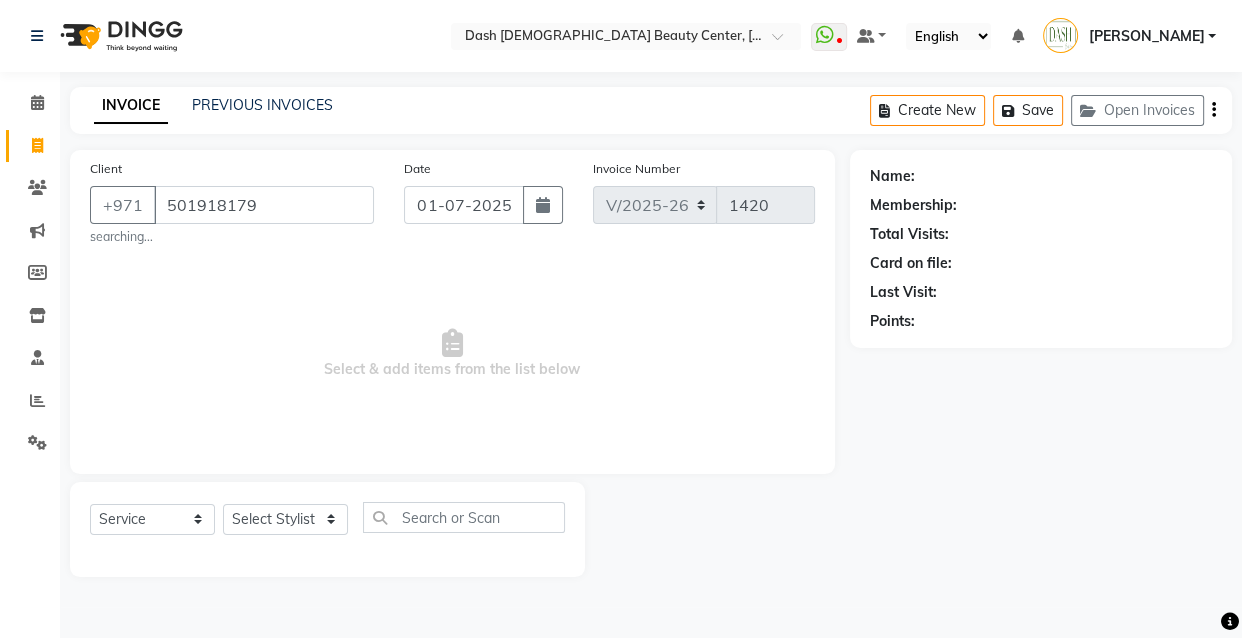 type on "501918179" 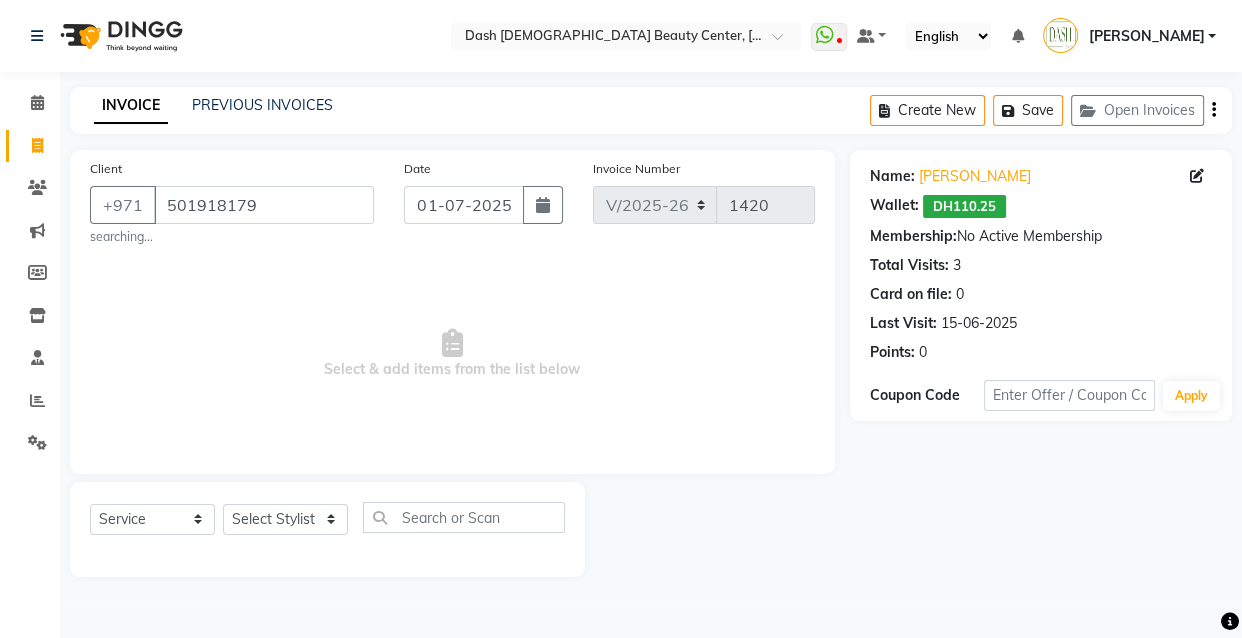 click on "DH110.25" 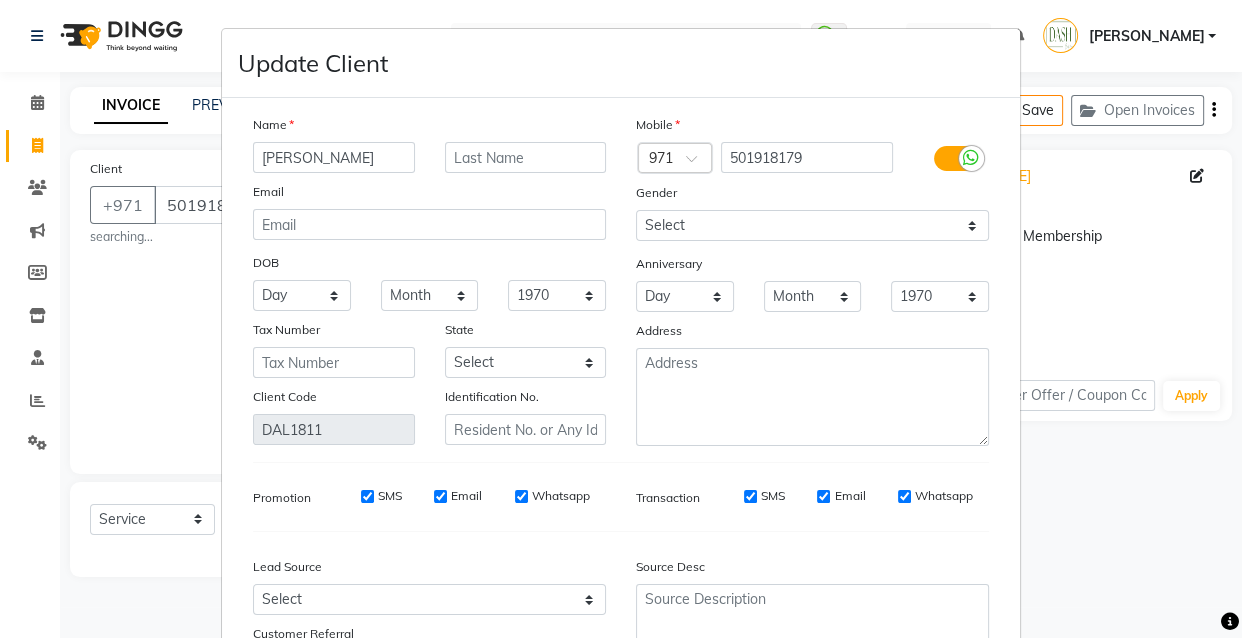 click on "Update Client Name [PERSON_NAME] Email DOB Day 01 02 03 04 05 06 07 08 09 10 11 12 13 14 15 16 17 18 19 20 21 22 23 24 25 26 27 28 29 30 31 Month January February March April May June July August September October November [DATE] 1941 1942 1943 1944 1945 1946 1947 1948 1949 1950 1951 1952 1953 1954 1955 1956 1957 1958 1959 1960 1961 1962 1963 1964 1965 1966 1967 1968 1969 1970 1971 1972 1973 1974 1975 1976 1977 1978 1979 1980 1981 1982 1983 1984 1985 1986 1987 1988 1989 1990 1991 1992 1993 1994 1995 1996 1997 1998 1999 2000 2001 2002 2003 2004 2005 2006 2007 2008 2009 2010 2011 2012 2013 2014 2015 2016 2017 2018 2019 2020 2021 2022 2023 2024 Tax Number State Select Abu Zabi Ajman [GEOGRAPHIC_DATA] [GEOGRAPHIC_DATA] Sharjah Sharjha [GEOGRAPHIC_DATA] al-Fujayrah ash-Shariqah Client Code DAL1811 Identification No. Mobile Country Code × 971 501918179 Gender Select [DEMOGRAPHIC_DATA] [DEMOGRAPHIC_DATA] Other Prefer Not To Say Anniversary Day 01 02 03 04 05 06 07 08 09 10 11 12 13 14 15 16 17 18 19 20 21 22 23 24 25 26 27 28 29 30 31 Month January February" at bounding box center (621, 319) 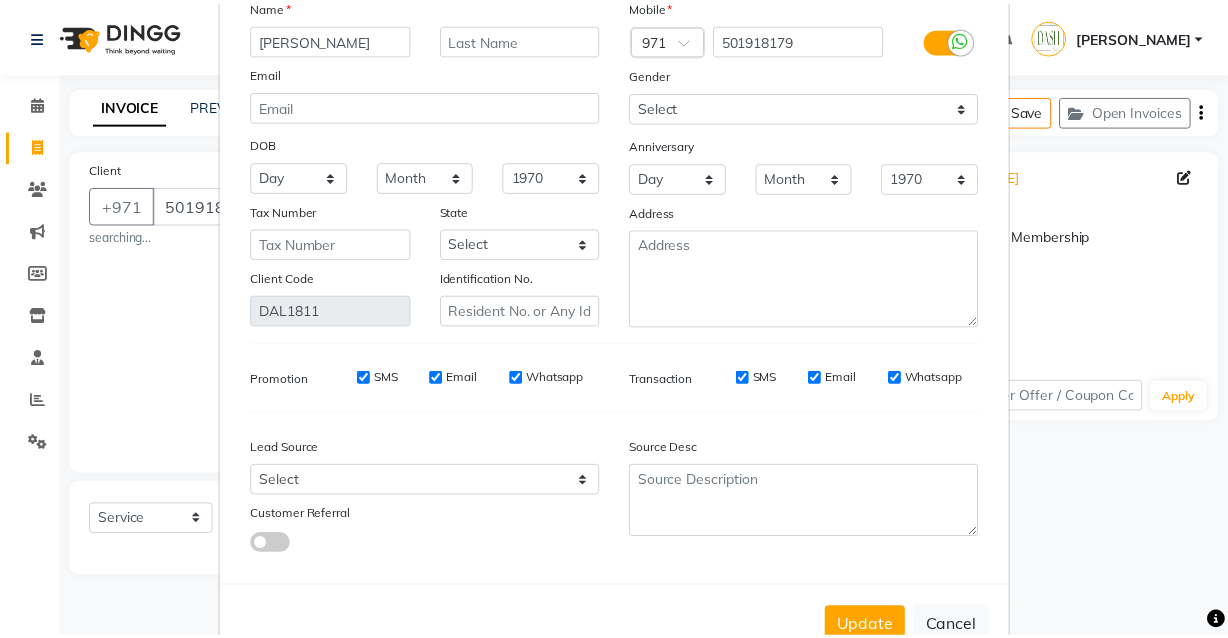 scroll, scrollTop: 180, scrollLeft: 0, axis: vertical 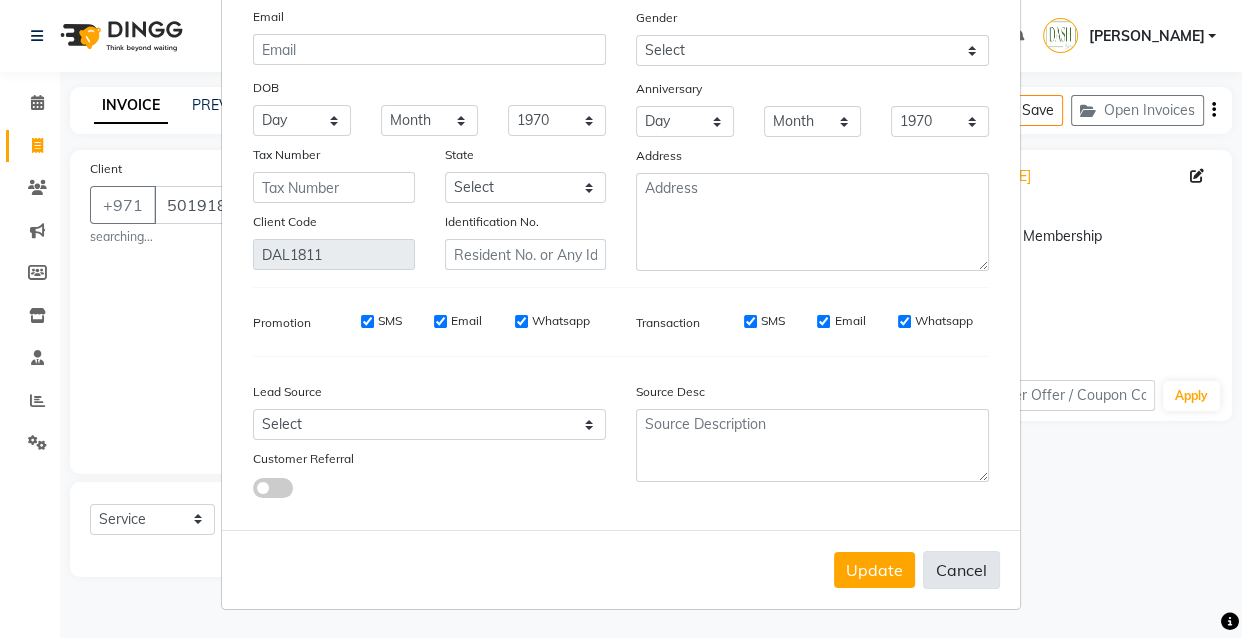 click on "Cancel" at bounding box center (961, 570) 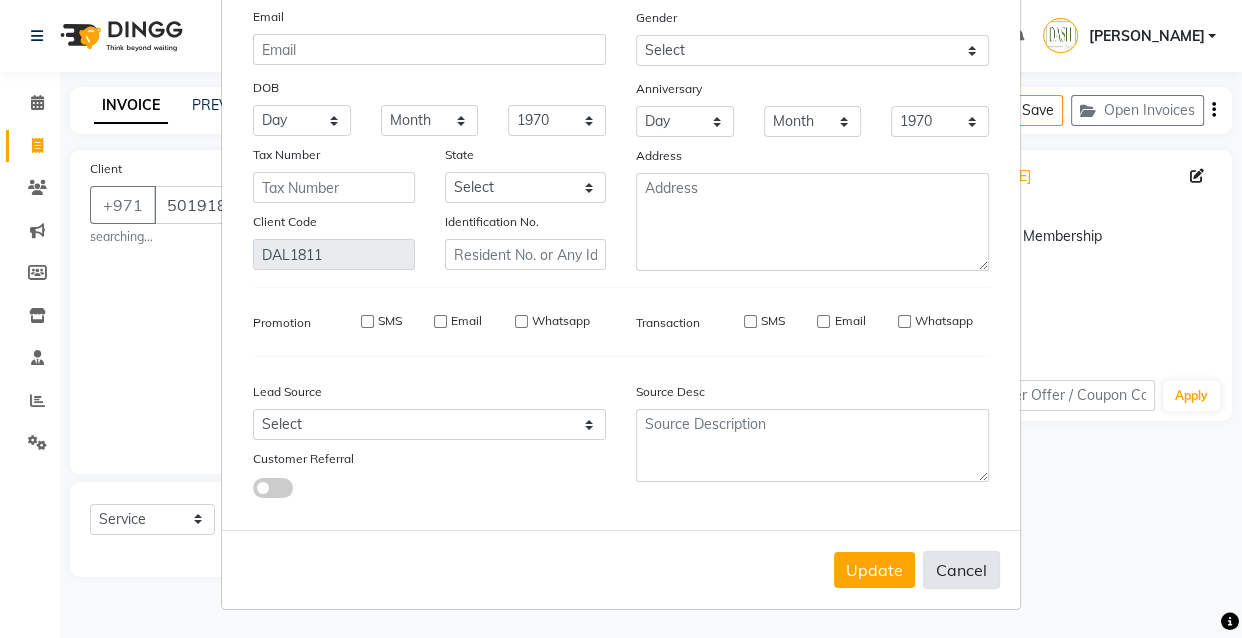 type 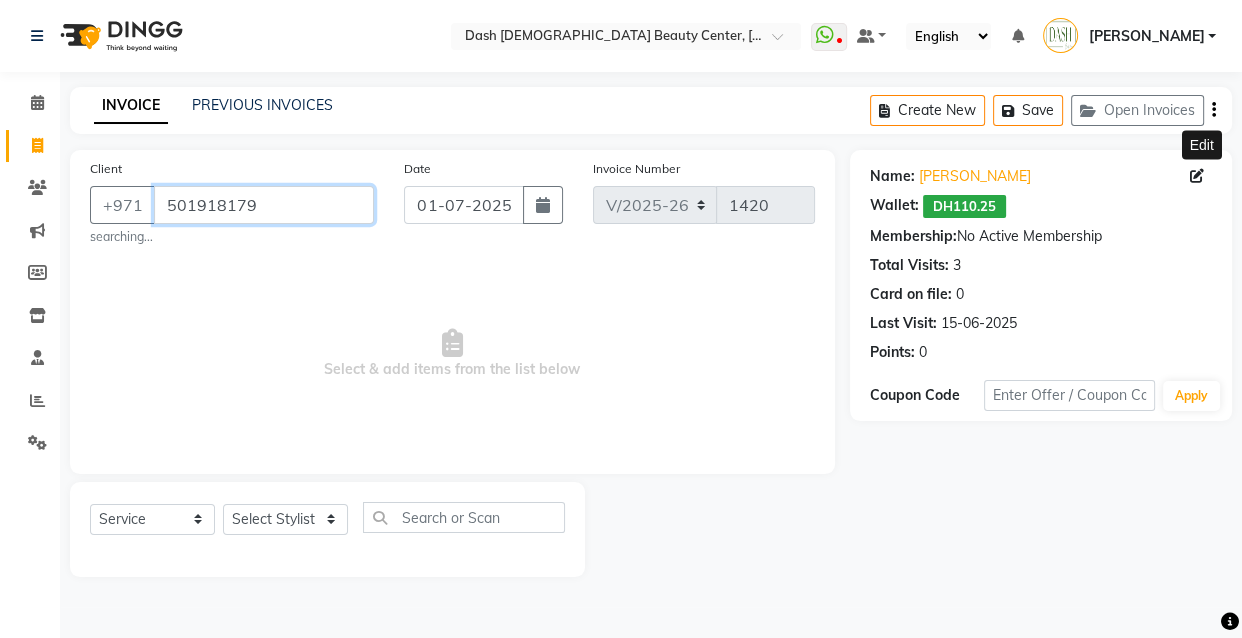 click on "501918179" at bounding box center (264, 205) 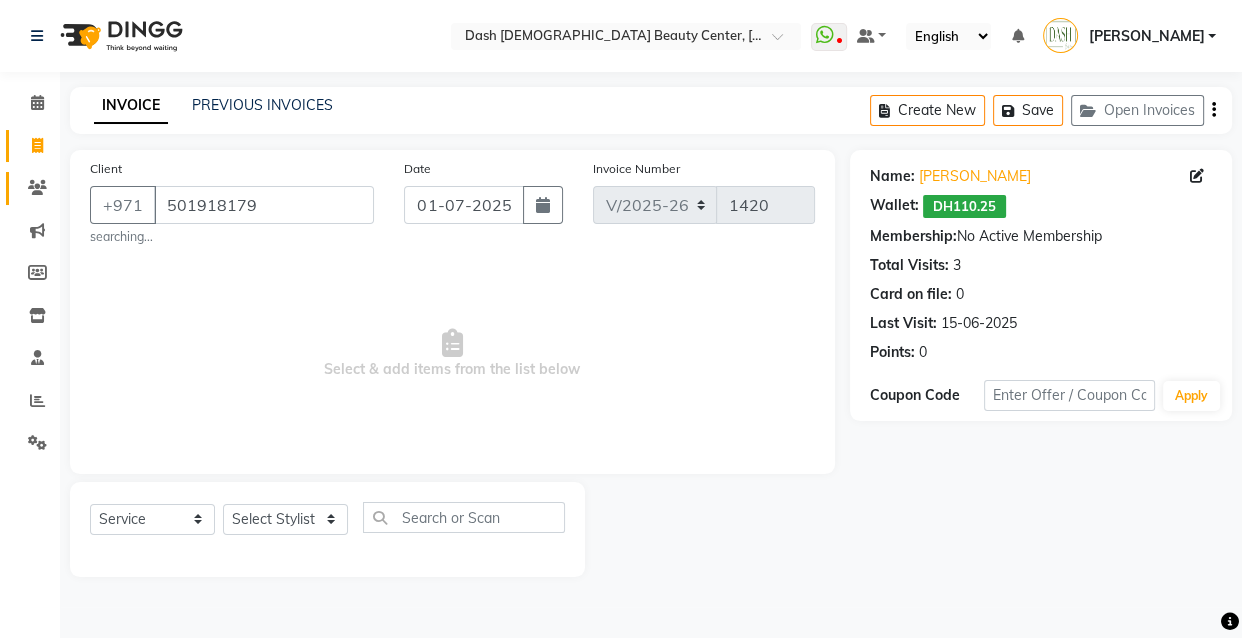 click 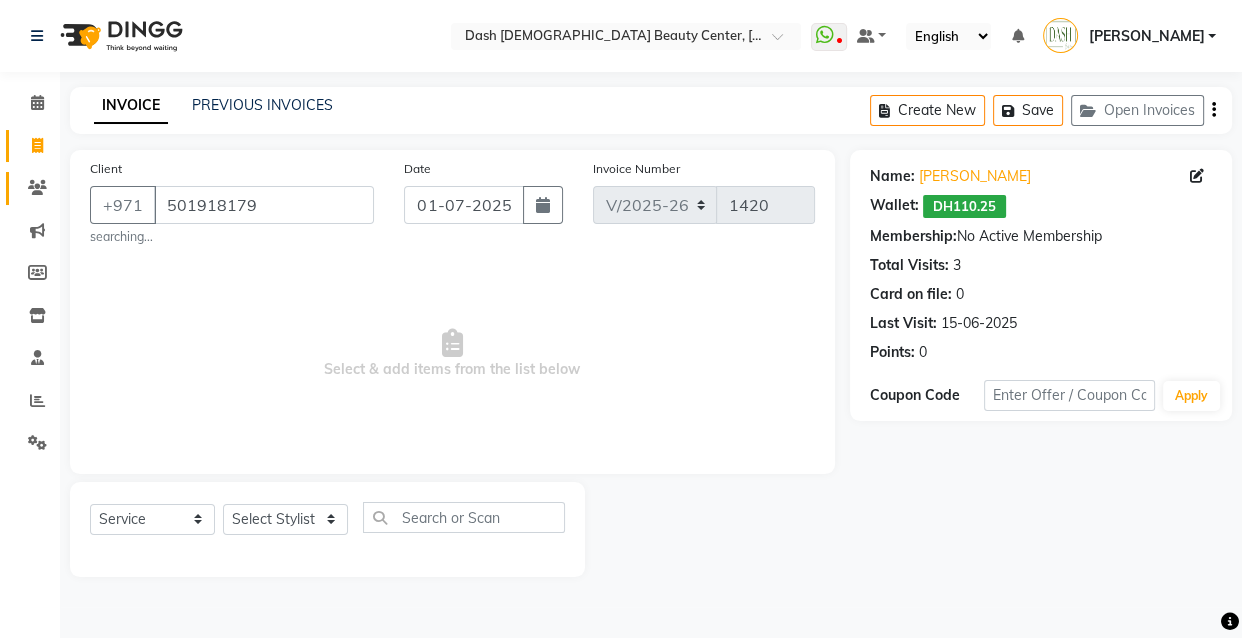click 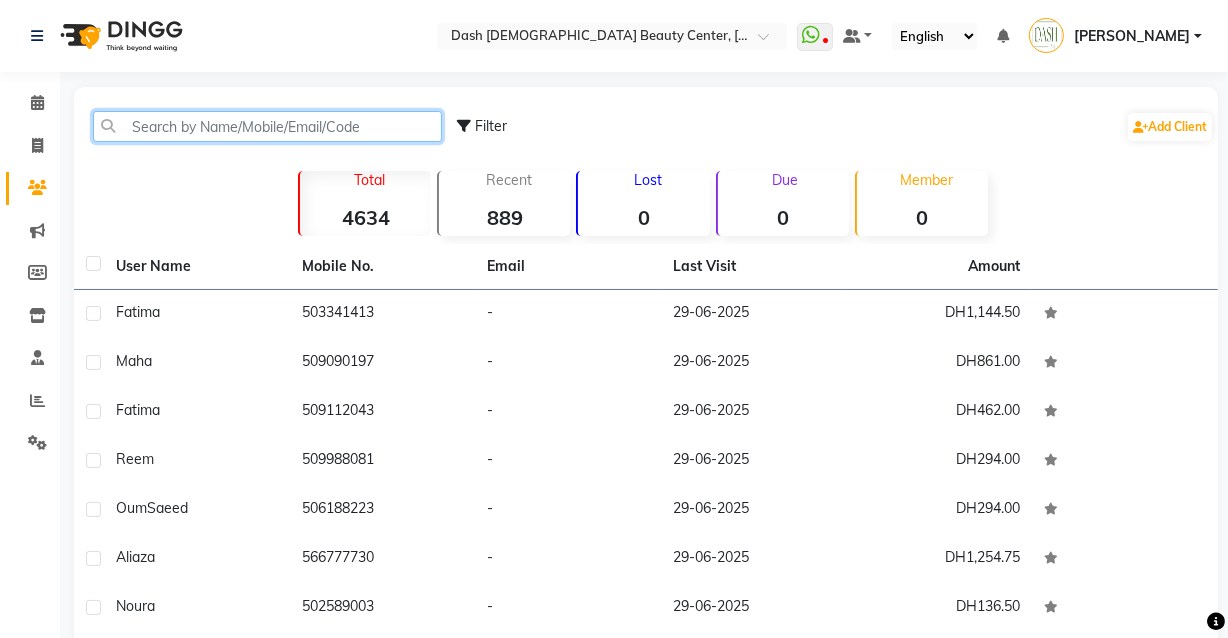 click 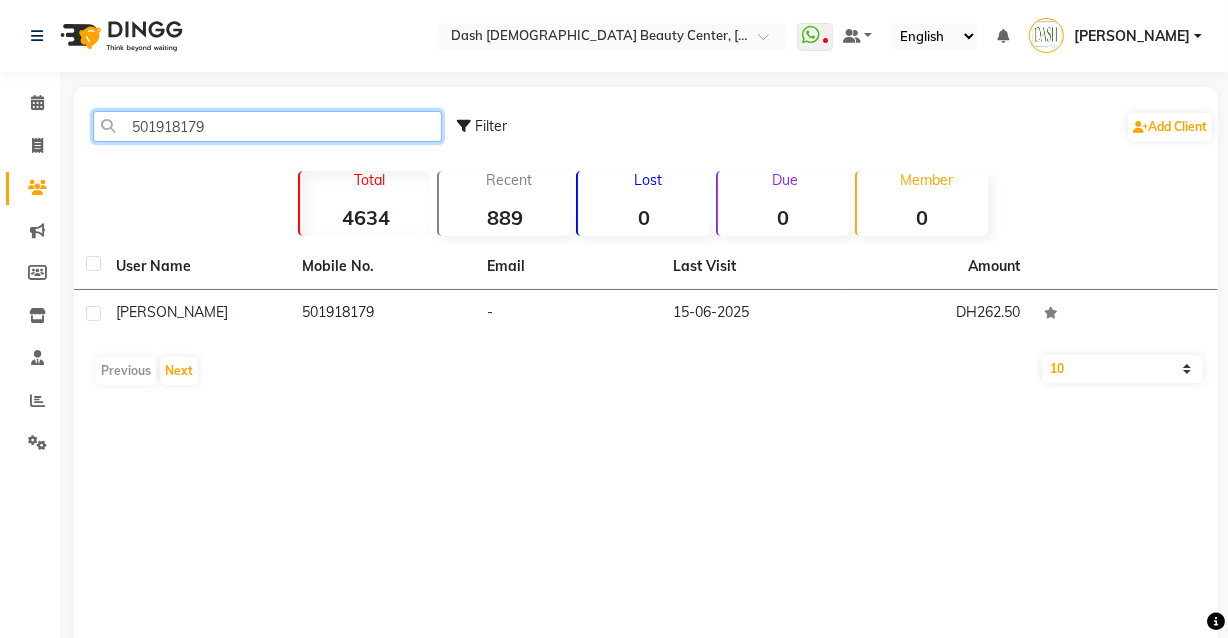 type on "501918179" 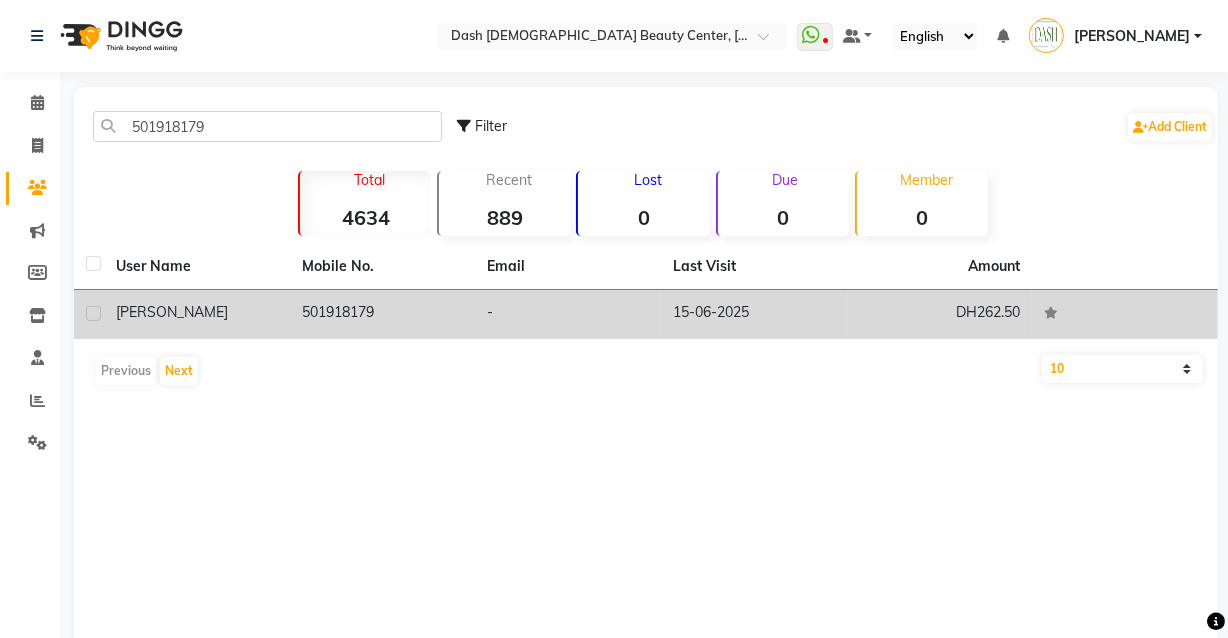 click on "15-06-2025" 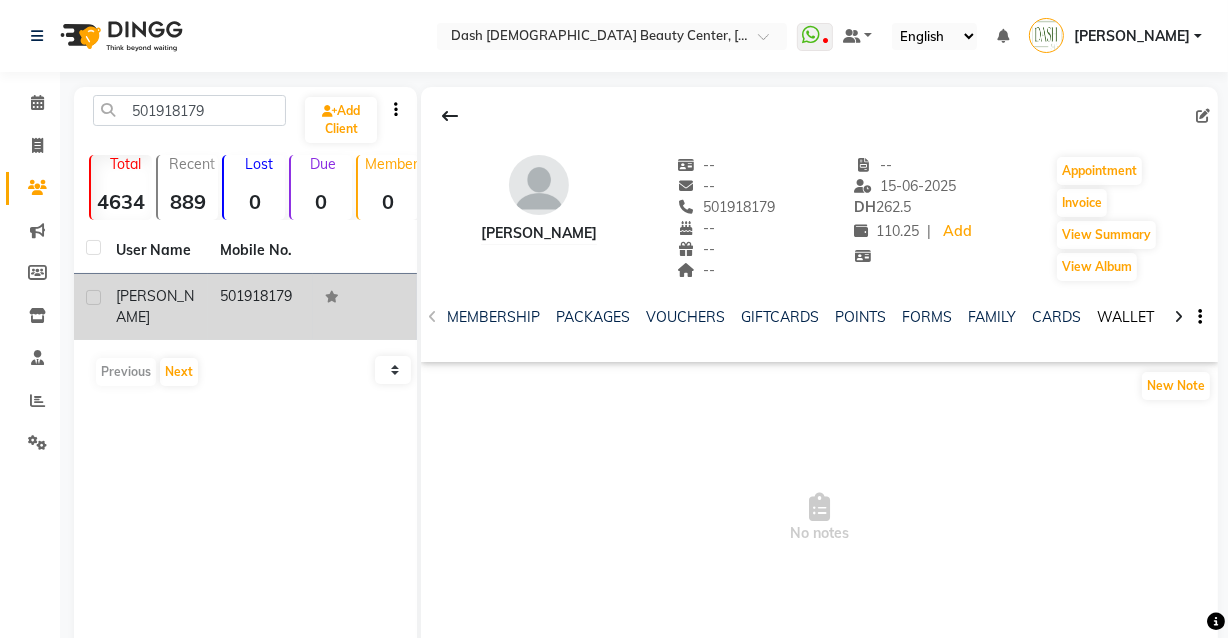 click on "WALLET" 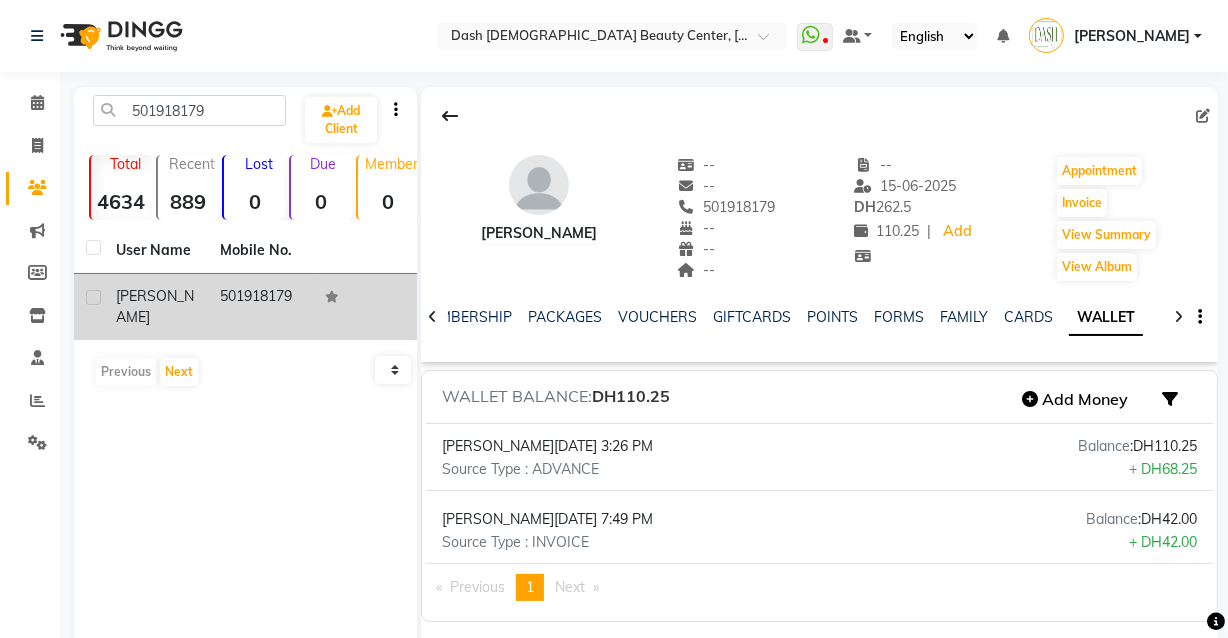 scroll, scrollTop: 0, scrollLeft: 338, axis: horizontal 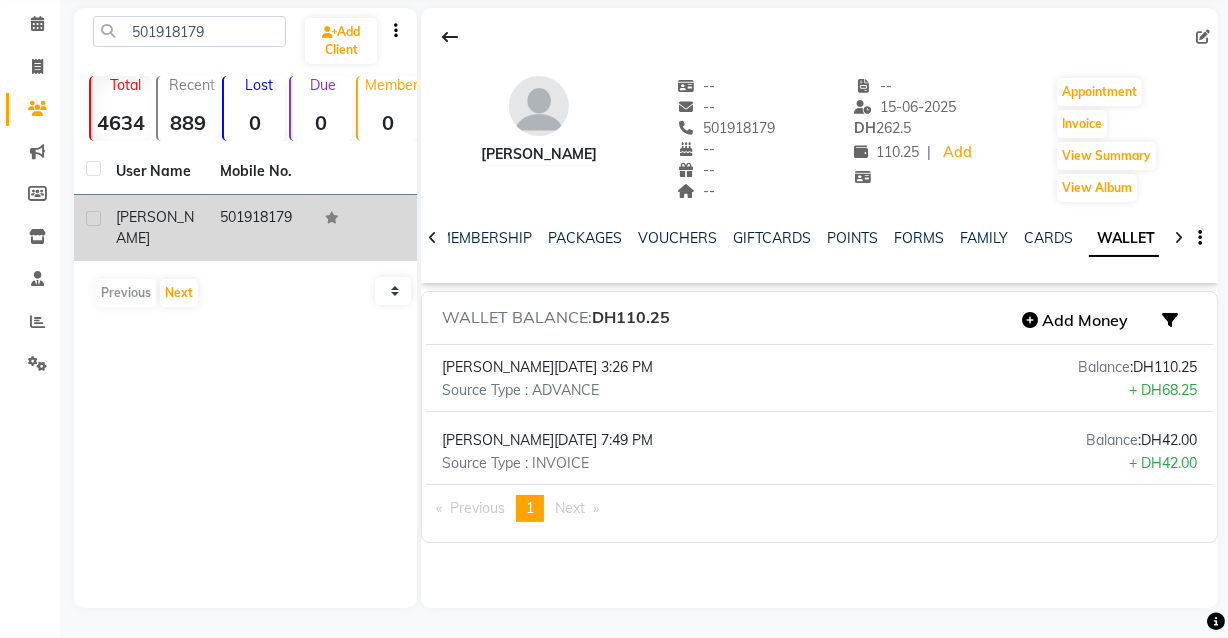 click on "Next  page" 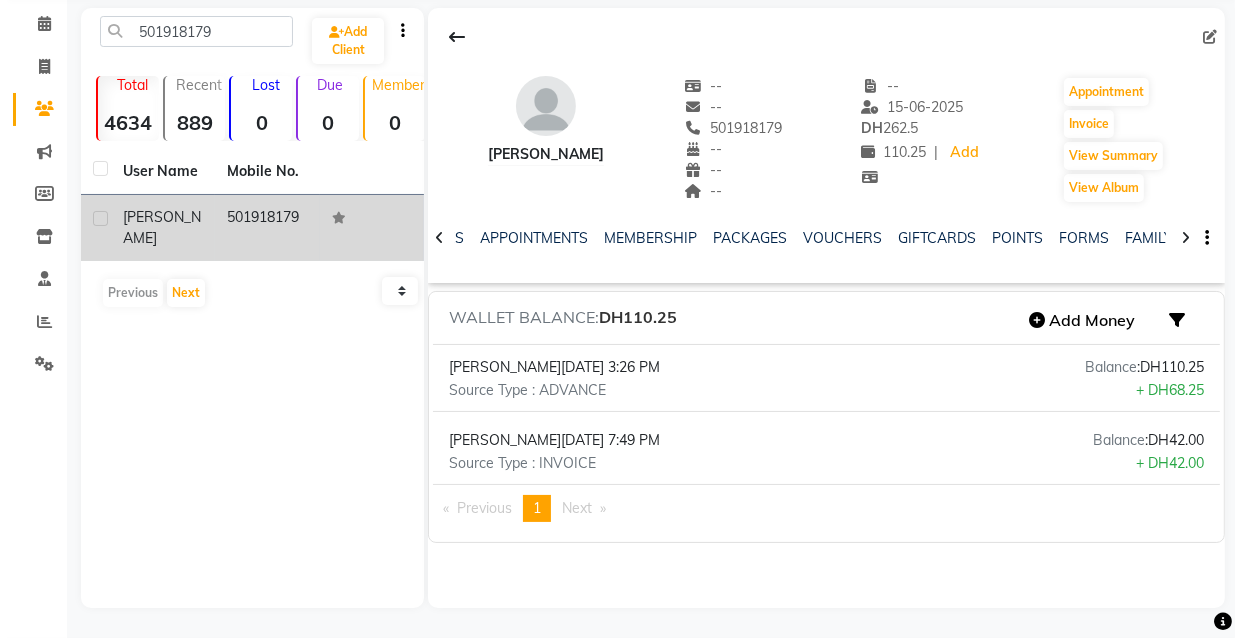 scroll, scrollTop: 0, scrollLeft: 0, axis: both 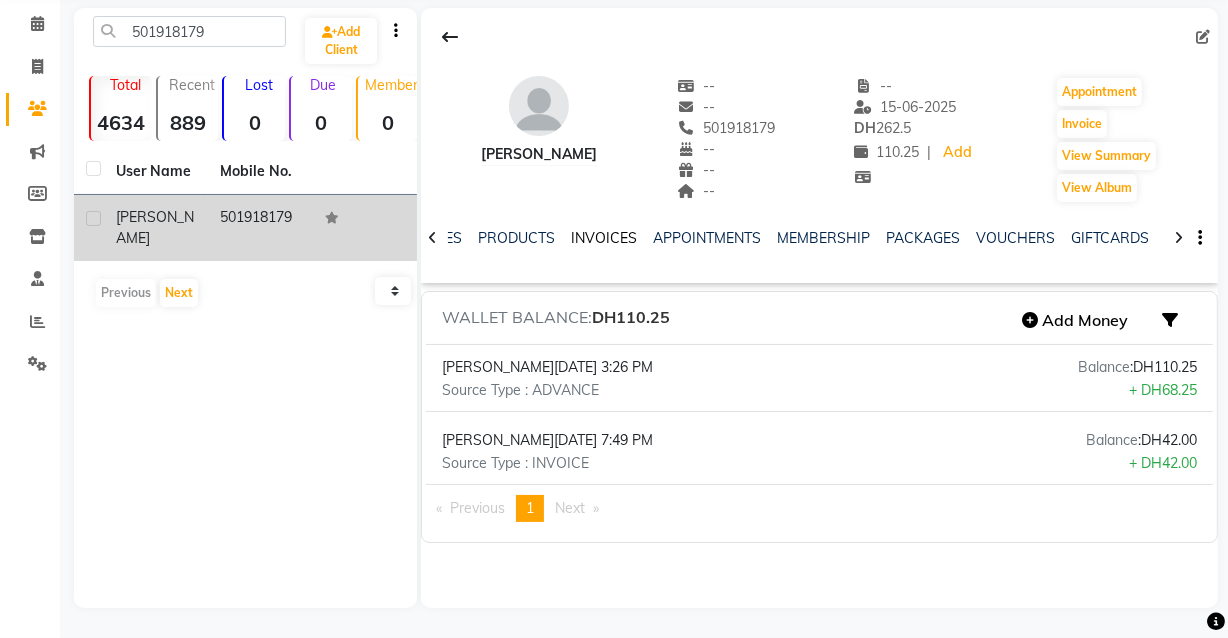 click on "INVOICES" 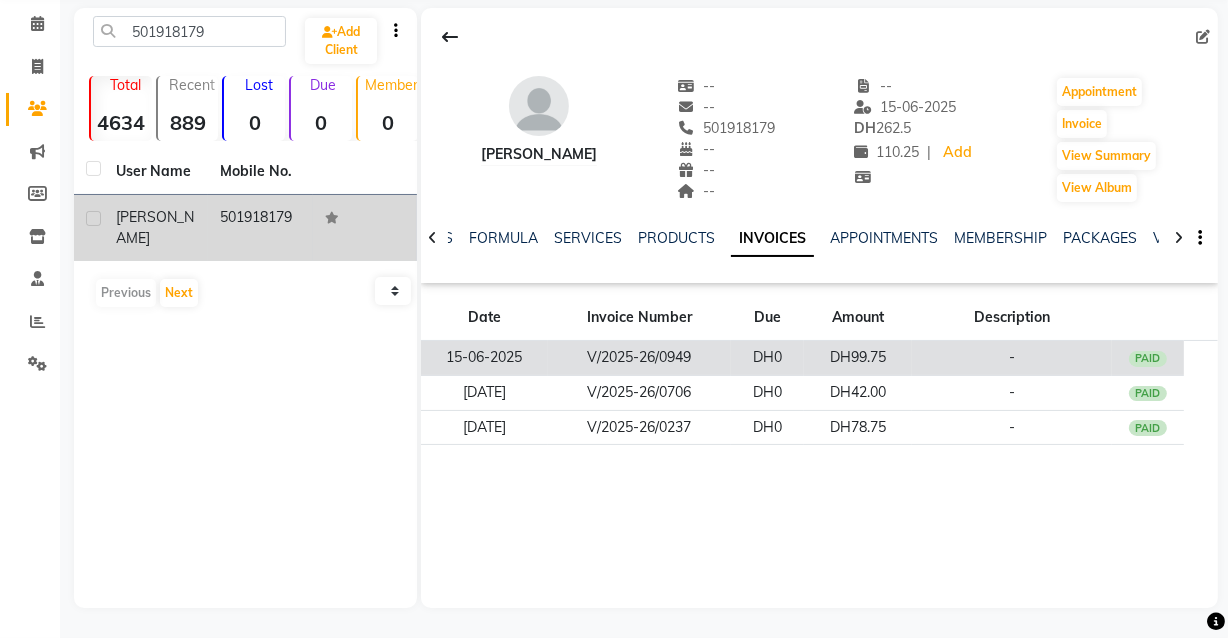 click on "V/2025-26/0949" 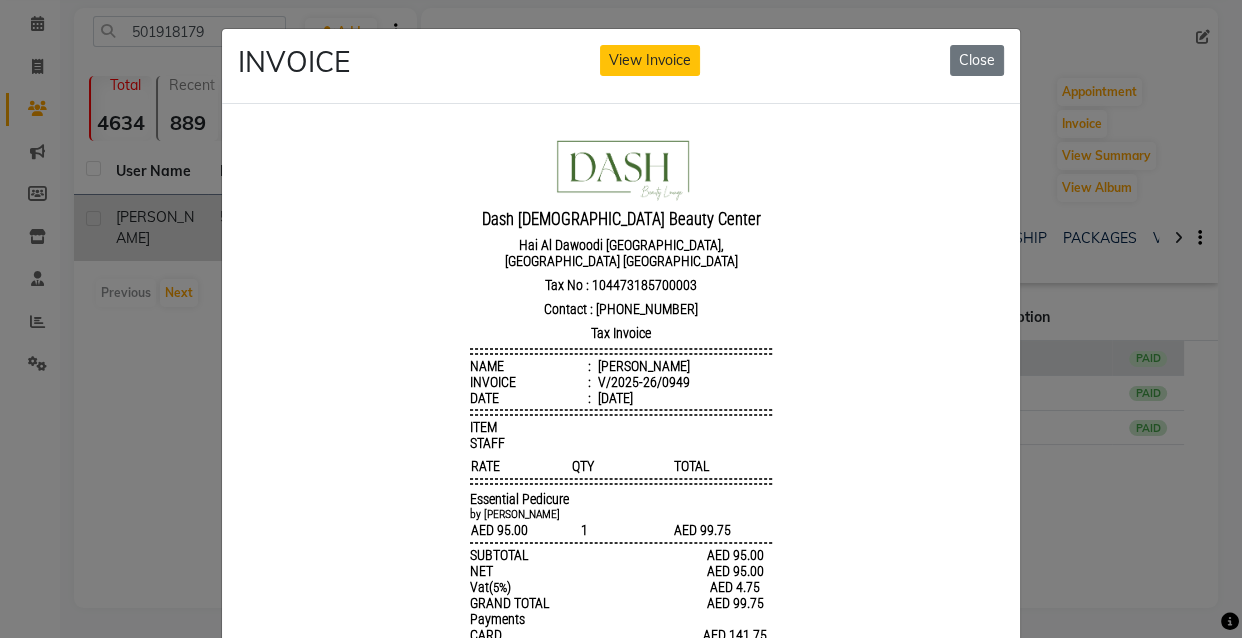 scroll, scrollTop: 16, scrollLeft: 0, axis: vertical 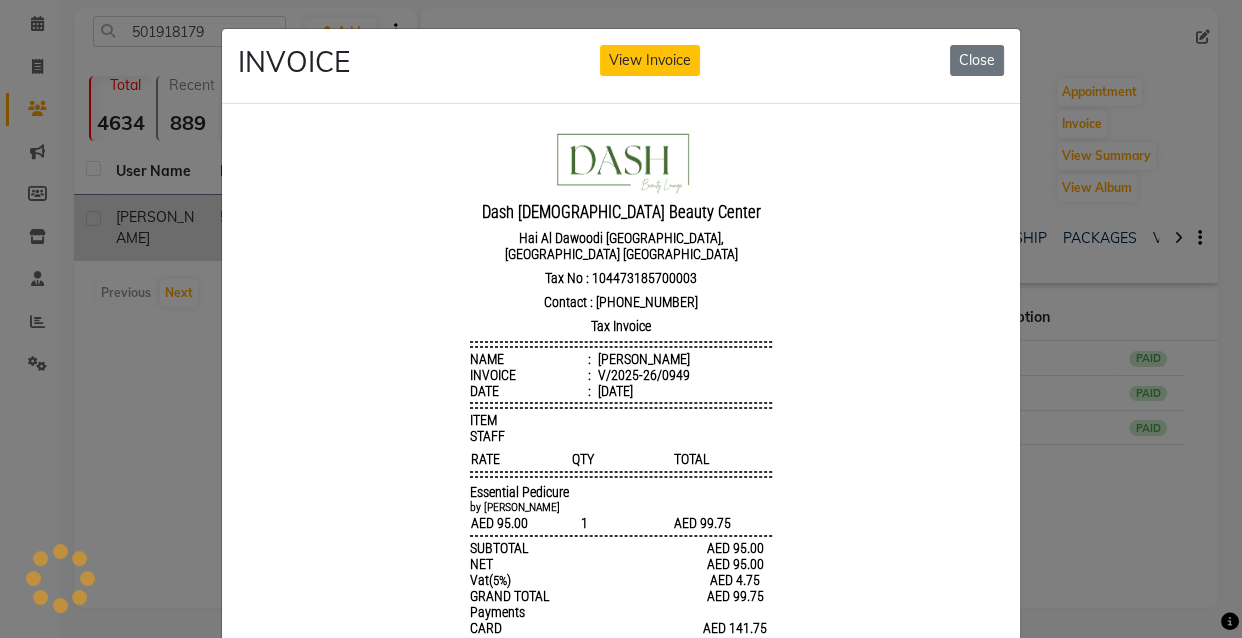 click on "INVOICE View Invoice Close" 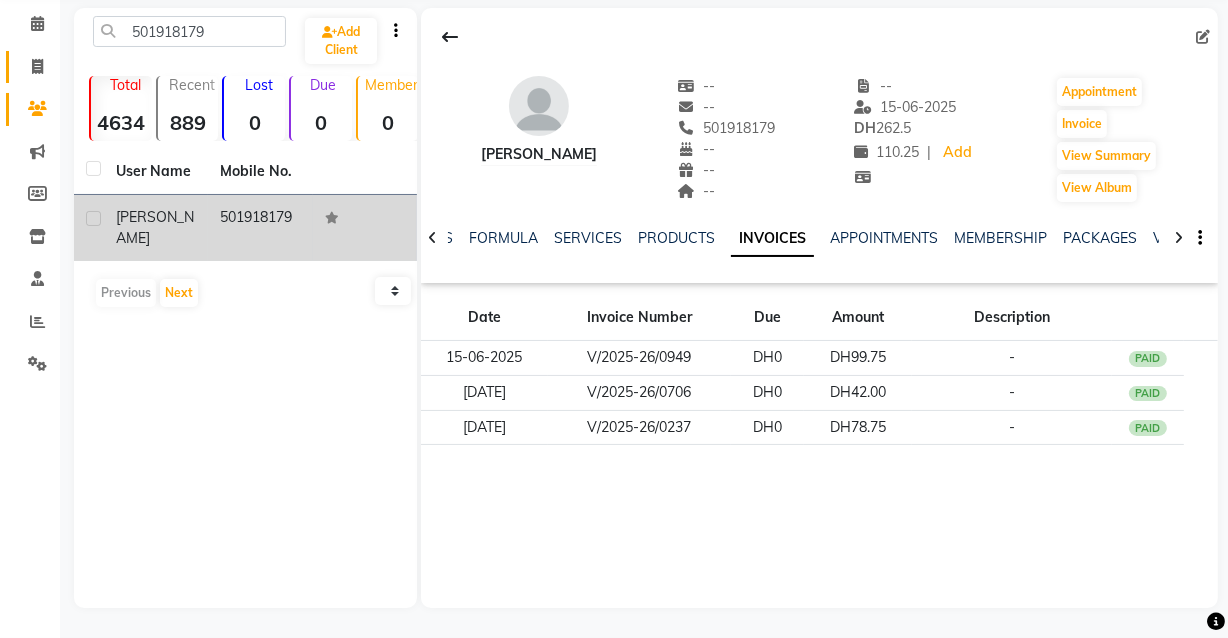 click on "Invoice" 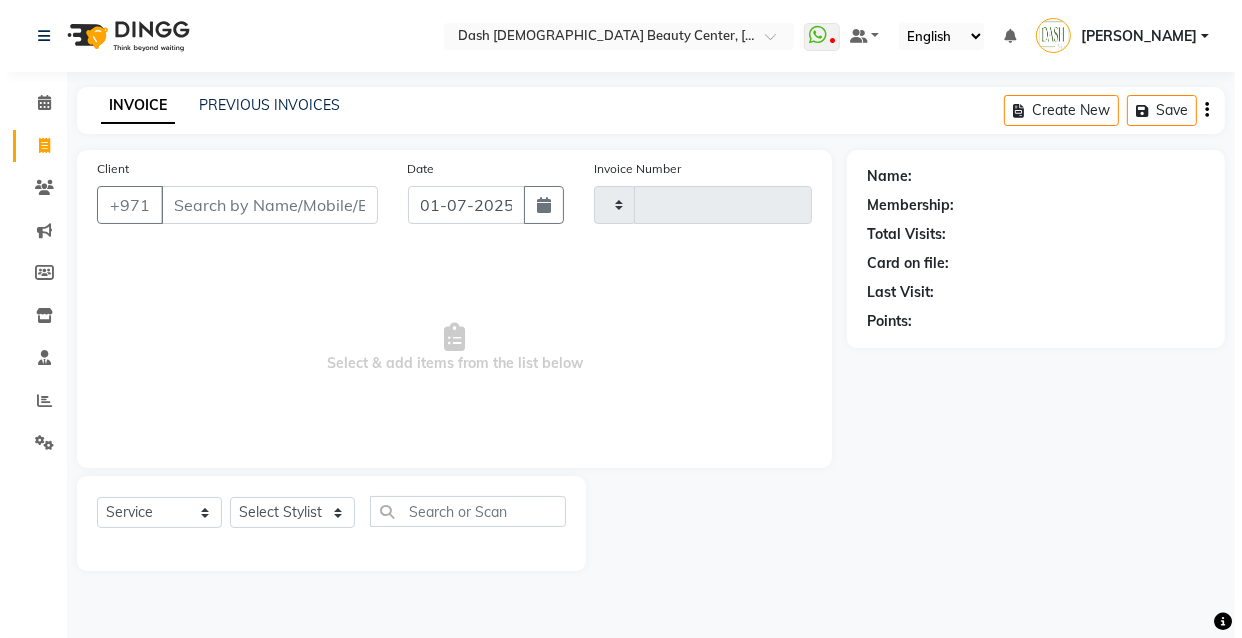 scroll, scrollTop: 0, scrollLeft: 0, axis: both 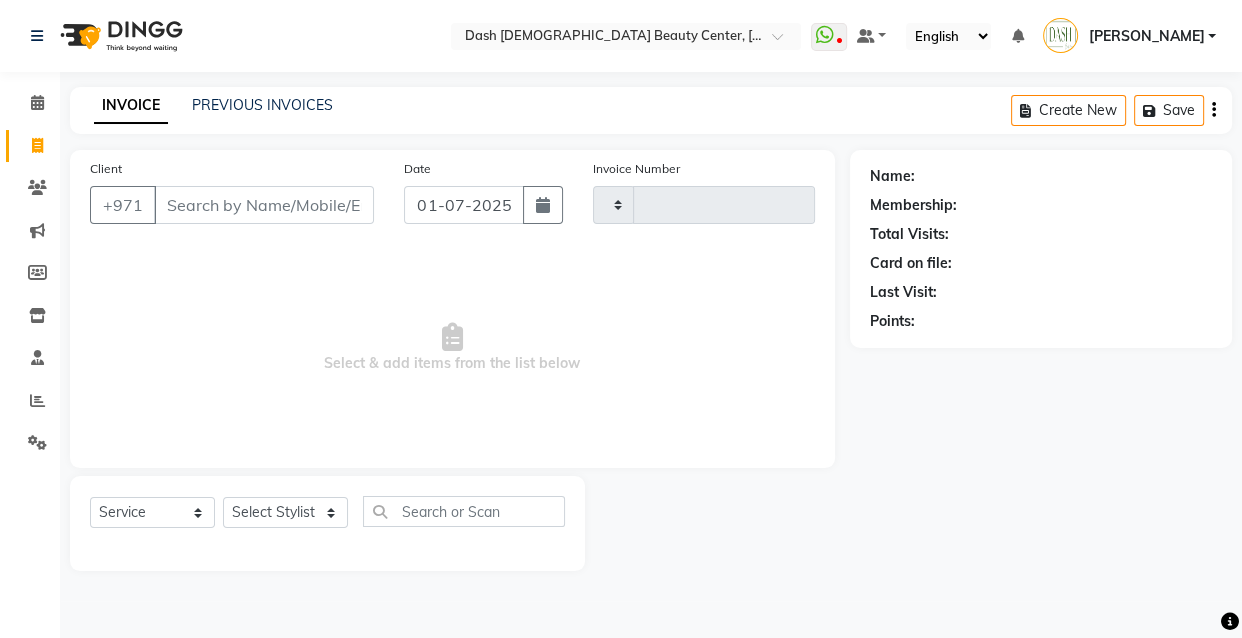 type on "1420" 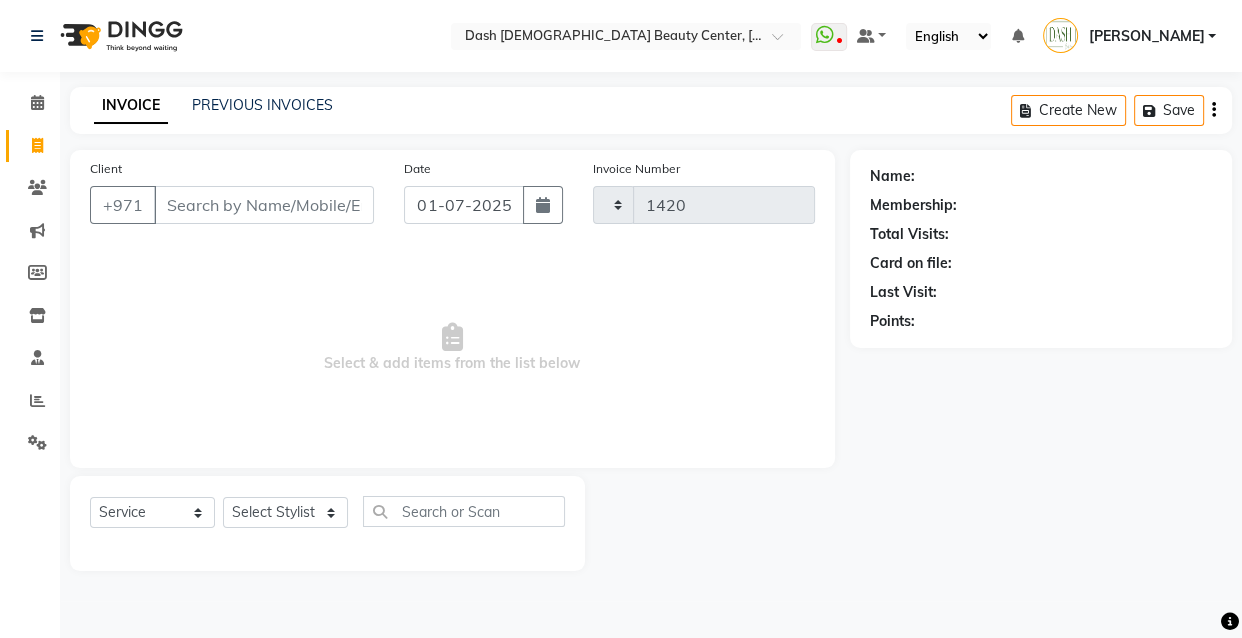 select on "8372" 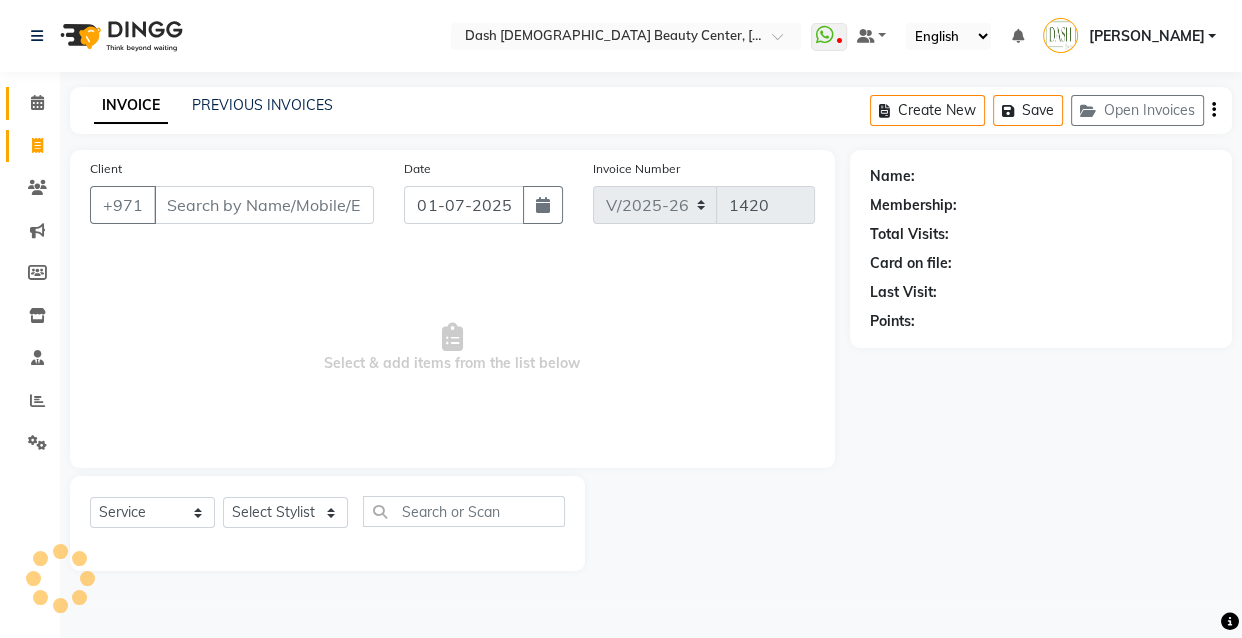 click 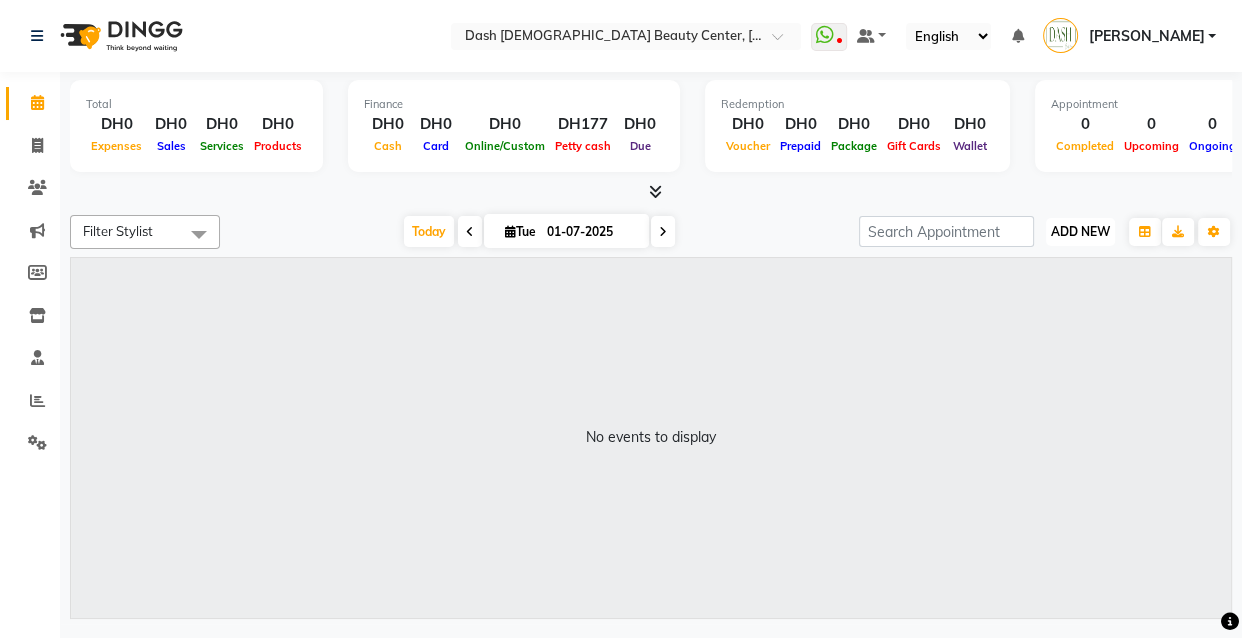 click on "ADD NEW" at bounding box center (1080, 231) 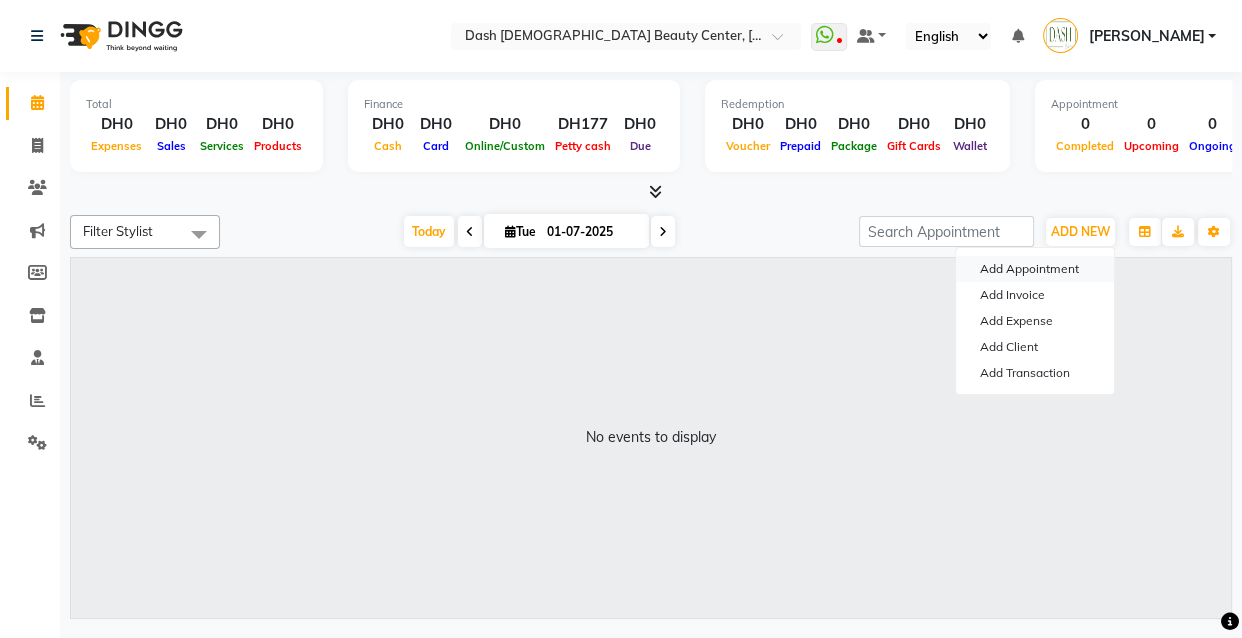 click on "Add Appointment" at bounding box center (1035, 269) 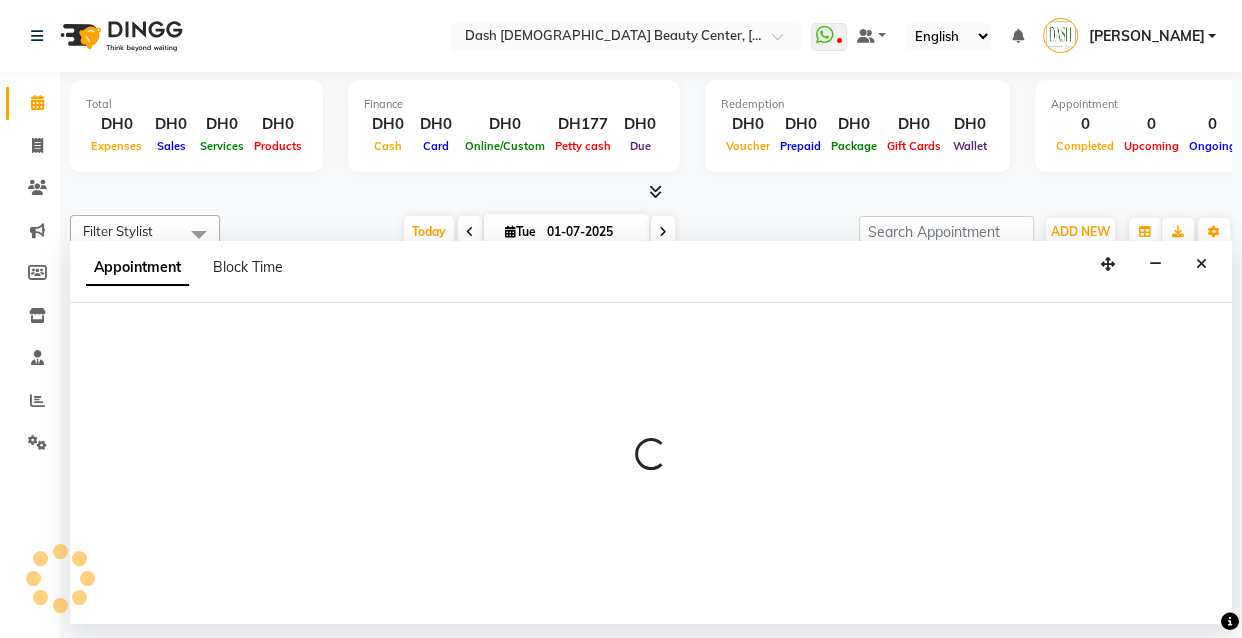 select on "600" 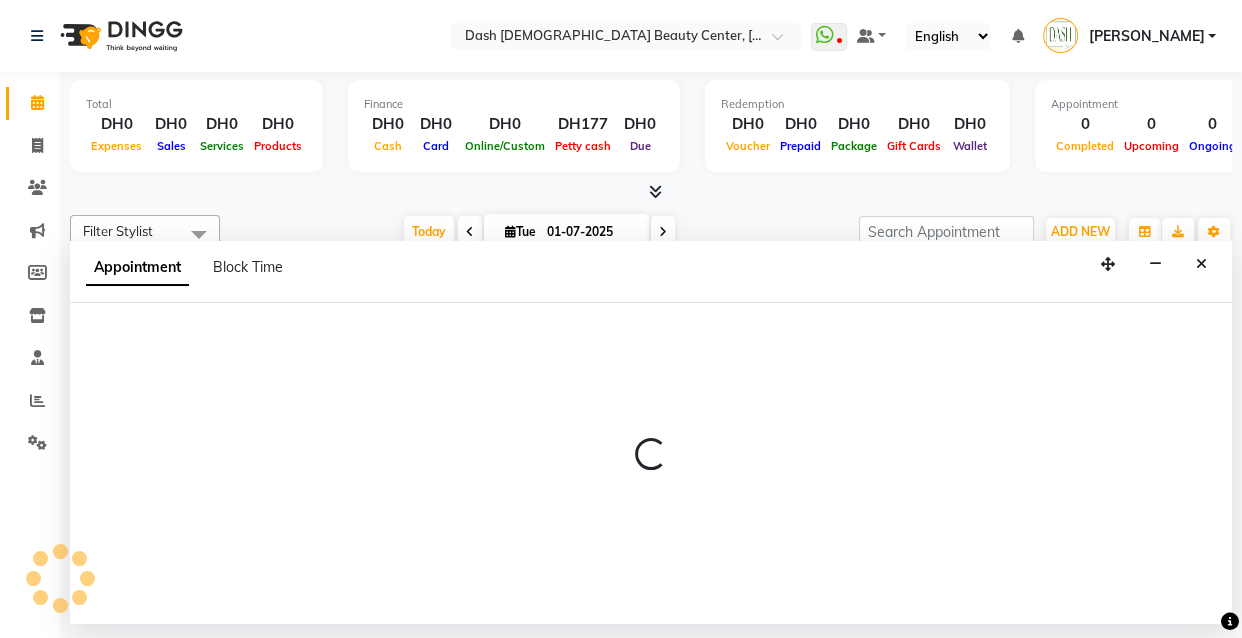 select on "tentative" 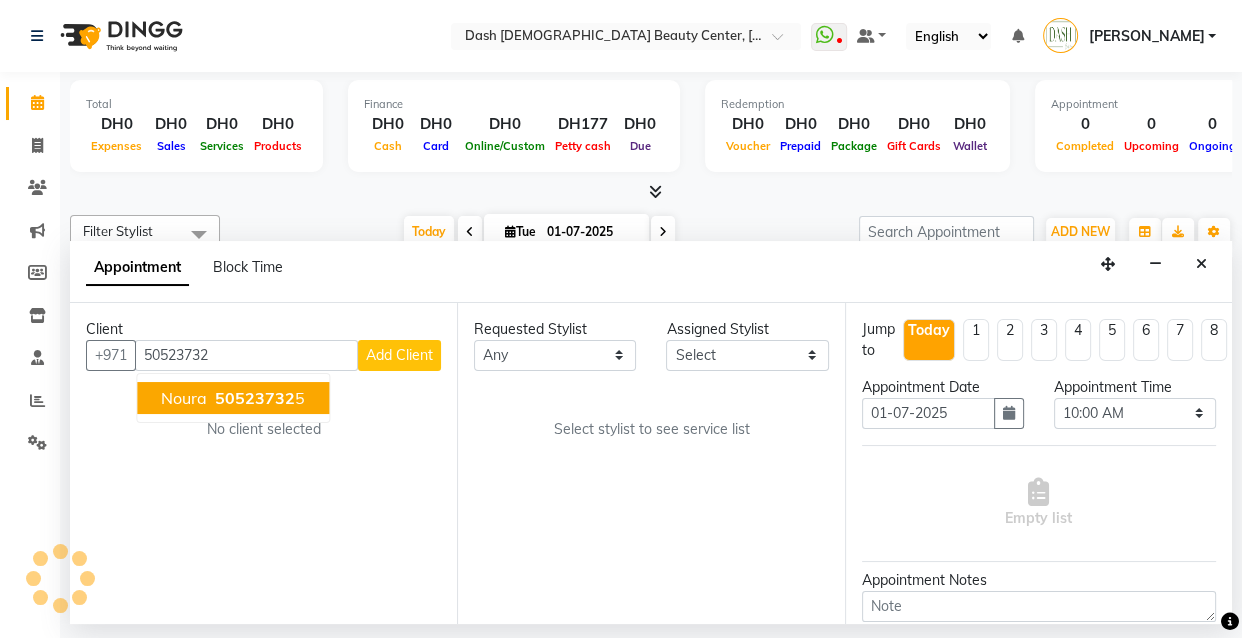 type on "505237325" 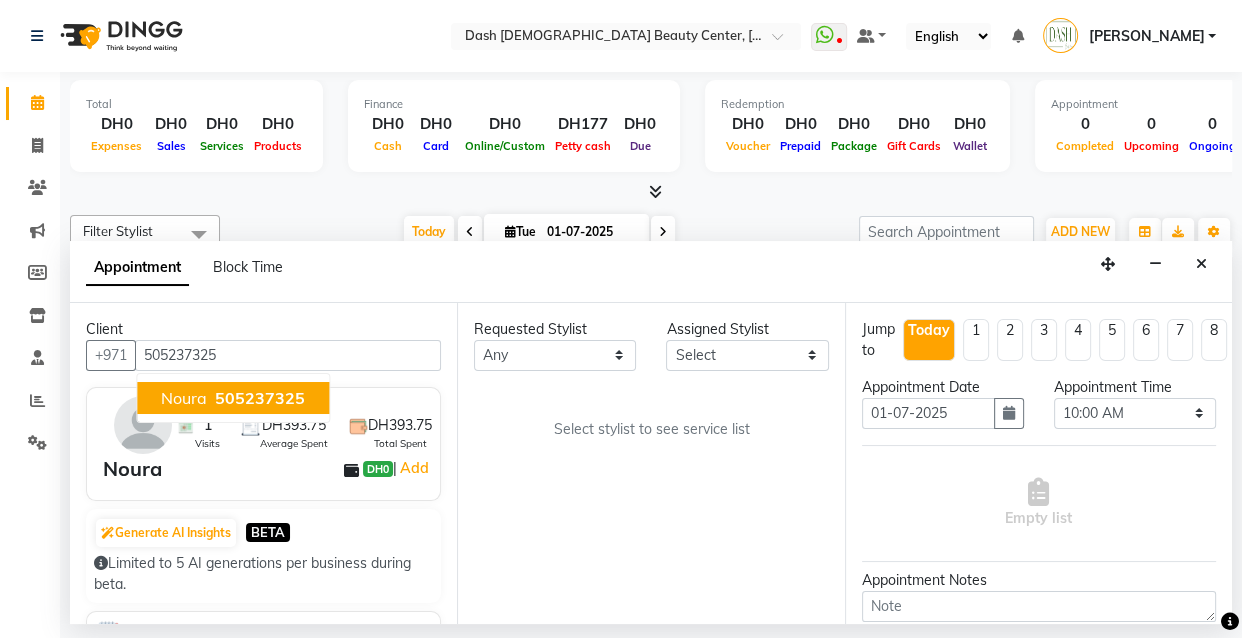 click on "505237325" at bounding box center [260, 398] 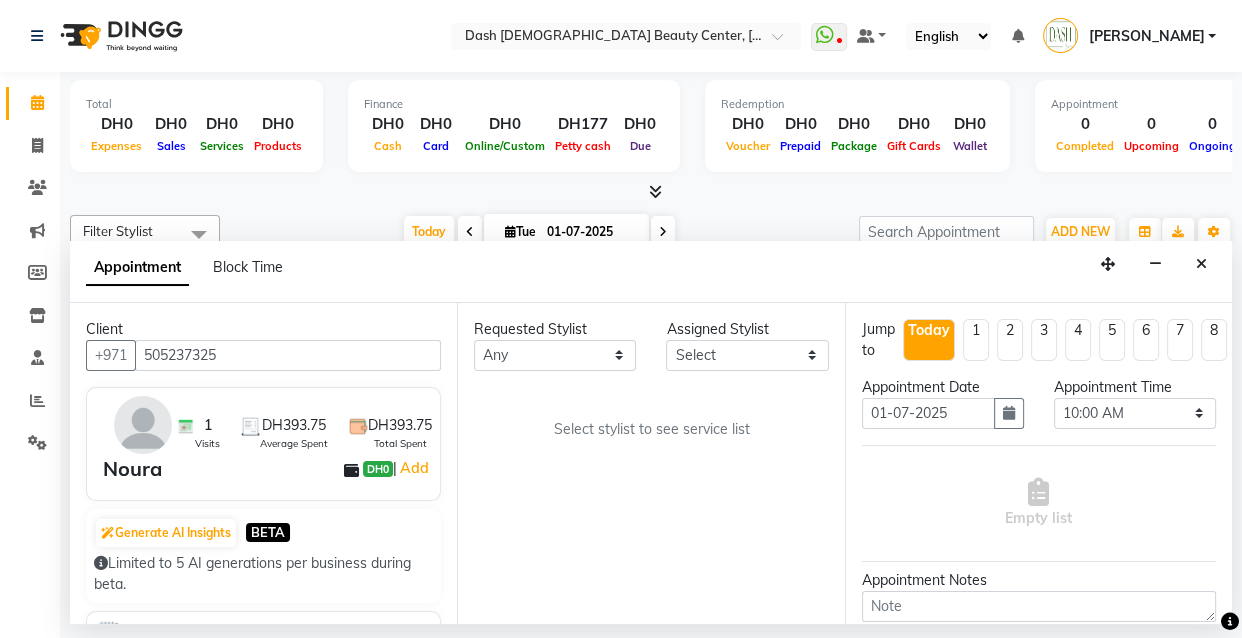 click on "505237325" at bounding box center [288, 355] 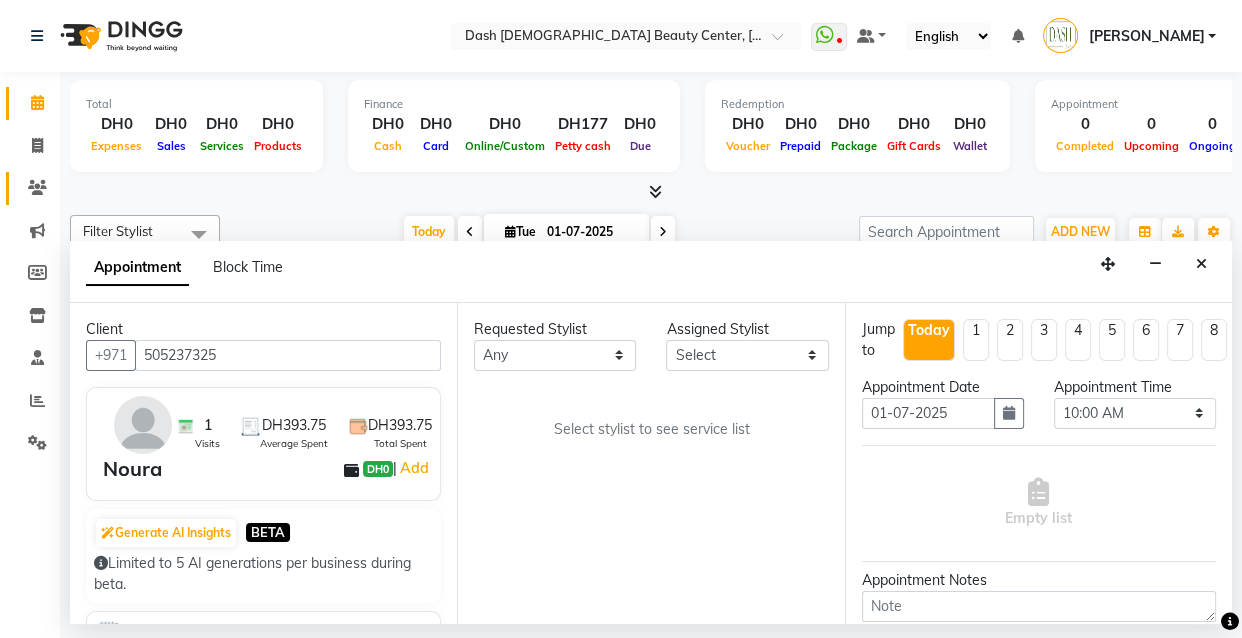 click 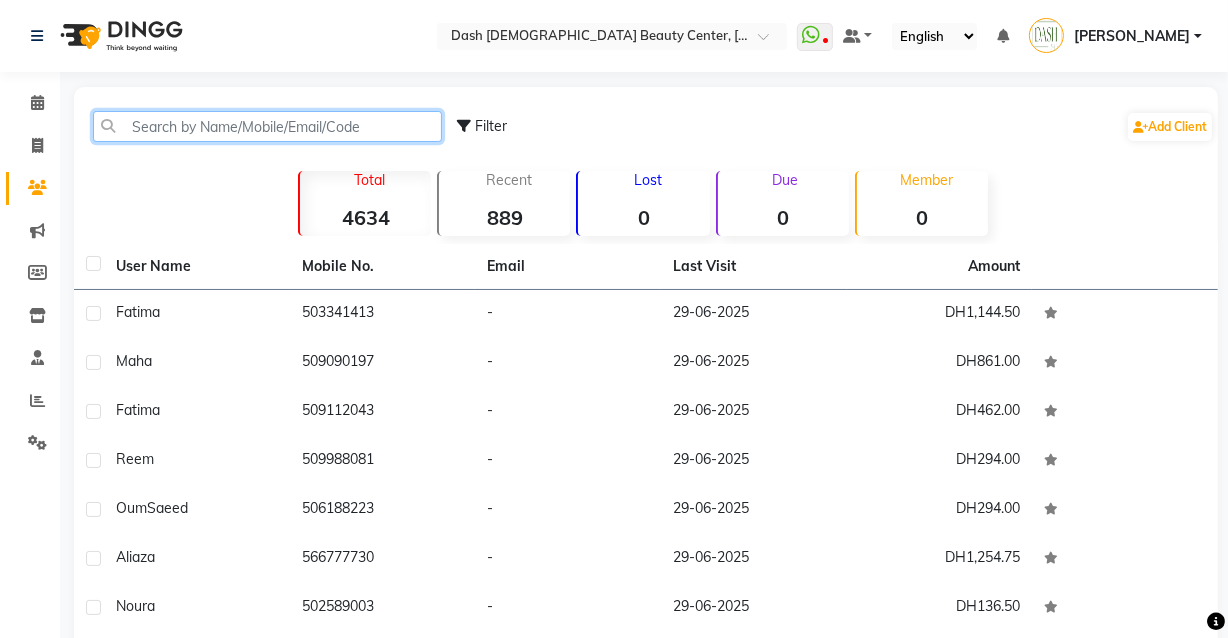 click 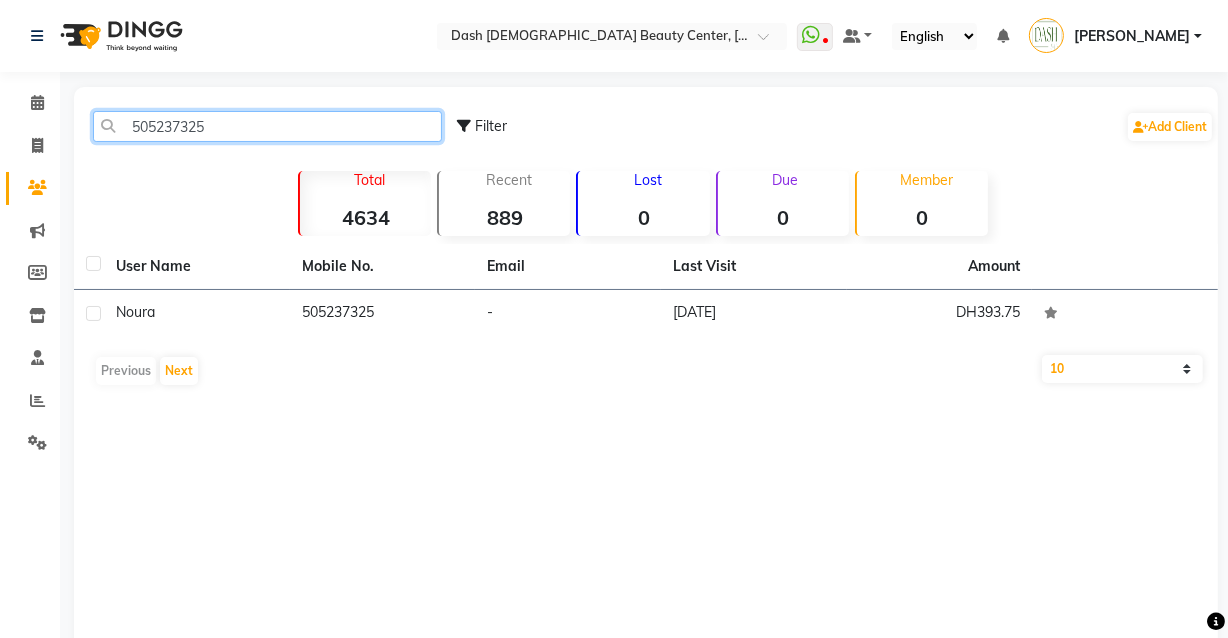 type on "505237325" 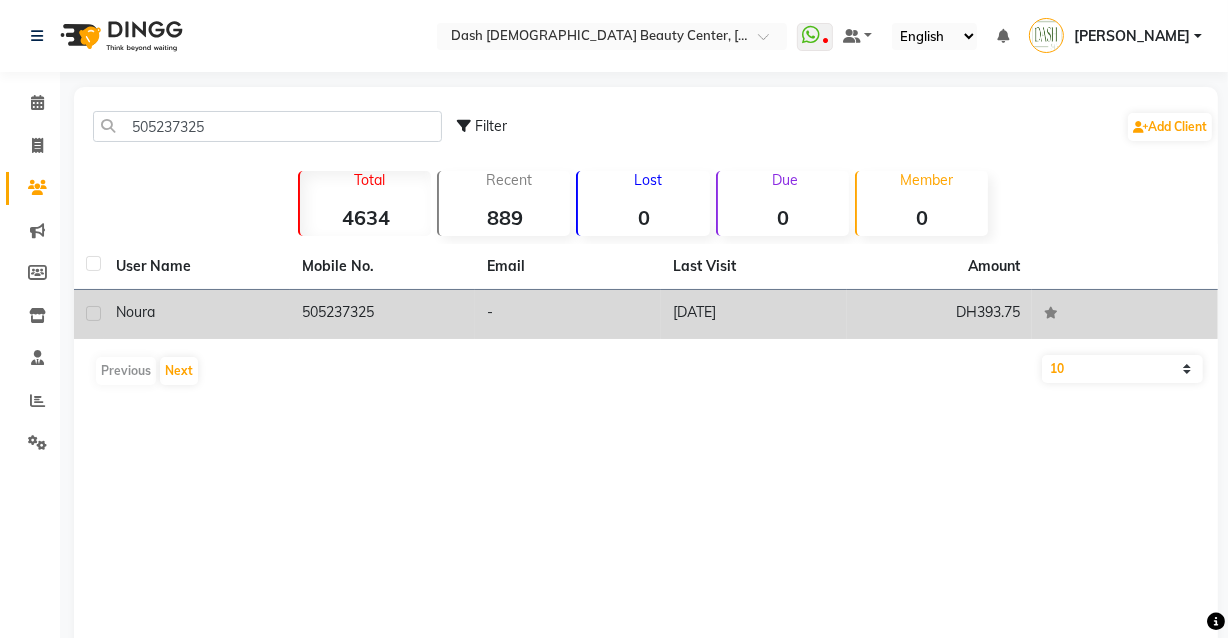 click on "Noura" 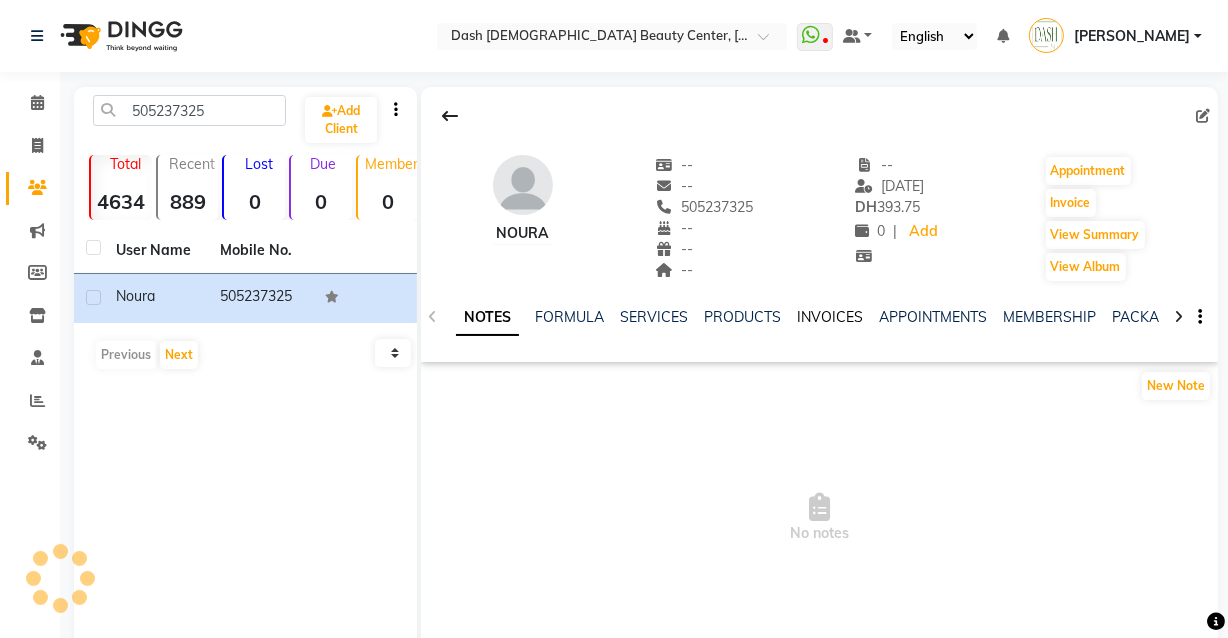 click on "INVOICES" 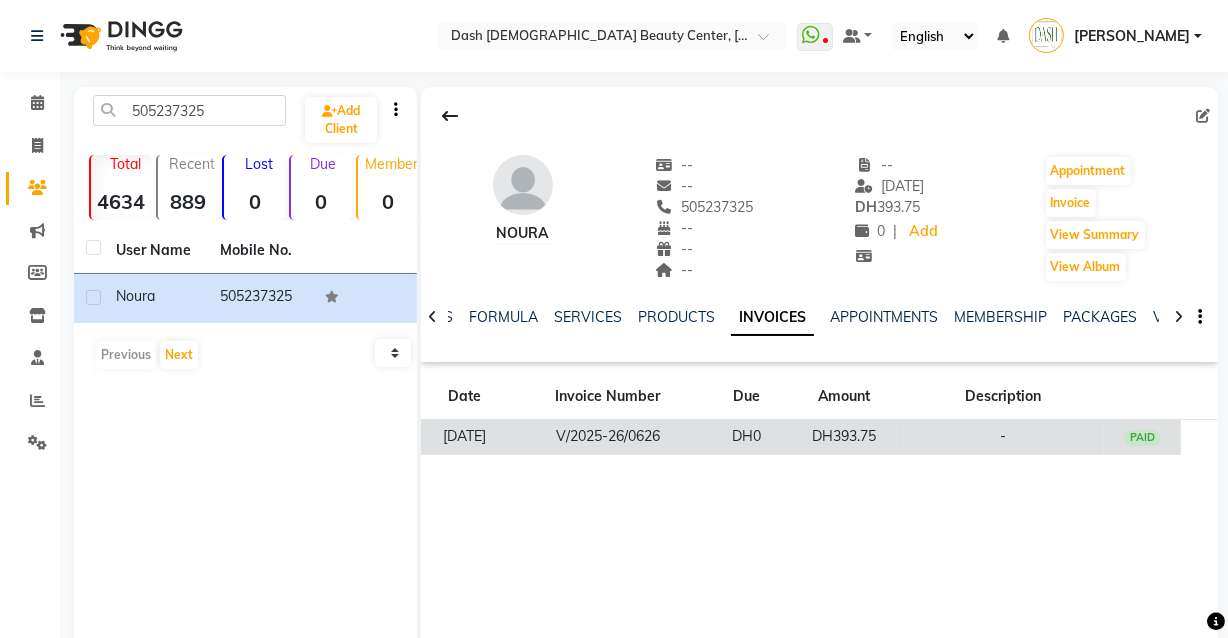 click on "-" 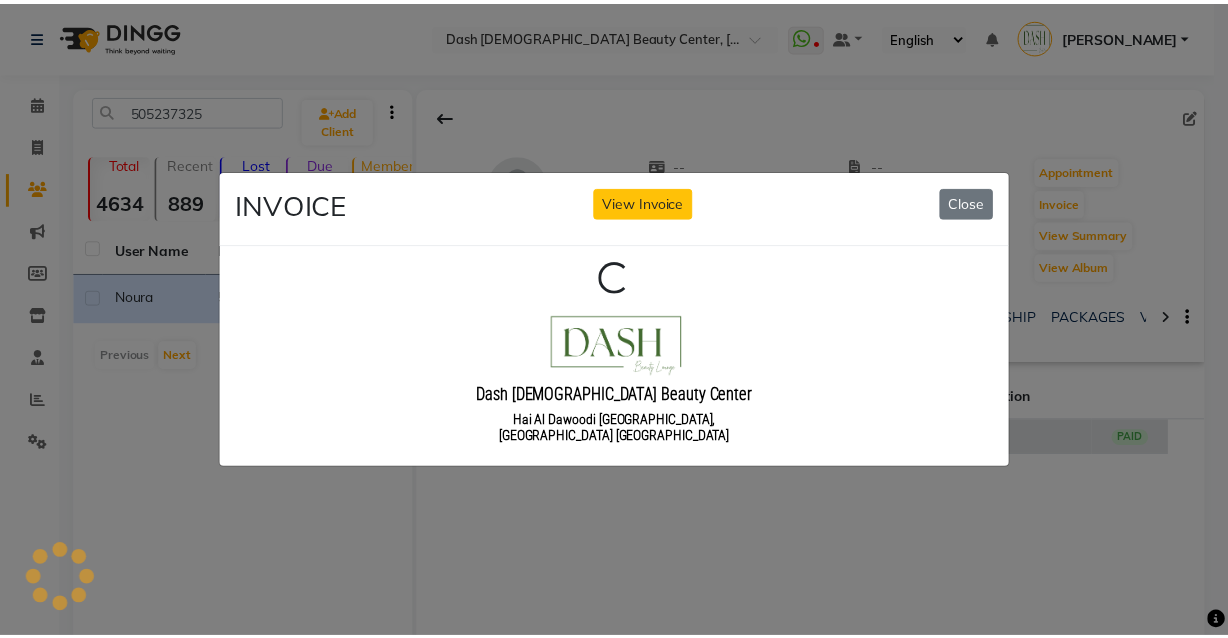scroll, scrollTop: 0, scrollLeft: 0, axis: both 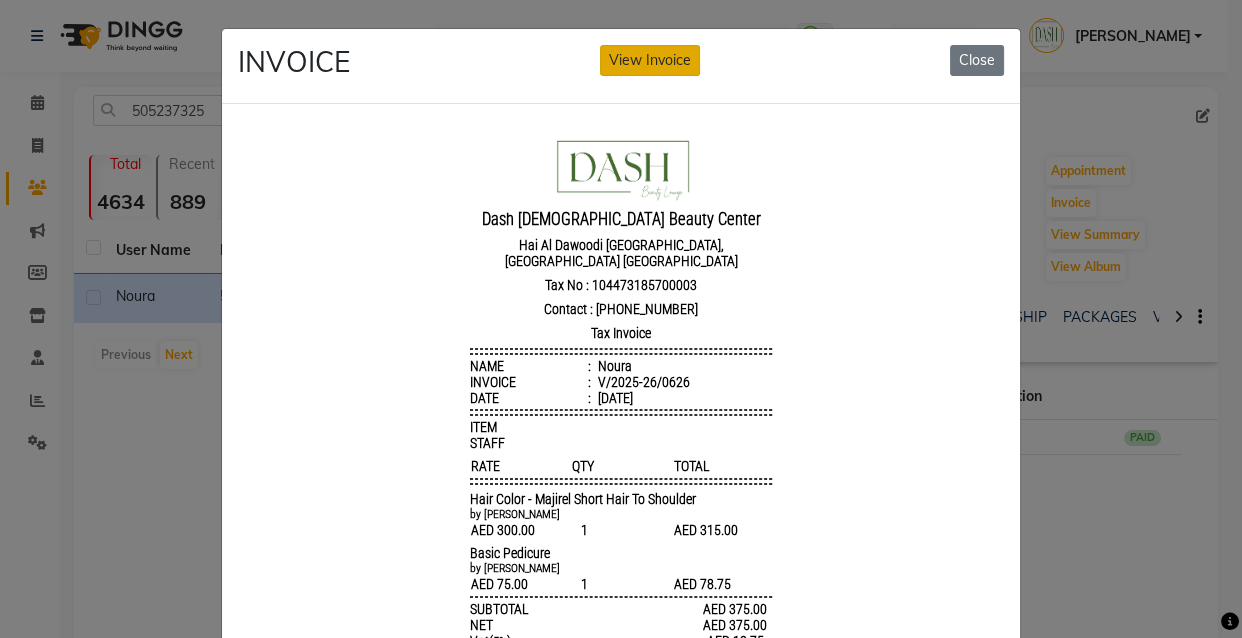 click on "View Invoice" 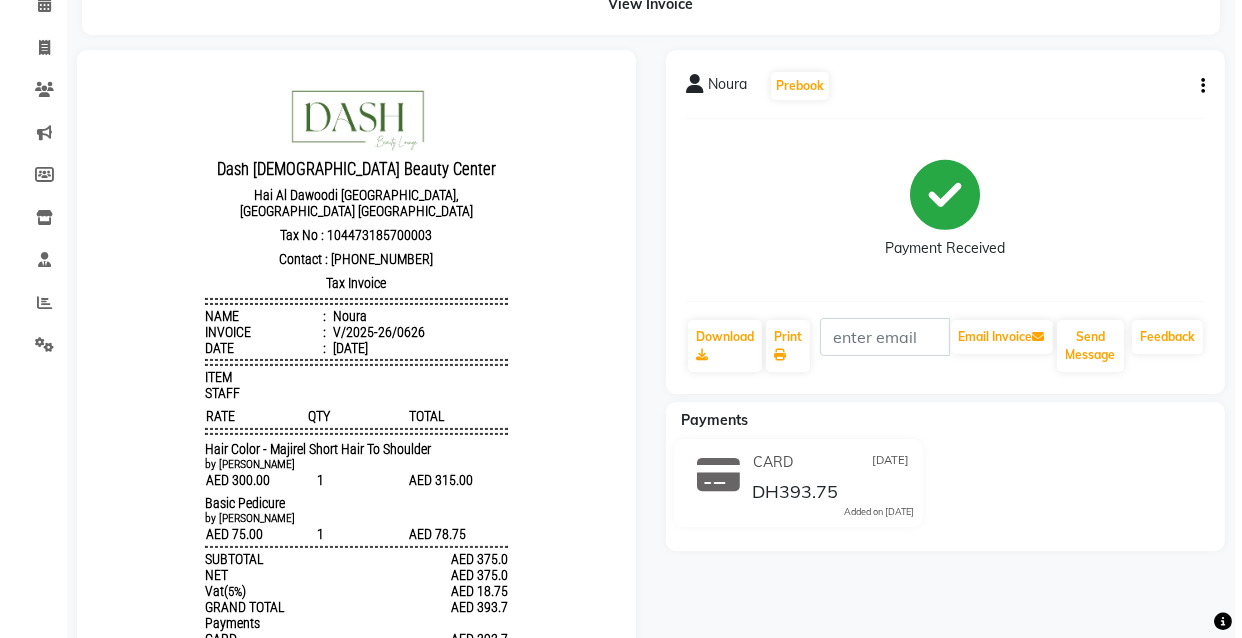 scroll, scrollTop: 0, scrollLeft: 0, axis: both 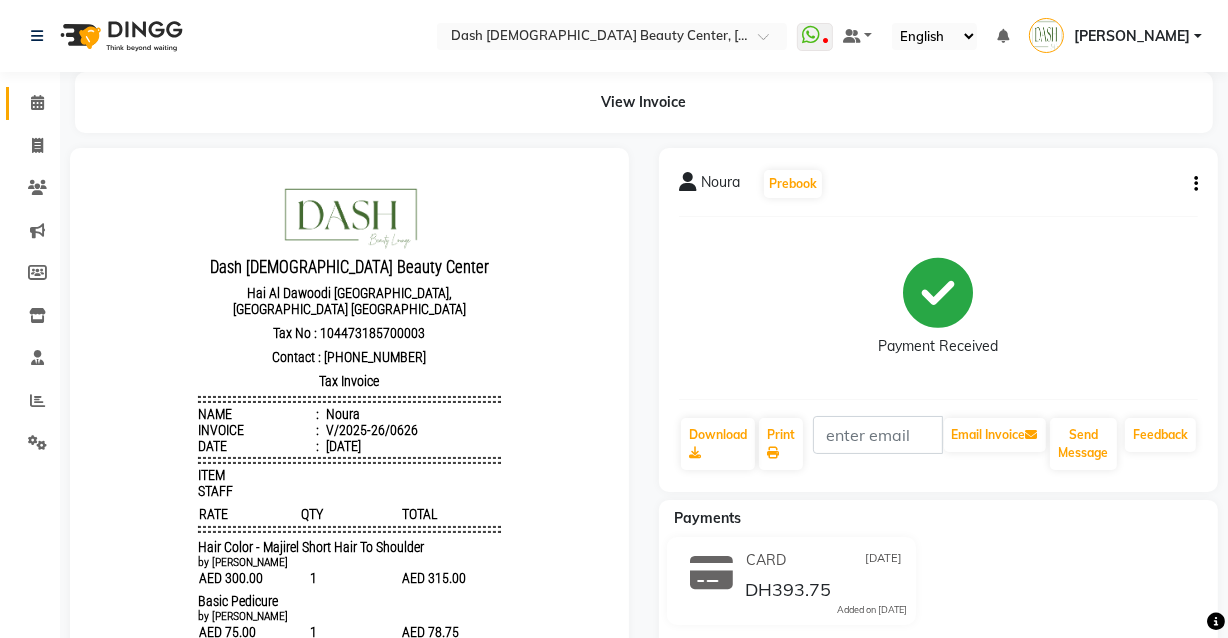 click 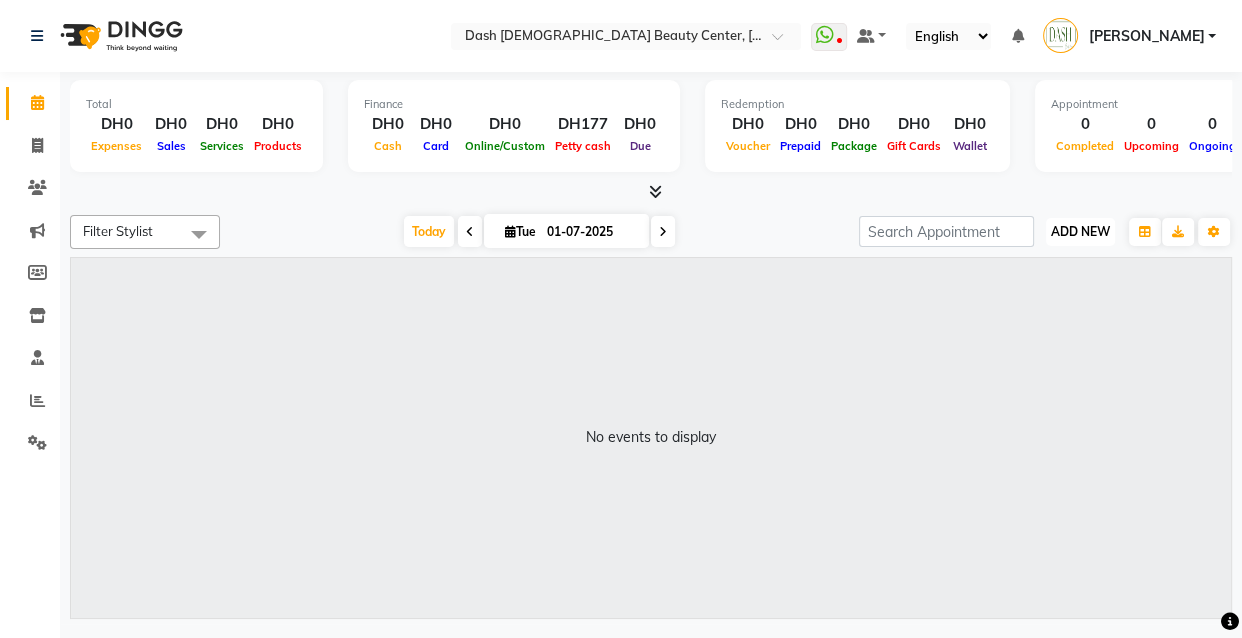 click on "ADD NEW" at bounding box center [1080, 231] 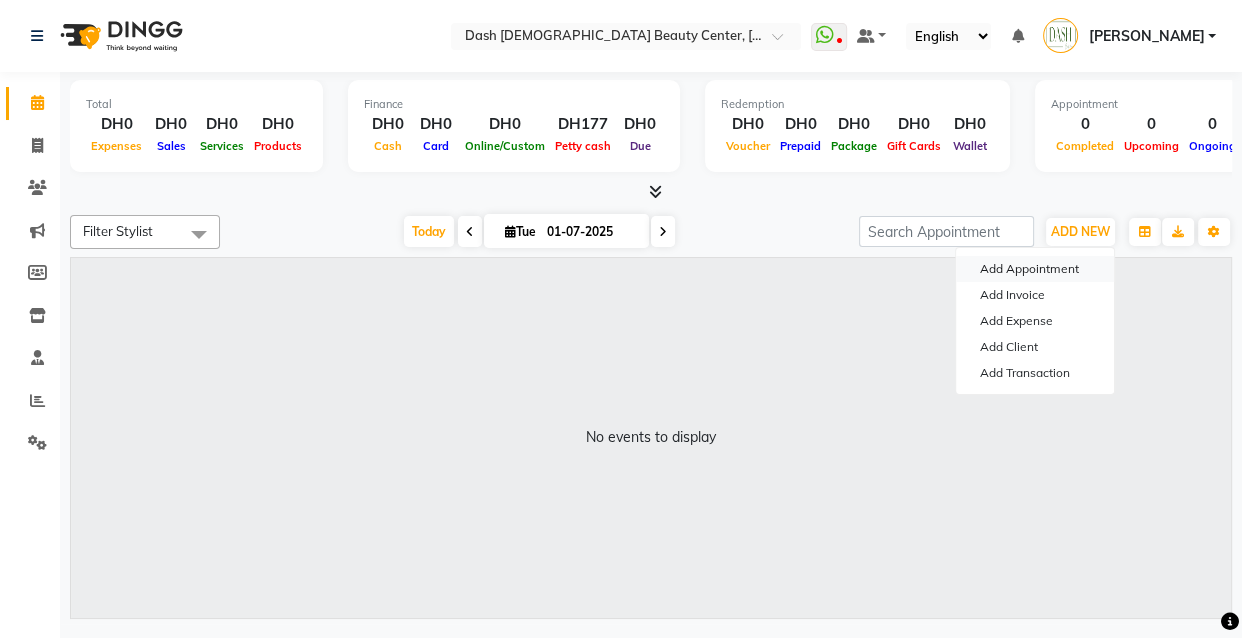 click on "Add Appointment" at bounding box center (1035, 269) 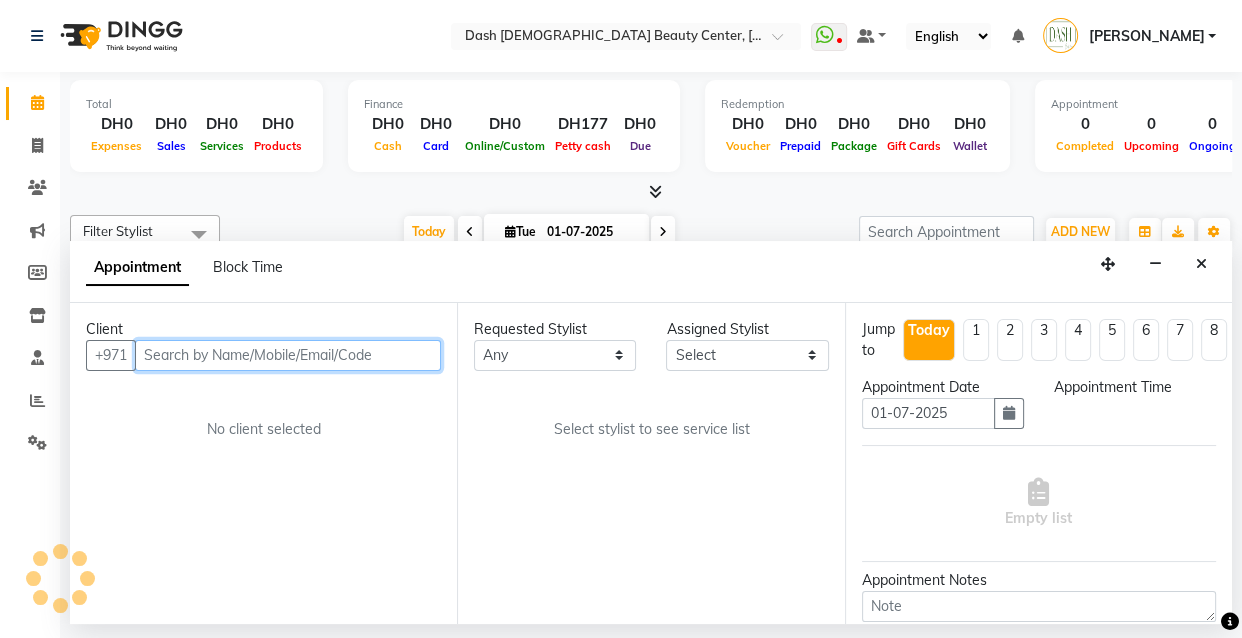 select on "600" 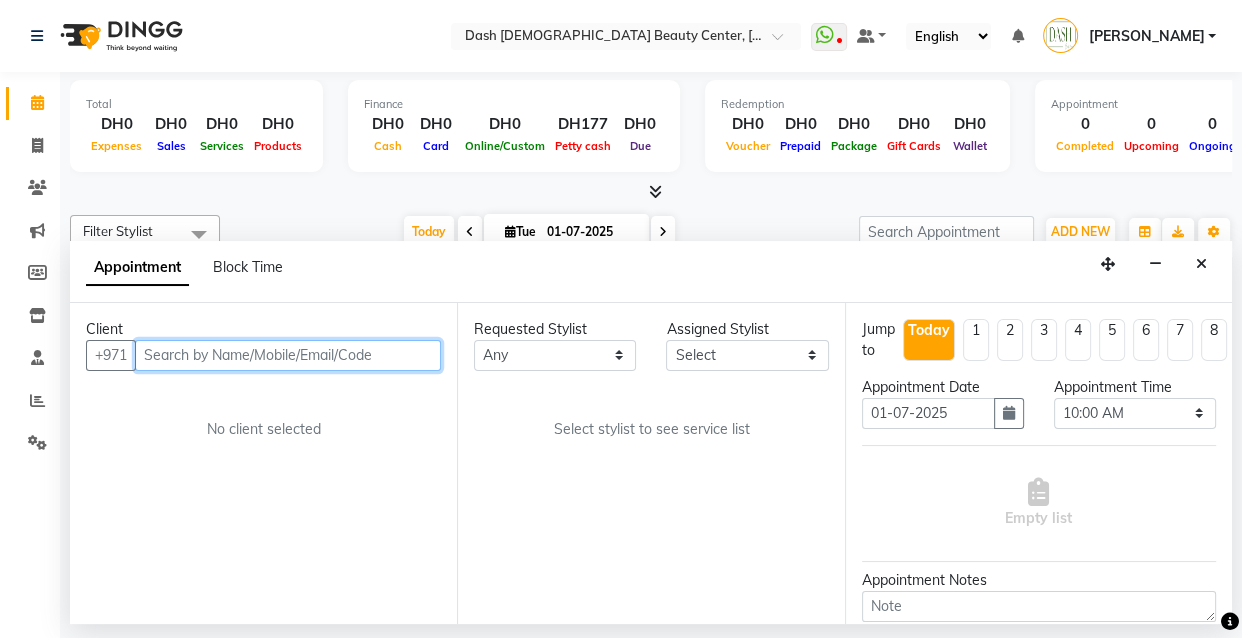click at bounding box center [288, 355] 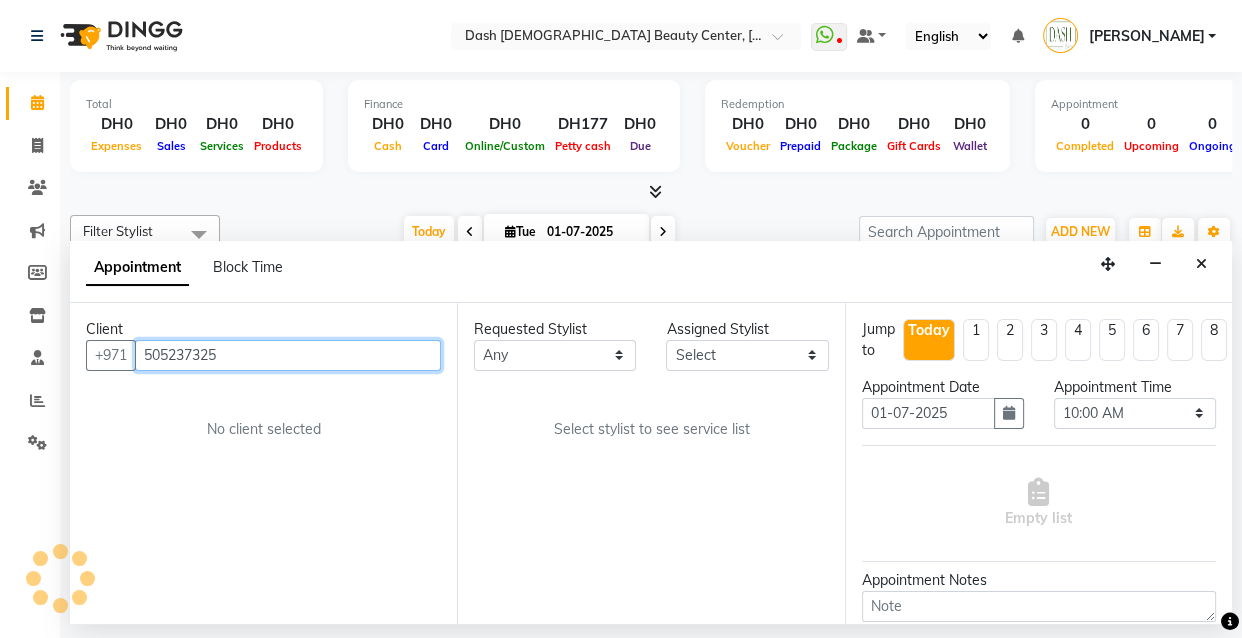 type on "505237325" 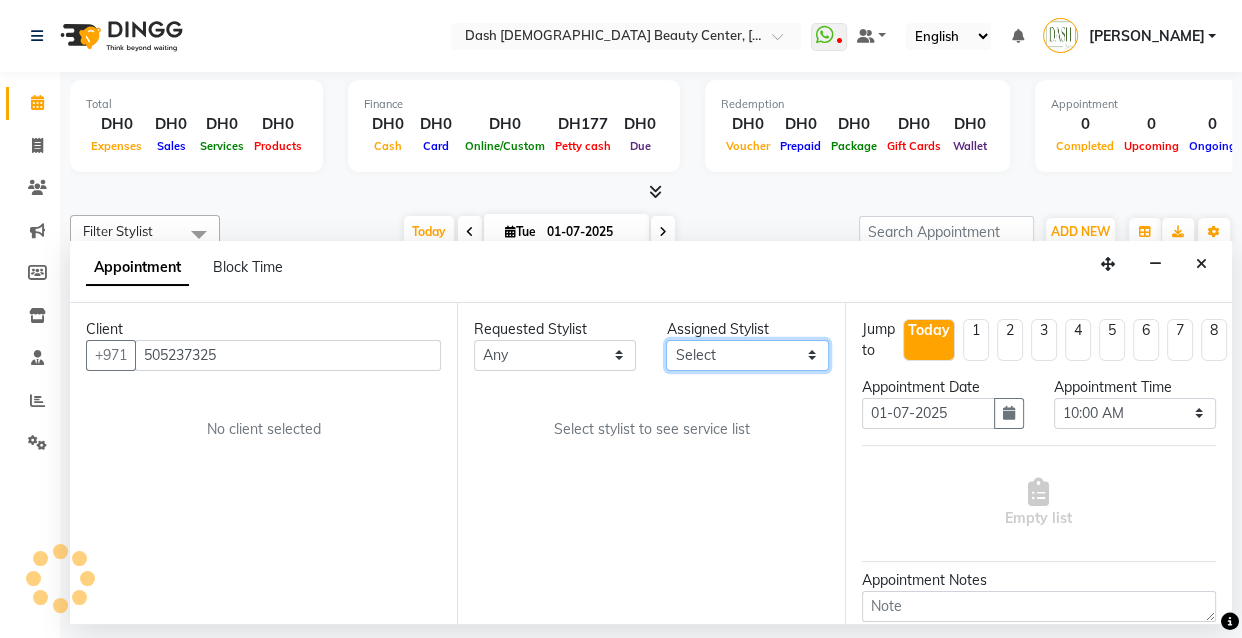 click on "Select [PERSON_NAME] [PERSON_NAME] [PERSON_NAME] [PERSON_NAME] [PERSON_NAME] [PERSON_NAME] [PERSON_NAME] [PERSON_NAME] [PERSON_NAME] [PERSON_NAME] [PERSON_NAME]" at bounding box center [747, 355] 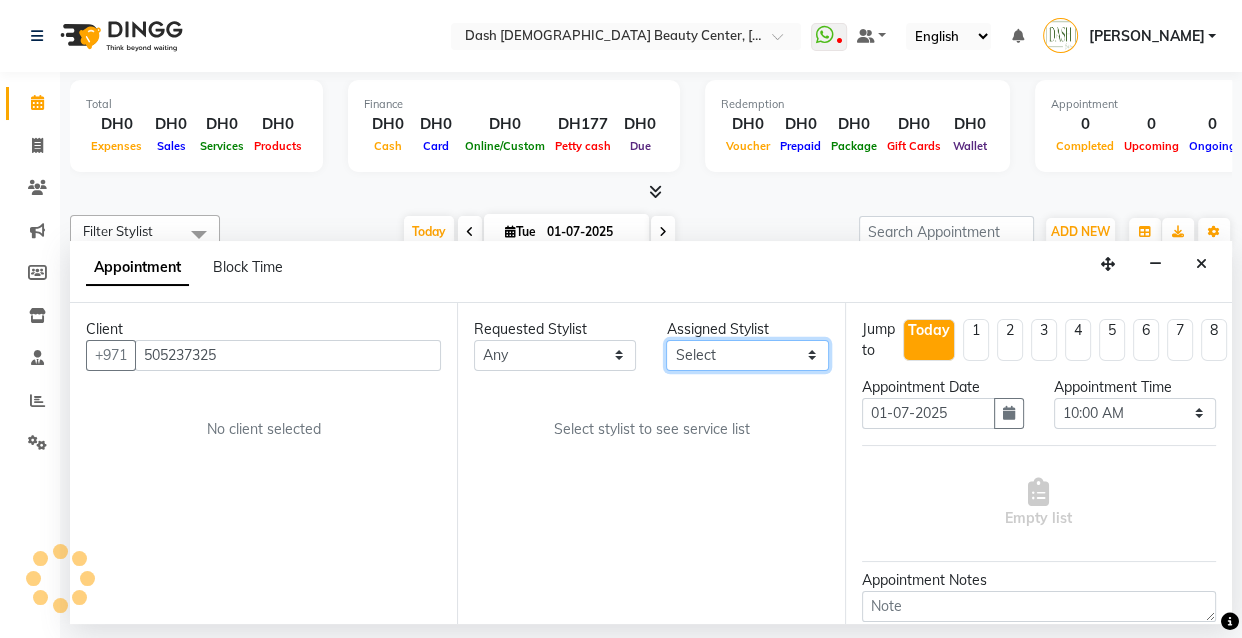 select on "81108" 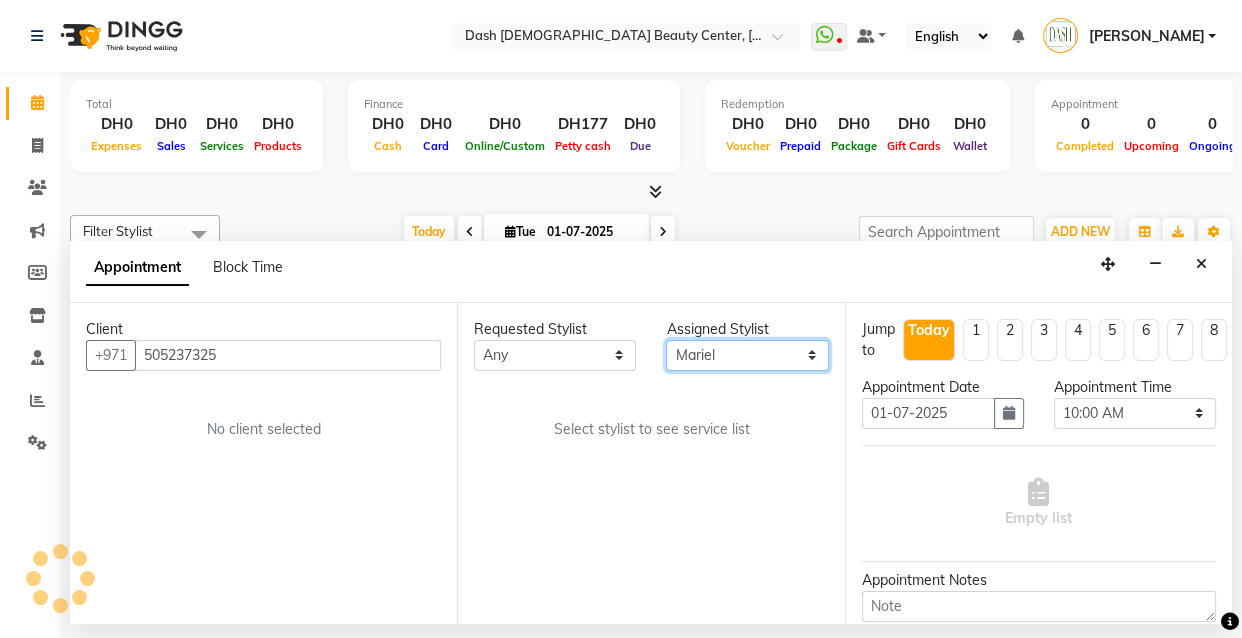 click on "Select [PERSON_NAME] [PERSON_NAME] [PERSON_NAME] [PERSON_NAME] [PERSON_NAME] [PERSON_NAME] [PERSON_NAME] [PERSON_NAME] [PERSON_NAME] [PERSON_NAME] [PERSON_NAME]" at bounding box center [747, 355] 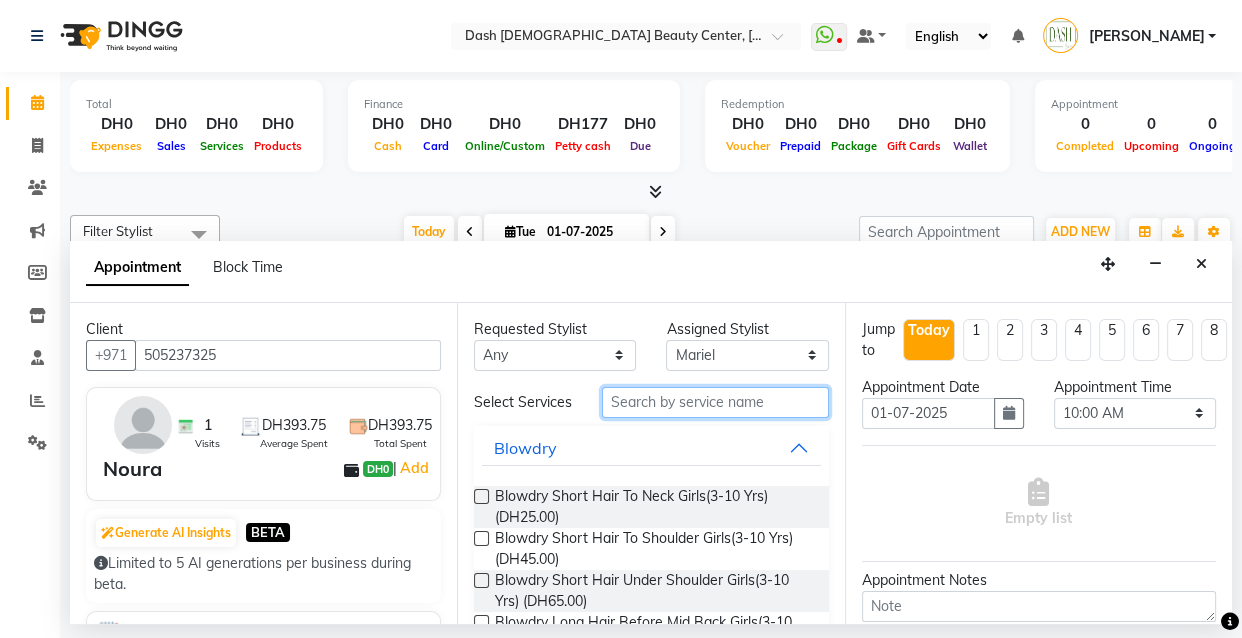 click at bounding box center [715, 402] 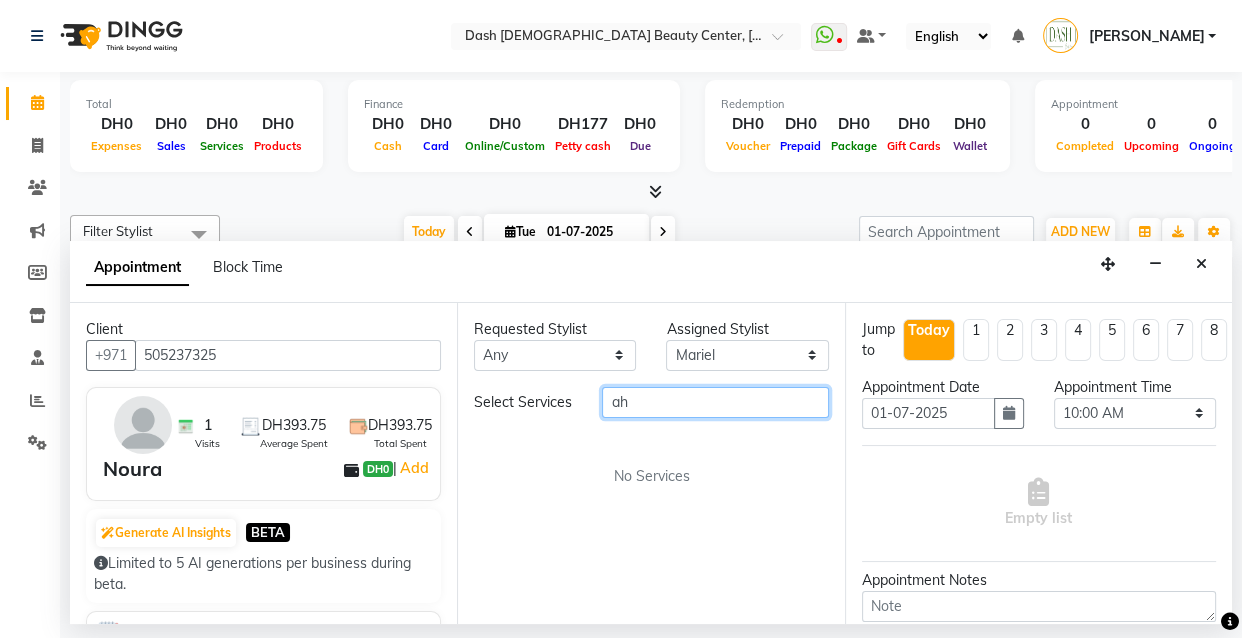 type on "a" 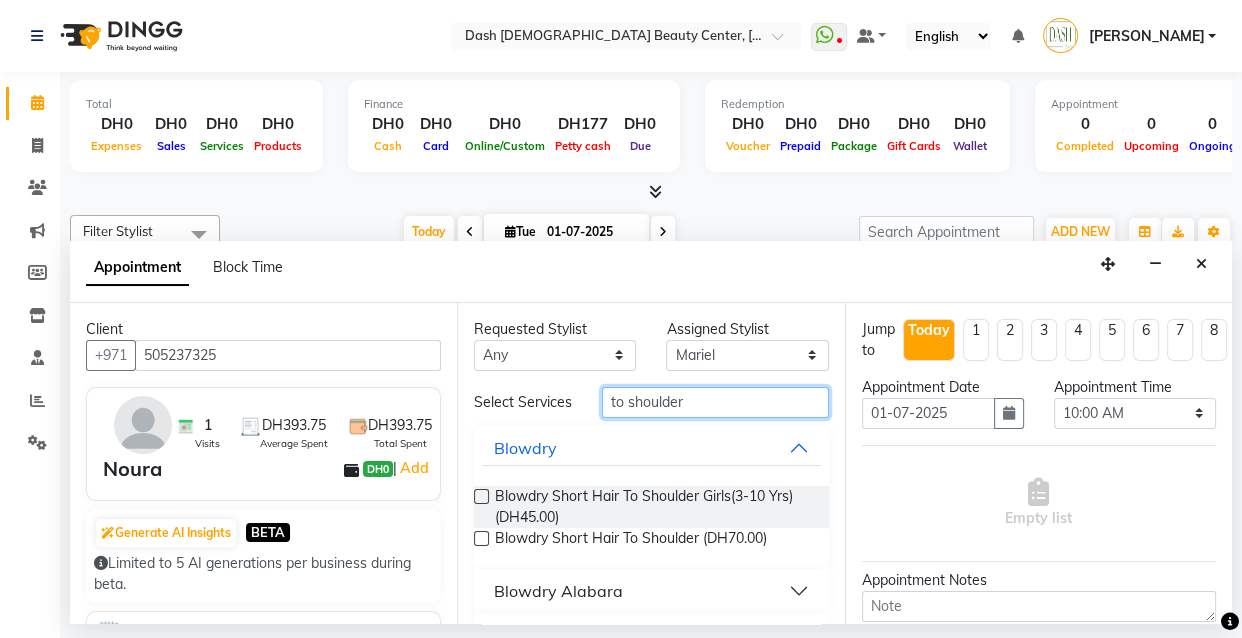type on "to shoulder" 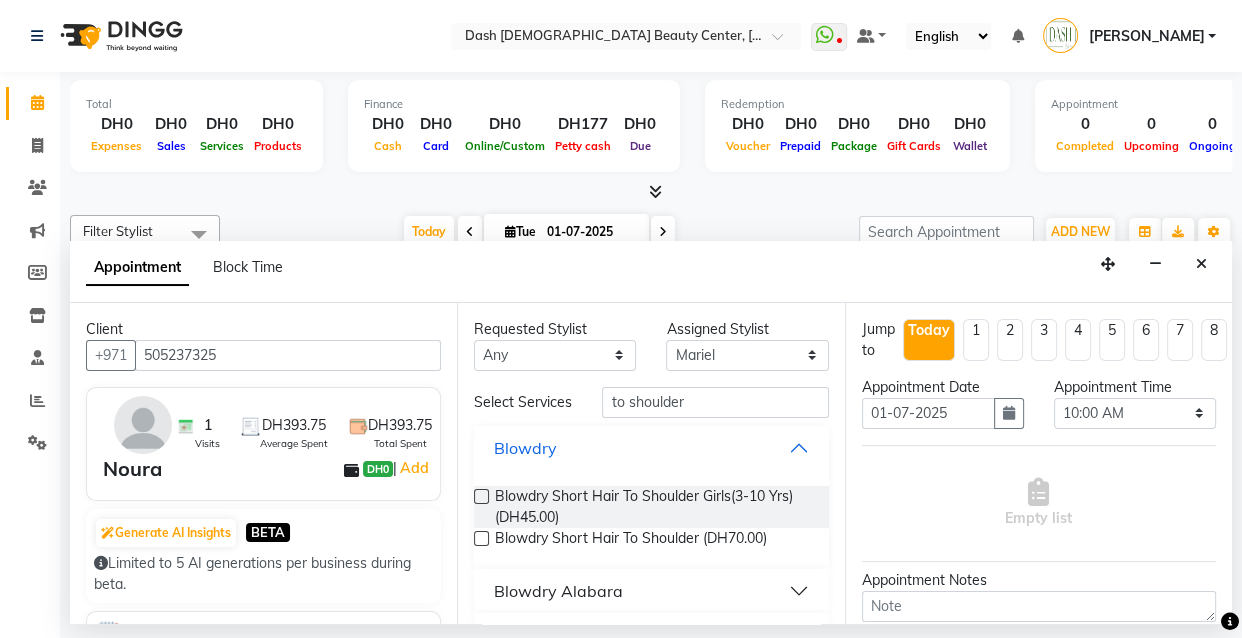 click on "Blowdry" at bounding box center (651, 448) 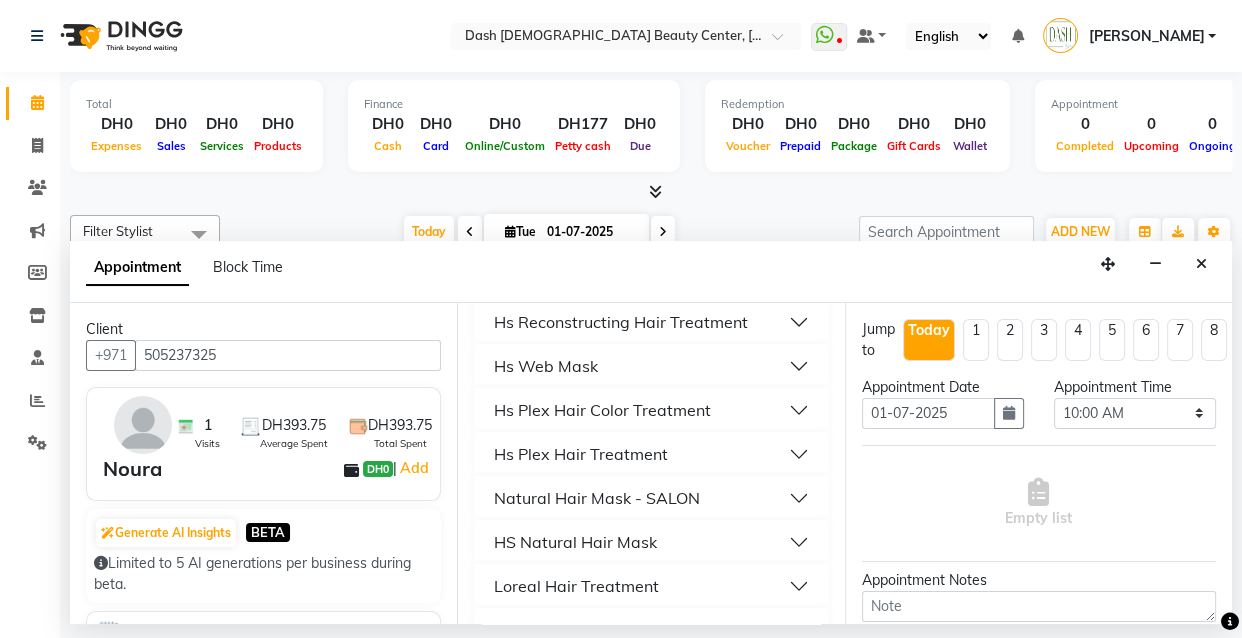 scroll, scrollTop: 1682, scrollLeft: 0, axis: vertical 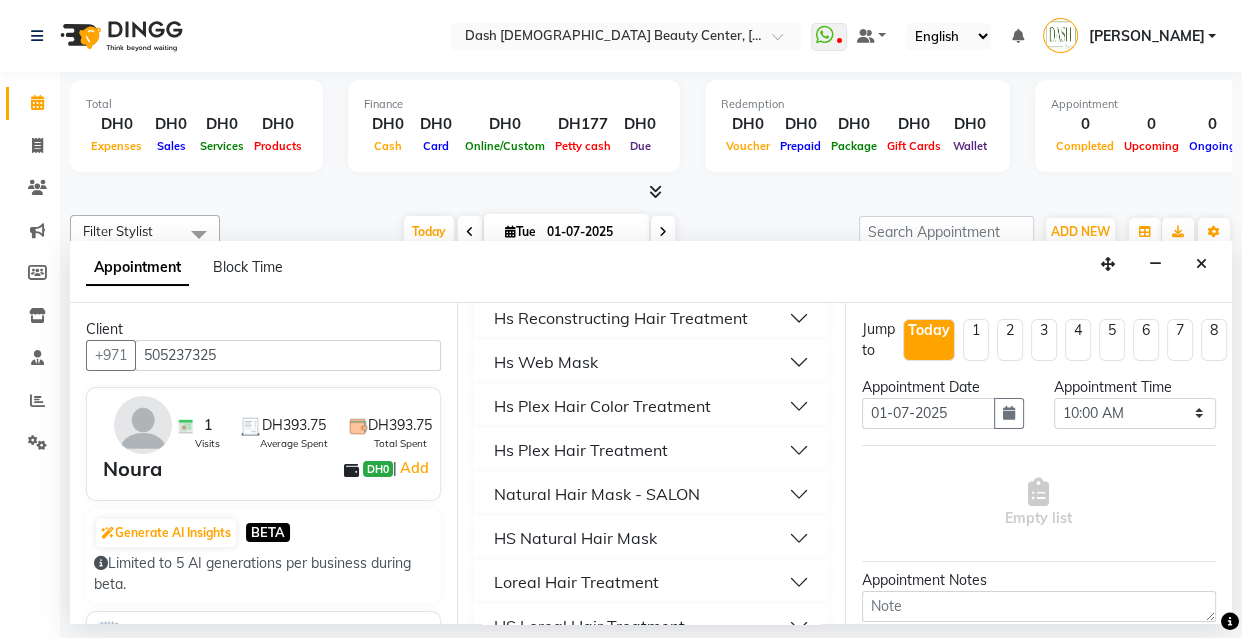 click on "Natural Hair Mask - SALON" at bounding box center [651, 494] 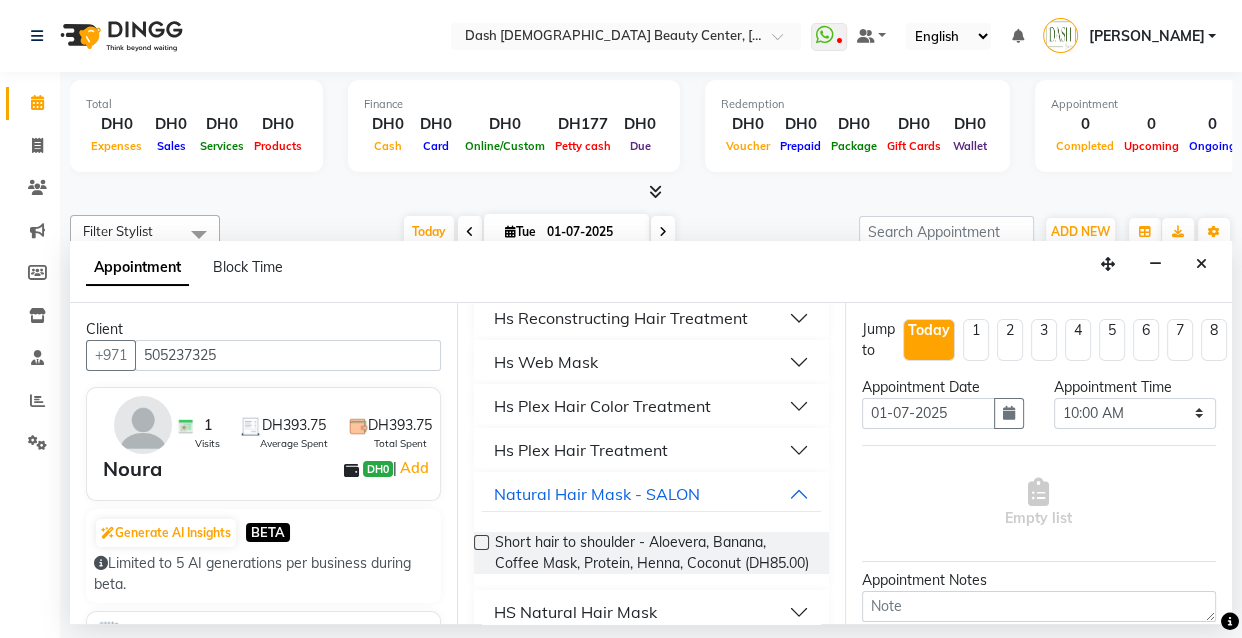click at bounding box center [481, 542] 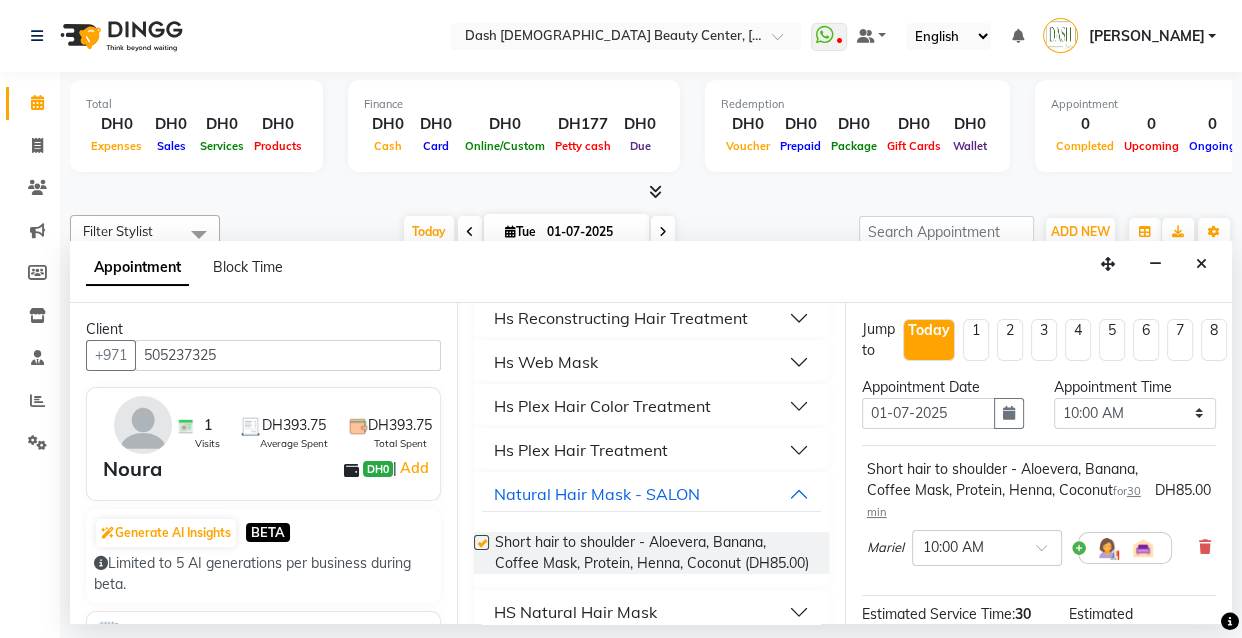 checkbox on "false" 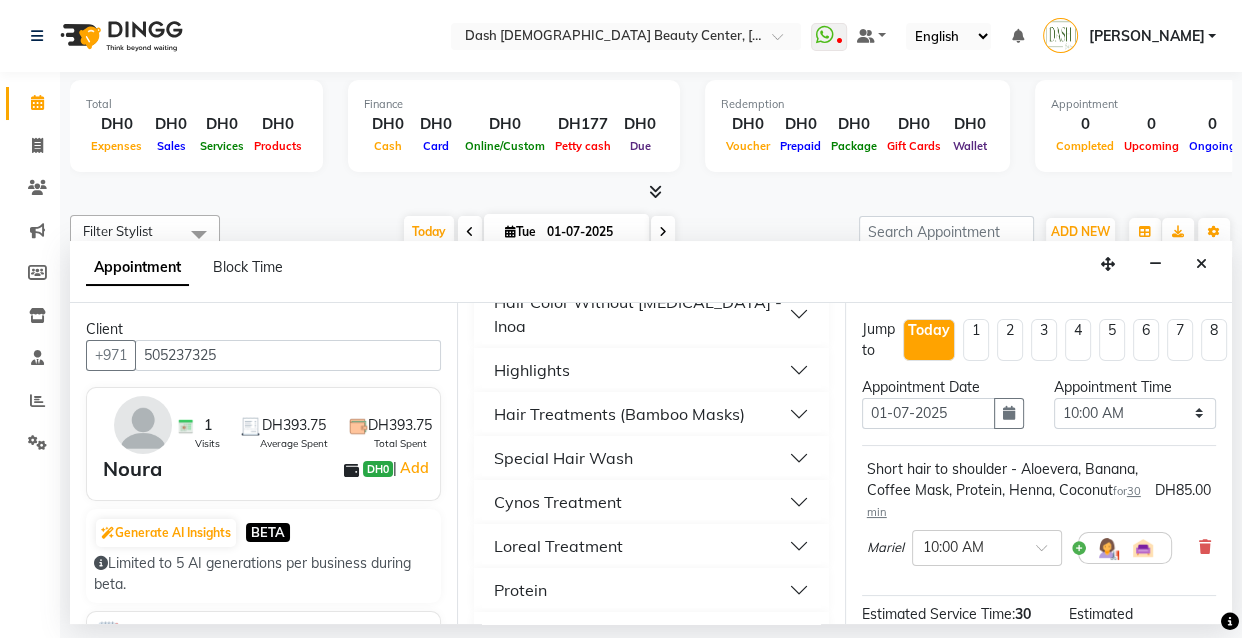 scroll, scrollTop: 0, scrollLeft: 0, axis: both 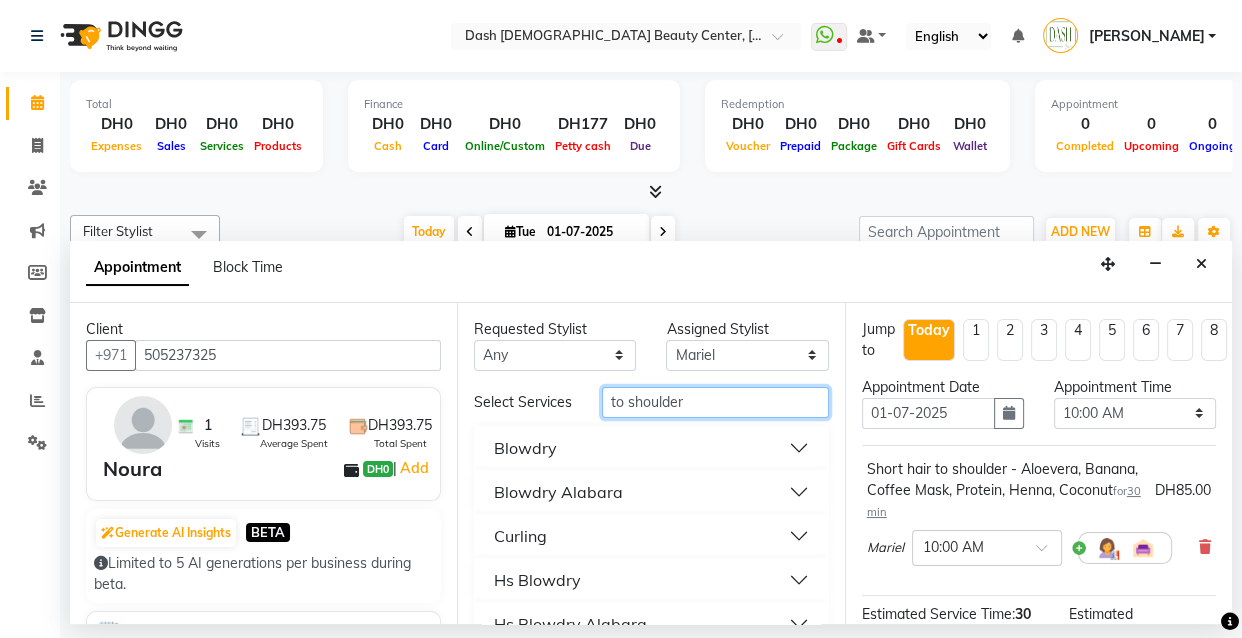click on "to shoulder" at bounding box center (715, 402) 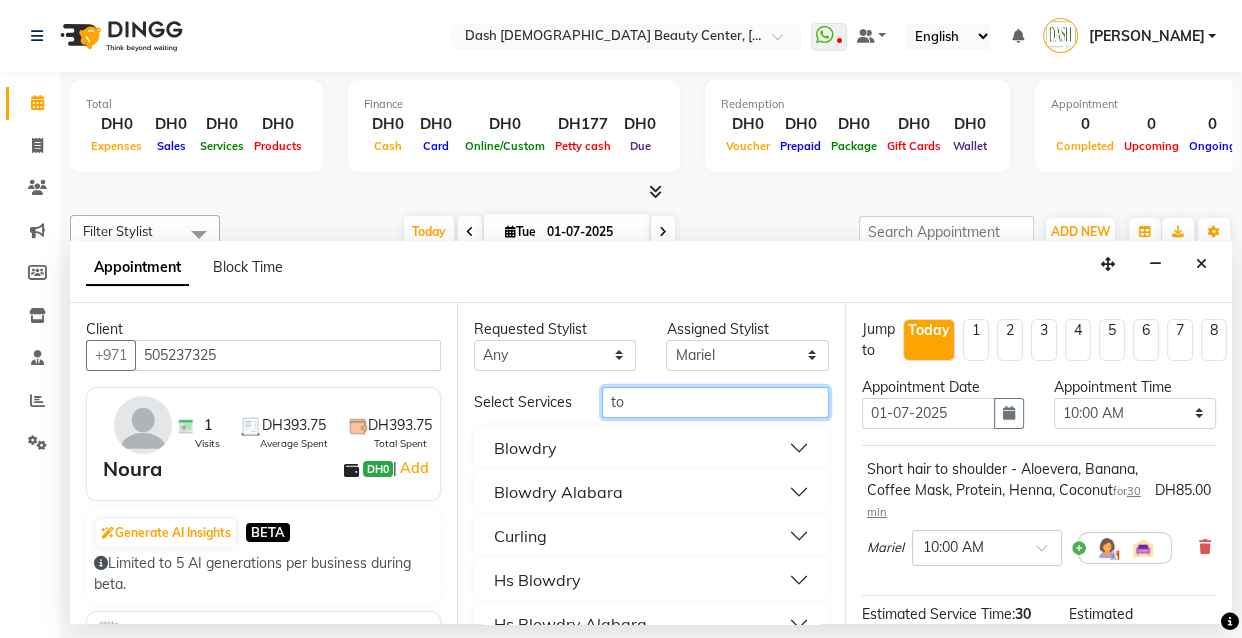 type on "t" 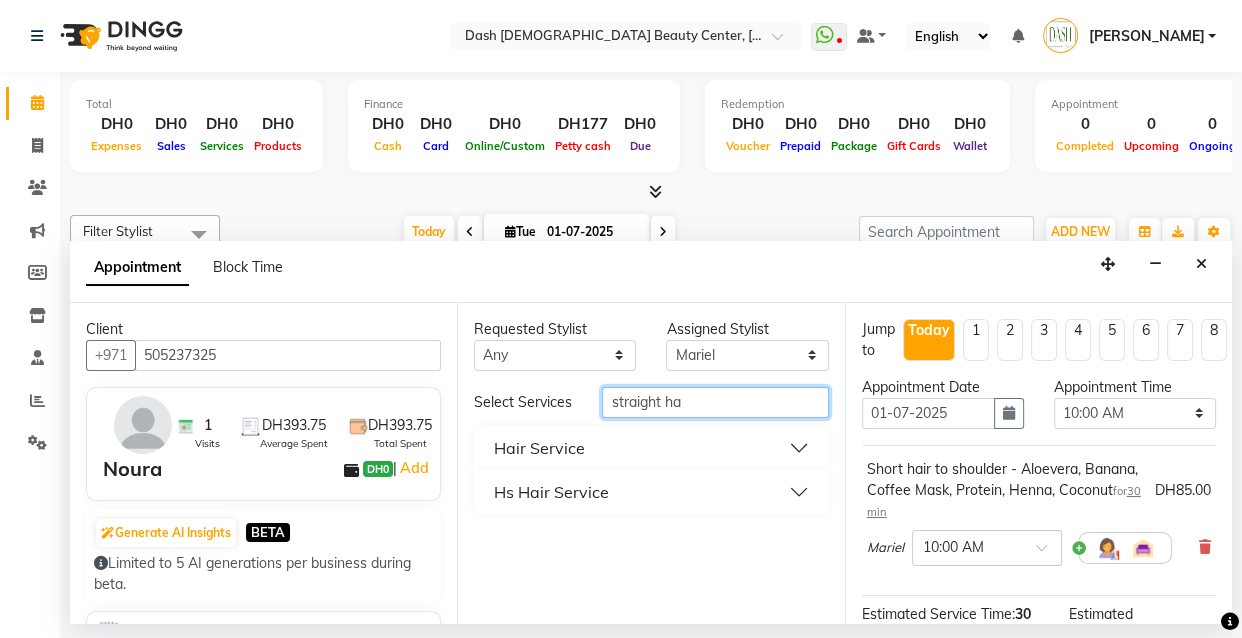 type on "straight ha" 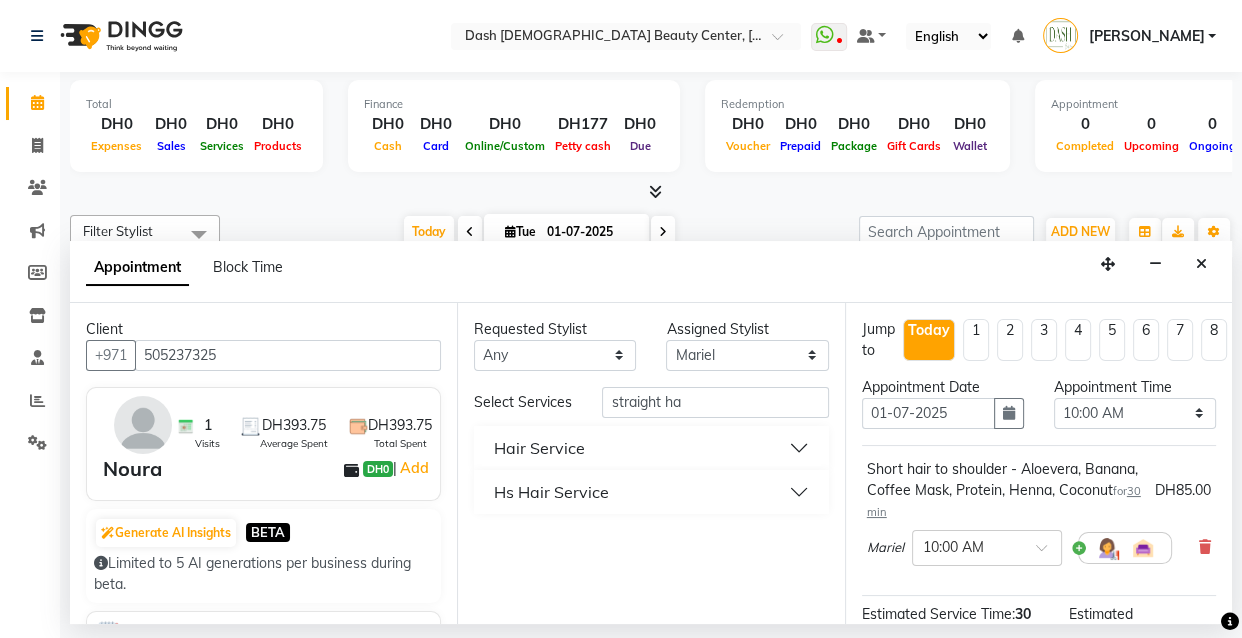 click on "Hair Service" at bounding box center (651, 448) 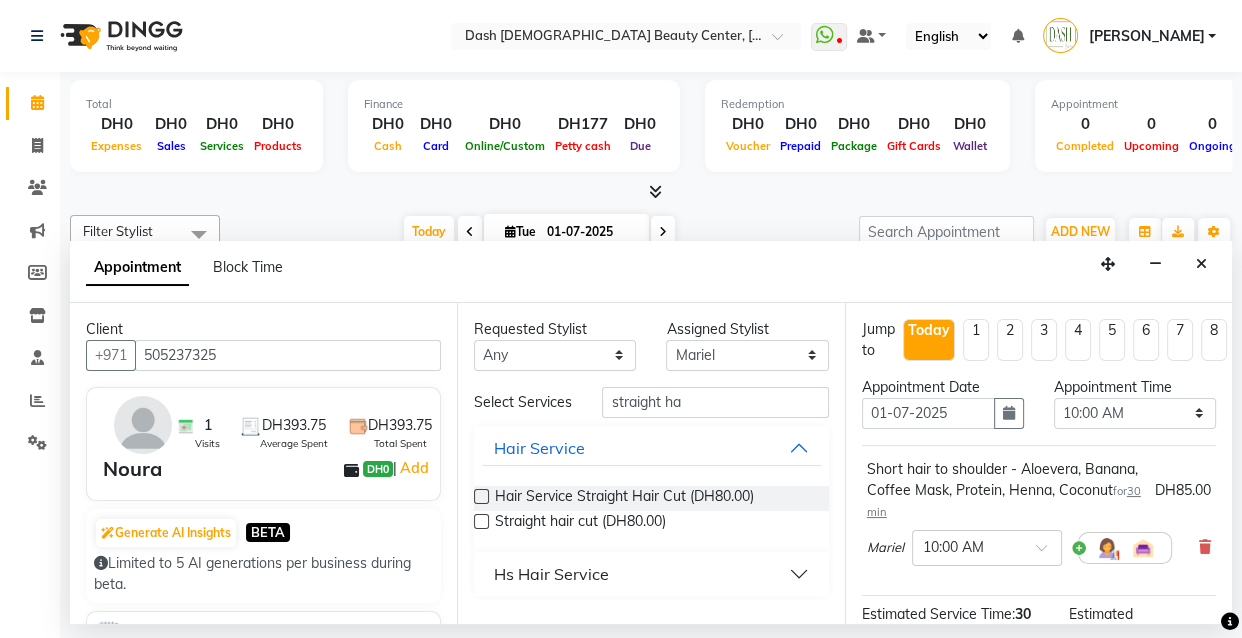 click at bounding box center [481, 496] 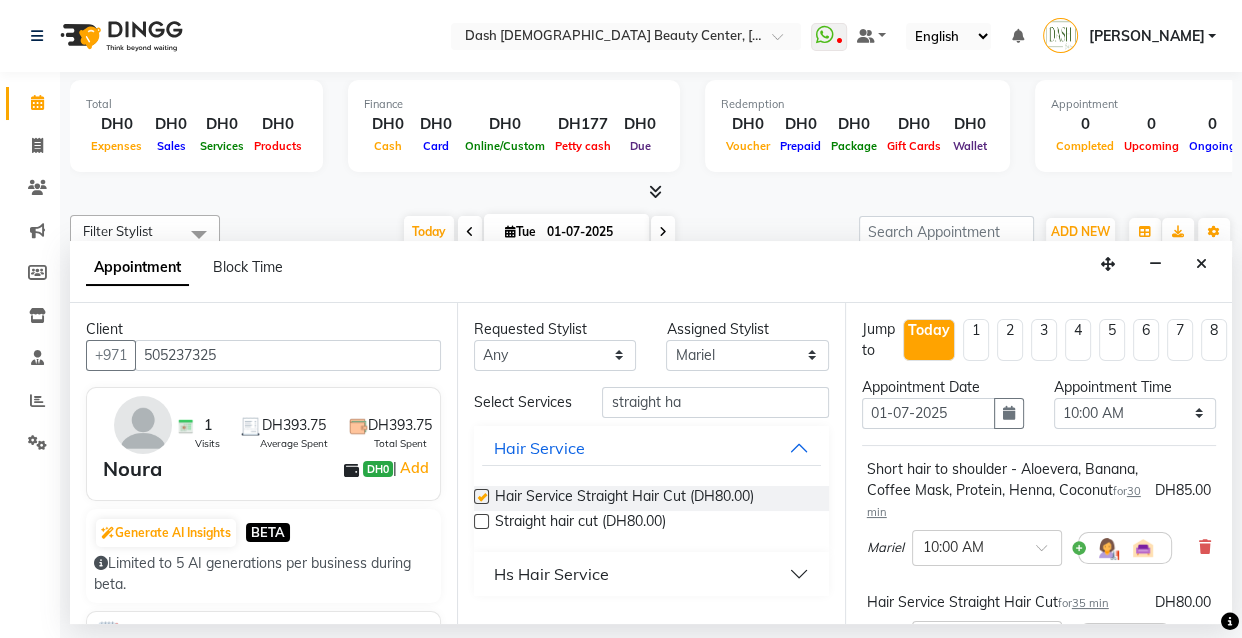 checkbox on "false" 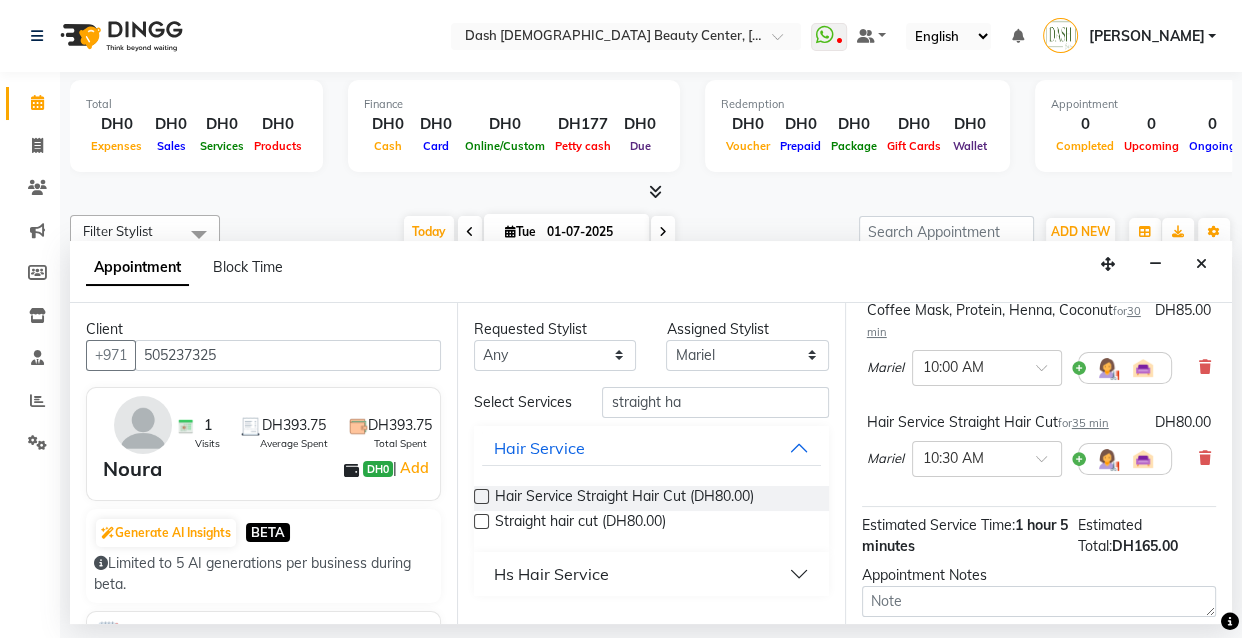 scroll, scrollTop: 181, scrollLeft: 0, axis: vertical 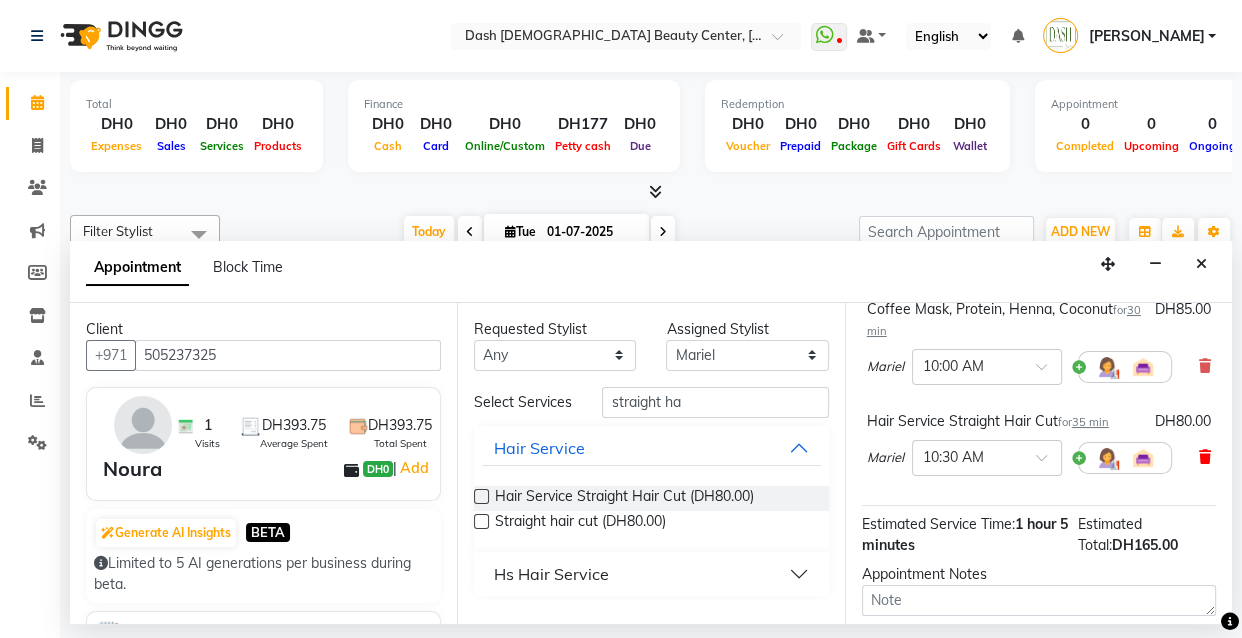 click at bounding box center (1205, 457) 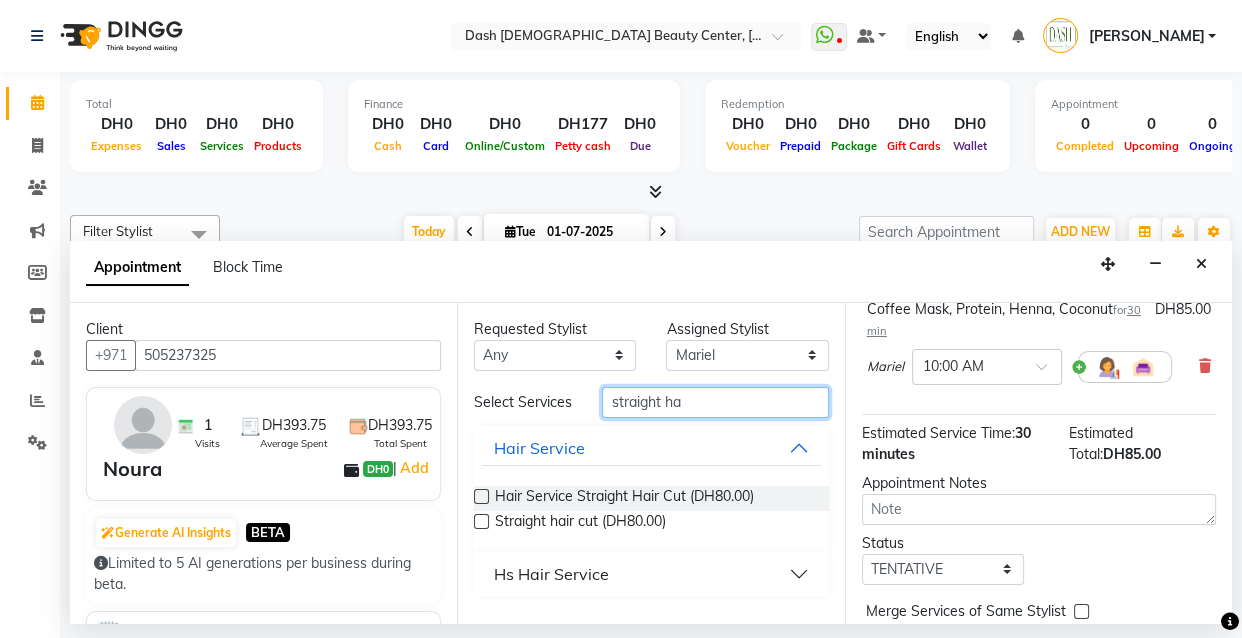 click on "straight ha" at bounding box center [715, 402] 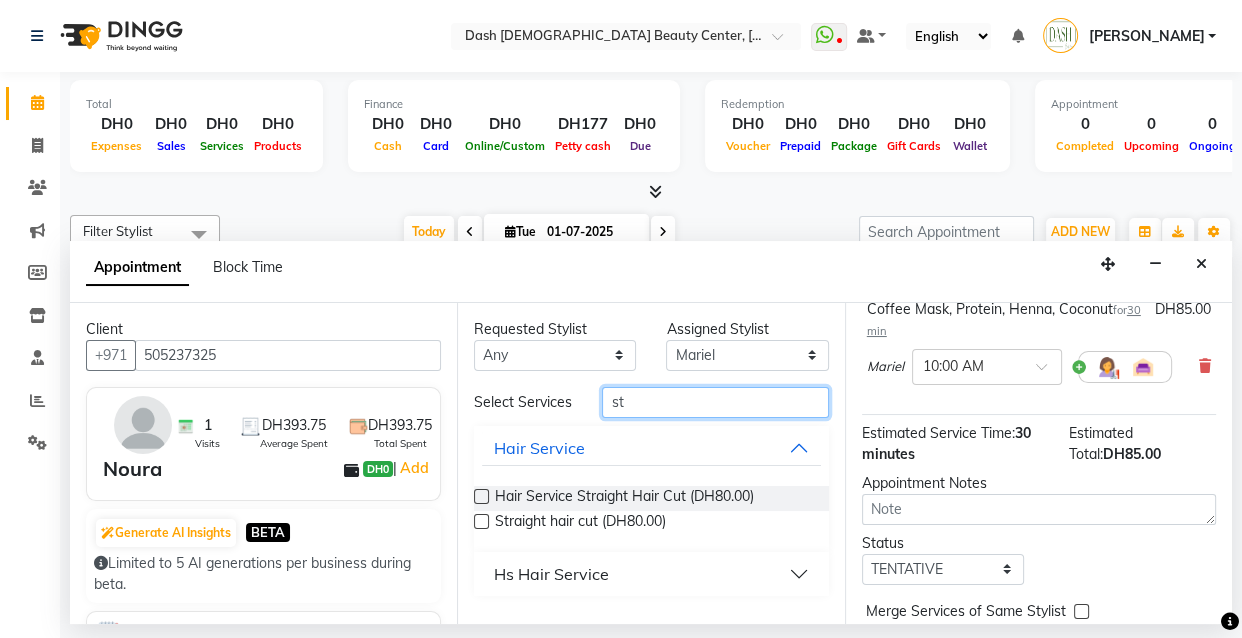 type on "s" 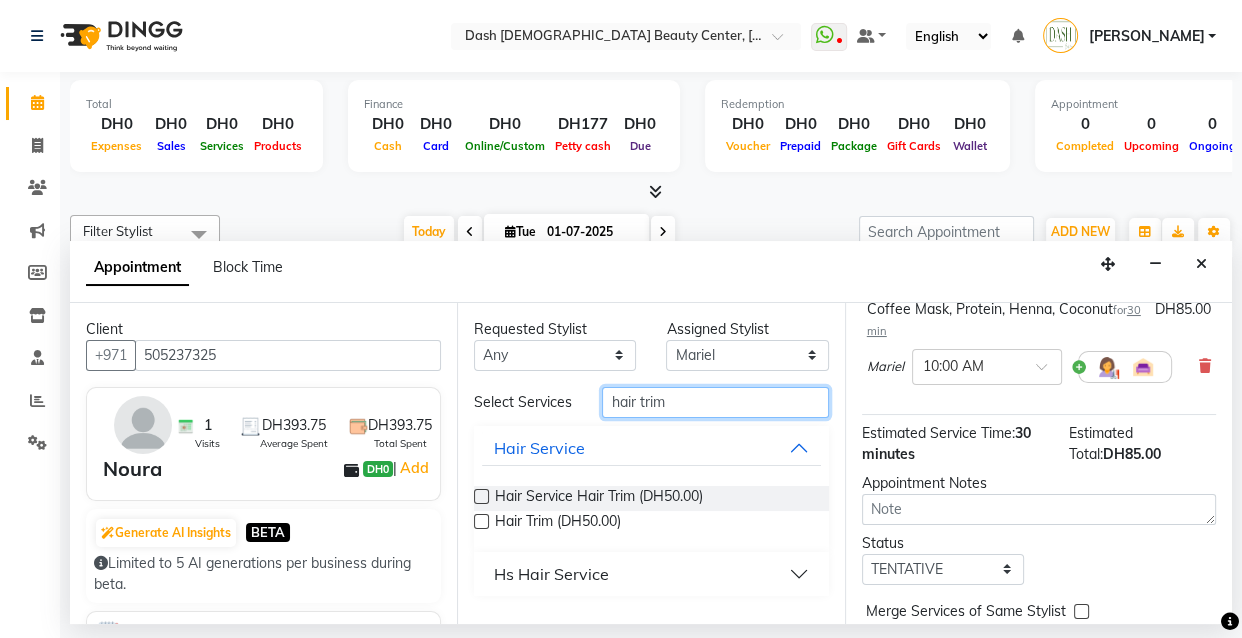 type on "hair trim" 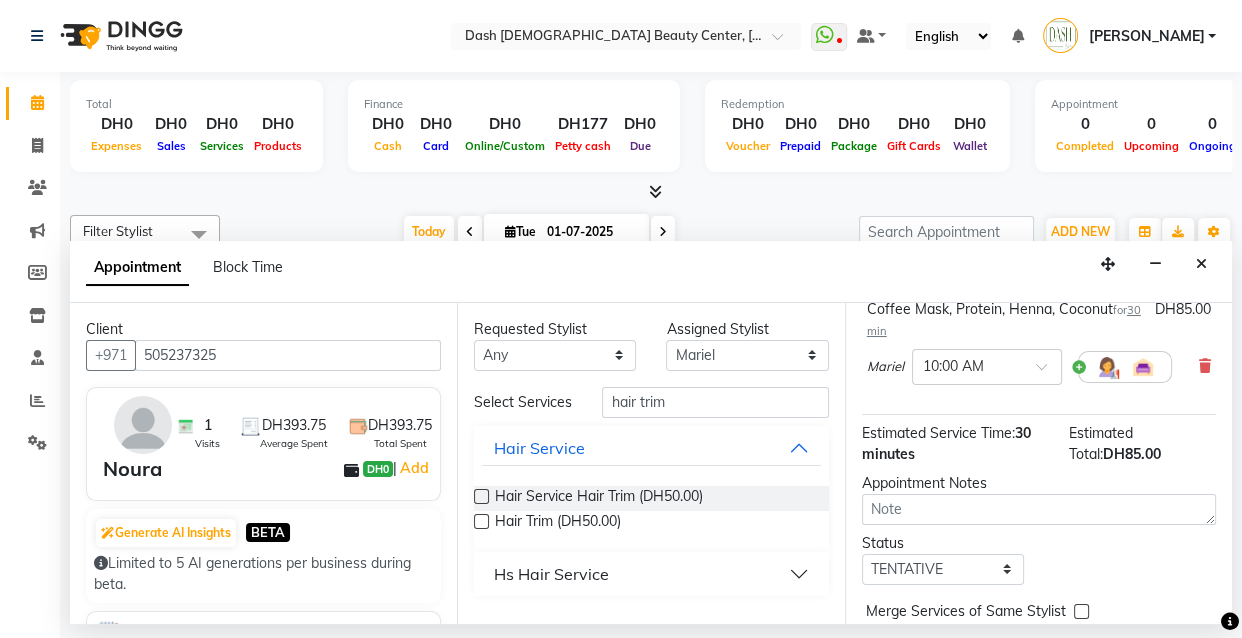 click at bounding box center (481, 521) 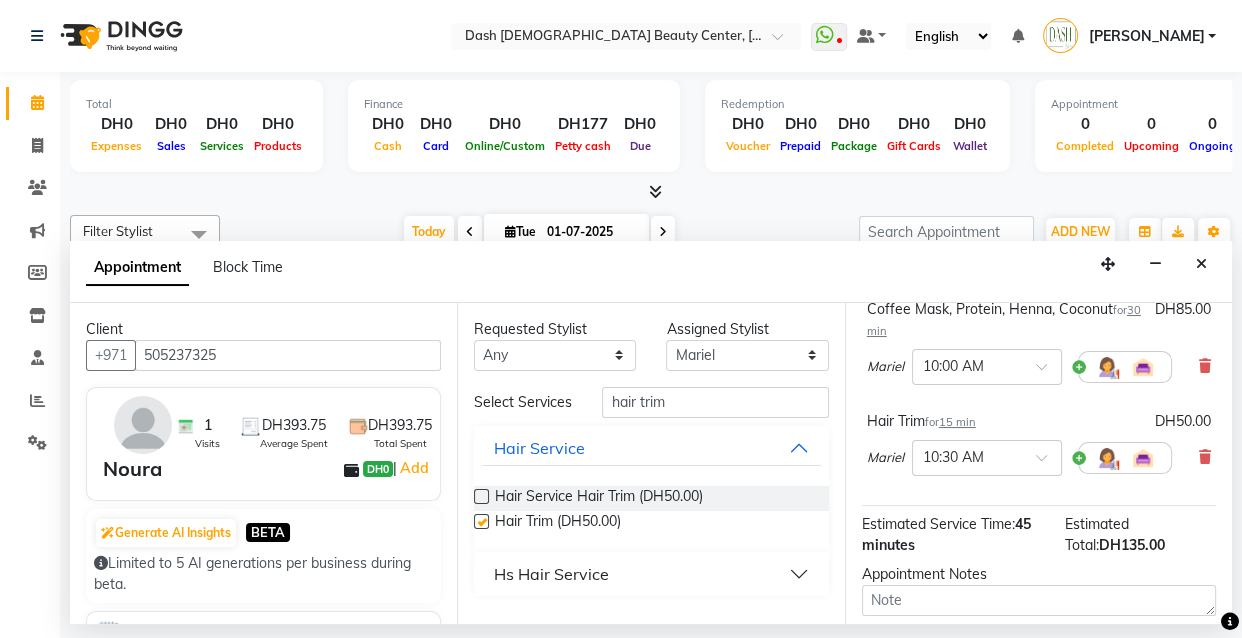 checkbox on "false" 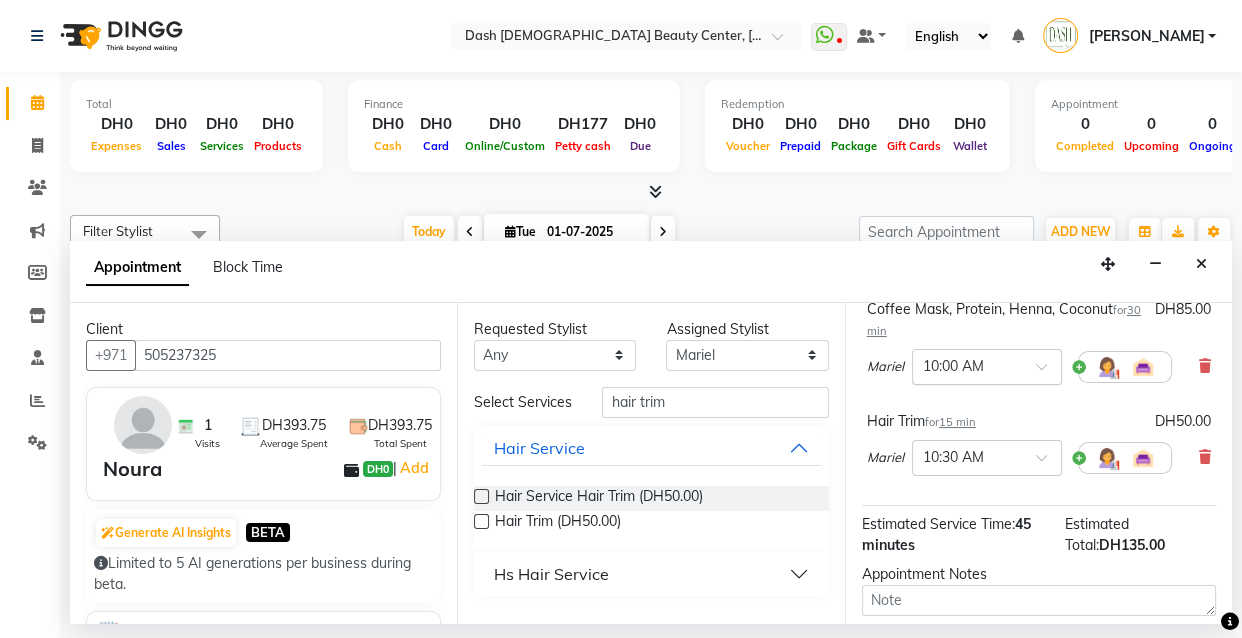 click at bounding box center [967, 365] 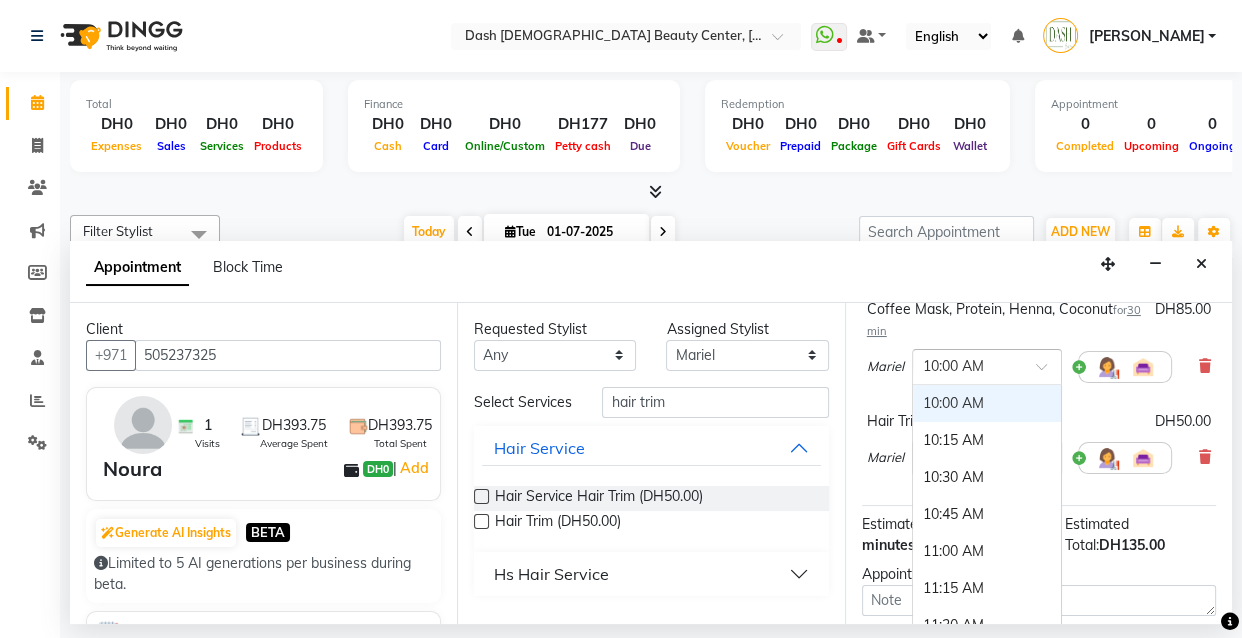 click on "11:00 AM" at bounding box center [987, 551] 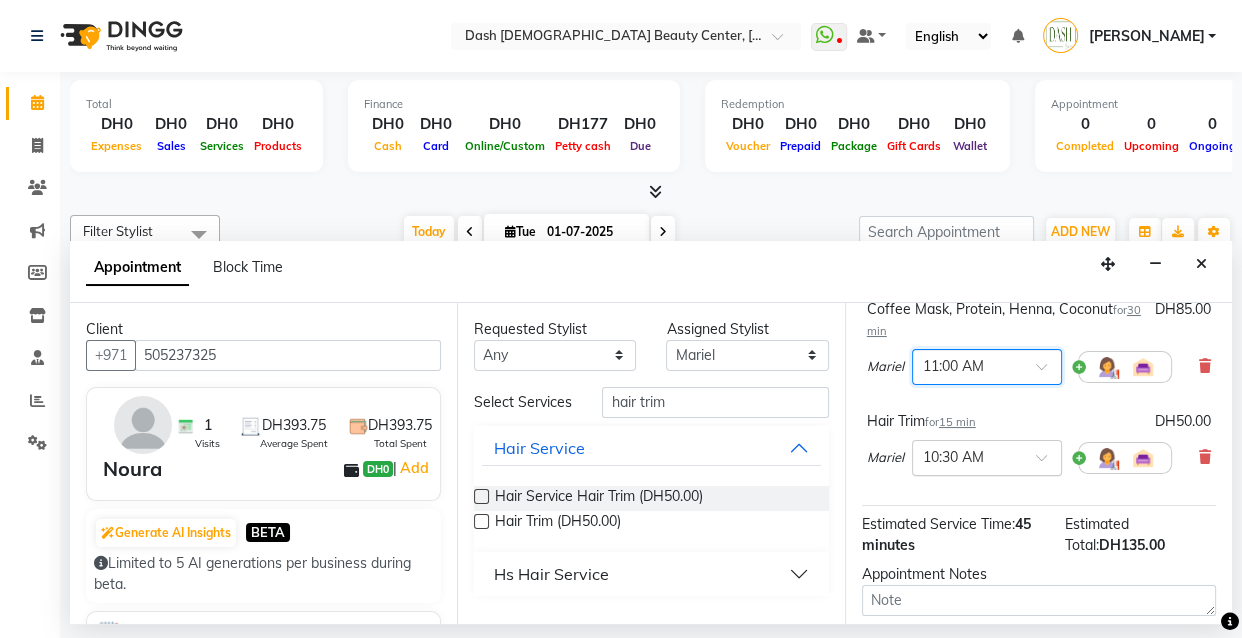 click at bounding box center (1048, 463) 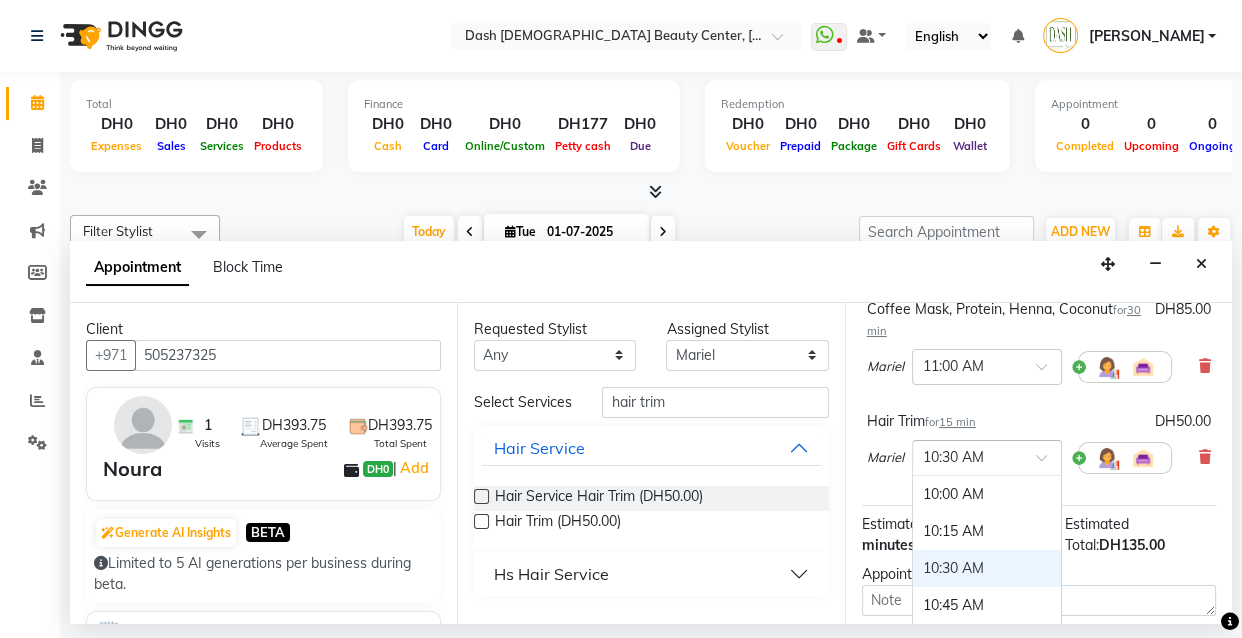 scroll, scrollTop: 122, scrollLeft: 0, axis: vertical 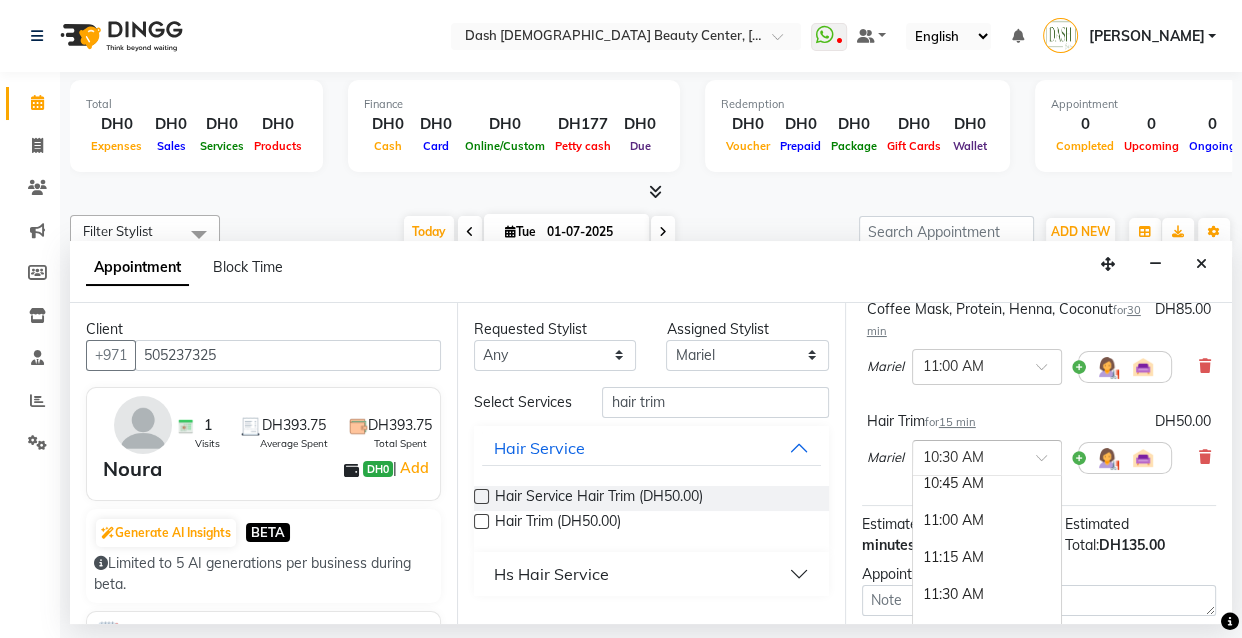 click on "11:00 AM" at bounding box center [987, 520] 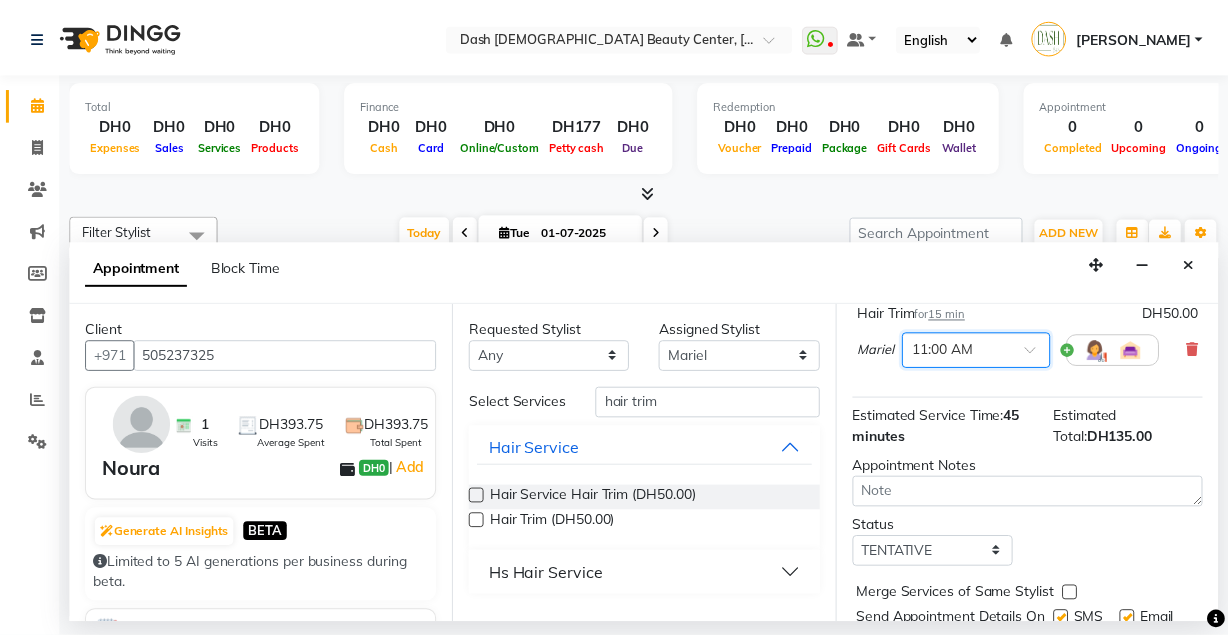 scroll, scrollTop: 410, scrollLeft: 0, axis: vertical 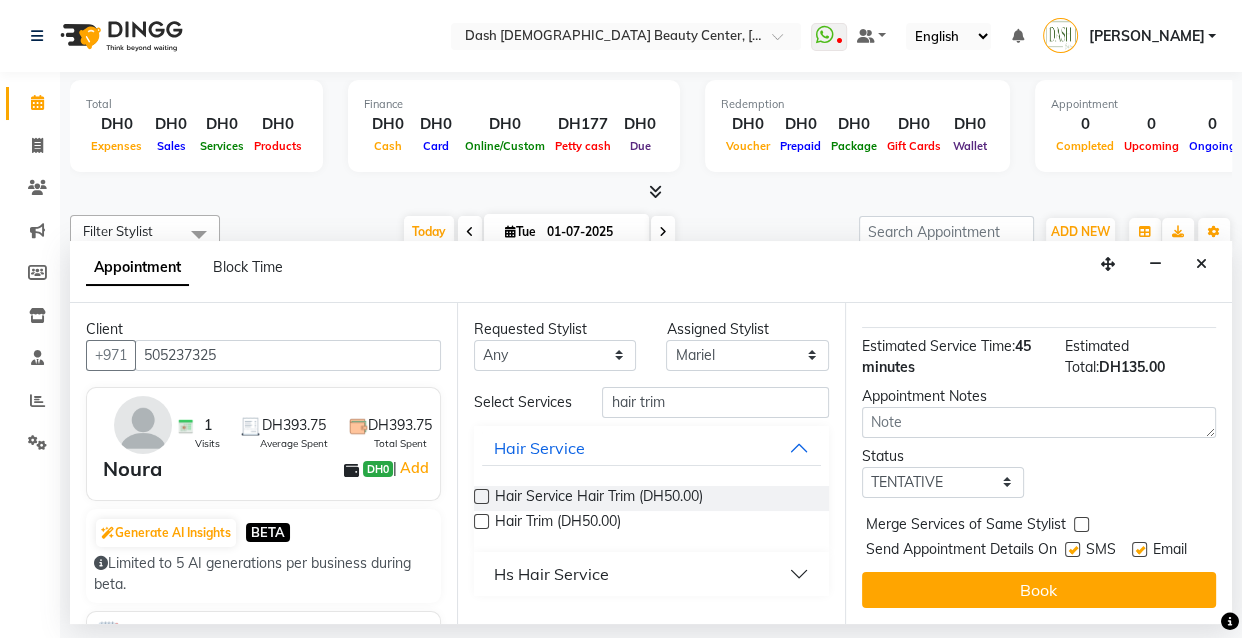click at bounding box center [1072, 549] 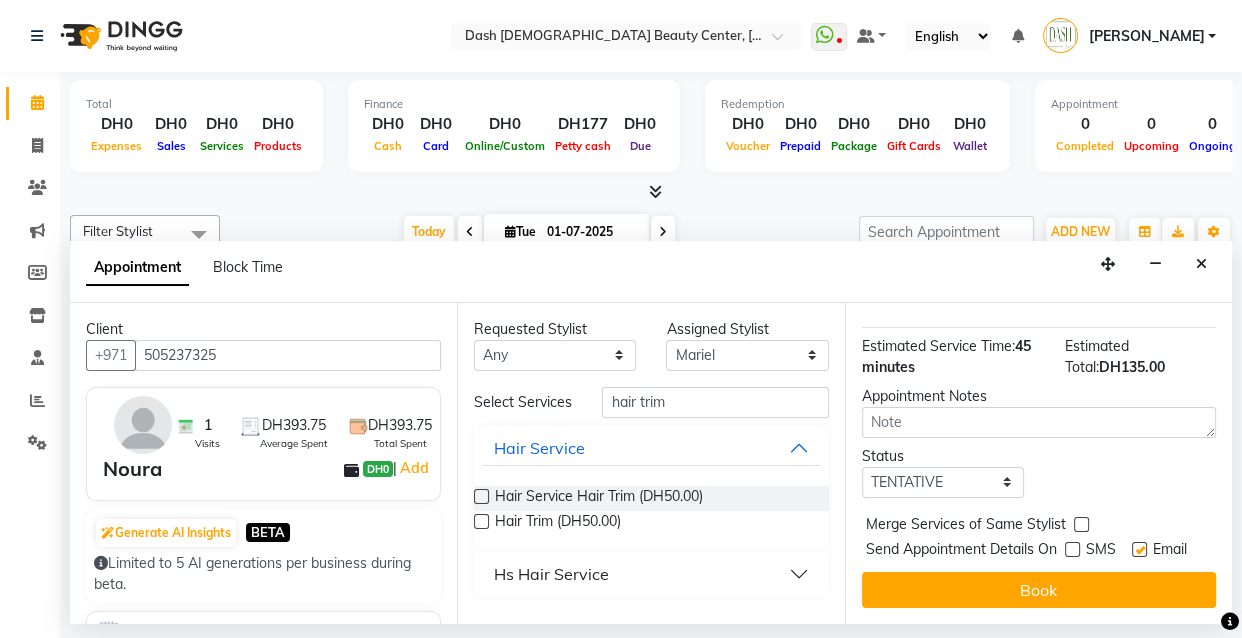 click at bounding box center (1139, 549) 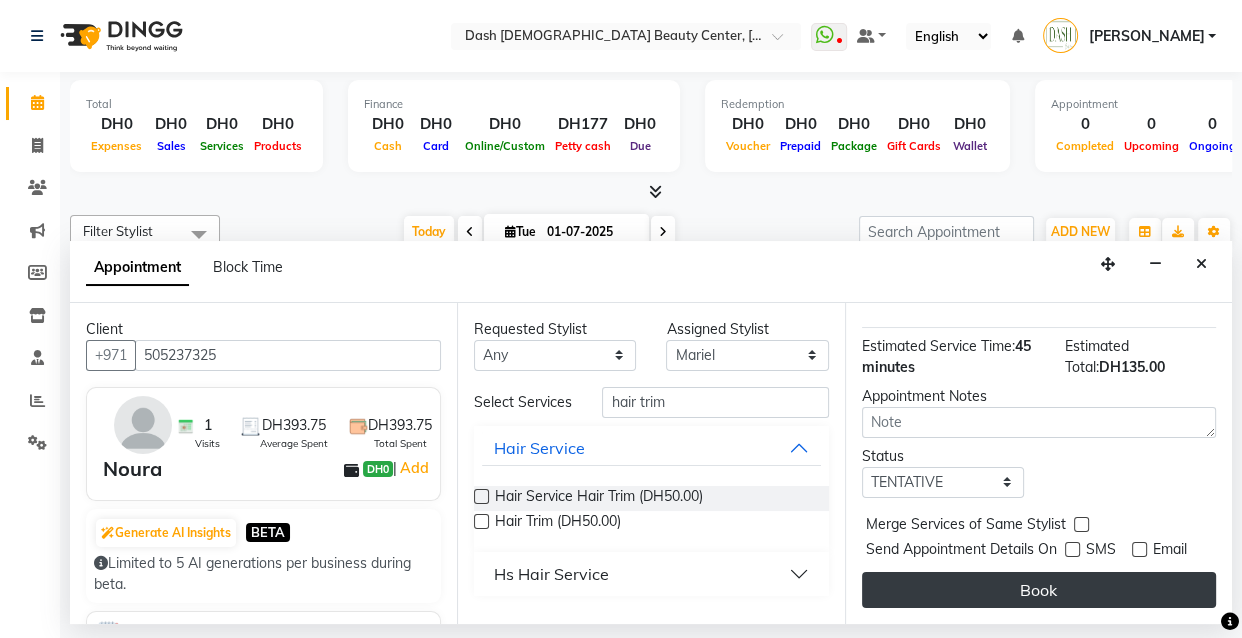 click on "Book" at bounding box center [1039, 590] 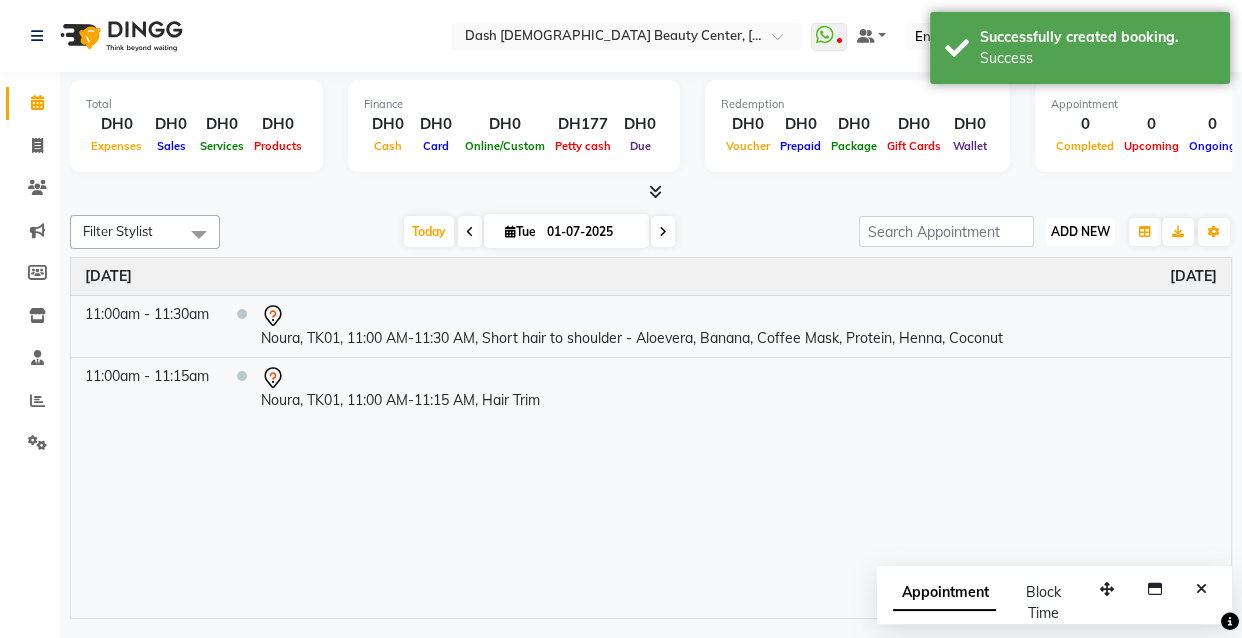 click on "ADD NEW" at bounding box center [1080, 231] 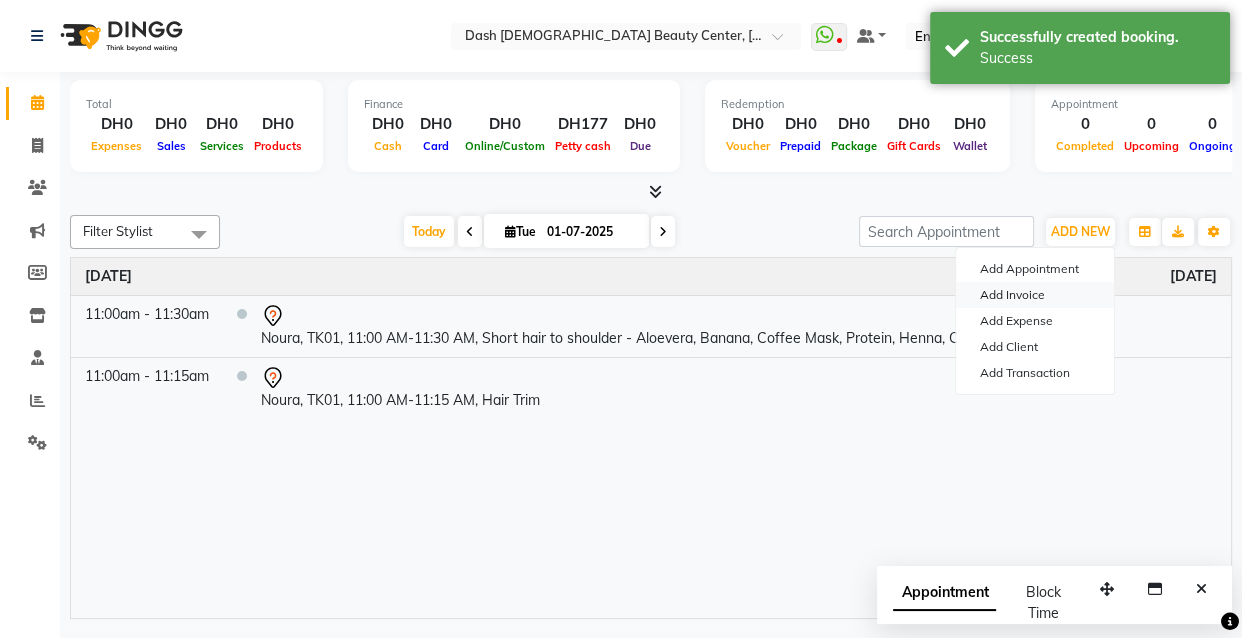 click on "Add Invoice" at bounding box center (1035, 295) 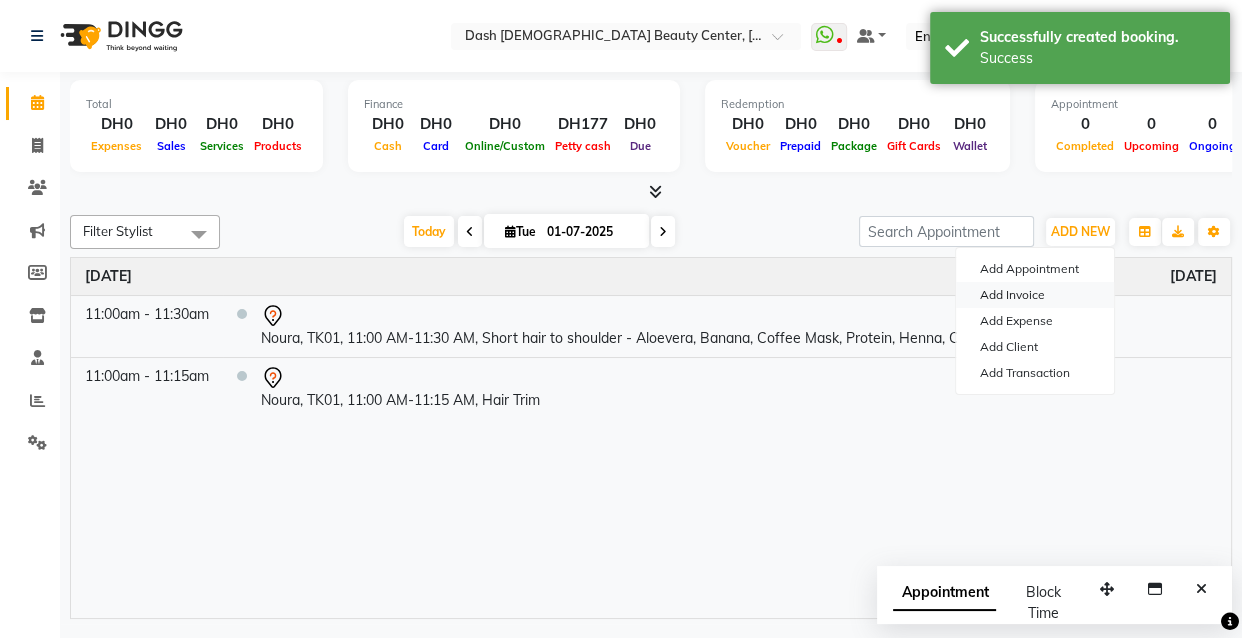 select on "service" 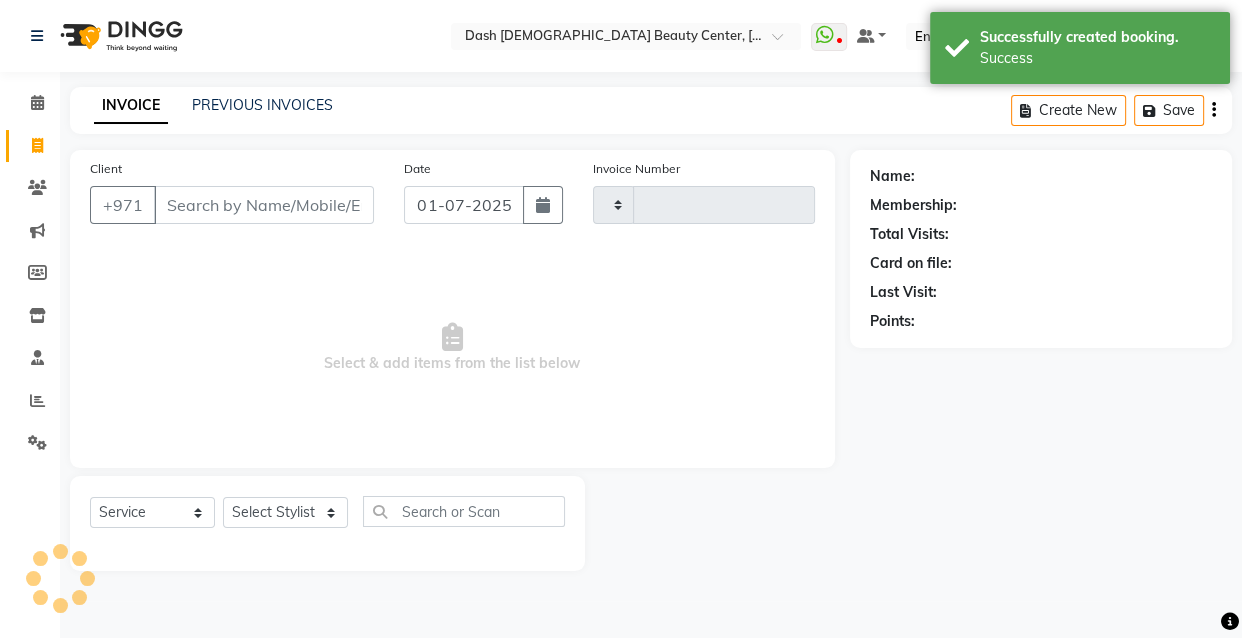 type on "1420" 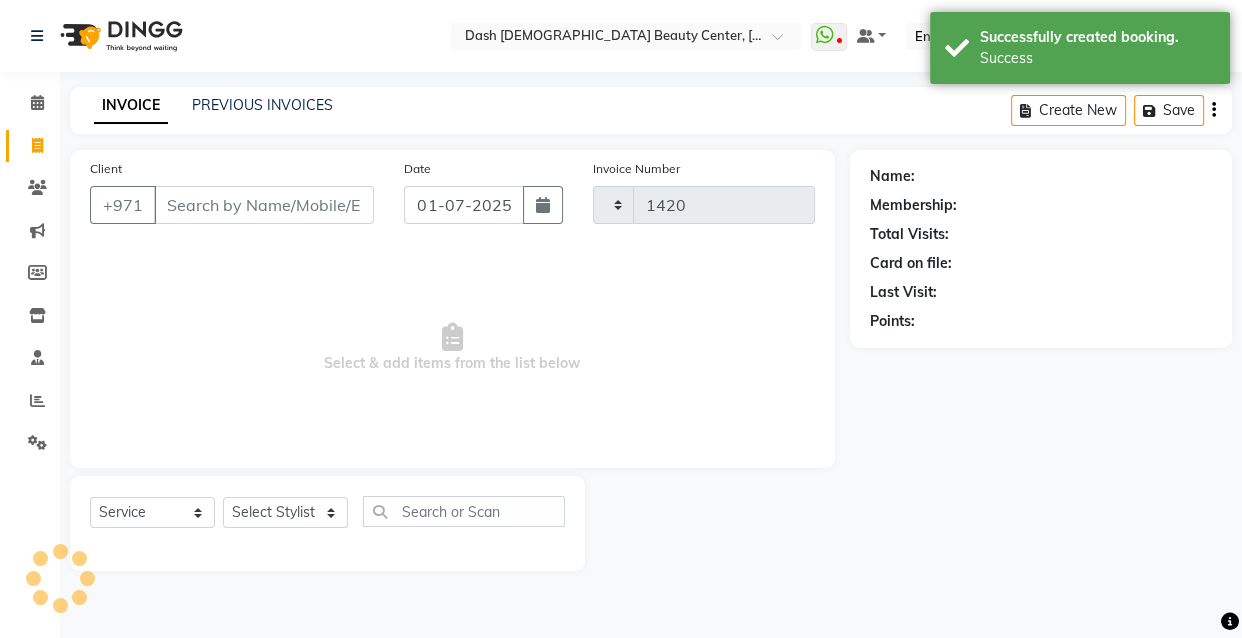 select on "8372" 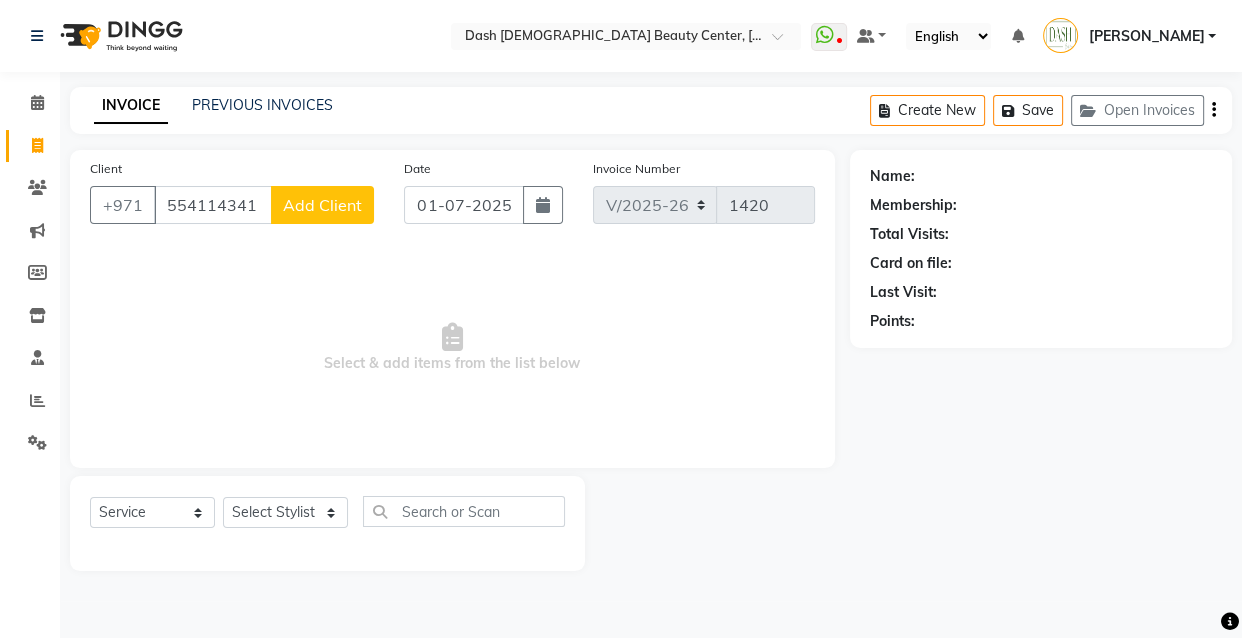 click on "554114341" at bounding box center (213, 205) 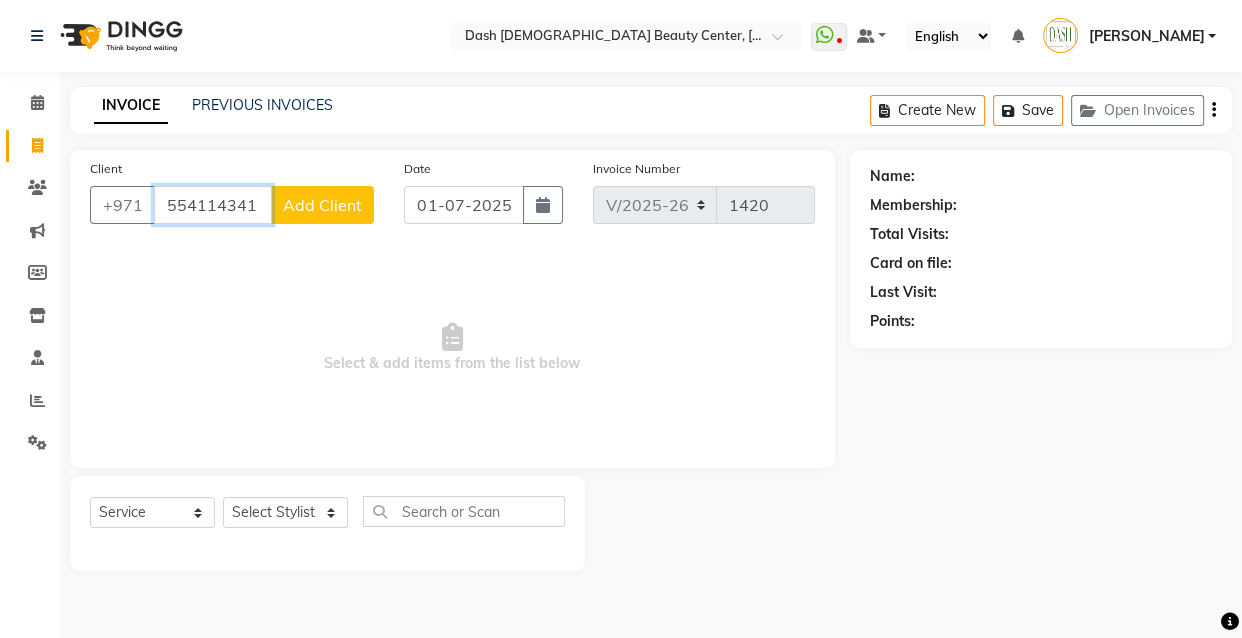 click on "554114341" at bounding box center (213, 205) 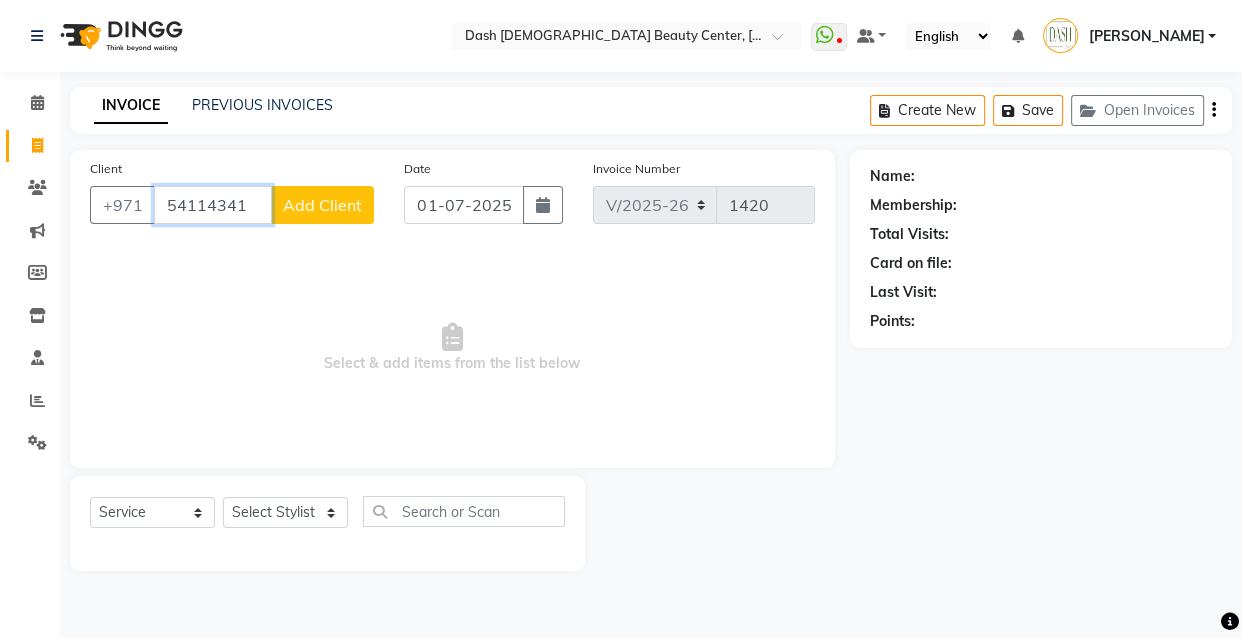 click on "54114341" at bounding box center [213, 205] 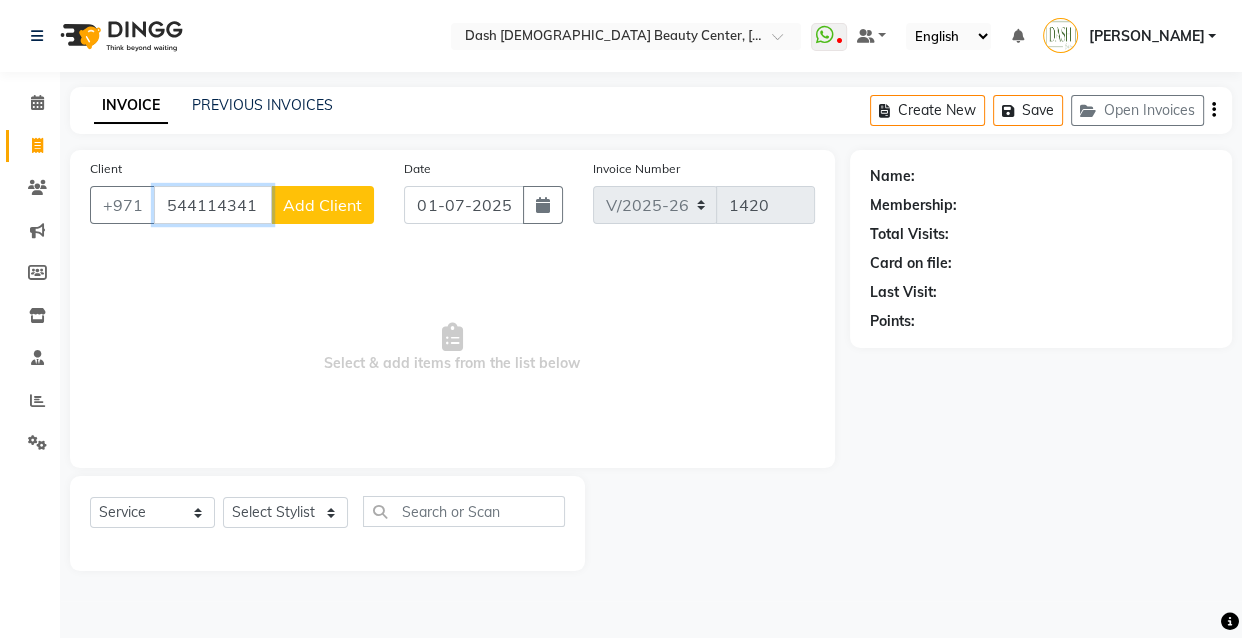 type on "544114341" 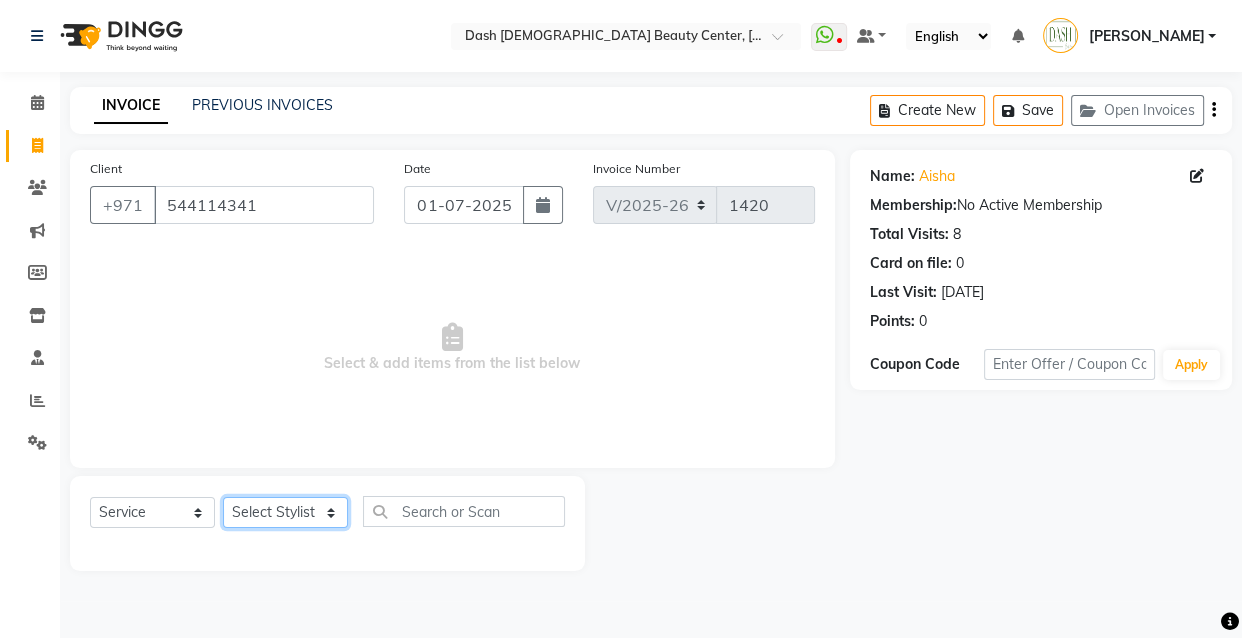 click on "Select Stylist [PERSON_NAME] [PERSON_NAME] [PERSON_NAME] [PERSON_NAME] [PERSON_NAME] [PERSON_NAME] [PERSON_NAME] [PERSON_NAME] May [PERSON_NAME] (Cafe) Nabasirye (Cafe) [PERSON_NAME] [PERSON_NAME] Owner Rechiel [PERSON_NAME] [PERSON_NAME]" 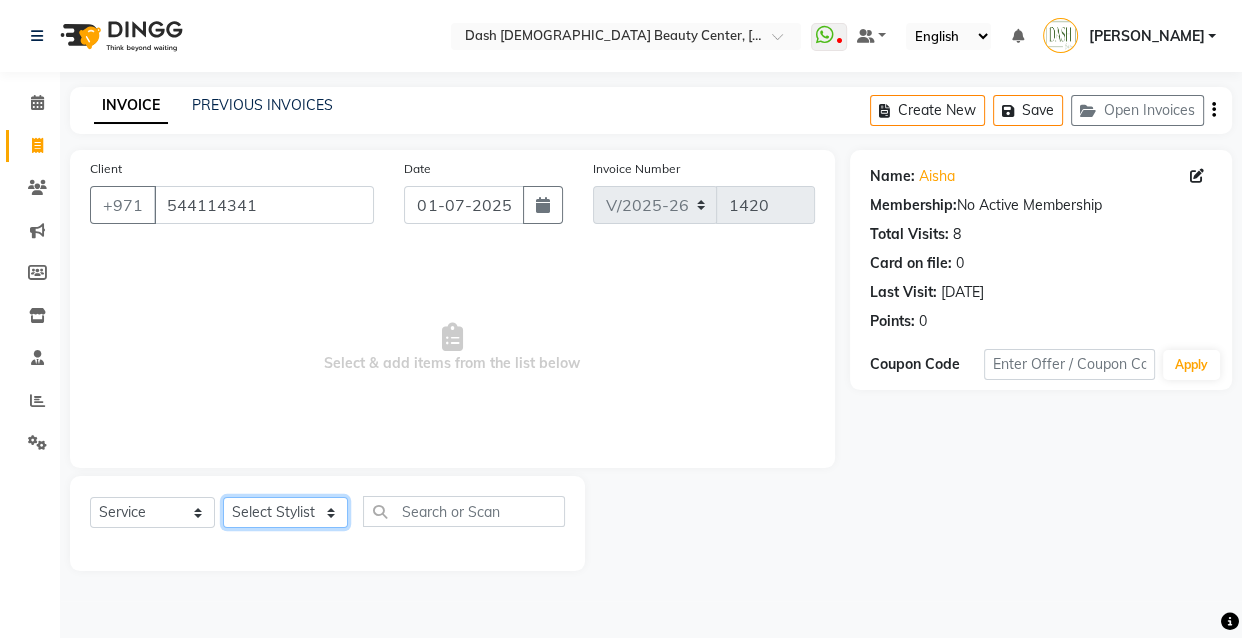 select on "81109" 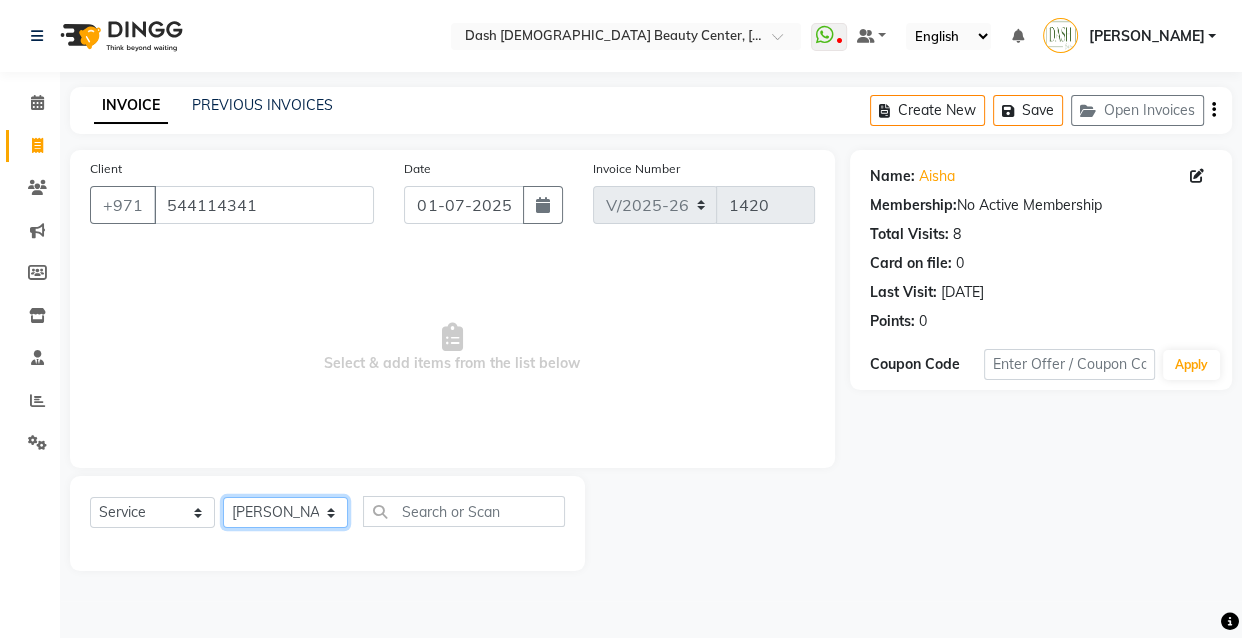 click on "Select Stylist [PERSON_NAME] [PERSON_NAME] [PERSON_NAME] [PERSON_NAME] [PERSON_NAME] [PERSON_NAME] [PERSON_NAME] [PERSON_NAME] May [PERSON_NAME] (Cafe) Nabasirye (Cafe) [PERSON_NAME] [PERSON_NAME] Owner Rechiel [PERSON_NAME] [PERSON_NAME]" 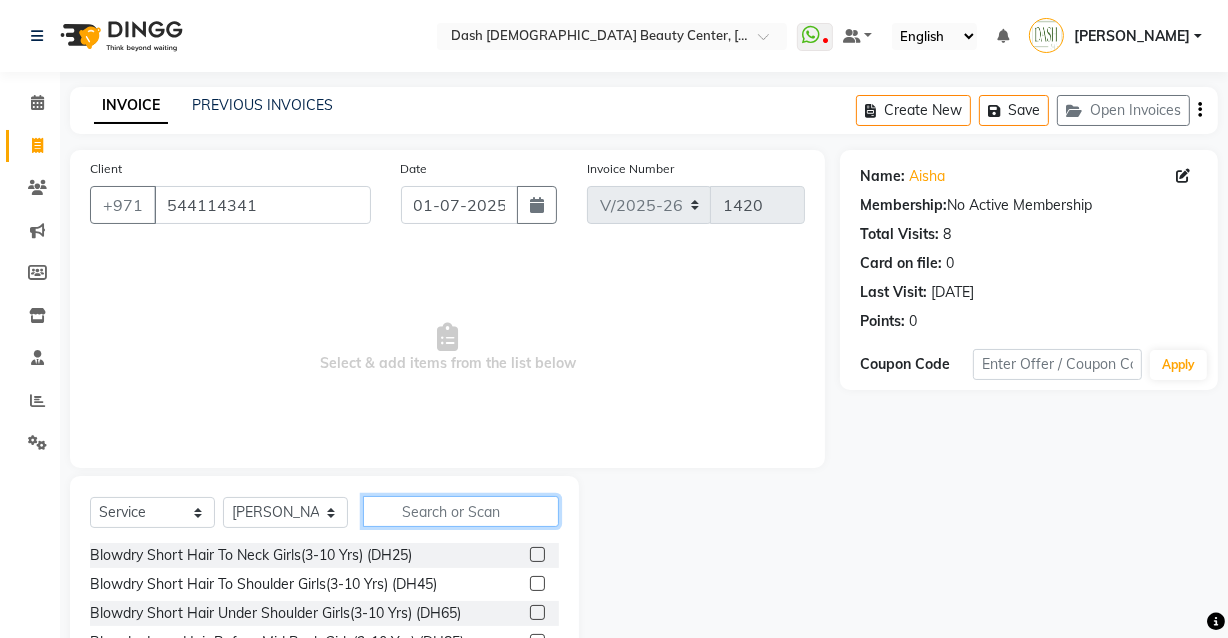 click 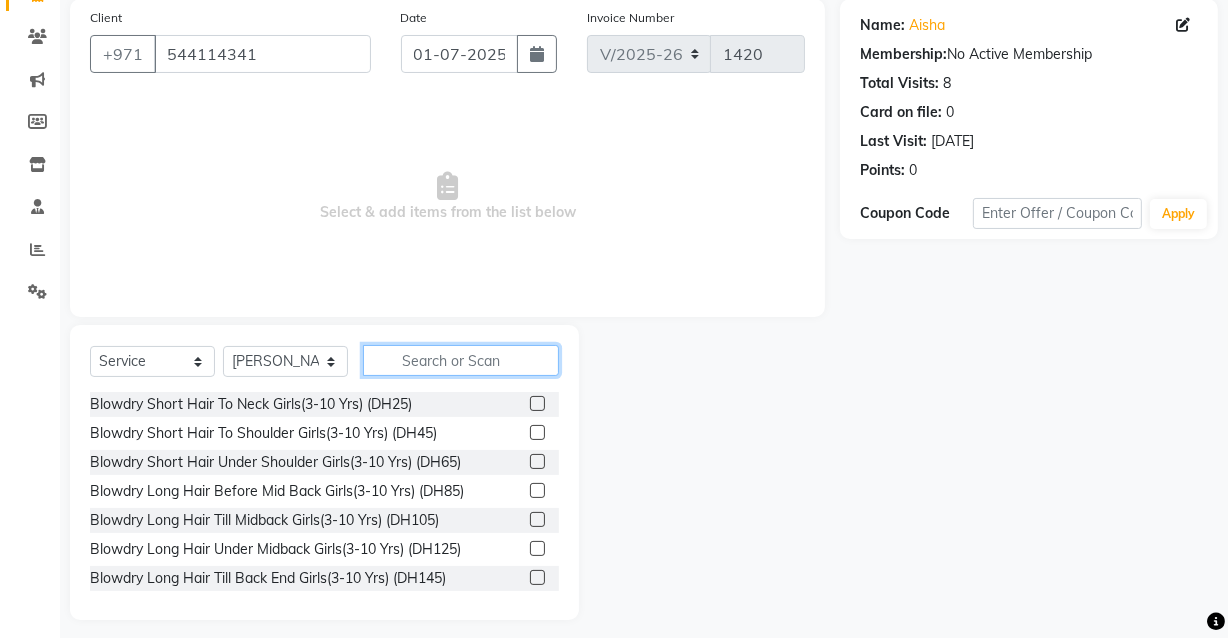 scroll, scrollTop: 163, scrollLeft: 0, axis: vertical 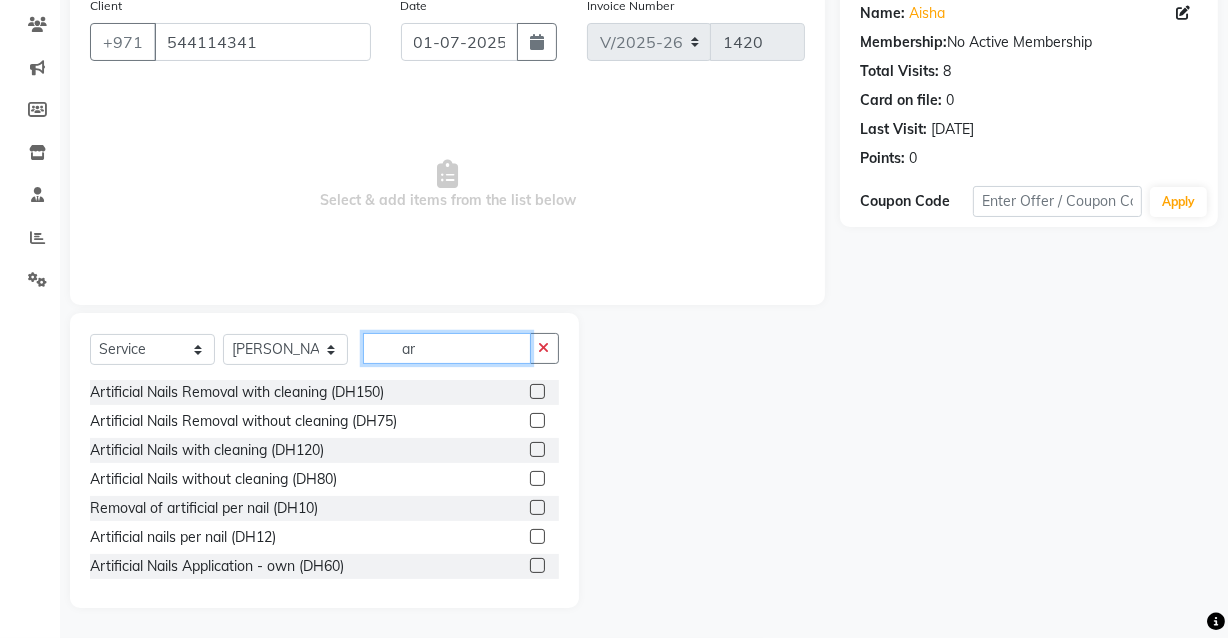 type on "a" 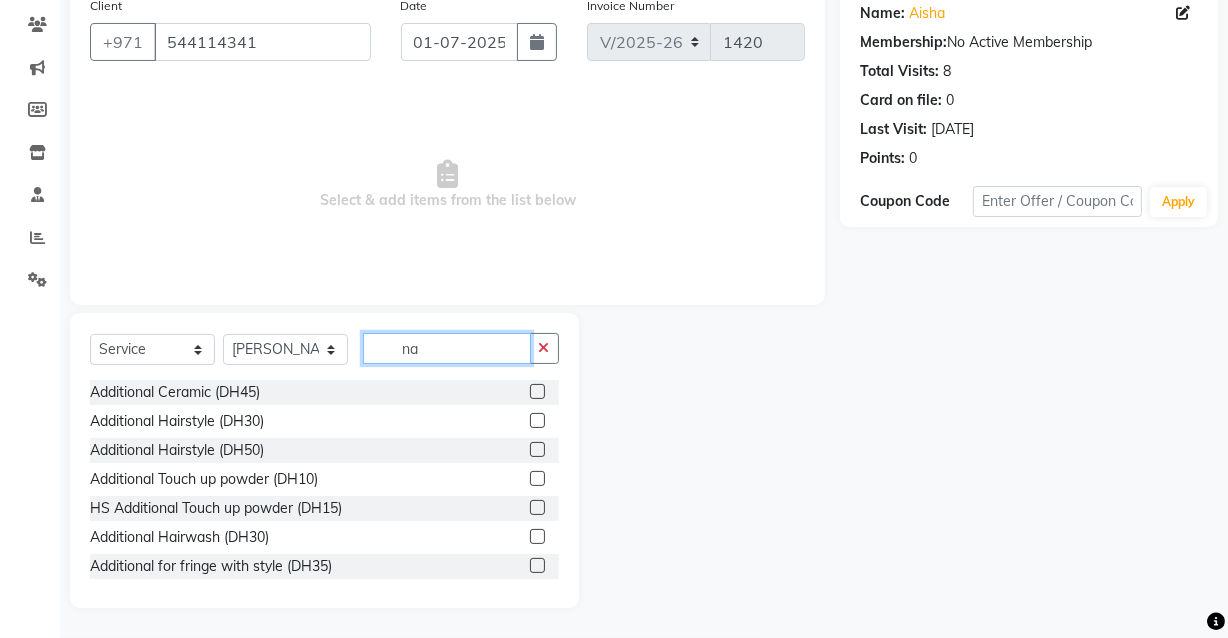 type on "n" 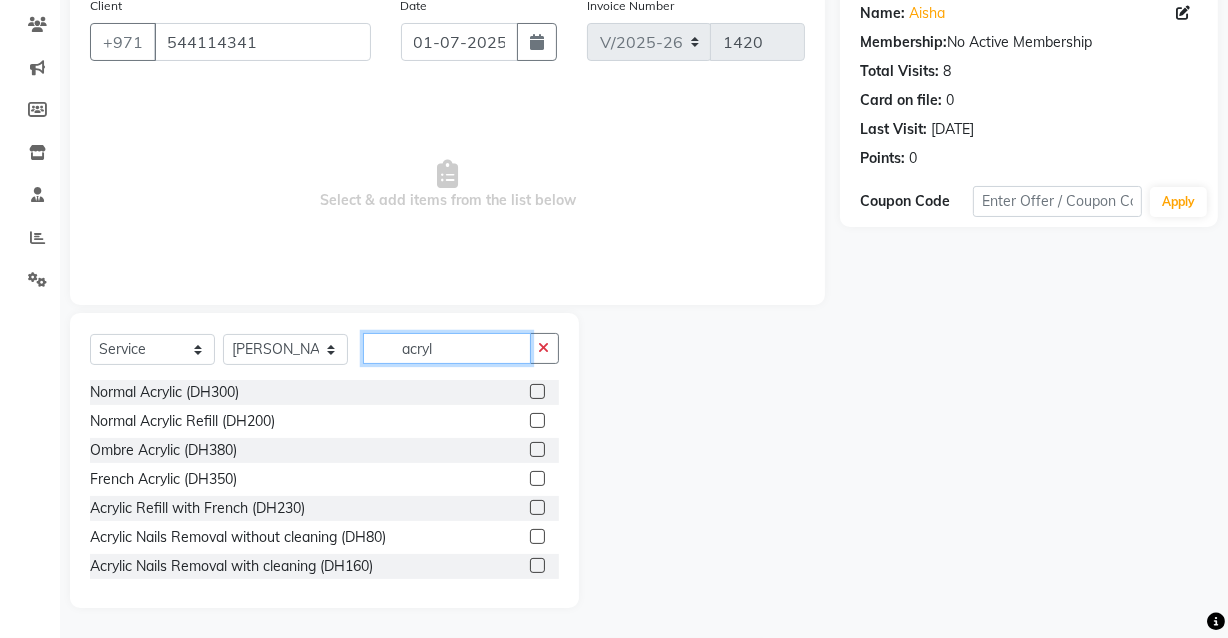 type on "acryl" 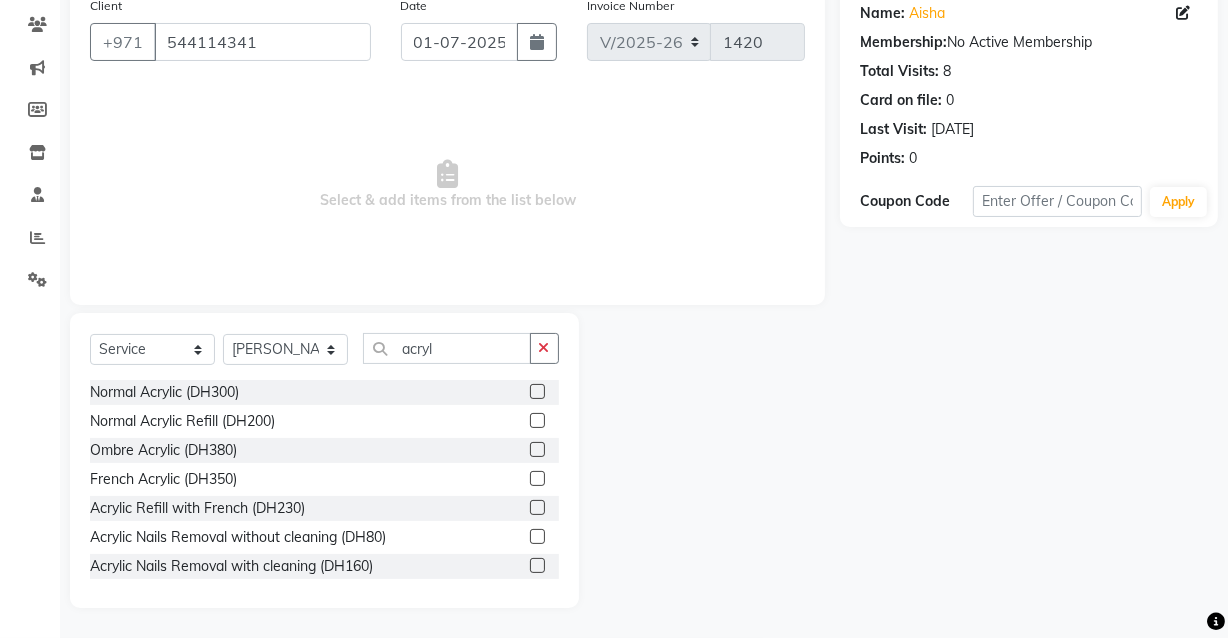 click 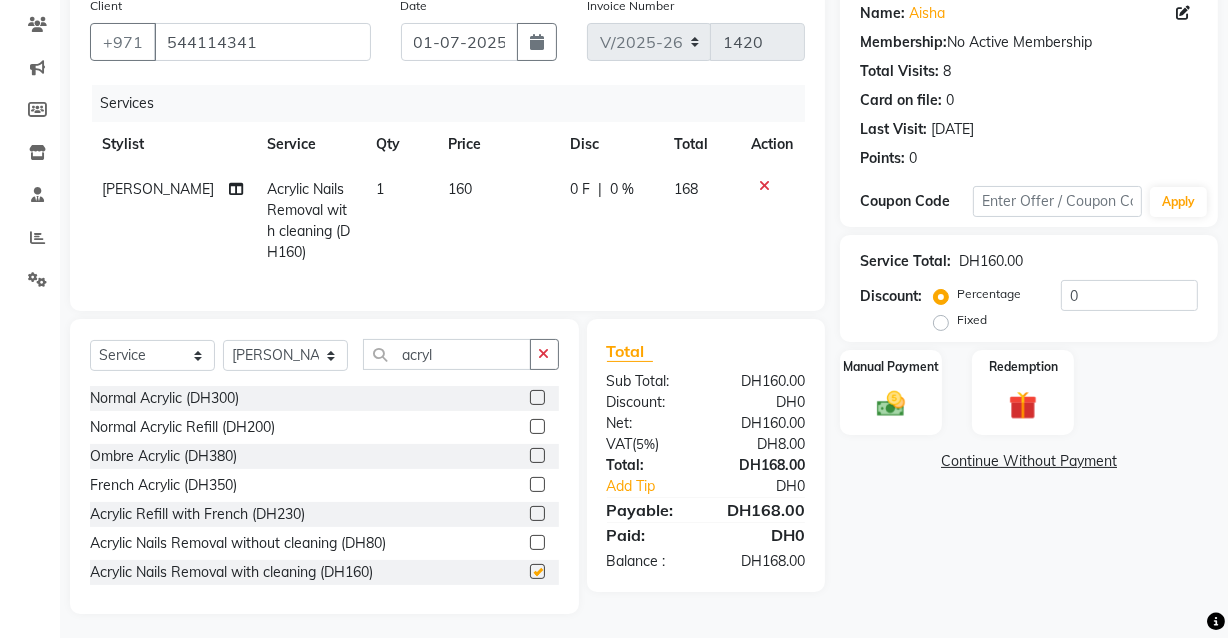 checkbox on "false" 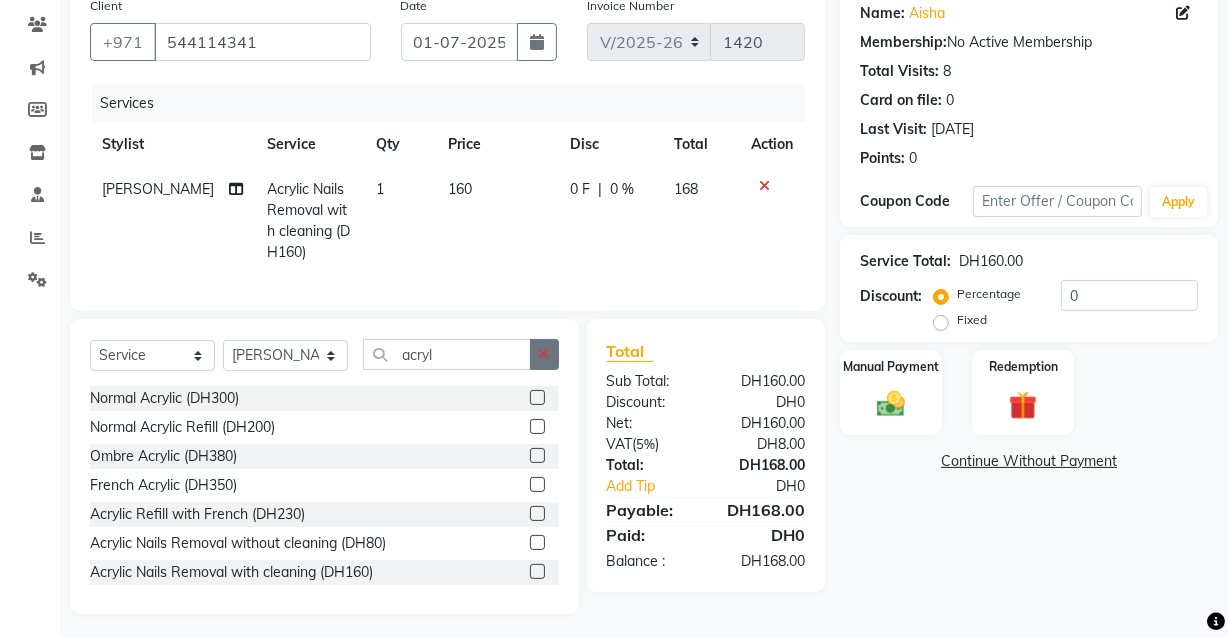 click 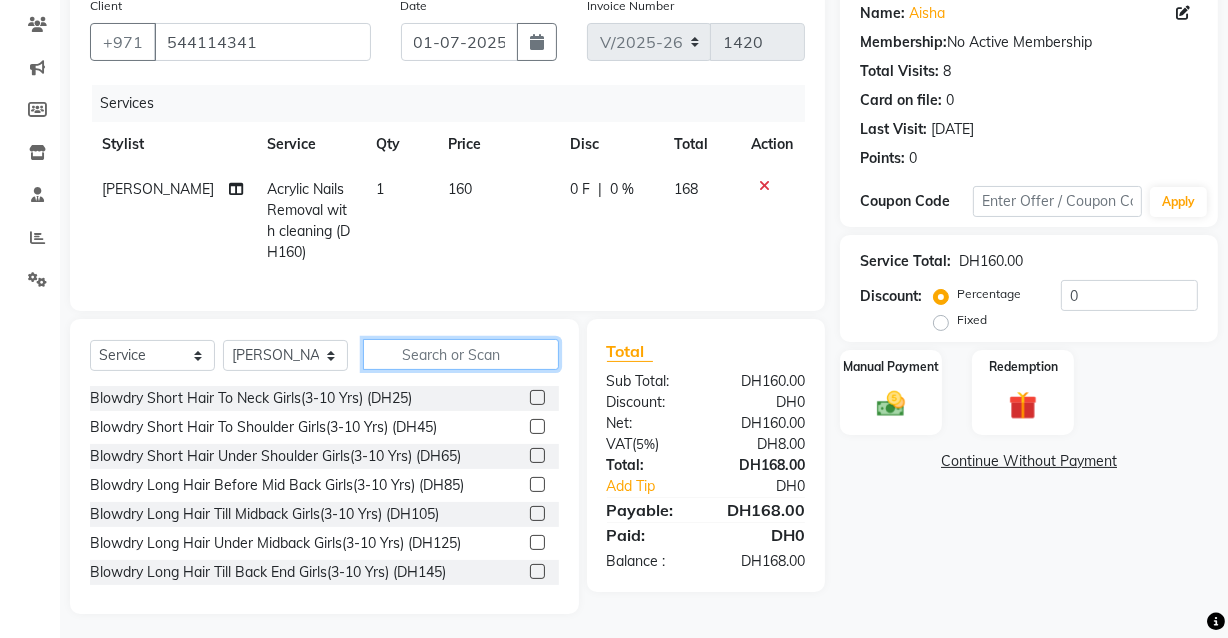 click 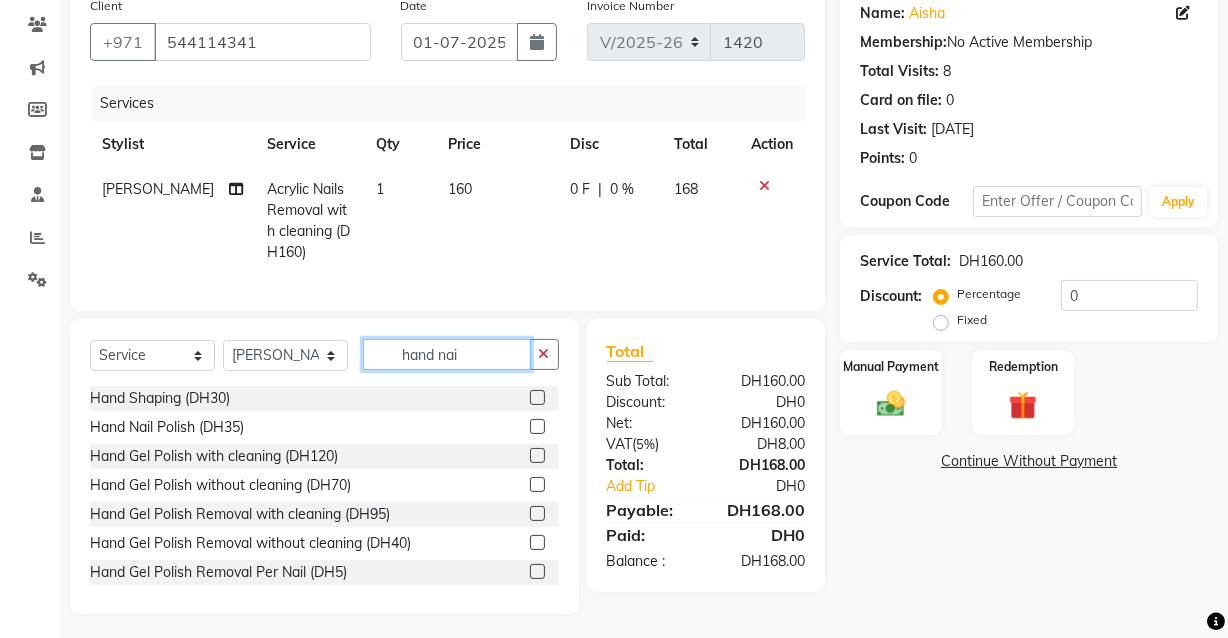 scroll, scrollTop: 160, scrollLeft: 0, axis: vertical 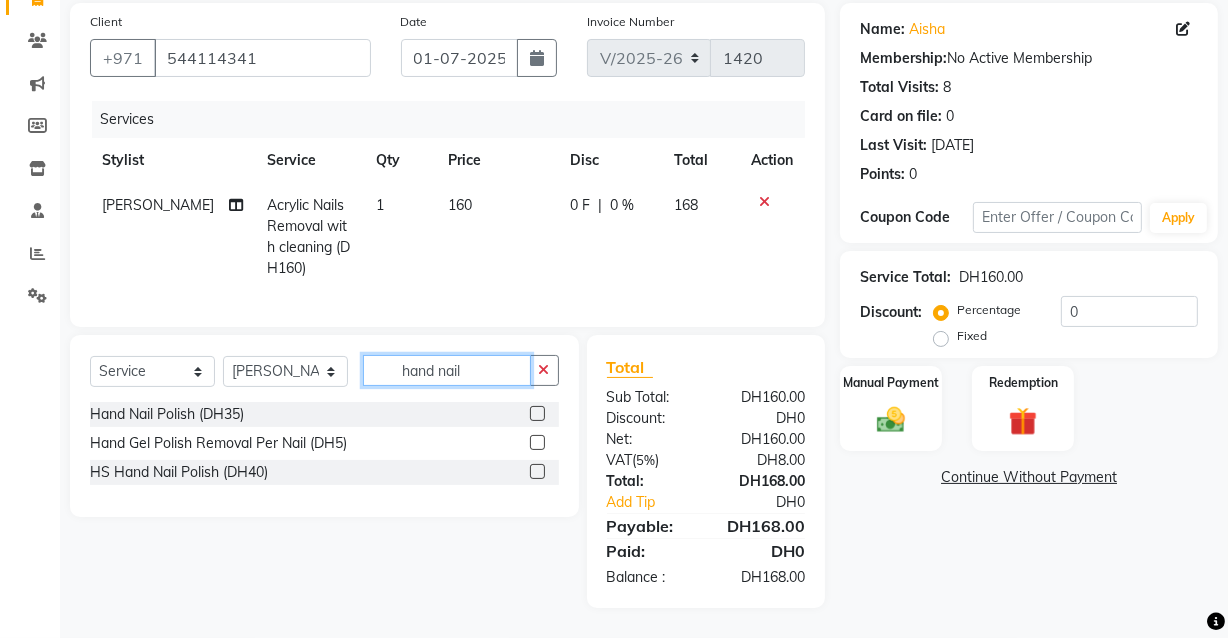 type on "hand nail" 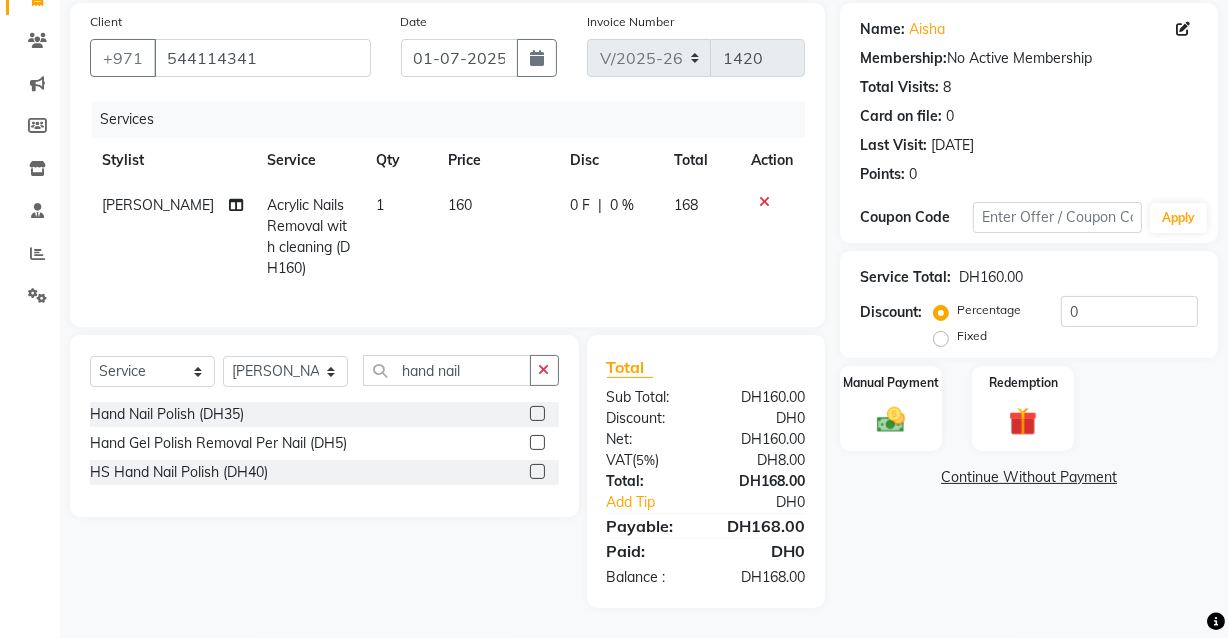 click 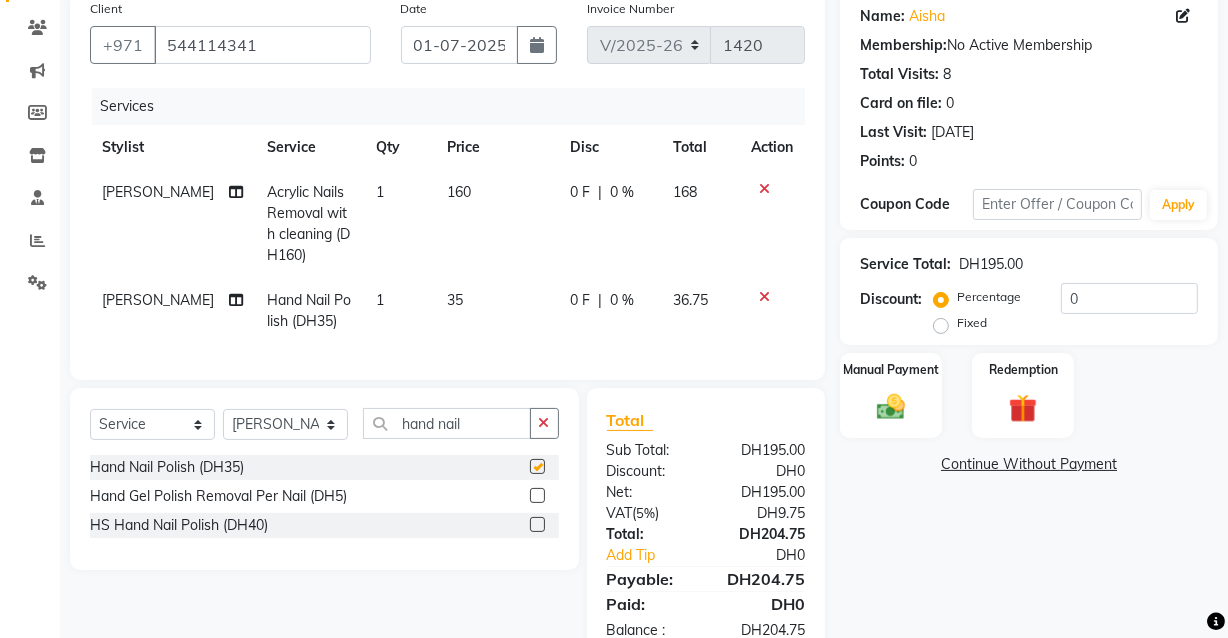checkbox on "false" 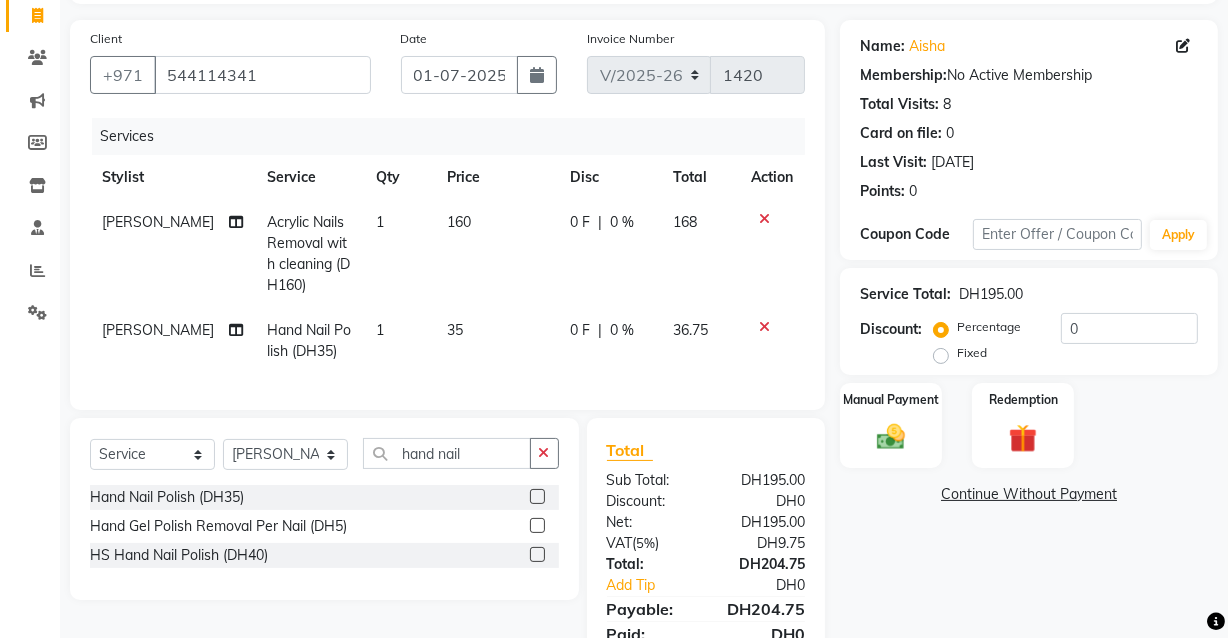 scroll, scrollTop: 128, scrollLeft: 0, axis: vertical 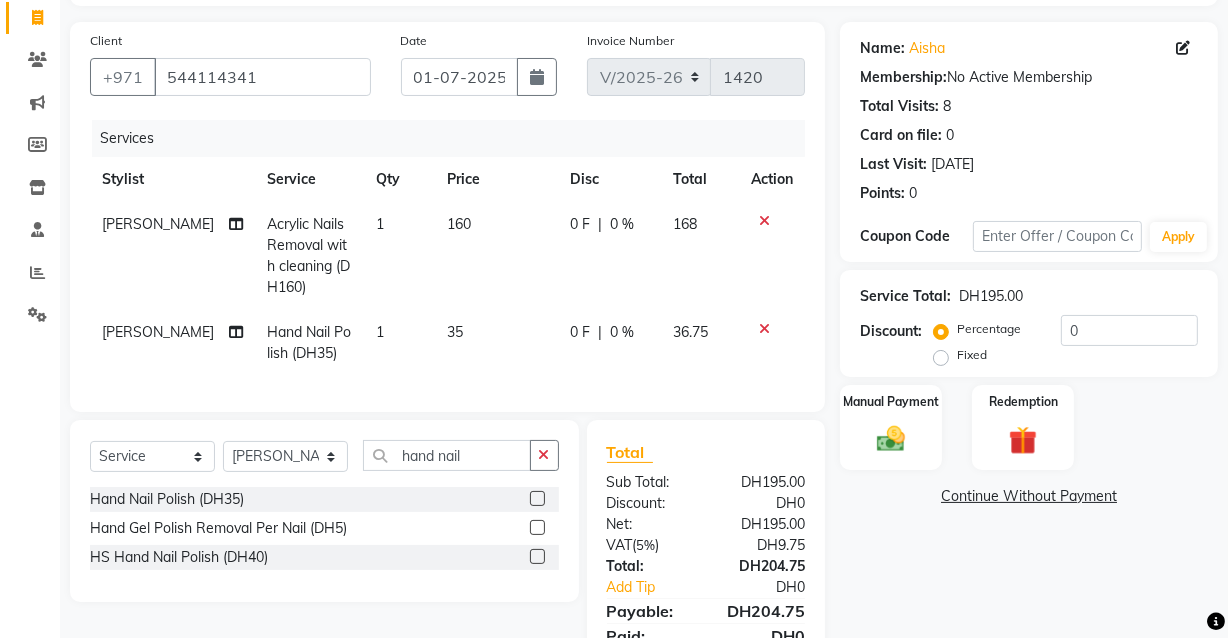 click on "0 %" 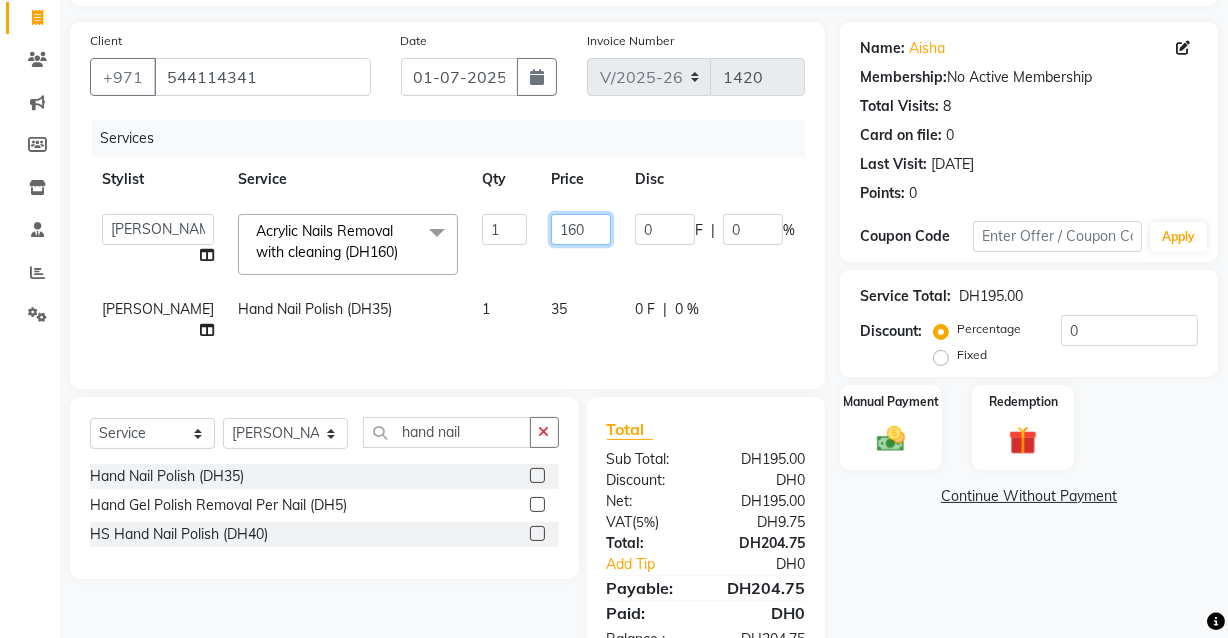 click on "160" 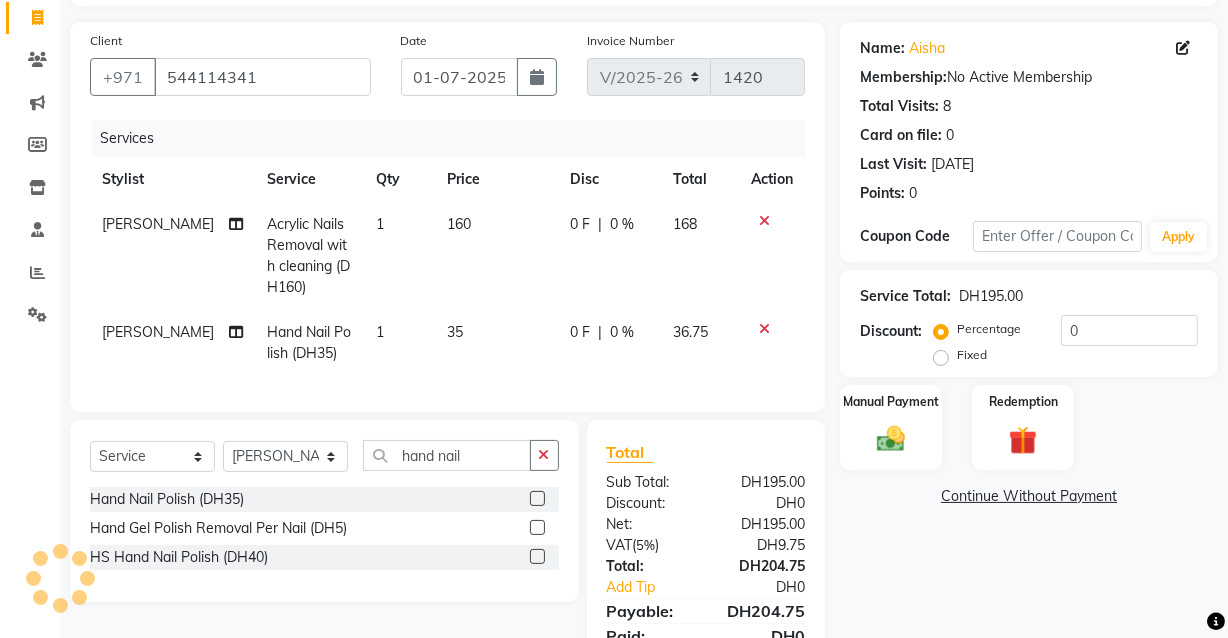 click on "0 F | 0 %" 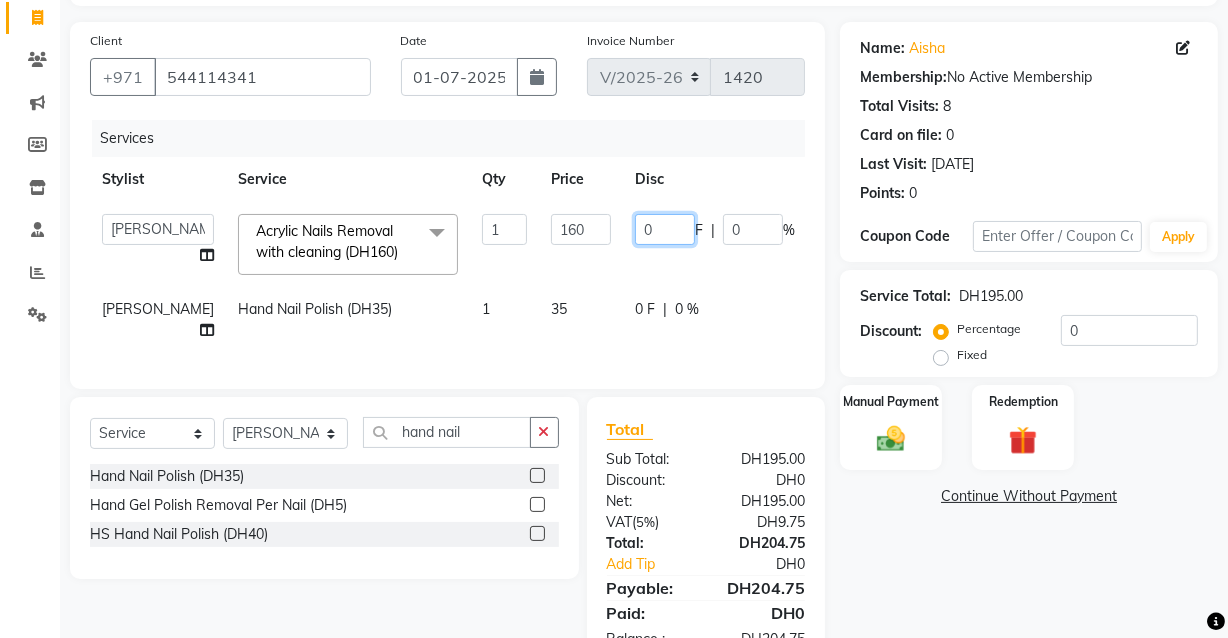 click on "0" 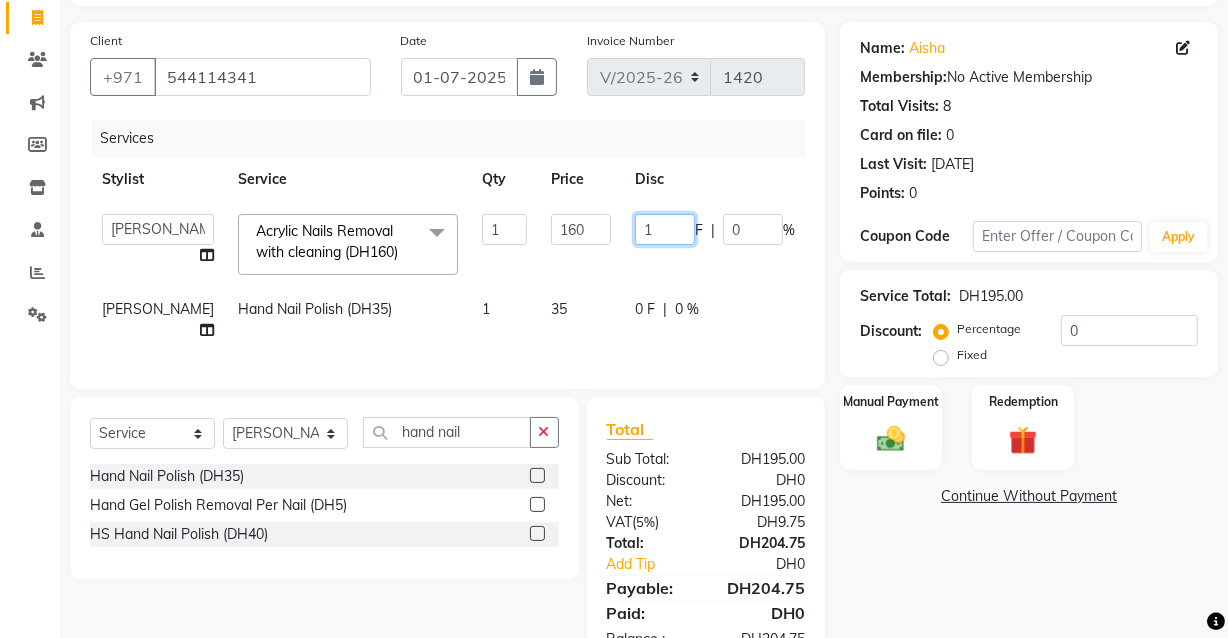 type on "15" 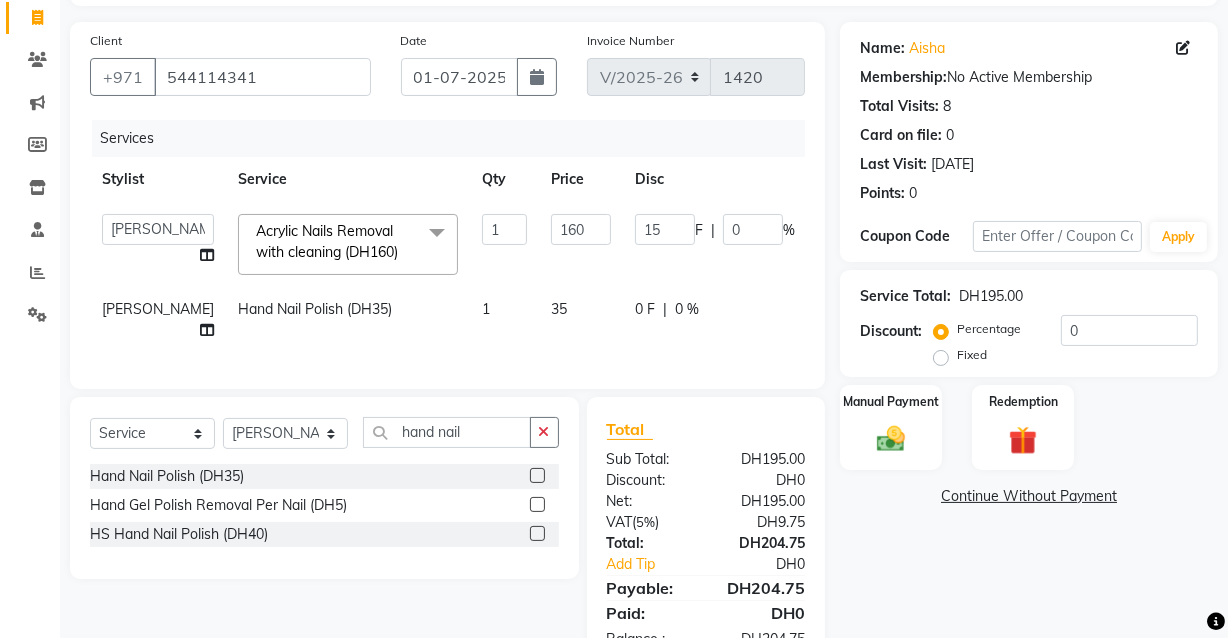 click on "0 F | 0 %" 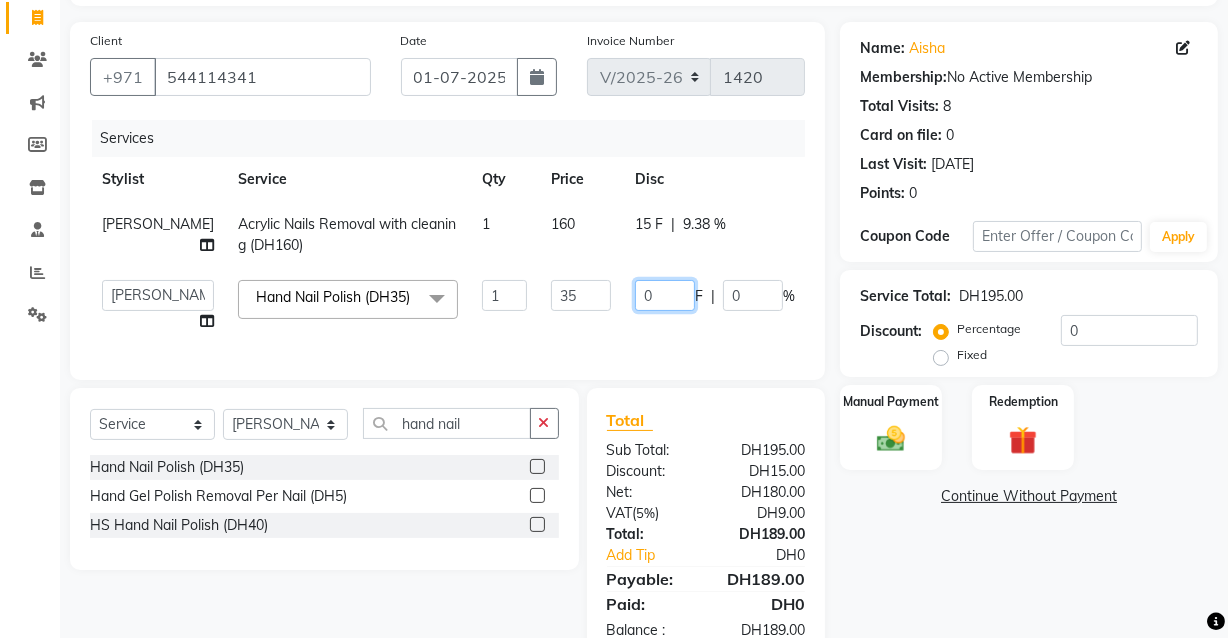 click on "0" 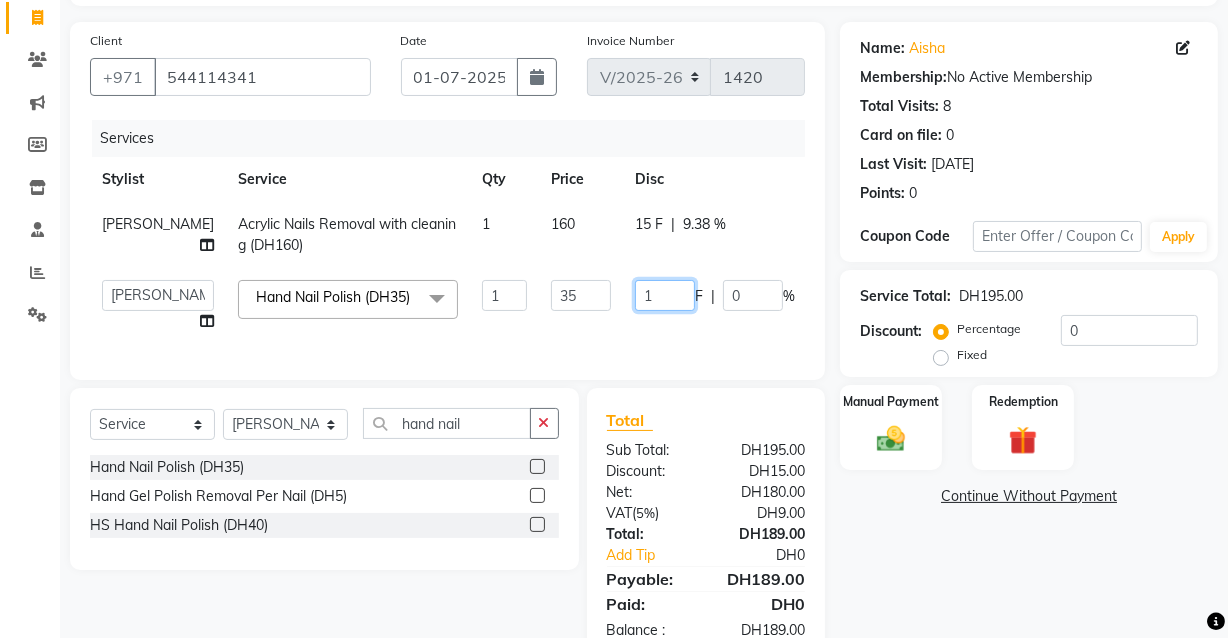type on "15" 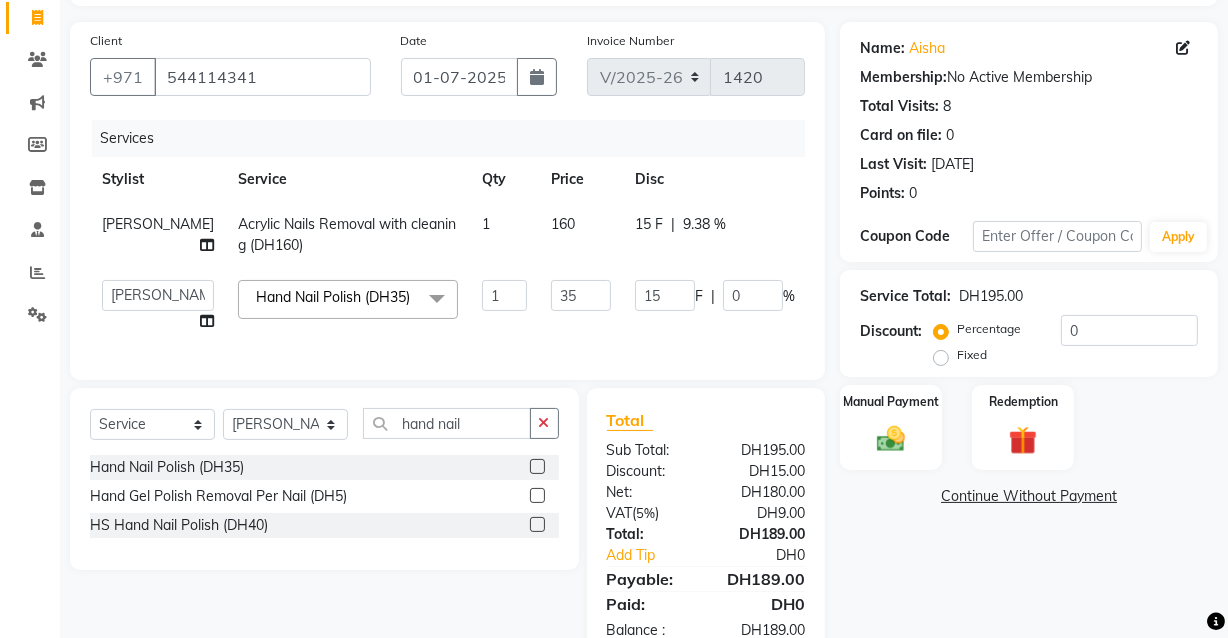 click on "Services" 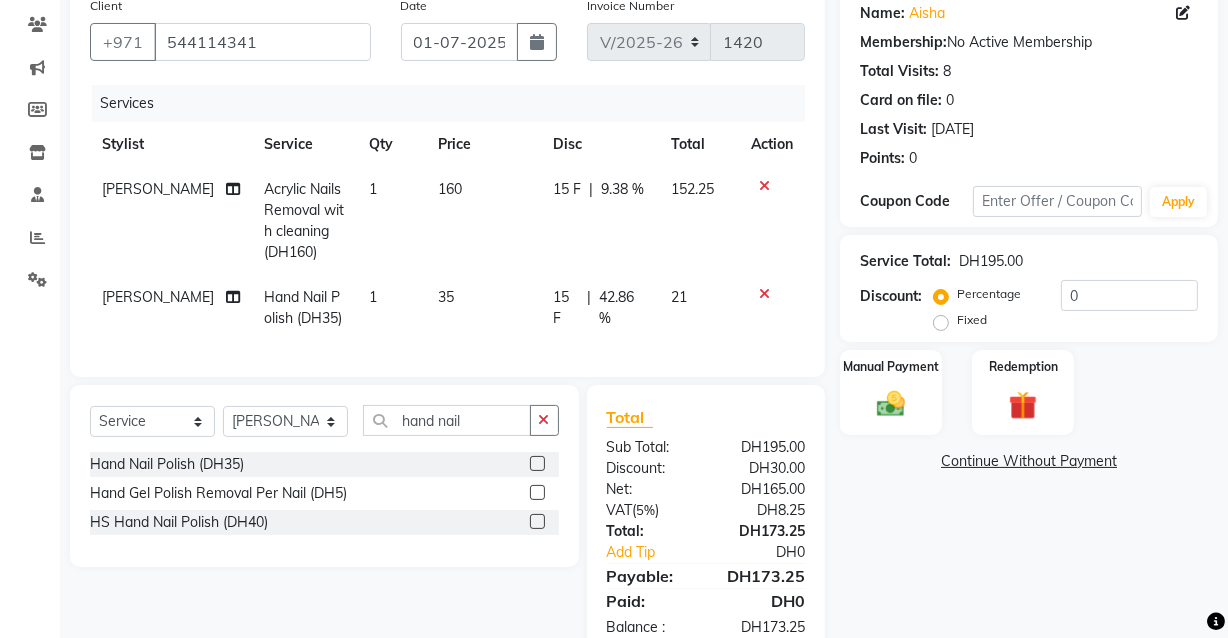 scroll, scrollTop: 162, scrollLeft: 0, axis: vertical 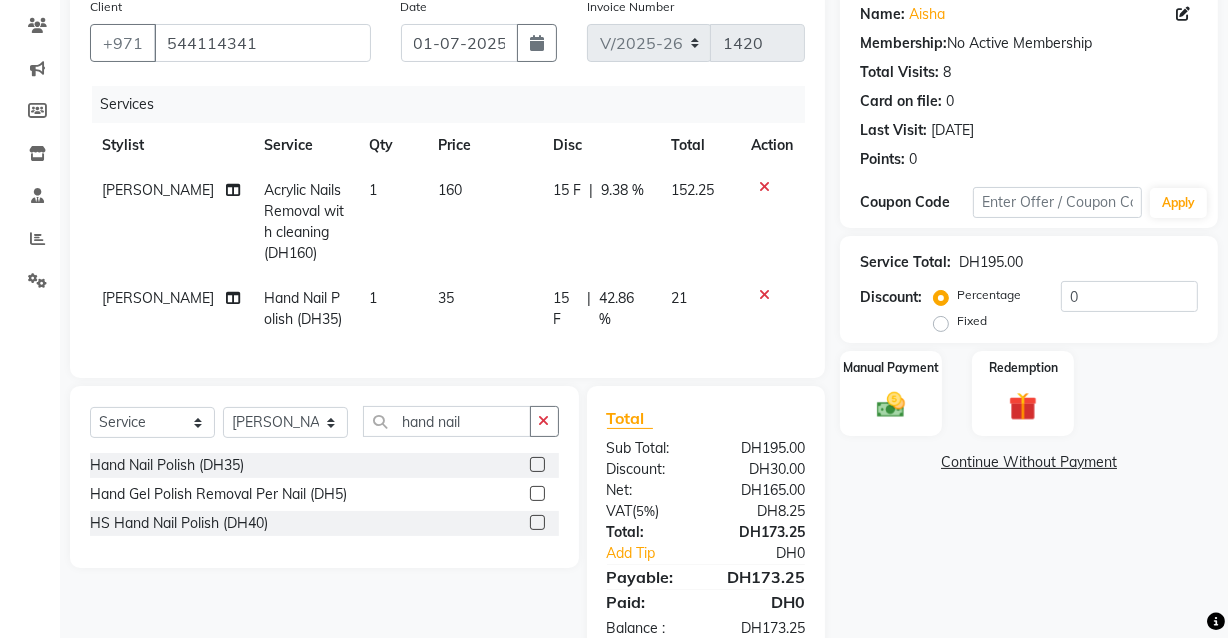 click on "15 F" 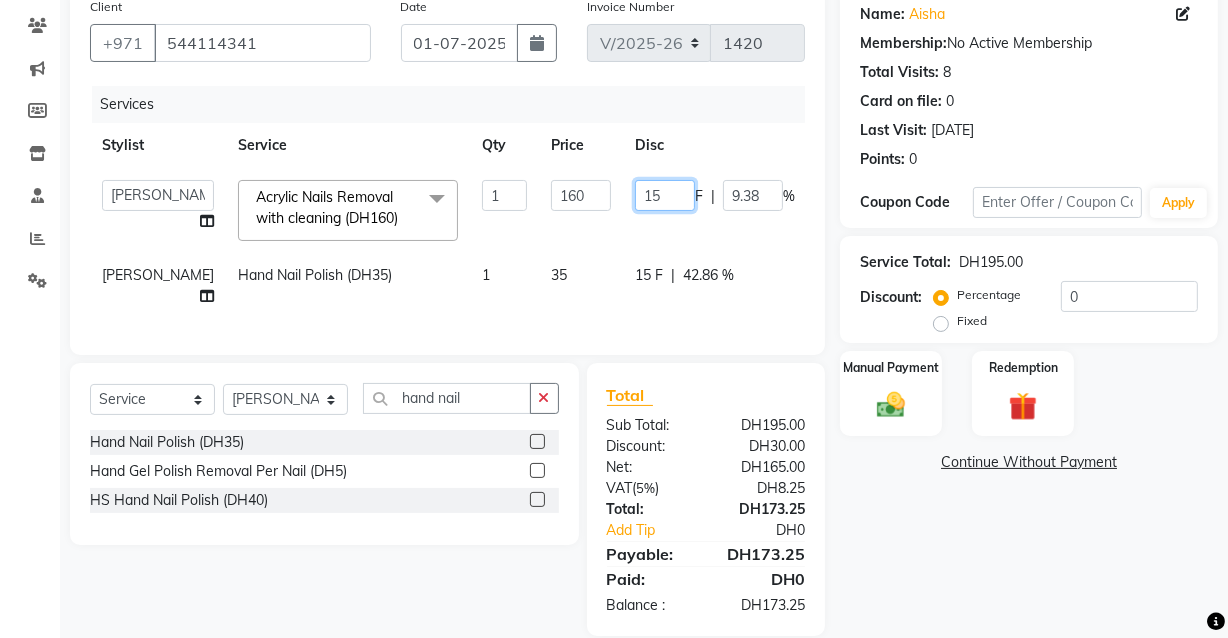 click on "15" 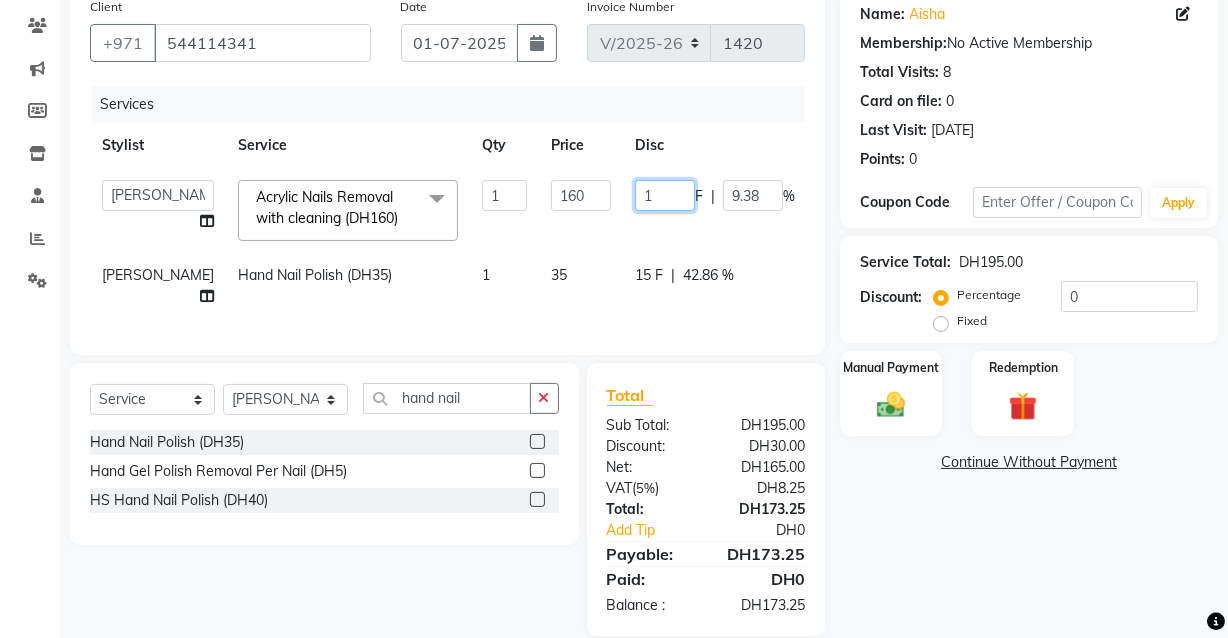 type 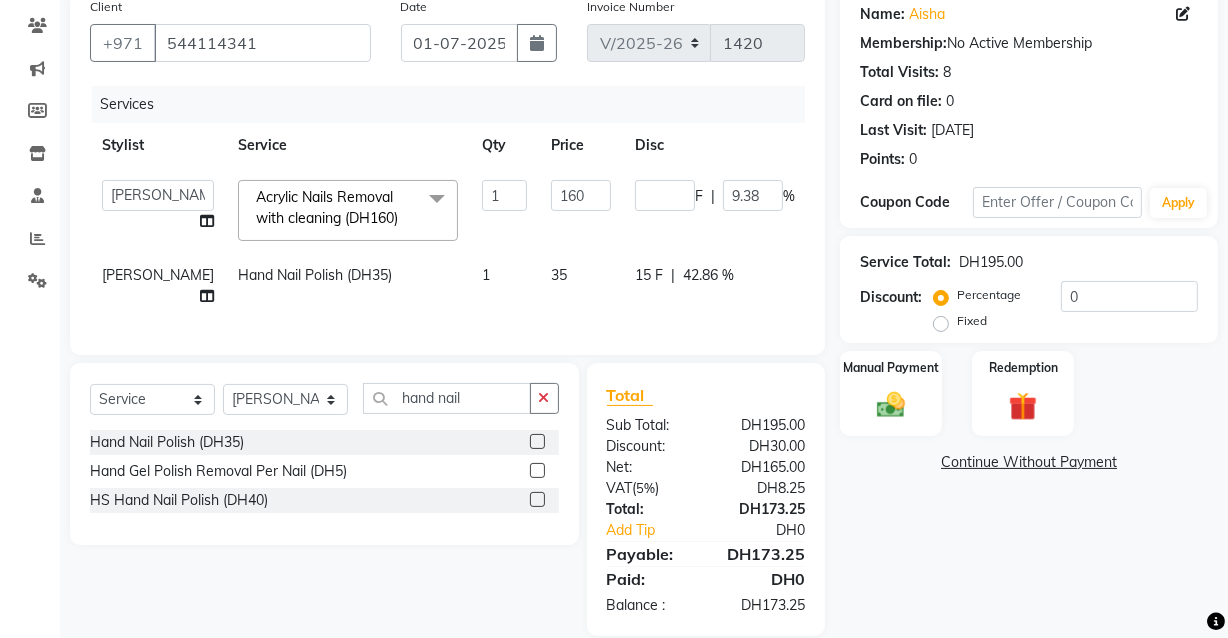 click on "Stylist Service Qty Price Disc Total Action" 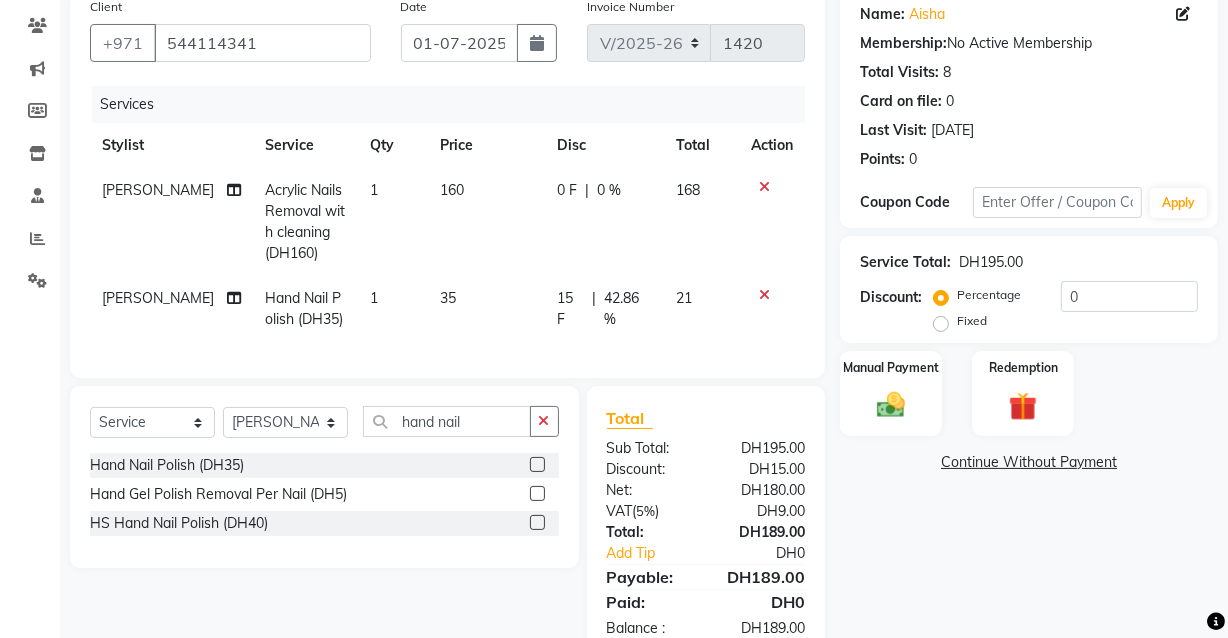 click on "15 F" 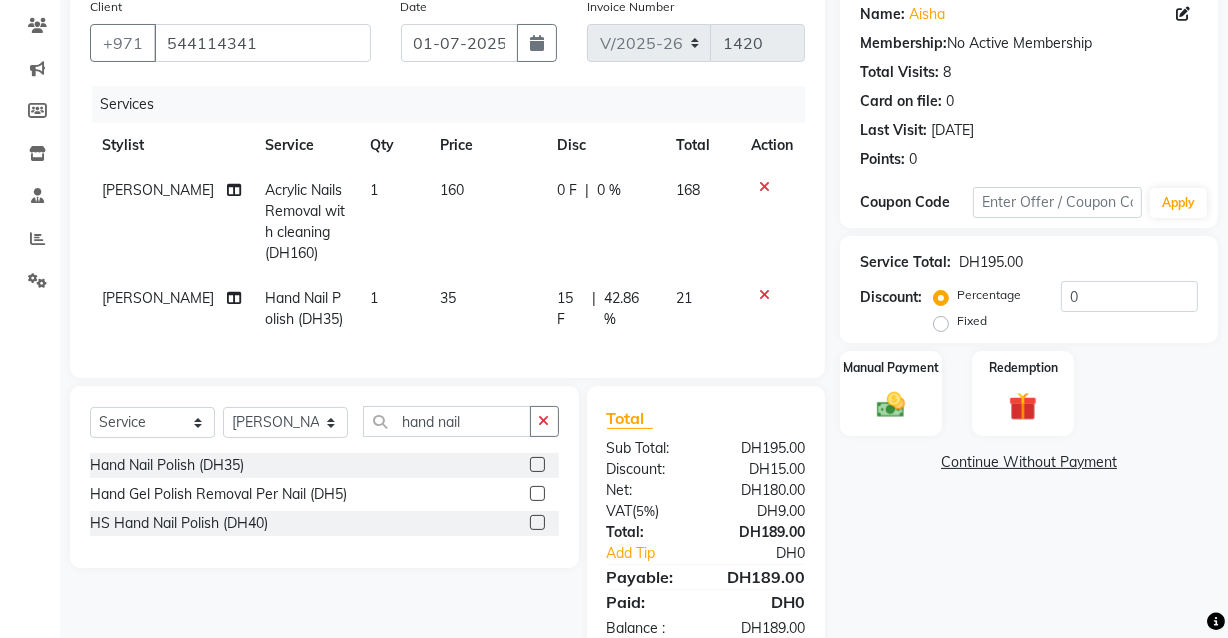 select on "81109" 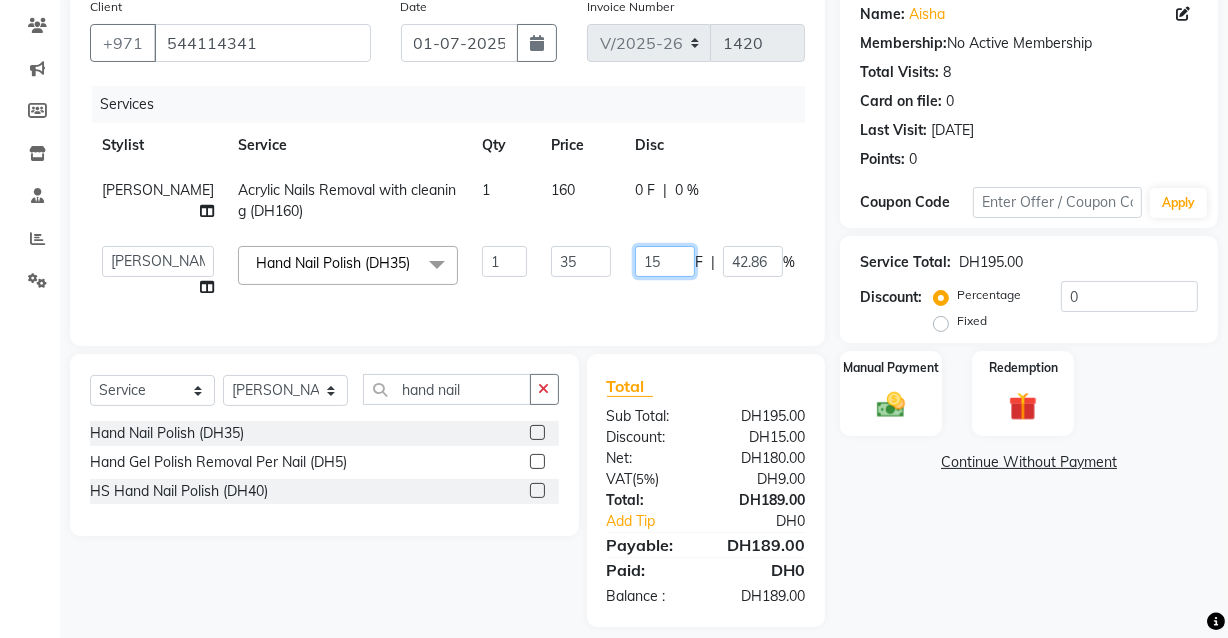 click on "15" 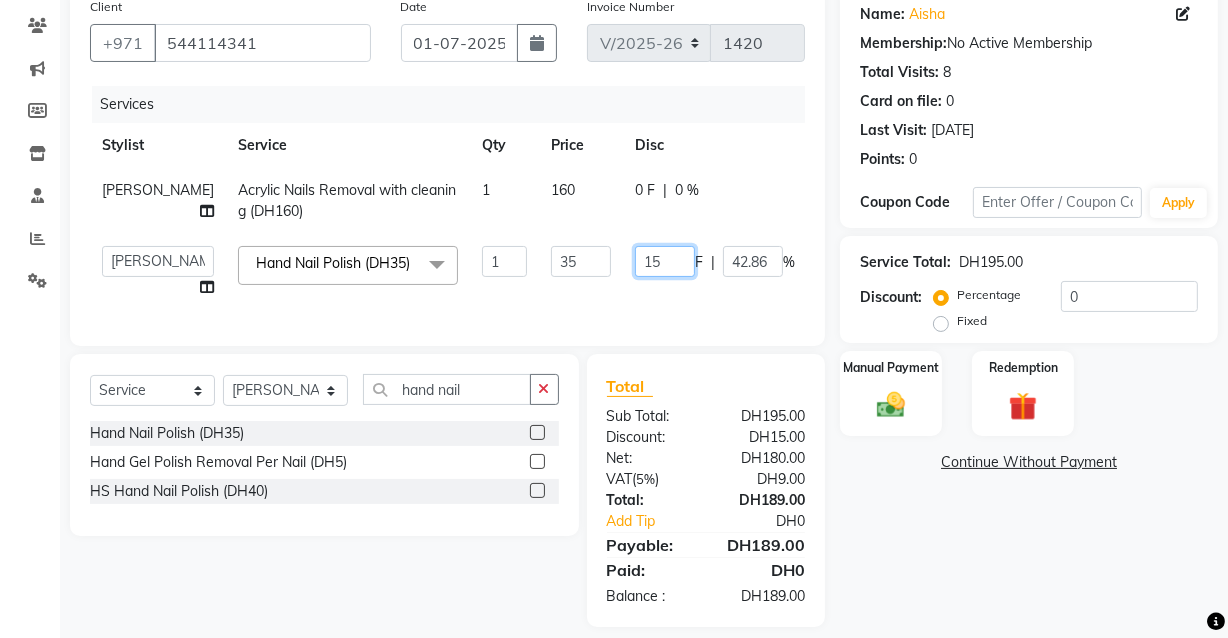 type on "1" 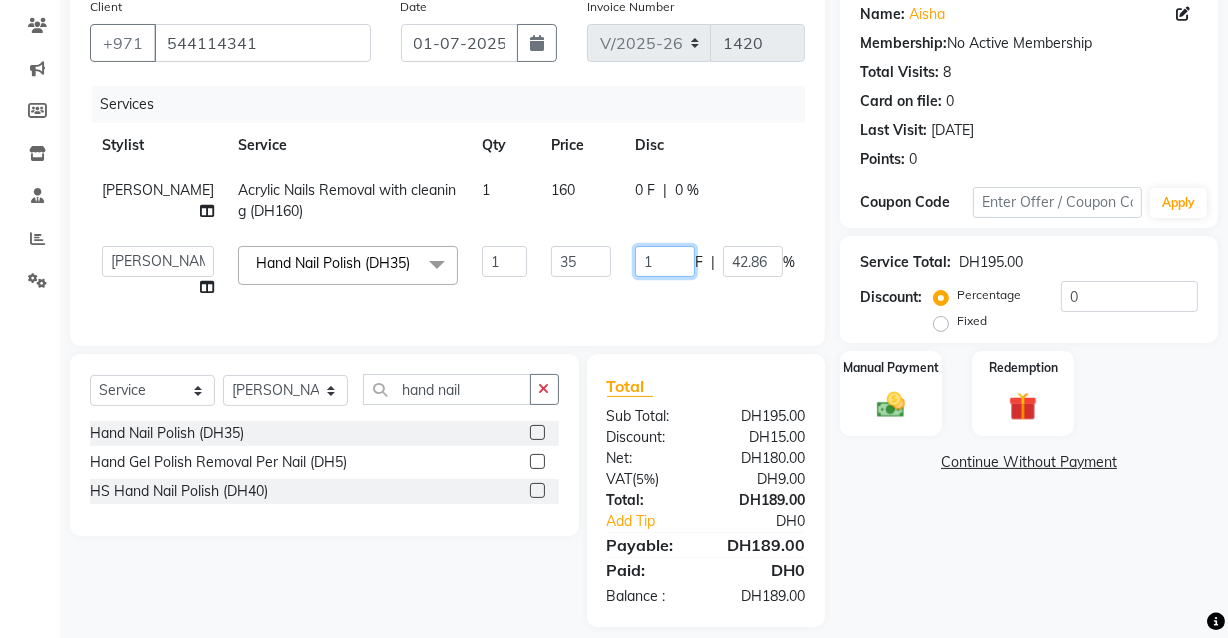 type 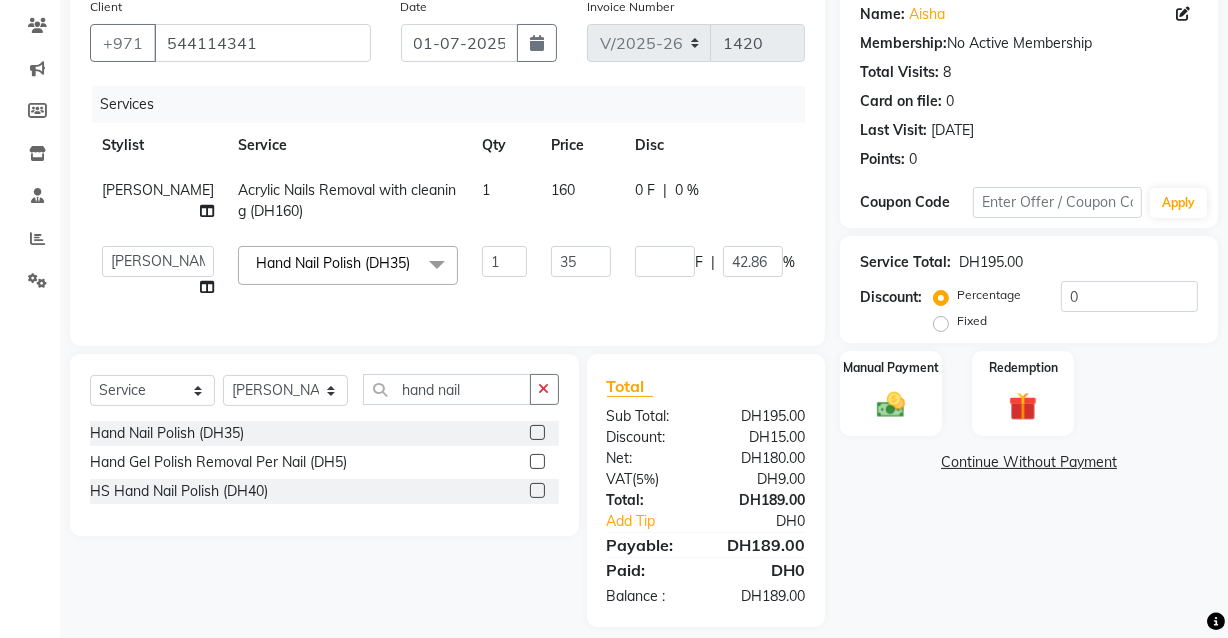 click on "Stylist Service Qty Price Disc Total Action" 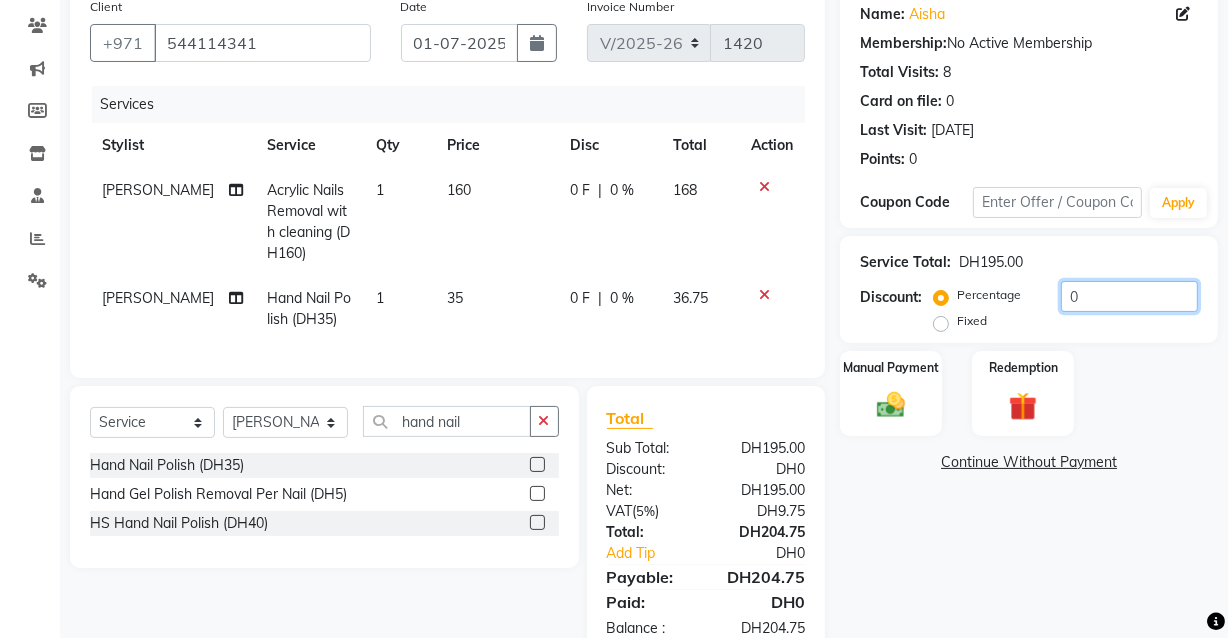 click on "0" 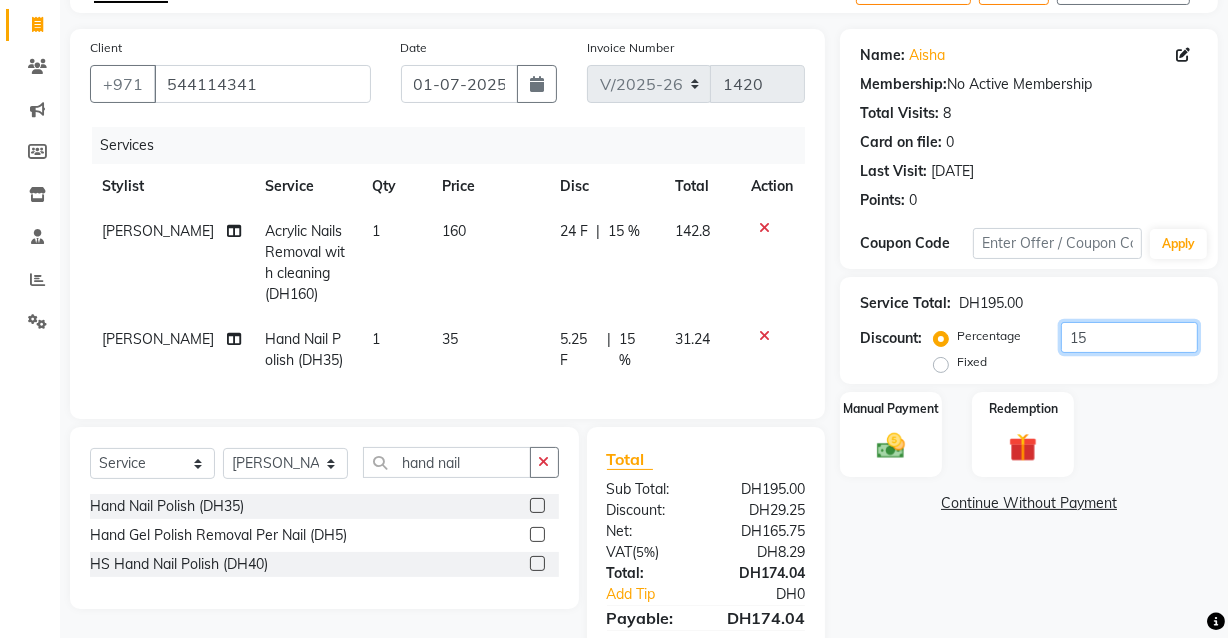 scroll, scrollTop: 0, scrollLeft: 0, axis: both 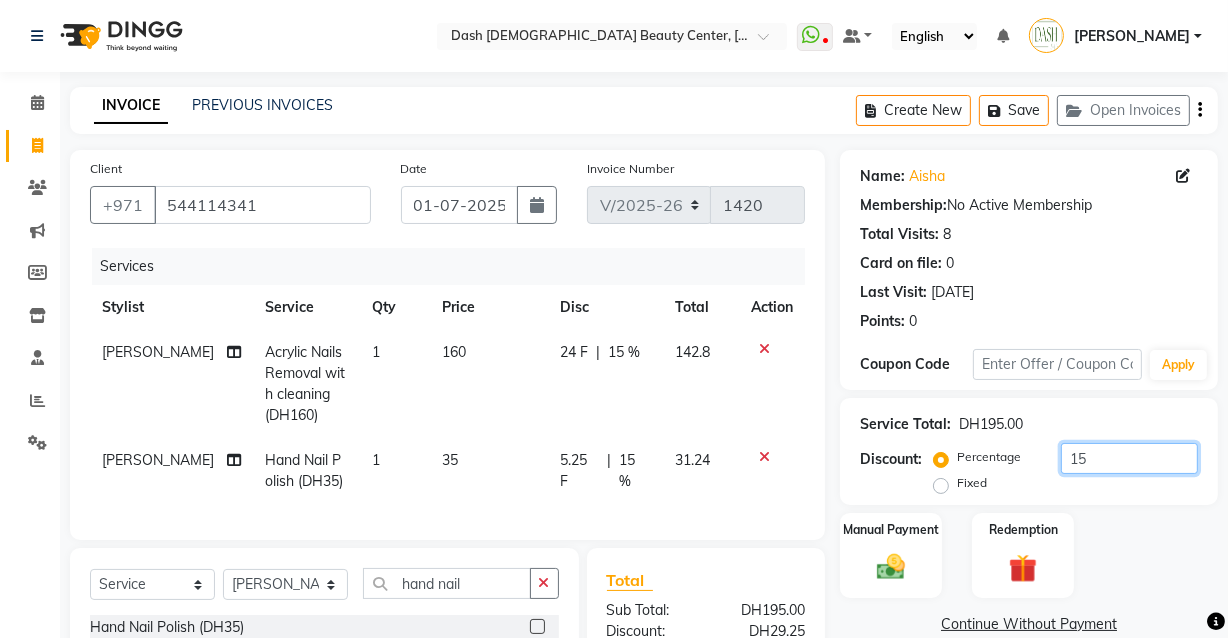 type on "15" 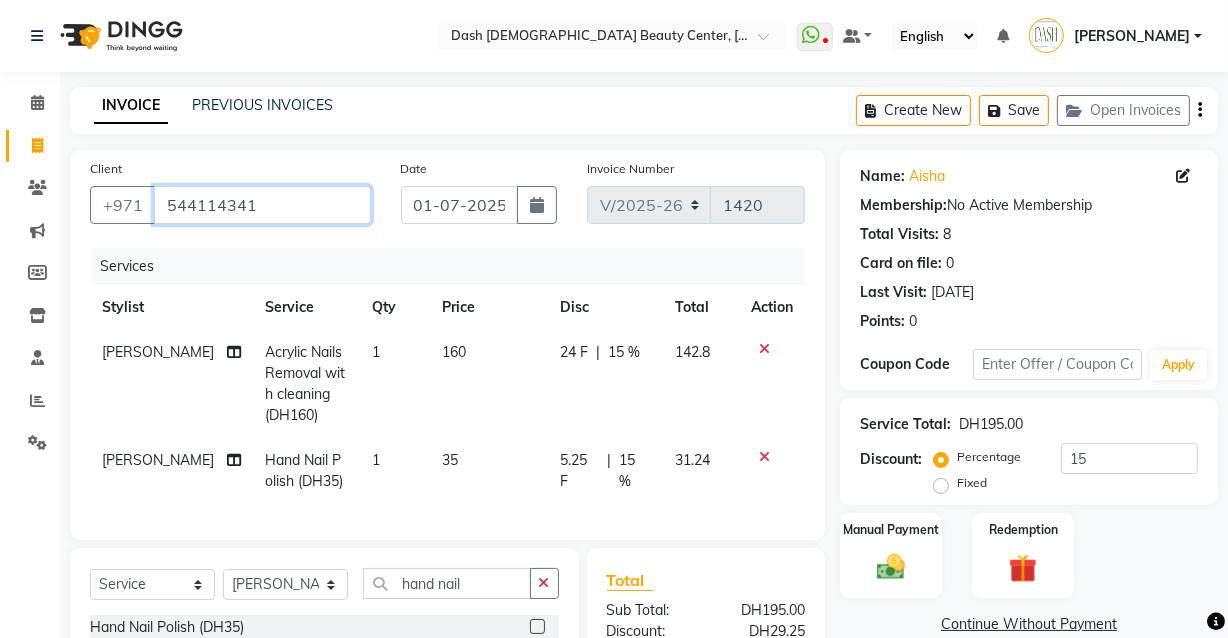click on "544114341" at bounding box center [262, 205] 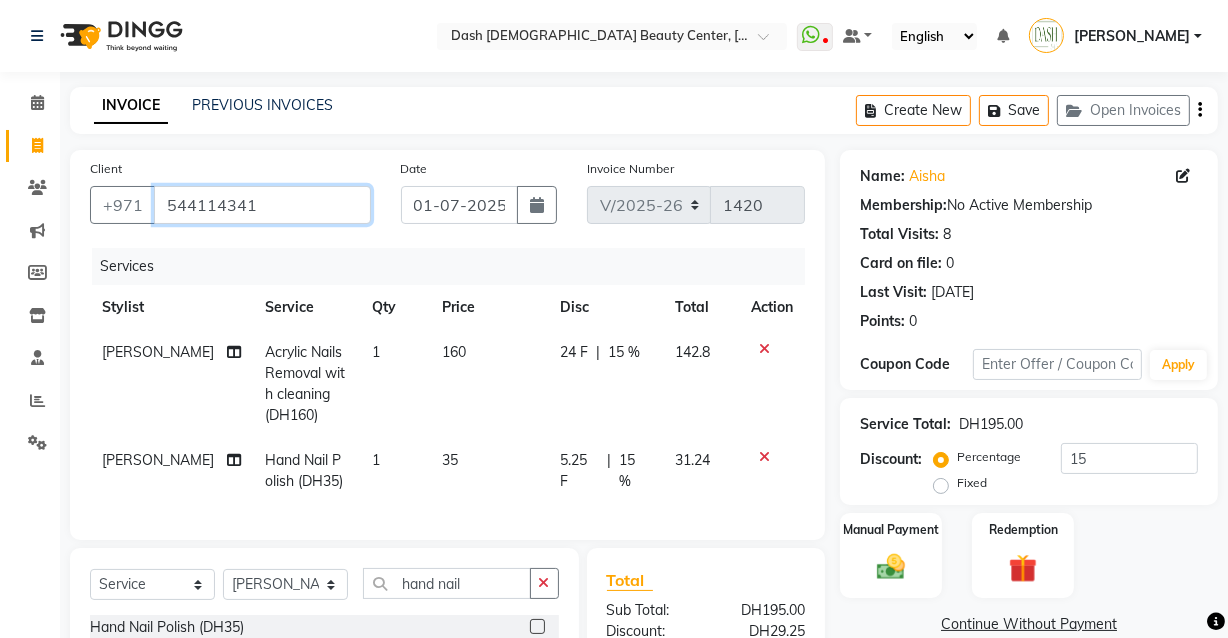 click on "544114341" at bounding box center (262, 205) 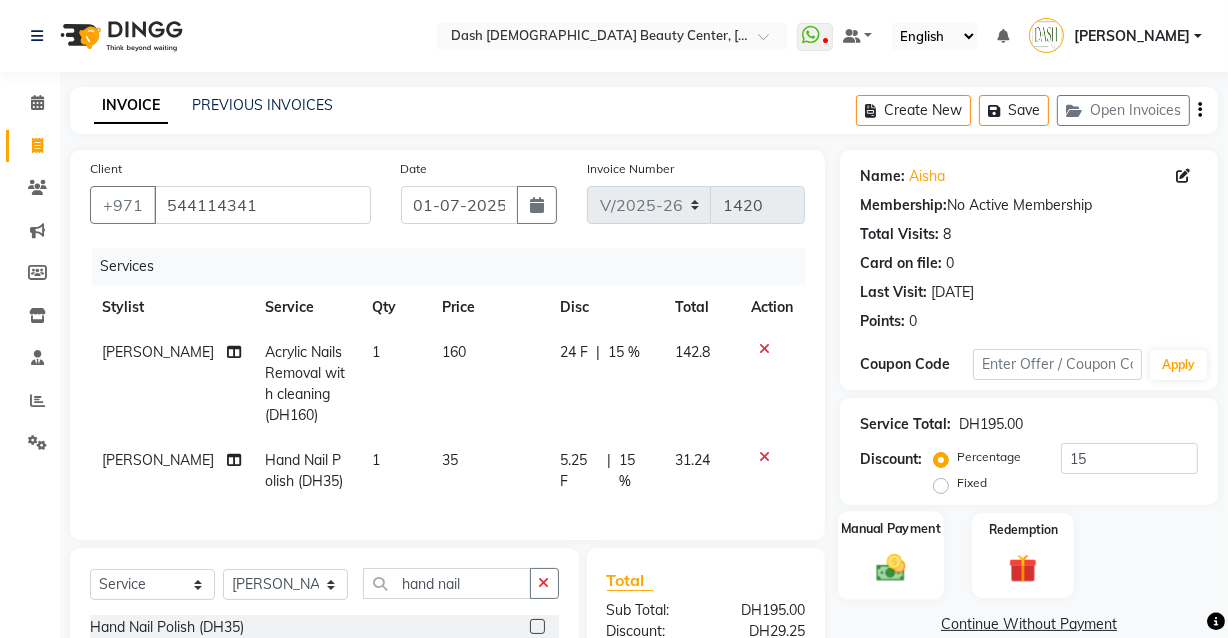 click 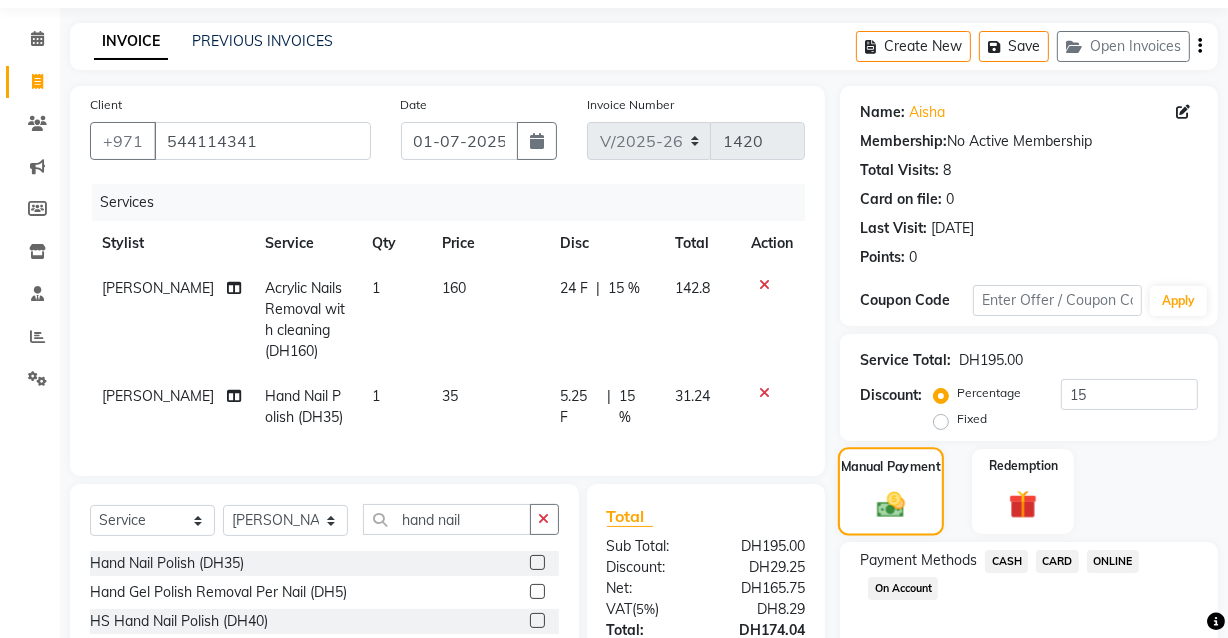 scroll, scrollTop: 227, scrollLeft: 0, axis: vertical 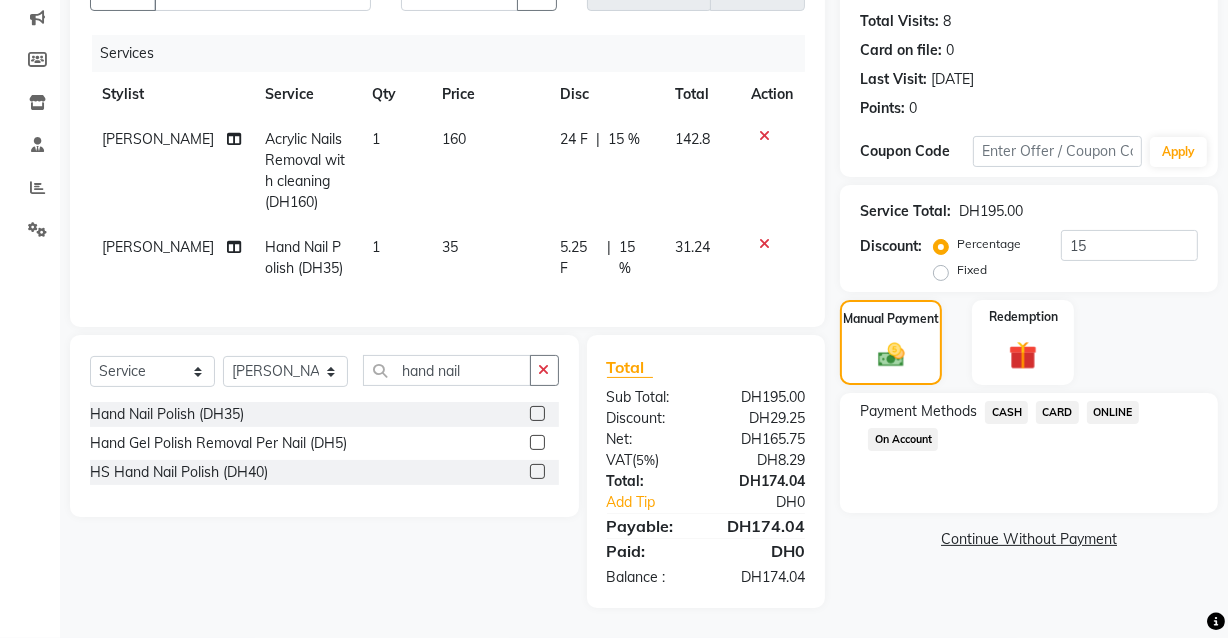 click on "CARD" 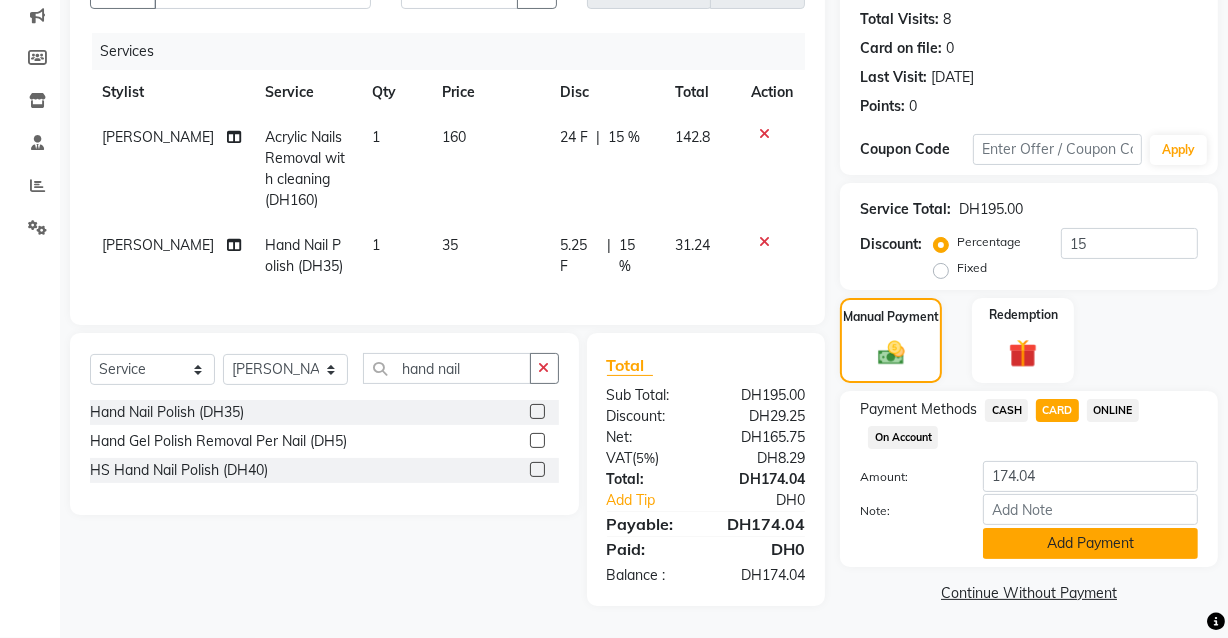 click on "Add Payment" 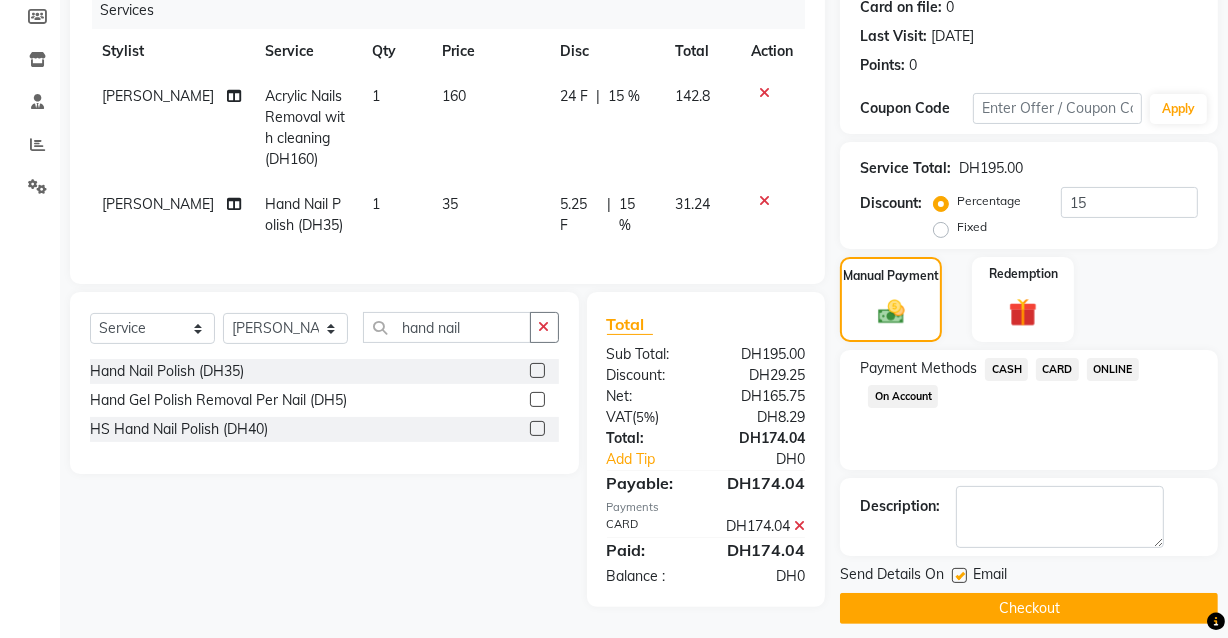 scroll, scrollTop: 290, scrollLeft: 0, axis: vertical 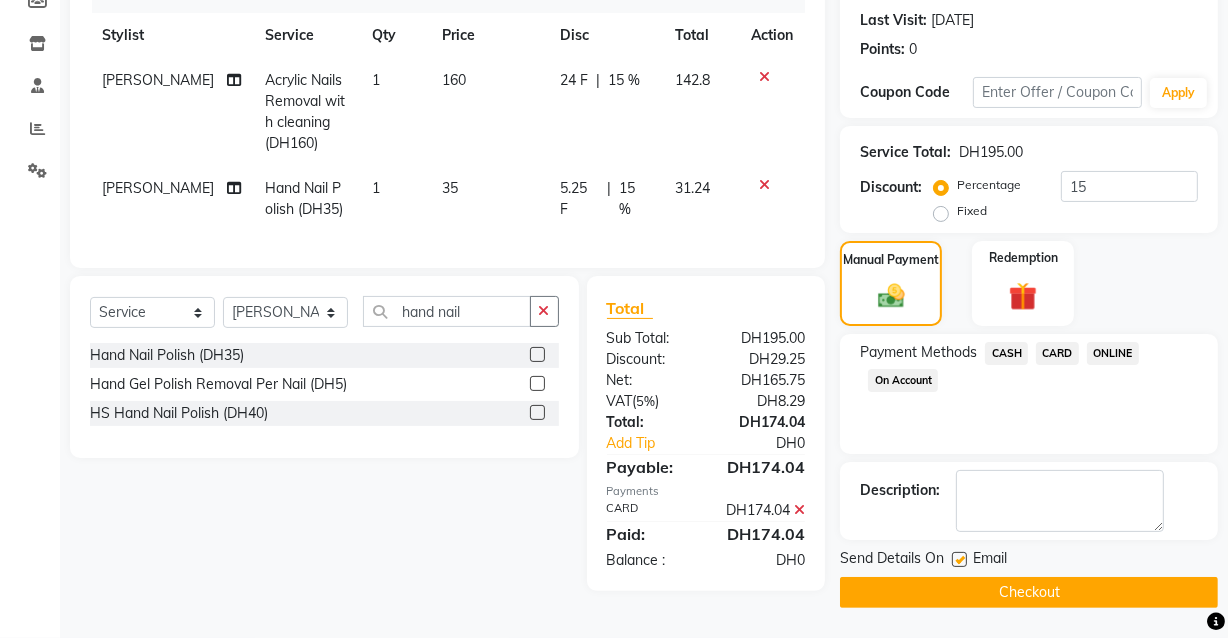click 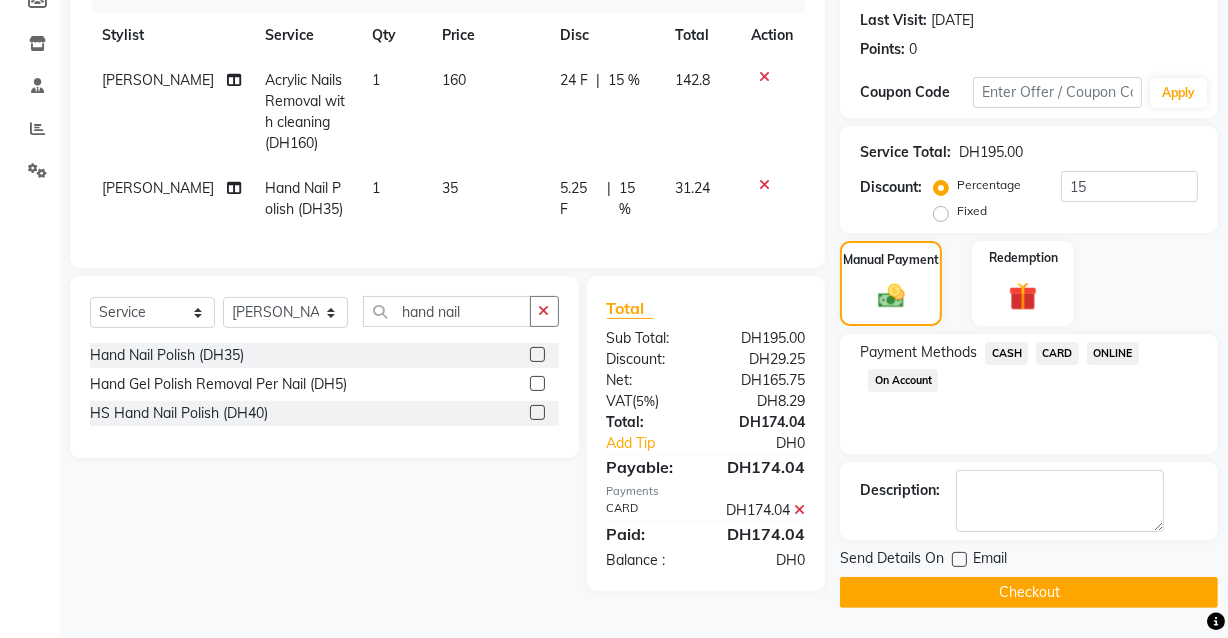 click on "Checkout" 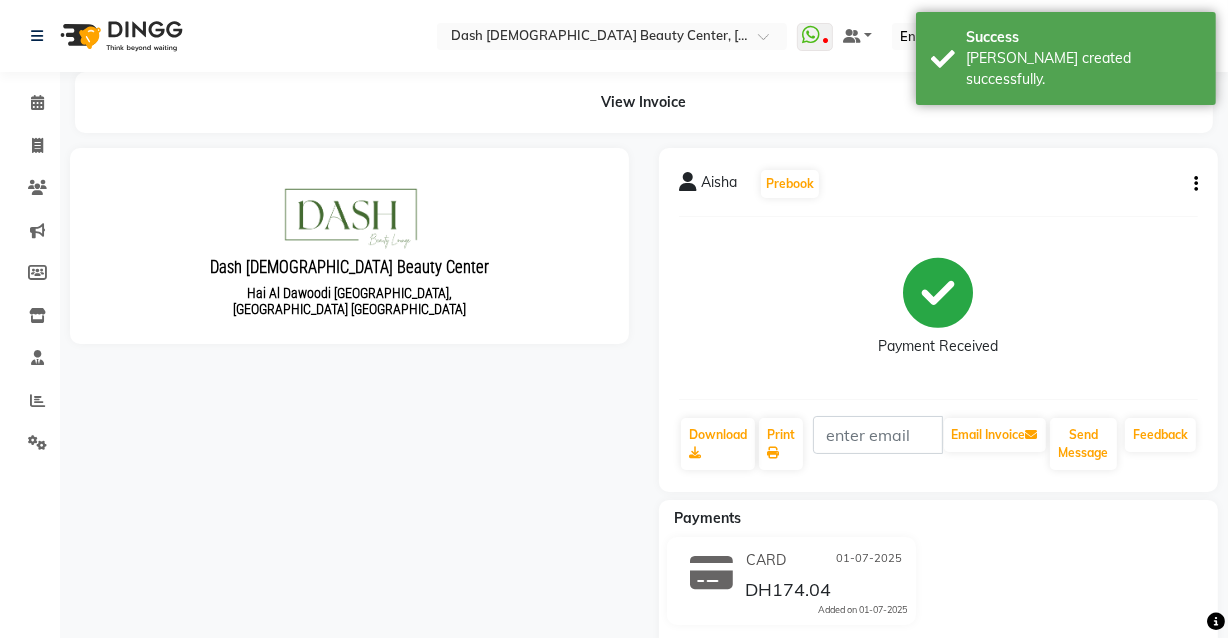 scroll, scrollTop: 0, scrollLeft: 0, axis: both 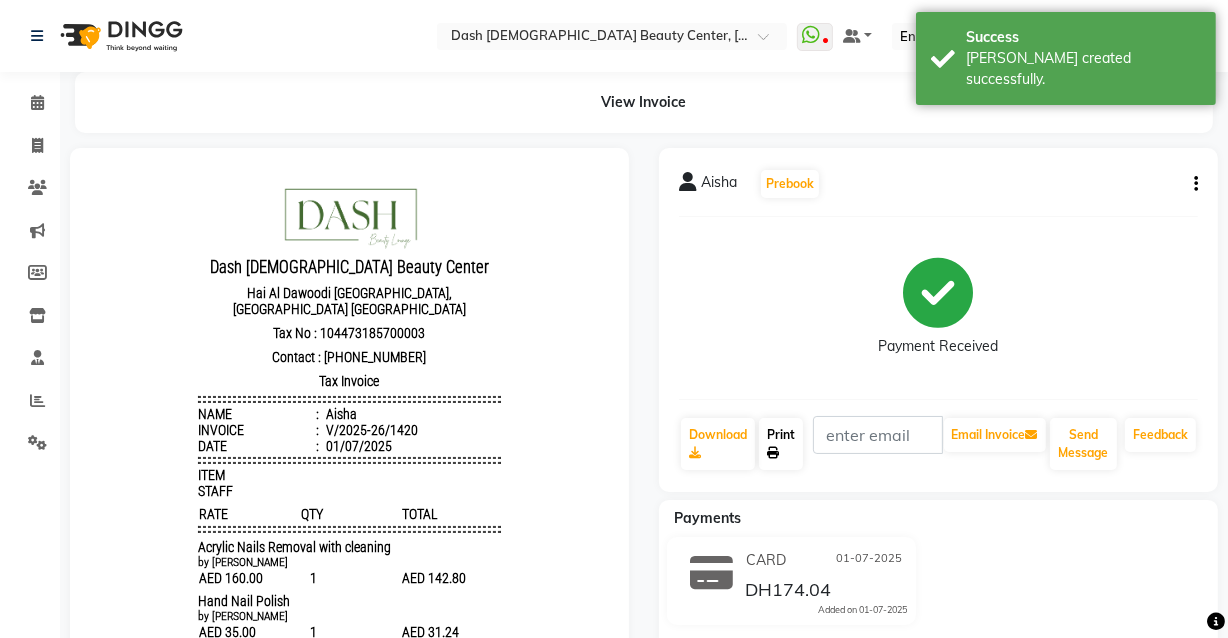 click on "Print" 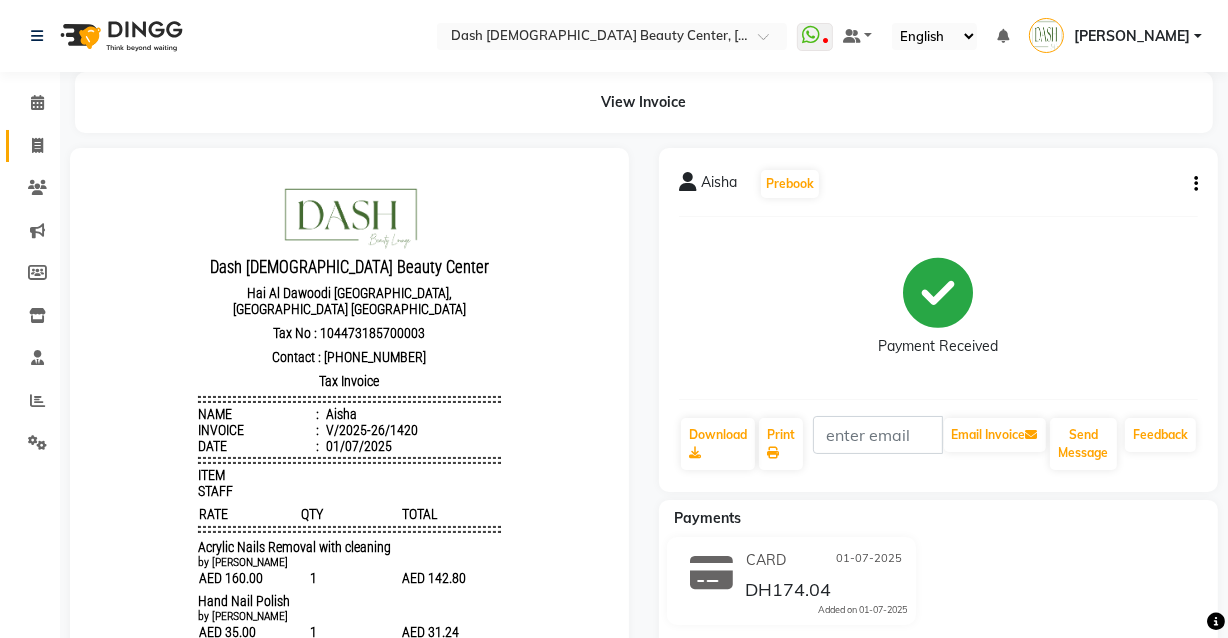 click 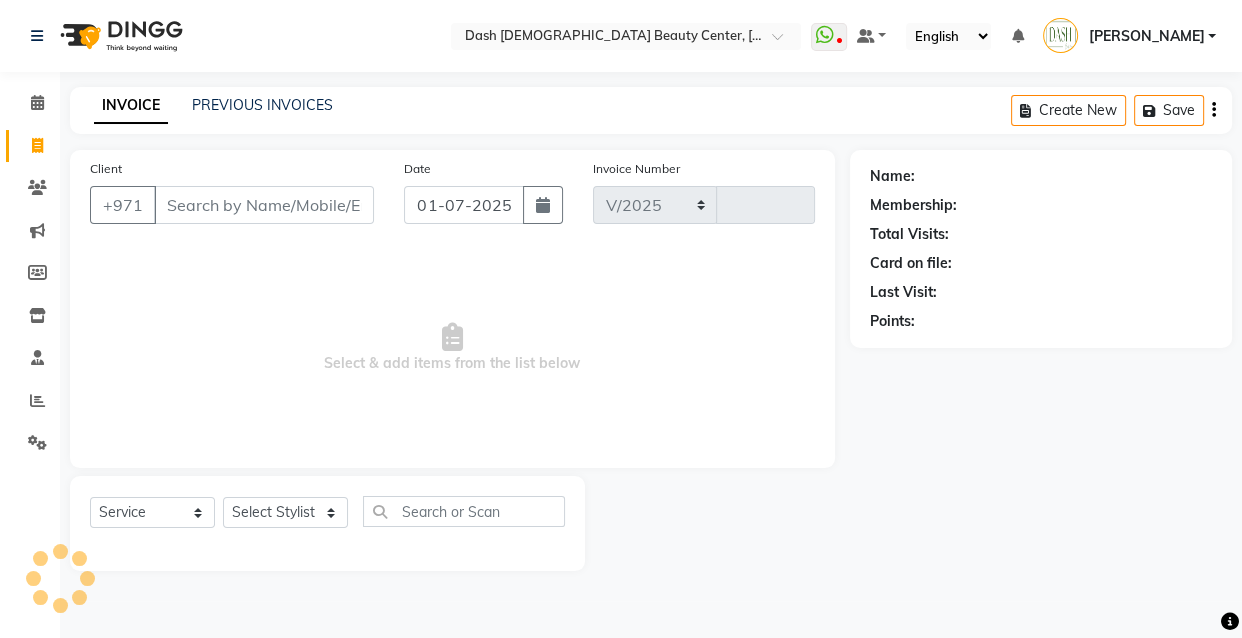 select on "8372" 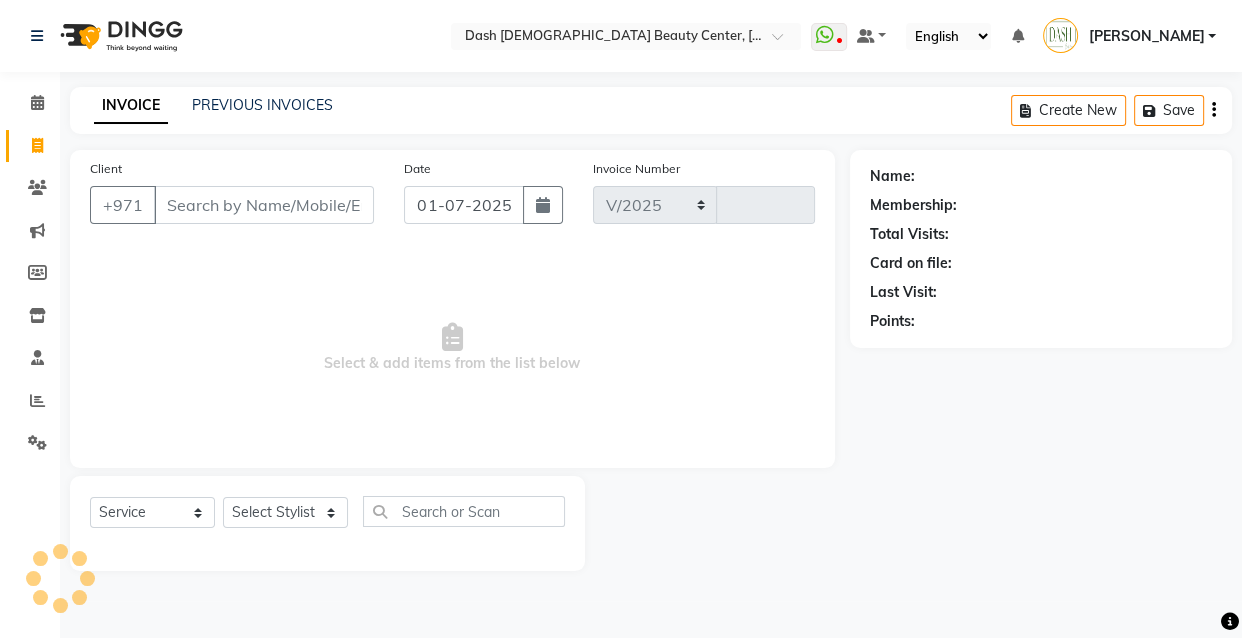type on "1421" 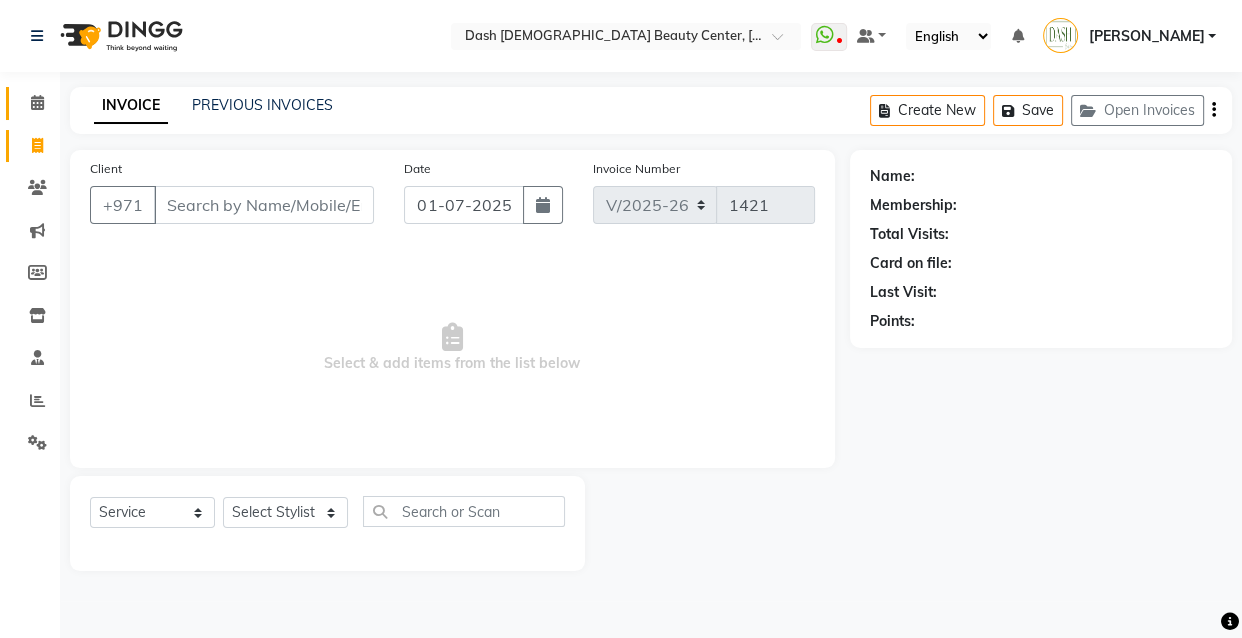 click 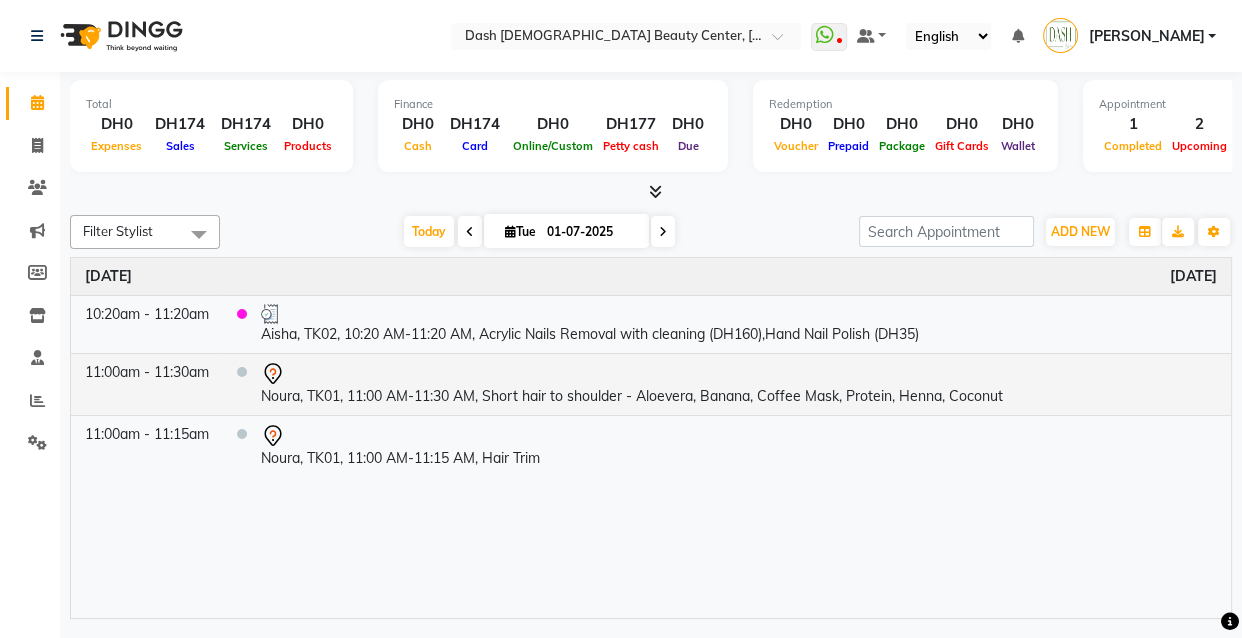 click at bounding box center (739, 374) 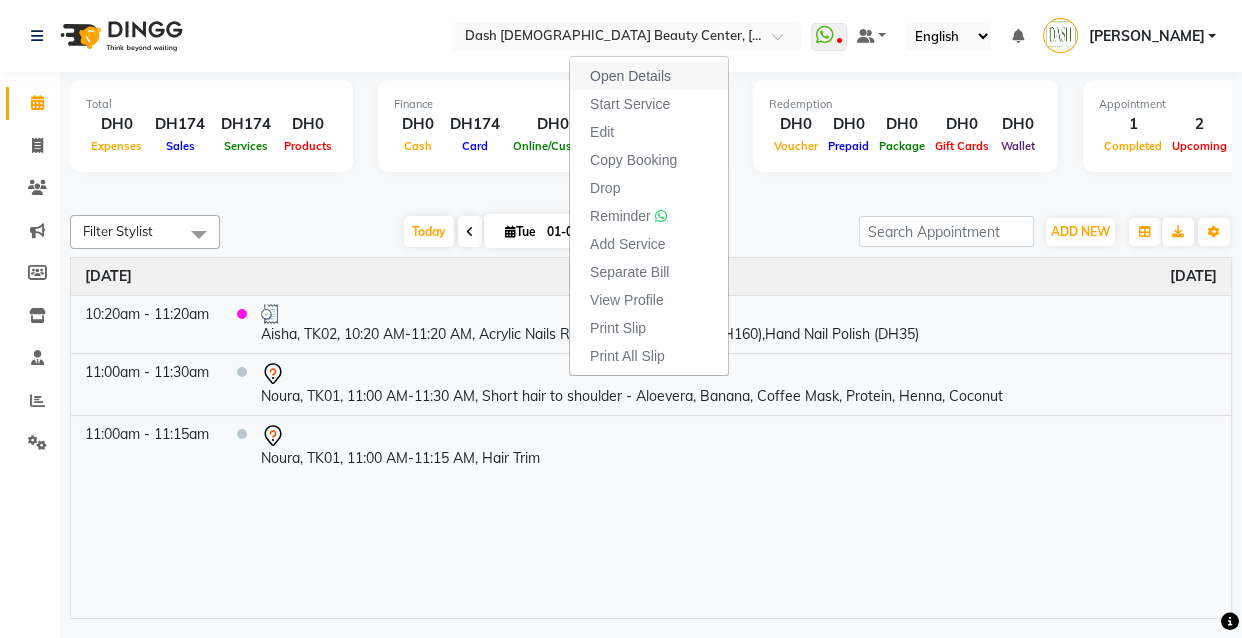 click on "Open Details" at bounding box center (649, 76) 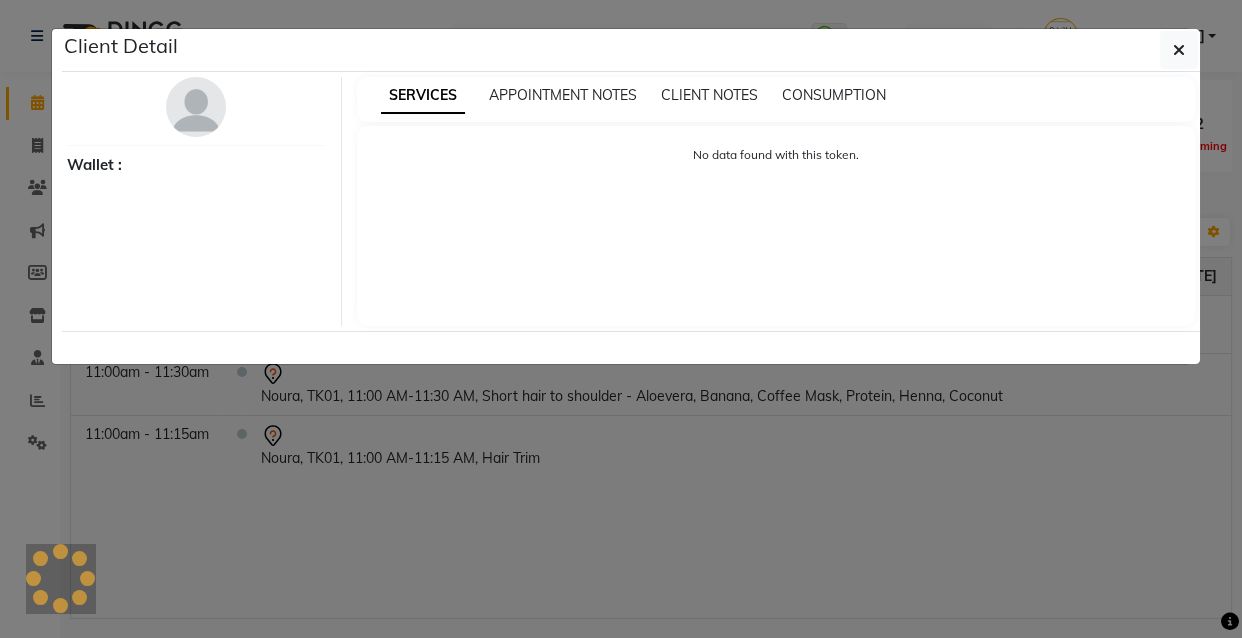 select on "7" 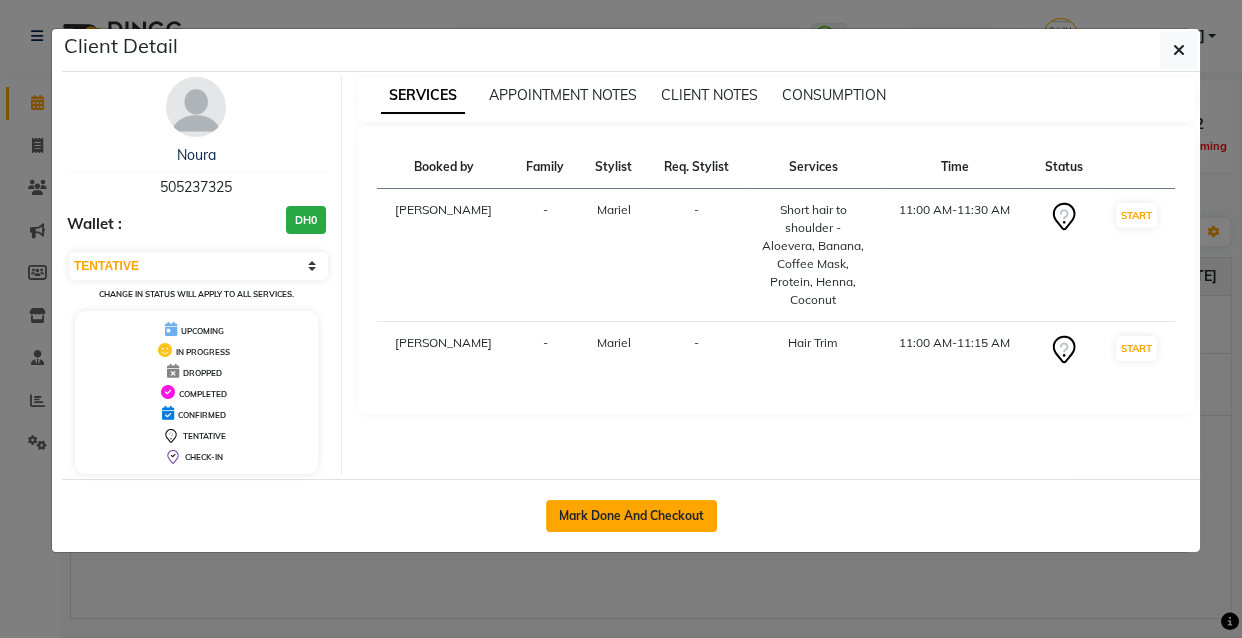 click on "Mark Done And Checkout" 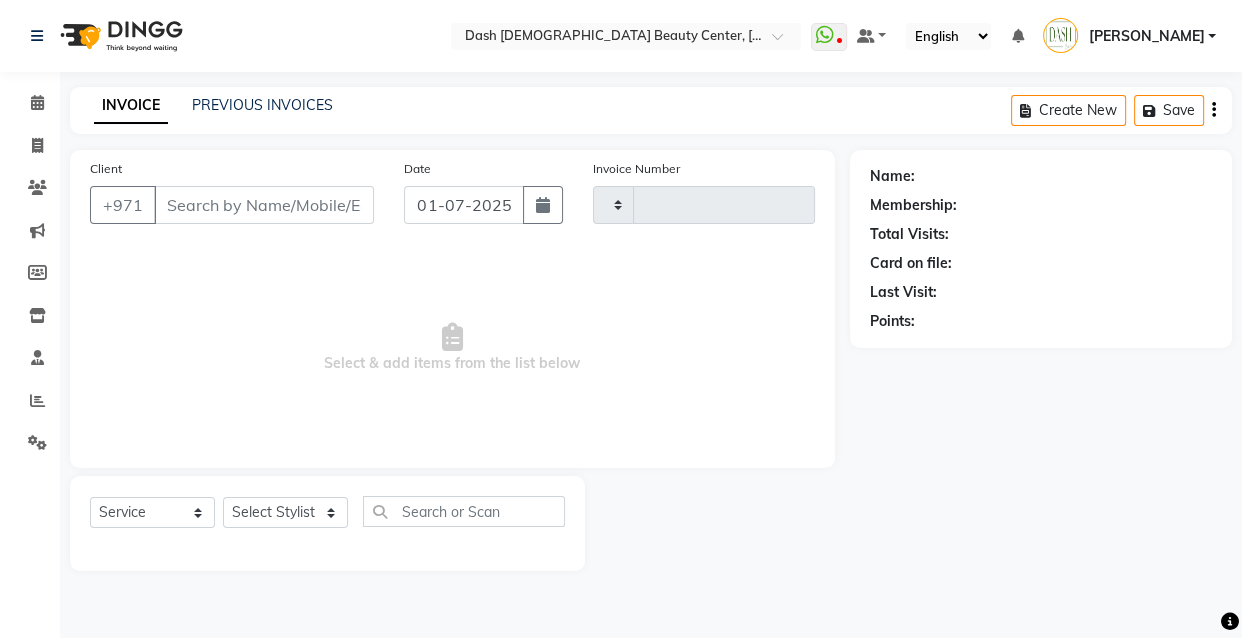 type on "1421" 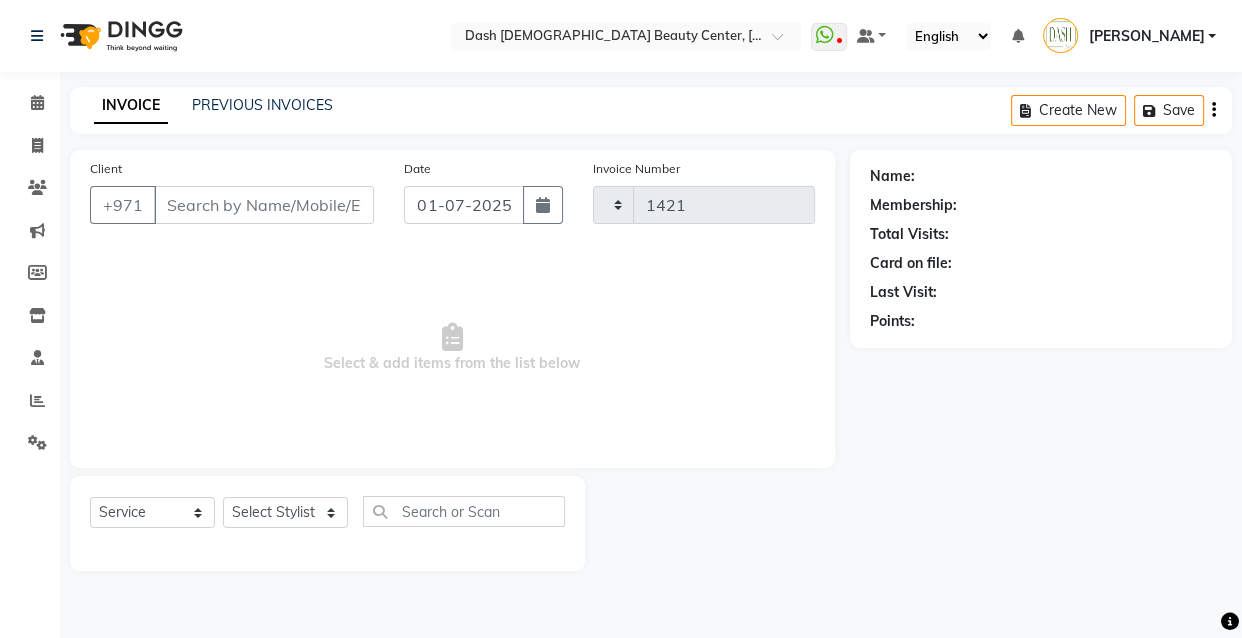 select on "8372" 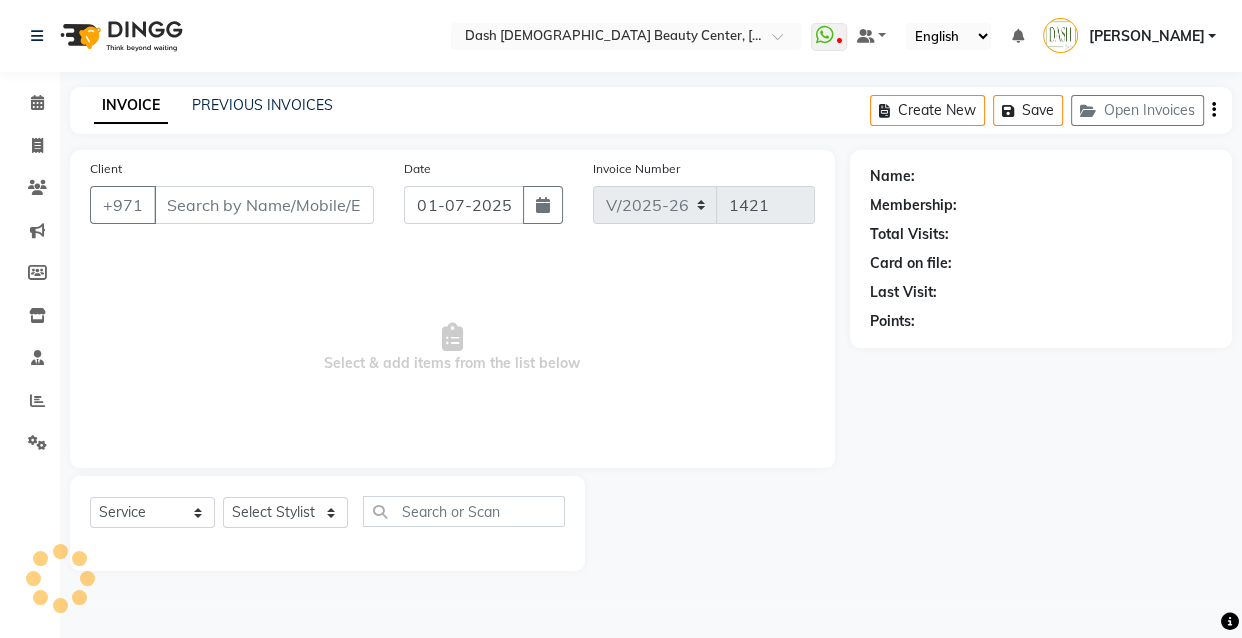 type on "505237325" 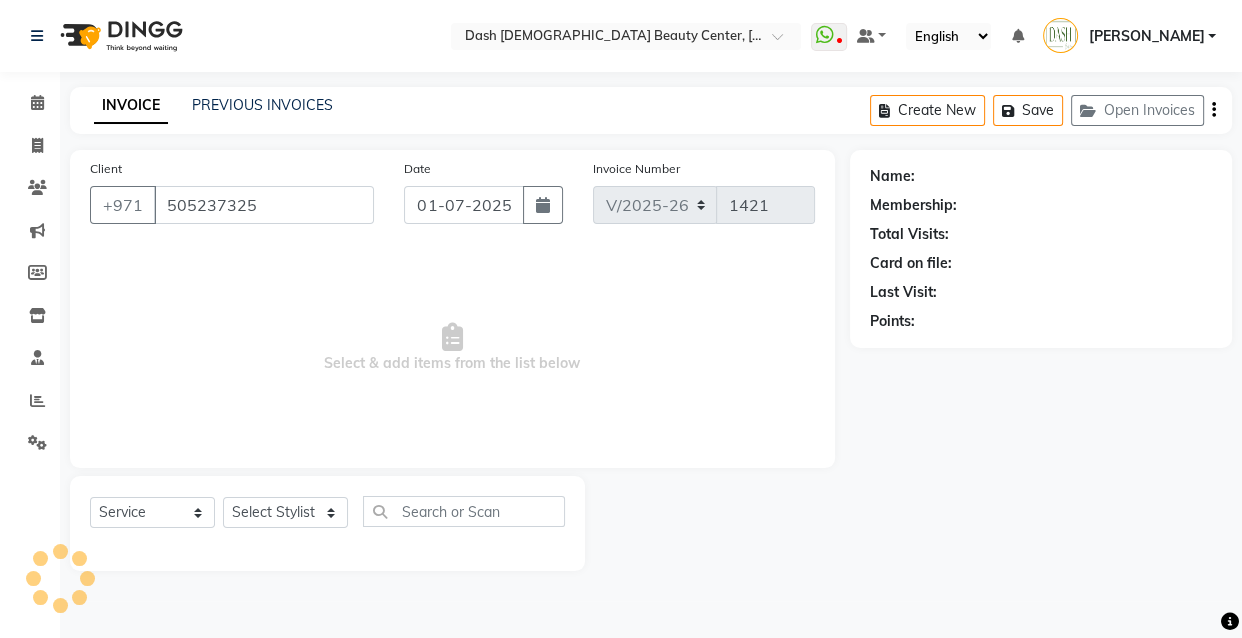 select on "81108" 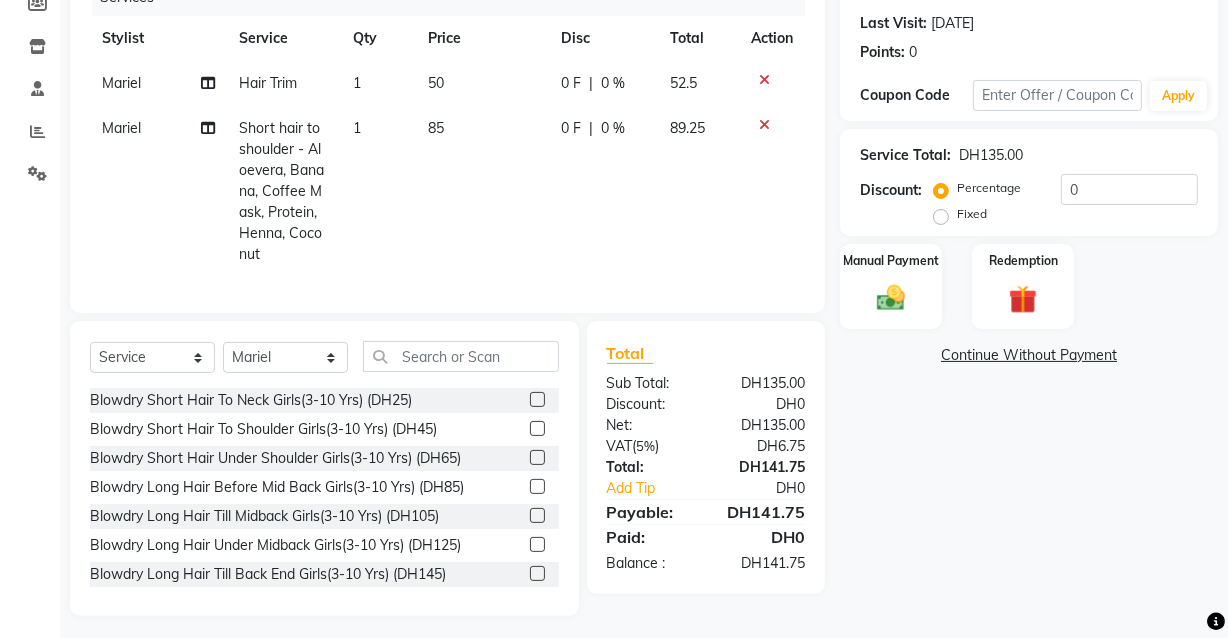 scroll, scrollTop: 290, scrollLeft: 0, axis: vertical 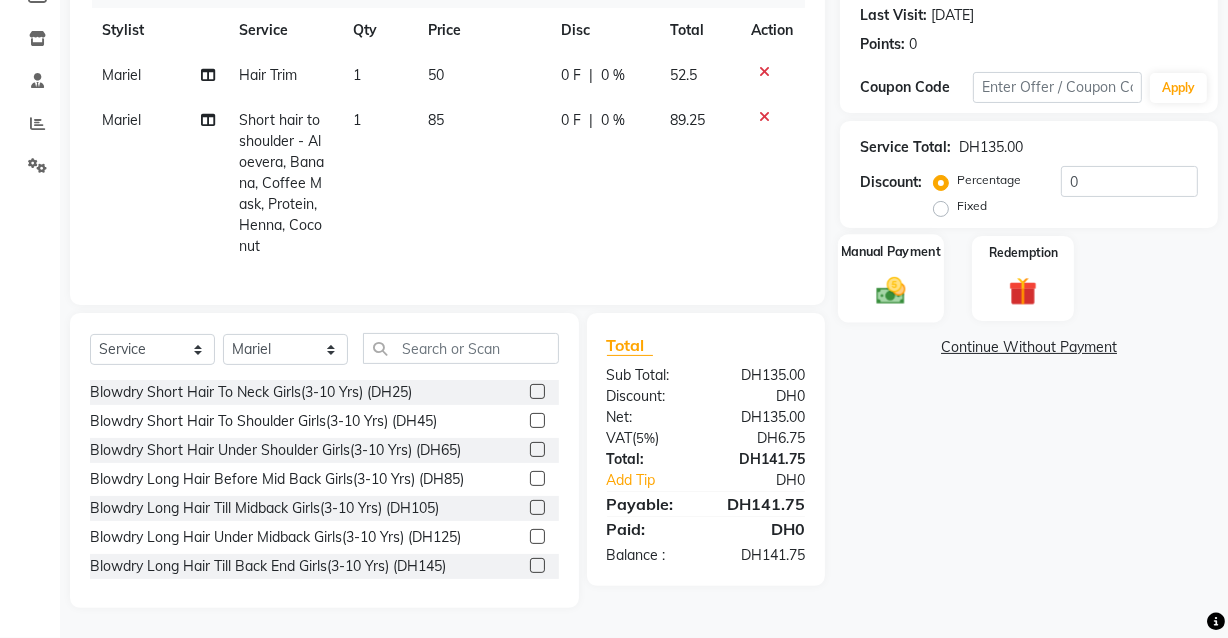 click 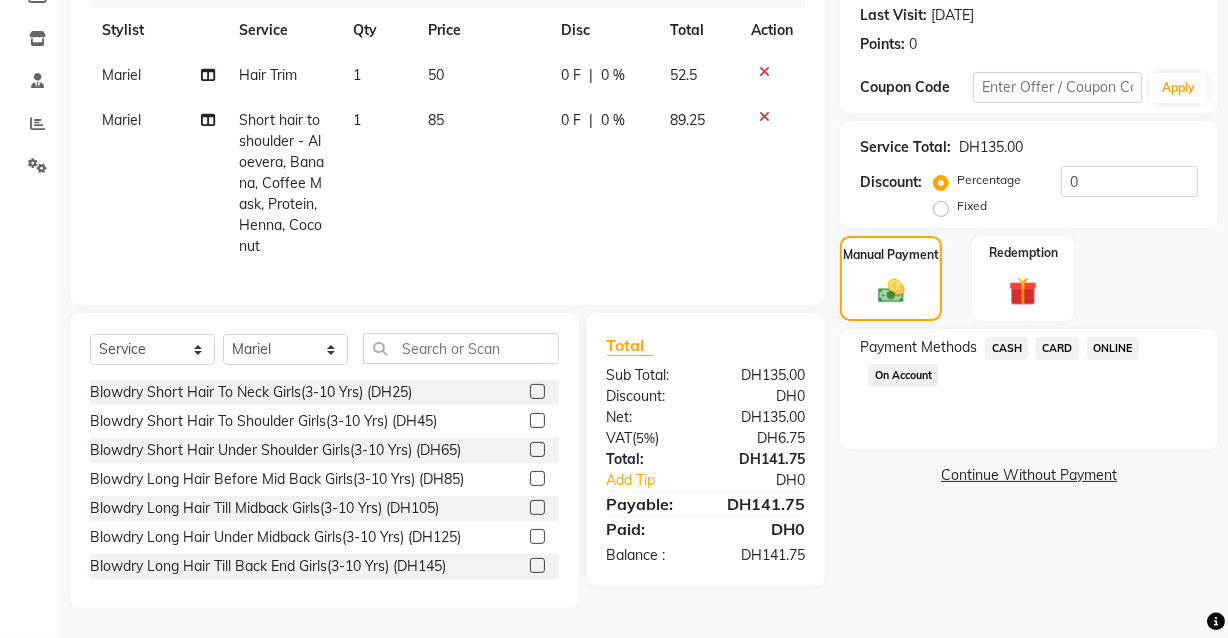 click on "CARD" 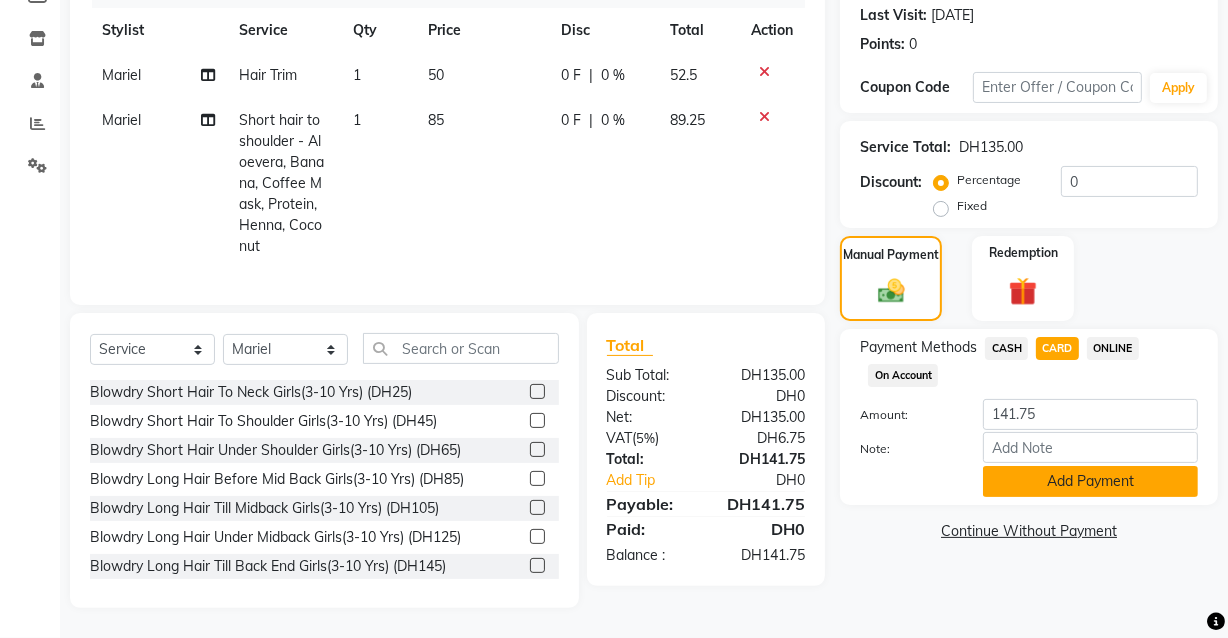click on "Add Payment" 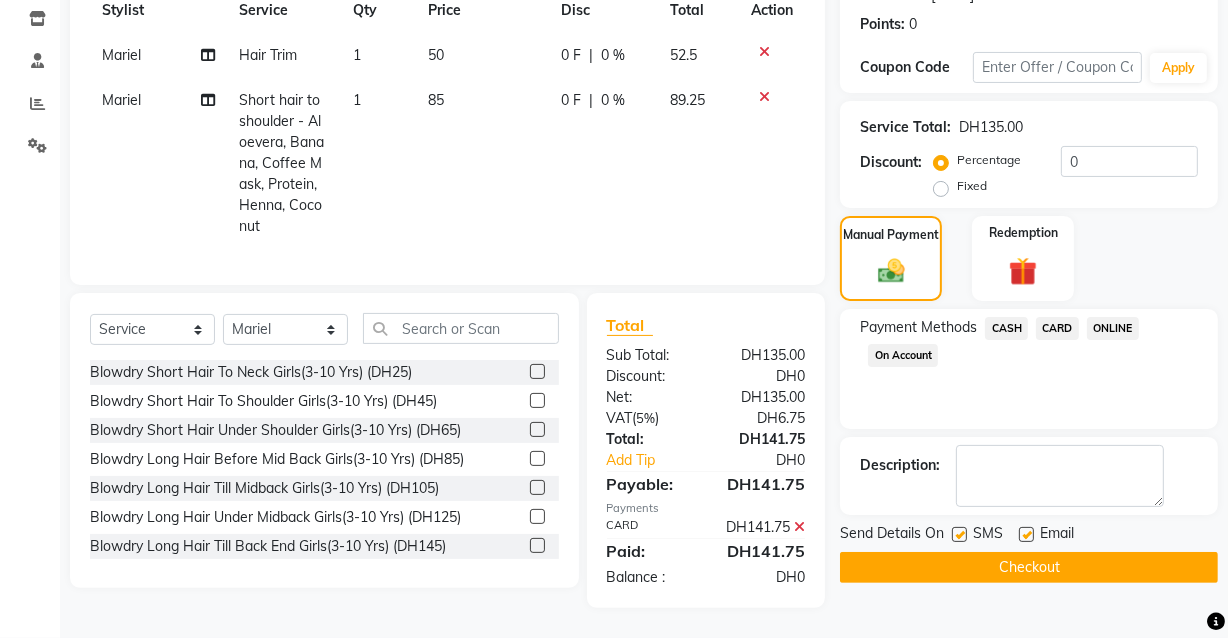 scroll, scrollTop: 331, scrollLeft: 0, axis: vertical 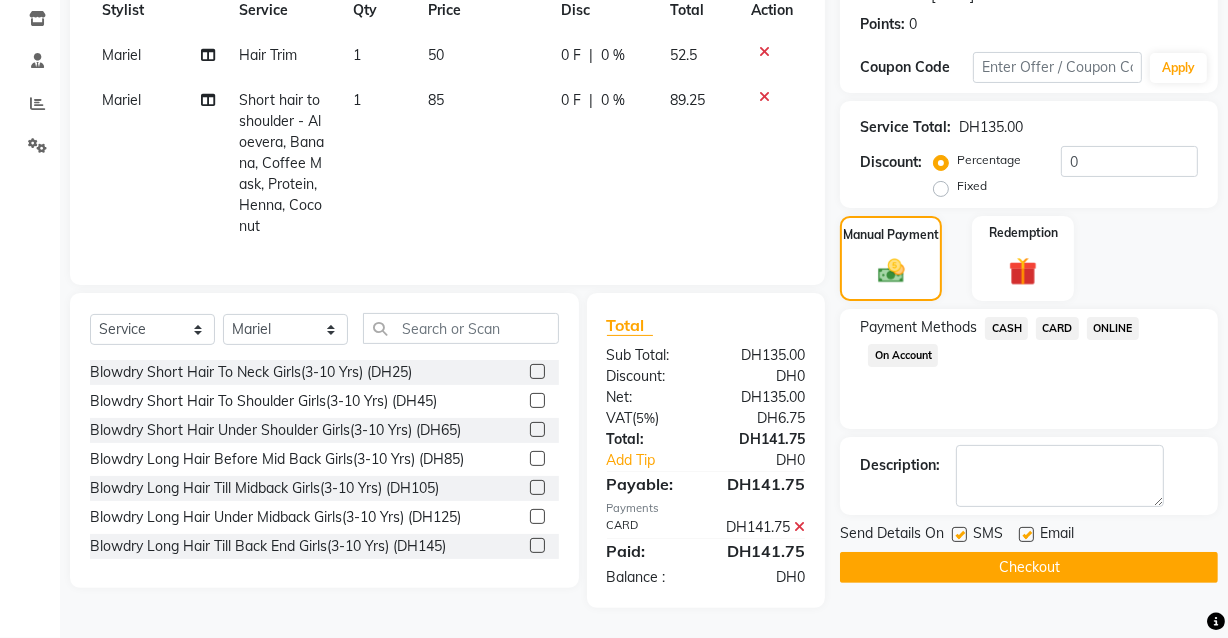 click 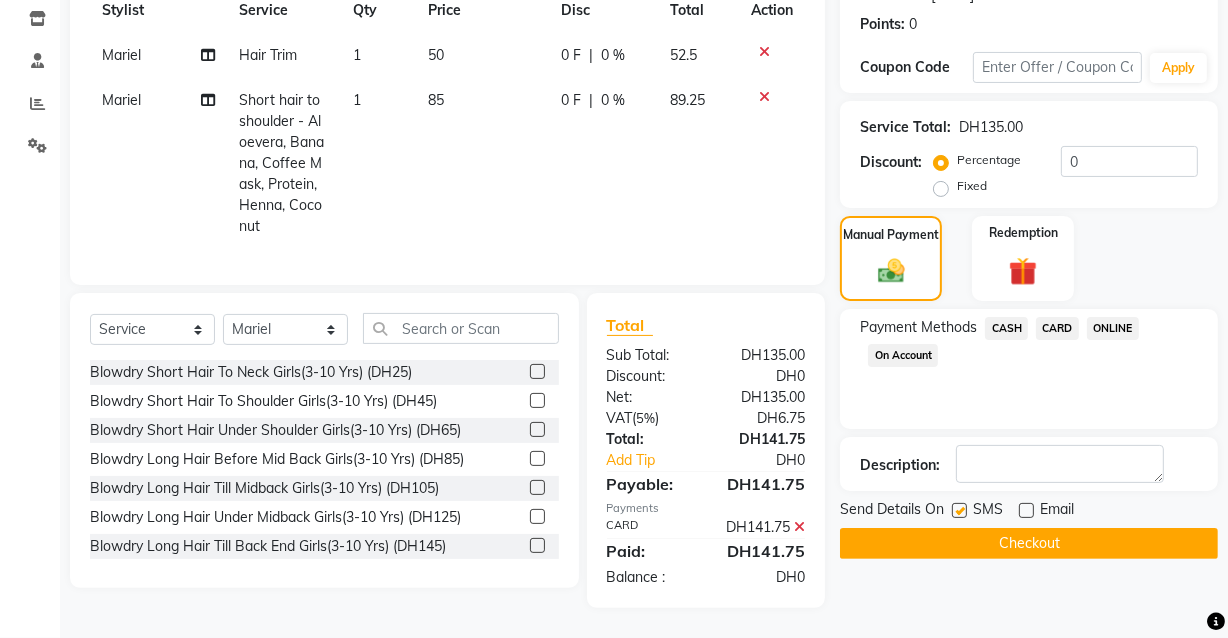click on "Checkout" 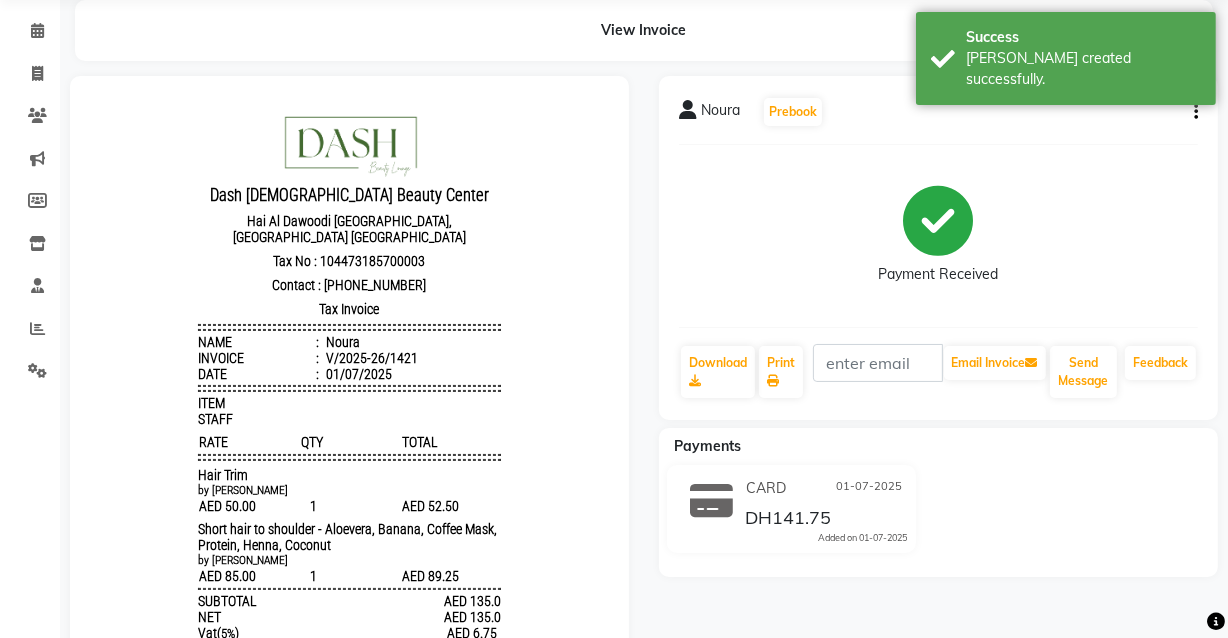 scroll, scrollTop: 73, scrollLeft: 0, axis: vertical 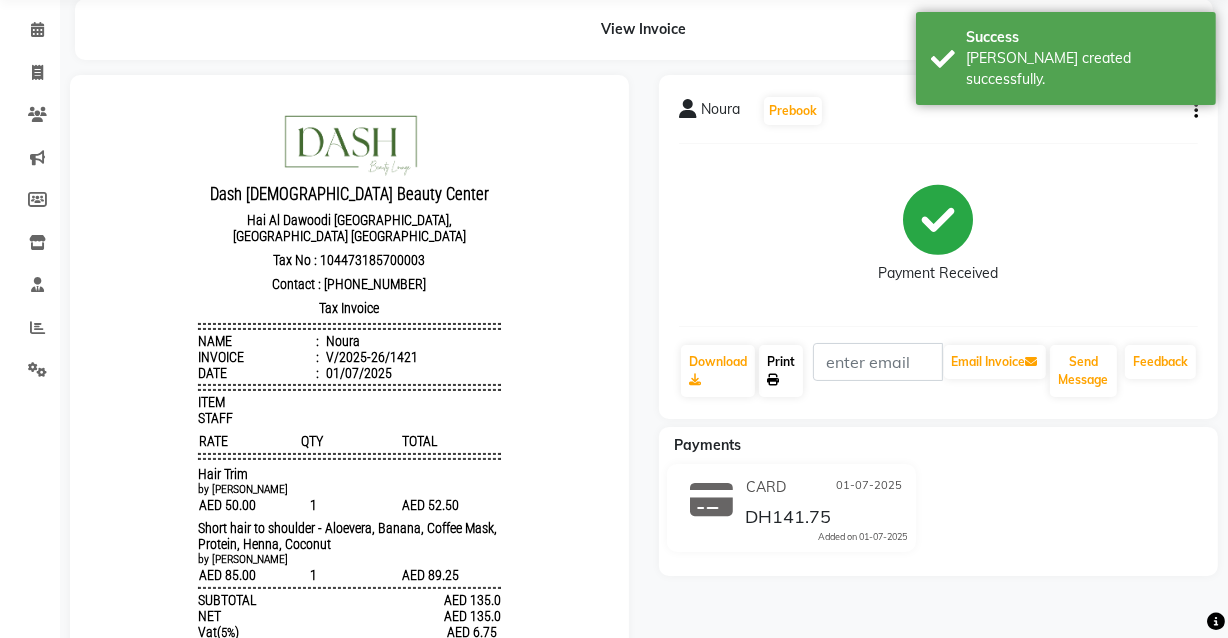 click on "Print" 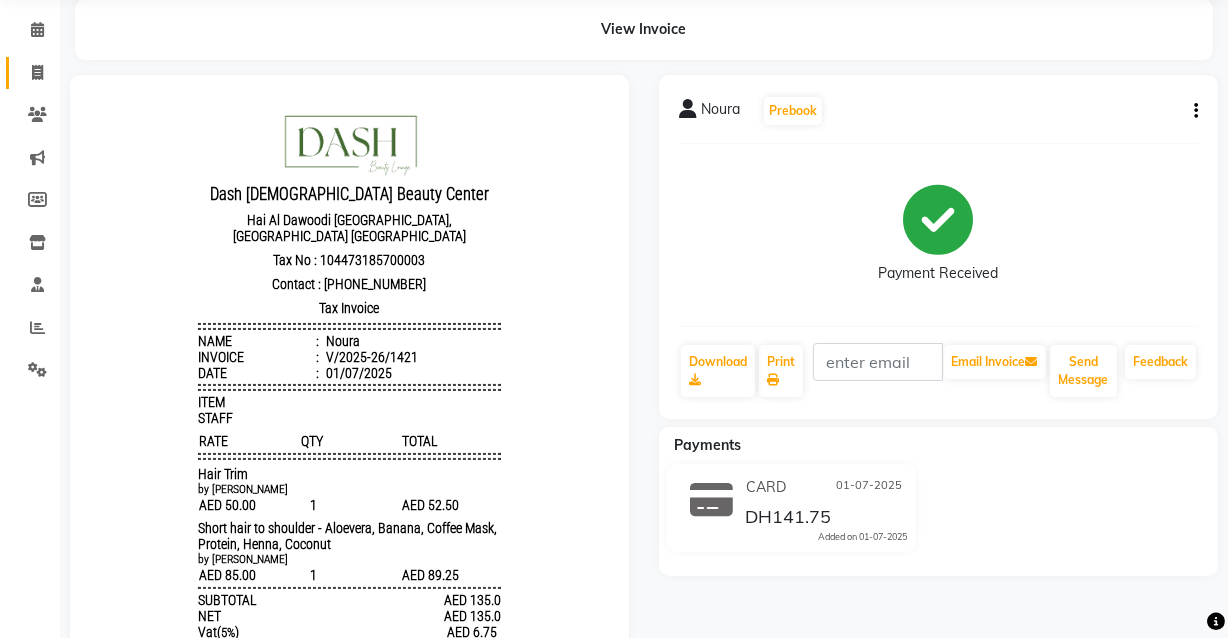 click 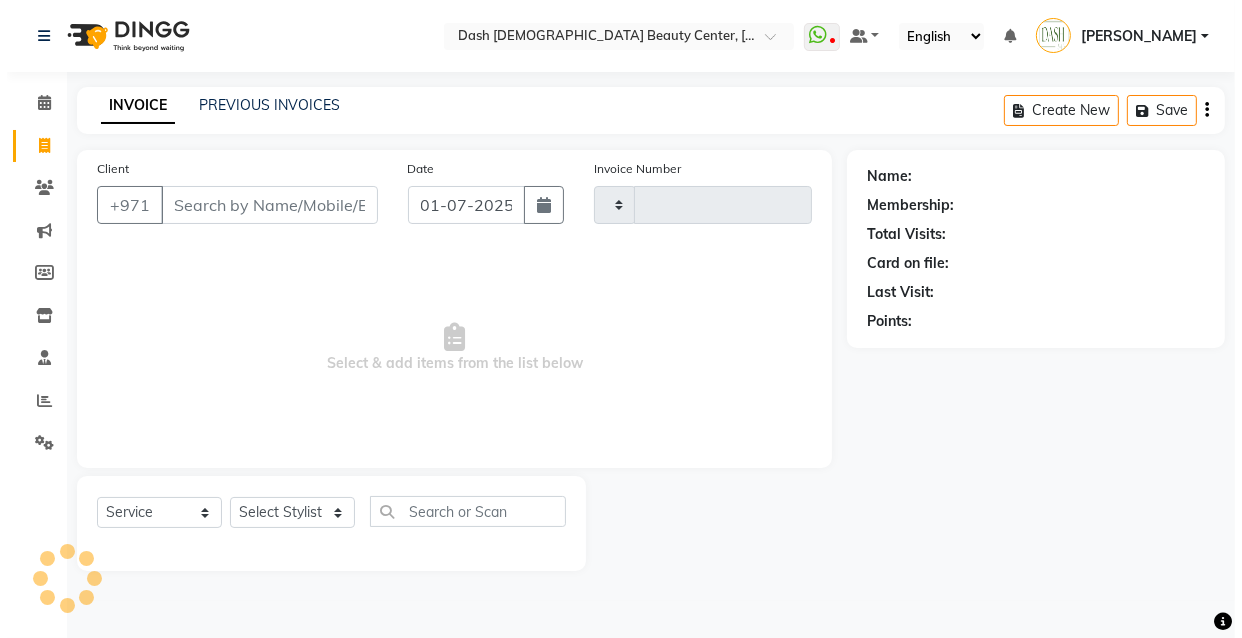 scroll, scrollTop: 0, scrollLeft: 0, axis: both 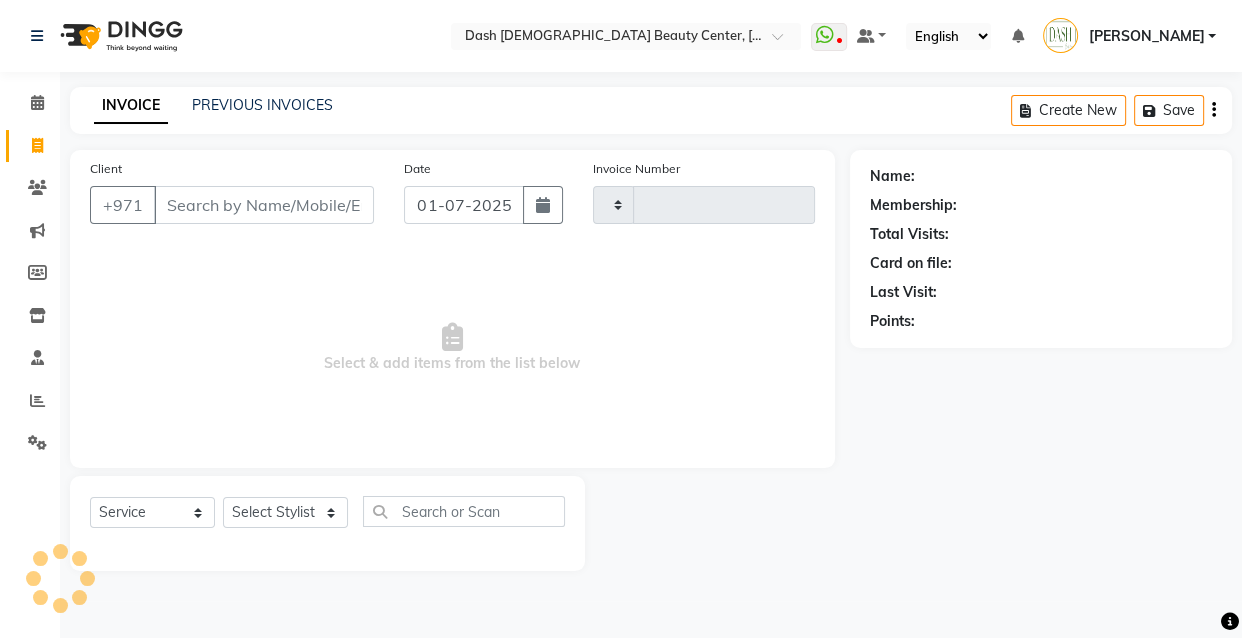 type on "1422" 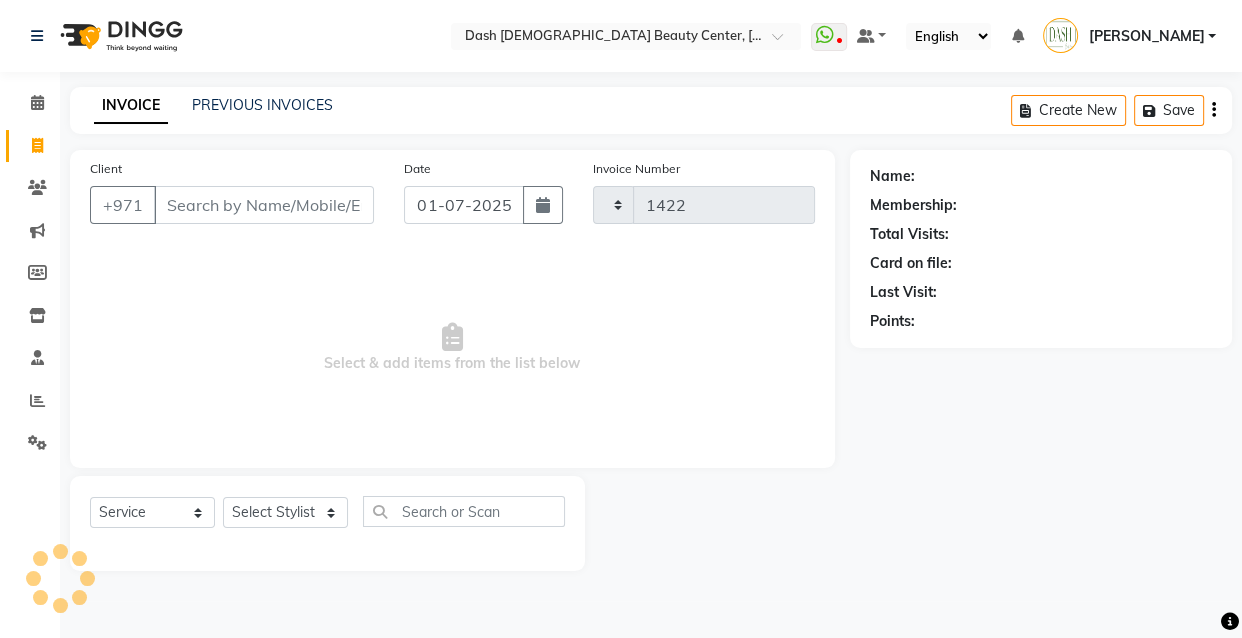 select on "8372" 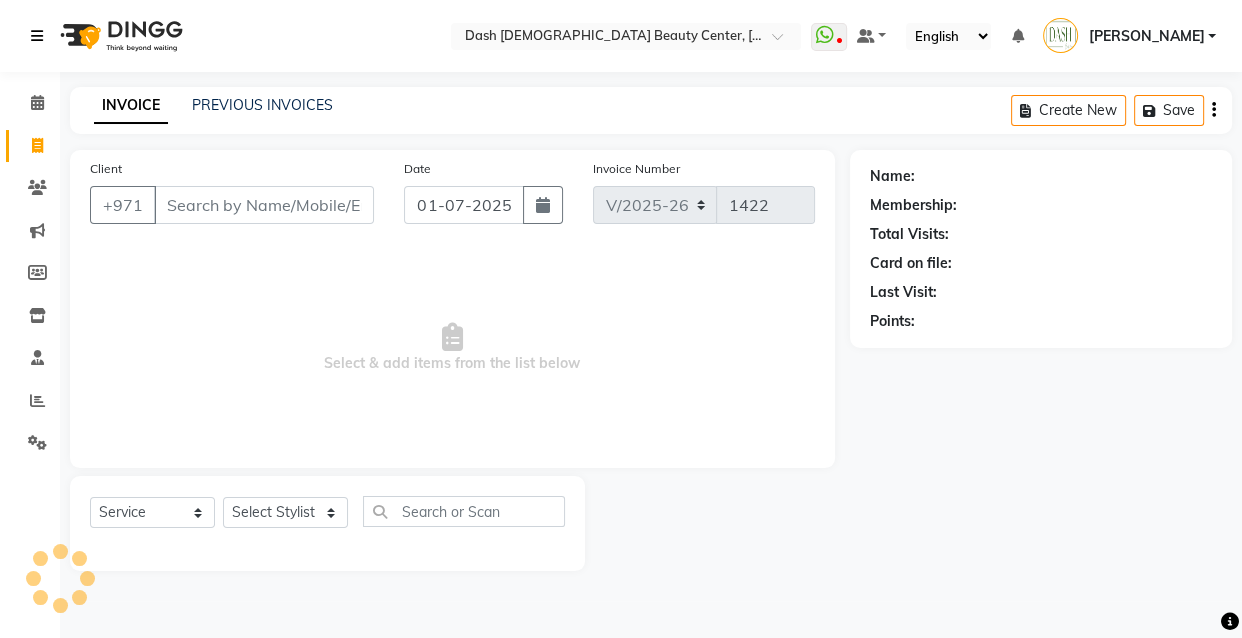 click at bounding box center (41, 36) 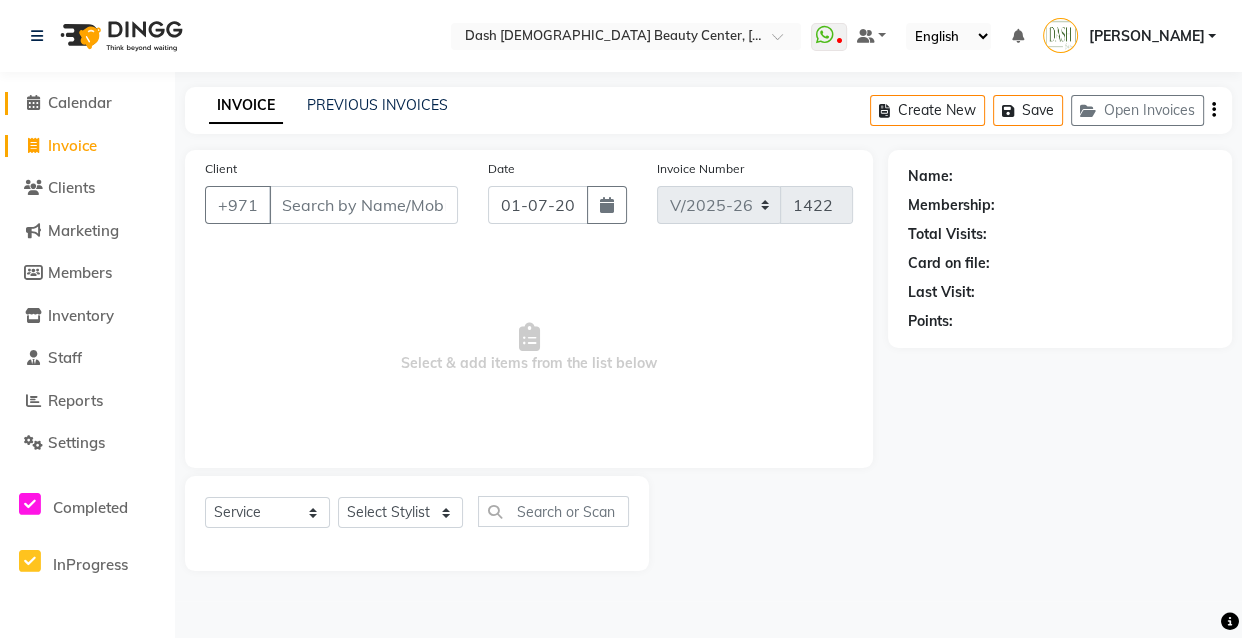 click on "Calendar" 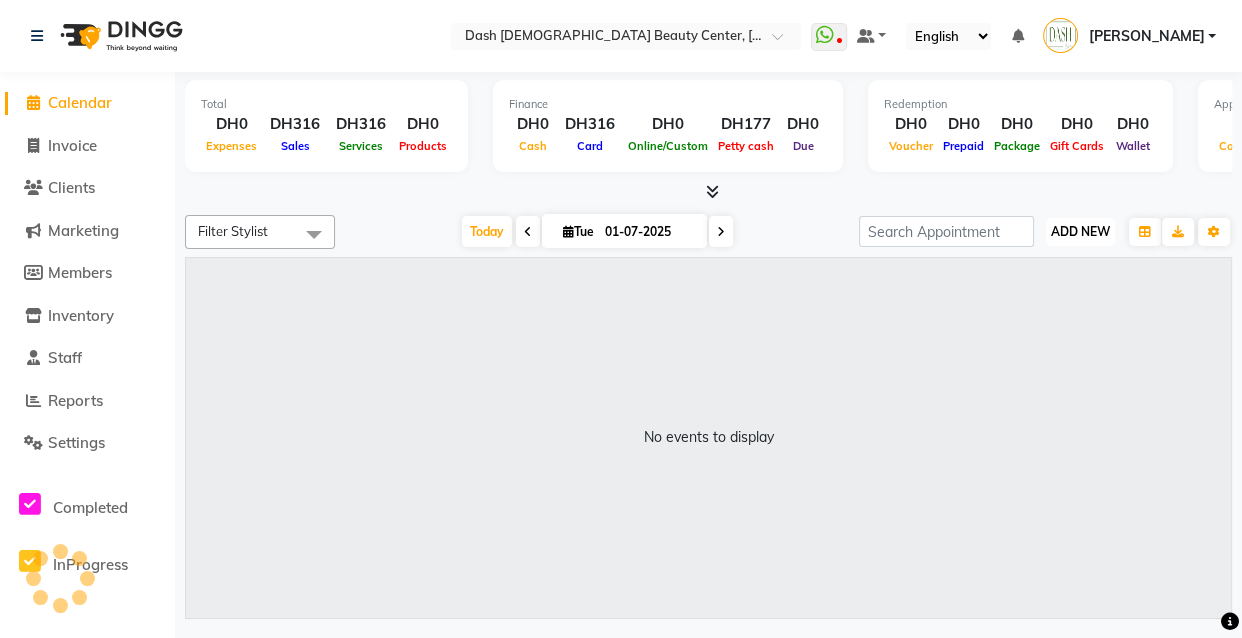 click on "ADD NEW Toggle Dropdown" at bounding box center [1080, 232] 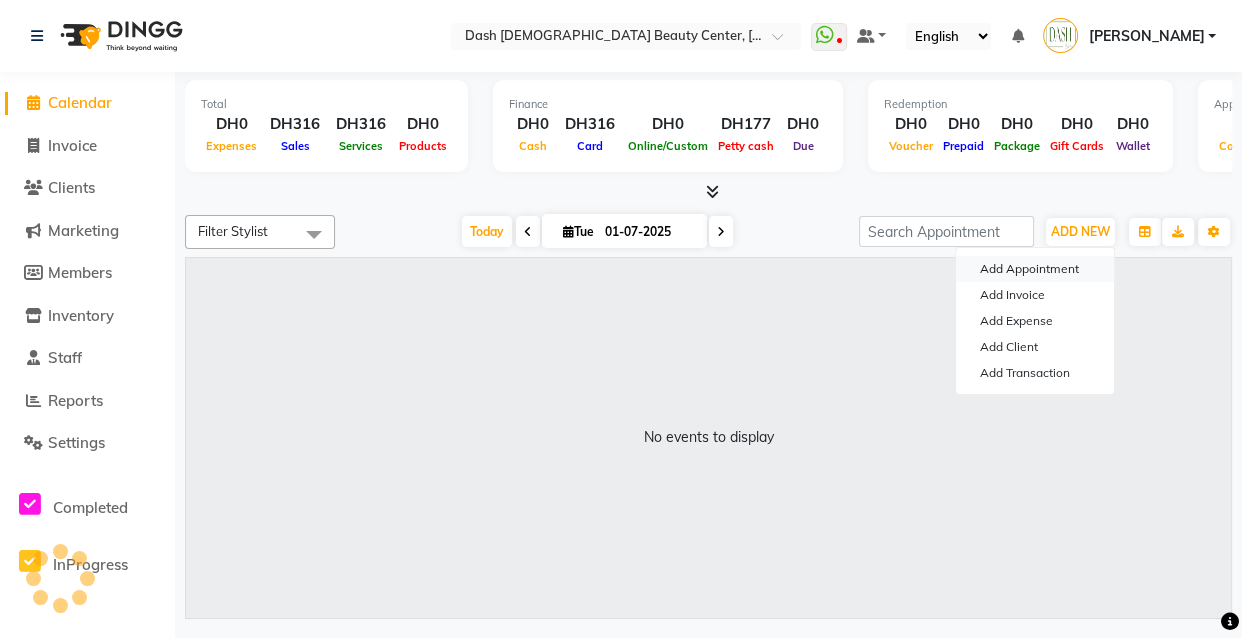 click on "Add Appointment" at bounding box center (1035, 269) 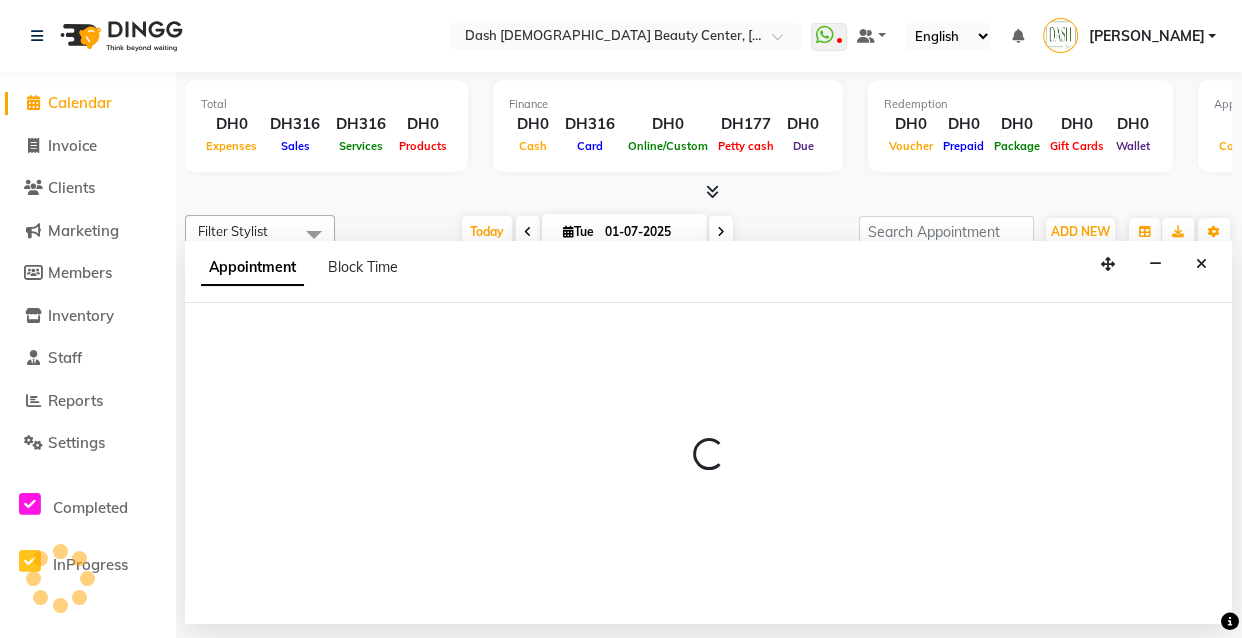 select on "tentative" 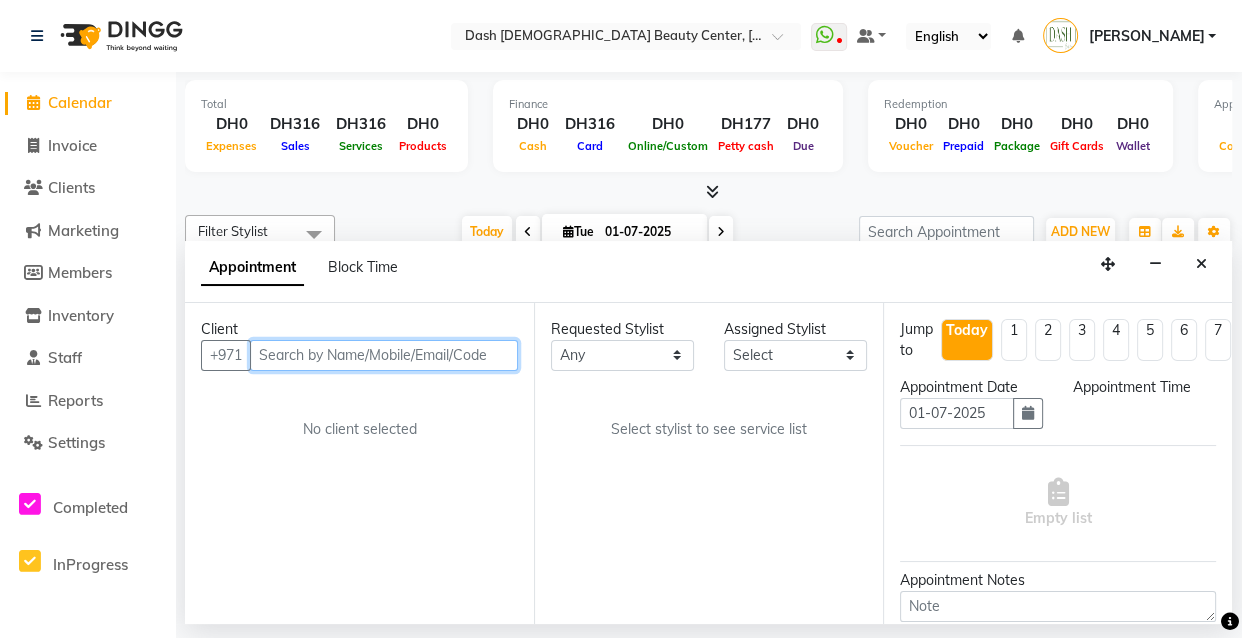 select on "600" 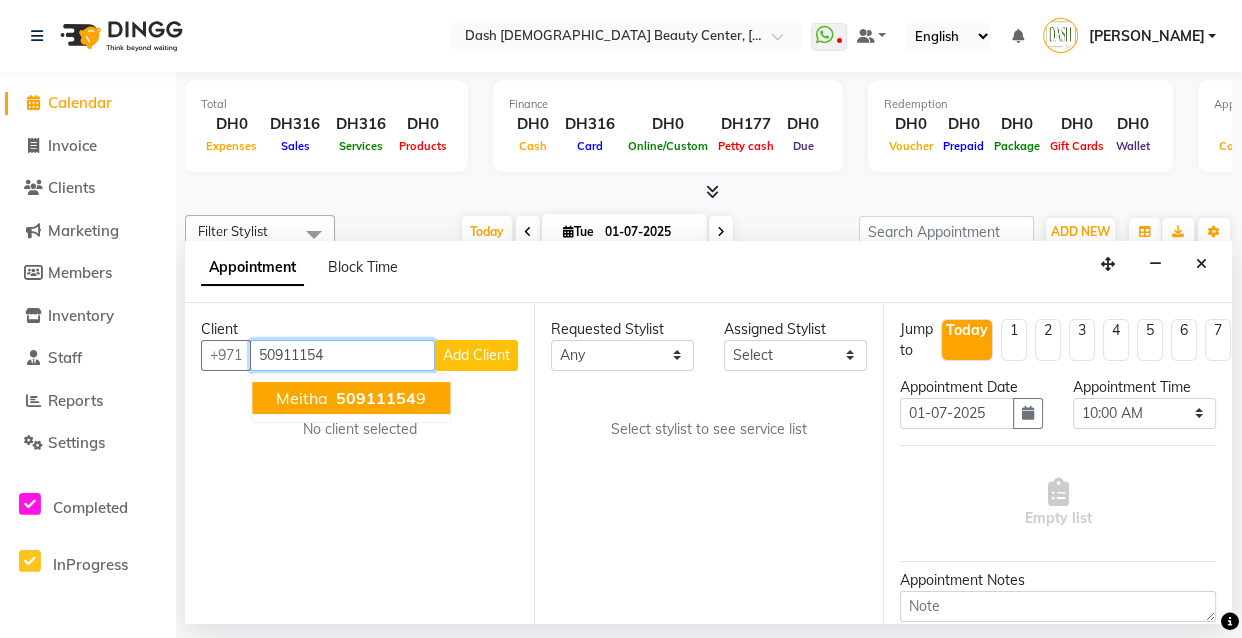 click on "50911154" at bounding box center [376, 398] 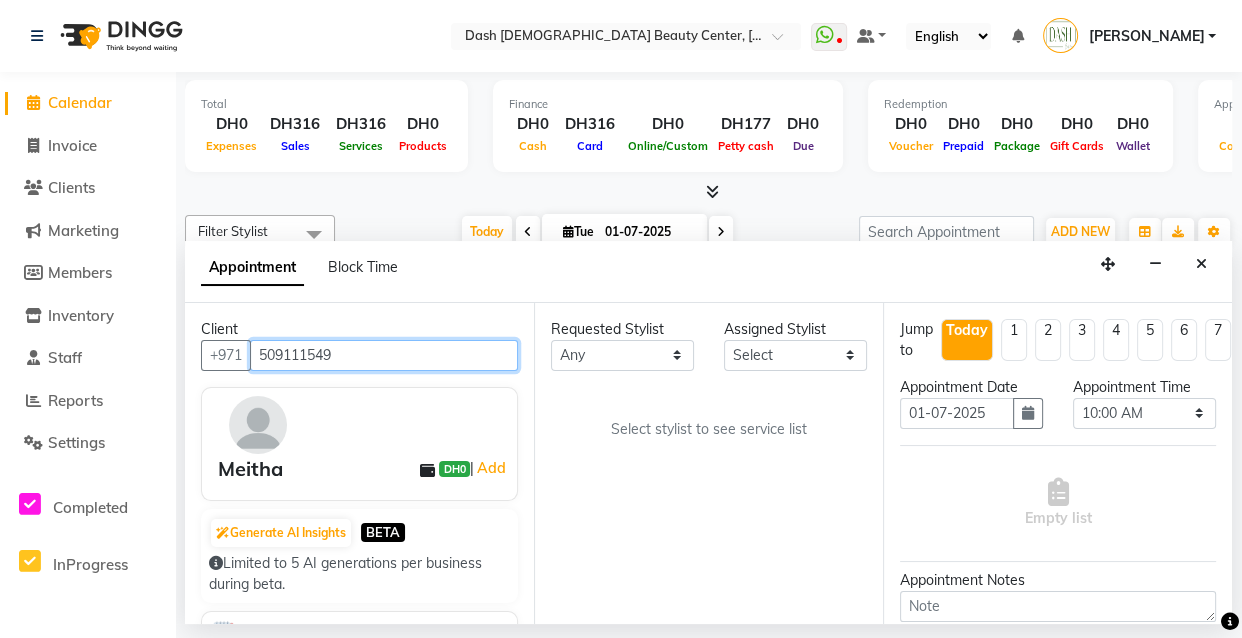 type on "509111549" 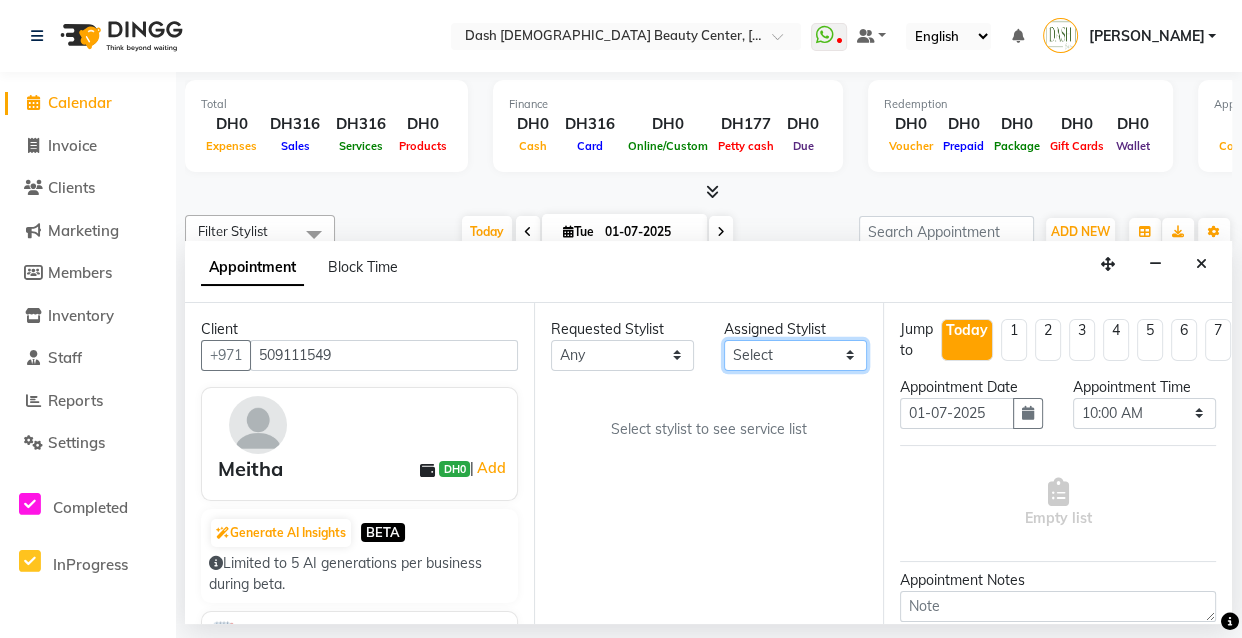 click on "Select [PERSON_NAME] [PERSON_NAME] [PERSON_NAME] [PERSON_NAME] [PERSON_NAME] [PERSON_NAME] [PERSON_NAME] [PERSON_NAME] [PERSON_NAME] [PERSON_NAME] [PERSON_NAME]" at bounding box center (795, 355) 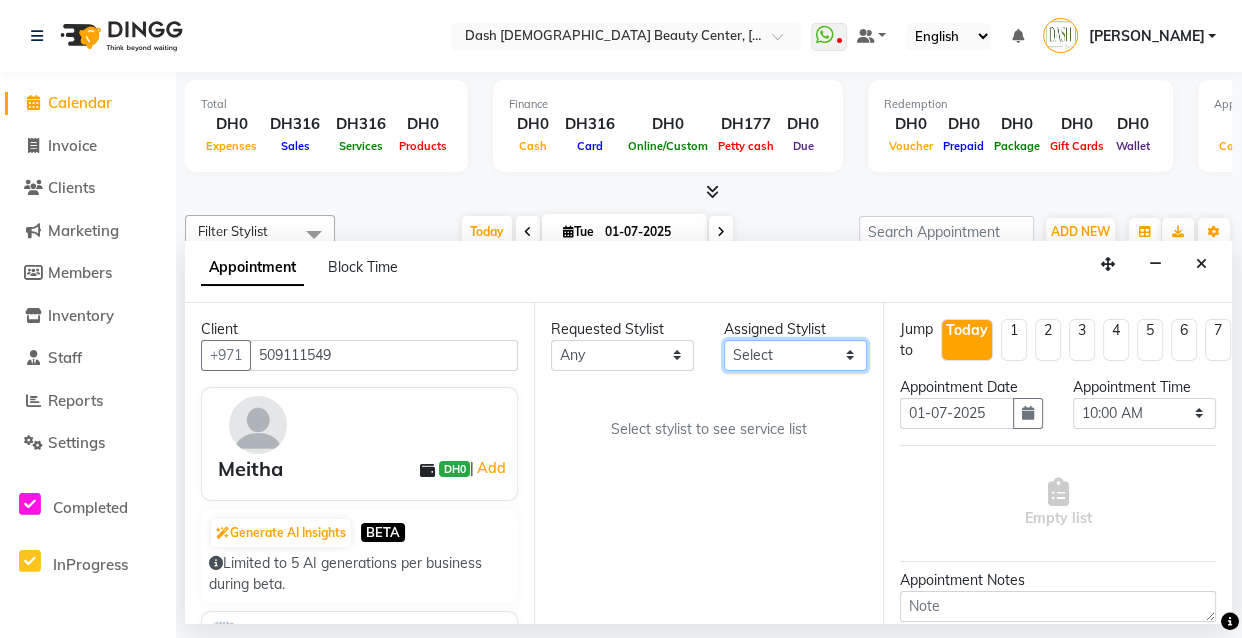 select on "82784" 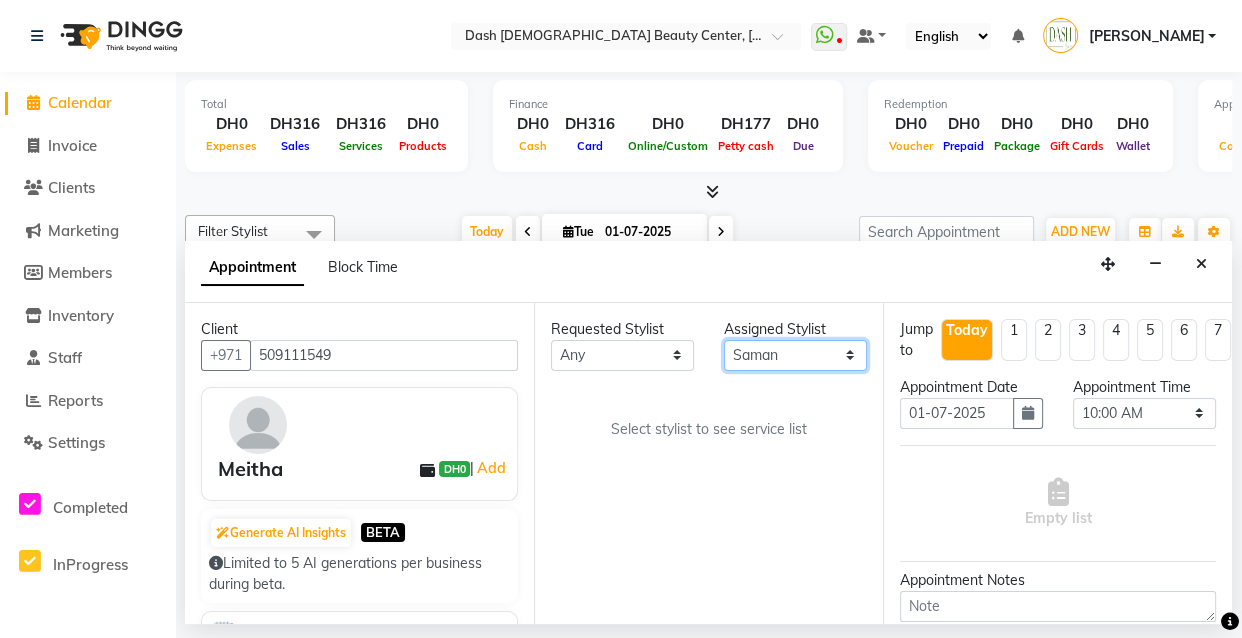 click on "Select [PERSON_NAME] [PERSON_NAME] [PERSON_NAME] [PERSON_NAME] [PERSON_NAME] [PERSON_NAME] [PERSON_NAME] [PERSON_NAME] [PERSON_NAME] [PERSON_NAME] [PERSON_NAME]" at bounding box center (795, 355) 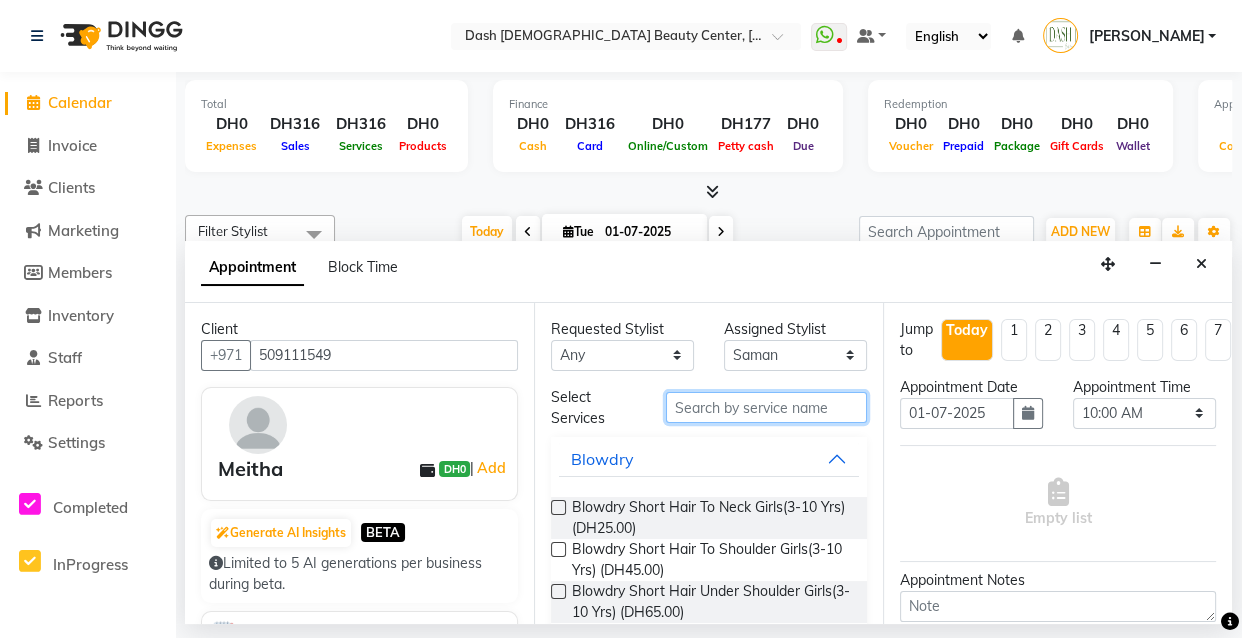 click at bounding box center (766, 407) 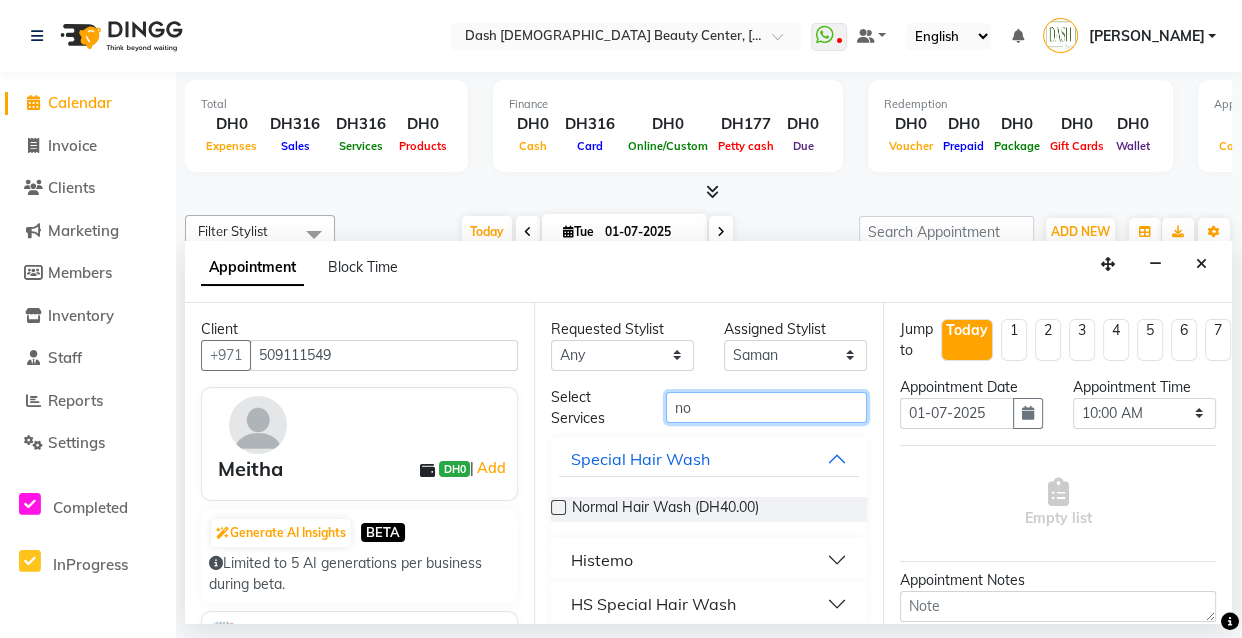 type on "n" 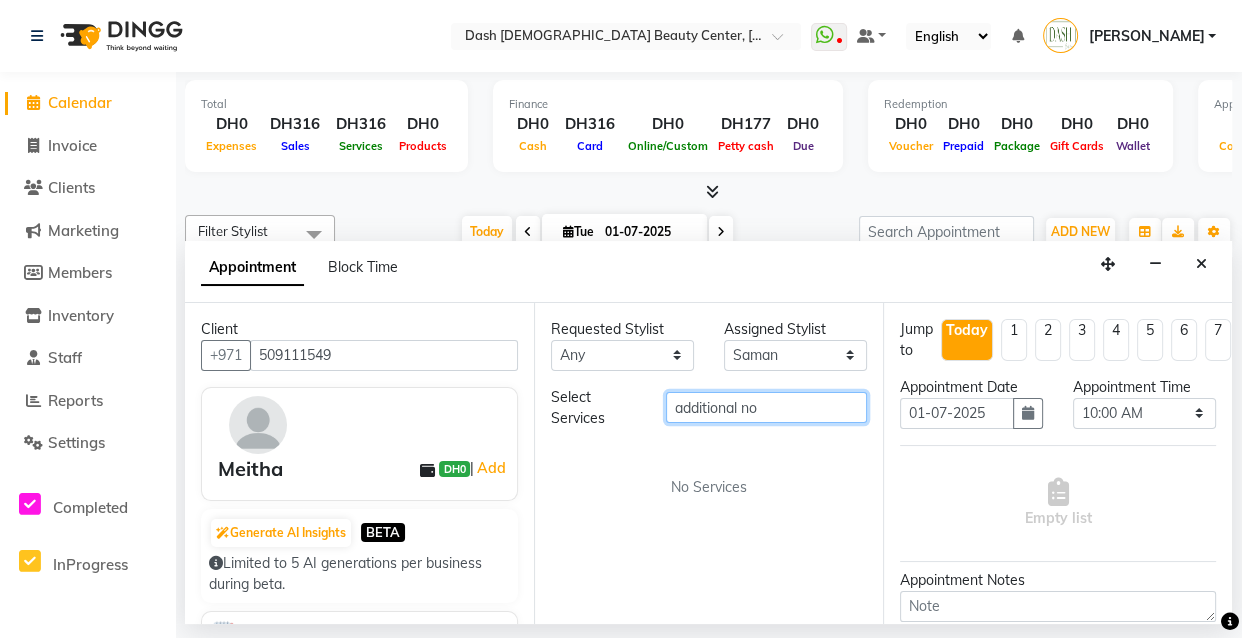 scroll, scrollTop: 0, scrollLeft: 0, axis: both 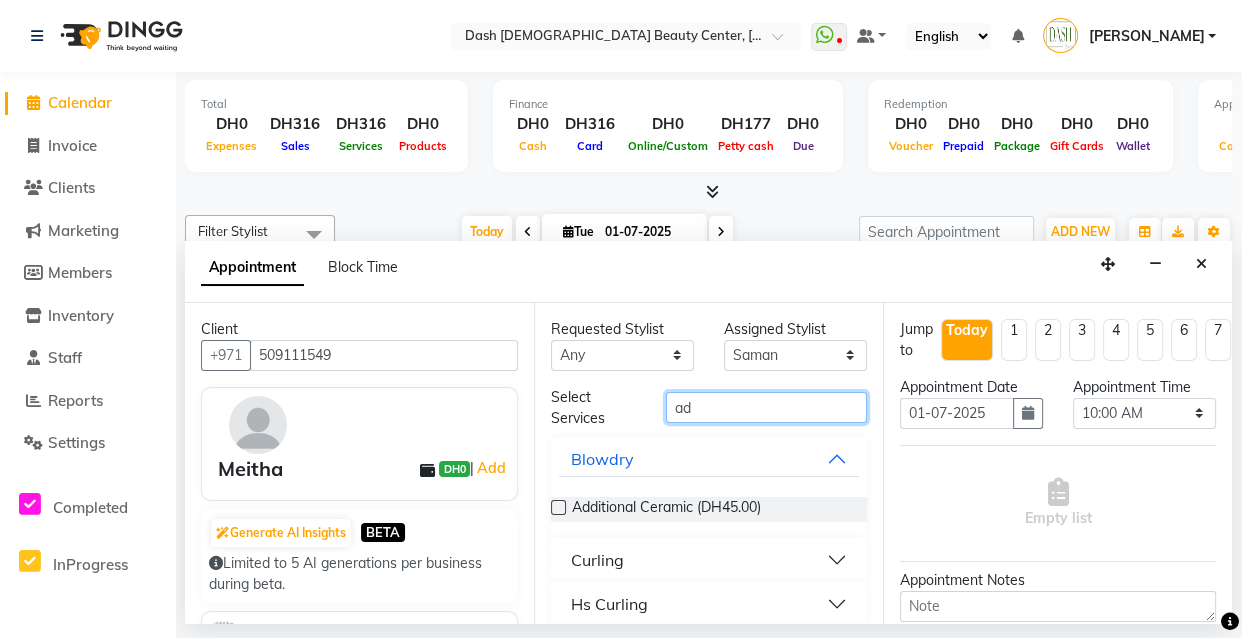 type on "a" 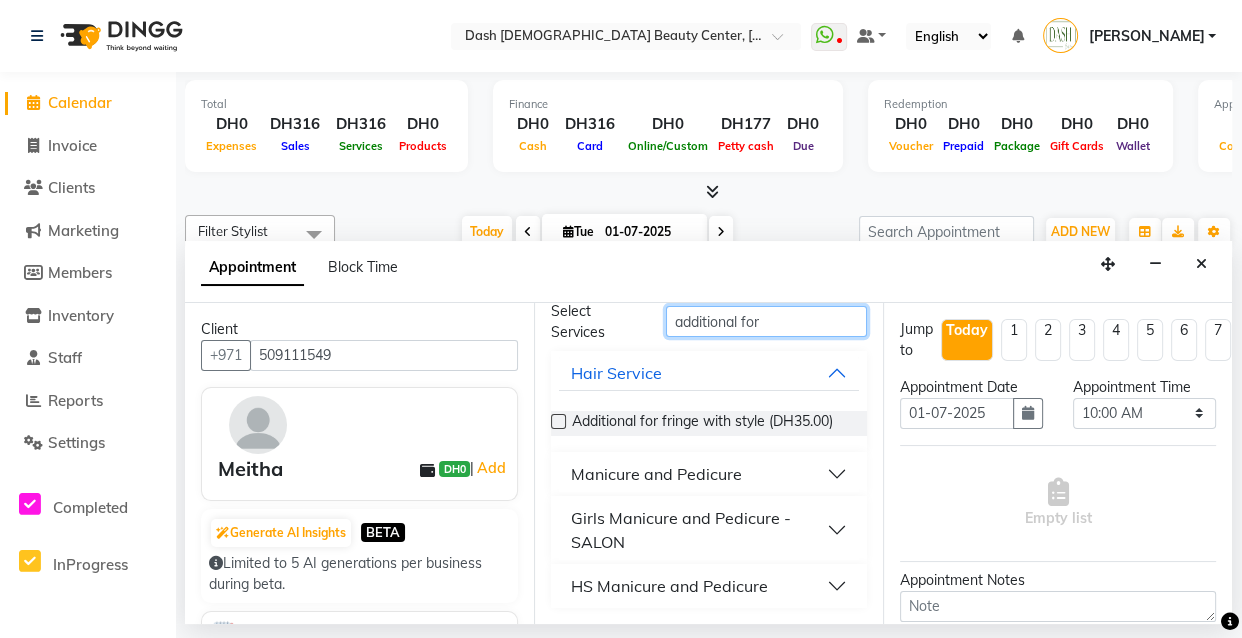 scroll, scrollTop: 0, scrollLeft: 0, axis: both 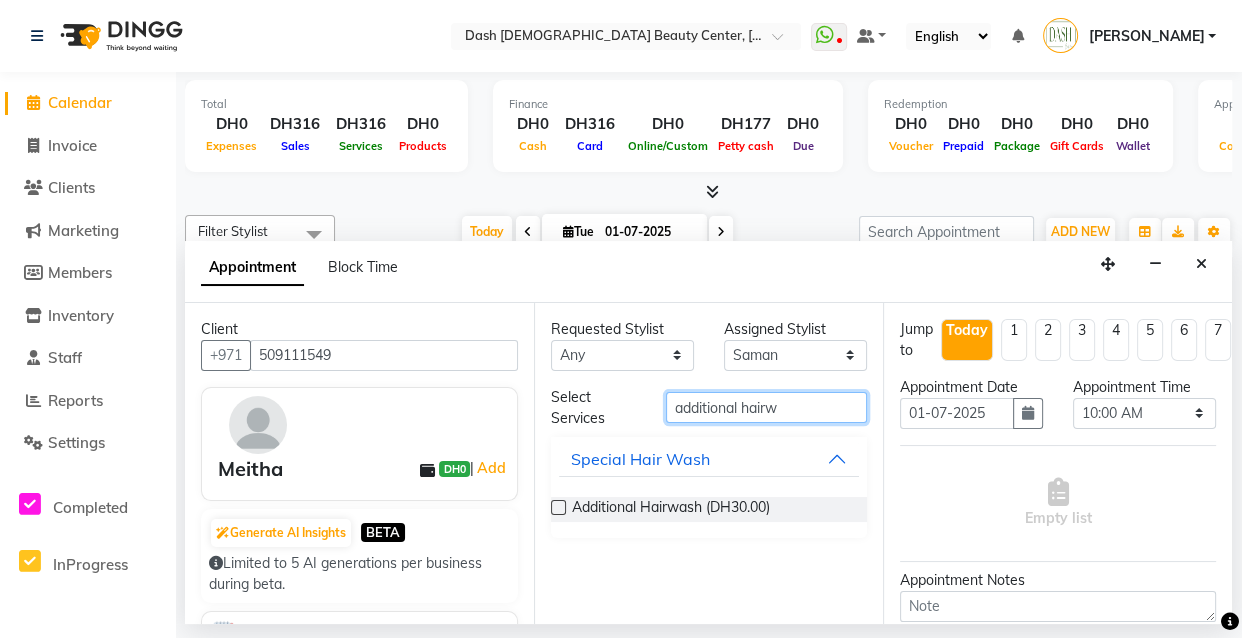 type on "additional hairw" 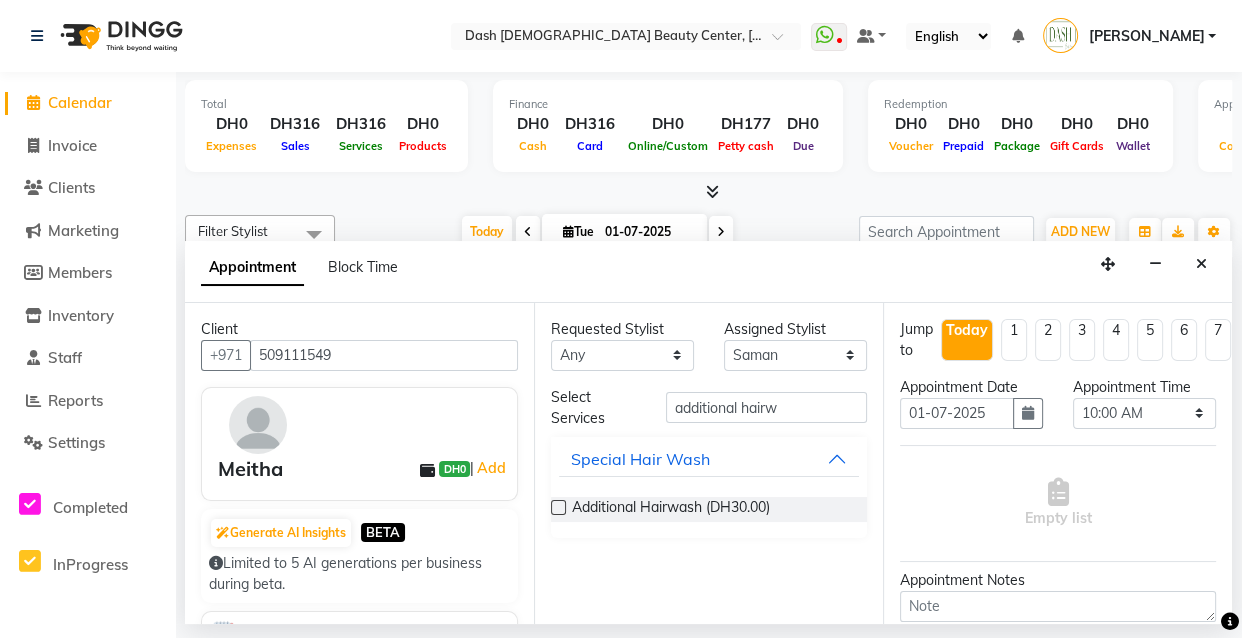 click at bounding box center (558, 507) 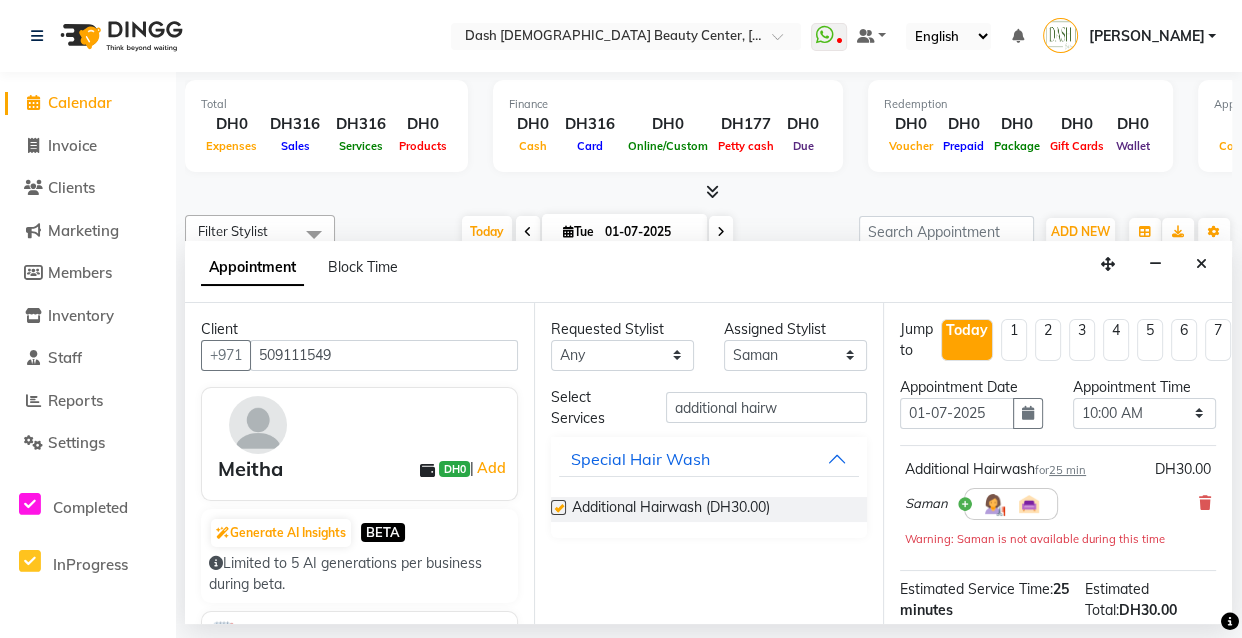 checkbox on "false" 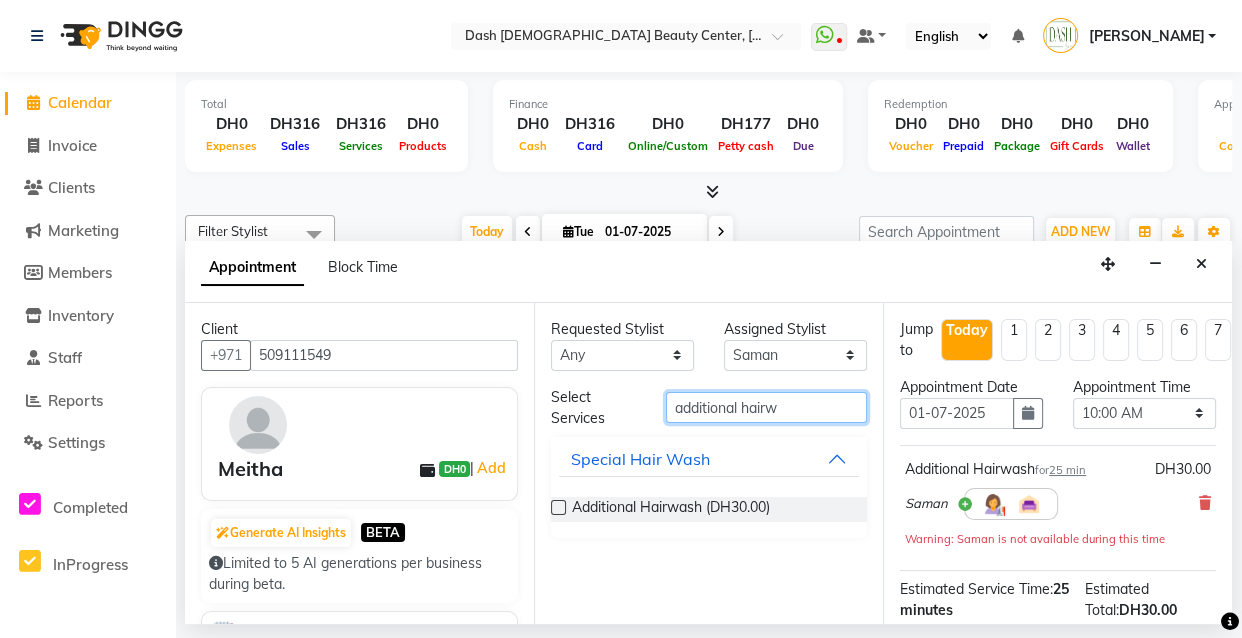 click on "additional hairw" at bounding box center (766, 407) 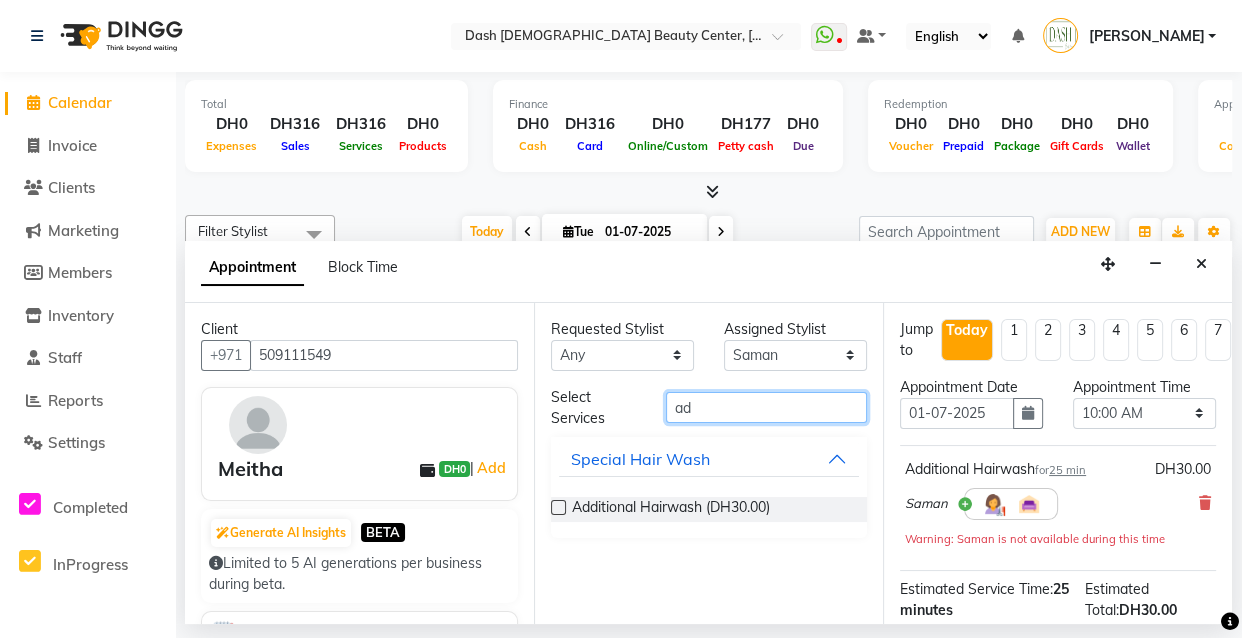 type on "a" 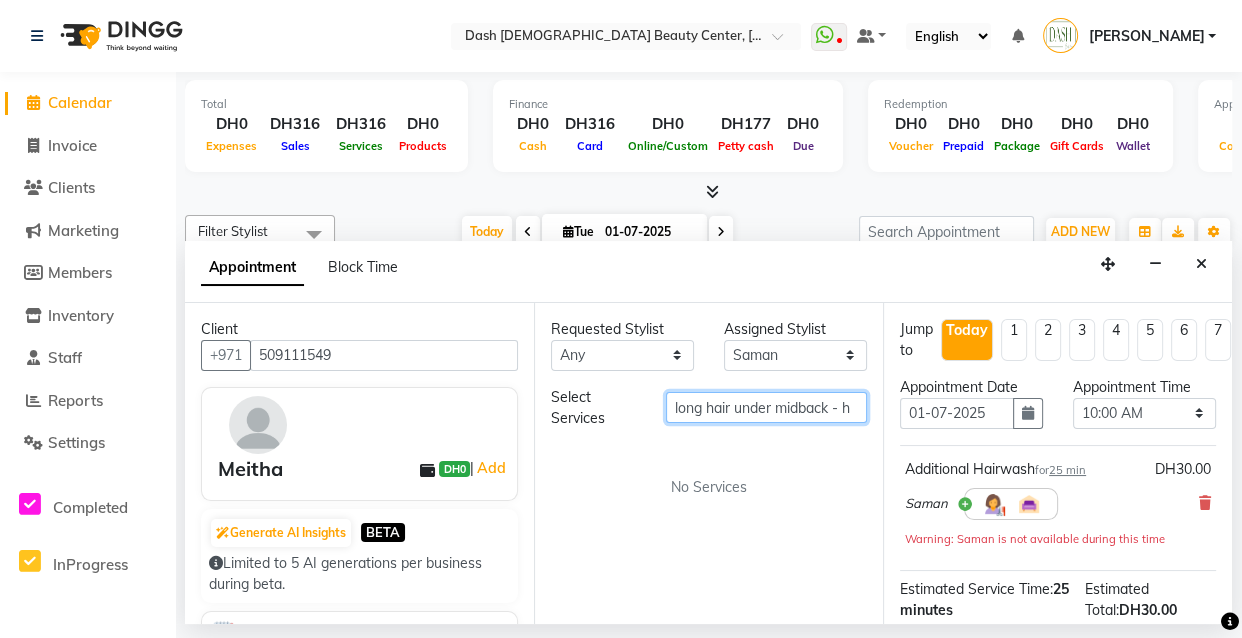 scroll, scrollTop: 0, scrollLeft: 0, axis: both 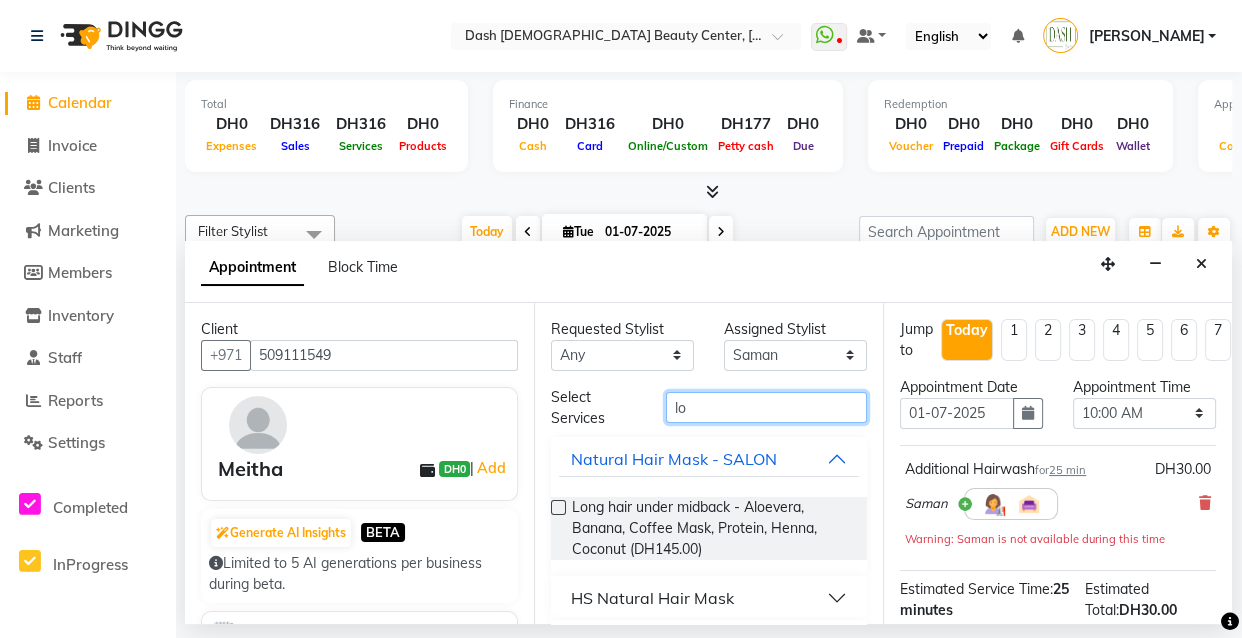type on "l" 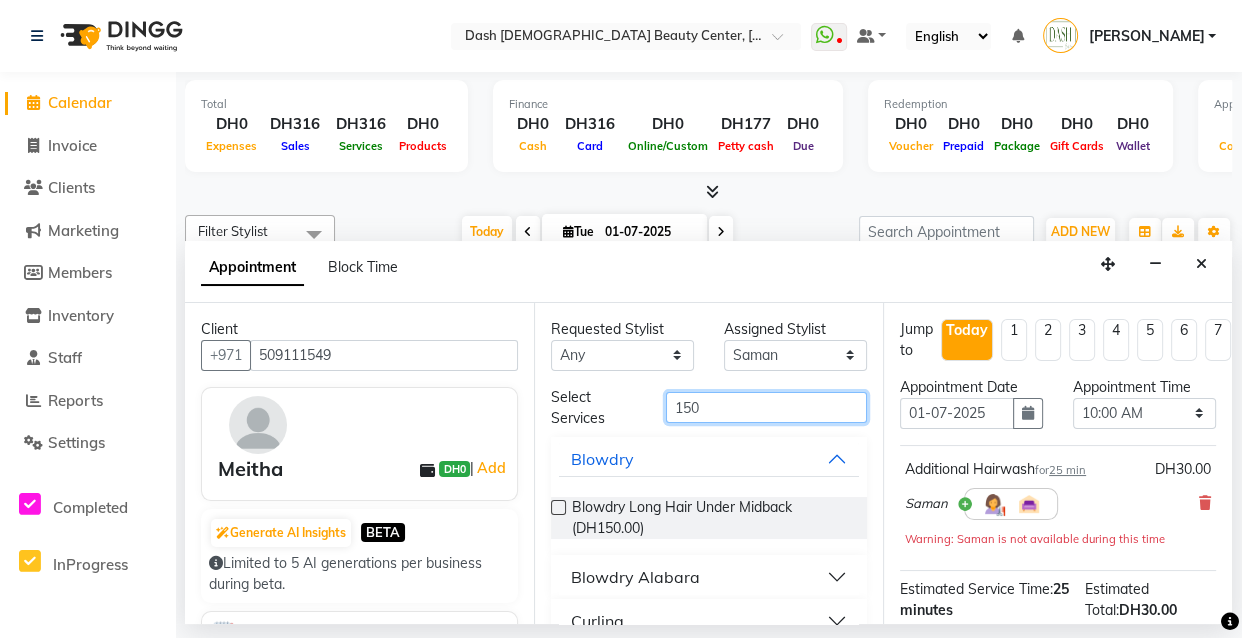 type on "150" 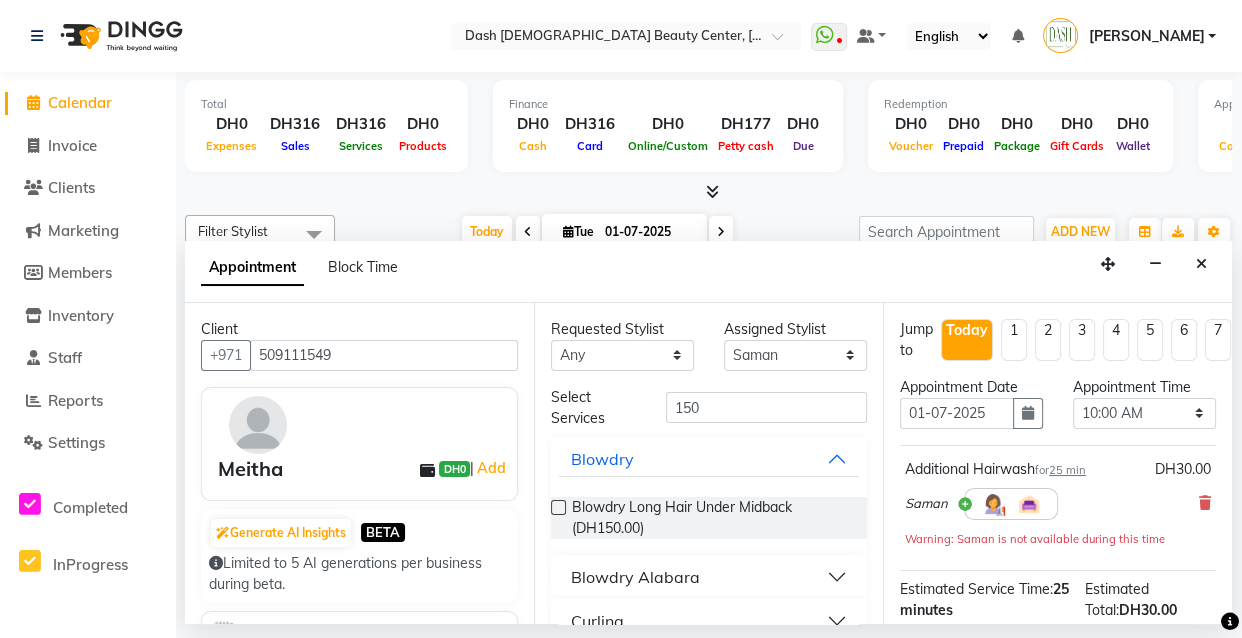 click at bounding box center (558, 507) 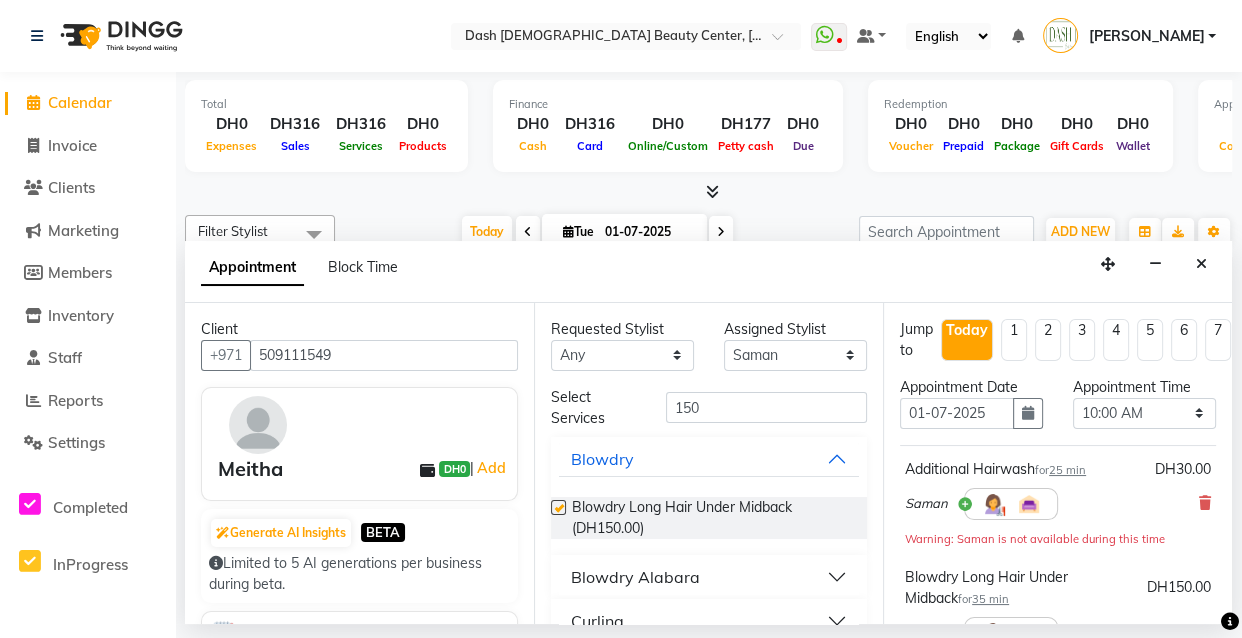 checkbox on "false" 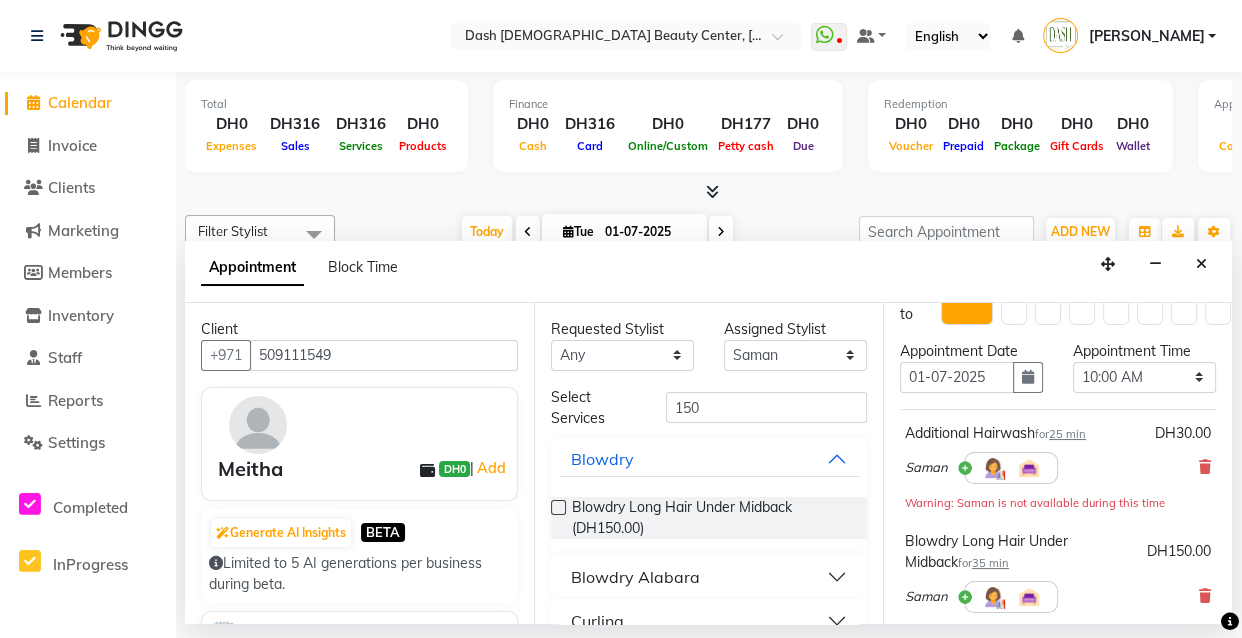 scroll, scrollTop: 0, scrollLeft: 0, axis: both 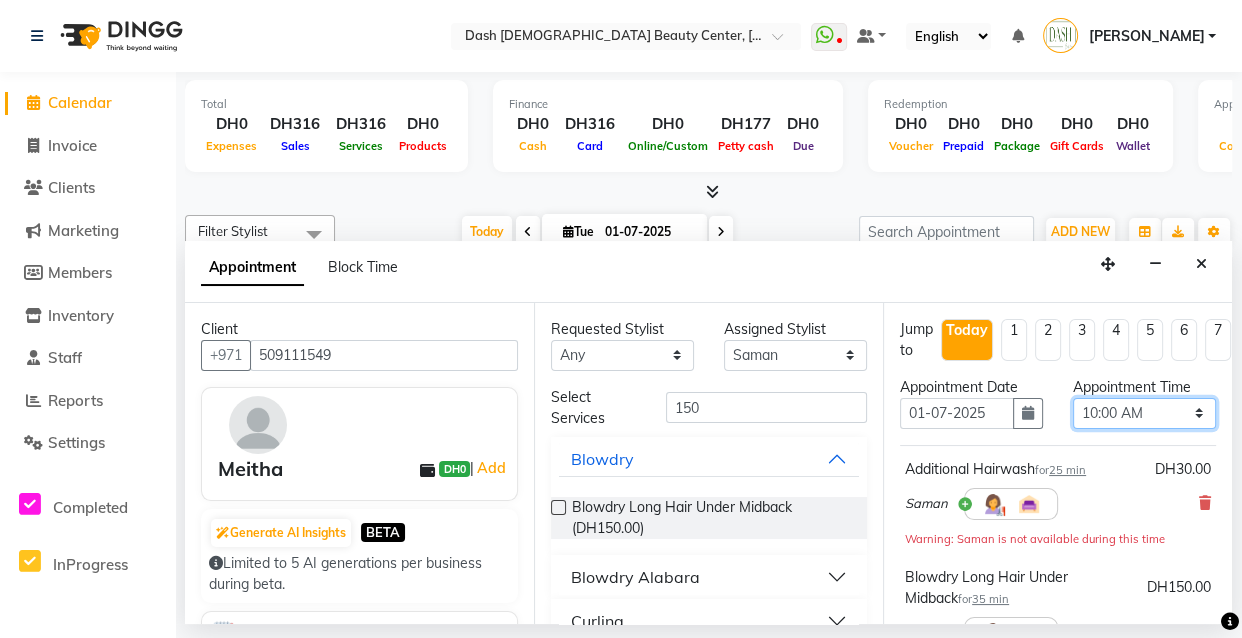 click on "Select 10:00 AM 10:15 AM 10:30 AM 10:45 AM 11:00 AM 11:15 AM 11:30 AM 11:45 AM 12:00 PM 12:15 PM 12:30 PM 12:45 PM 01:00 PM 01:15 PM 01:30 PM 01:45 PM 02:00 PM 02:15 PM 02:30 PM 02:45 PM 03:00 PM 03:15 PM 03:30 PM 03:45 PM 04:00 PM 04:15 PM 04:30 PM 04:45 PM 05:00 PM 05:15 PM 05:30 PM 05:45 PM 06:00 PM 06:15 PM 06:30 PM 06:45 PM 07:00 PM 07:15 PM 07:30 PM 07:45 PM 08:00 PM 08:15 PM 08:30 PM 08:45 PM 09:00 PM 09:15 PM 09:30 PM 09:45 PM 10:00 PM" at bounding box center [1144, 413] 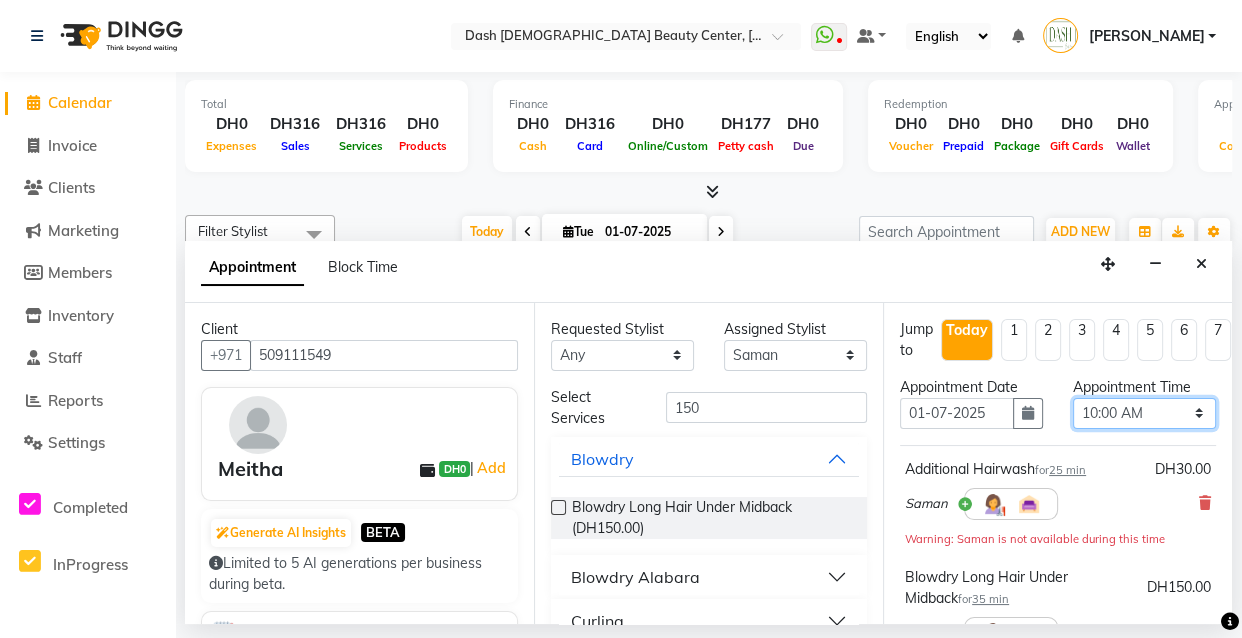 select on "690" 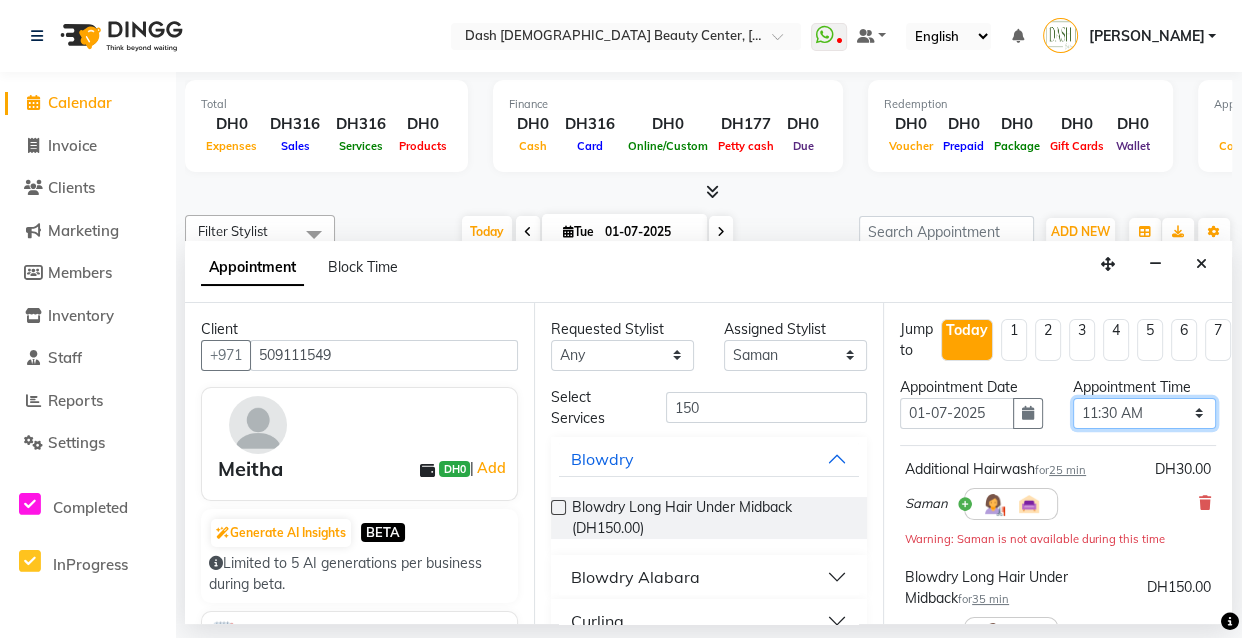 click on "Select 10:00 AM 10:15 AM 10:30 AM 10:45 AM 11:00 AM 11:15 AM 11:30 AM 11:45 AM 12:00 PM 12:15 PM 12:30 PM 12:45 PM 01:00 PM 01:15 PM 01:30 PM 01:45 PM 02:00 PM 02:15 PM 02:30 PM 02:45 PM 03:00 PM 03:15 PM 03:30 PM 03:45 PM 04:00 PM 04:15 PM 04:30 PM 04:45 PM 05:00 PM 05:15 PM 05:30 PM 05:45 PM 06:00 PM 06:15 PM 06:30 PM 06:45 PM 07:00 PM 07:15 PM 07:30 PM 07:45 PM 08:00 PM 08:15 PM 08:30 PM 08:45 PM 09:00 PM 09:15 PM 09:30 PM 09:45 PM 10:00 PM" at bounding box center [1144, 413] 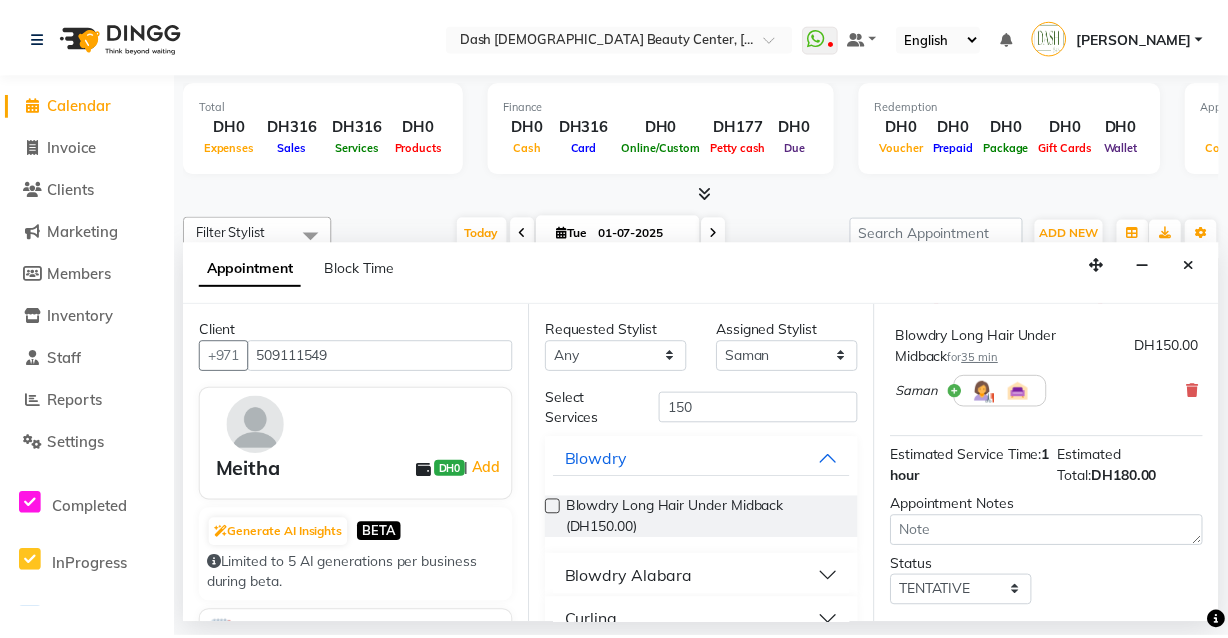 scroll, scrollTop: 380, scrollLeft: 0, axis: vertical 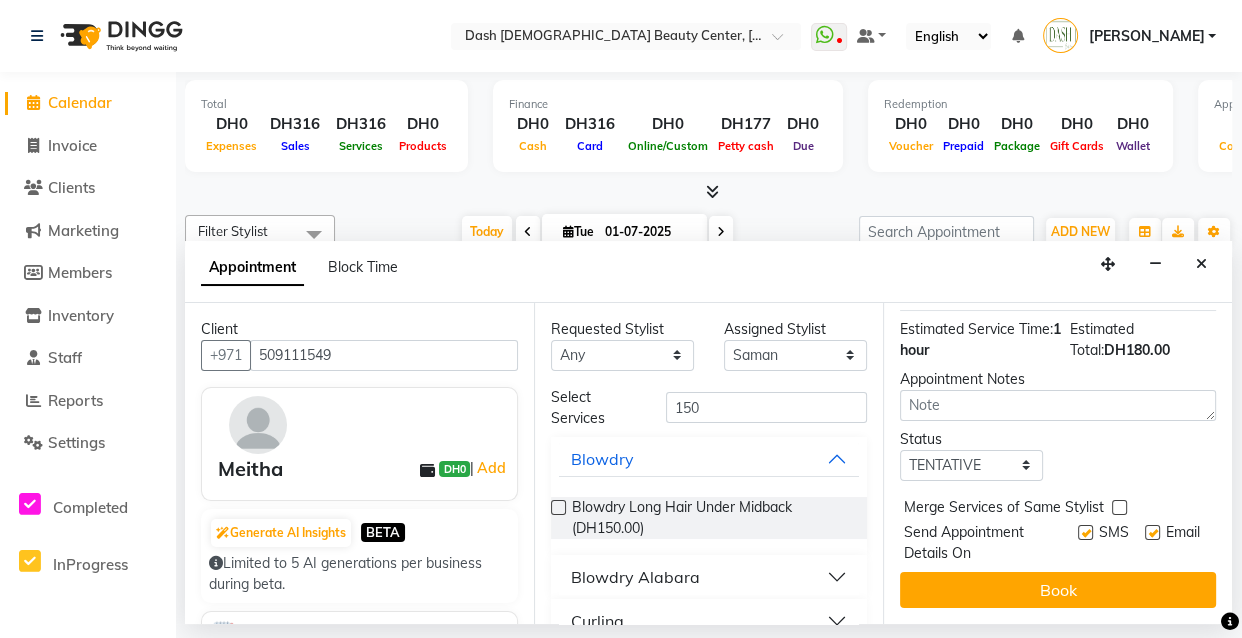 click at bounding box center (1085, 532) 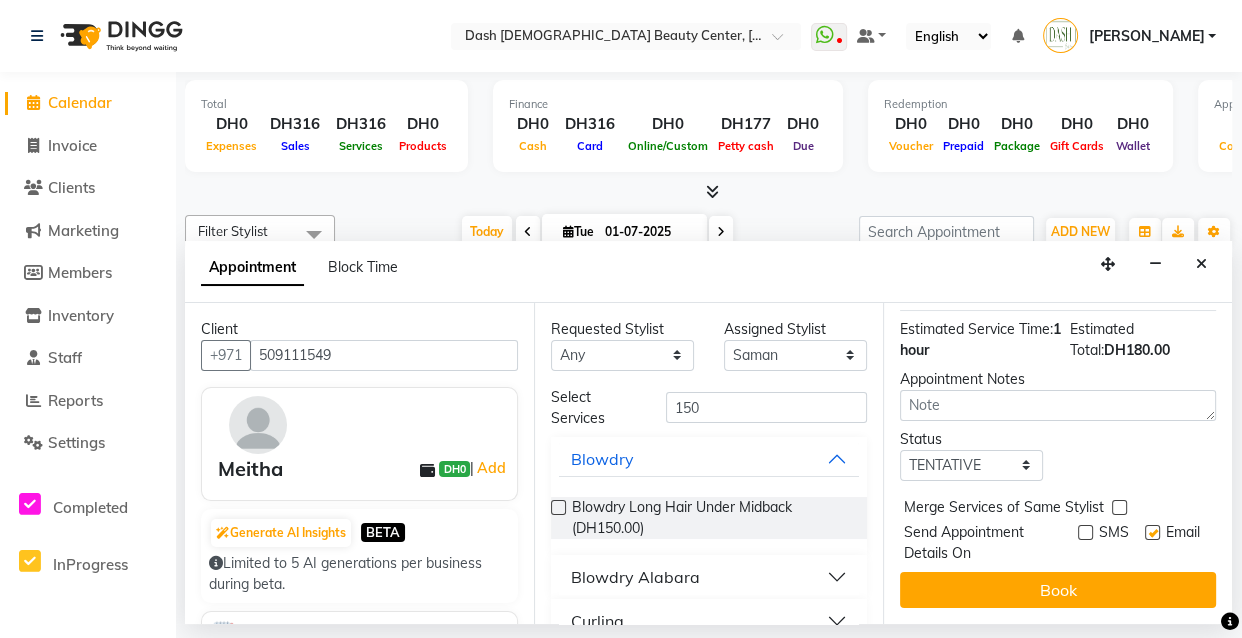 click at bounding box center (1152, 532) 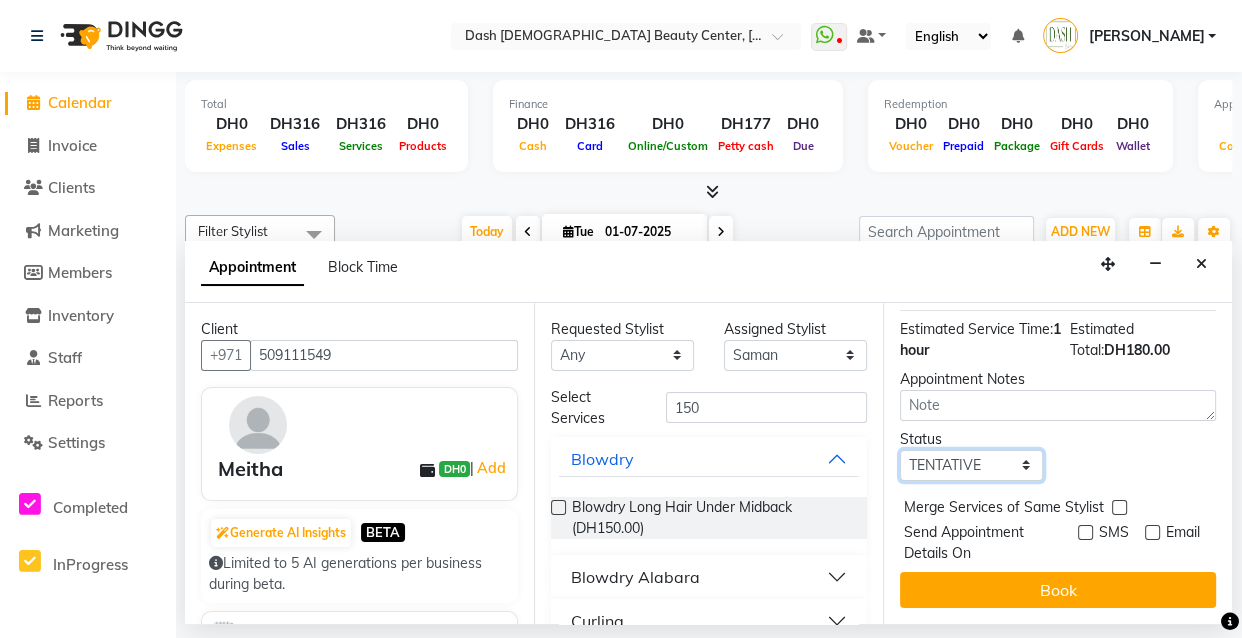click on "Select TENTATIVE CONFIRM CHECK-IN UPCOMING" at bounding box center (971, 465) 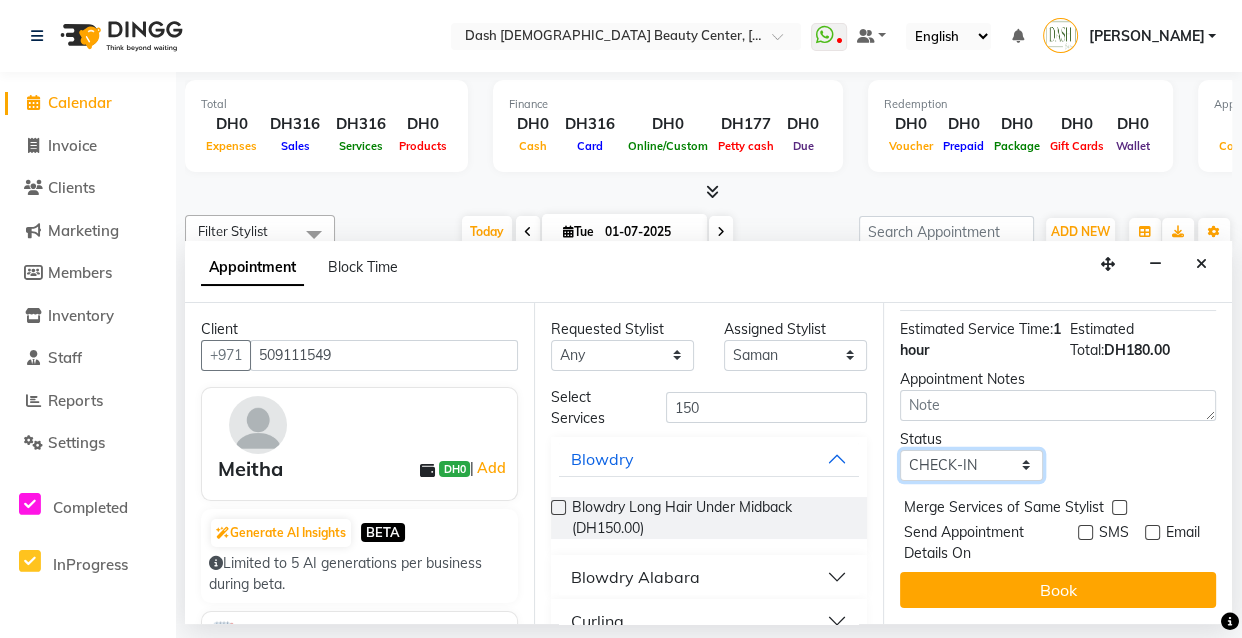 click on "Select TENTATIVE CONFIRM CHECK-IN UPCOMING" at bounding box center [971, 465] 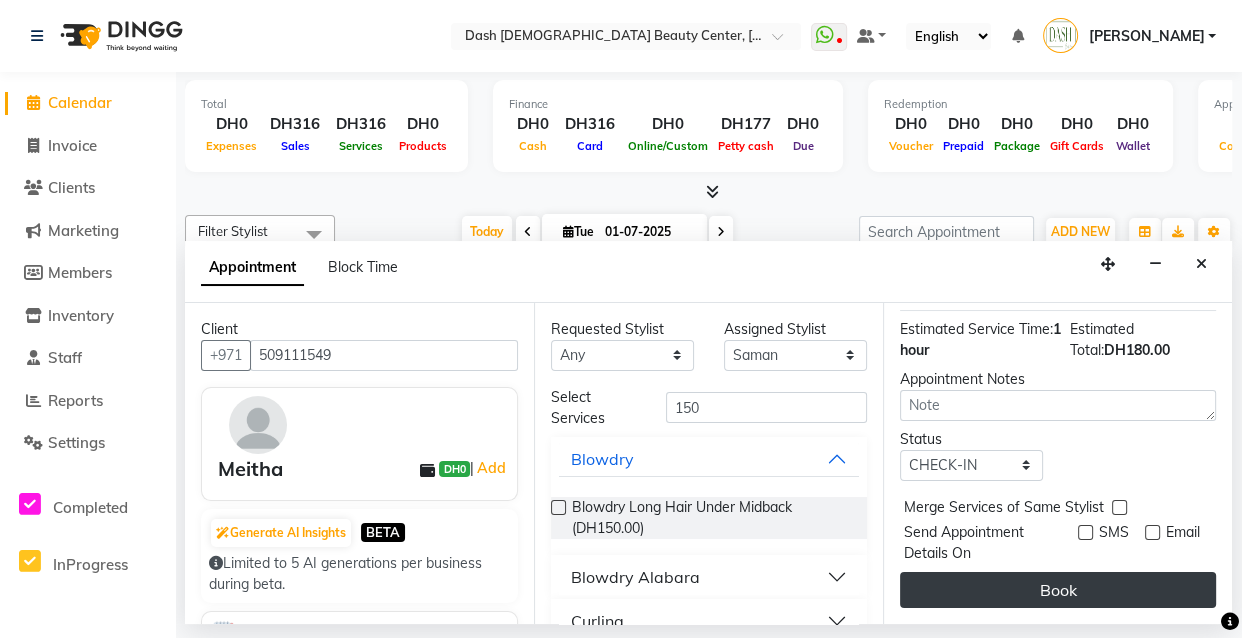 click on "Book" at bounding box center (1058, 590) 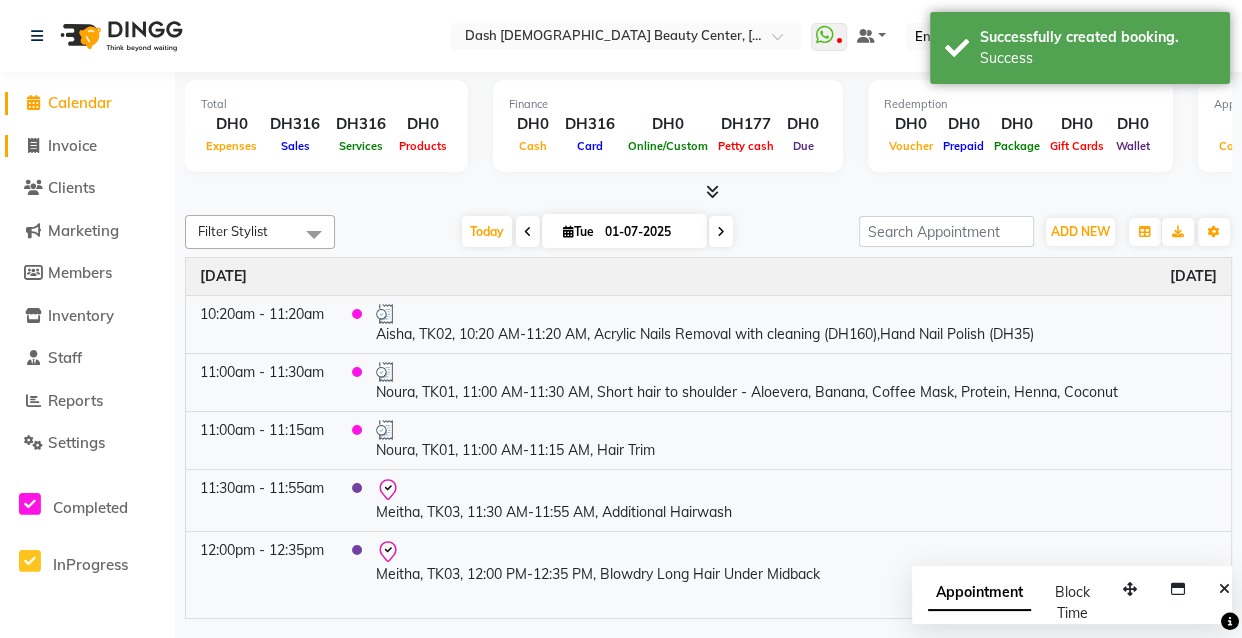 click on "Invoice" 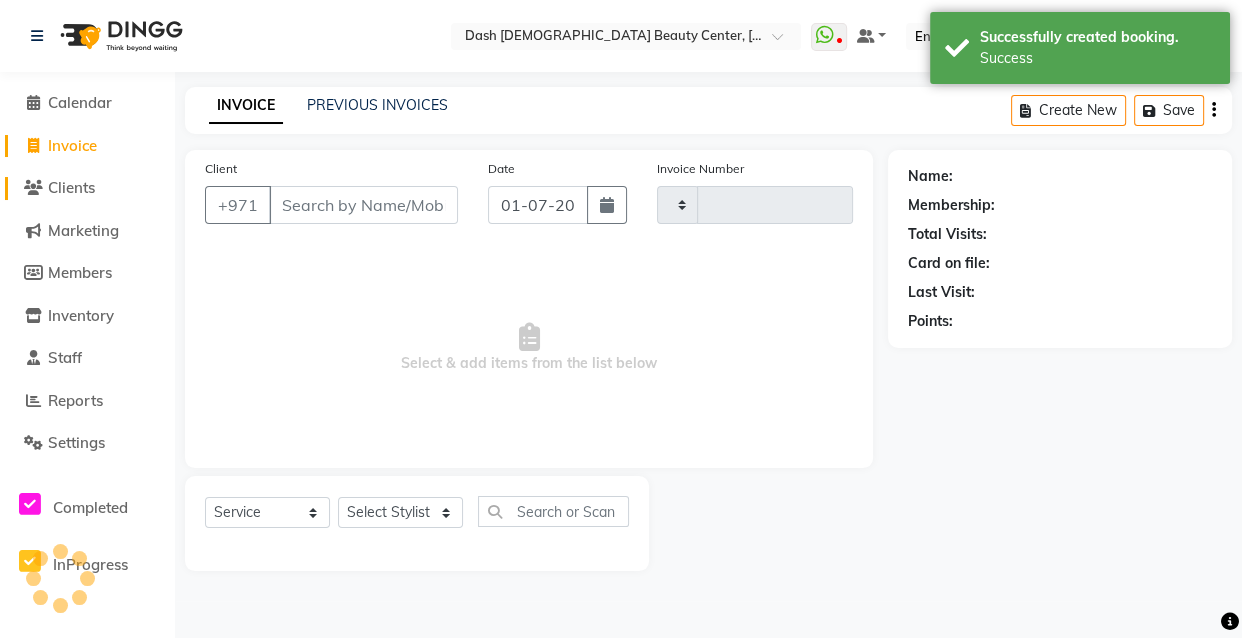 click on "Clients" 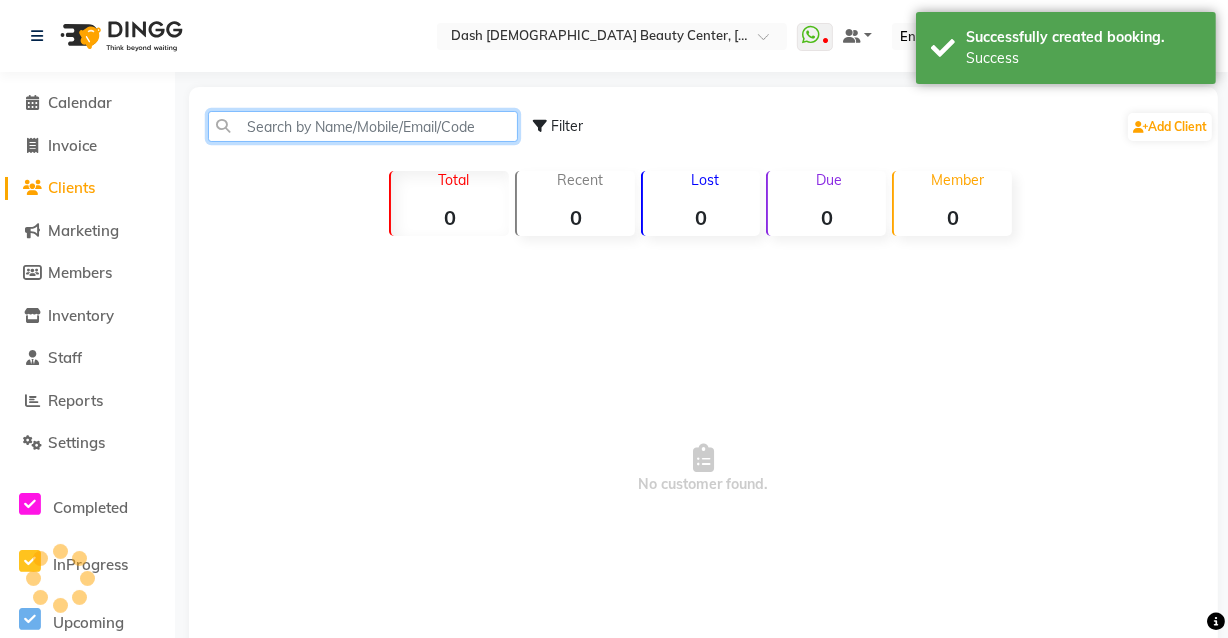 click 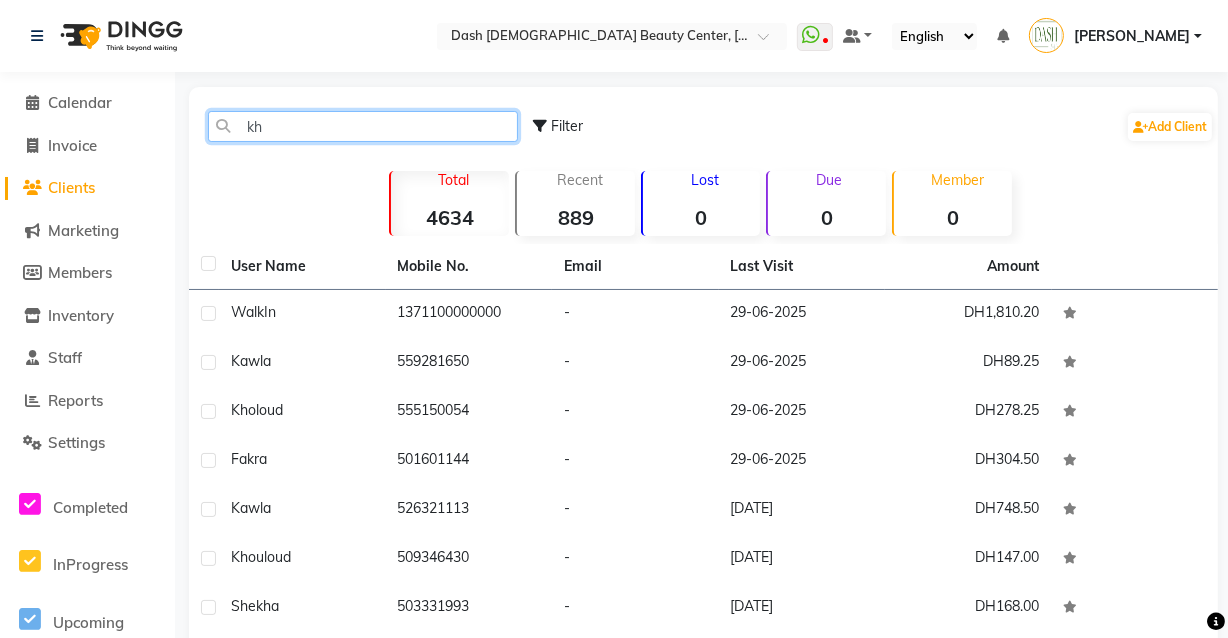 type on "k" 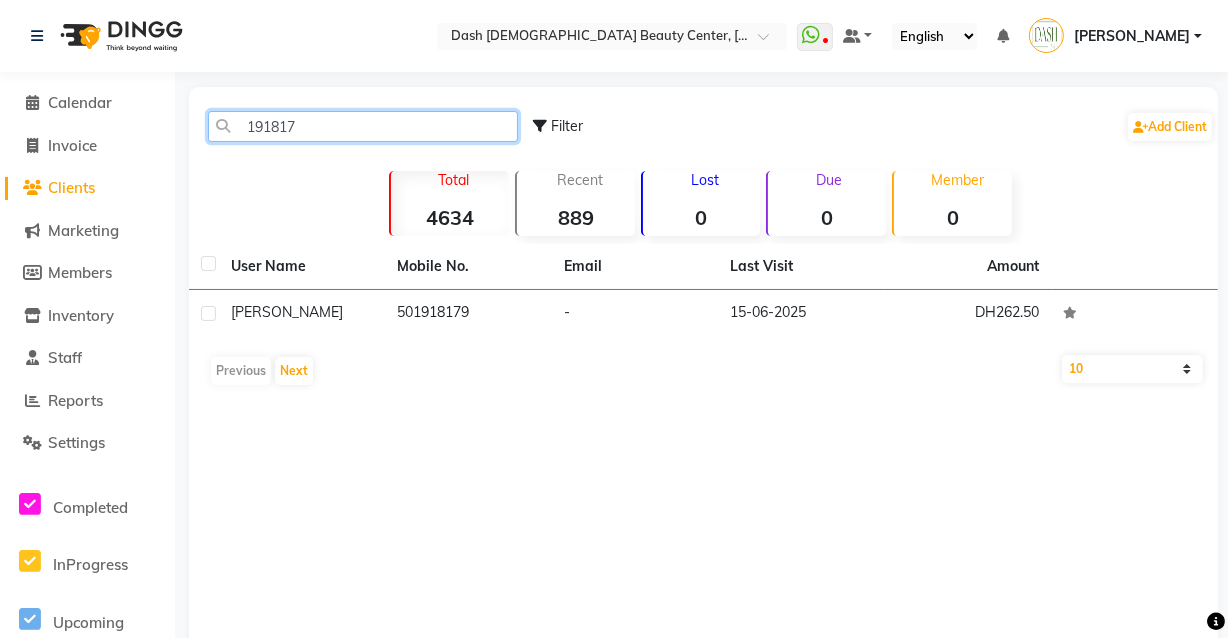 type on "191817" 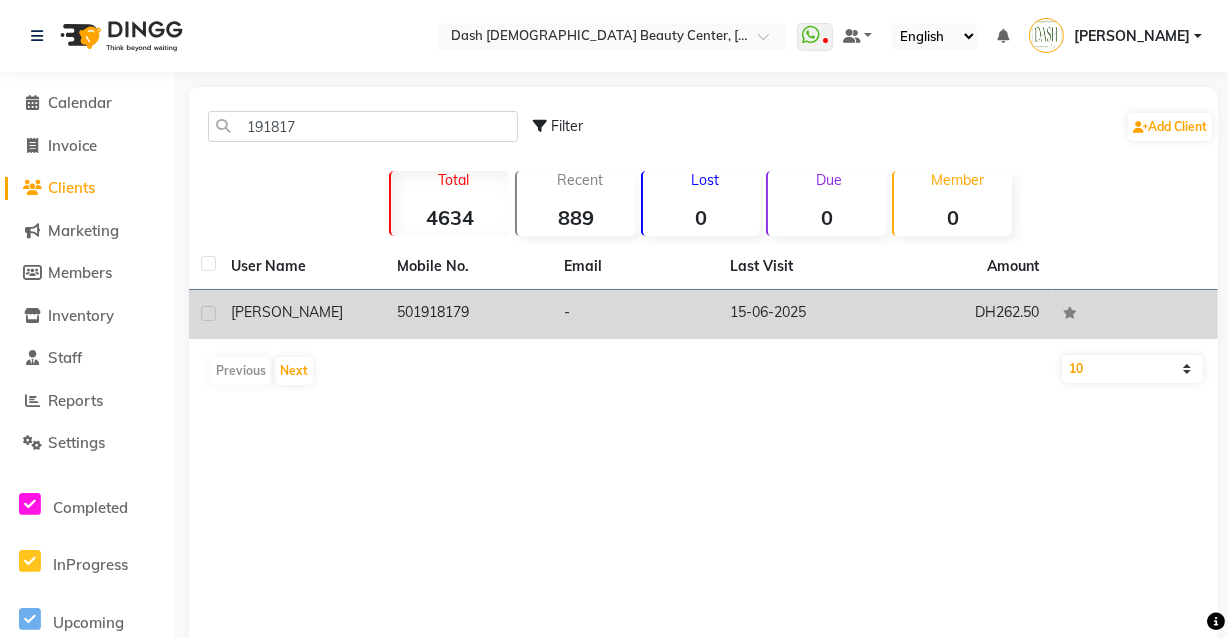 click on "15-06-2025" 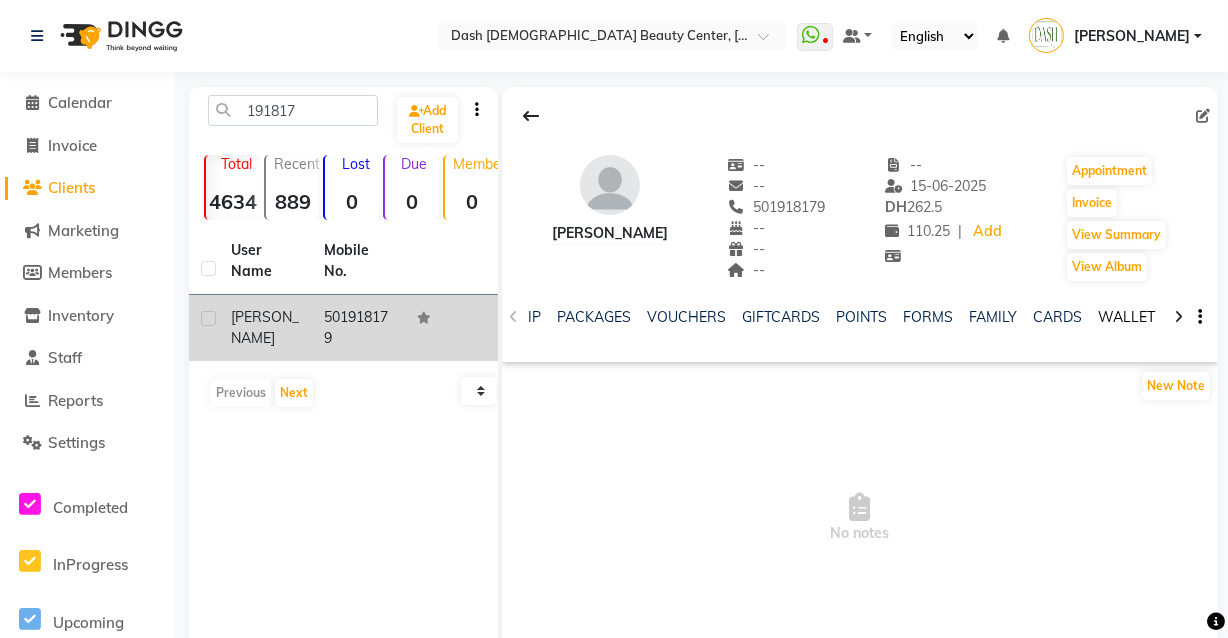 click on "WALLET" 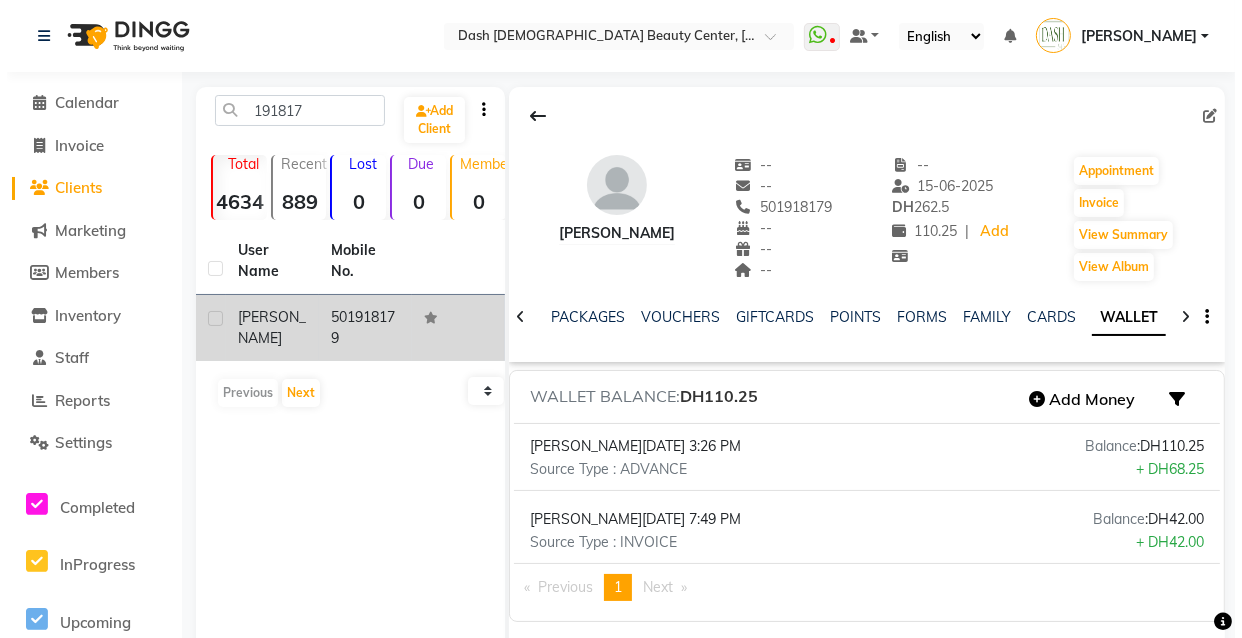 scroll, scrollTop: 0, scrollLeft: 418, axis: horizontal 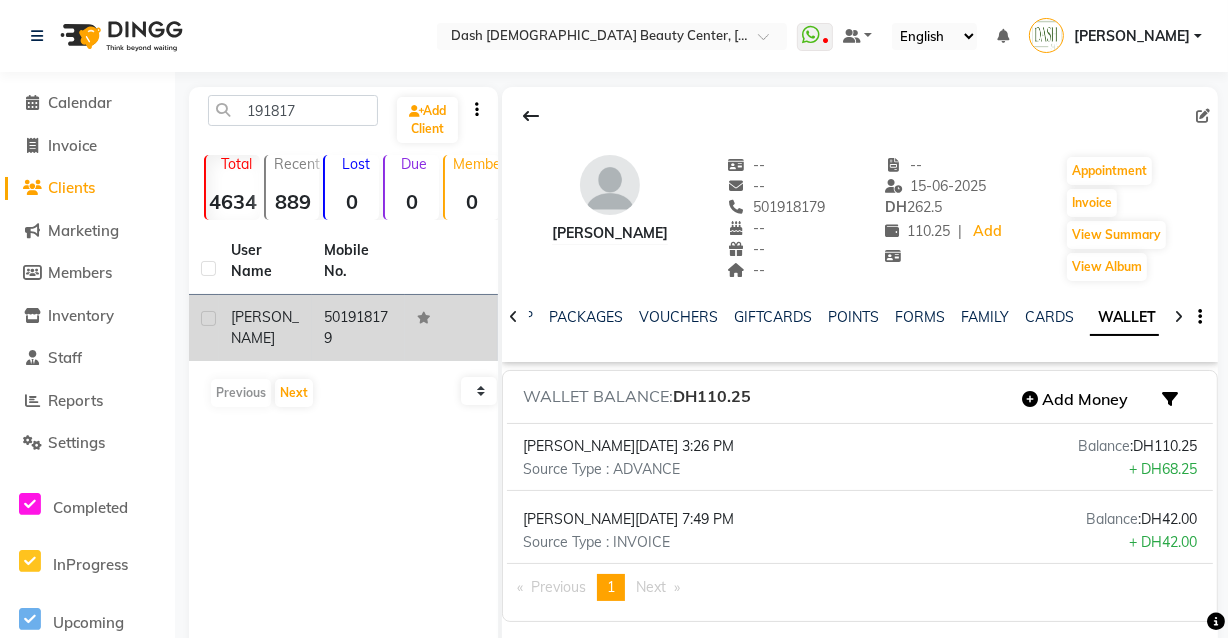 click on "+  DH42.00" 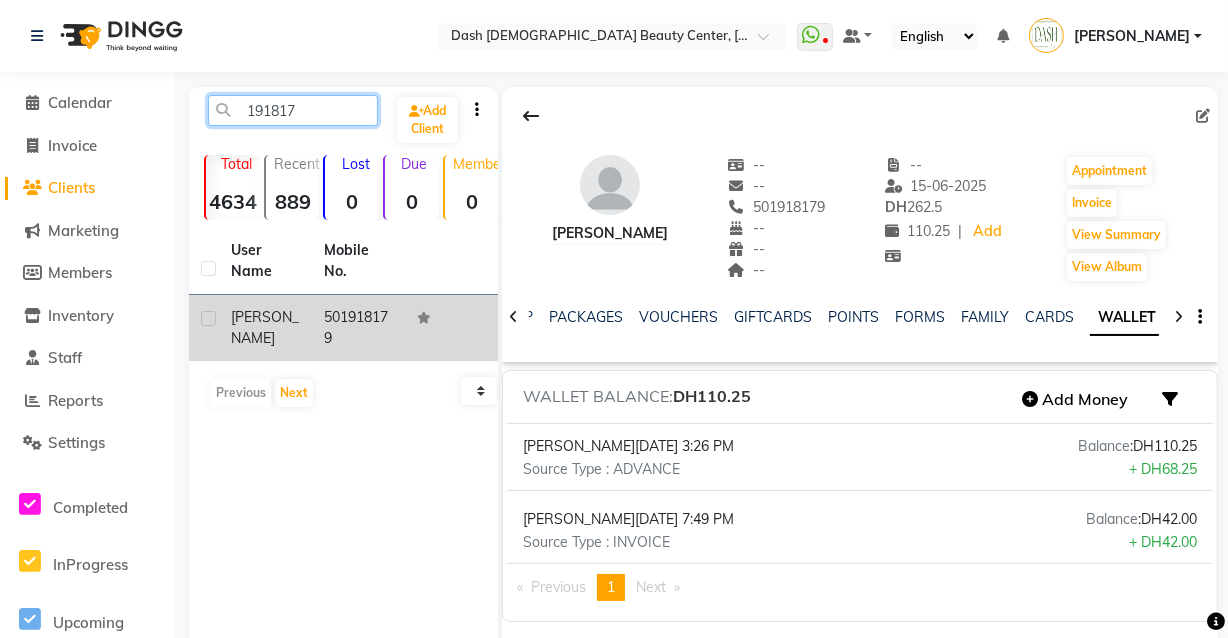 click on "191817" 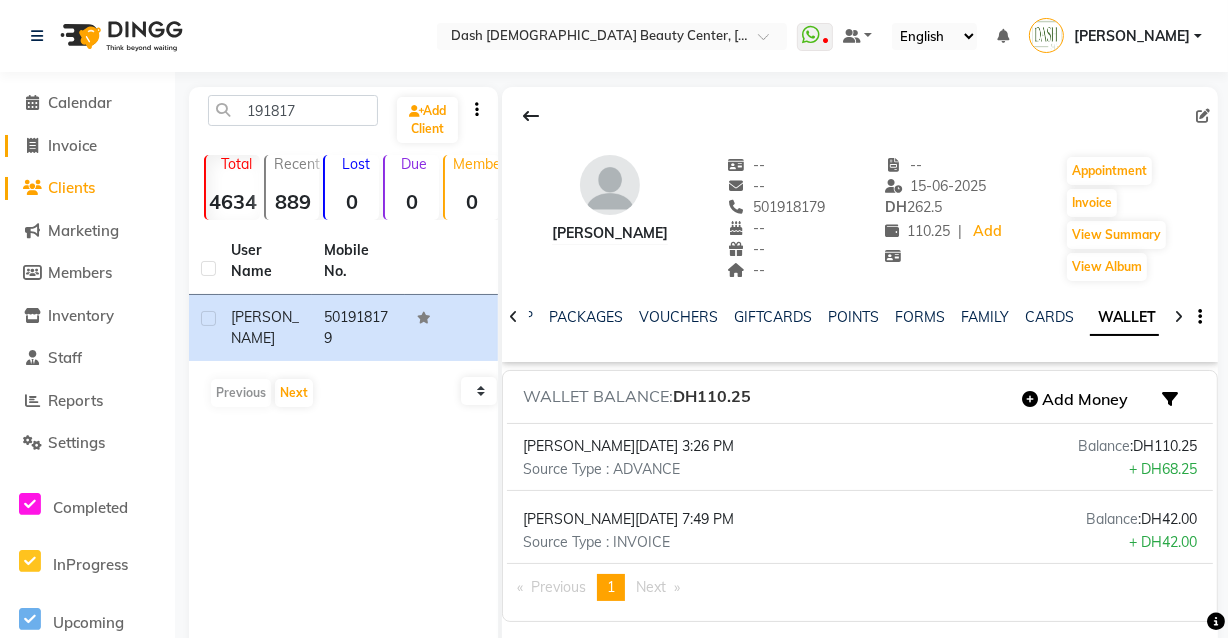 click on "Invoice" 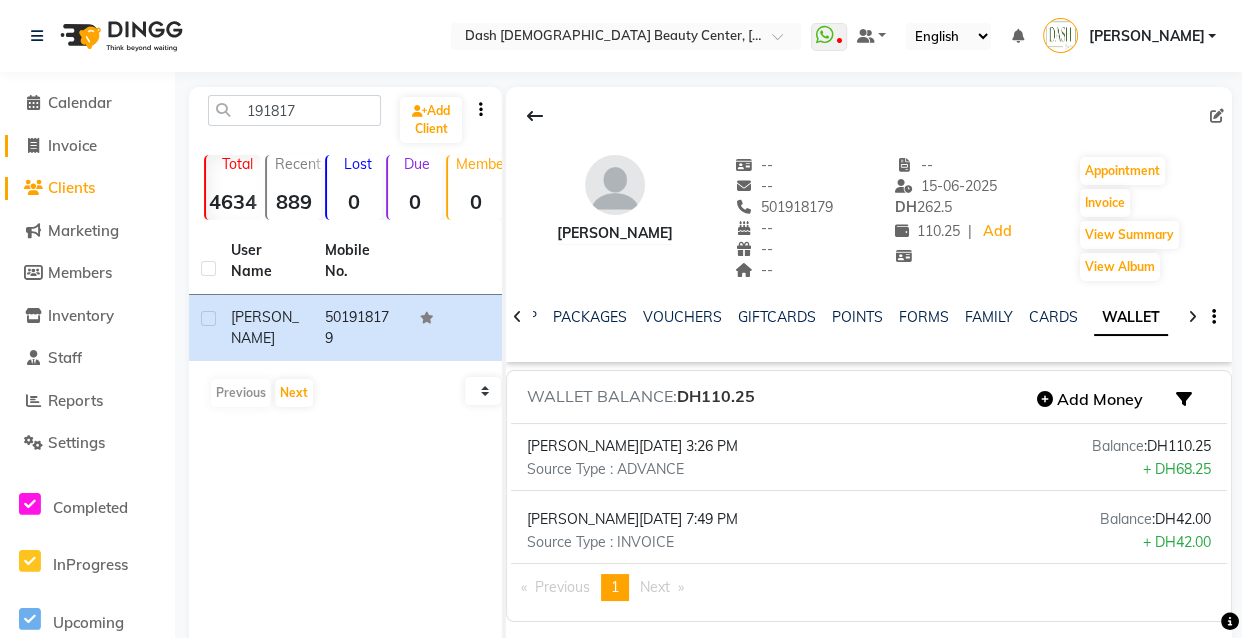 select on "service" 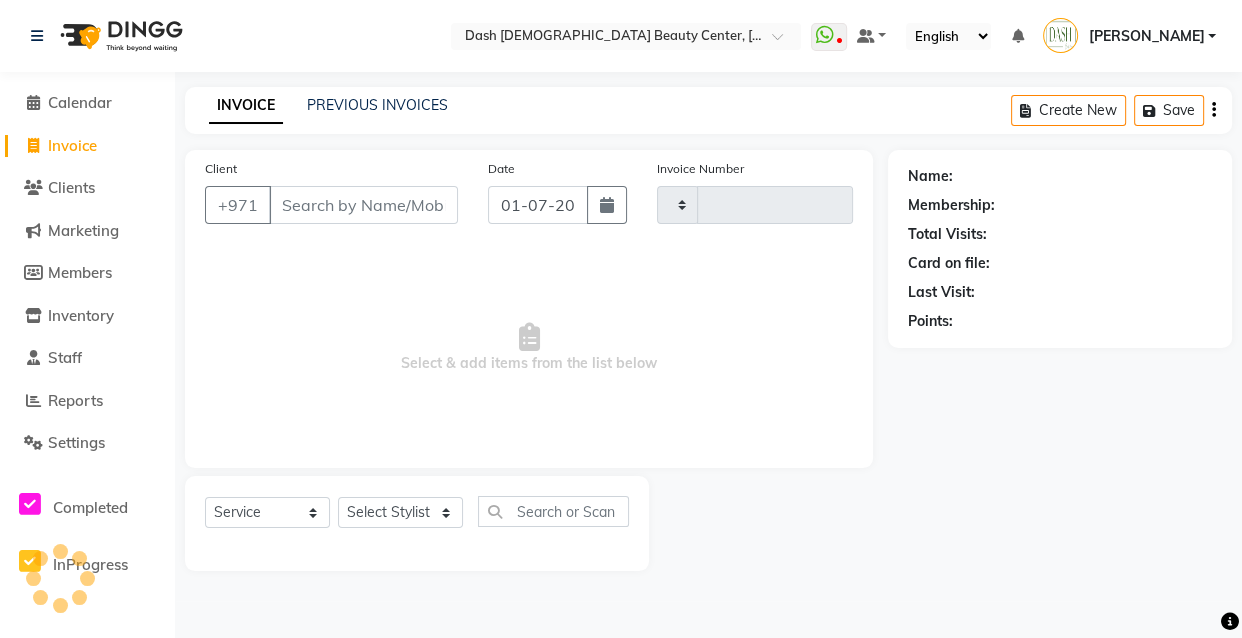 type on "1422" 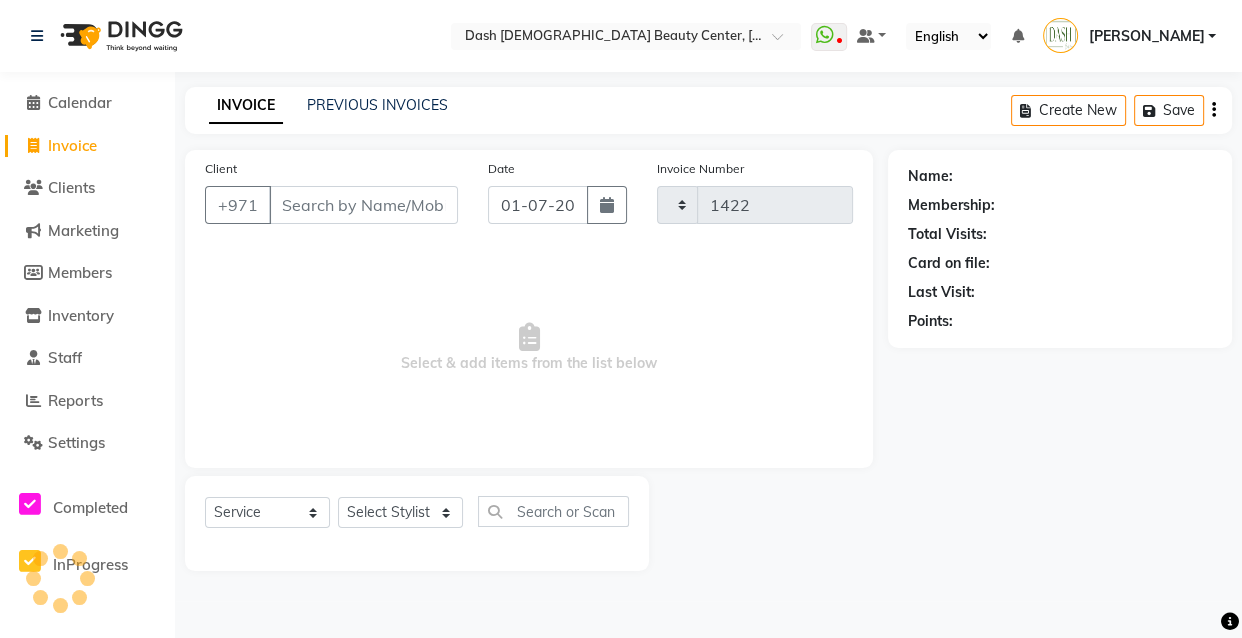 select on "8372" 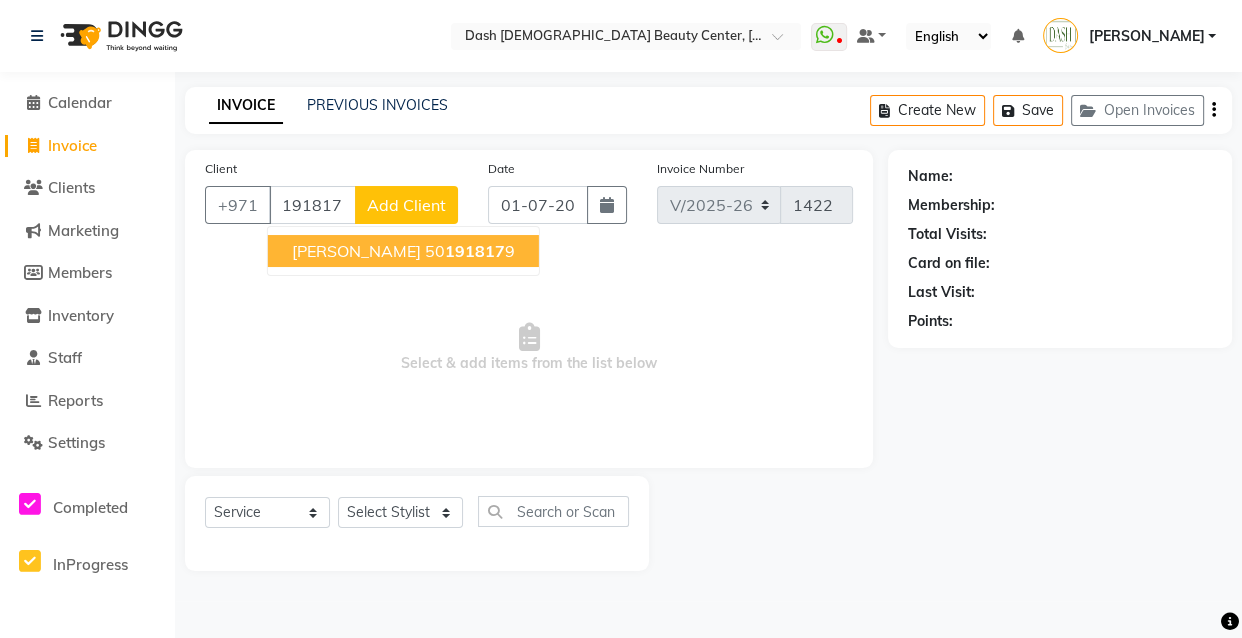 type on "191817" 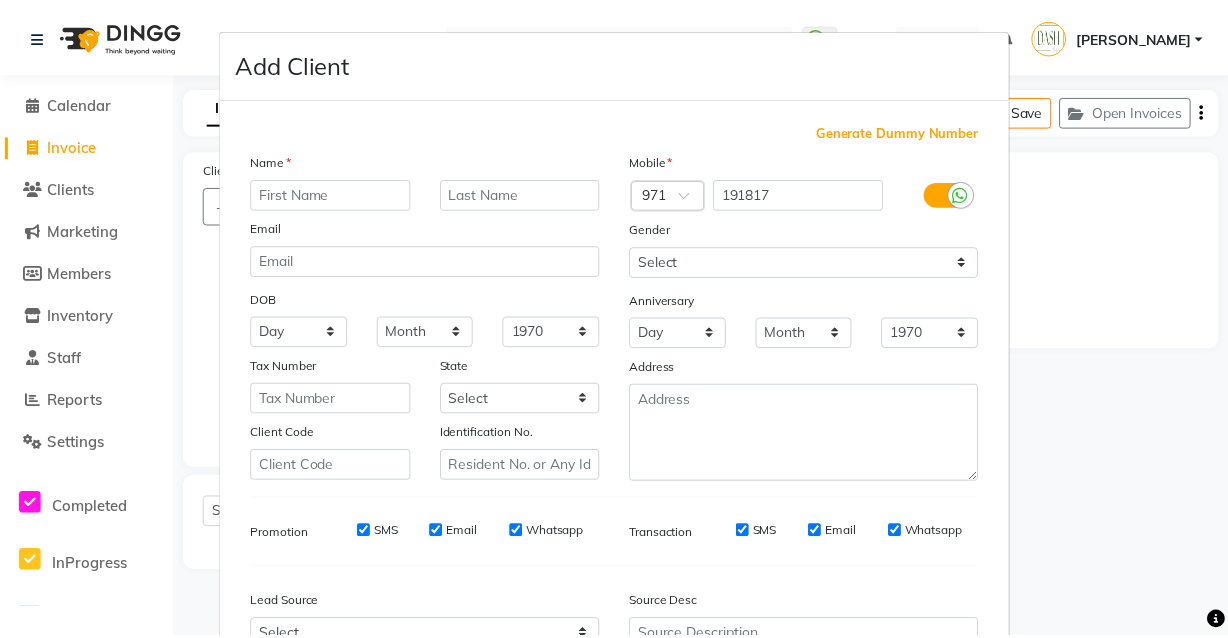 scroll, scrollTop: 215, scrollLeft: 0, axis: vertical 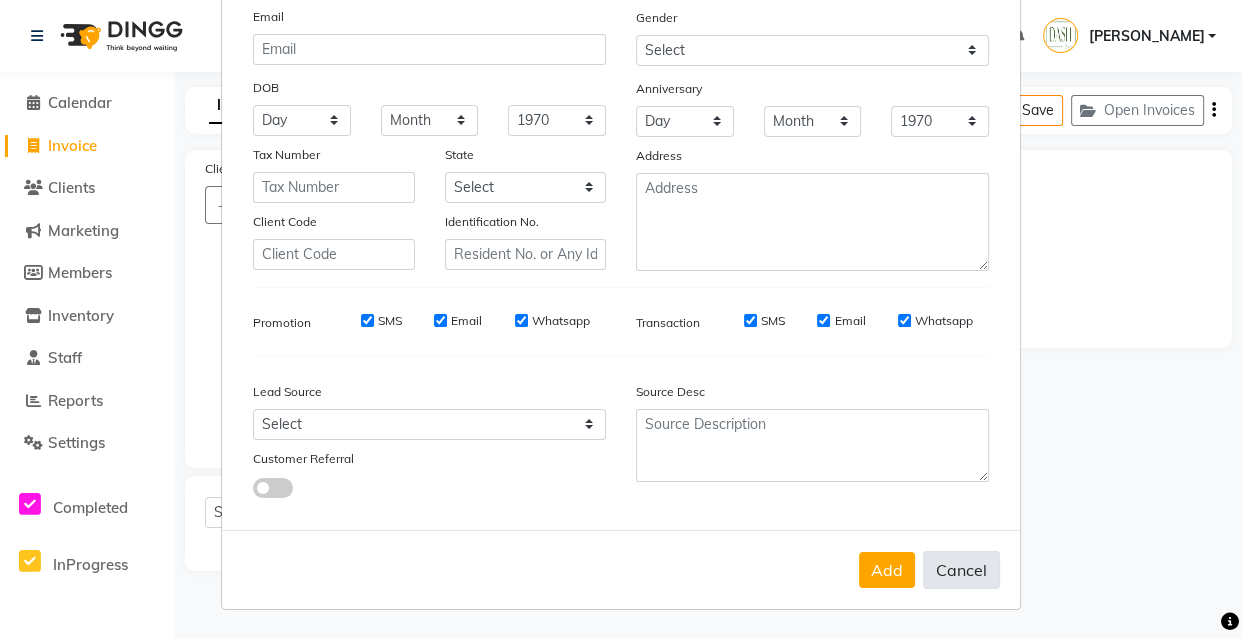 click on "Cancel" at bounding box center (961, 570) 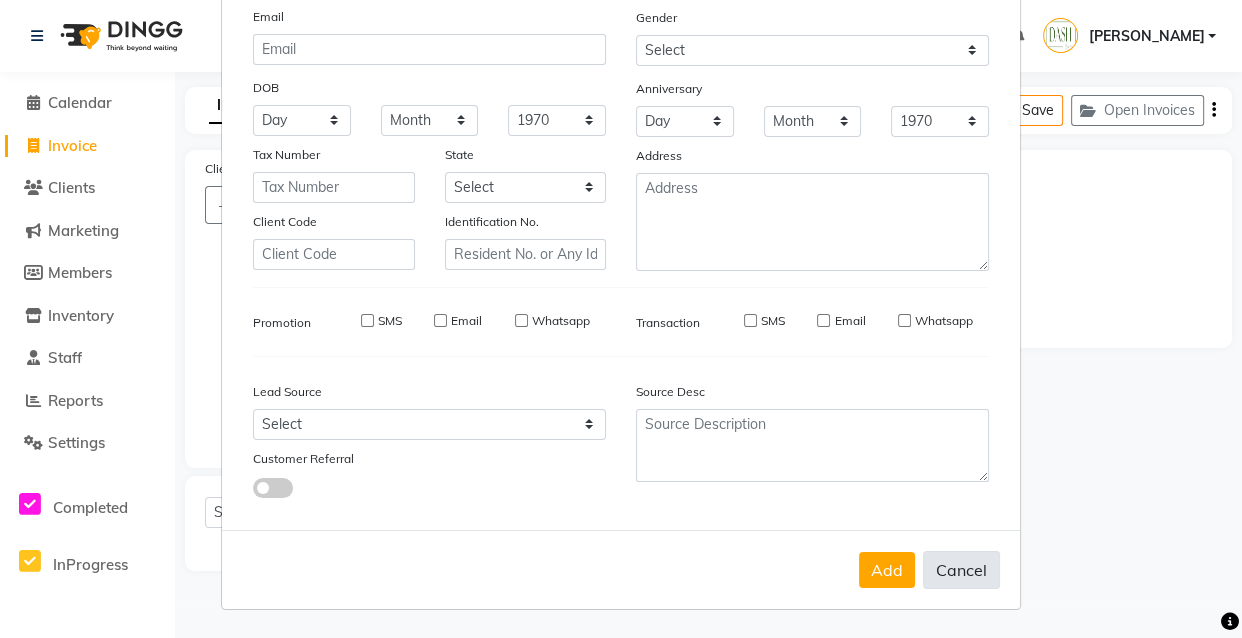 select 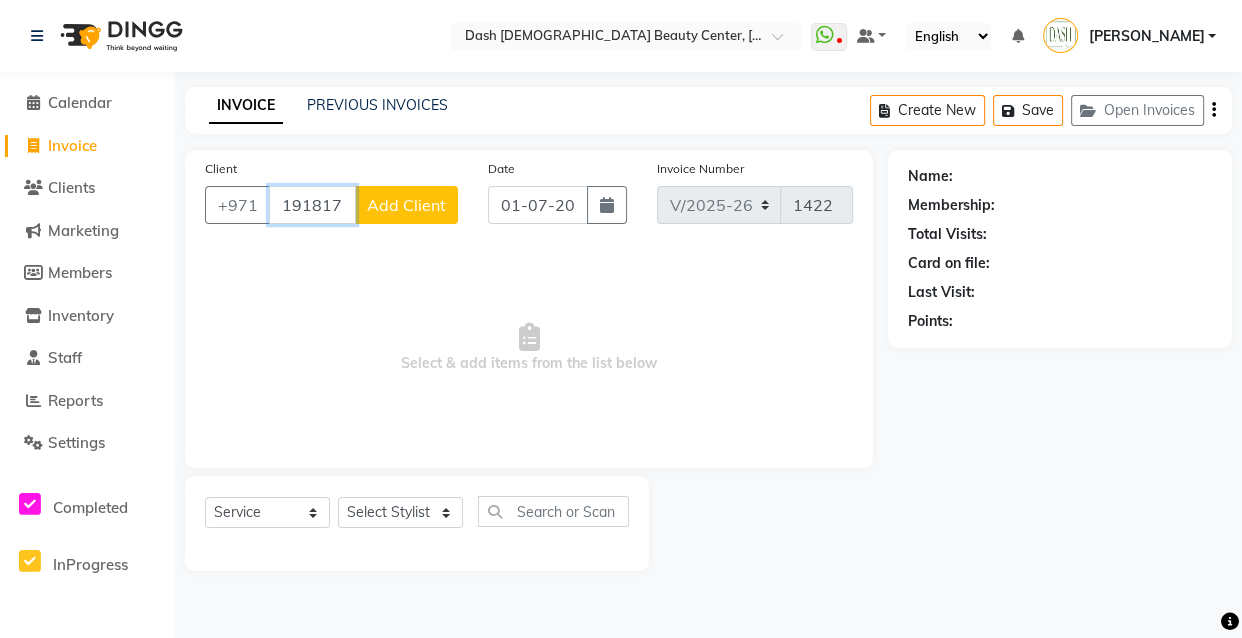 click on "191817" at bounding box center [312, 205] 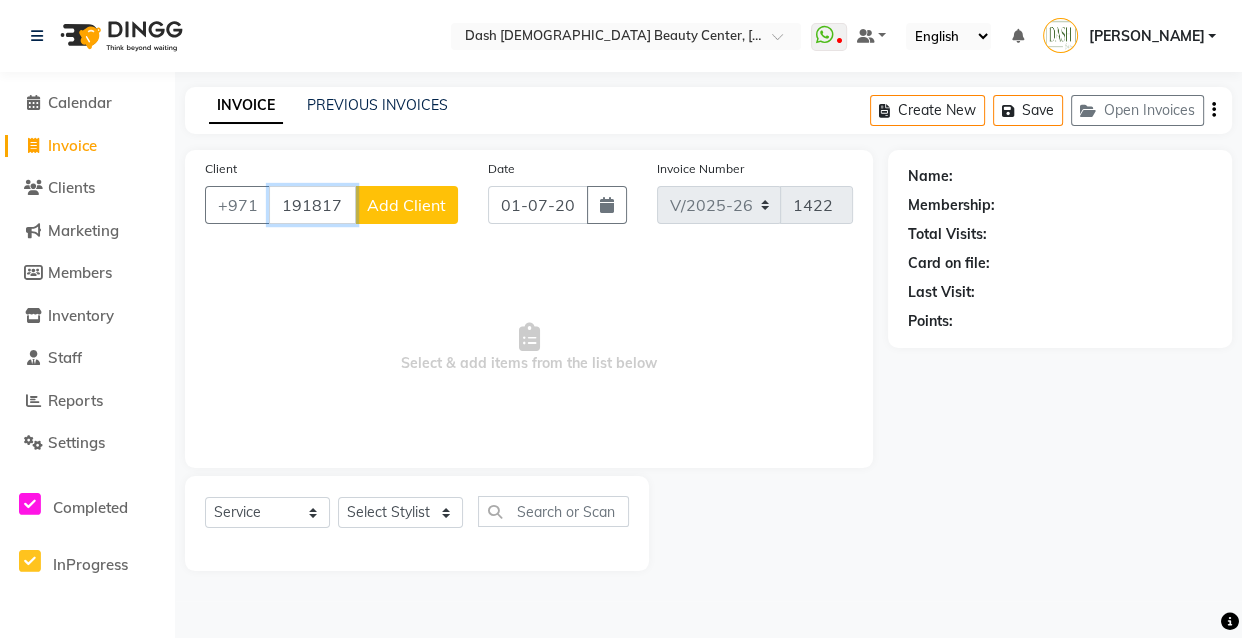click on "191817" at bounding box center (312, 205) 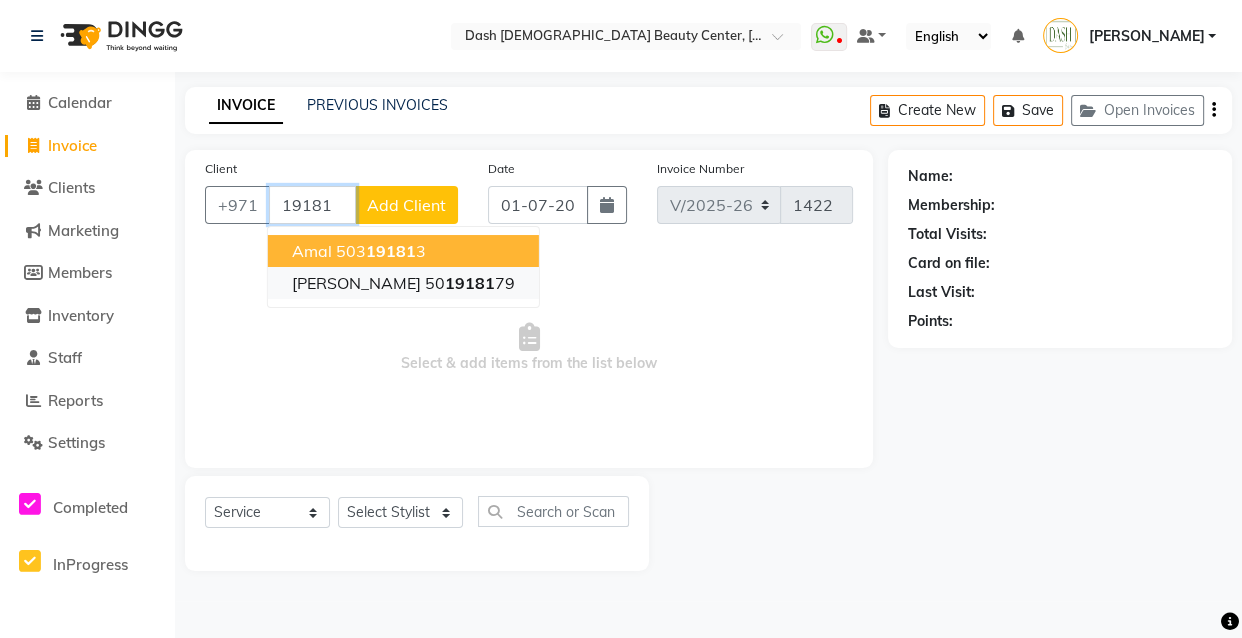 click on "[PERSON_NAME]  50 19181 79" at bounding box center [403, 283] 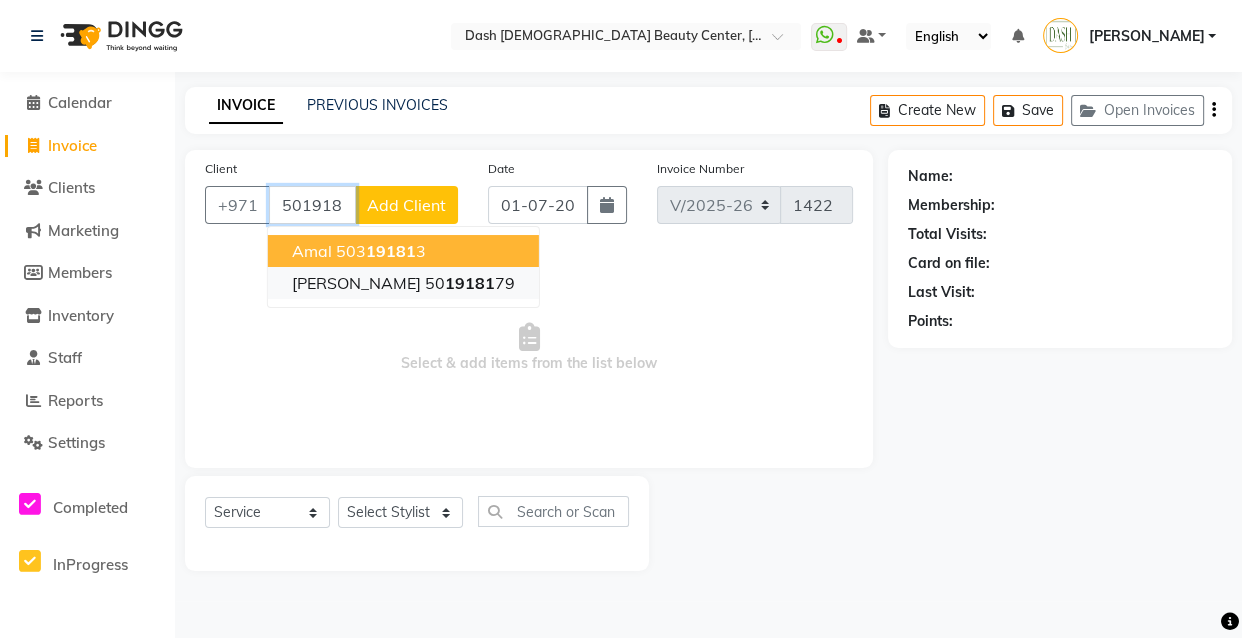 type on "501918179" 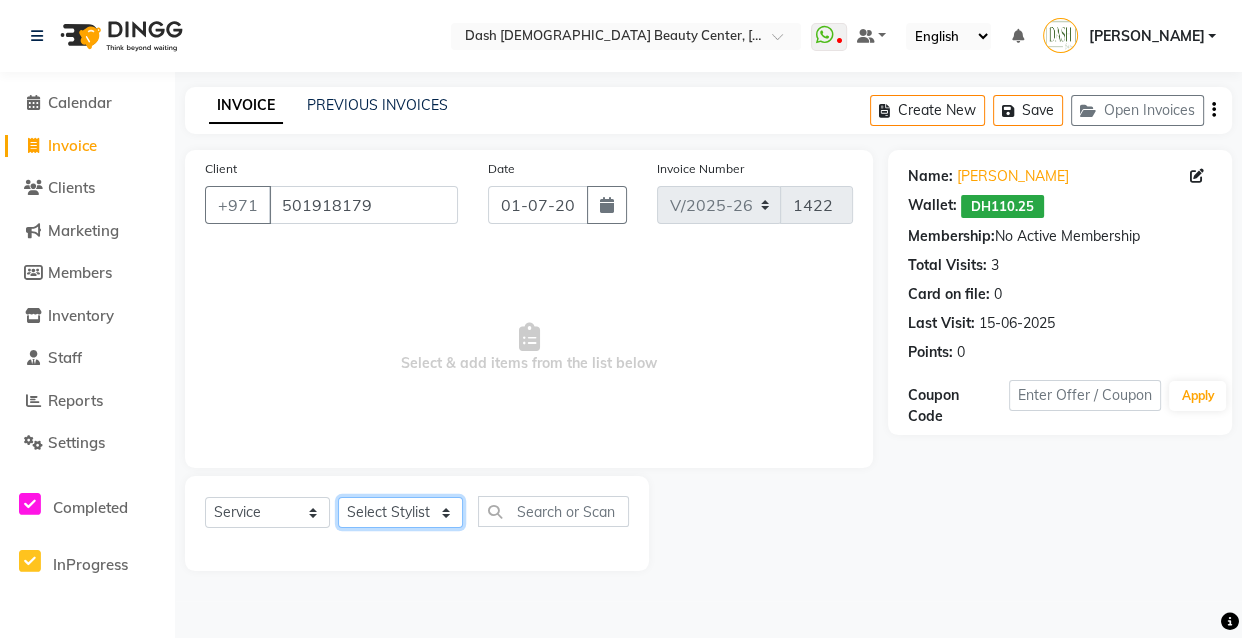 click on "Select Stylist [PERSON_NAME] [PERSON_NAME] [PERSON_NAME] [PERSON_NAME] [PERSON_NAME] [PERSON_NAME] [PERSON_NAME] [PERSON_NAME] May [PERSON_NAME] (Cafe) Nabasirye (Cafe) [PERSON_NAME] [PERSON_NAME] Owner Rechiel [PERSON_NAME] [PERSON_NAME]" 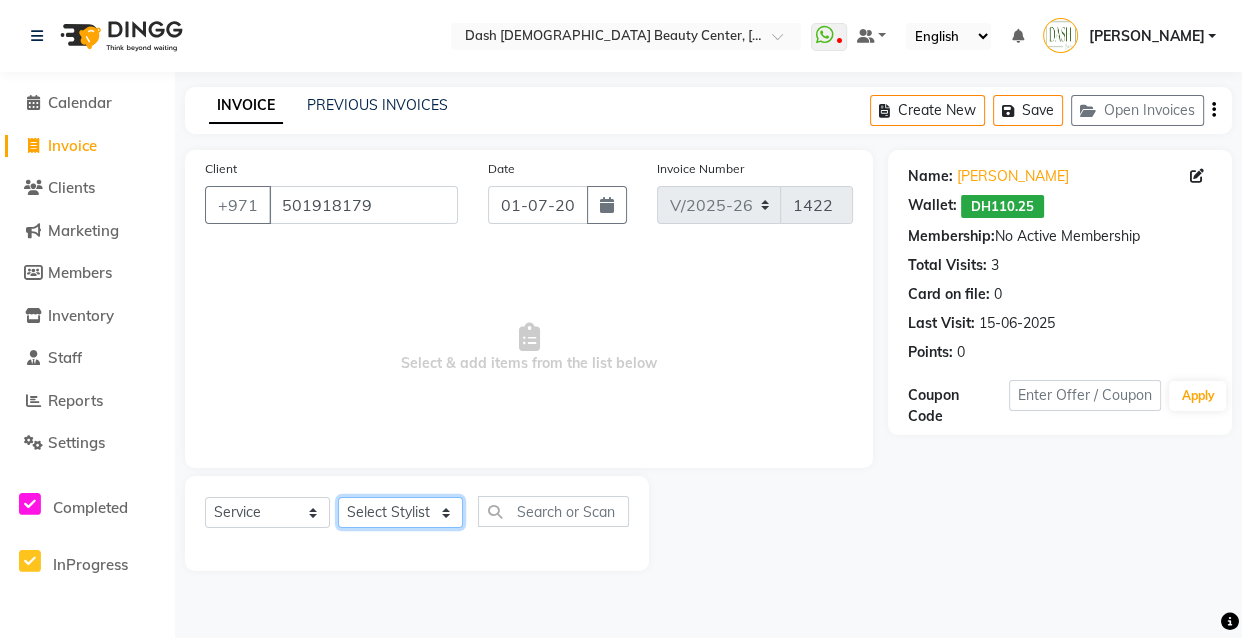 select on "81105" 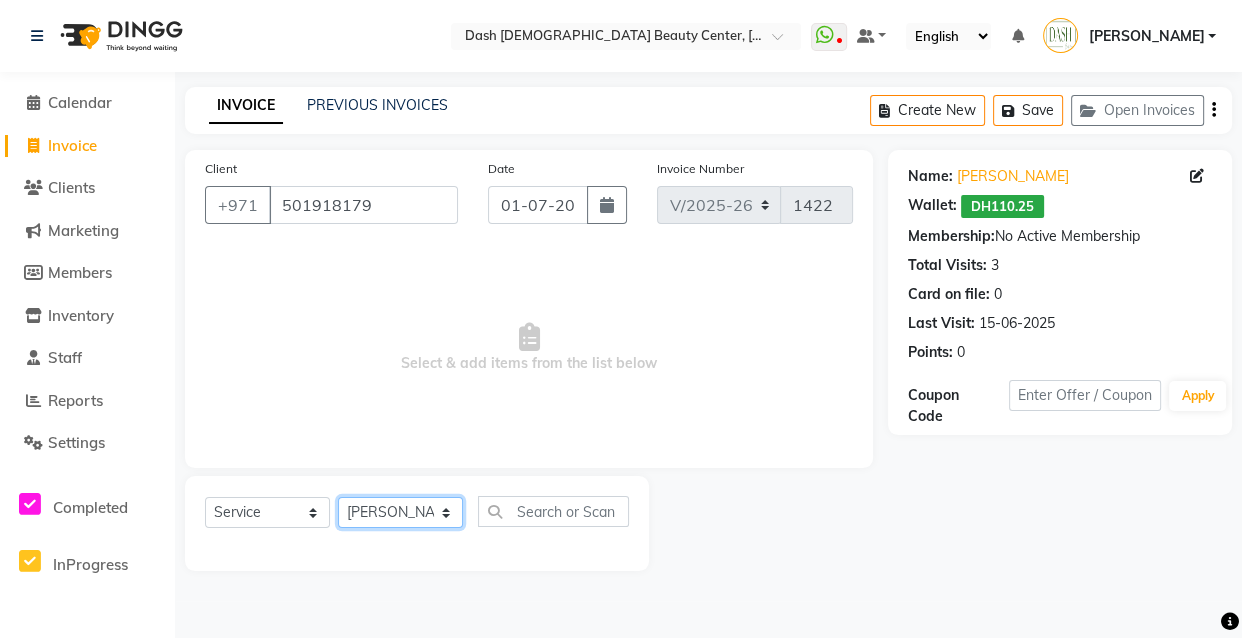 click on "Select Stylist [PERSON_NAME] [PERSON_NAME] [PERSON_NAME] [PERSON_NAME] [PERSON_NAME] [PERSON_NAME] [PERSON_NAME] [PERSON_NAME] May [PERSON_NAME] (Cafe) Nabasirye (Cafe) [PERSON_NAME] [PERSON_NAME] Owner Rechiel [PERSON_NAME] [PERSON_NAME]" 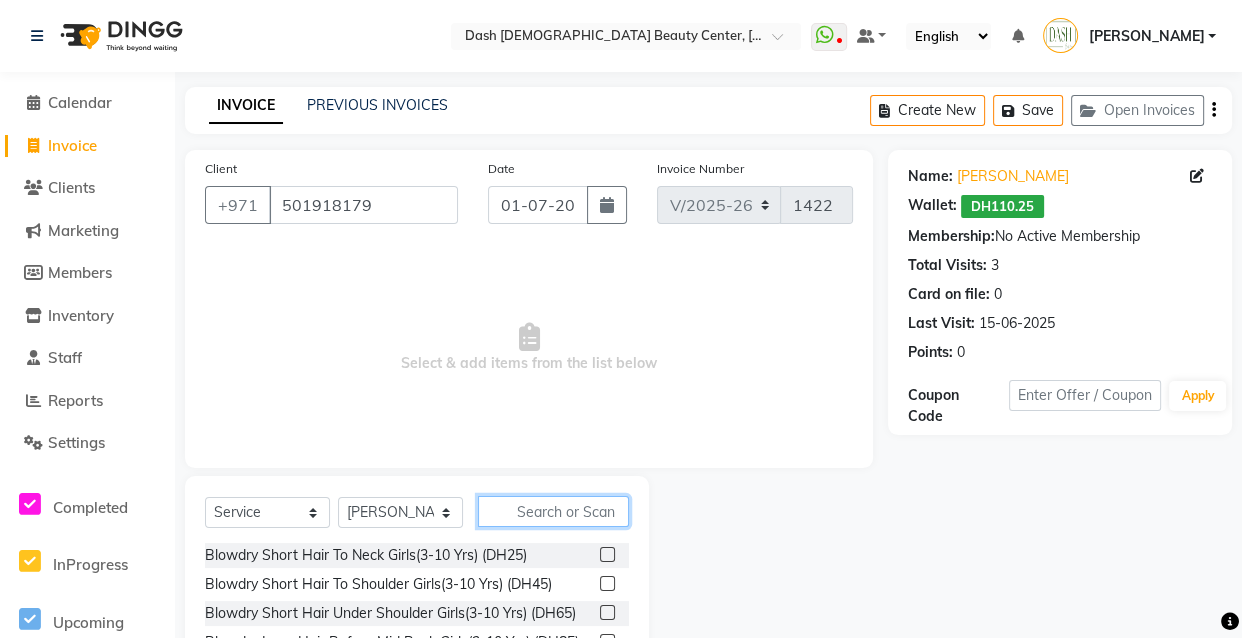 click 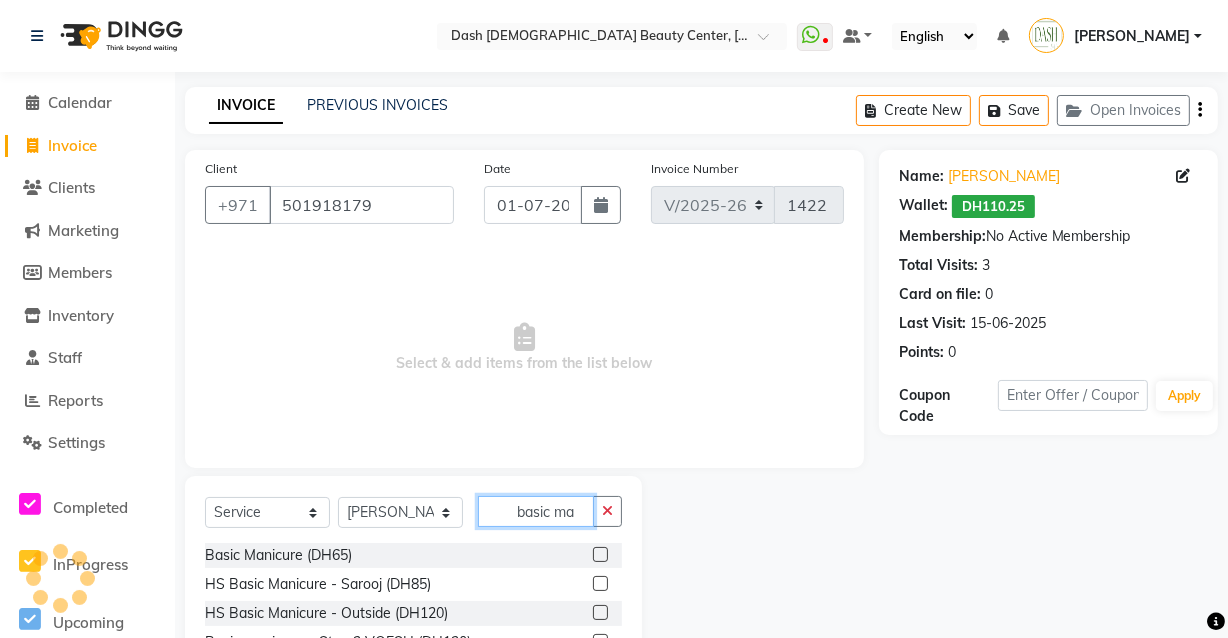 type on "basic ma" 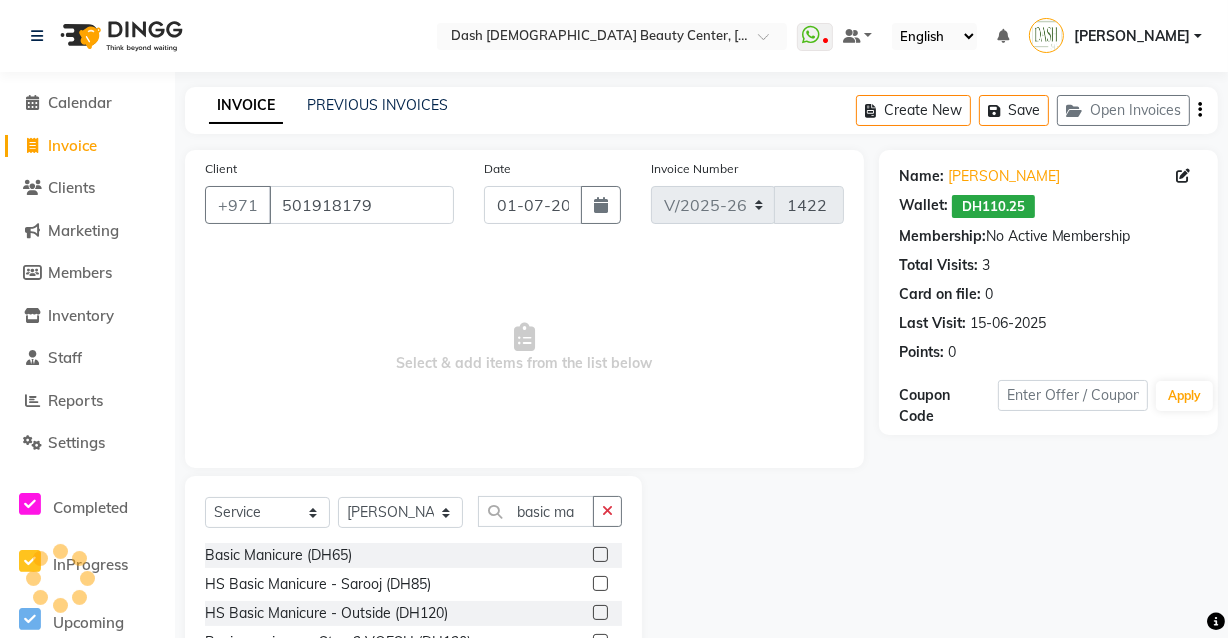 click 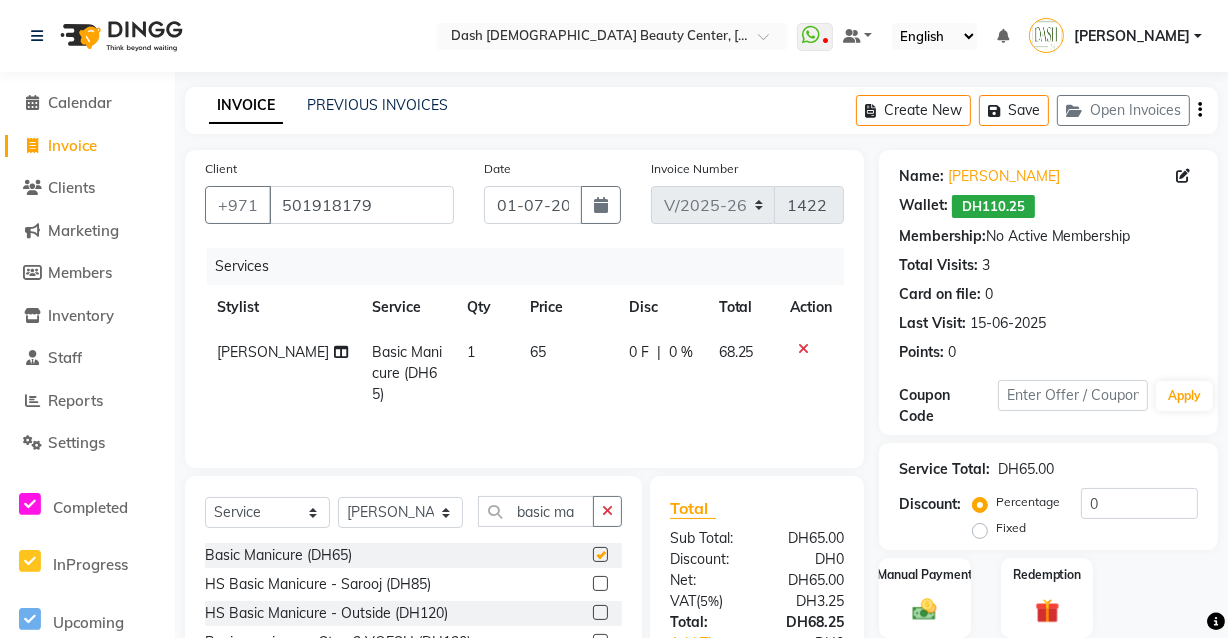 checkbox on "false" 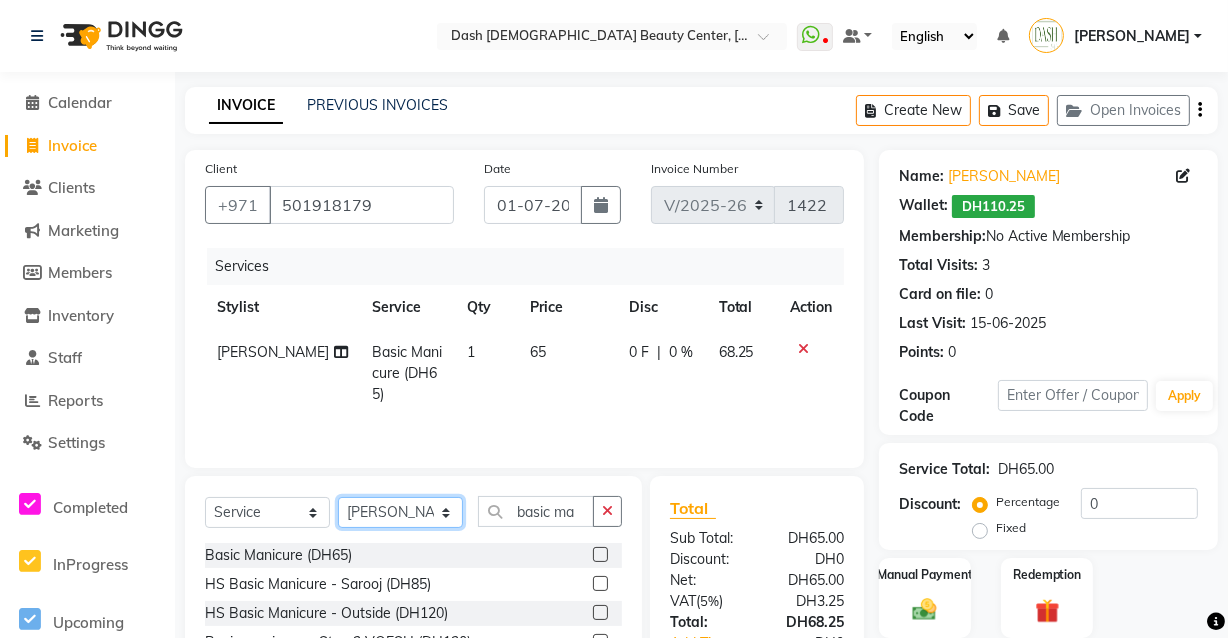 click on "Select Stylist [PERSON_NAME] [PERSON_NAME] [PERSON_NAME] [PERSON_NAME] [PERSON_NAME] [PERSON_NAME] [PERSON_NAME] [PERSON_NAME] May [PERSON_NAME] (Cafe) Nabasirye (Cafe) [PERSON_NAME] [PERSON_NAME] Owner Rechiel [PERSON_NAME] [PERSON_NAME]" 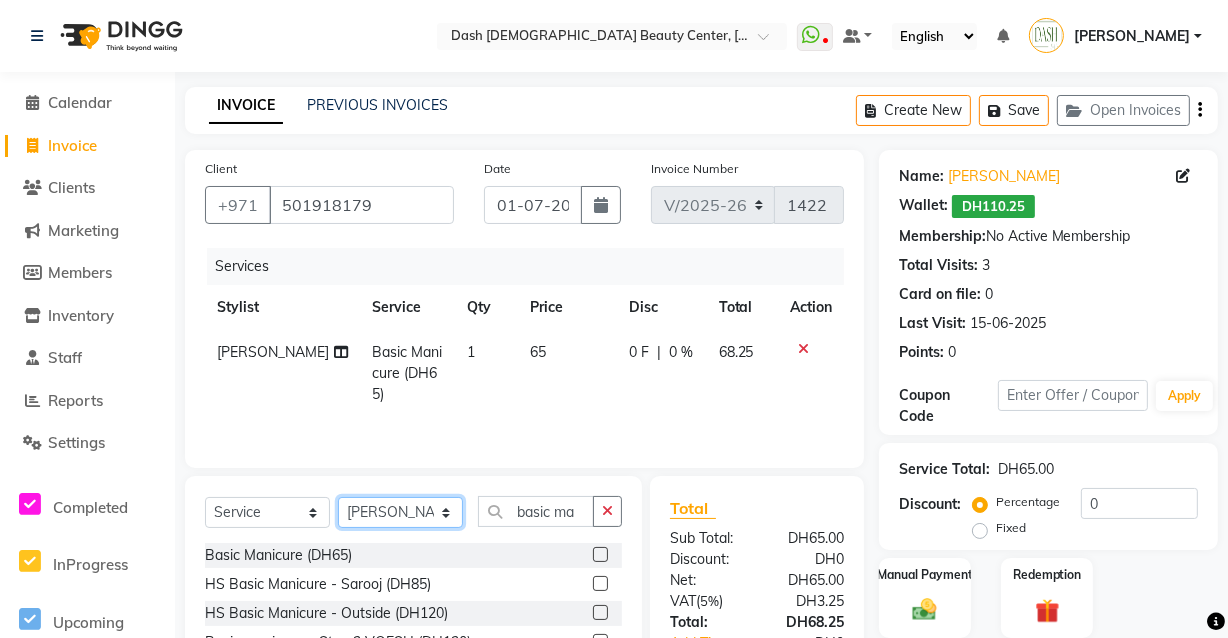 select on "81107" 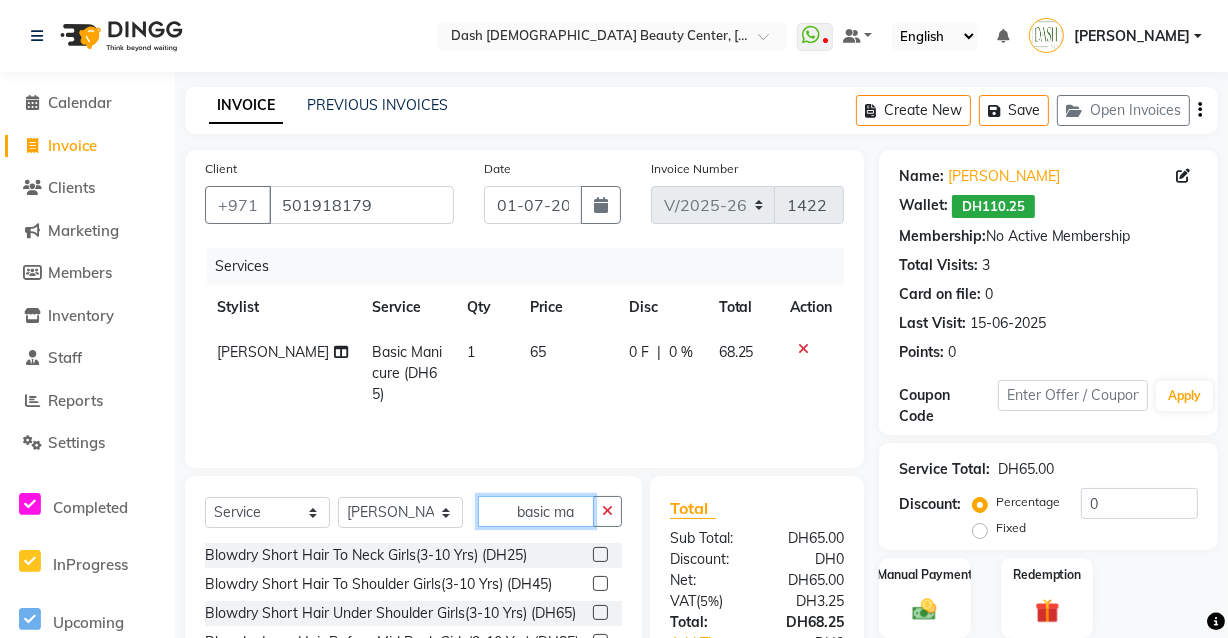 click on "basic ma" 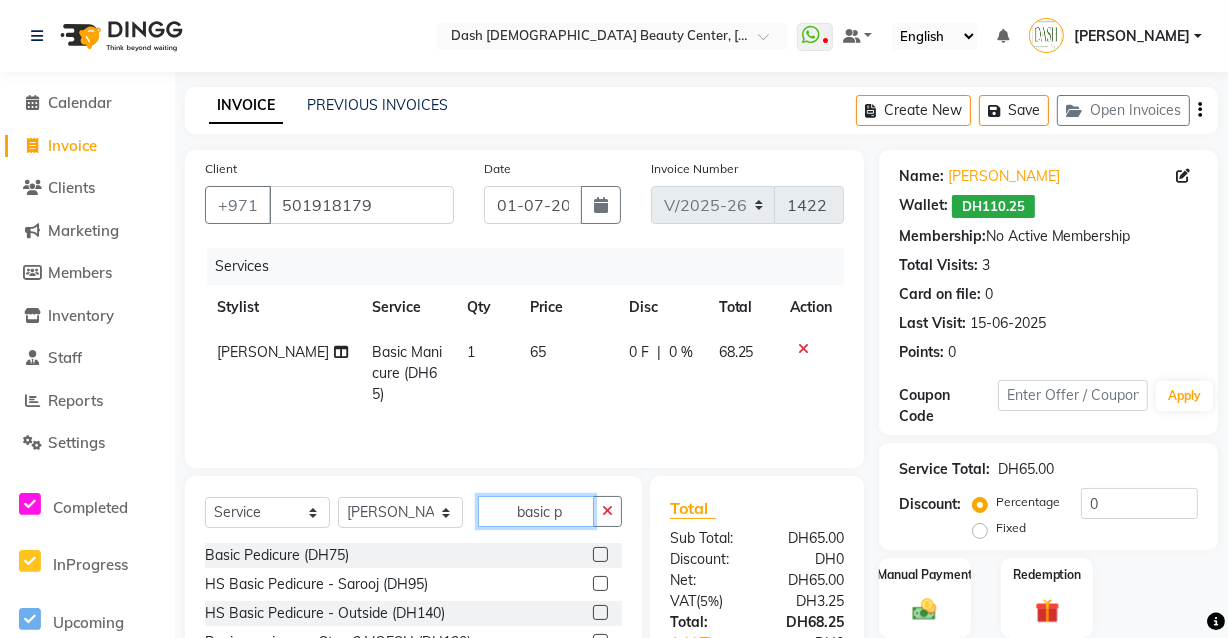 type on "basic p" 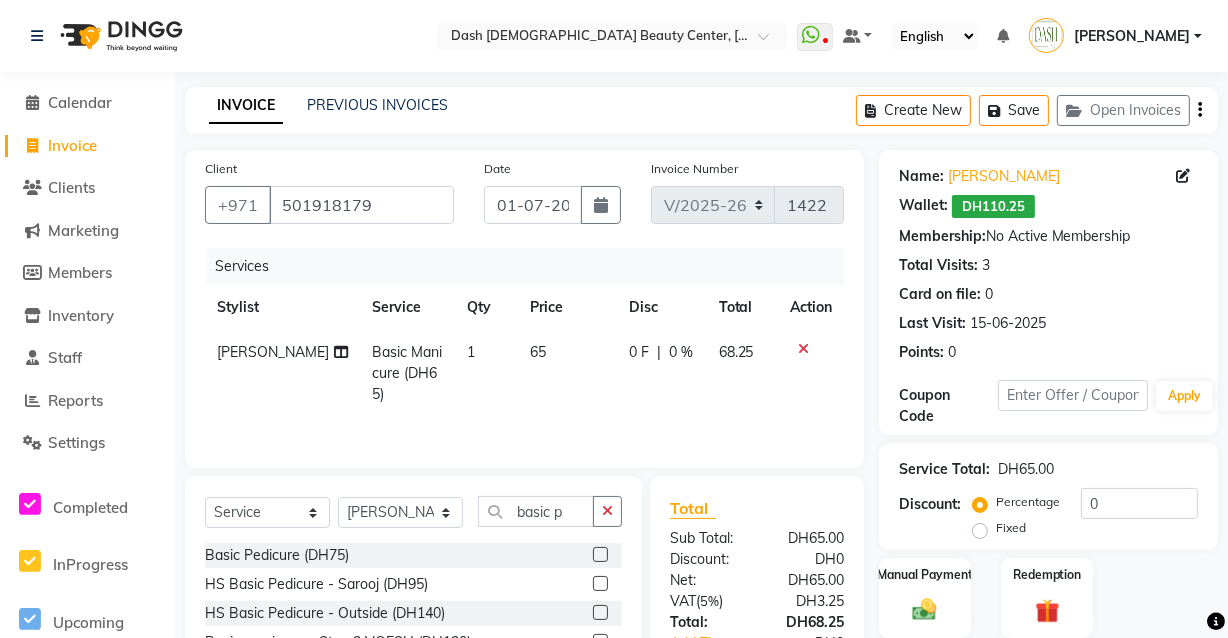 click 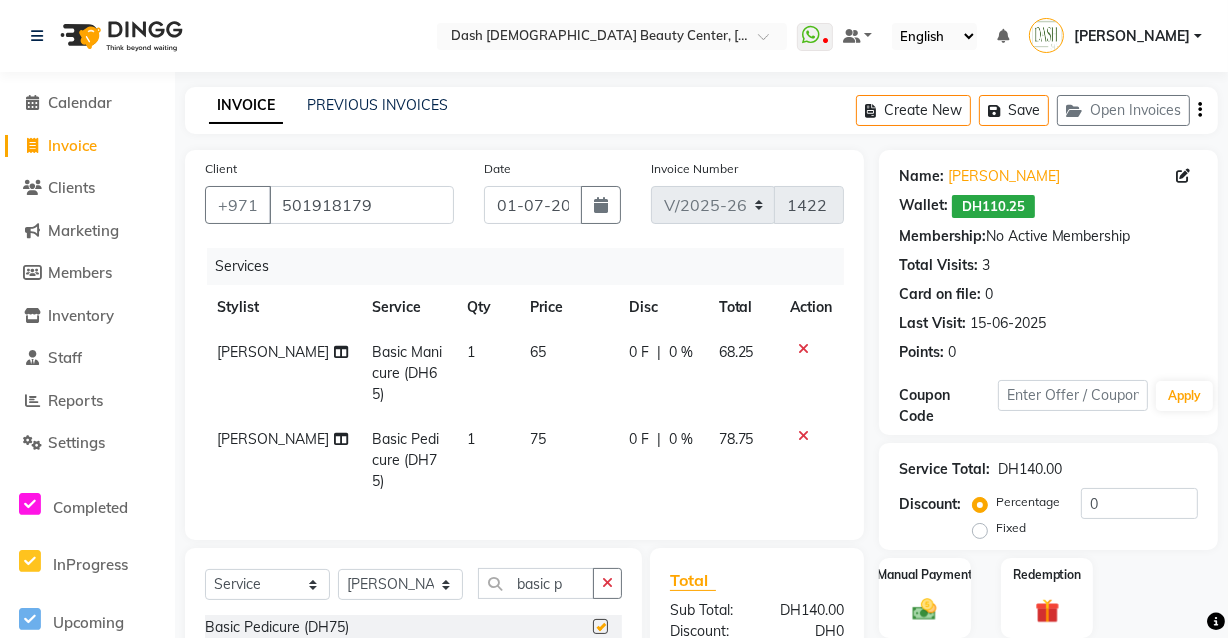 checkbox on "false" 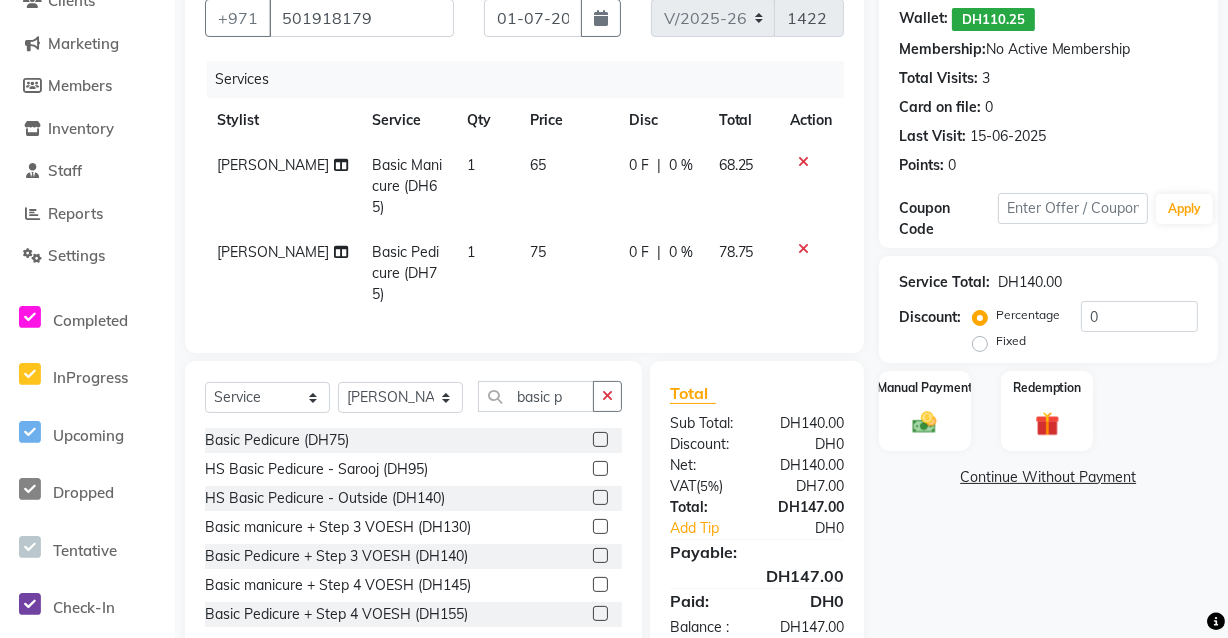 scroll, scrollTop: 207, scrollLeft: 0, axis: vertical 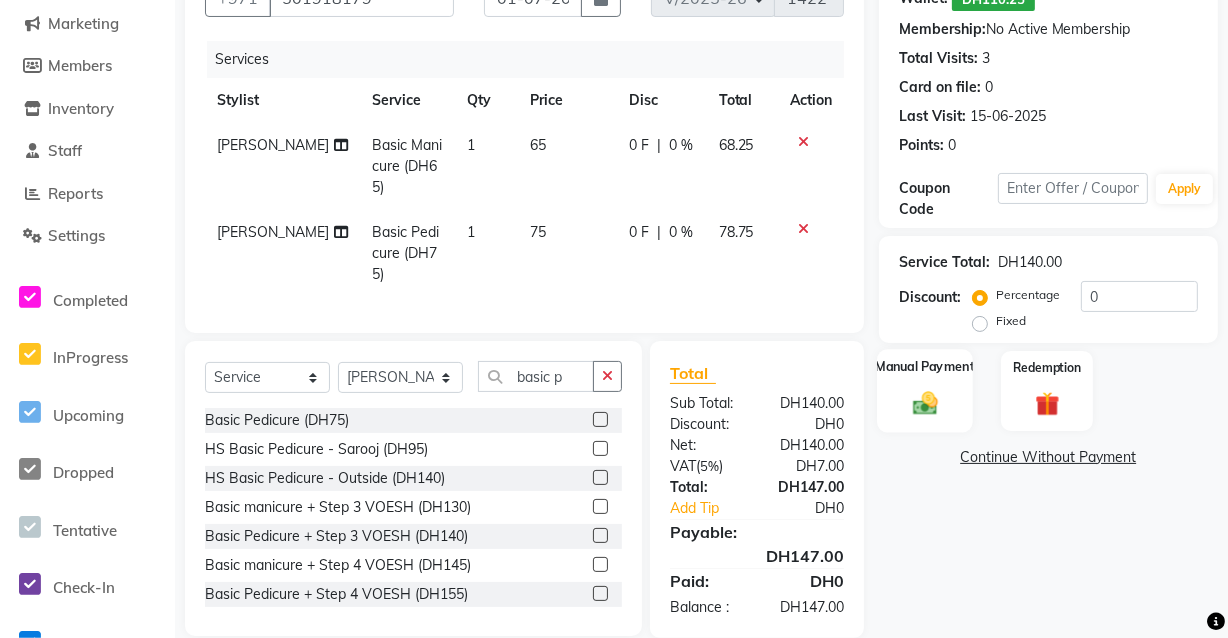 click on "Manual Payment" 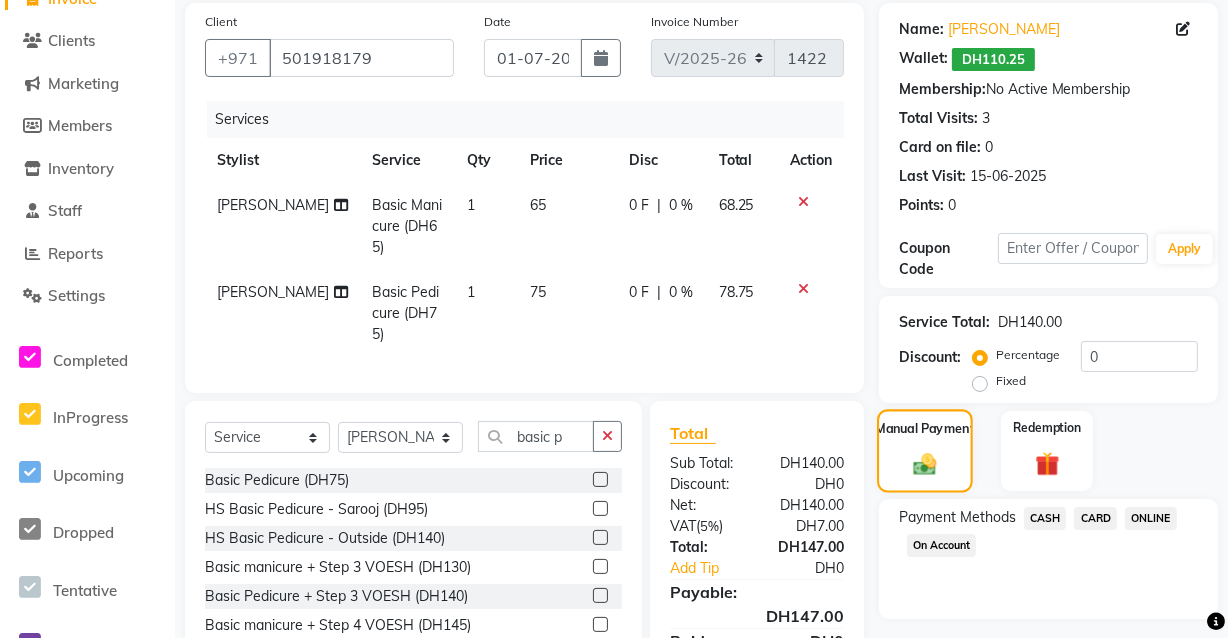 scroll, scrollTop: 105, scrollLeft: 0, axis: vertical 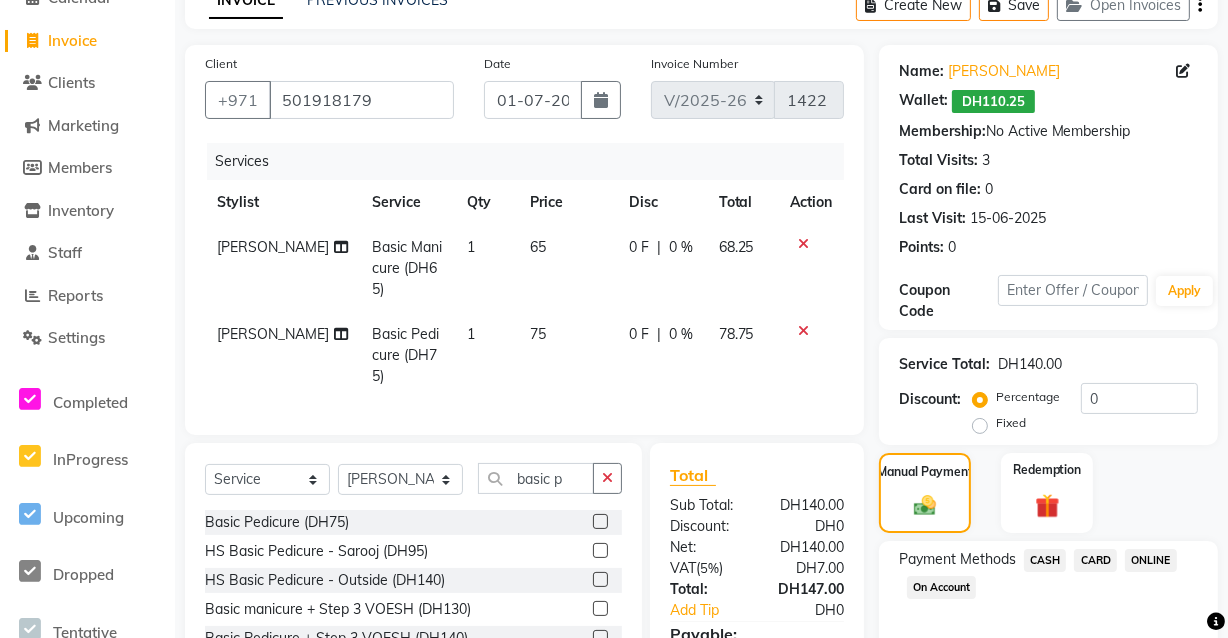 click on "DH110.25" 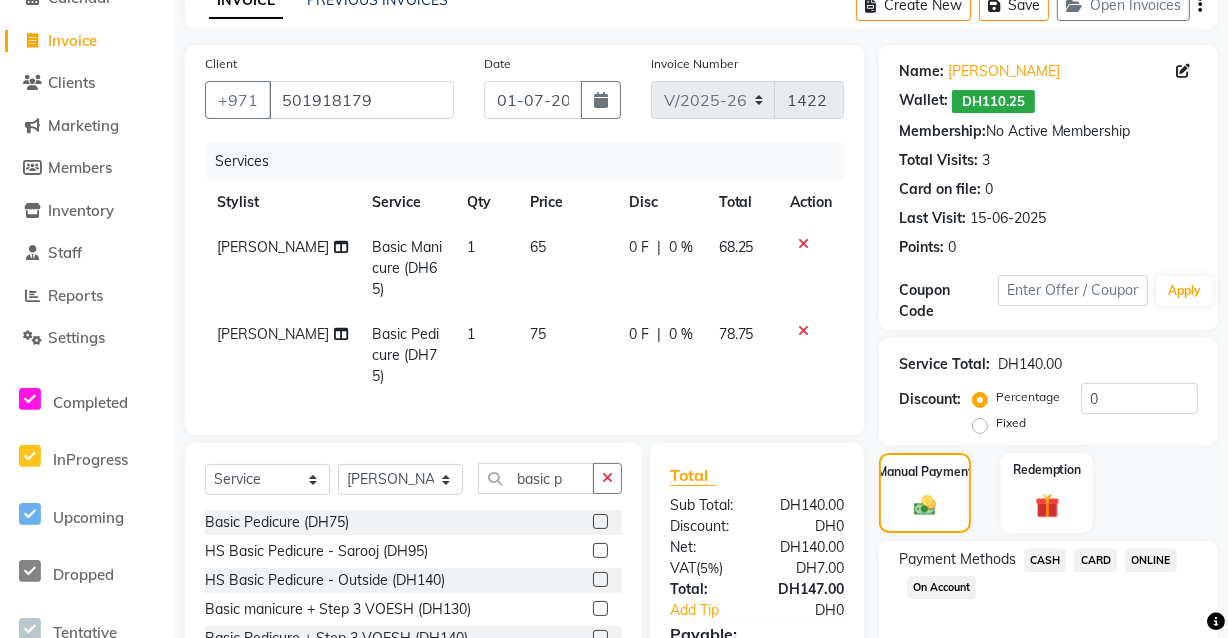 click on "Name: [PERSON_NAME]:   DH110.25  Membership:  No Active Membership  Total Visits:  3 Card on file:  0 Last Visit:   [DATE] Points:   0" 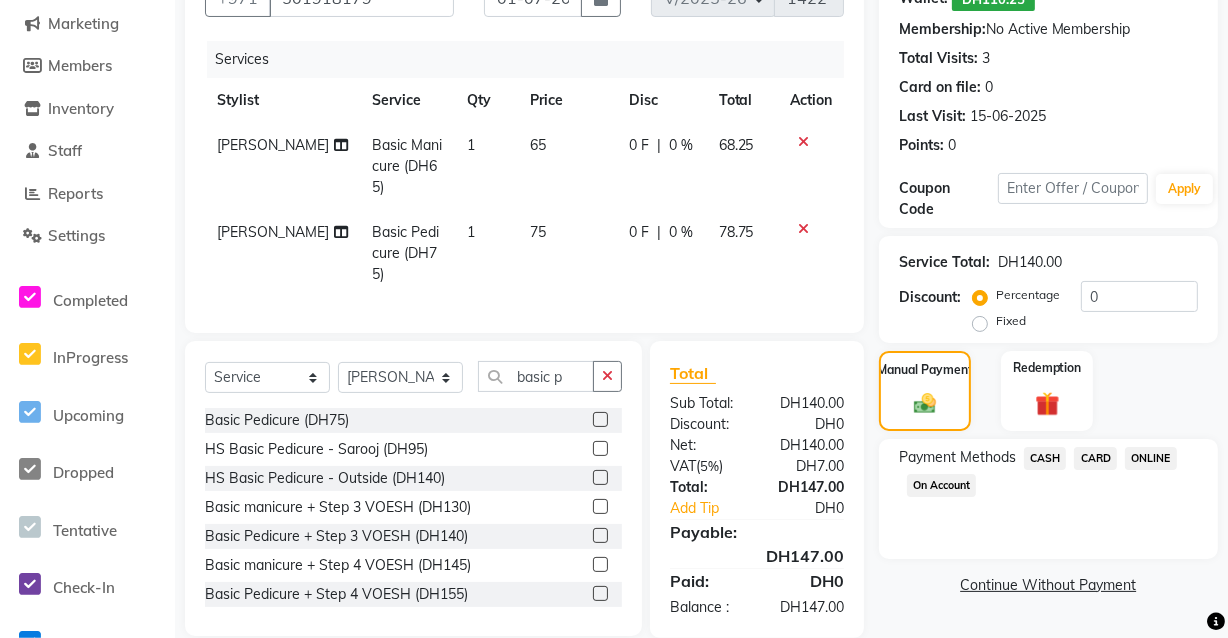 click on "On Account" 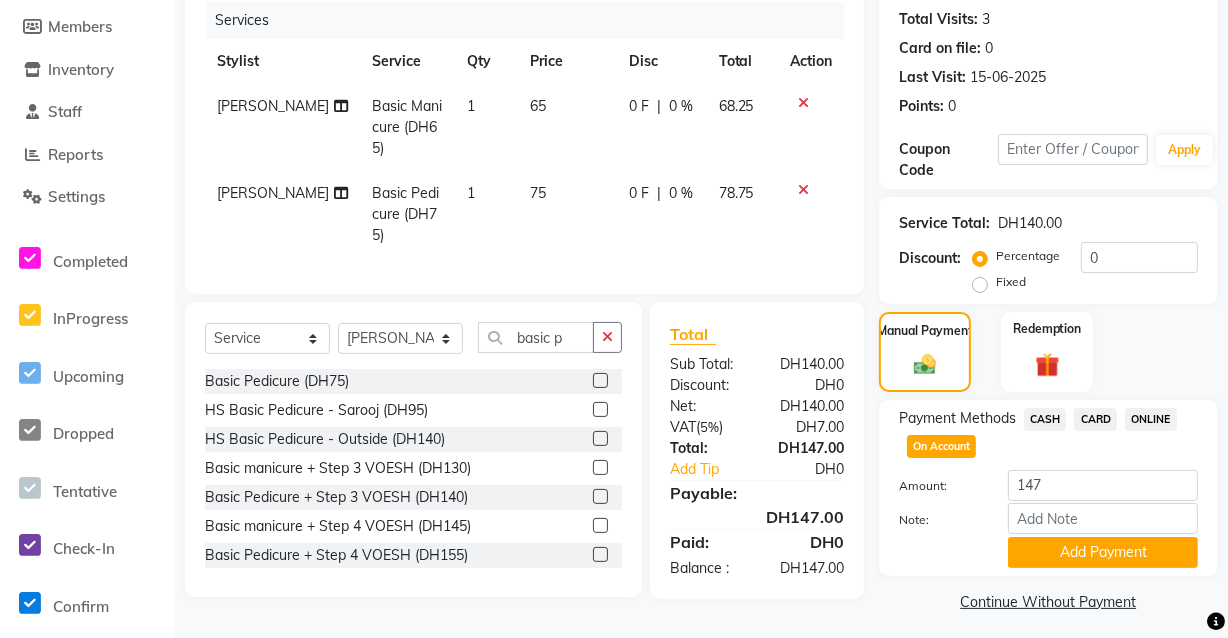 scroll, scrollTop: 253, scrollLeft: 0, axis: vertical 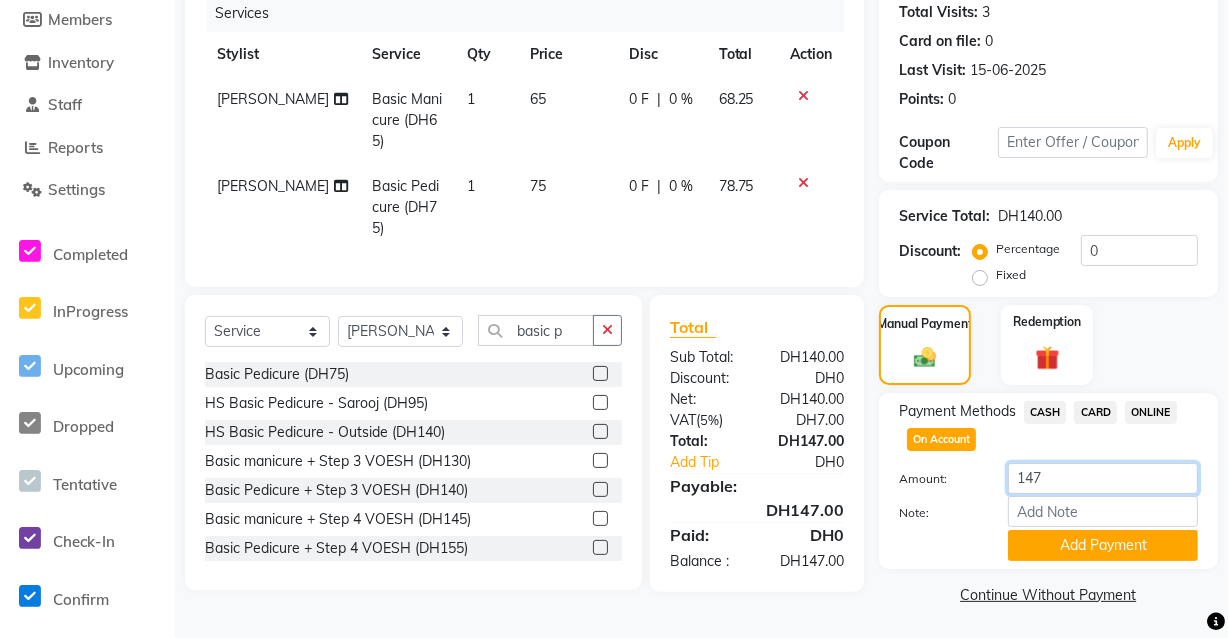 click on "147" 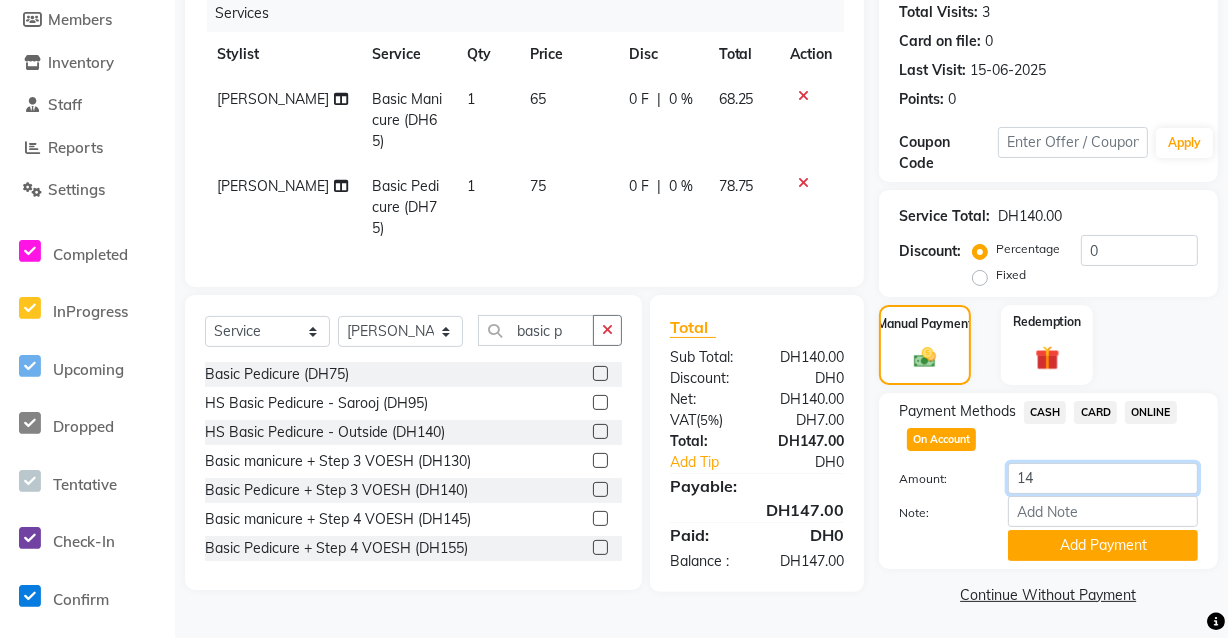 type on "1" 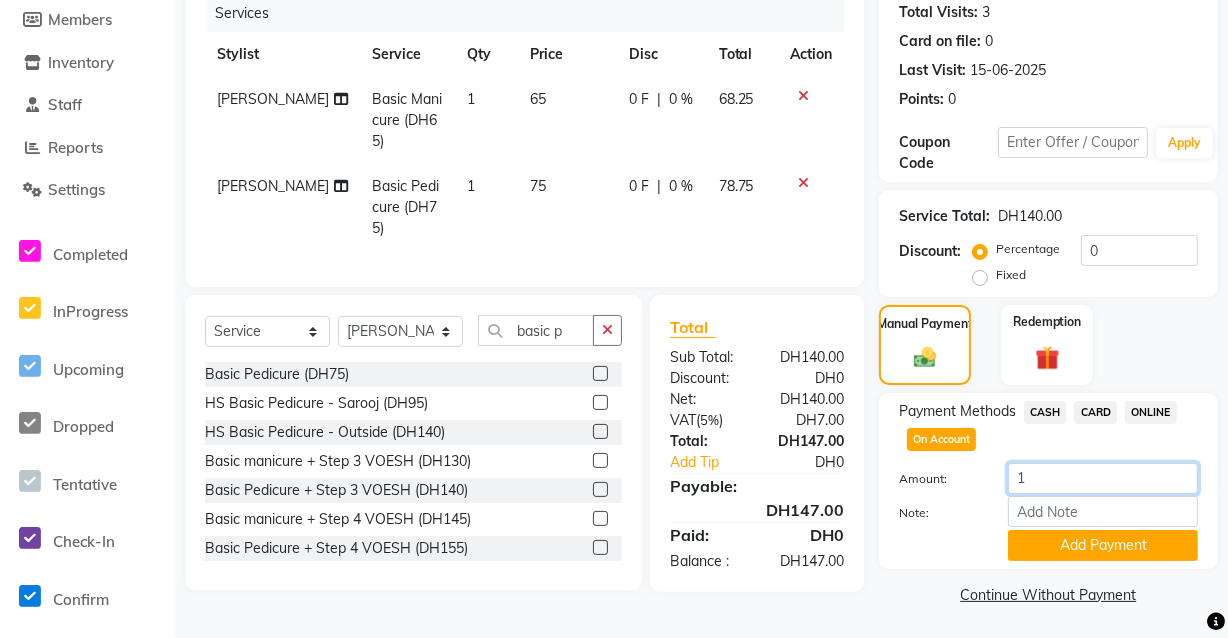 type 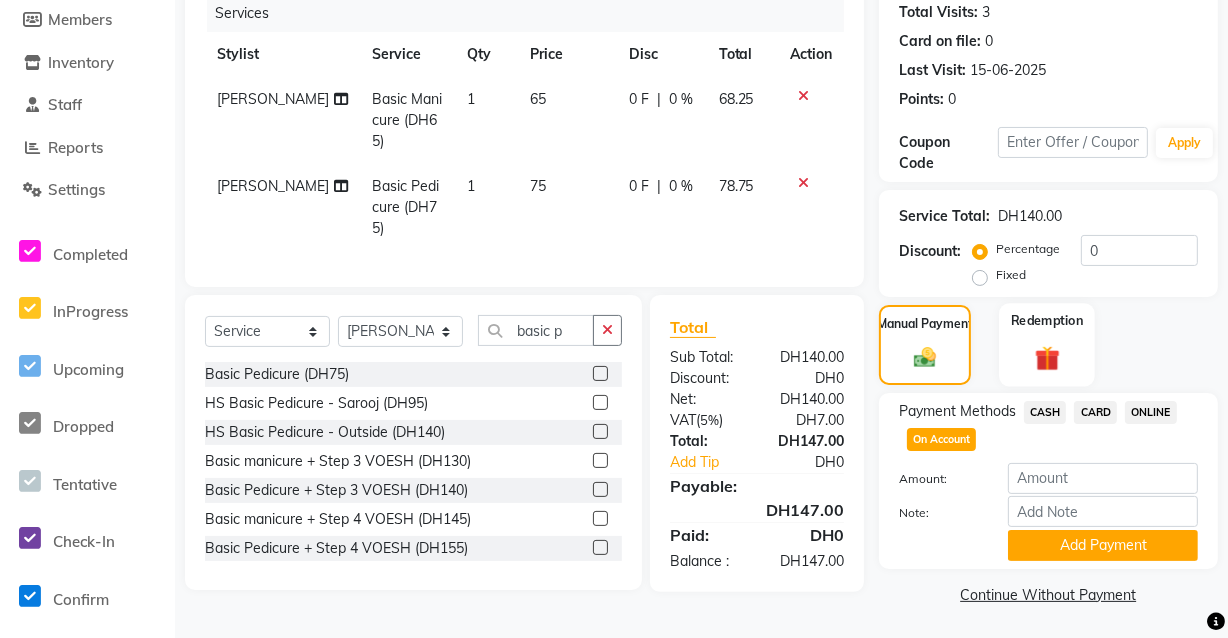 click 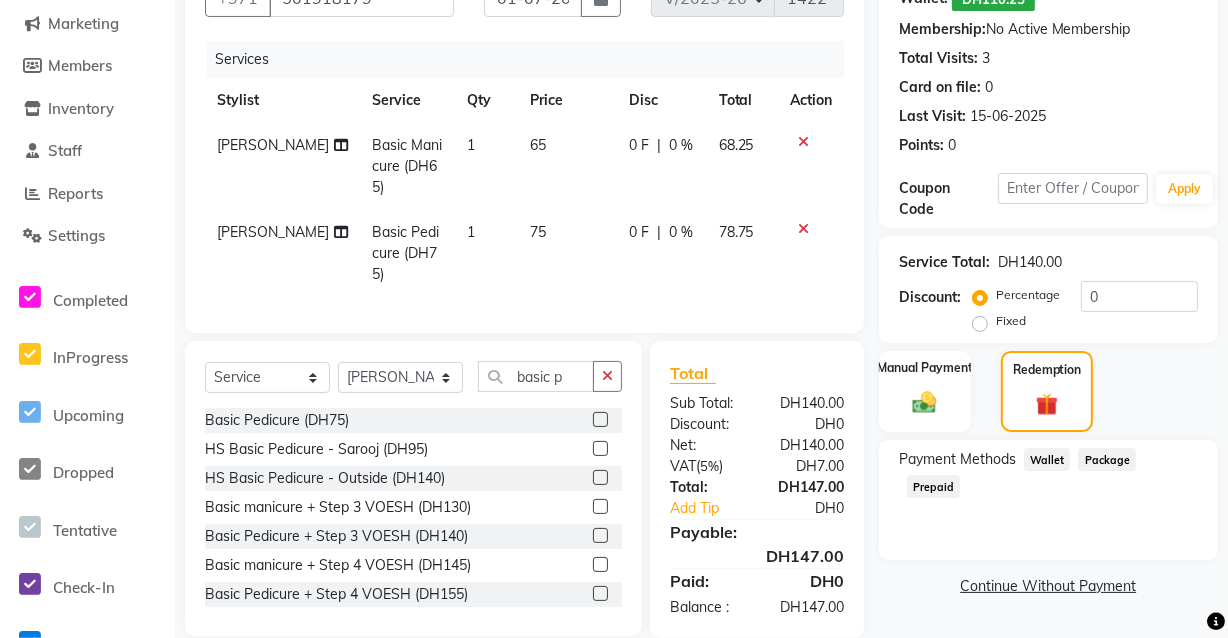 click on "Wallet" 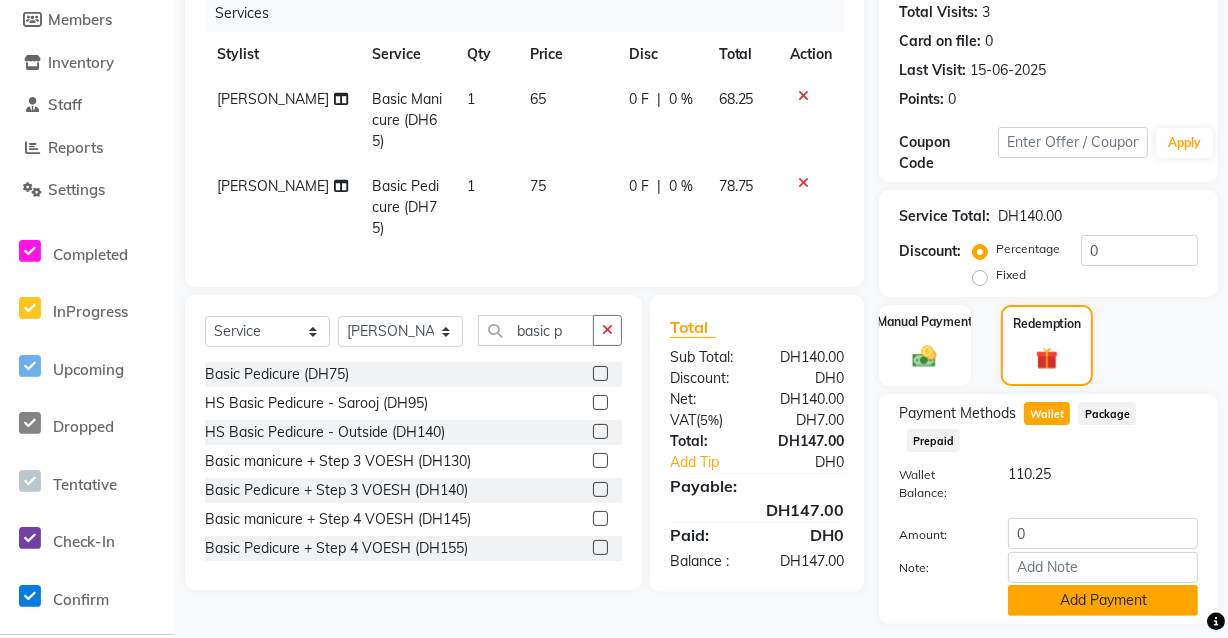 click on "Add Payment" 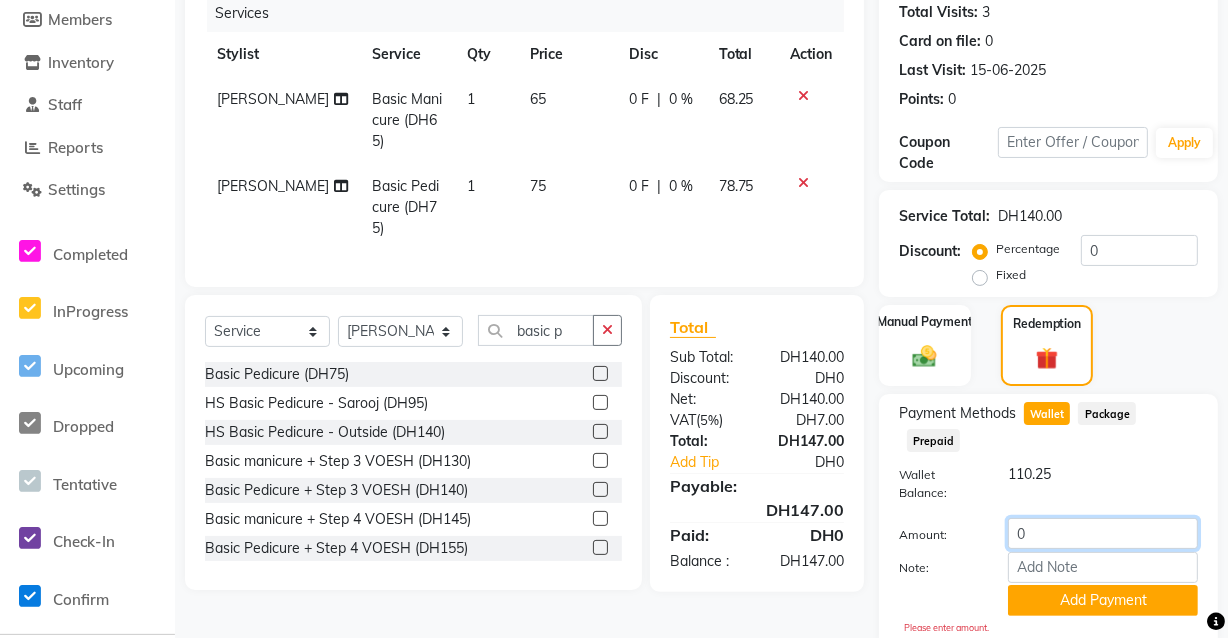 click on "0" 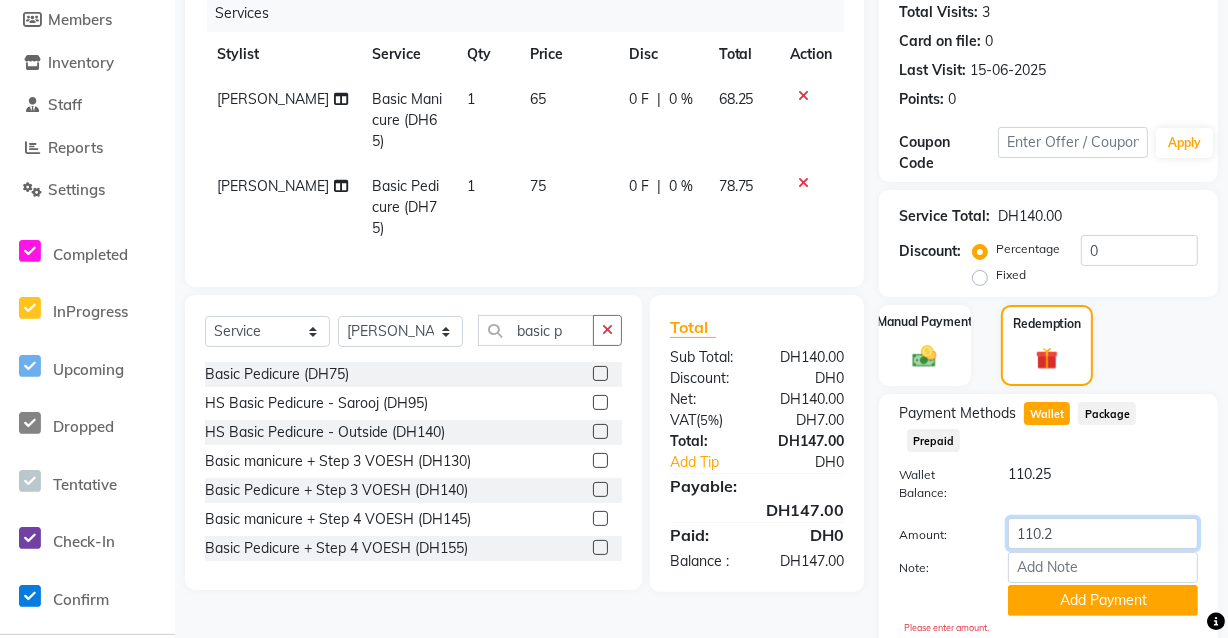 type on "110.25" 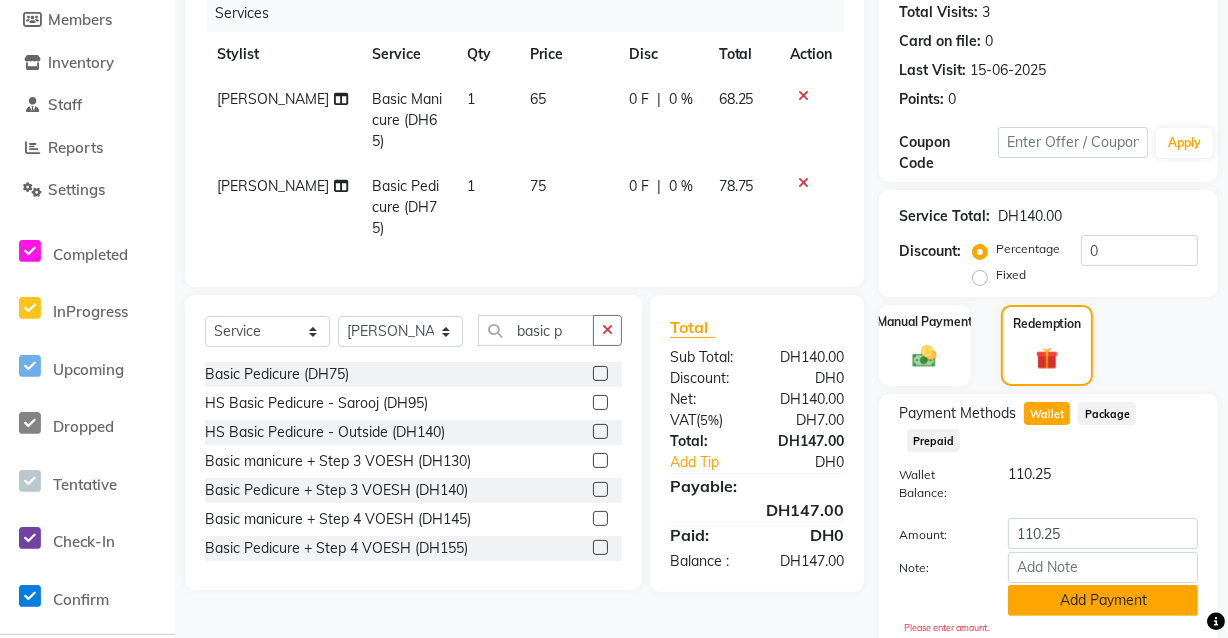 click on "Add Payment" 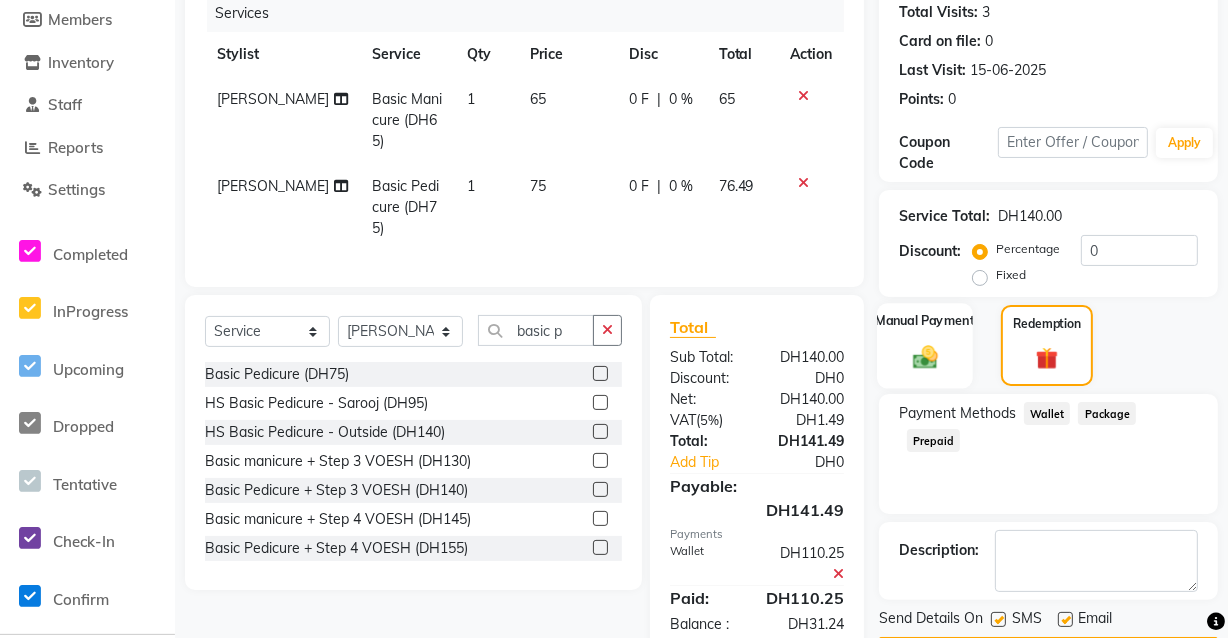 click on "Manual Payment" 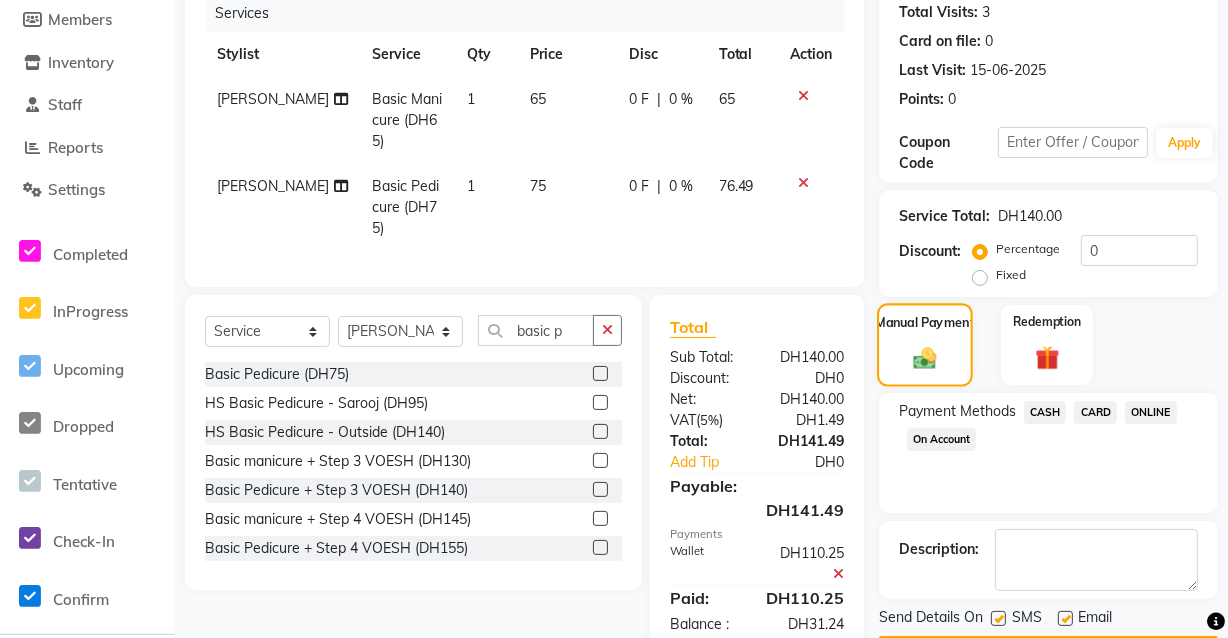 scroll, scrollTop: 310, scrollLeft: 0, axis: vertical 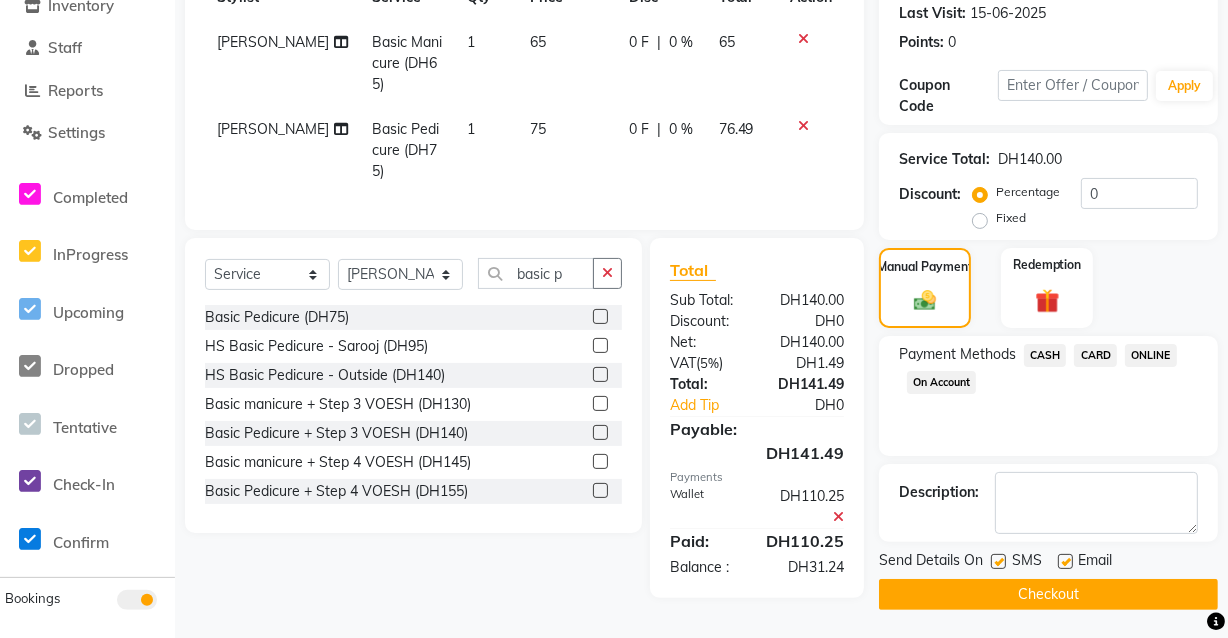 click on "CASH" 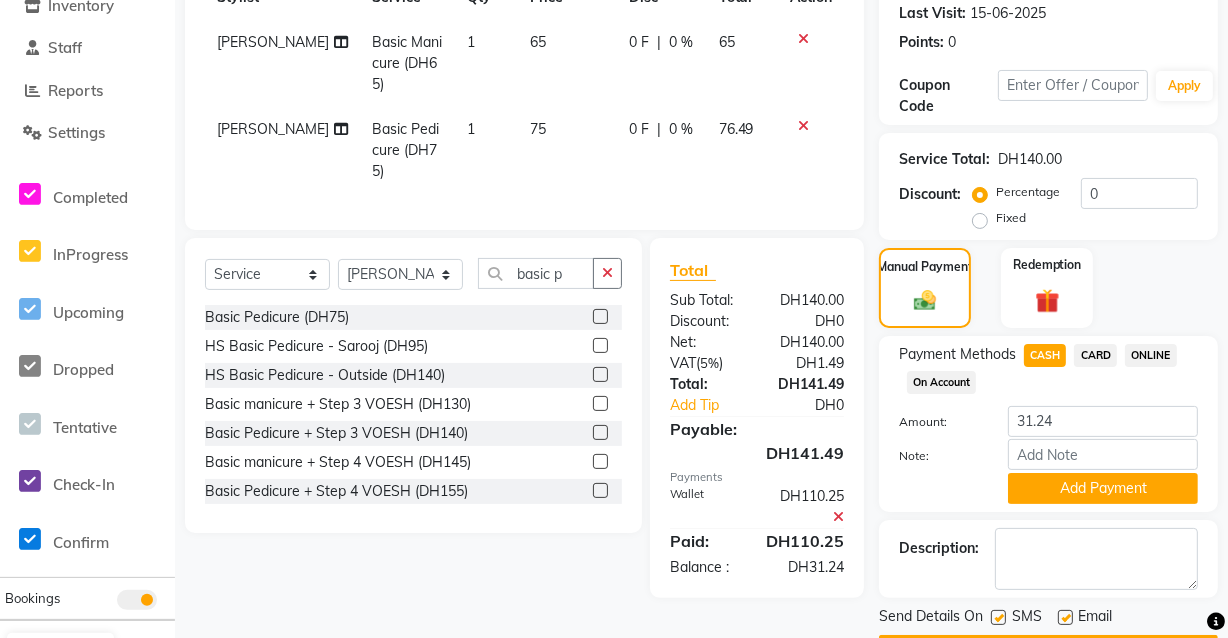 click on "CARD" 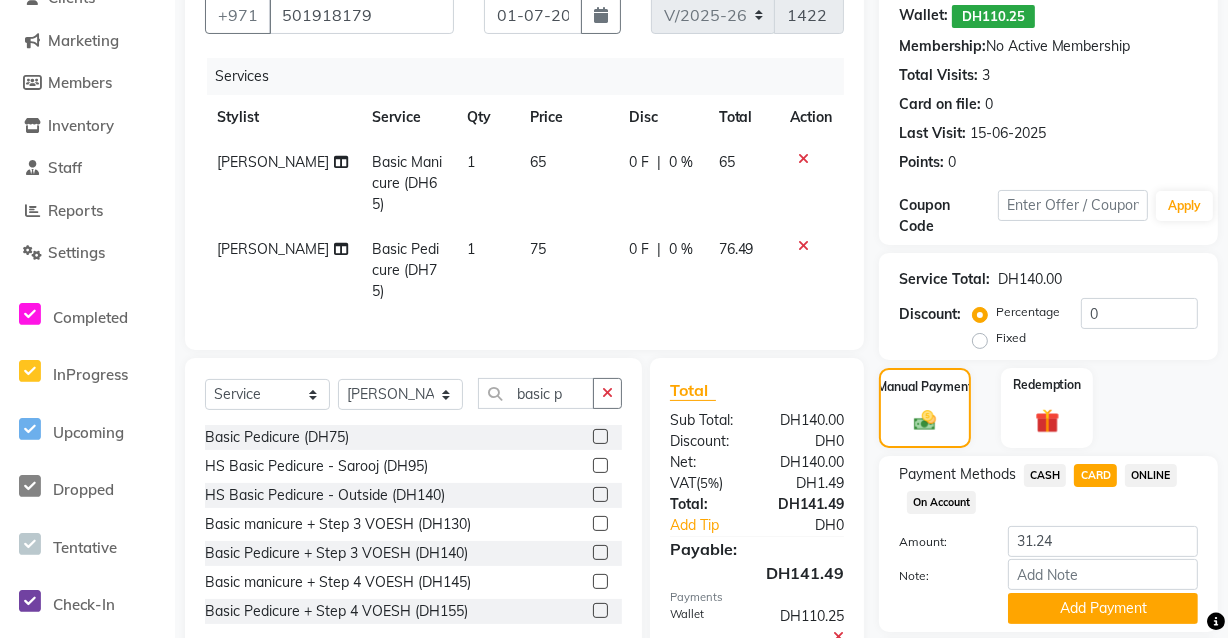 scroll, scrollTop: 185, scrollLeft: 0, axis: vertical 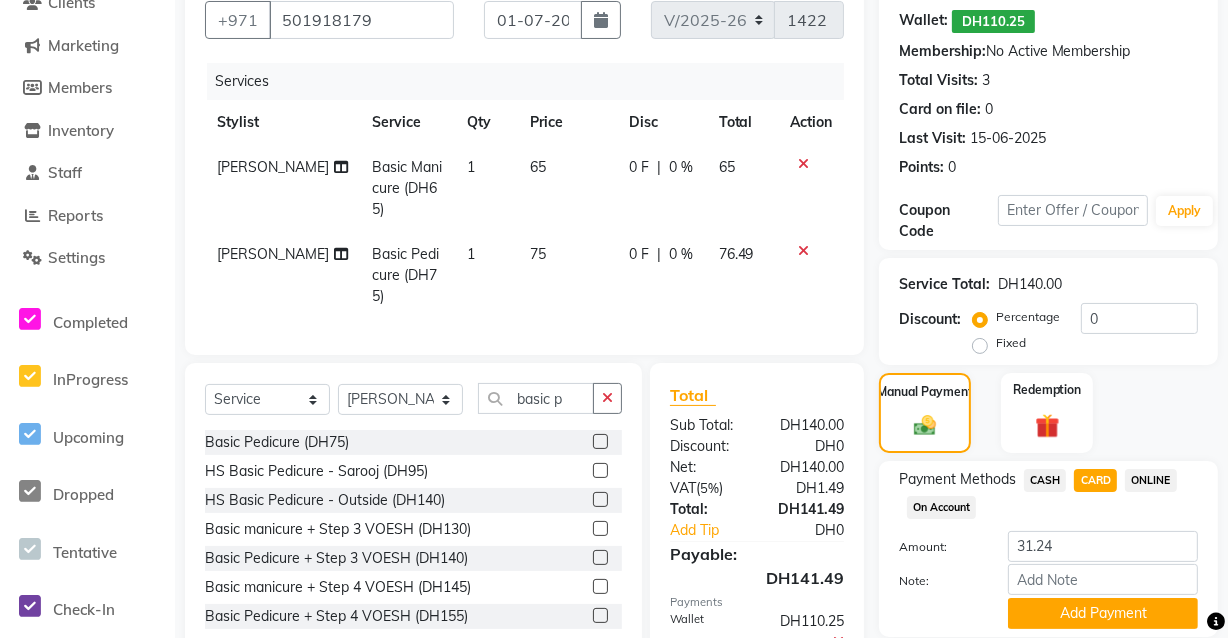 click 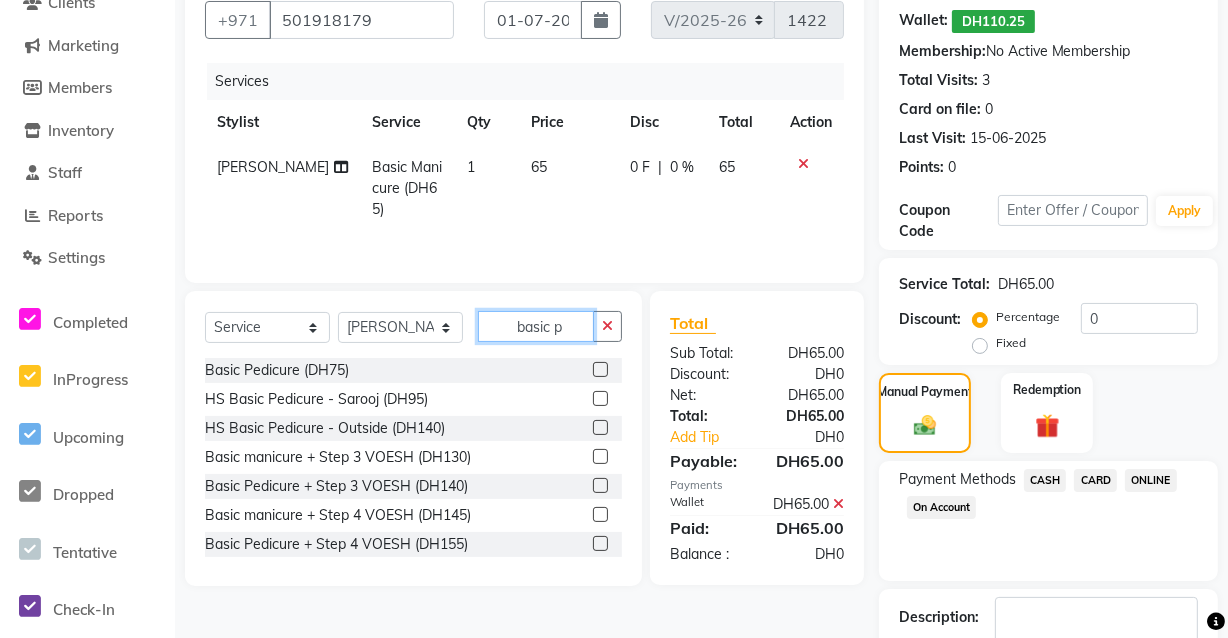 click on "basic p" 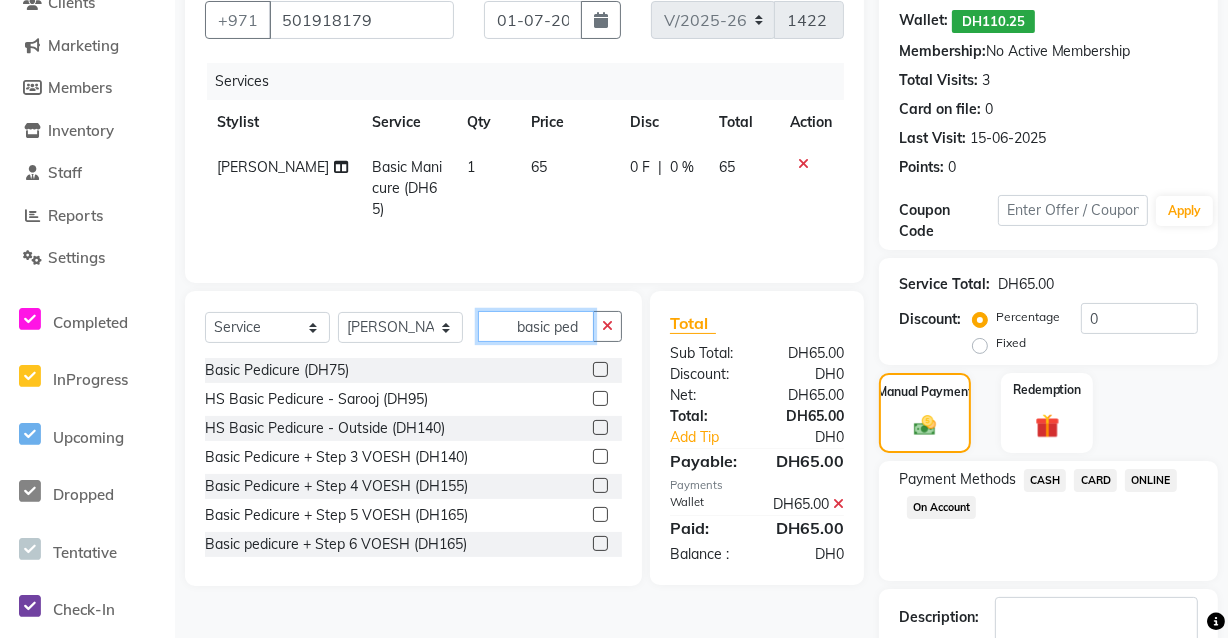 type on "basic ped" 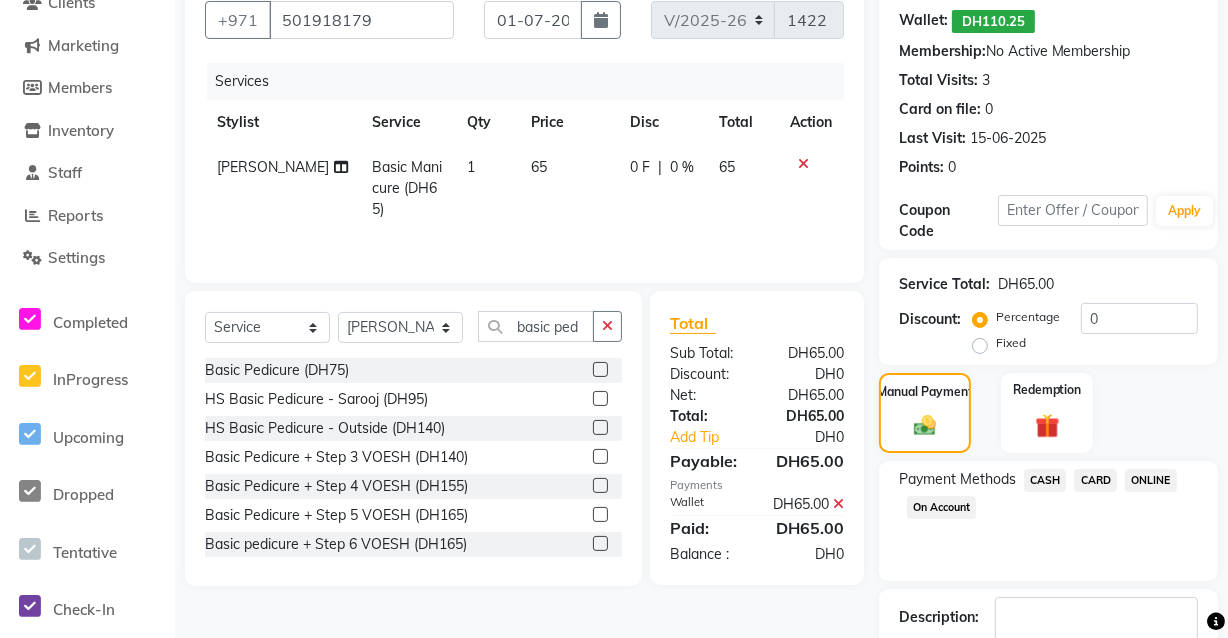 click 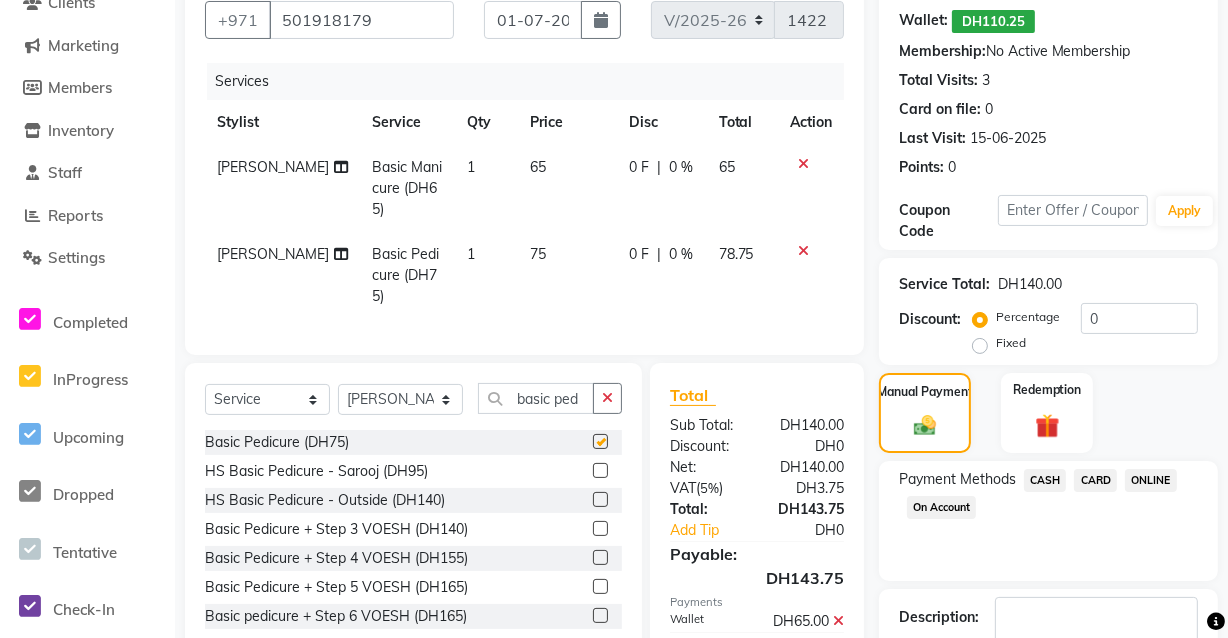 checkbox on "false" 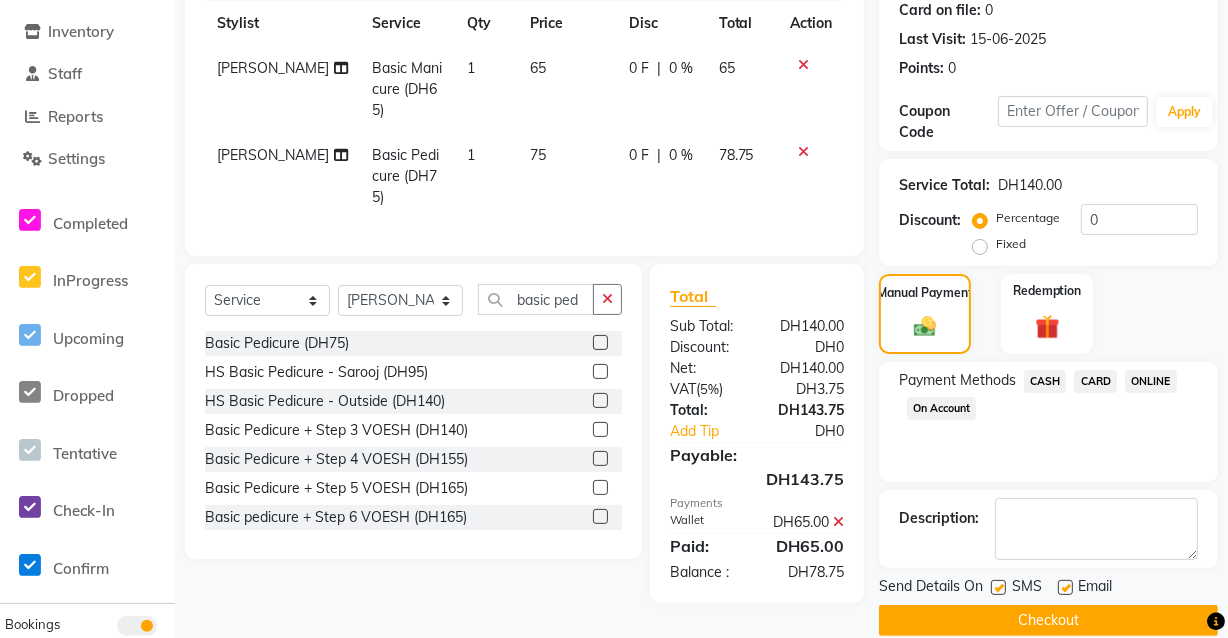 scroll, scrollTop: 310, scrollLeft: 0, axis: vertical 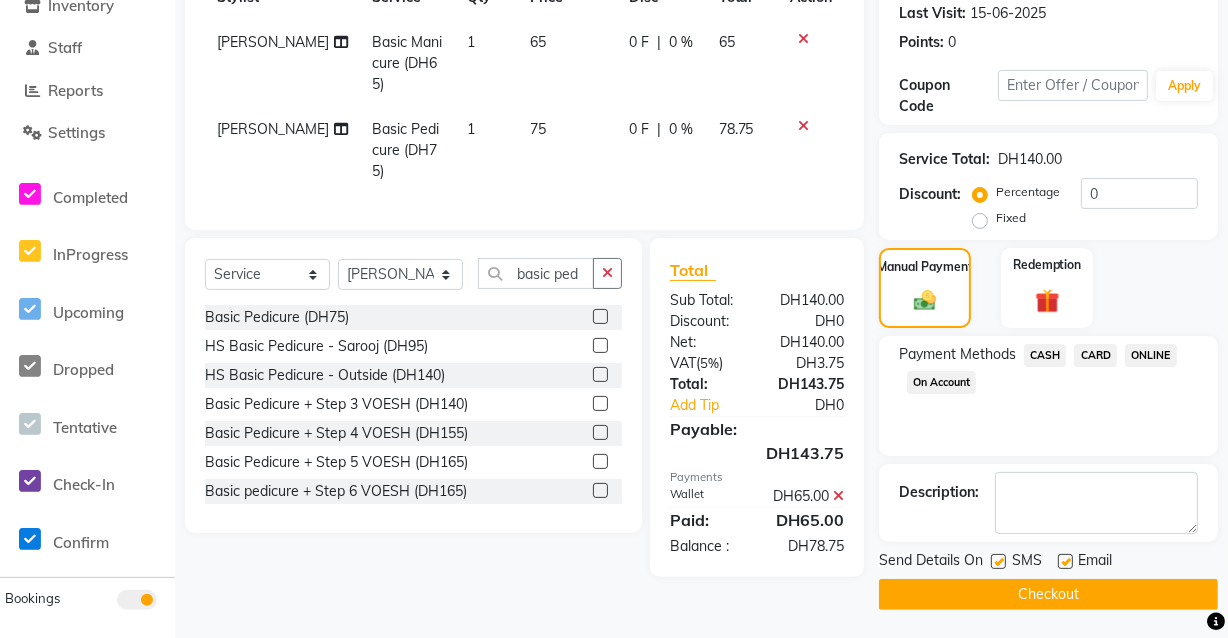 click 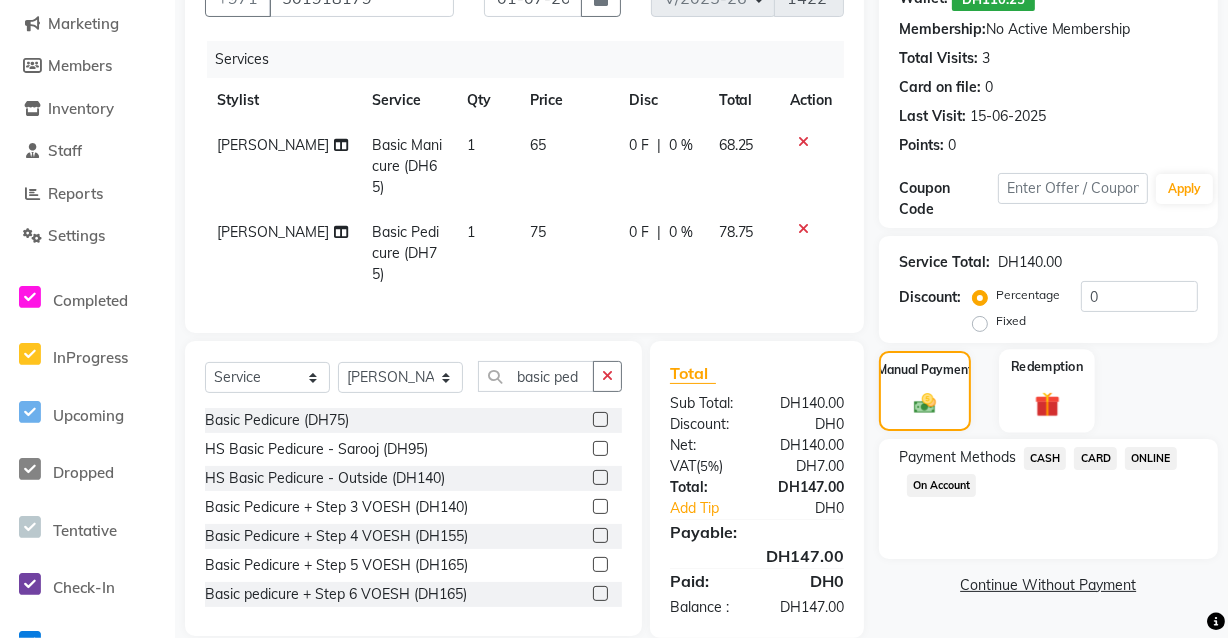 click 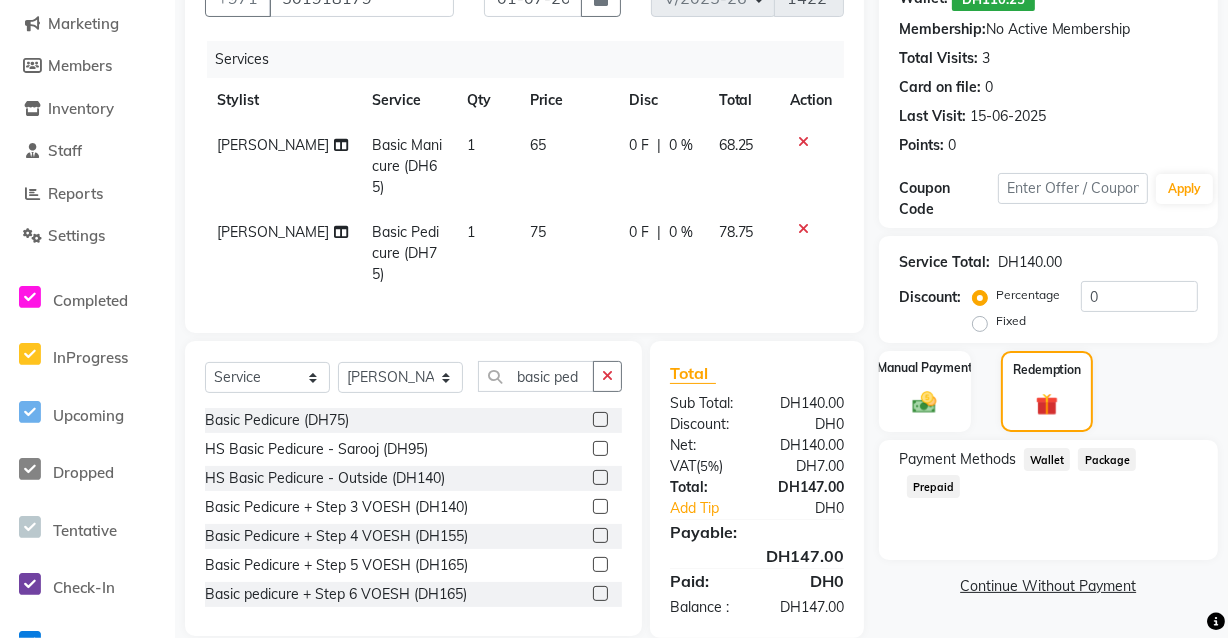 click on "Wallet" 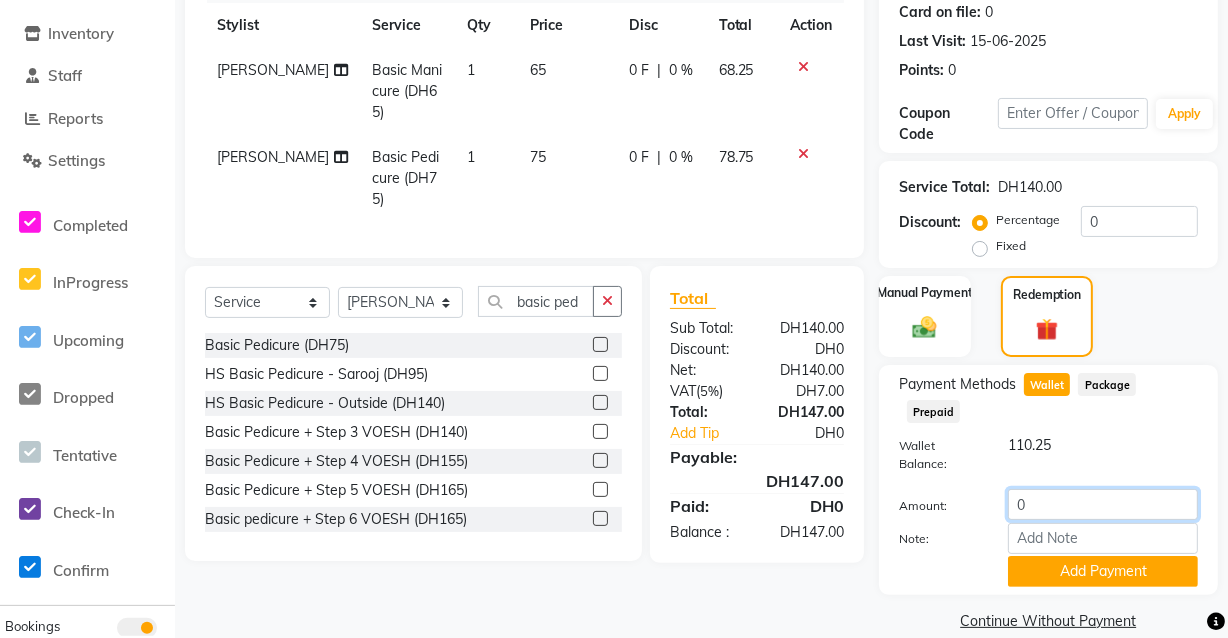 click on "0" 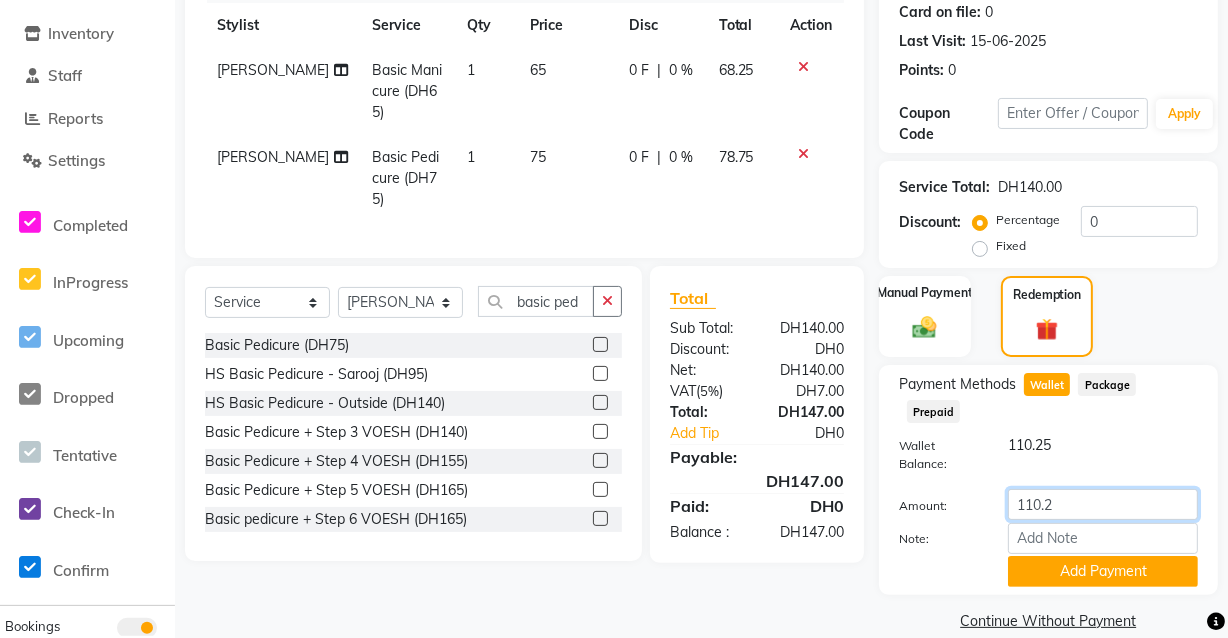 type on "110.25" 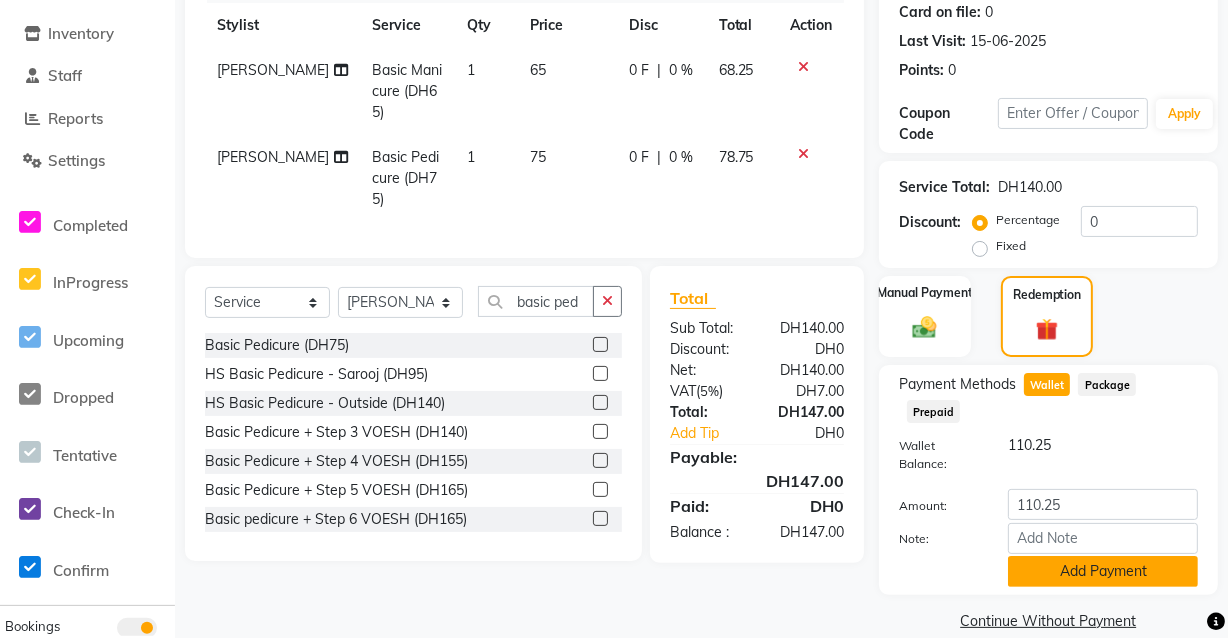 click on "Add Payment" 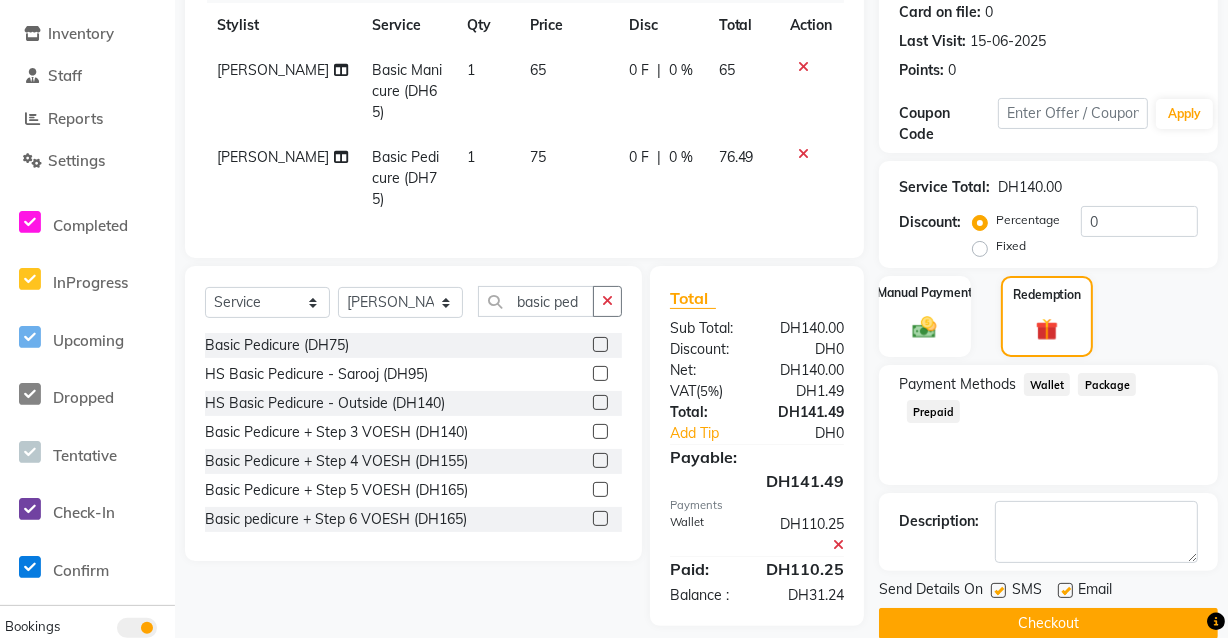 click 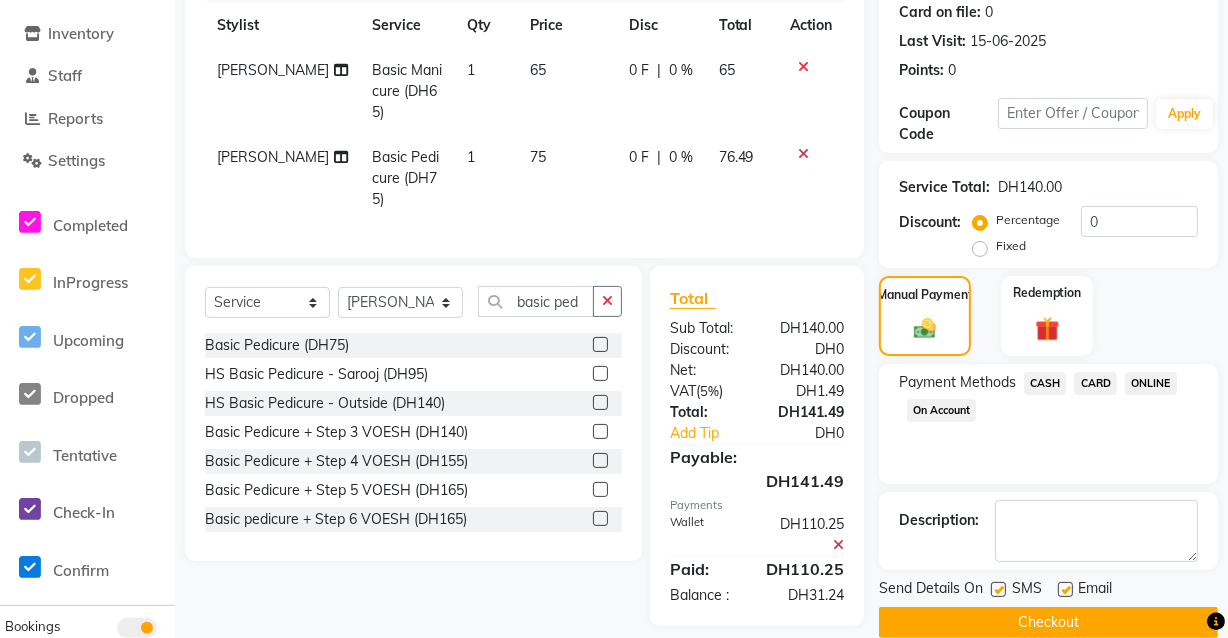 click on "CARD" 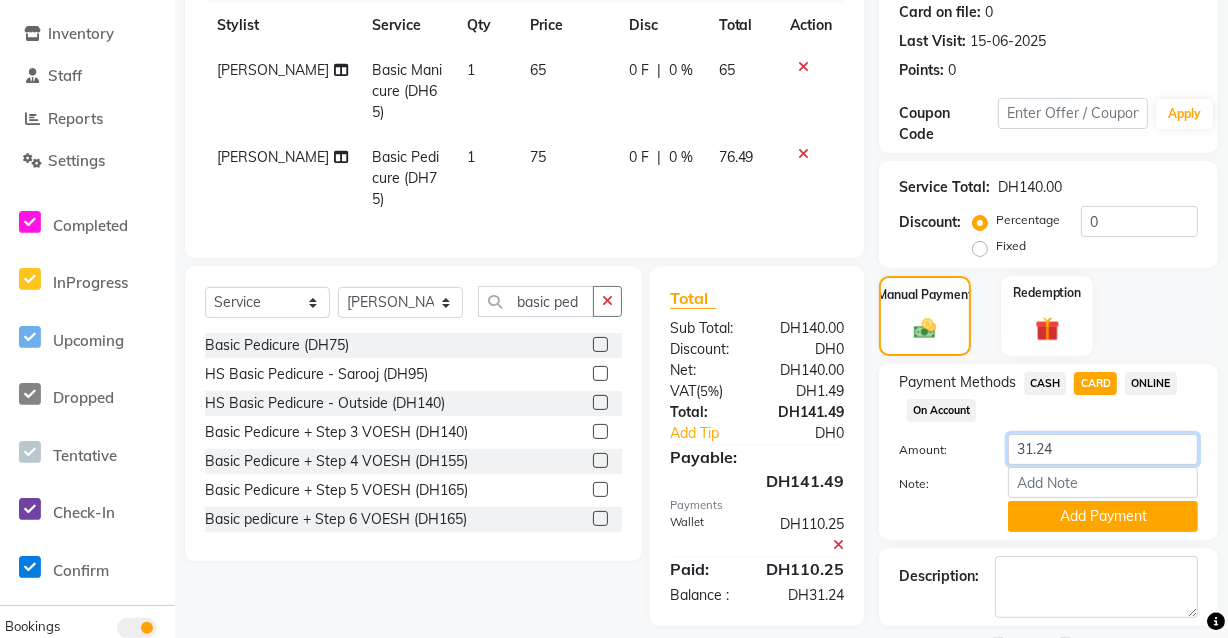 click on "31.24" 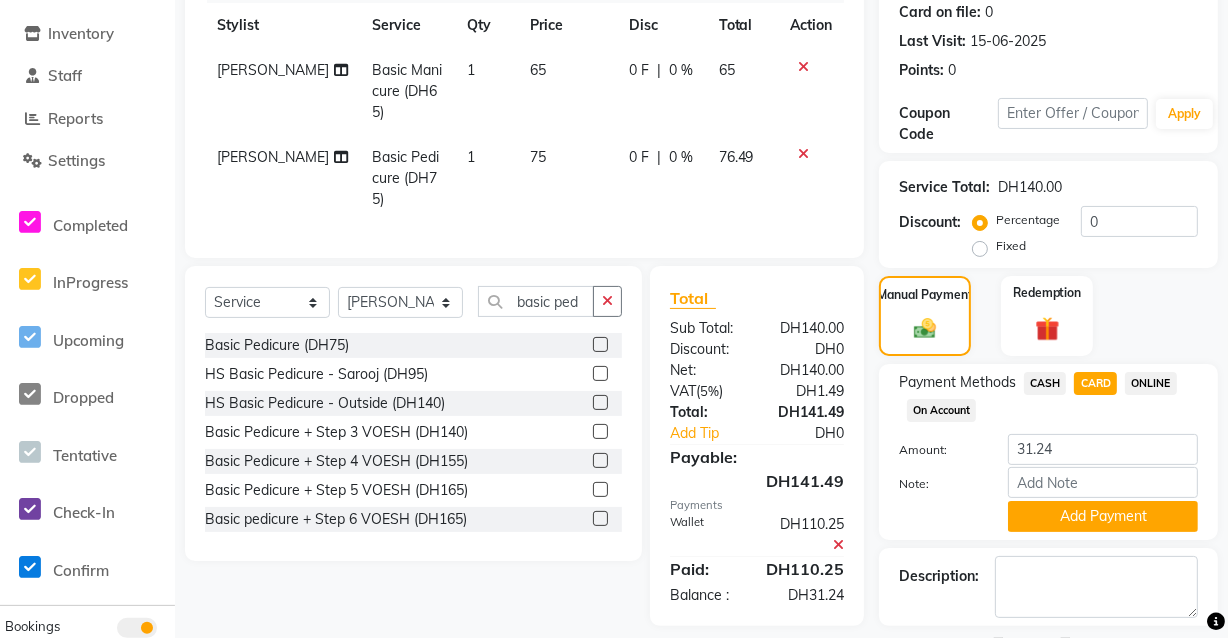 click 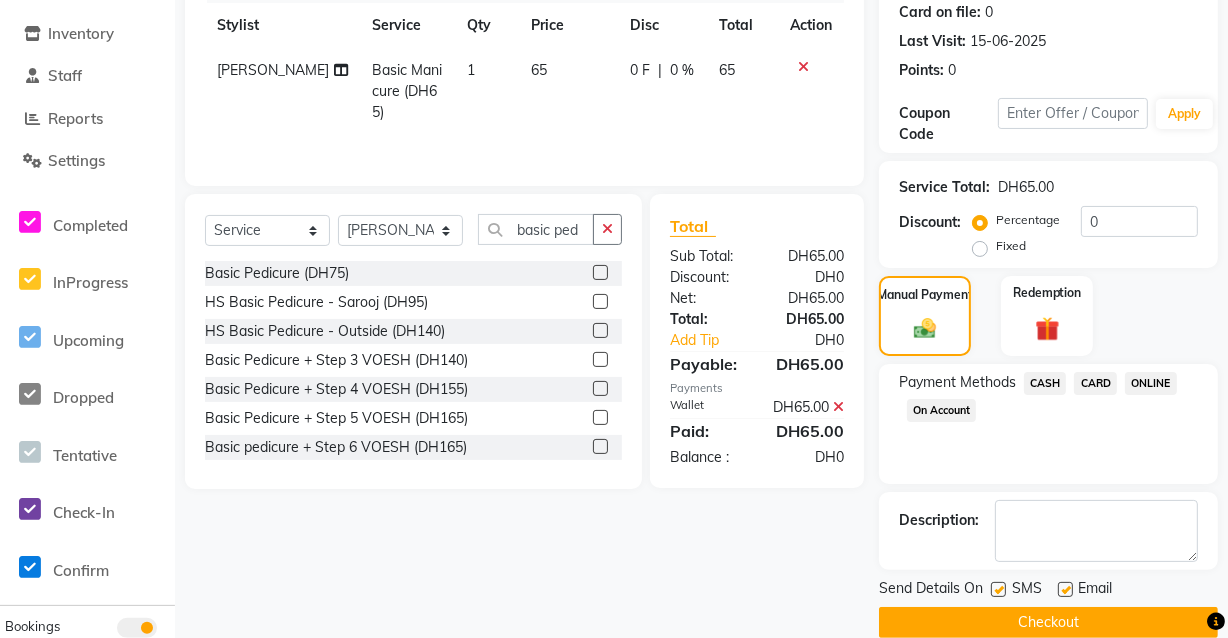 click 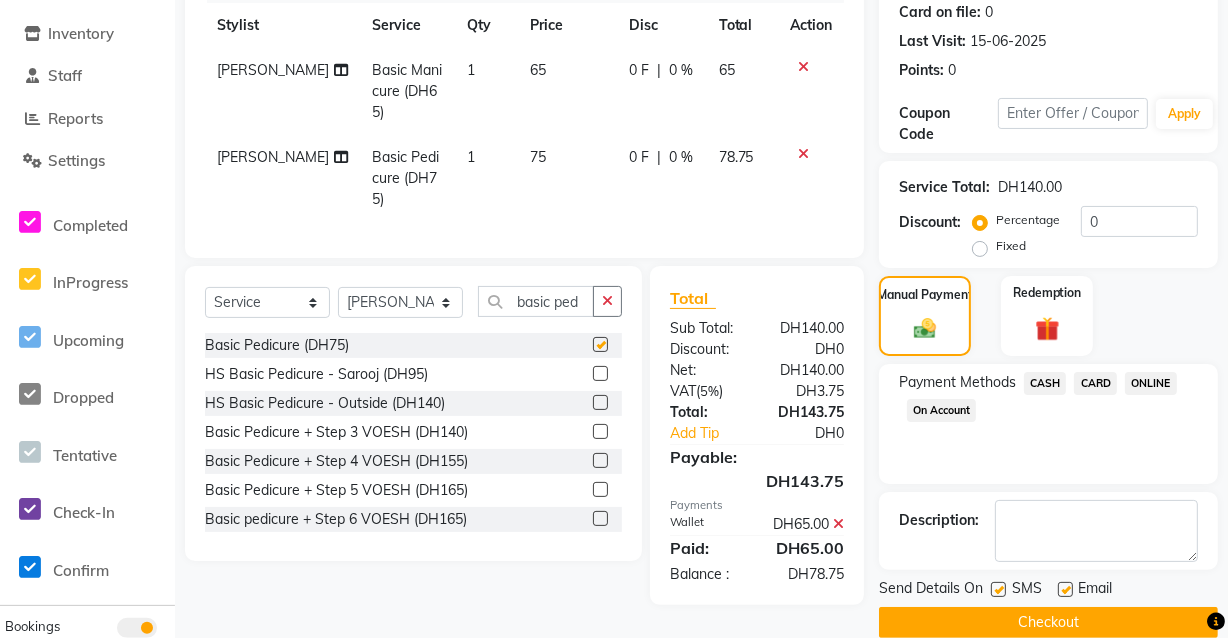 checkbox on "false" 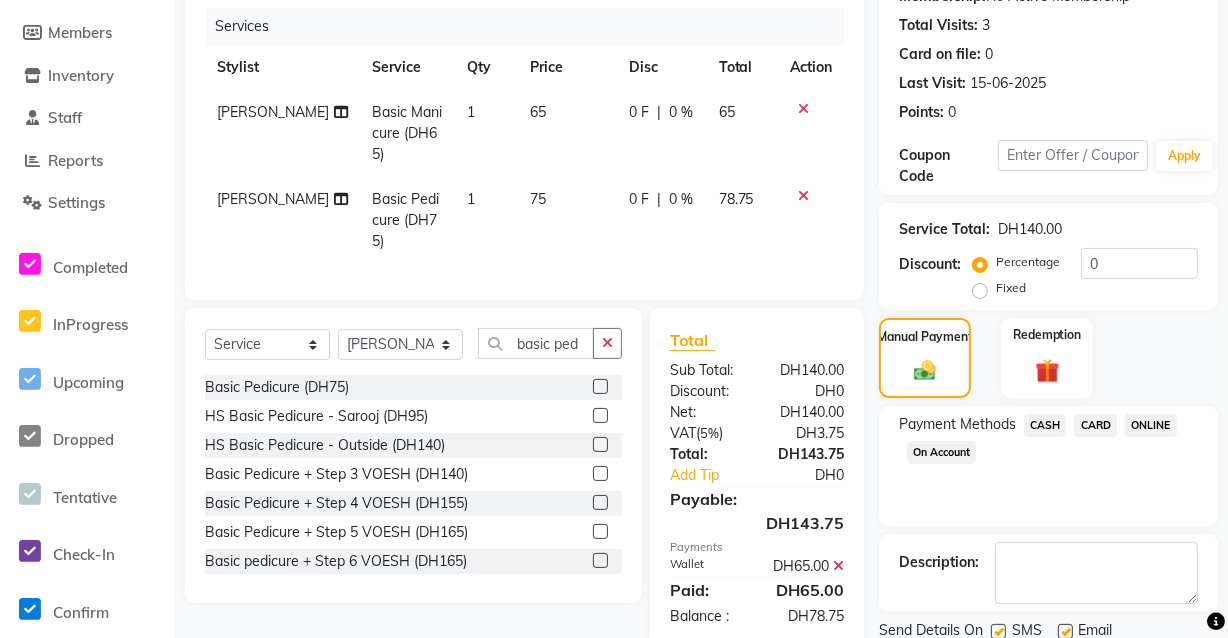 scroll, scrollTop: 226, scrollLeft: 0, axis: vertical 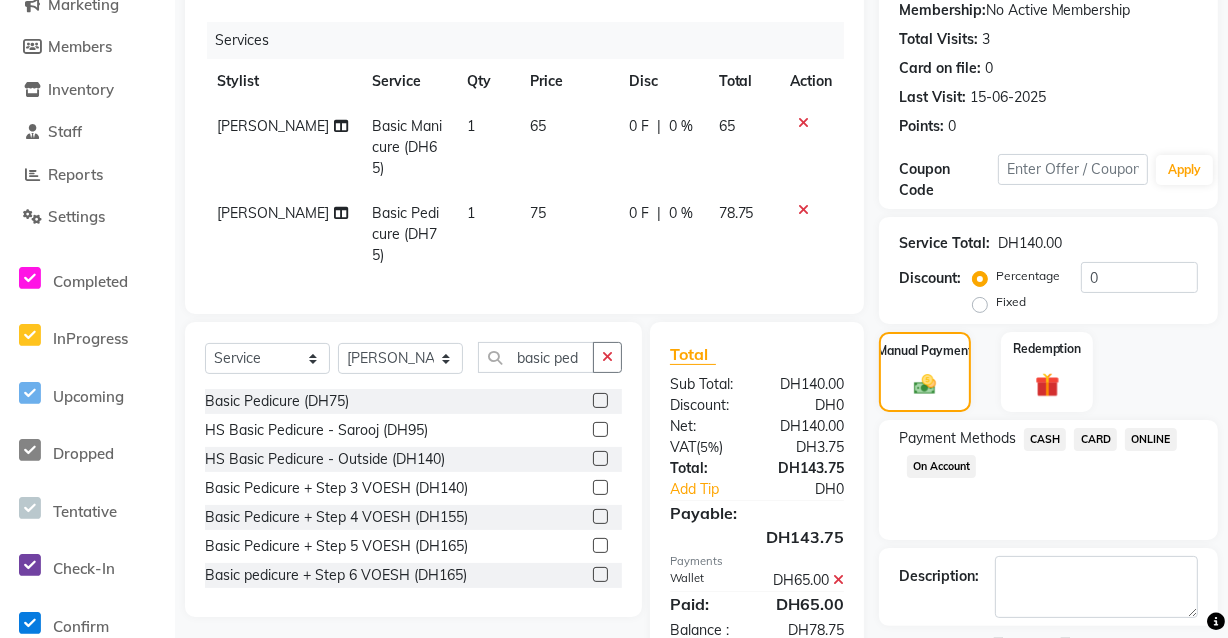 click 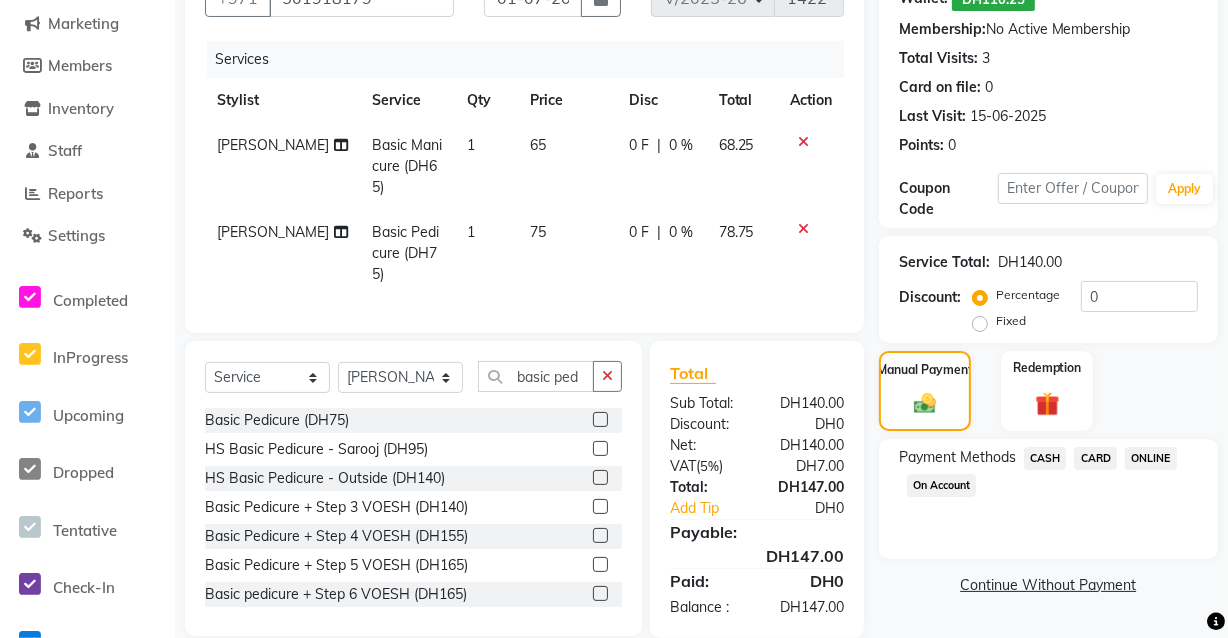 click on "CARD" 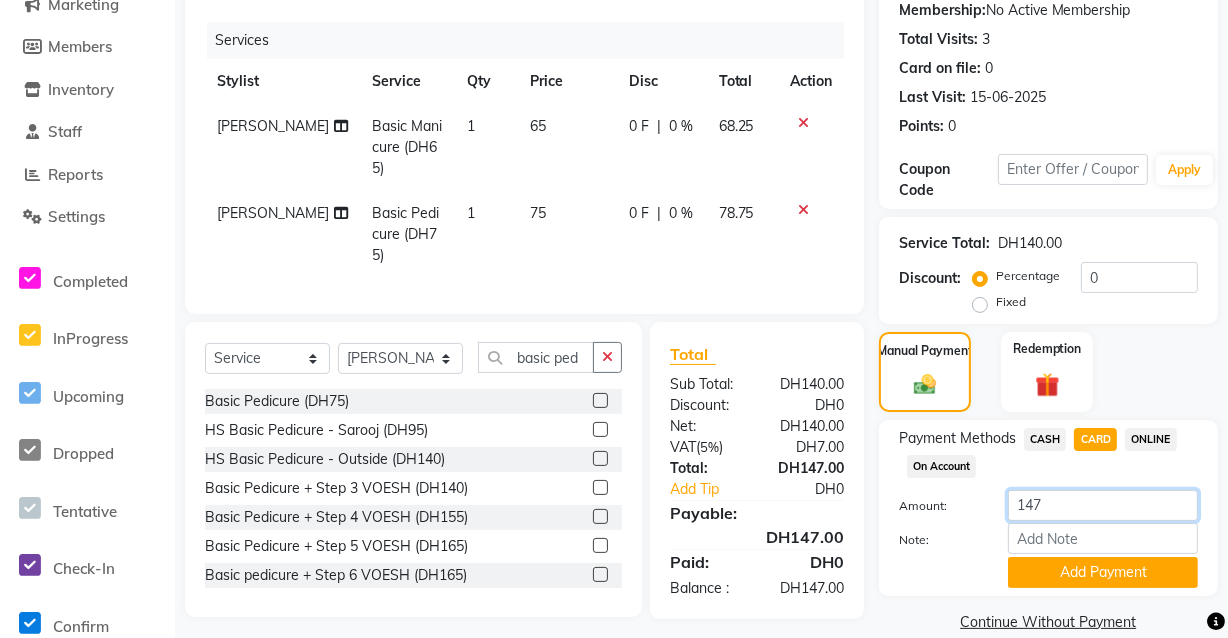 click on "147" 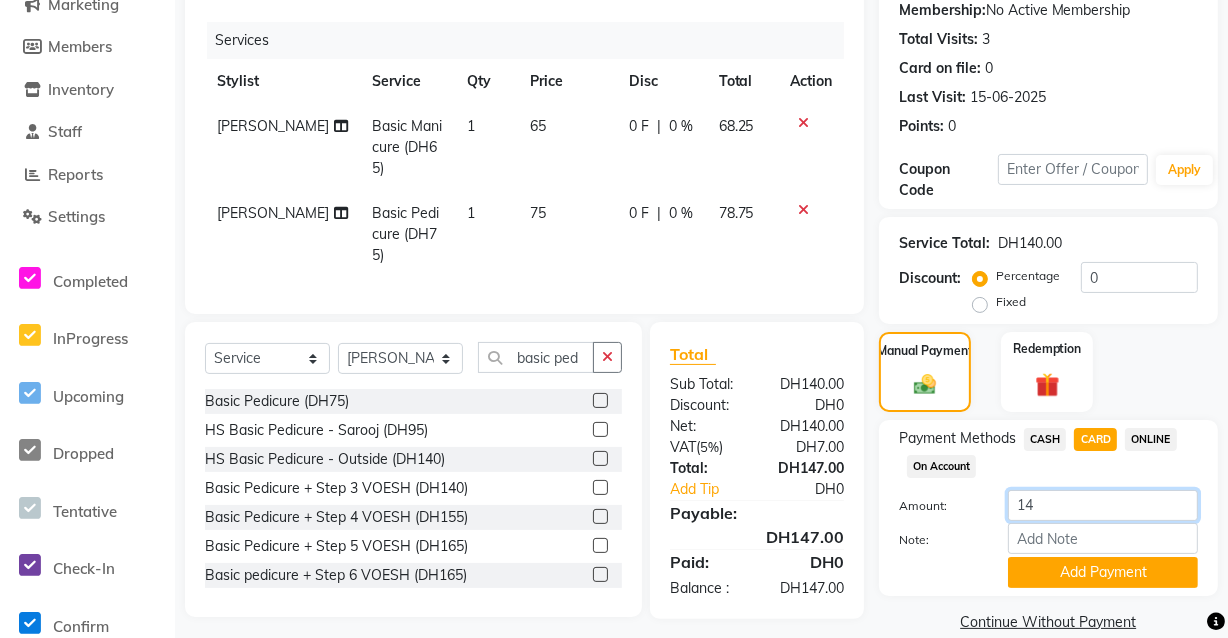 type on "1" 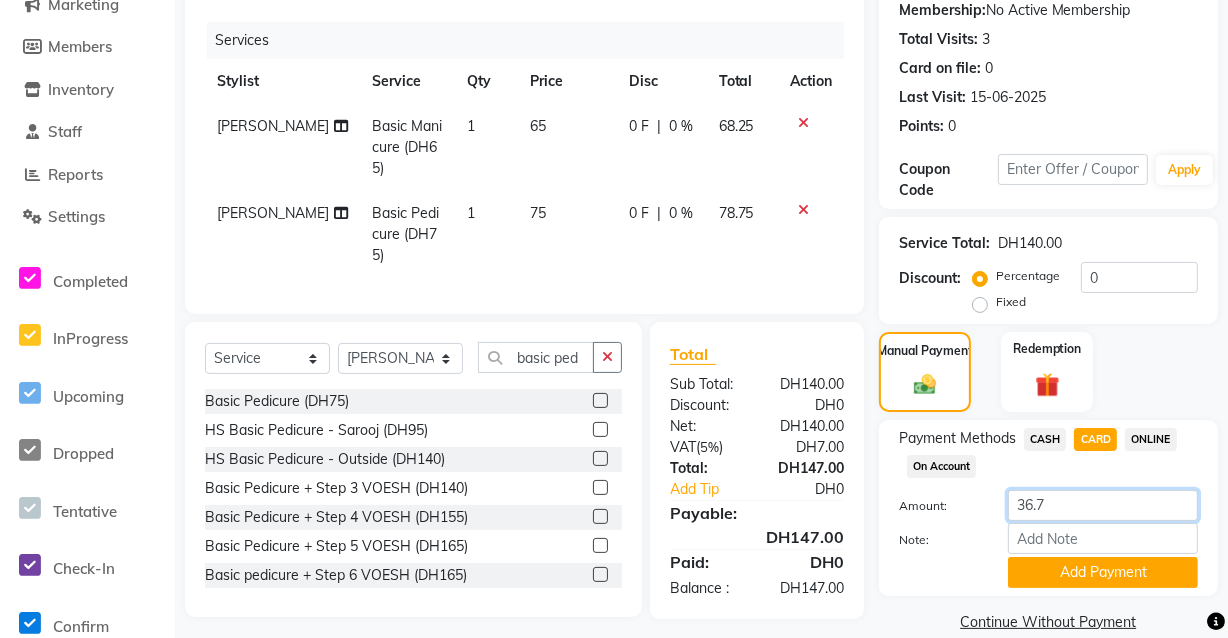type on "36.75" 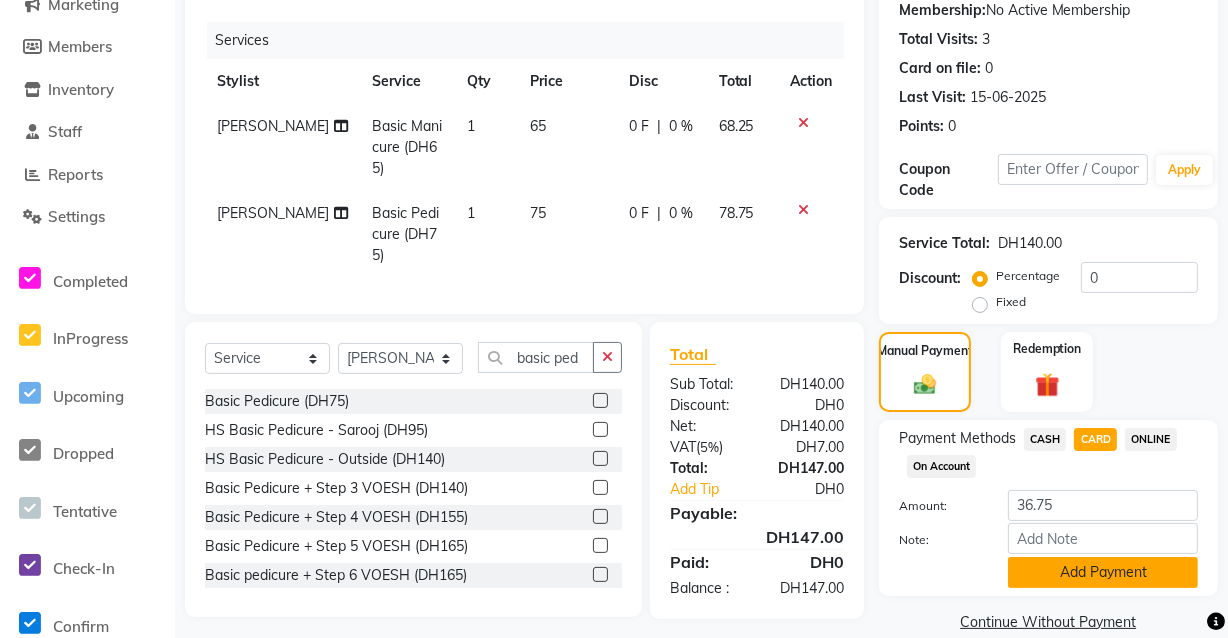 click on "Add Payment" 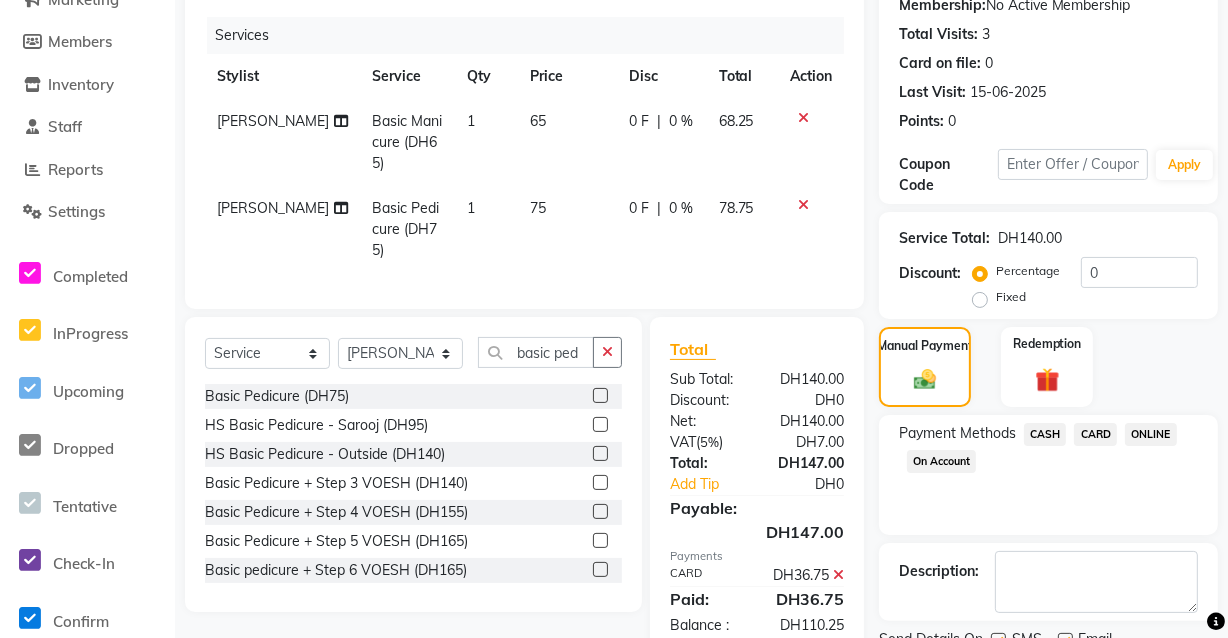 scroll, scrollTop: 310, scrollLeft: 0, axis: vertical 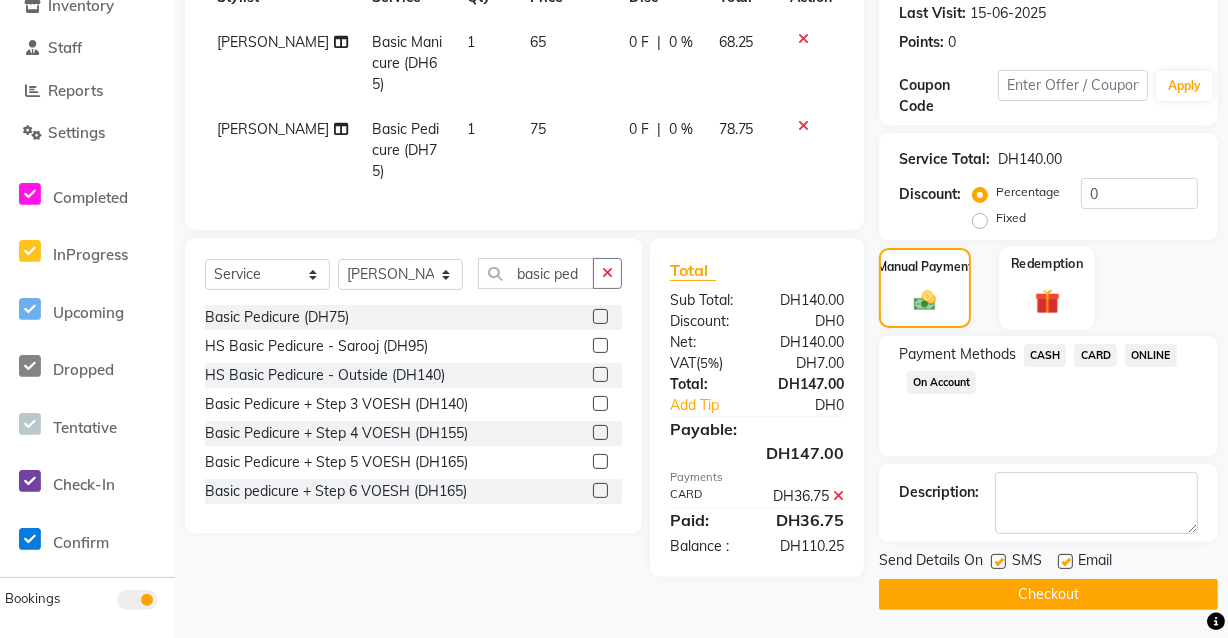 click 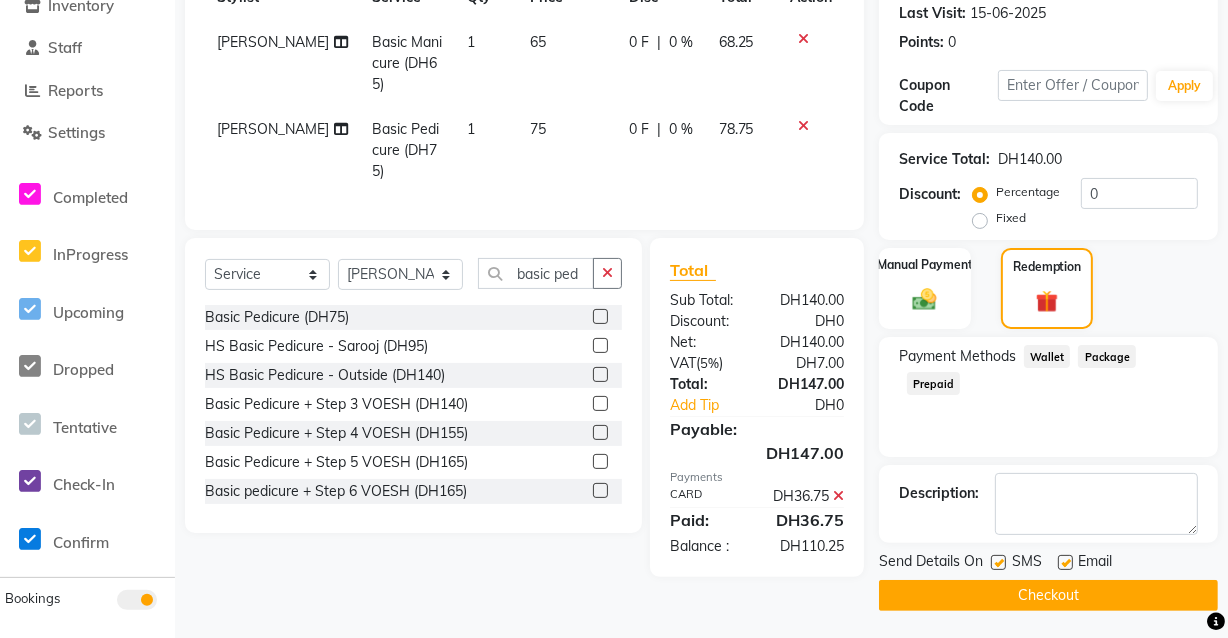 click on "Wallet" 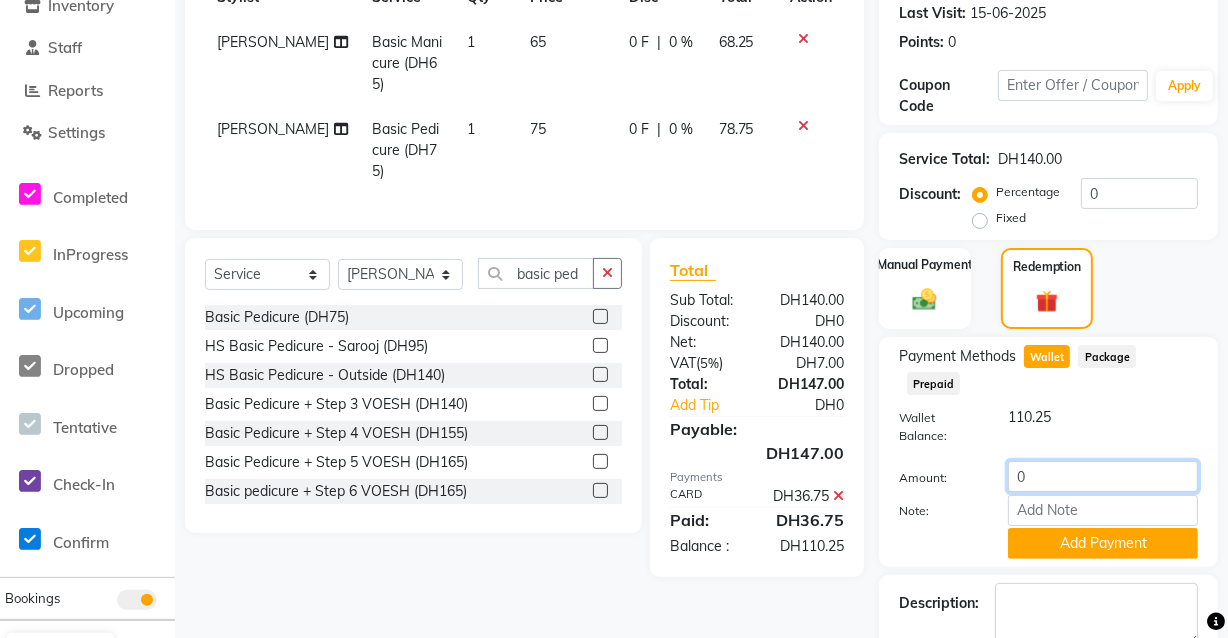 click on "0" 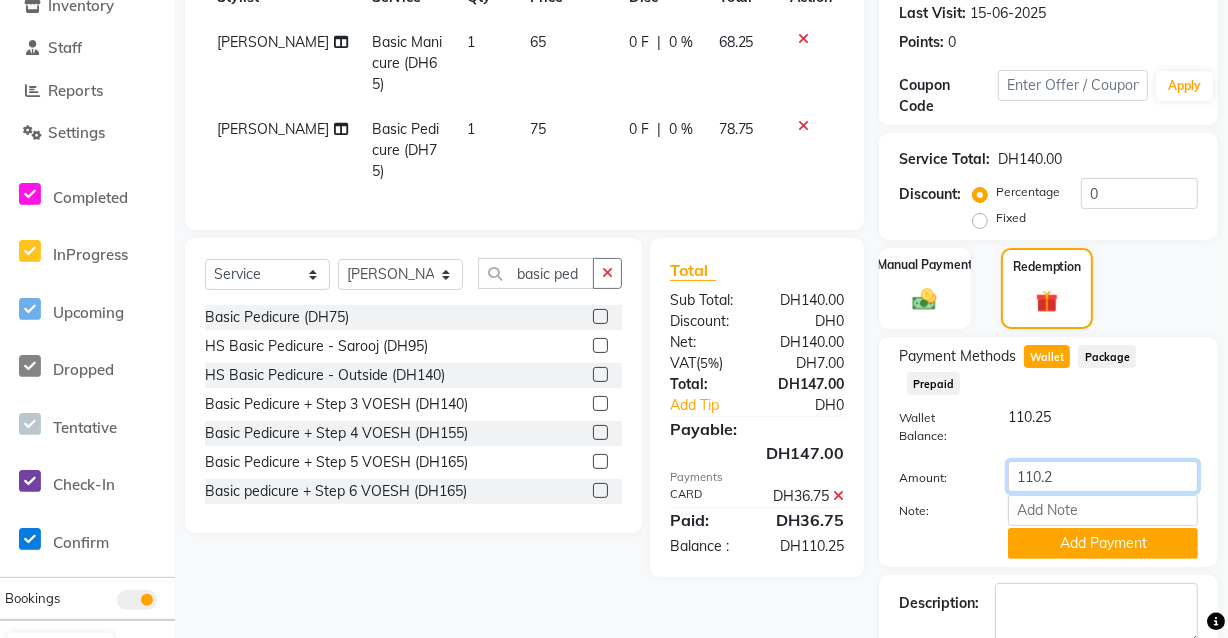 type on "110.25" 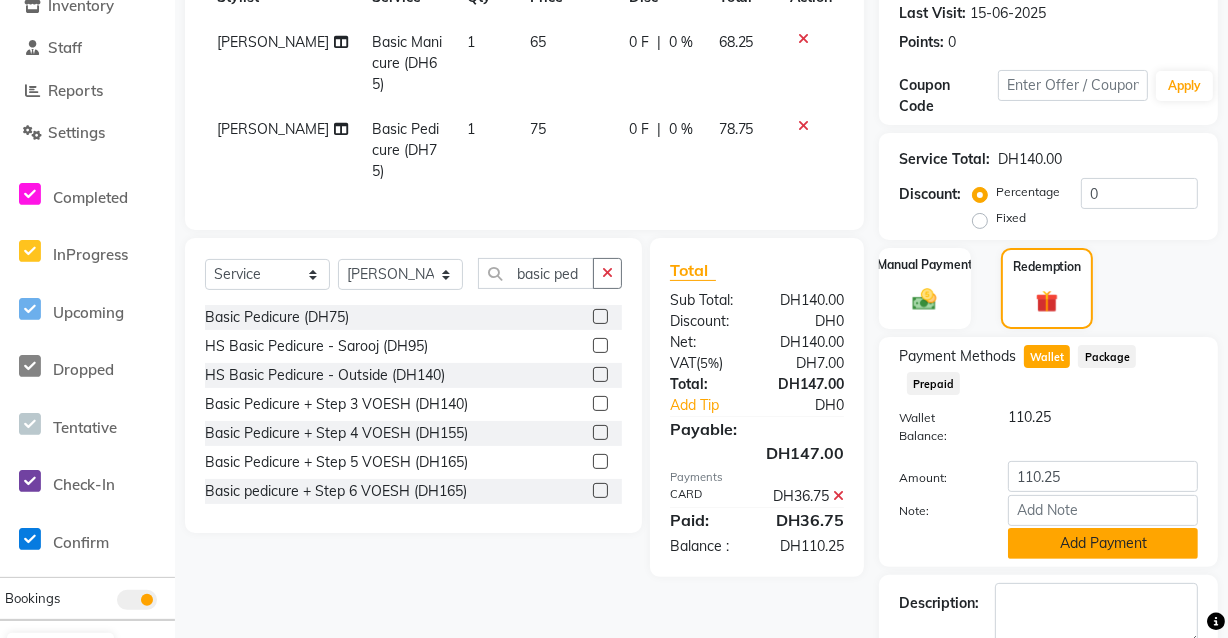 click on "Add Payment" 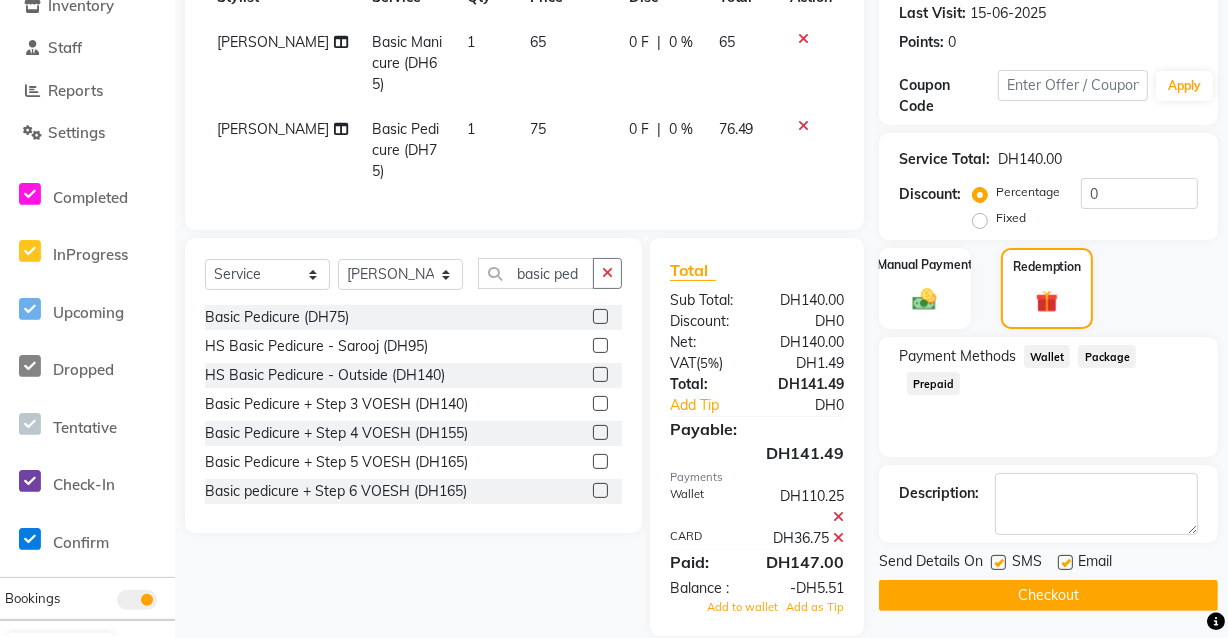 click on "Wallet" 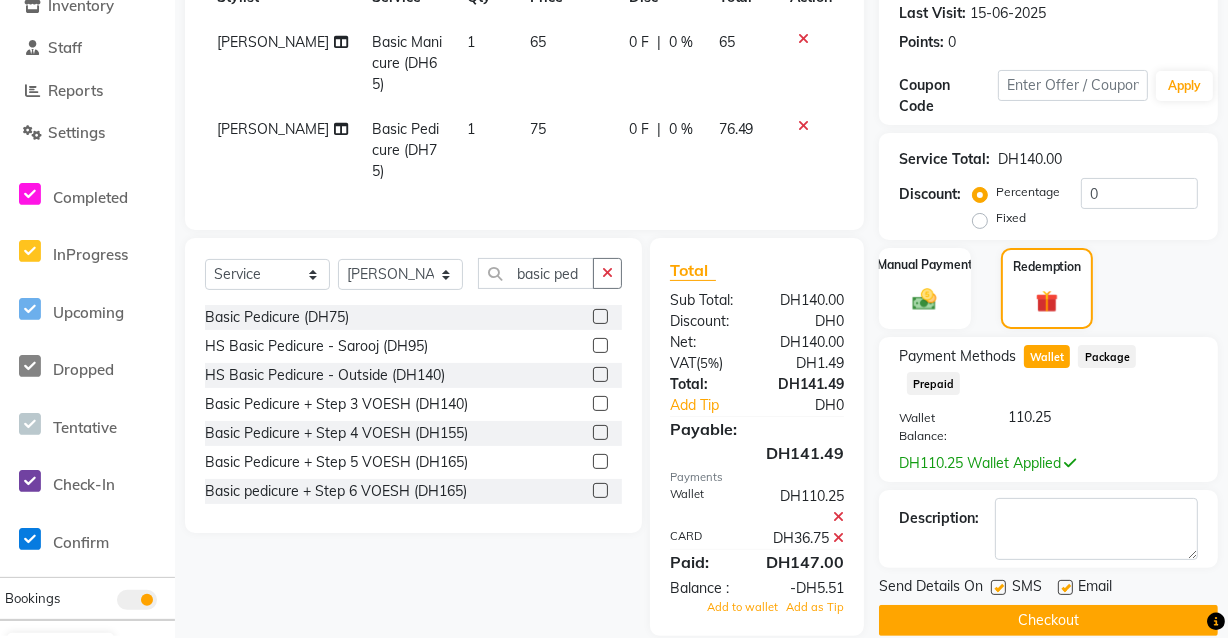 click 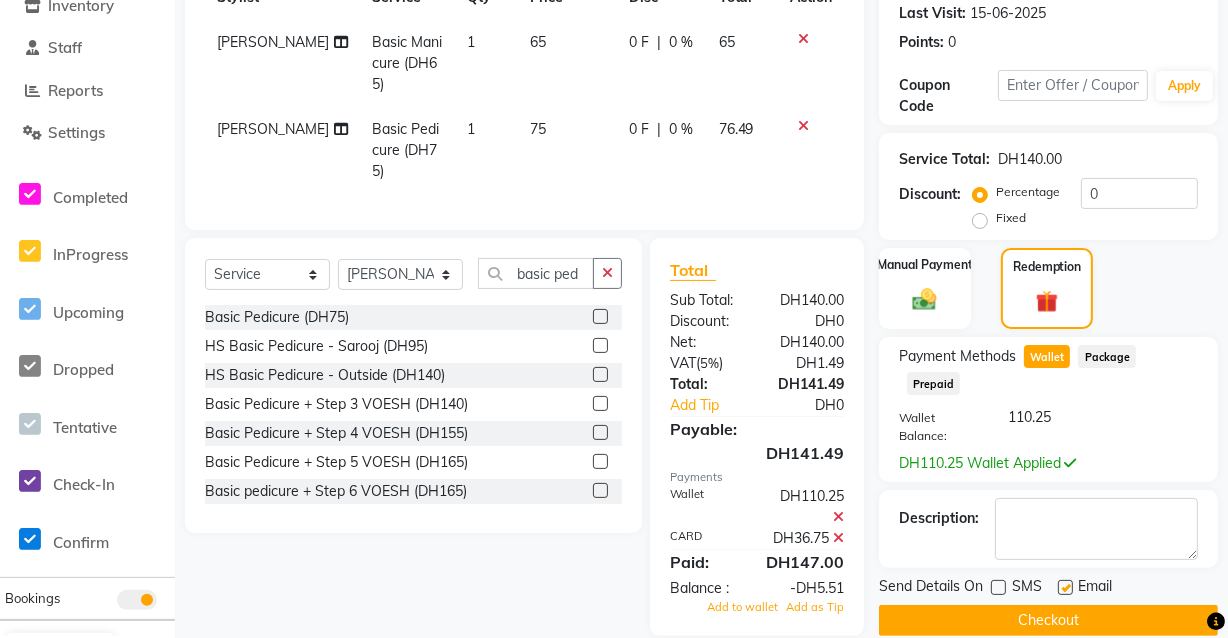 click 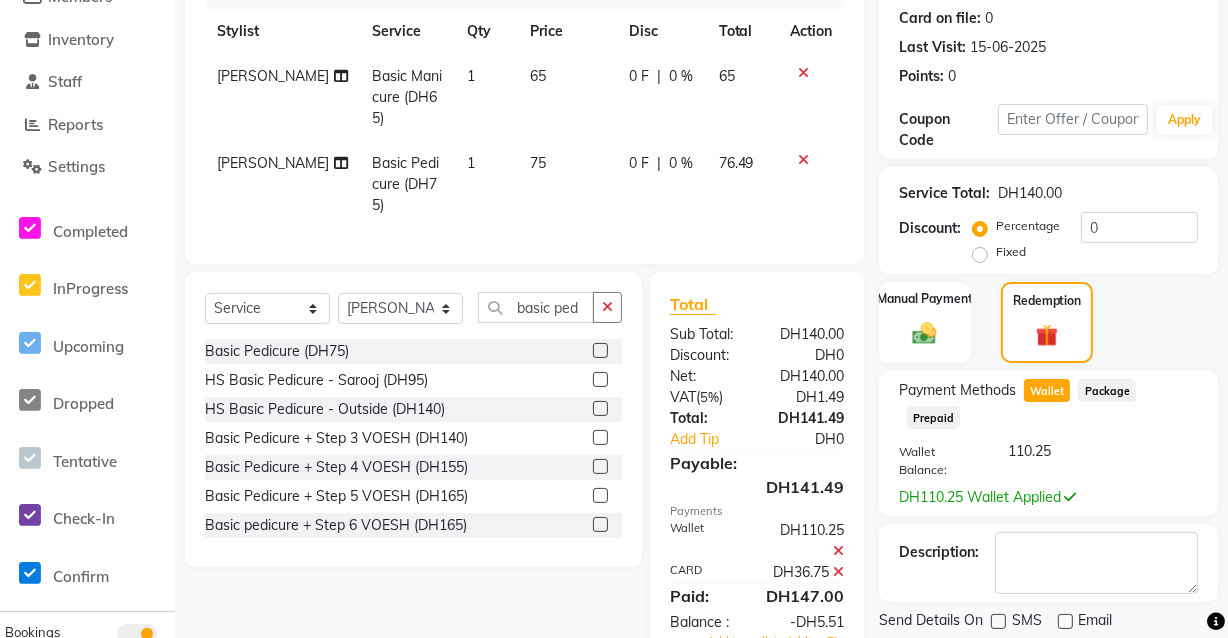 scroll, scrollTop: 278, scrollLeft: 0, axis: vertical 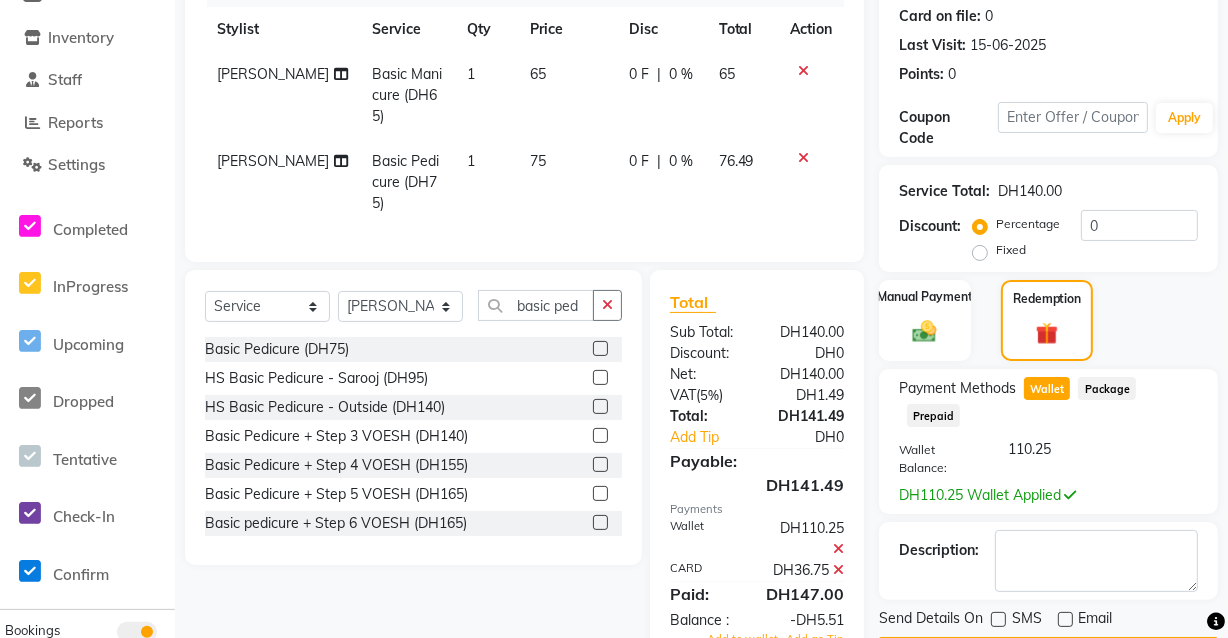 click on "DH110.25 Wallet Applied" 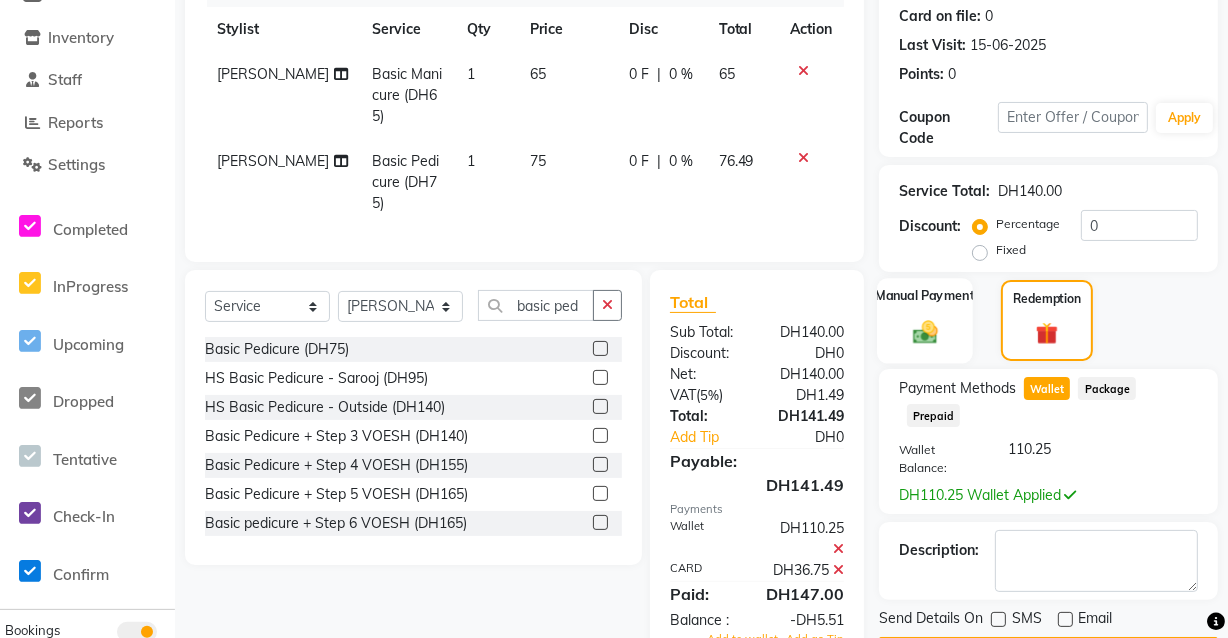click on "Manual Payment" 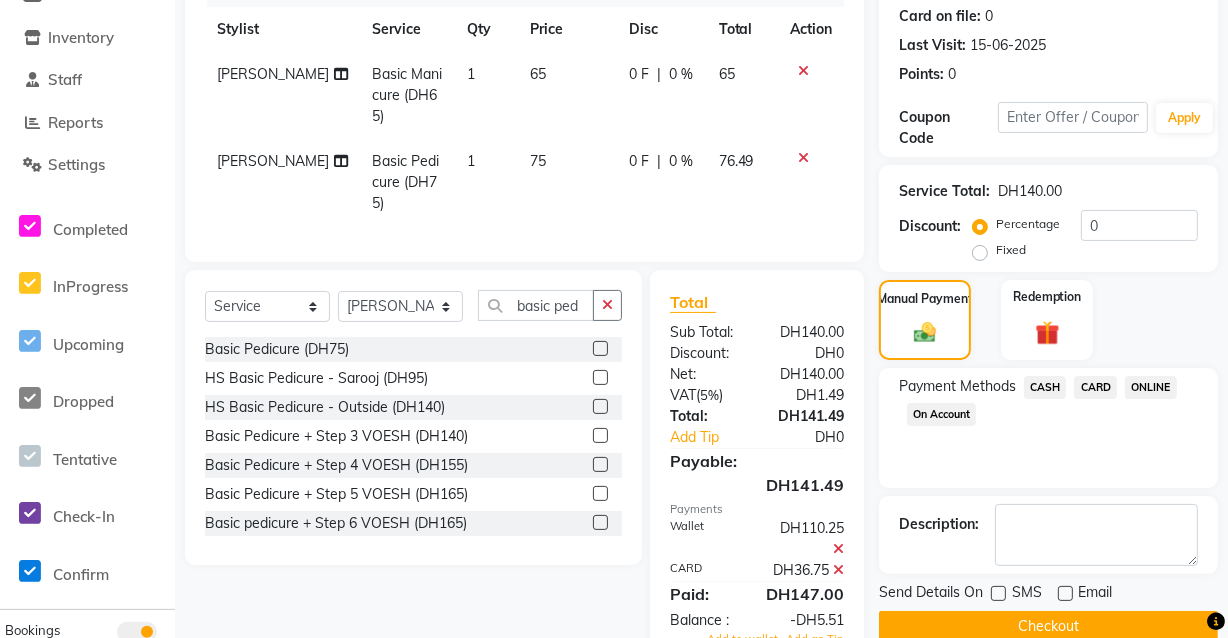 click on "CARD" 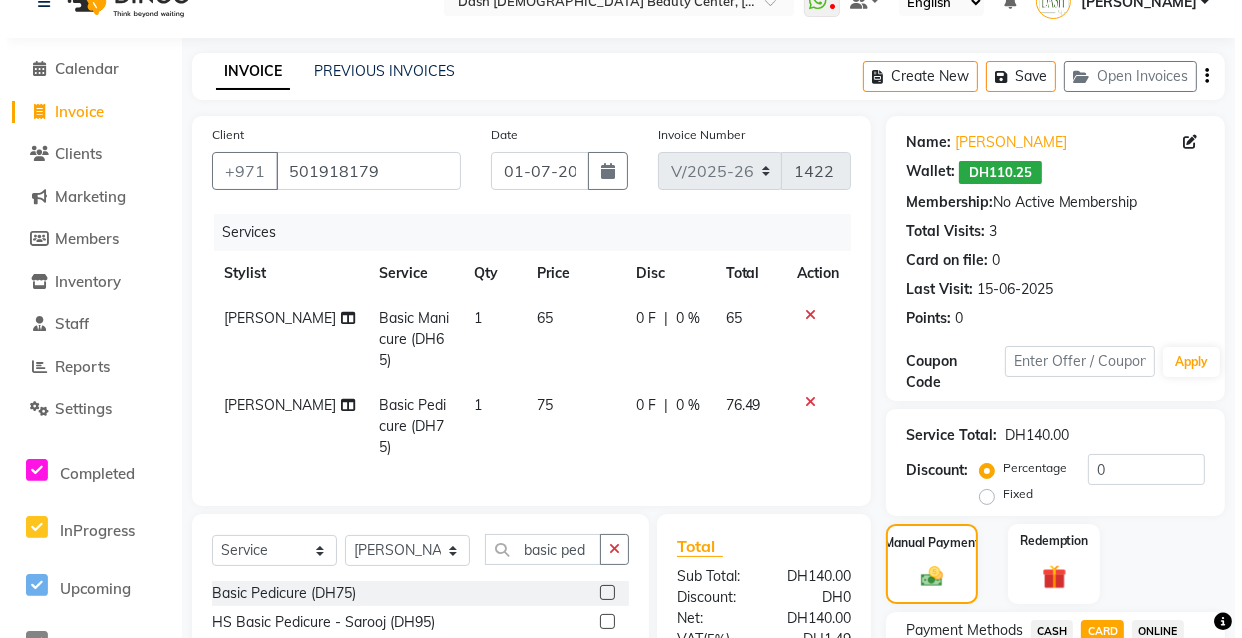 scroll, scrollTop: 0, scrollLeft: 0, axis: both 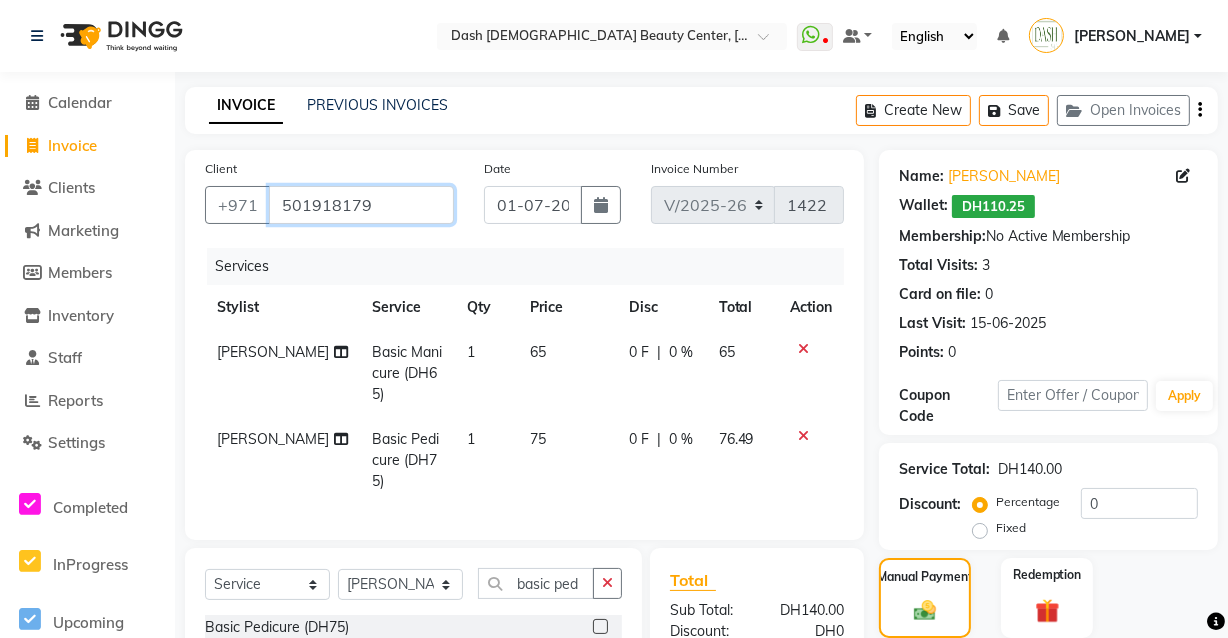 click on "501918179" at bounding box center [361, 205] 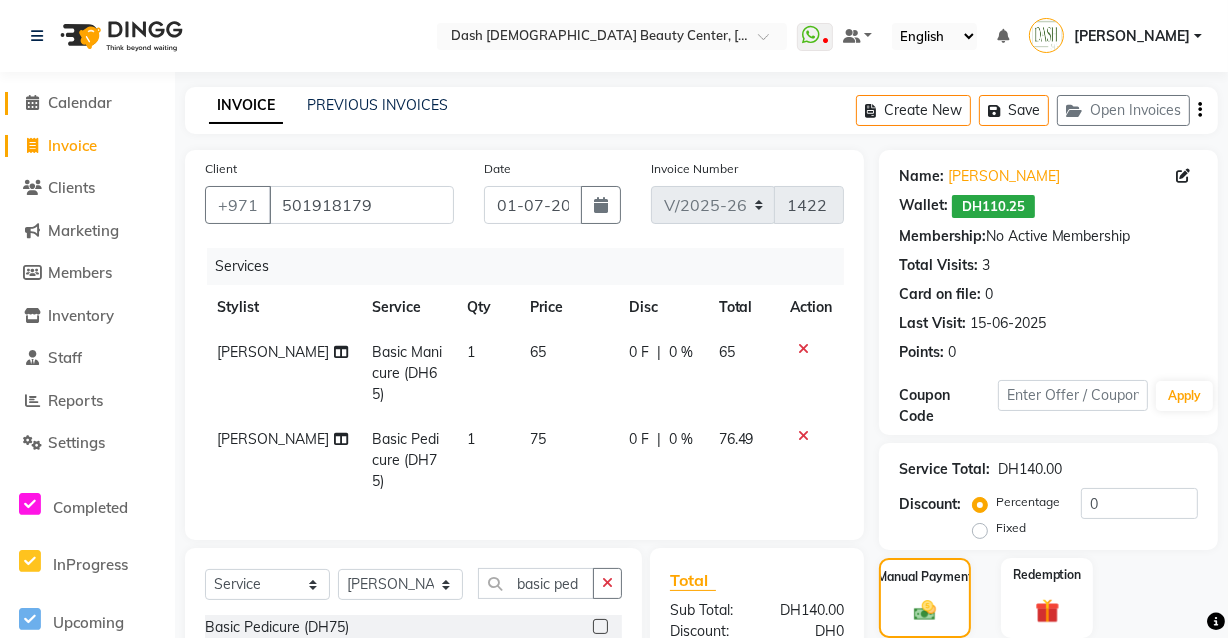 click on "Calendar" 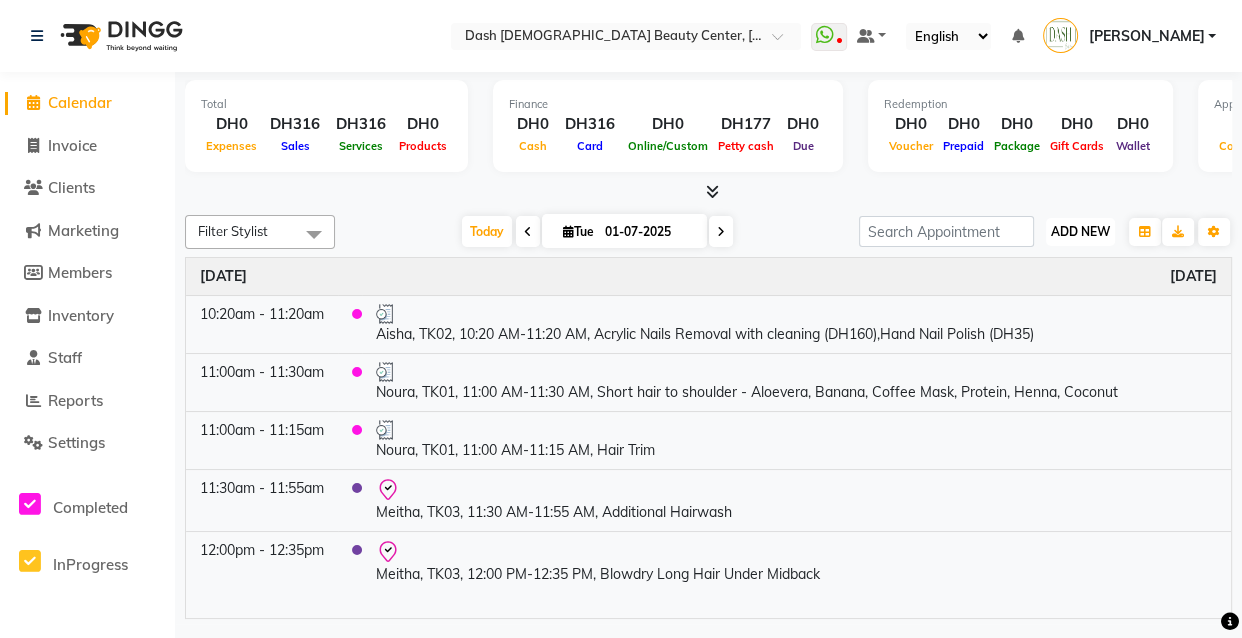 click on "ADD NEW" at bounding box center [1080, 231] 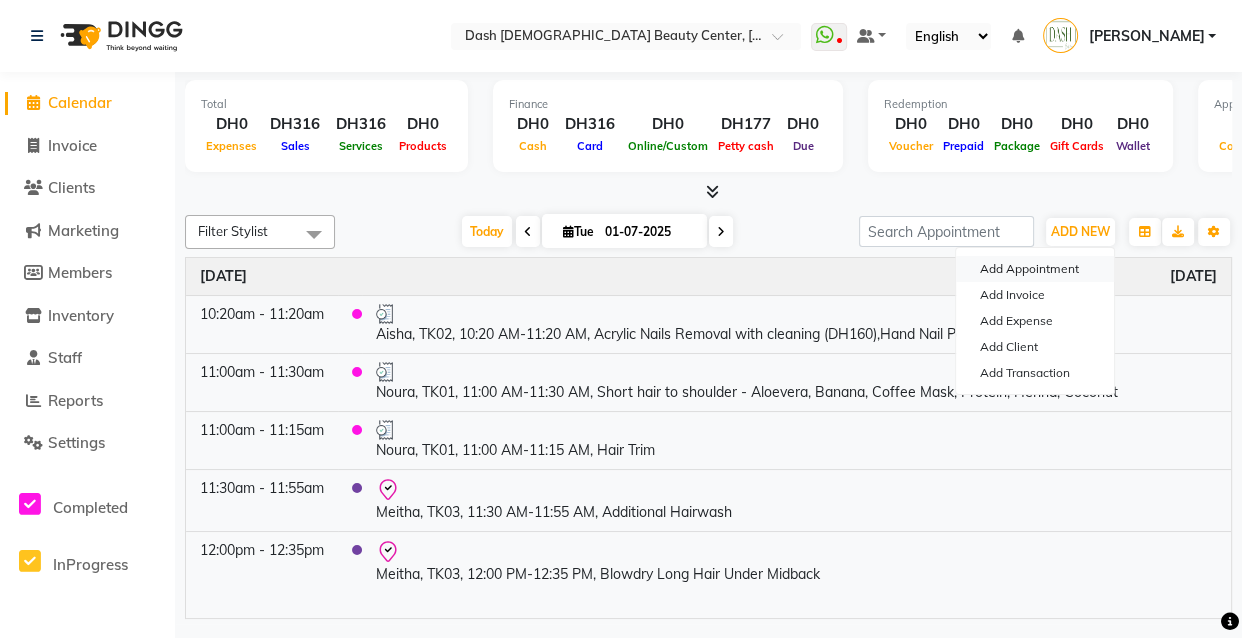 click on "Add Appointment" at bounding box center [1035, 269] 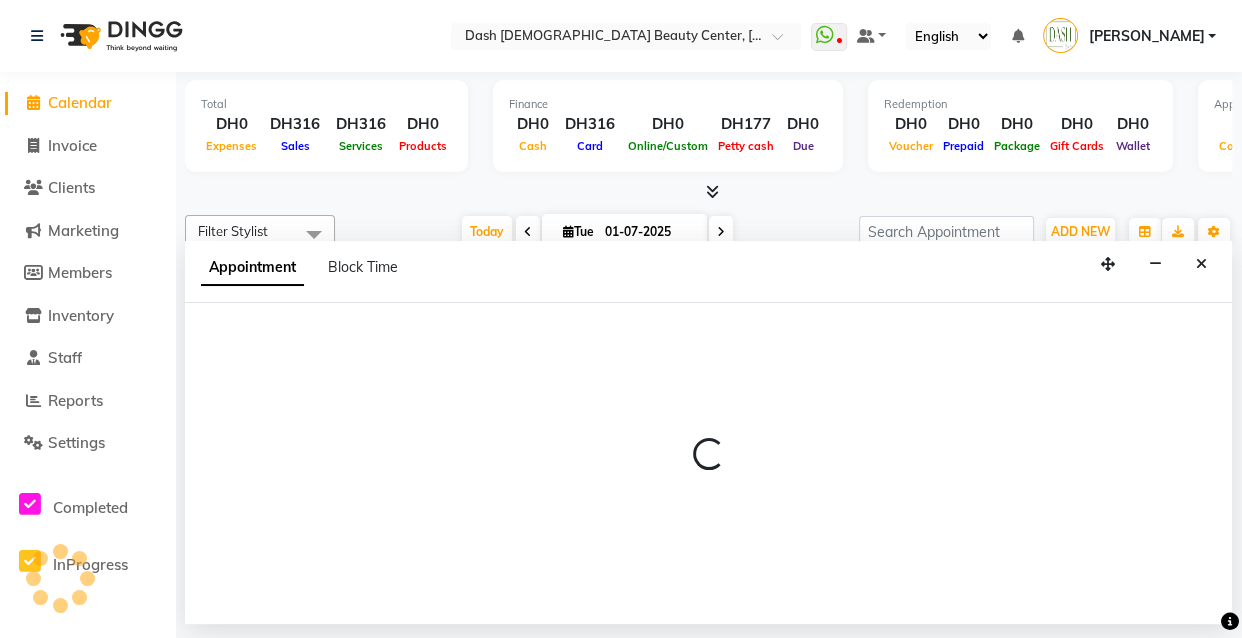 select on "600" 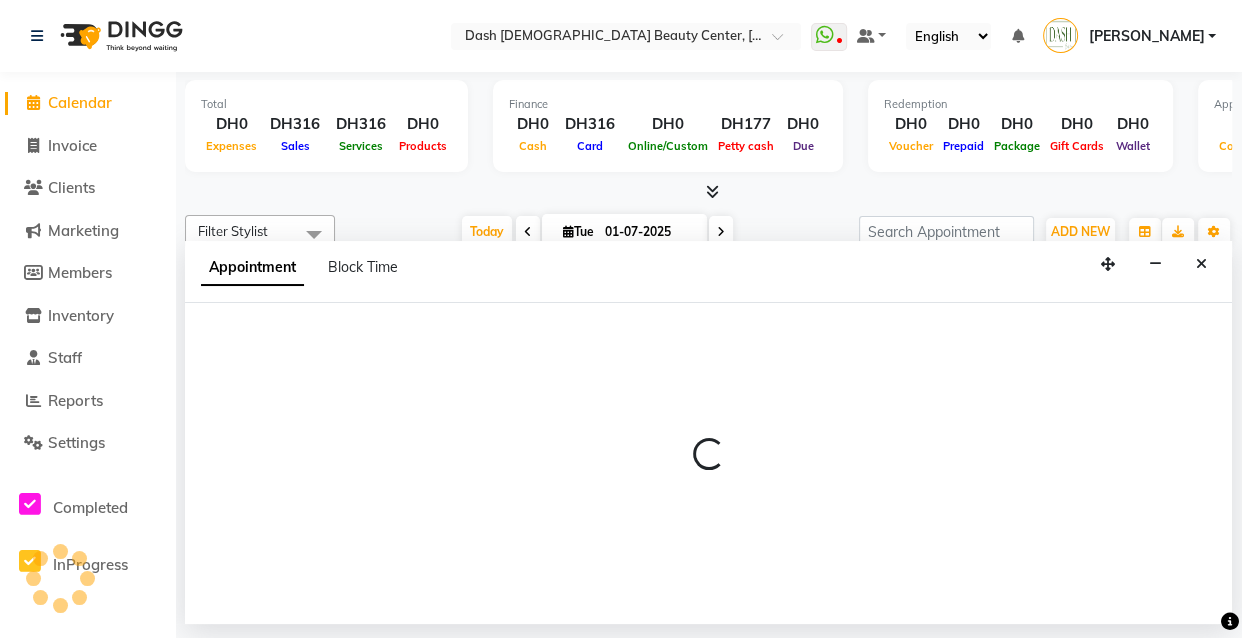 select on "tentative" 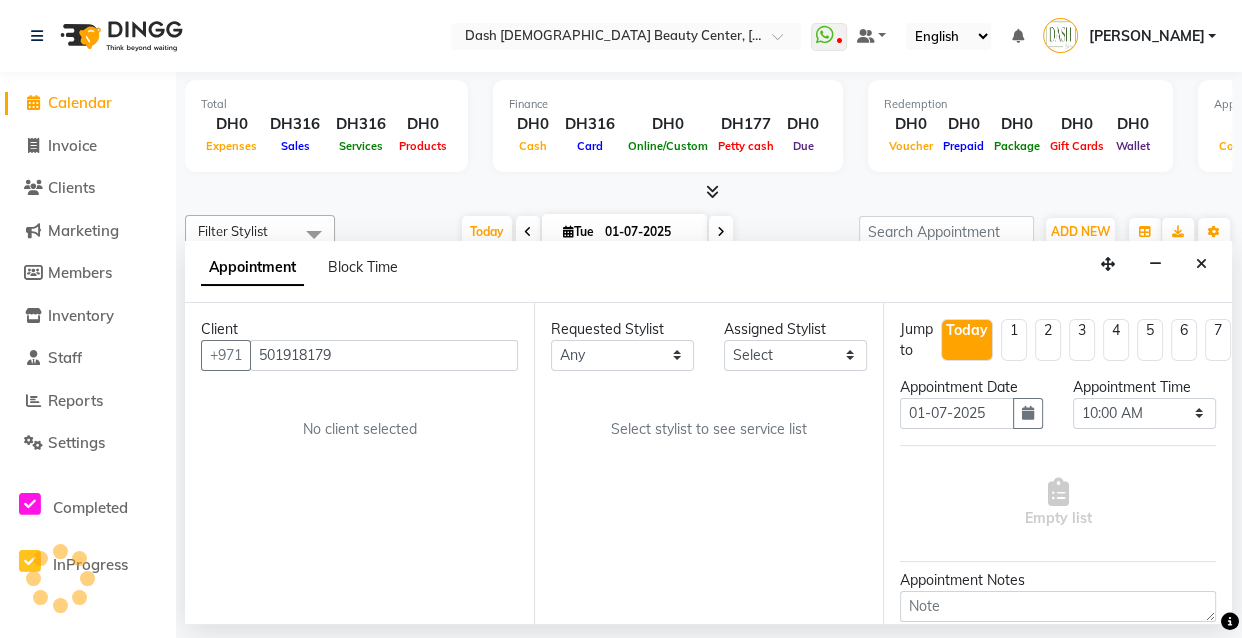 type on "501918179" 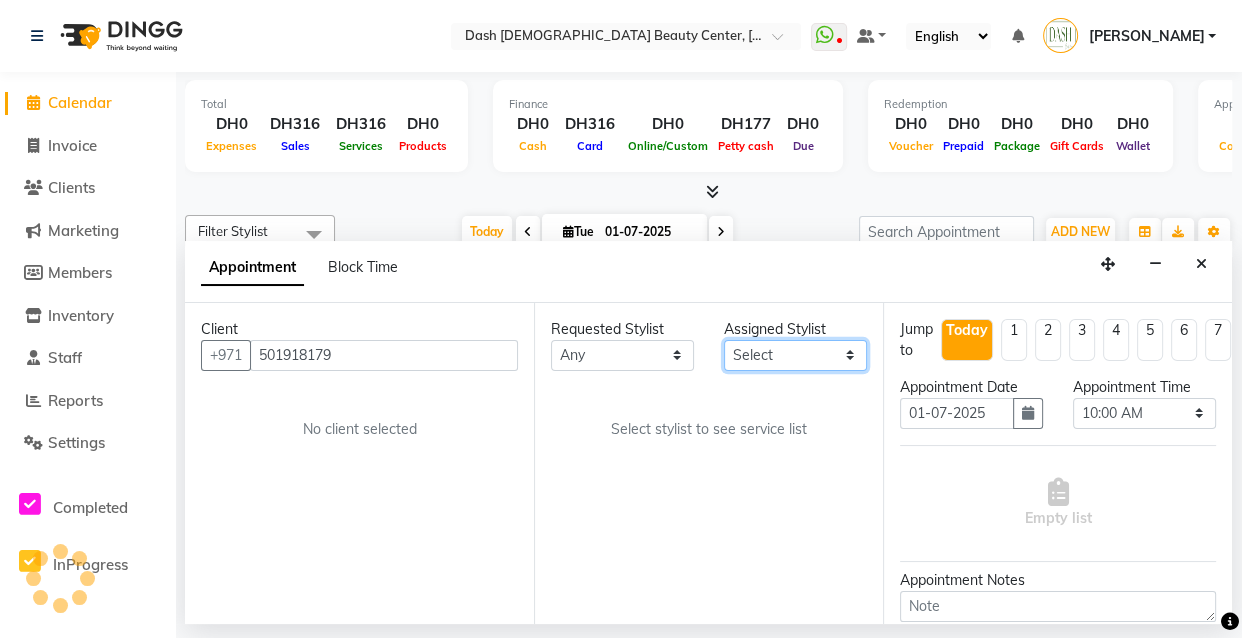 click on "Select" at bounding box center (795, 355) 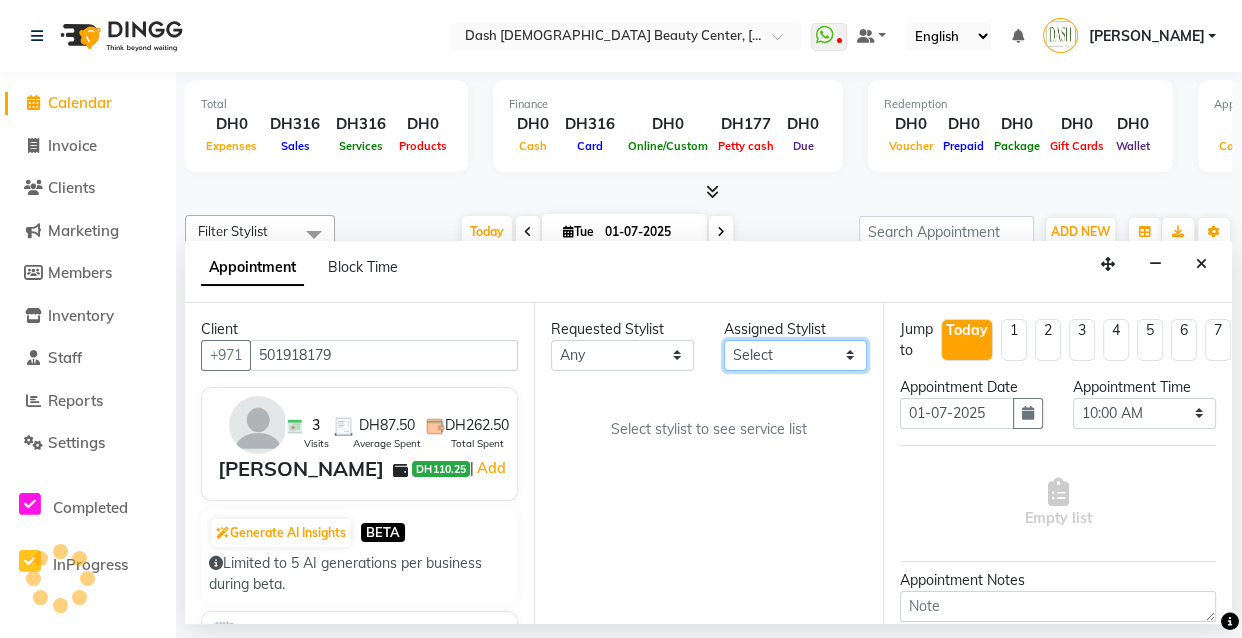 click on "Select" at bounding box center (795, 355) 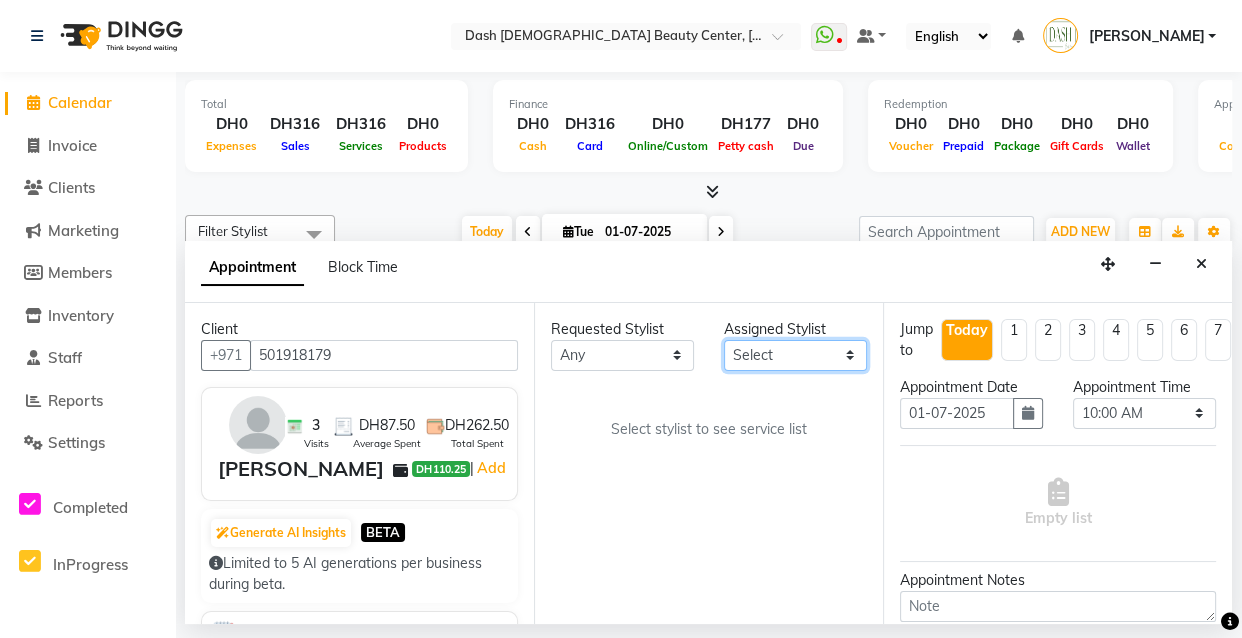 click on "Select" at bounding box center (795, 355) 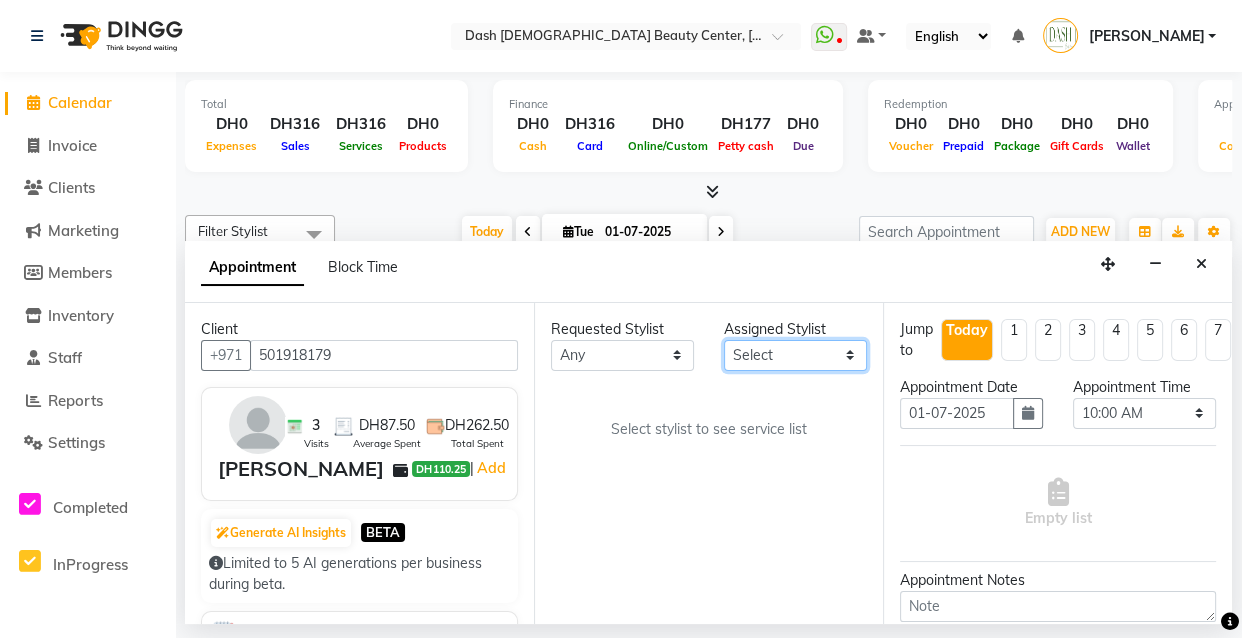 click on "Select" at bounding box center [795, 355] 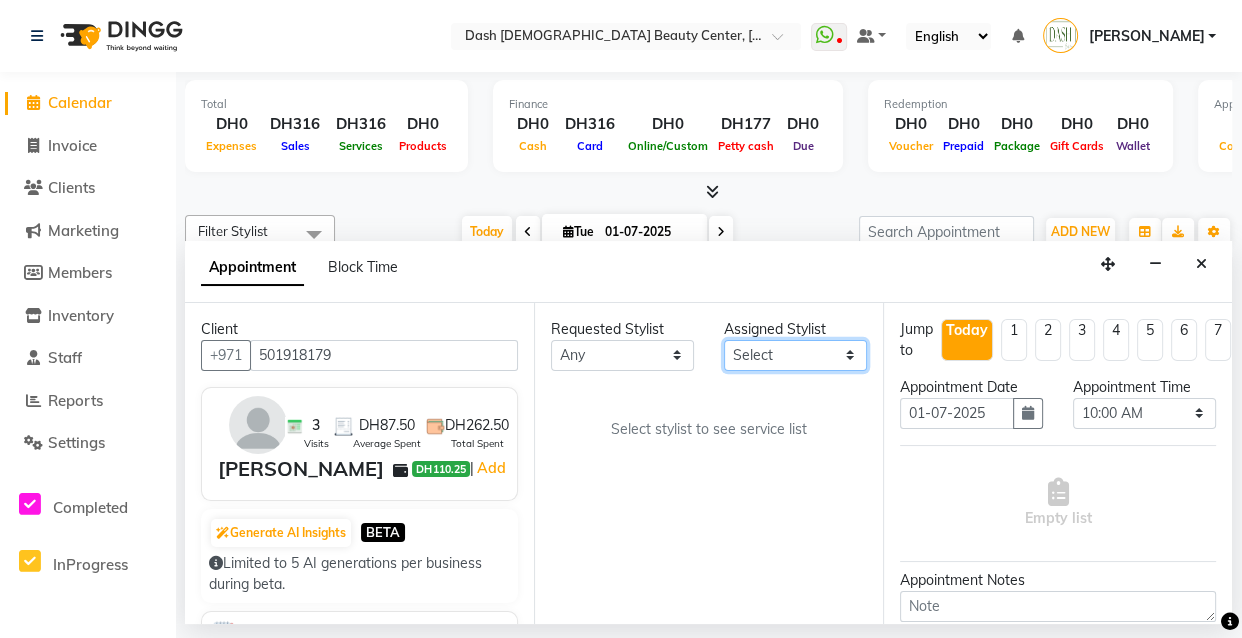 click on "Select" at bounding box center (795, 355) 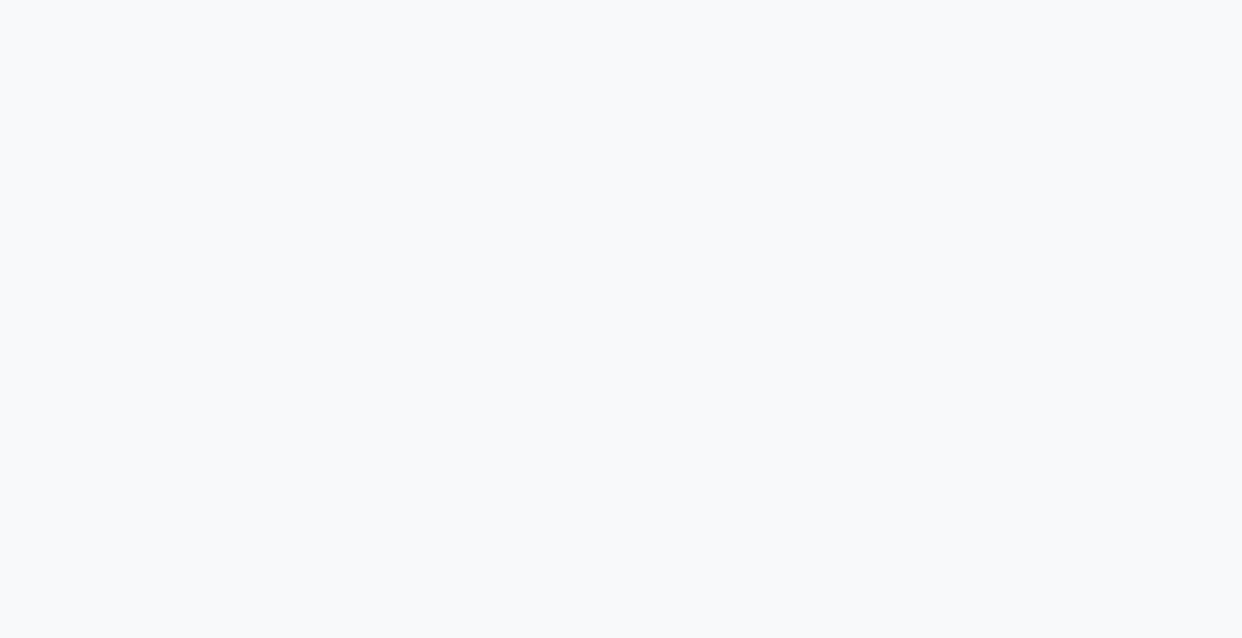 scroll, scrollTop: 0, scrollLeft: 0, axis: both 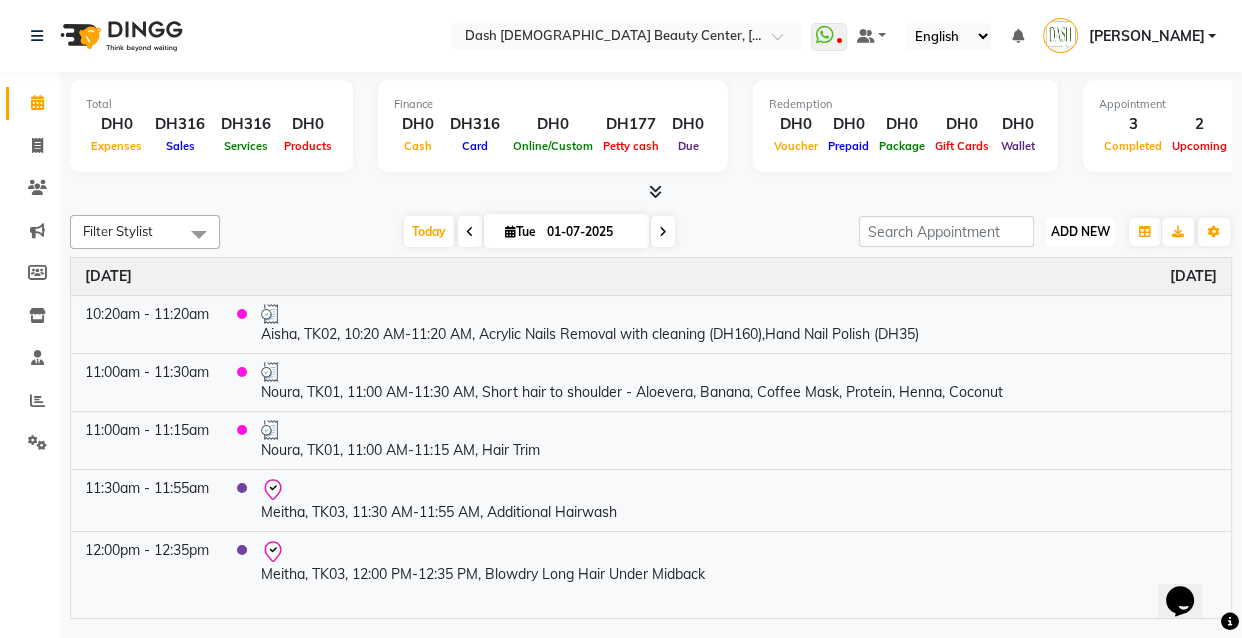 click on "ADD NEW" at bounding box center (1080, 231) 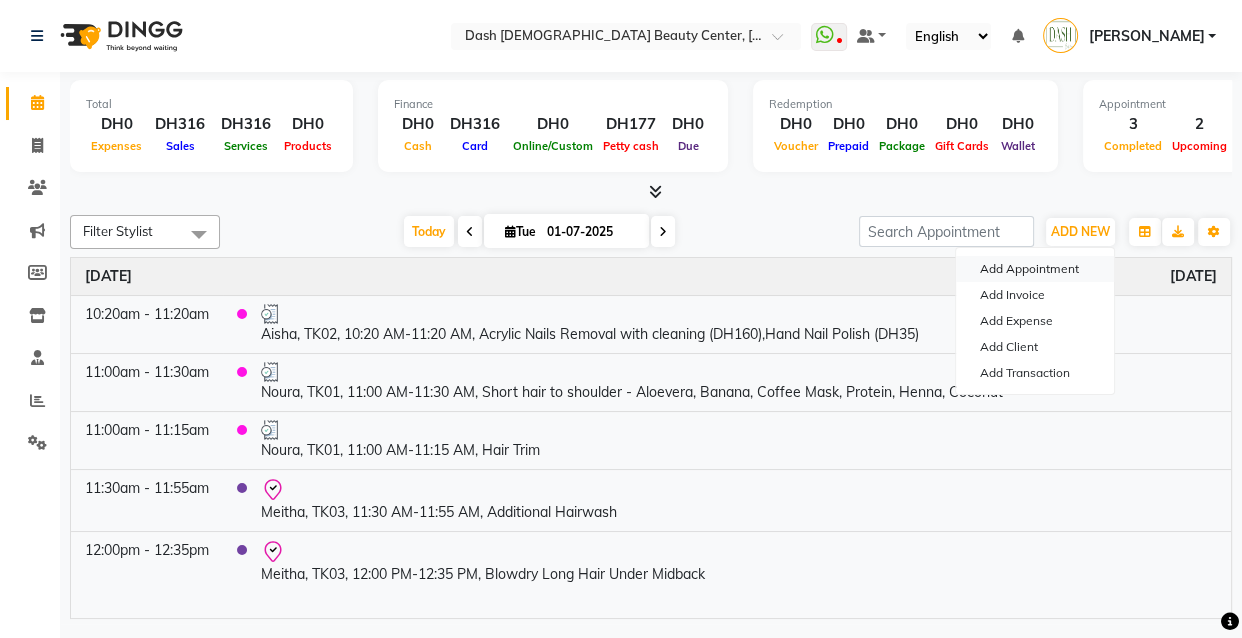 click on "Add Appointment" at bounding box center (1035, 269) 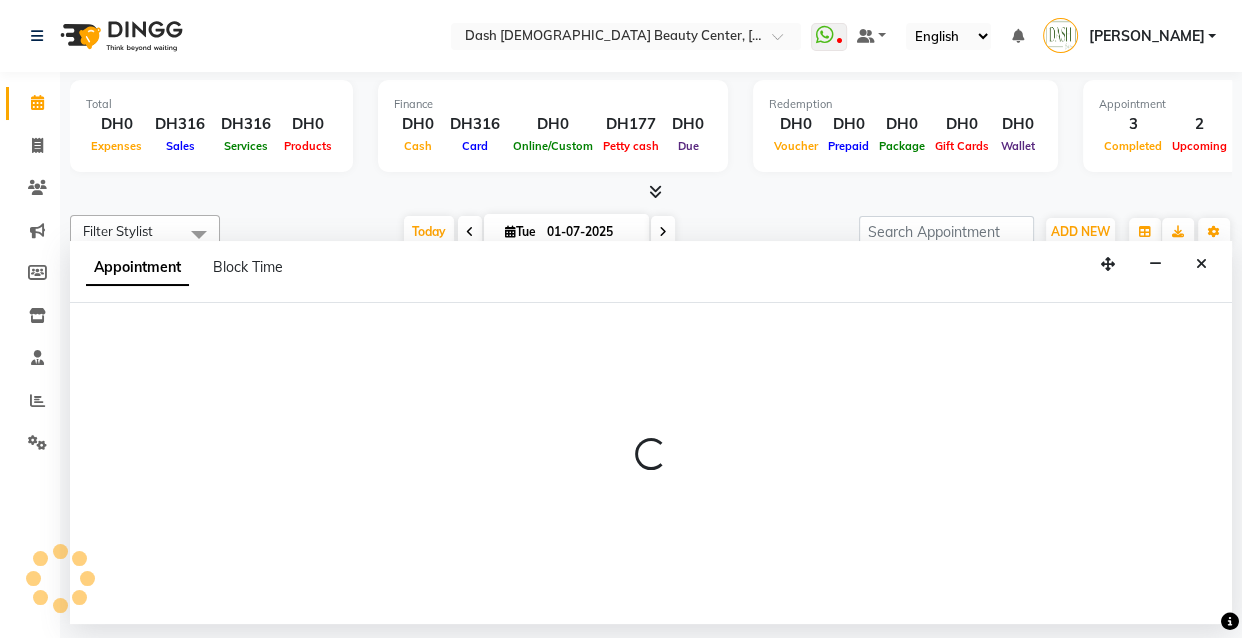 select on "600" 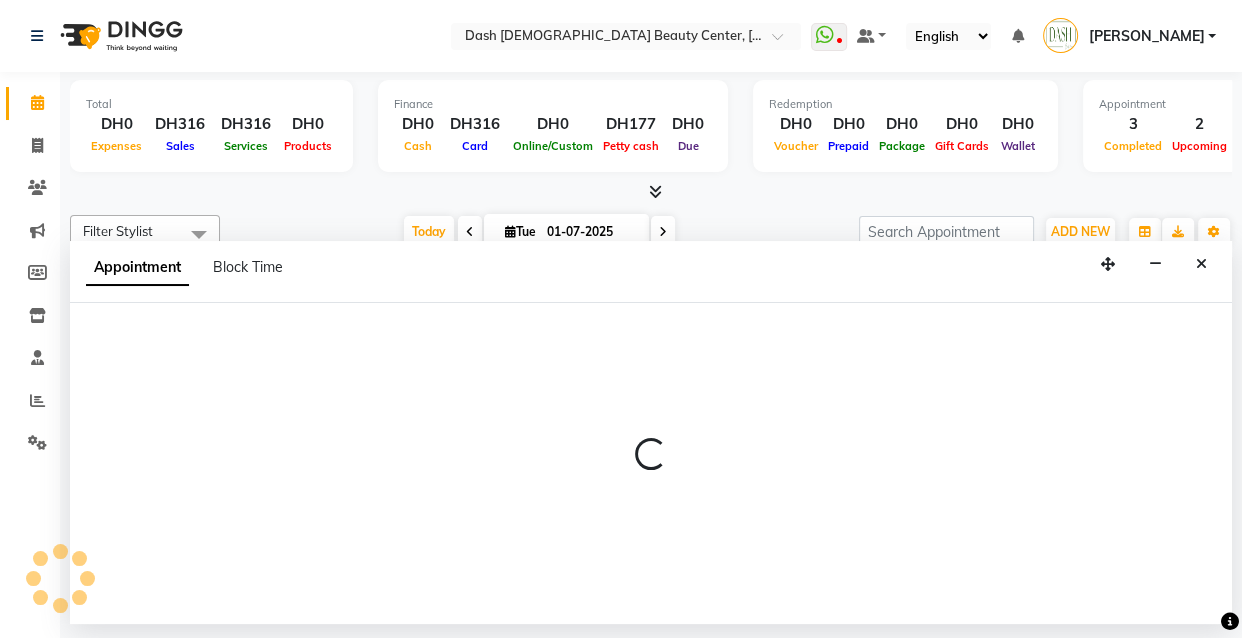 select on "tentative" 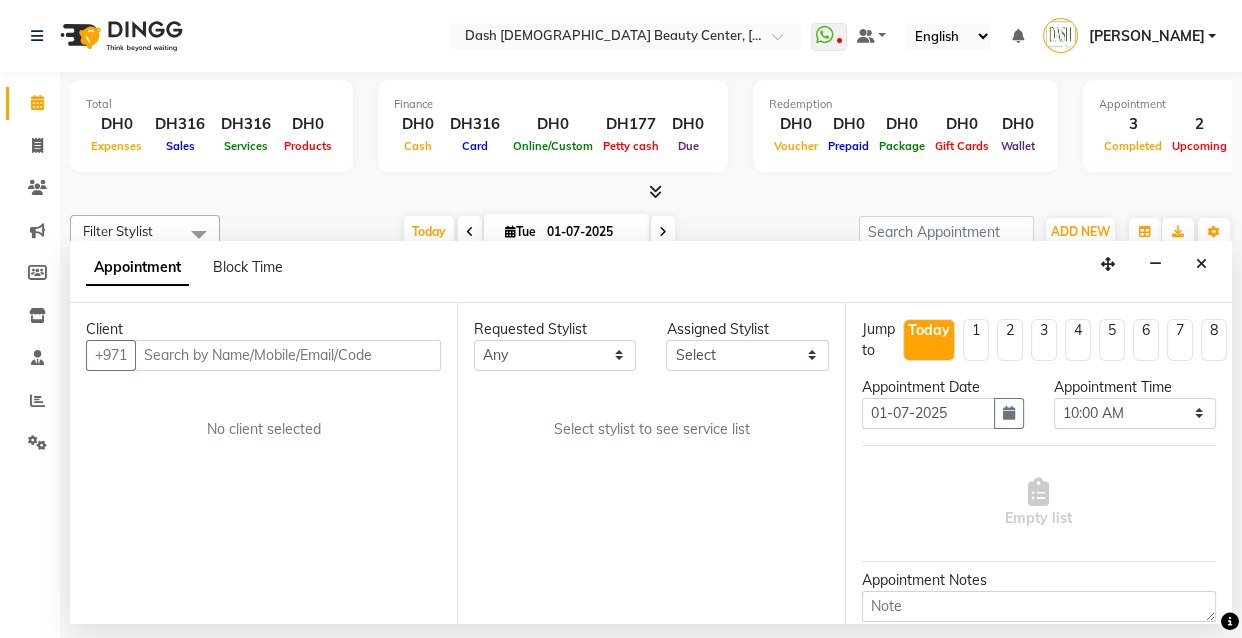 click at bounding box center [288, 355] 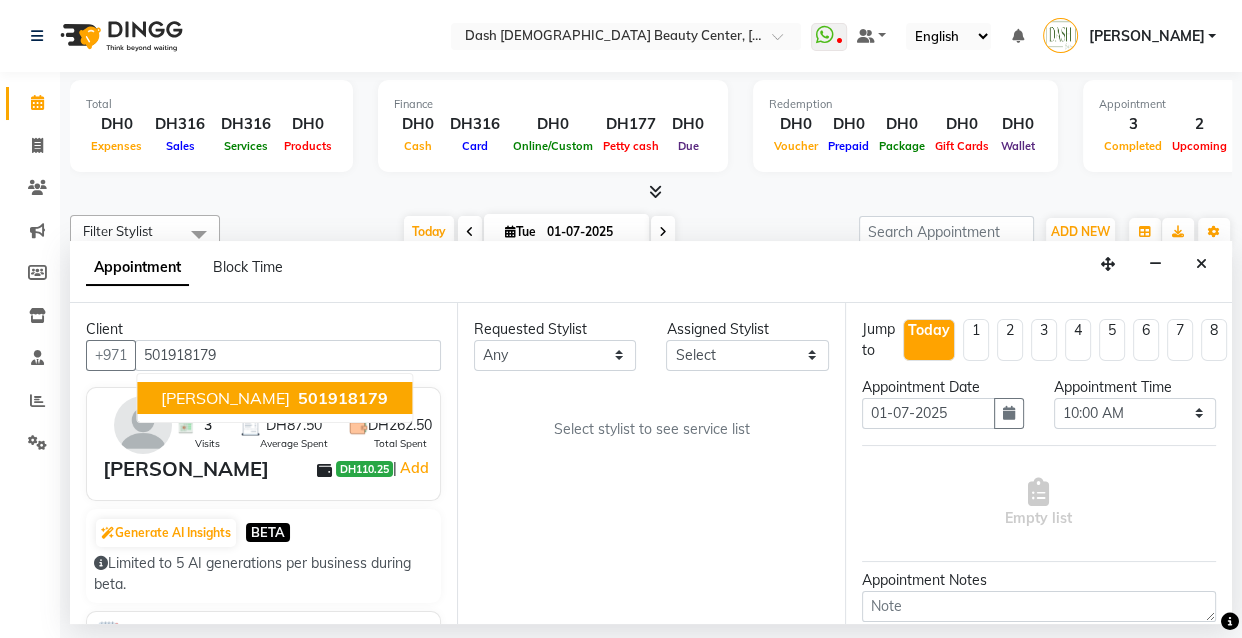 type on "501918179" 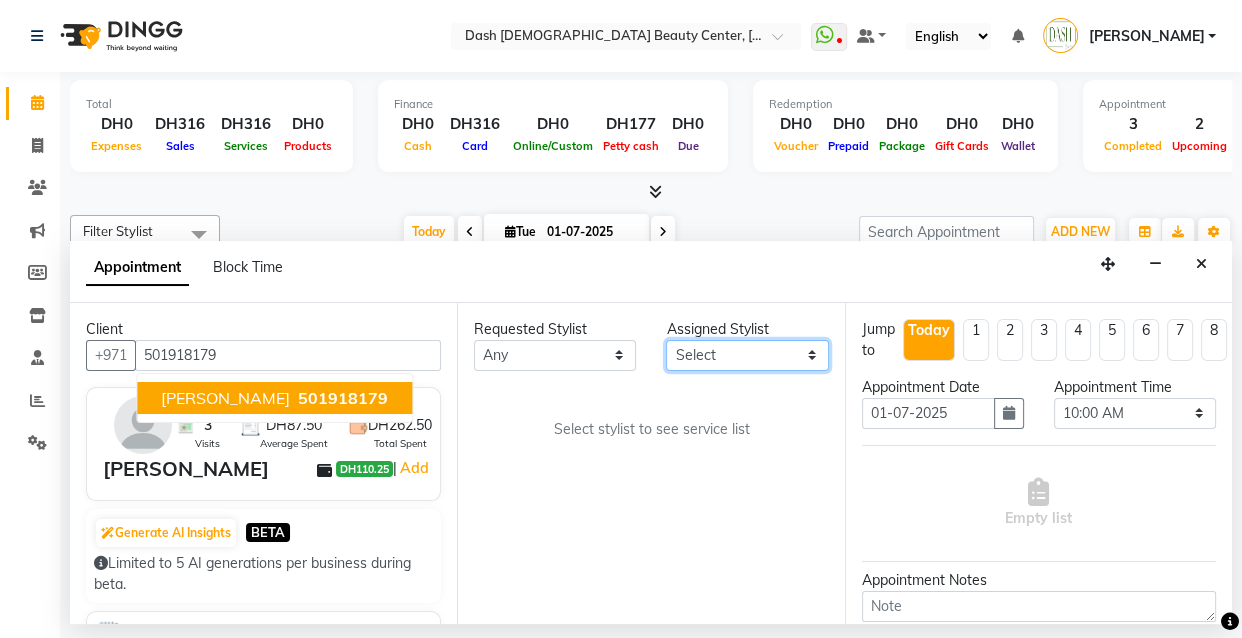 click on "Select [PERSON_NAME] [PERSON_NAME] [PERSON_NAME] [PERSON_NAME] [PERSON_NAME] [PERSON_NAME] [PERSON_NAME] [PERSON_NAME] [PERSON_NAME] [PERSON_NAME] [PERSON_NAME]" at bounding box center (747, 355) 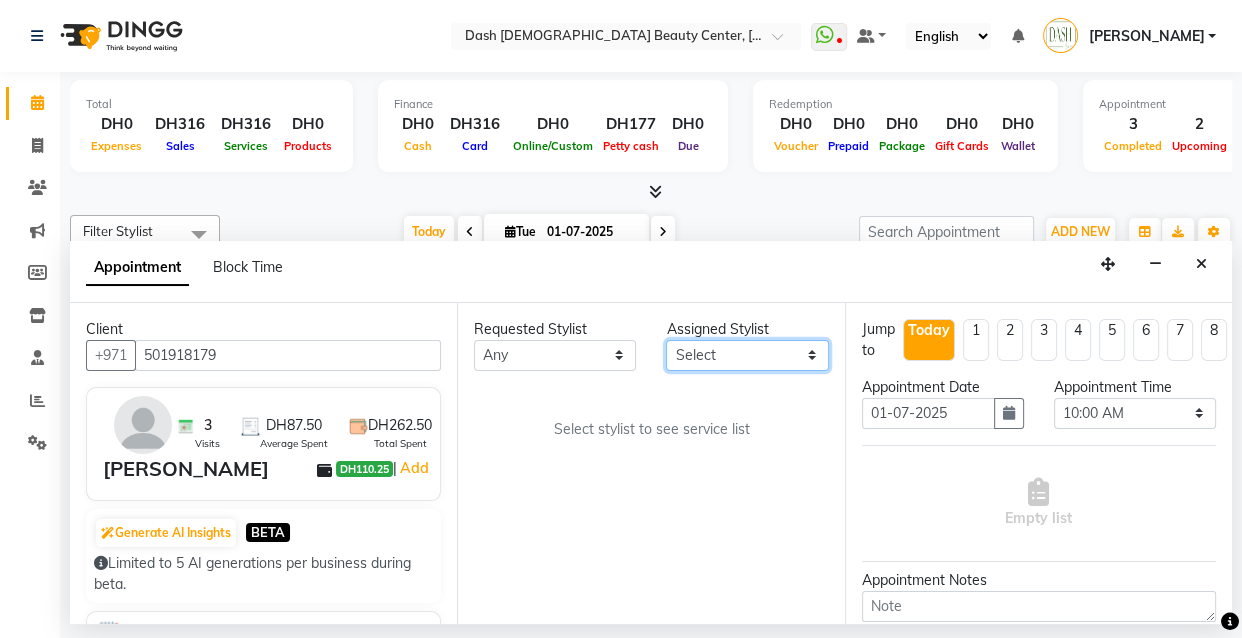 select on "81105" 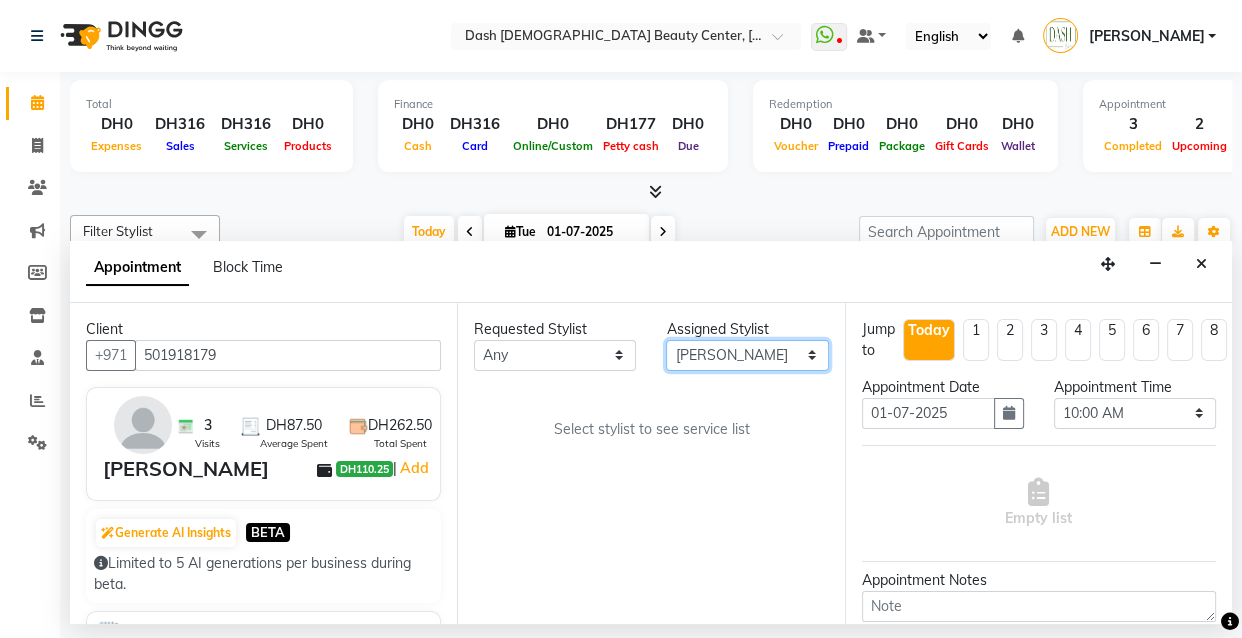 click on "Select [PERSON_NAME] [PERSON_NAME] [PERSON_NAME] [PERSON_NAME] [PERSON_NAME] [PERSON_NAME] [PERSON_NAME] [PERSON_NAME] [PERSON_NAME] [PERSON_NAME] [PERSON_NAME]" at bounding box center (747, 355) 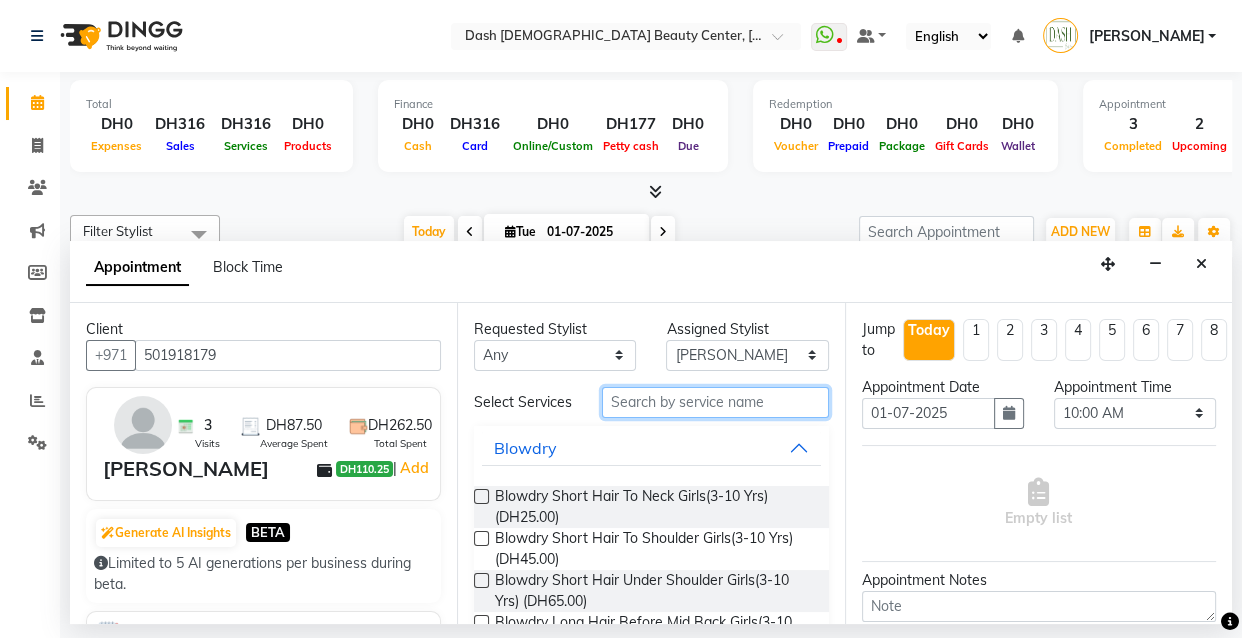 click at bounding box center [715, 402] 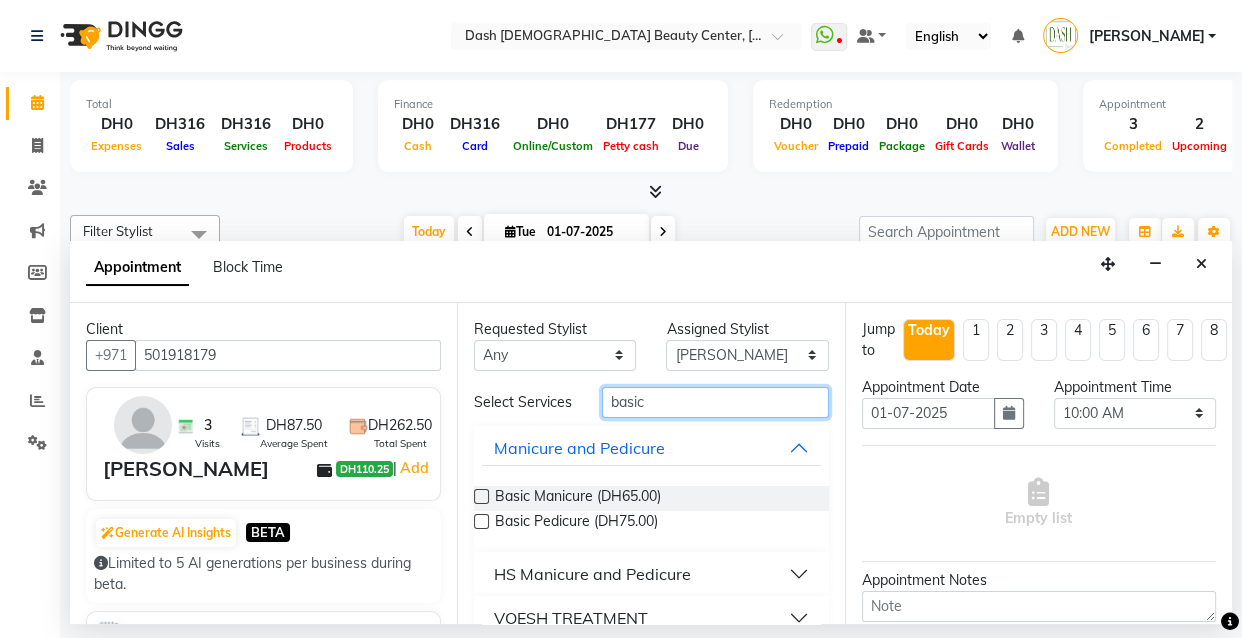type on "basic" 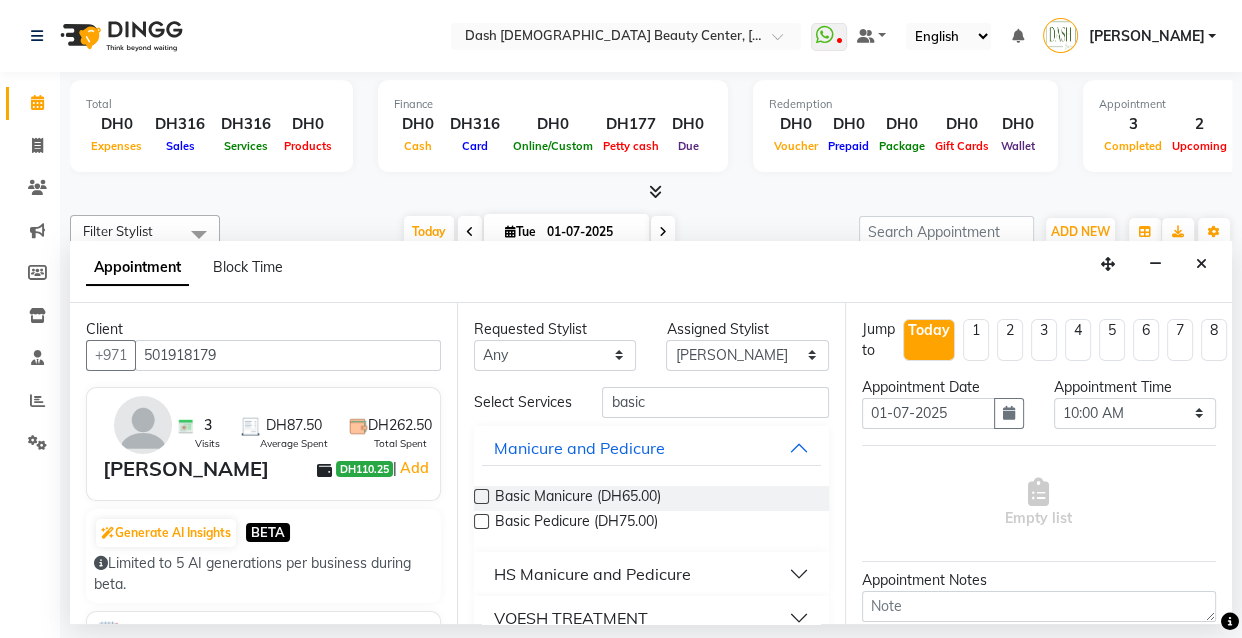 click at bounding box center [481, 496] 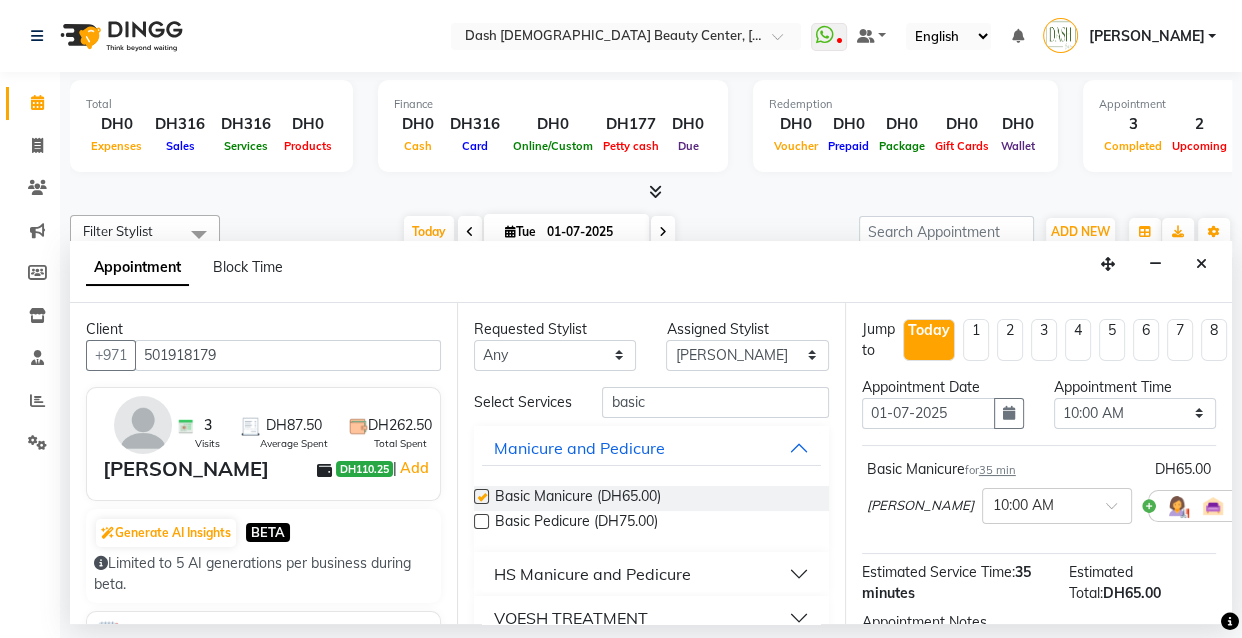 checkbox on "false" 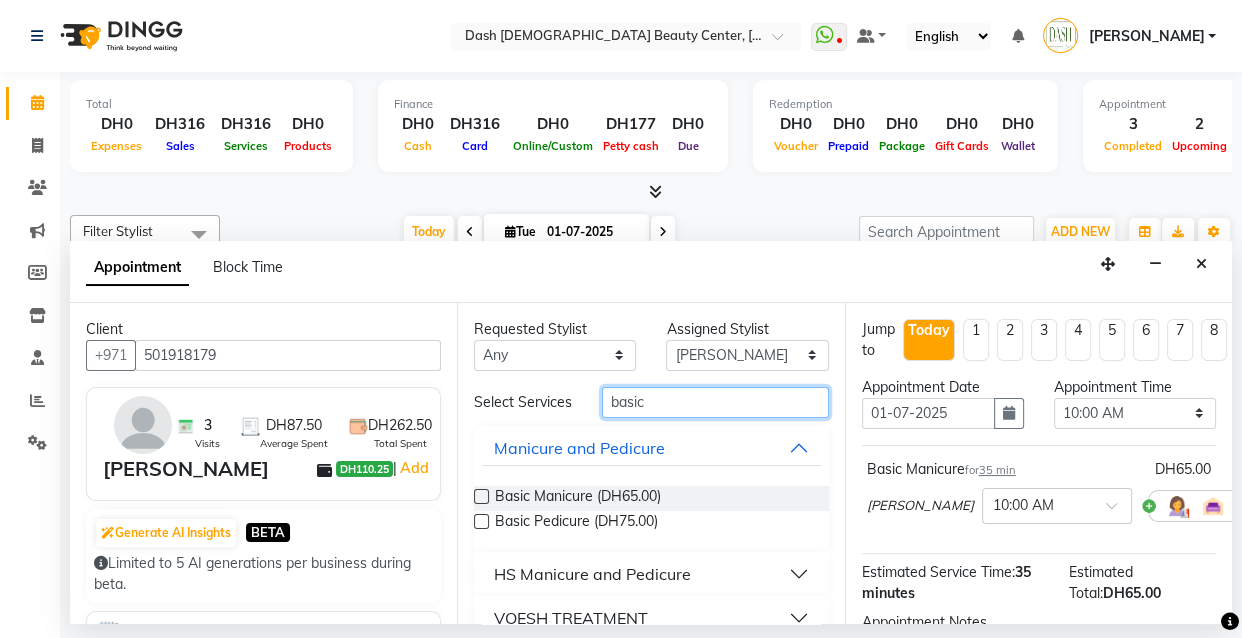 click on "basic" at bounding box center (715, 402) 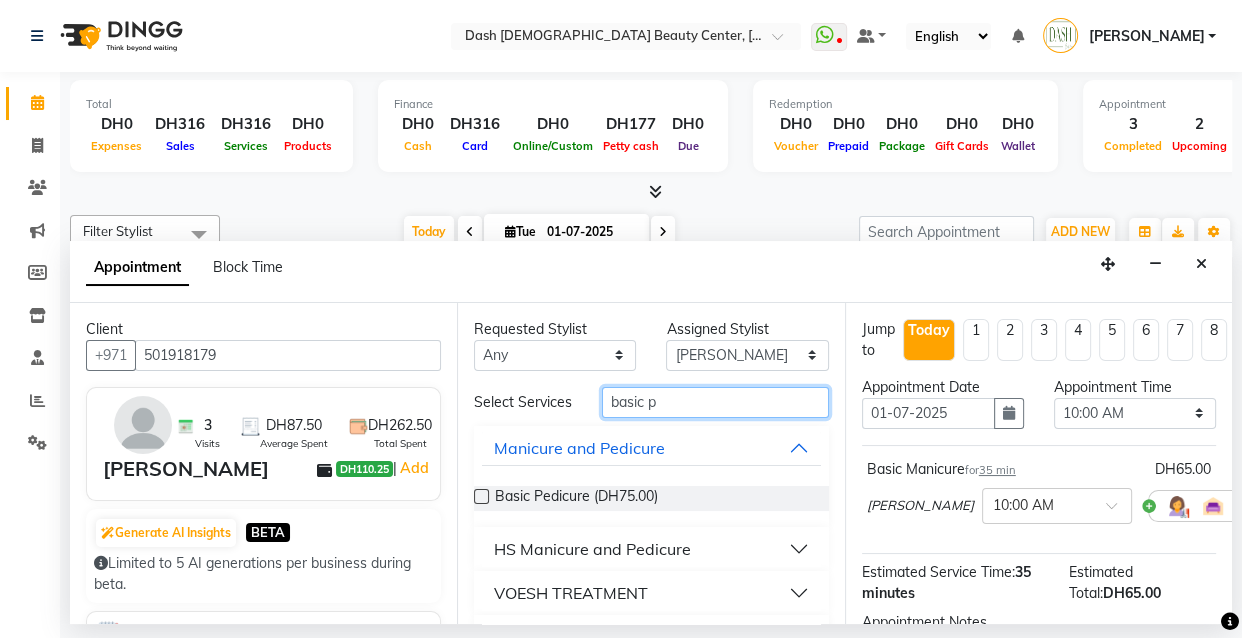 type on "basic p" 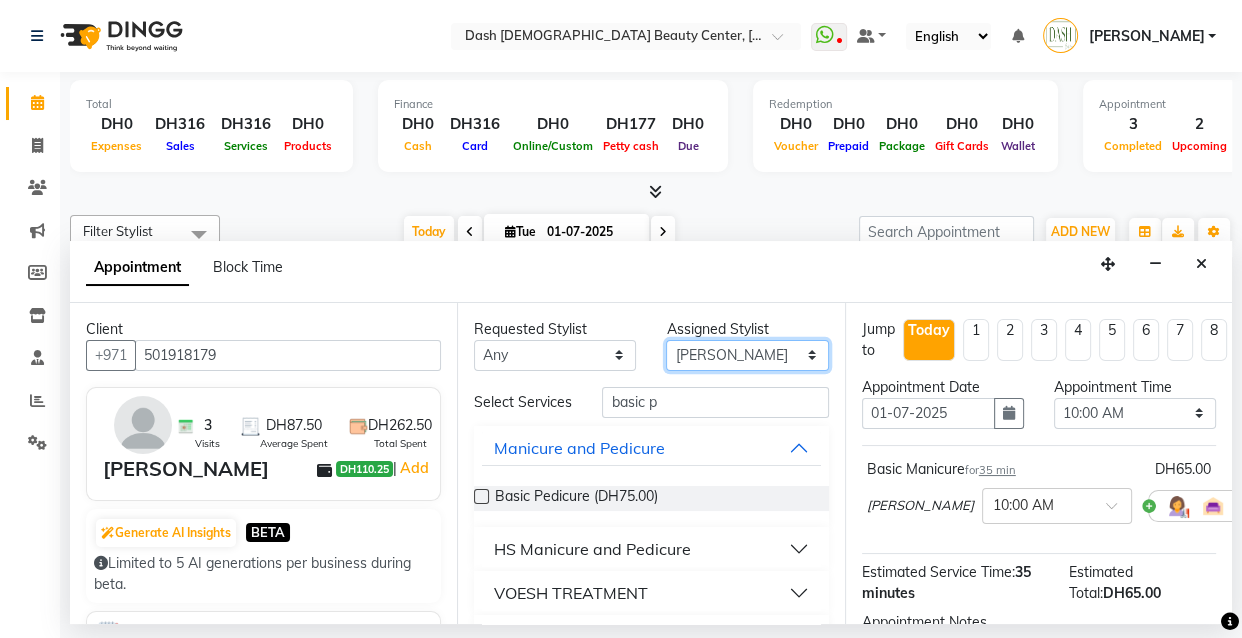 click on "Select [PERSON_NAME] [PERSON_NAME] [PERSON_NAME] [PERSON_NAME] [PERSON_NAME] [PERSON_NAME] [PERSON_NAME] [PERSON_NAME] [PERSON_NAME] [PERSON_NAME] [PERSON_NAME]" at bounding box center (747, 355) 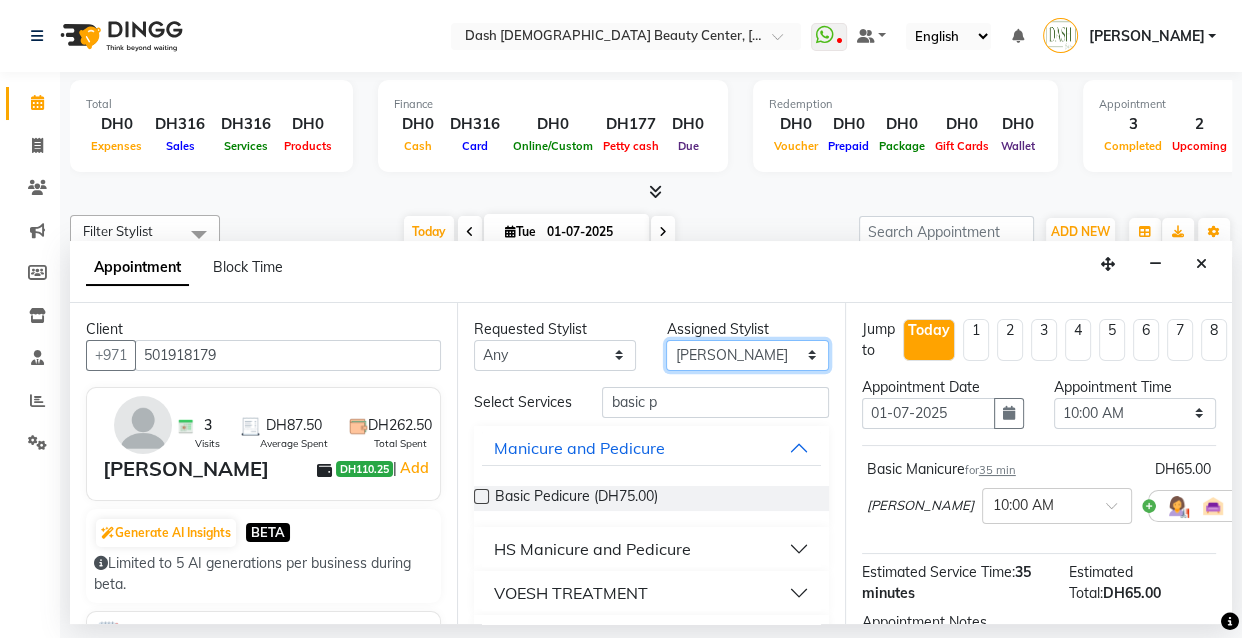 select on "81107" 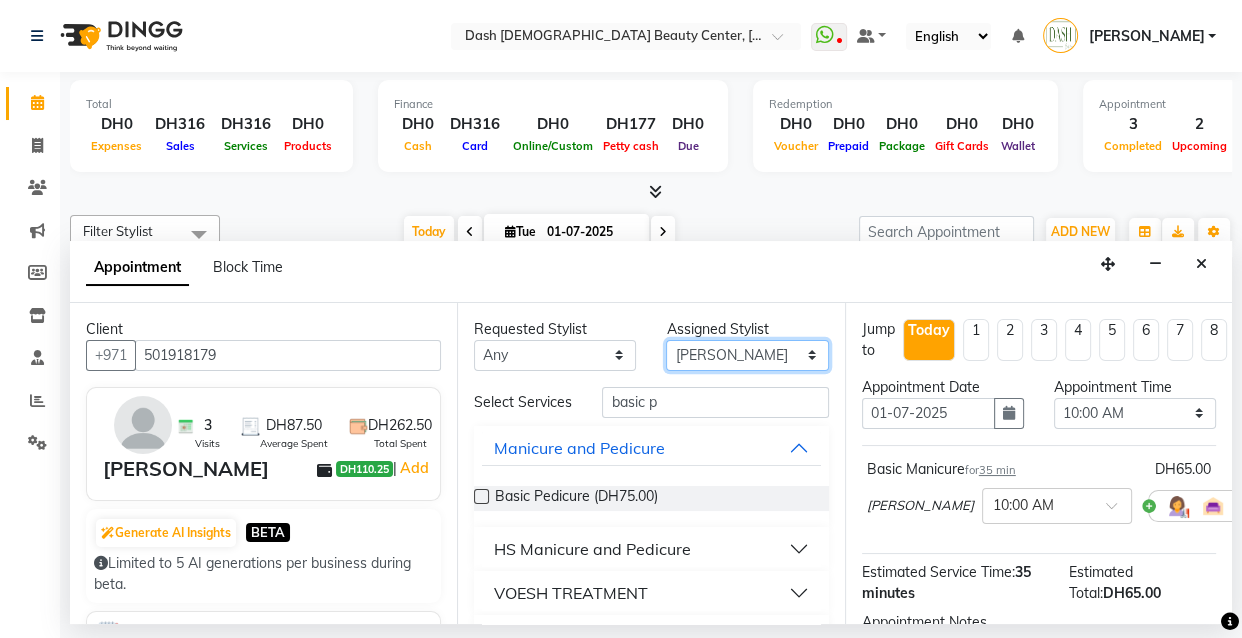 click on "Select [PERSON_NAME] [PERSON_NAME] [PERSON_NAME] [PERSON_NAME] [PERSON_NAME] [PERSON_NAME] [PERSON_NAME] [PERSON_NAME] [PERSON_NAME] [PERSON_NAME] [PERSON_NAME]" at bounding box center [747, 355] 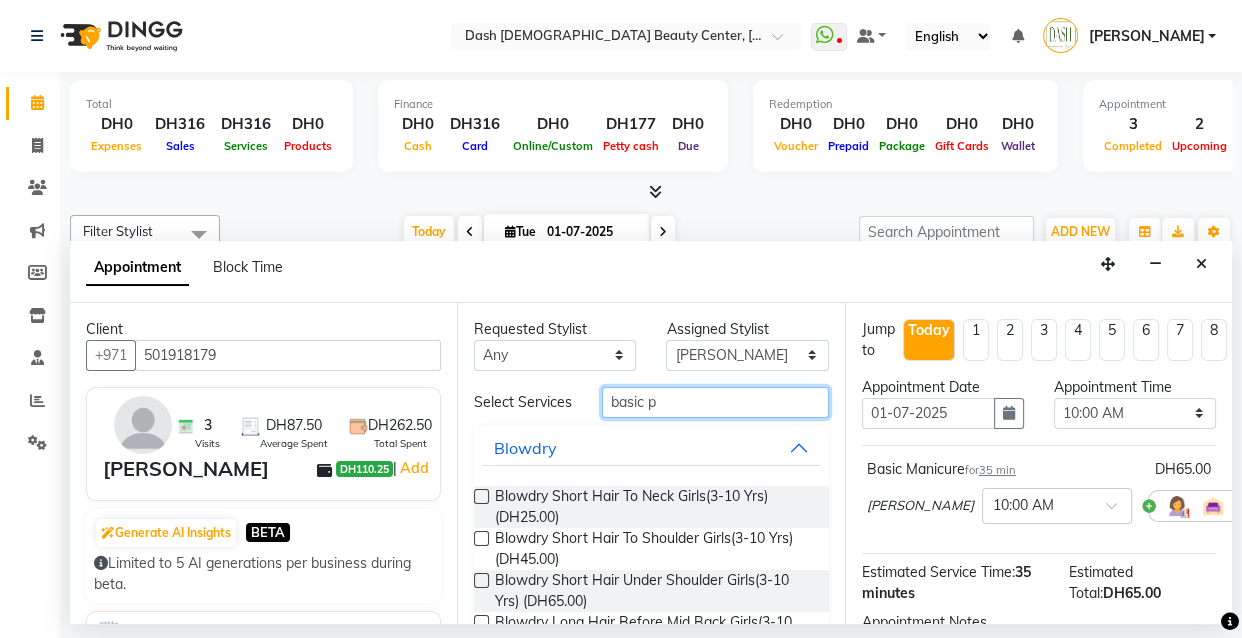 click on "basic p" at bounding box center [715, 402] 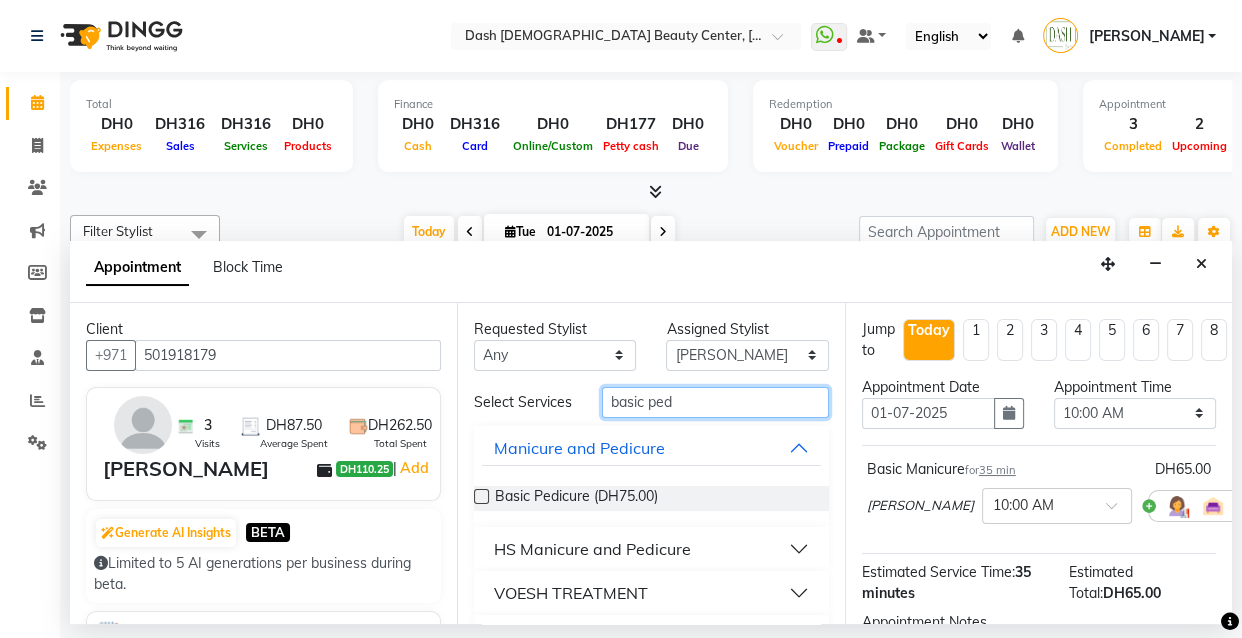 type on "basic ped" 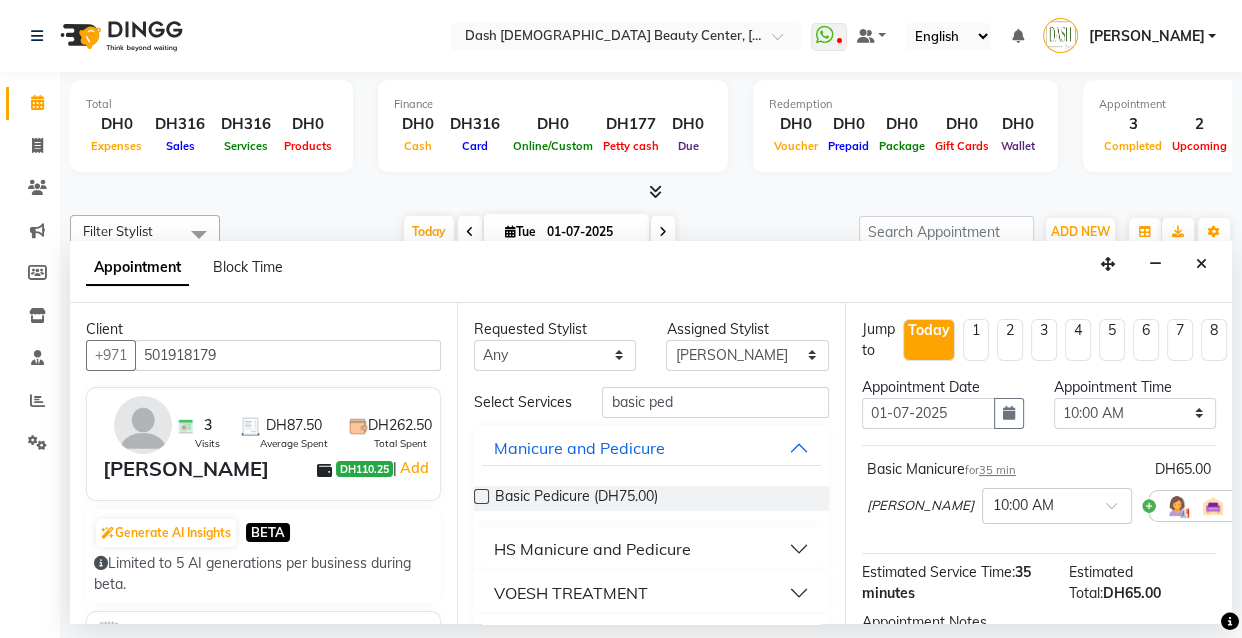 click at bounding box center [481, 496] 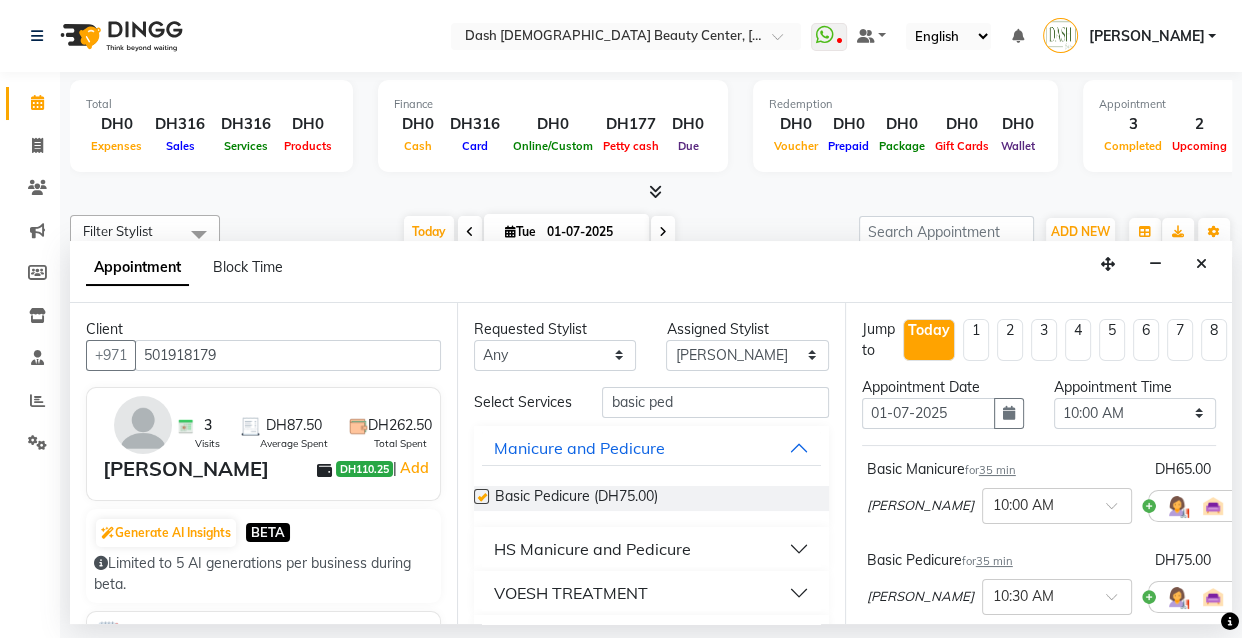 checkbox on "false" 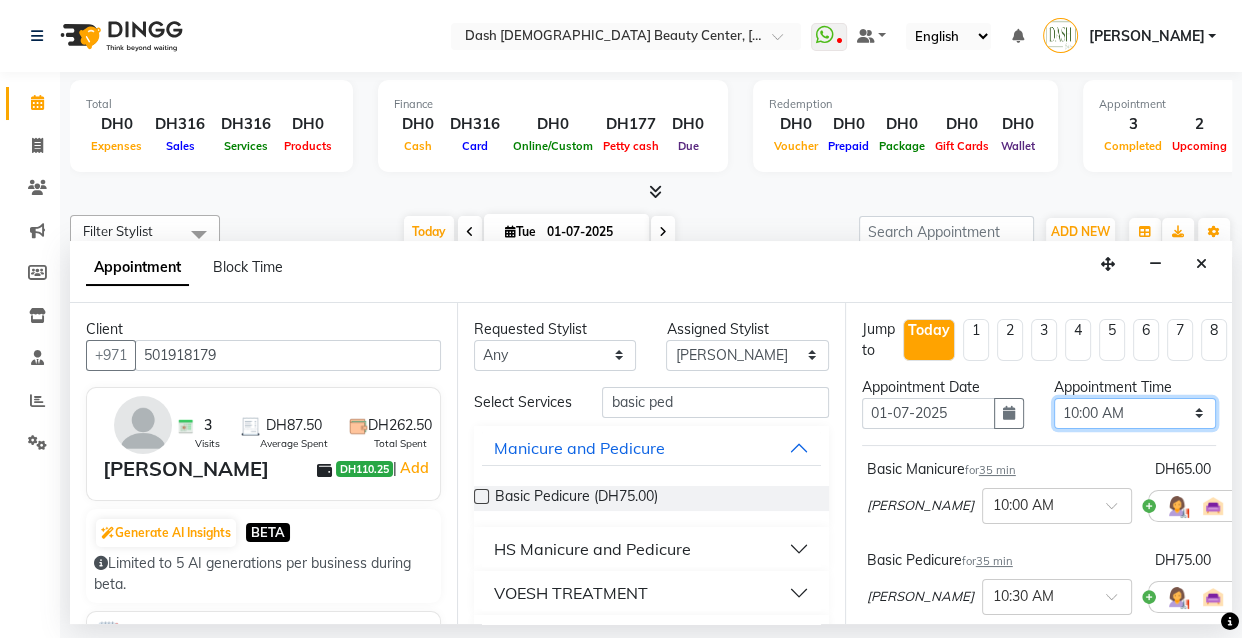 click on "Select 10:00 AM 10:15 AM 10:30 AM 10:45 AM 11:00 AM 11:15 AM 11:30 AM 11:45 AM 12:00 PM 12:15 PM 12:30 PM 12:45 PM 01:00 PM 01:15 PM 01:30 PM 01:45 PM 02:00 PM 02:15 PM 02:30 PM 02:45 PM 03:00 PM 03:15 PM 03:30 PM 03:45 PM 04:00 PM 04:15 PM 04:30 PM 04:45 PM 05:00 PM 05:15 PM 05:30 PM 05:45 PM 06:00 PM 06:15 PM 06:30 PM 06:45 PM 07:00 PM 07:15 PM 07:30 PM 07:45 PM 08:00 PM 08:15 PM 08:30 PM 08:45 PM 09:00 PM 09:15 PM 09:30 PM 09:45 PM 10:00 PM" at bounding box center [1135, 413] 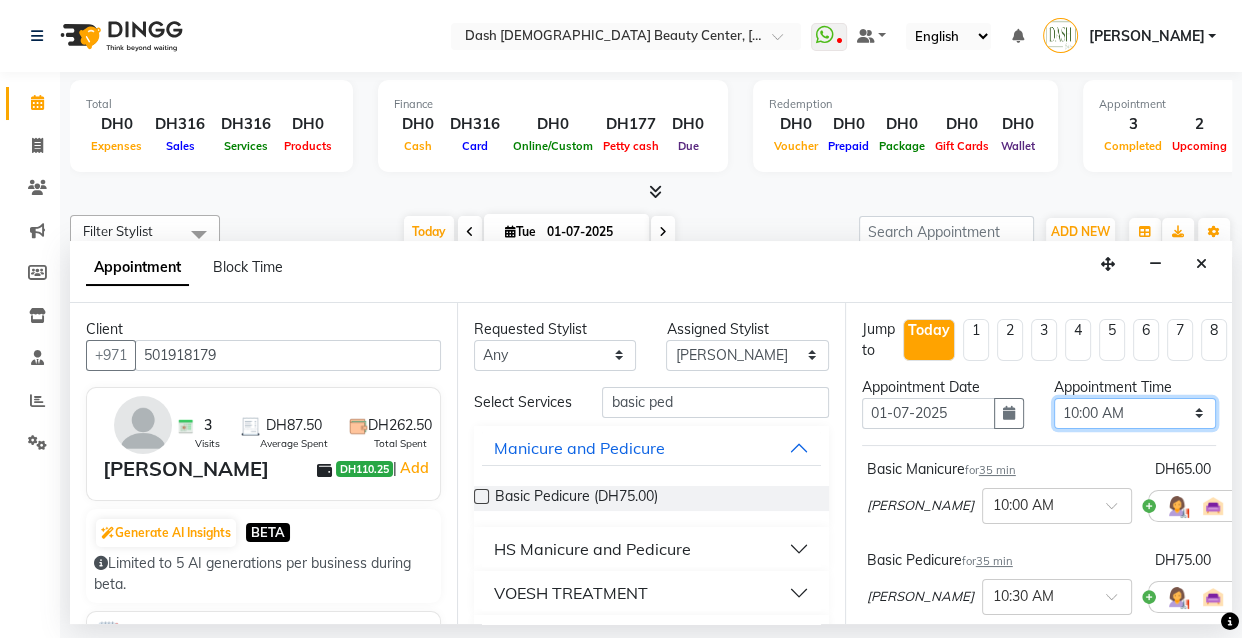 select on "690" 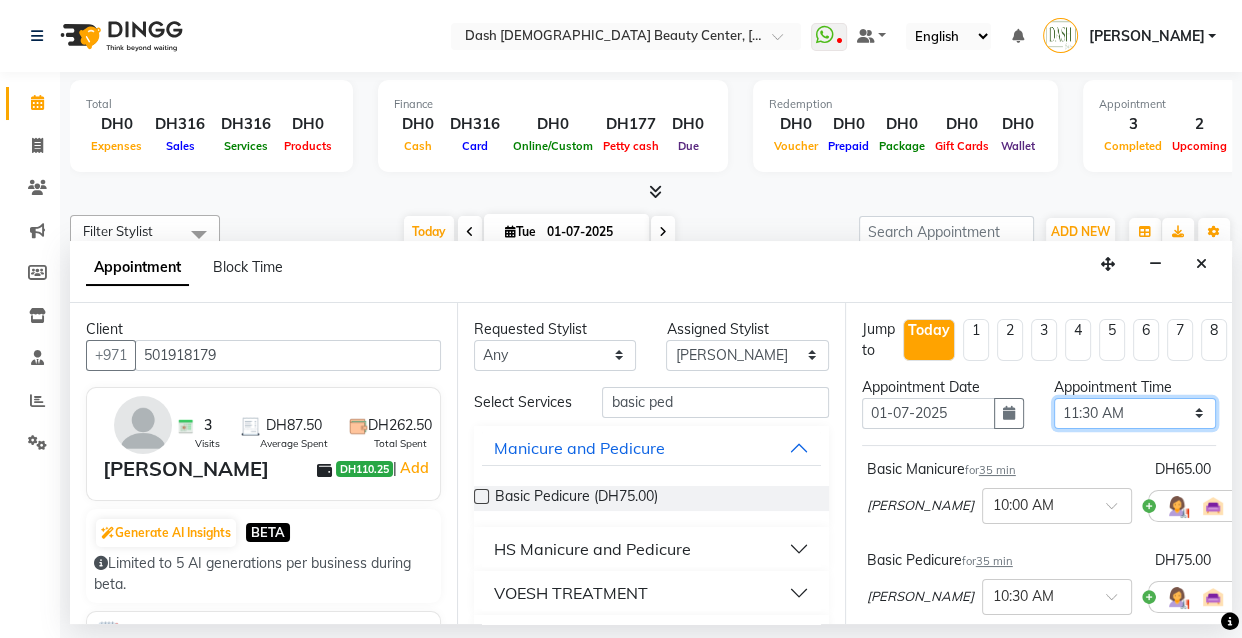 click on "Select 10:00 AM 10:15 AM 10:30 AM 10:45 AM 11:00 AM 11:15 AM 11:30 AM 11:45 AM 12:00 PM 12:15 PM 12:30 PM 12:45 PM 01:00 PM 01:15 PM 01:30 PM 01:45 PM 02:00 PM 02:15 PM 02:30 PM 02:45 PM 03:00 PM 03:15 PM 03:30 PM 03:45 PM 04:00 PM 04:15 PM 04:30 PM 04:45 PM 05:00 PM 05:15 PM 05:30 PM 05:45 PM 06:00 PM 06:15 PM 06:30 PM 06:45 PM 07:00 PM 07:15 PM 07:30 PM 07:45 PM 08:00 PM 08:15 PM 08:30 PM 08:45 PM 09:00 PM 09:15 PM 09:30 PM 09:45 PM 10:00 PM" at bounding box center [1135, 413] 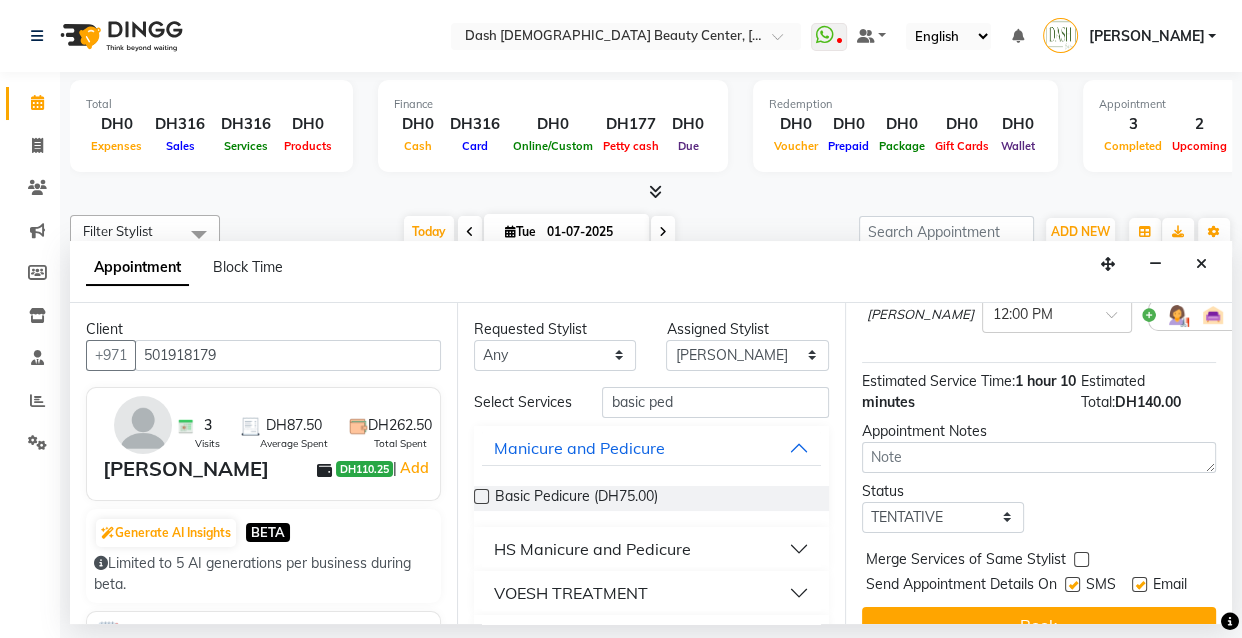 scroll, scrollTop: 350, scrollLeft: 0, axis: vertical 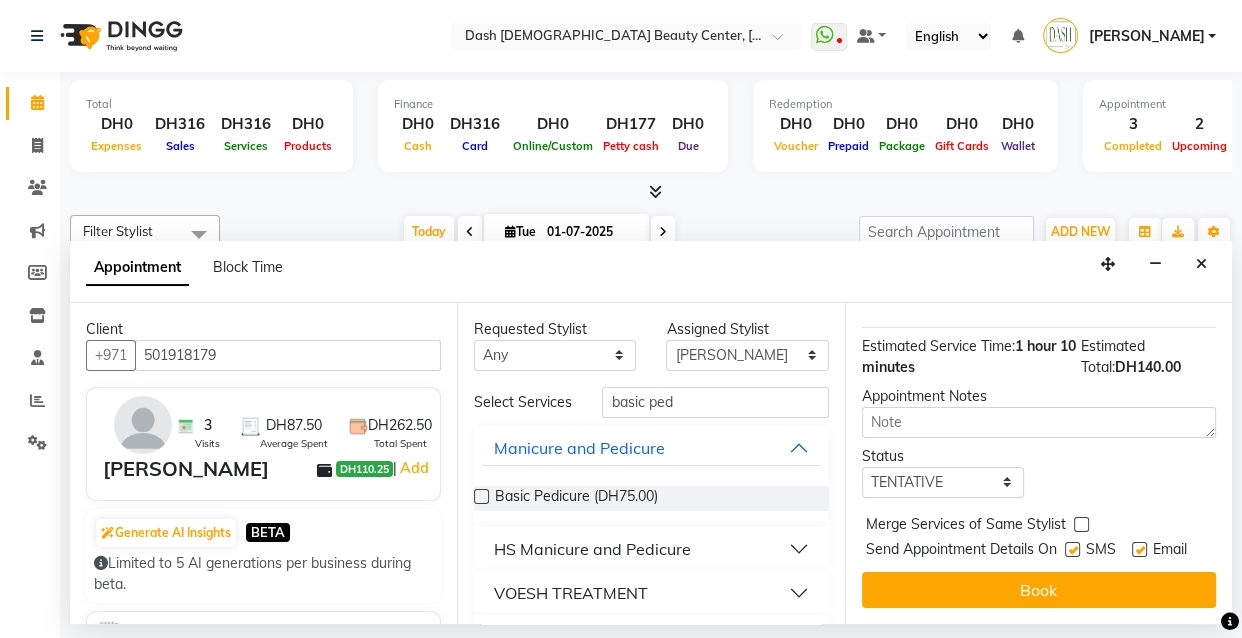 click at bounding box center [1072, 549] 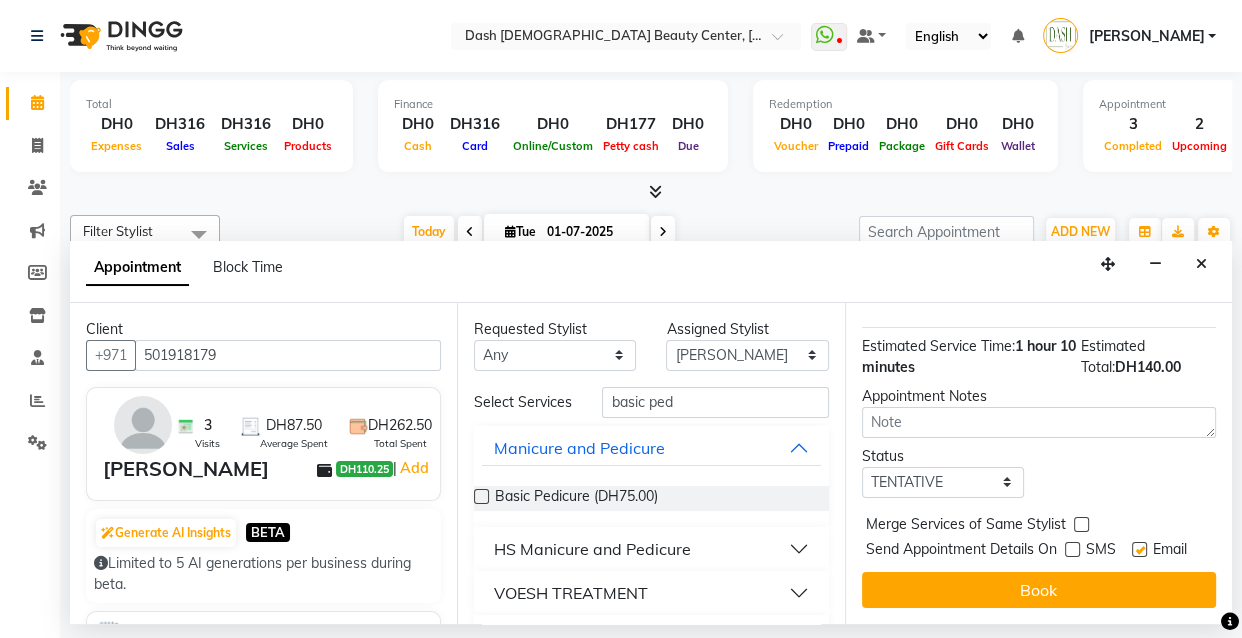 click at bounding box center [1139, 549] 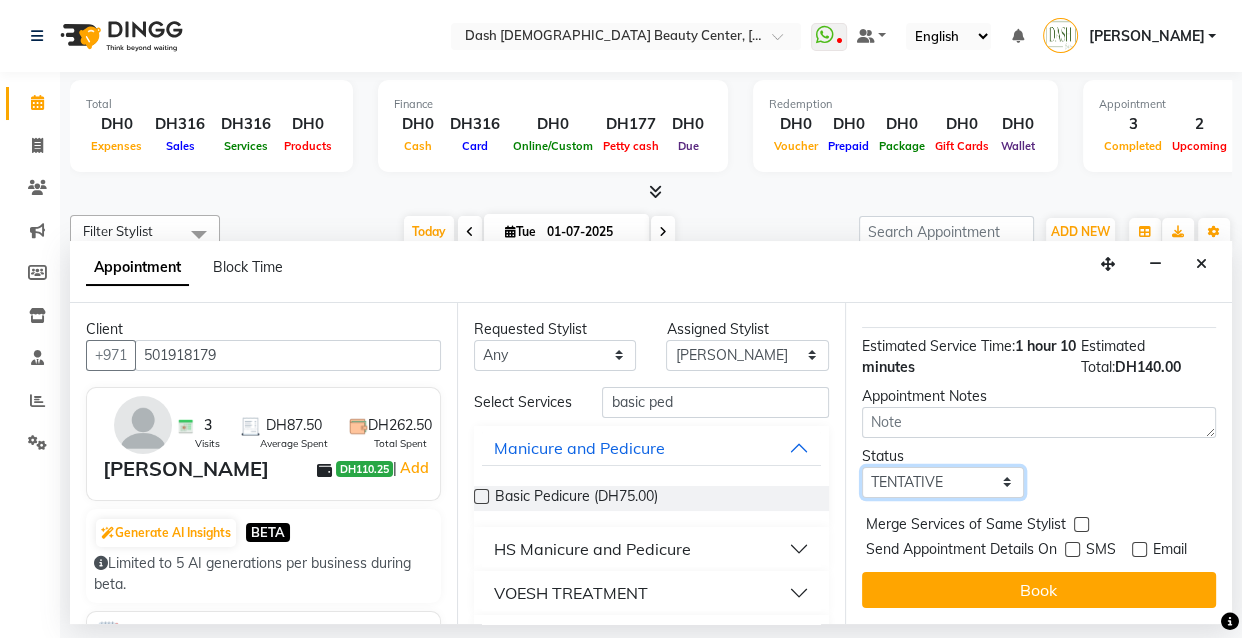 click on "Select TENTATIVE CONFIRM CHECK-IN UPCOMING" at bounding box center (943, 482) 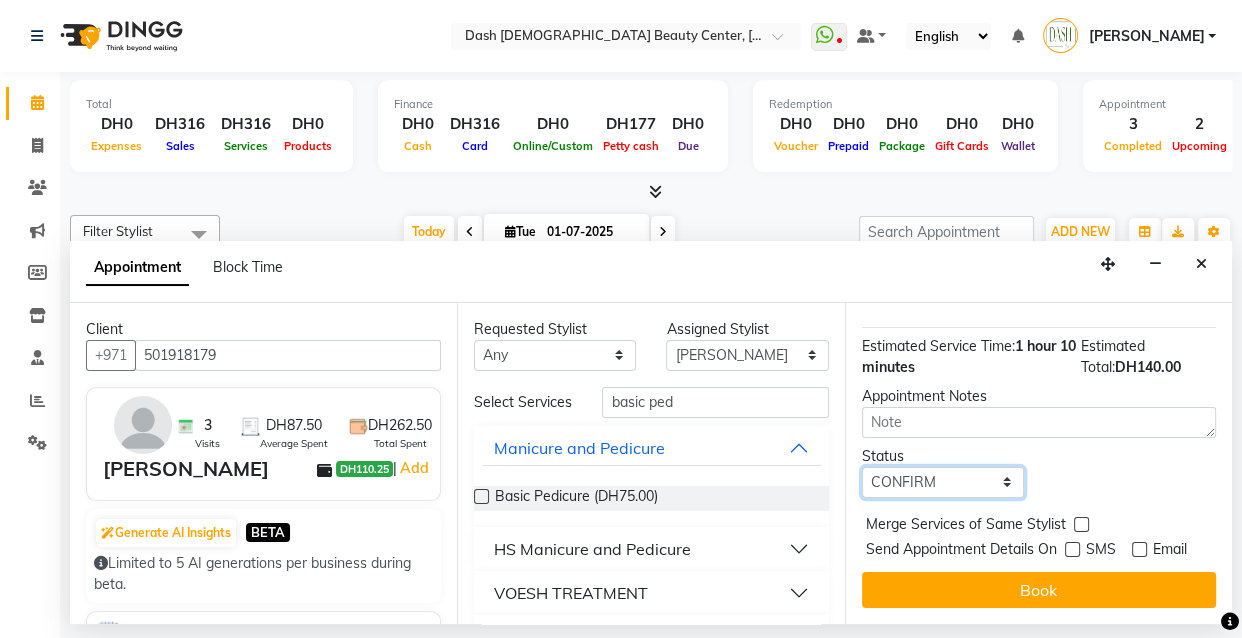 click on "Select TENTATIVE CONFIRM CHECK-IN UPCOMING" at bounding box center (943, 482) 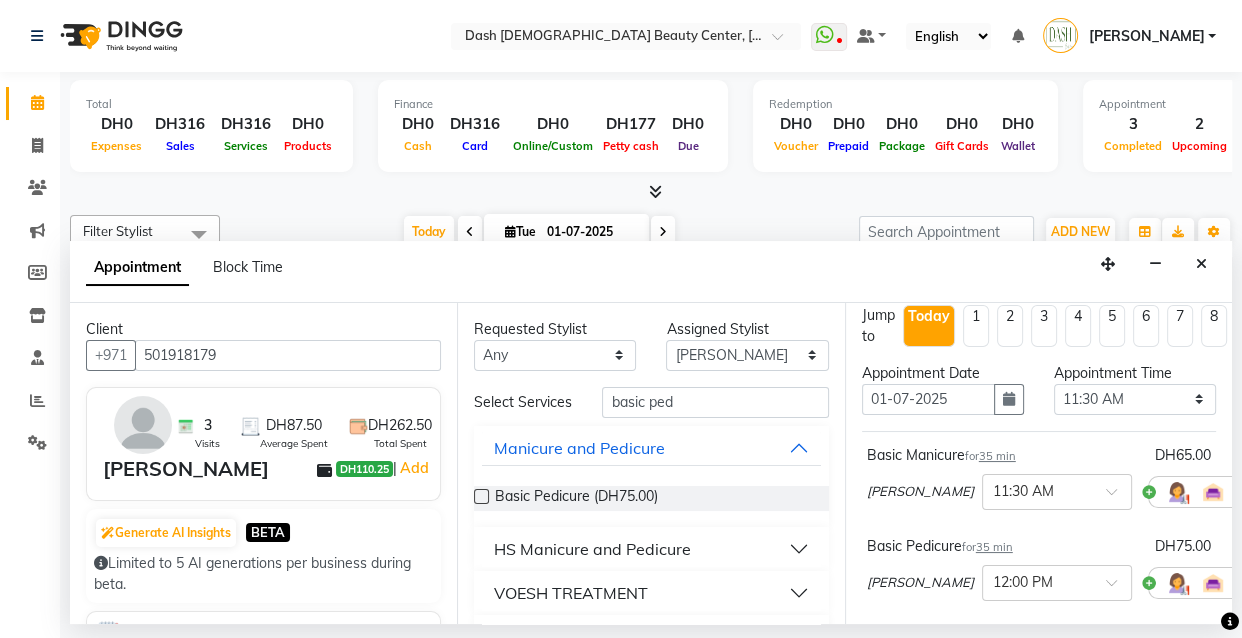 scroll, scrollTop: 13, scrollLeft: 0, axis: vertical 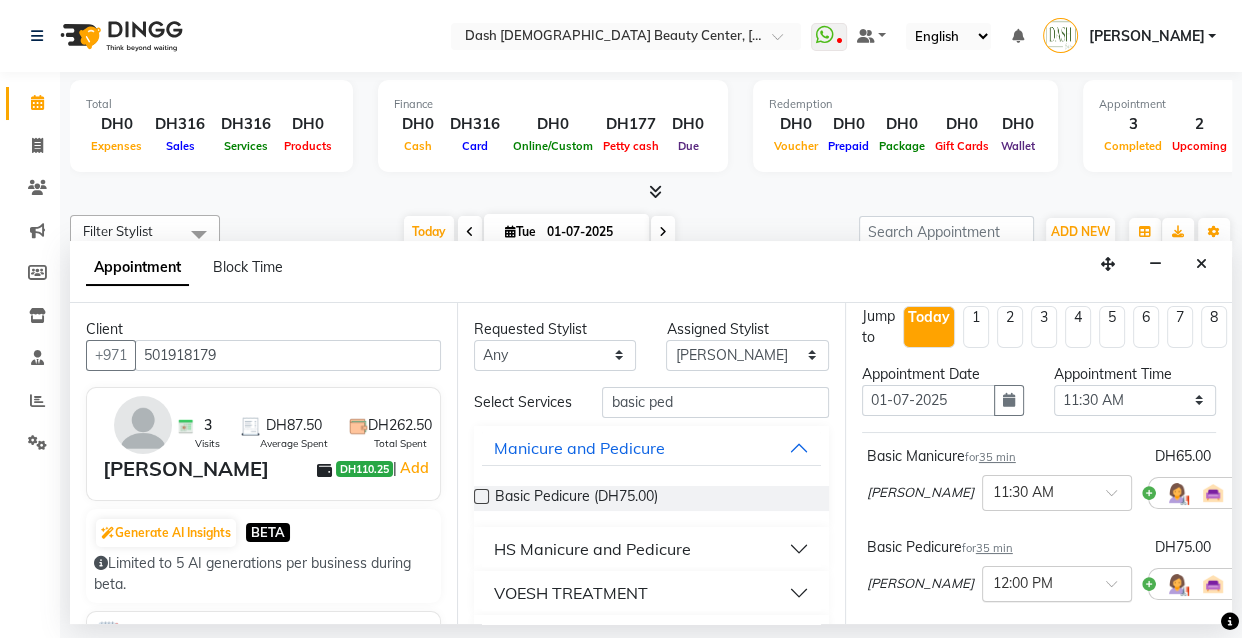 click at bounding box center [1118, 589] 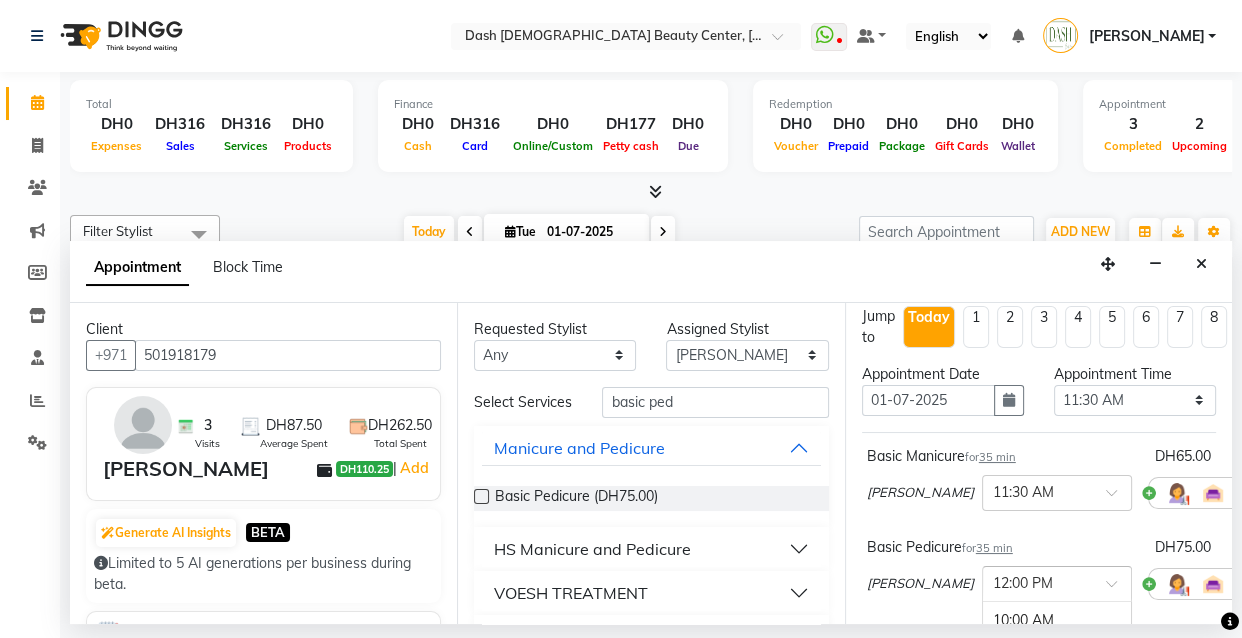 scroll, scrollTop: 296, scrollLeft: 0, axis: vertical 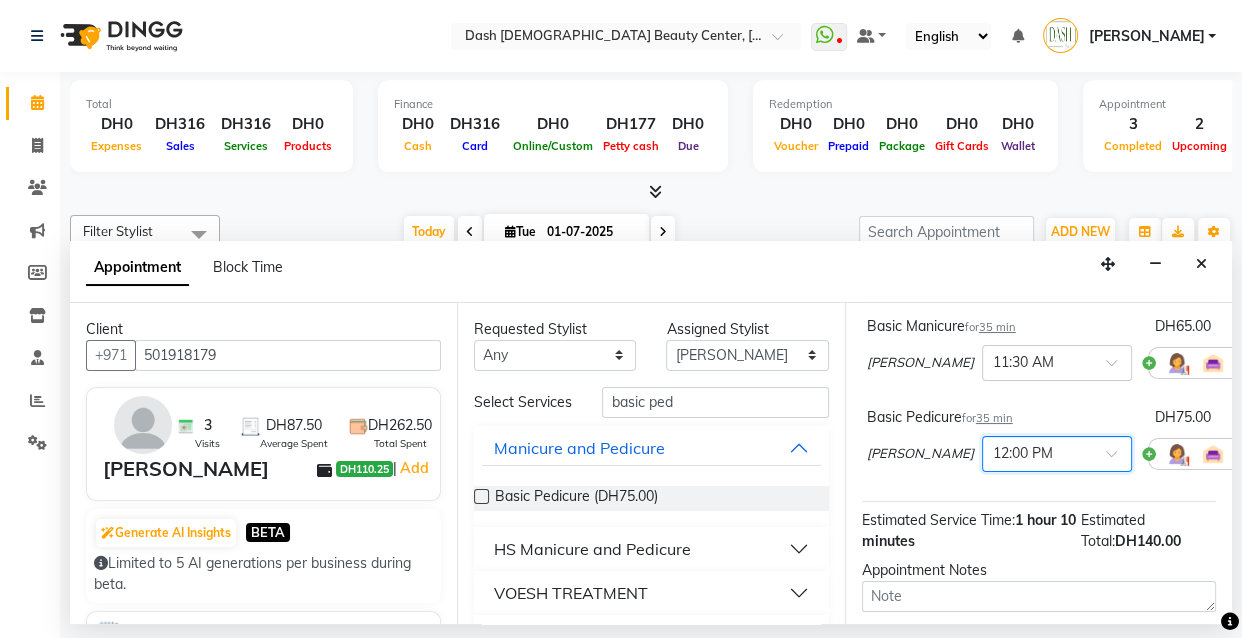 click at bounding box center (1118, 459) 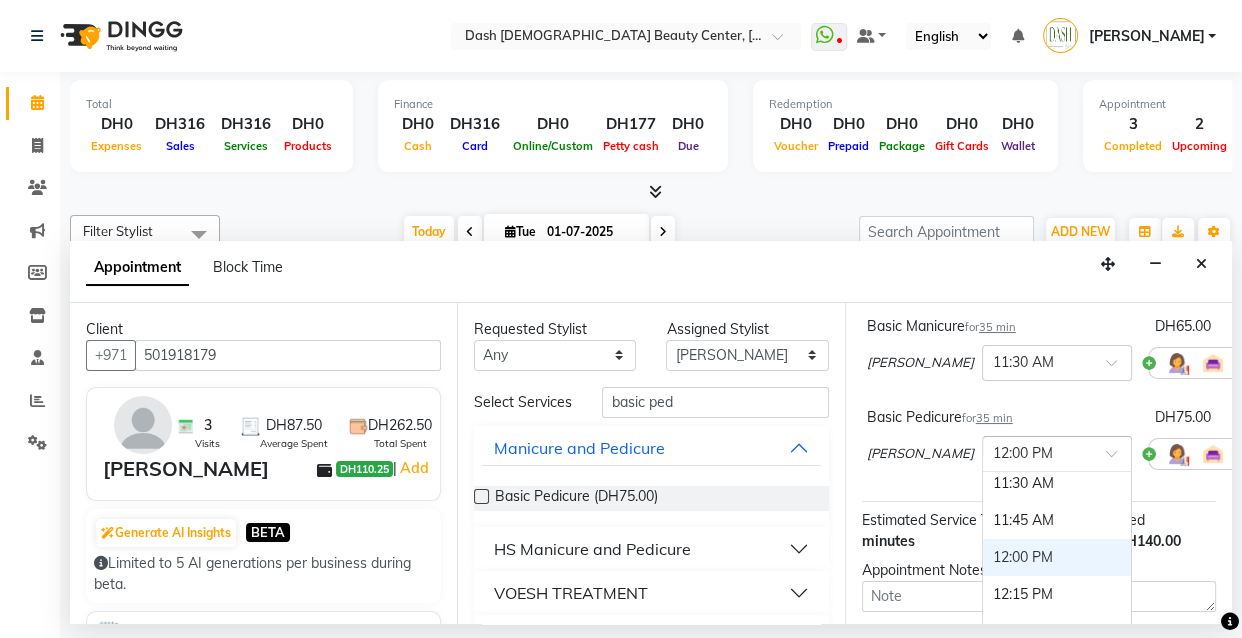 scroll, scrollTop: 211, scrollLeft: 0, axis: vertical 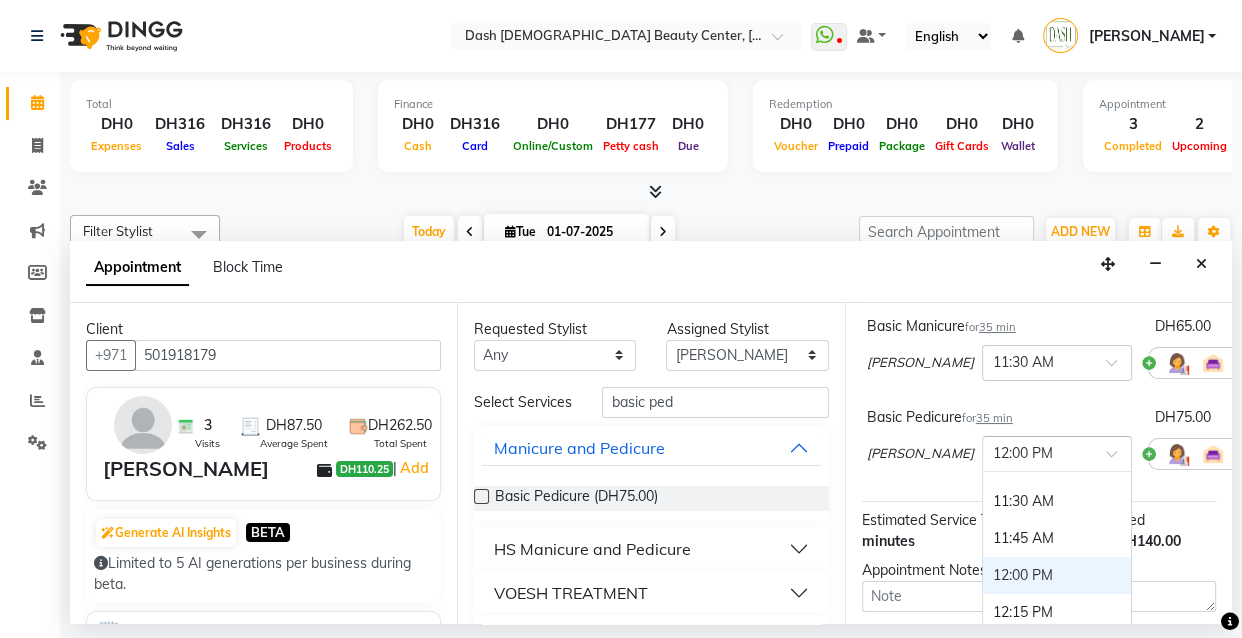 click on "11:30 AM" at bounding box center (1057, 501) 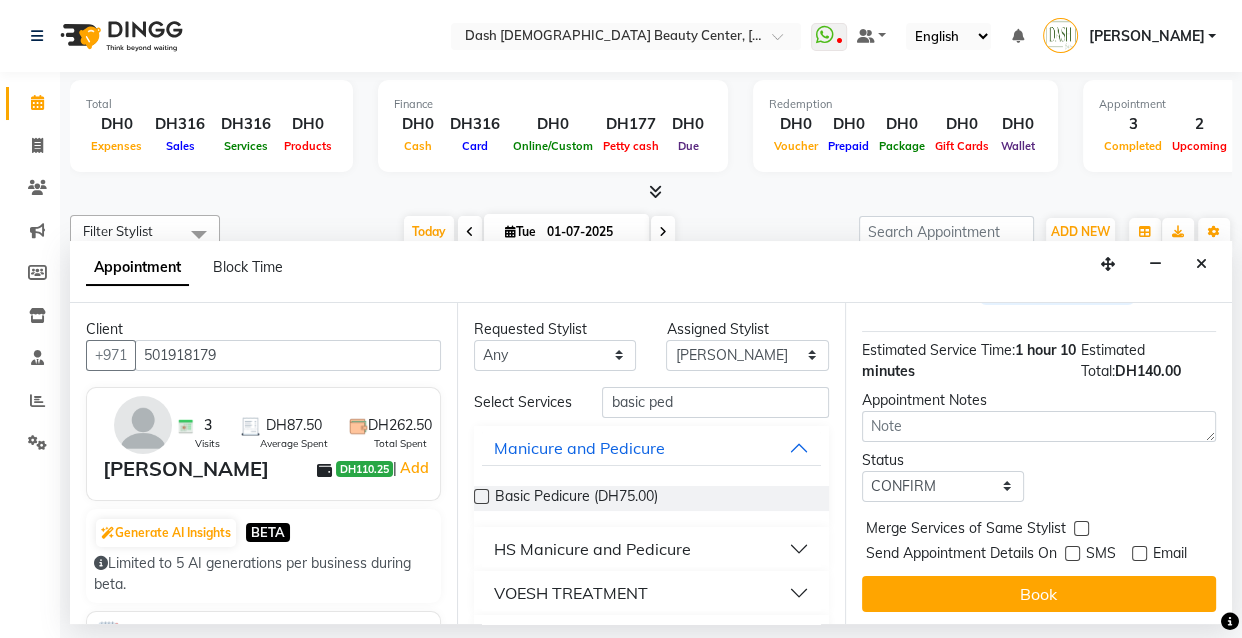scroll, scrollTop: 371, scrollLeft: 0, axis: vertical 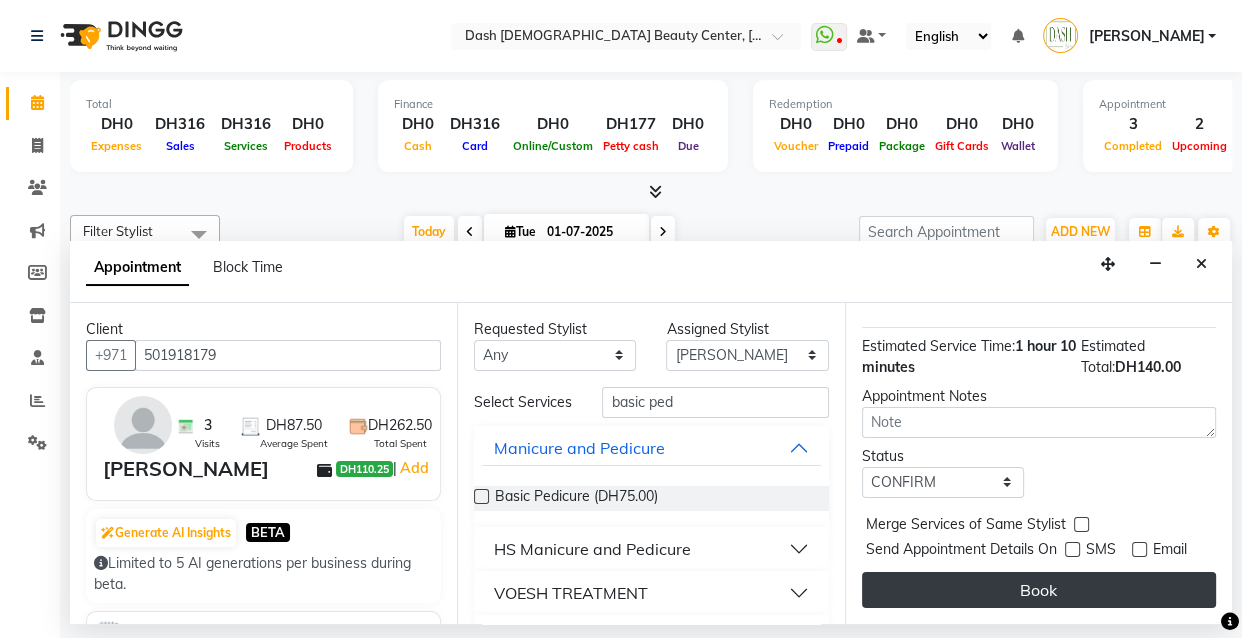 click on "Book" at bounding box center [1039, 590] 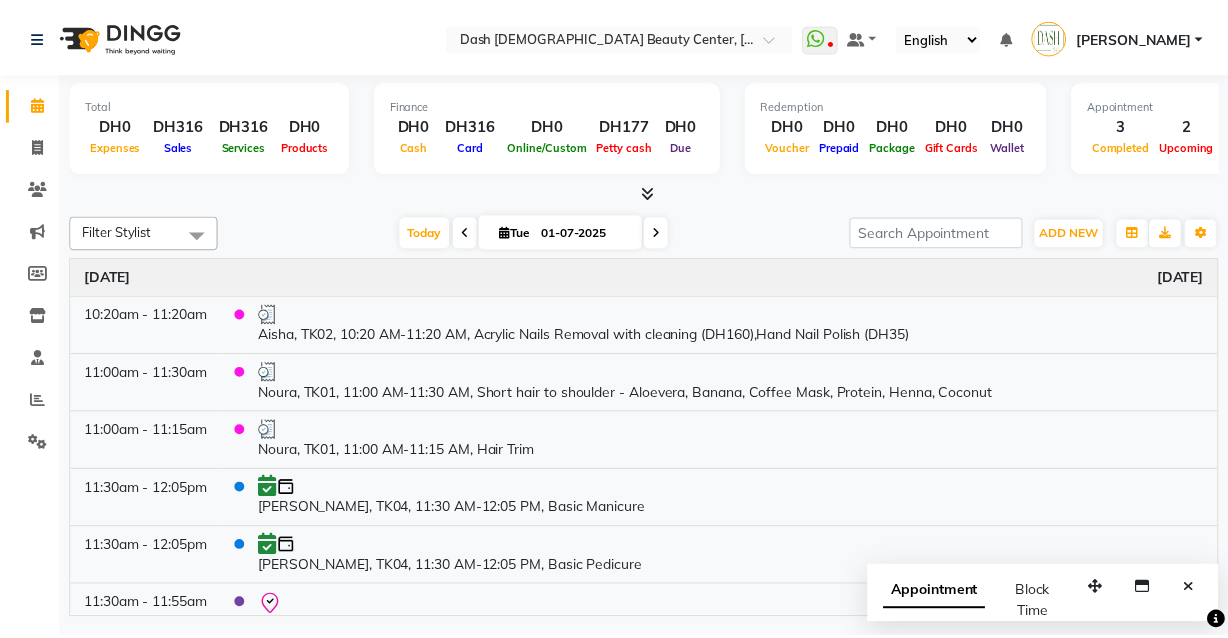 scroll, scrollTop: 90, scrollLeft: 0, axis: vertical 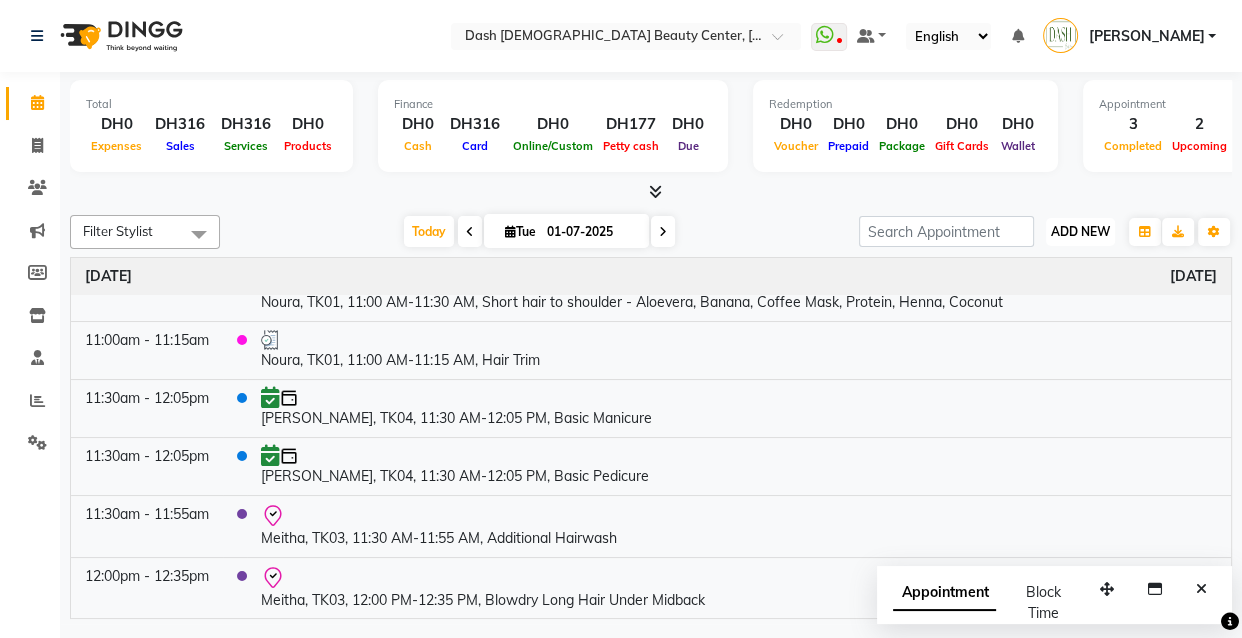 click on "ADD NEW" at bounding box center (1080, 231) 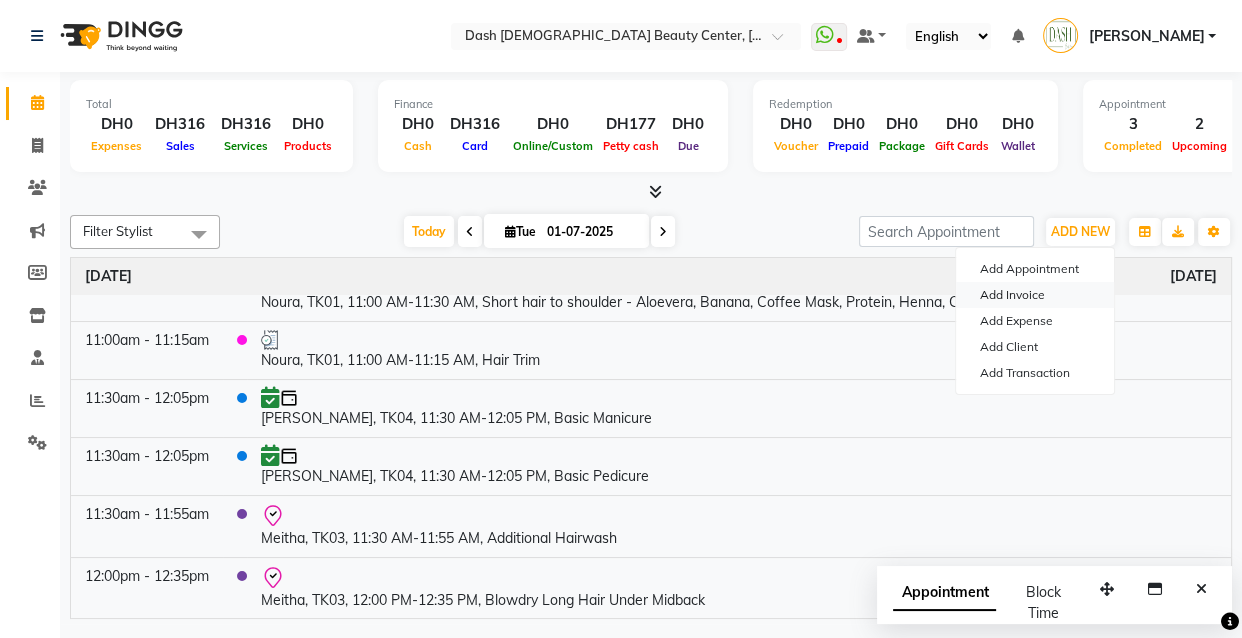 click on "Add Invoice" at bounding box center (1035, 295) 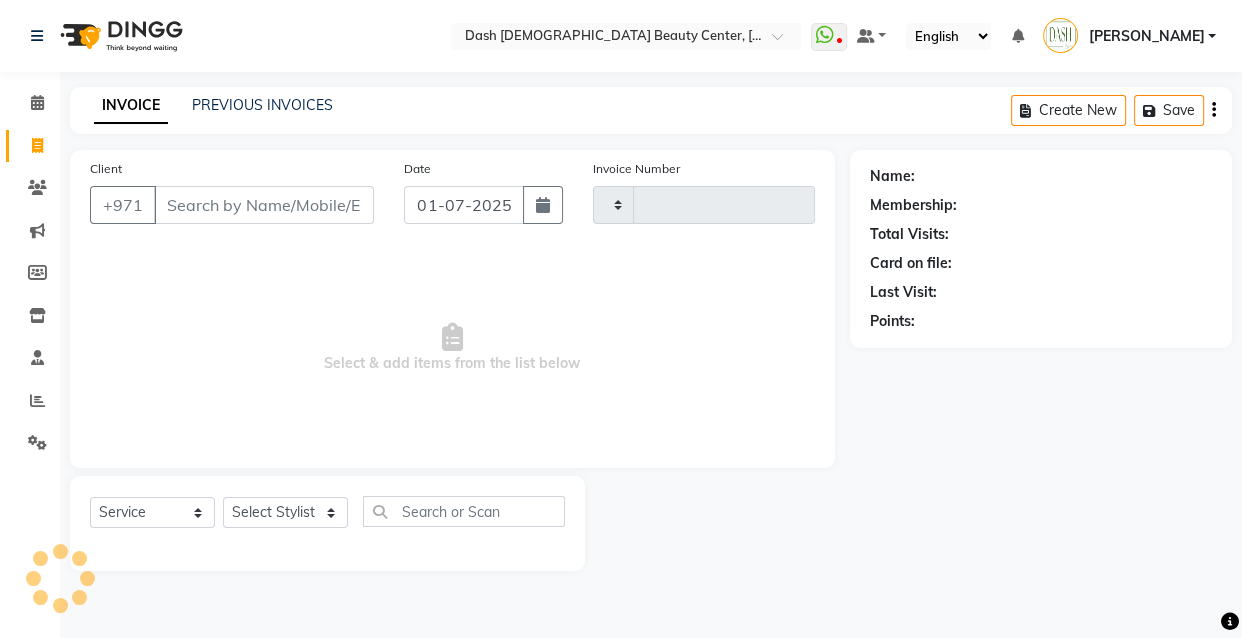 type on "1422" 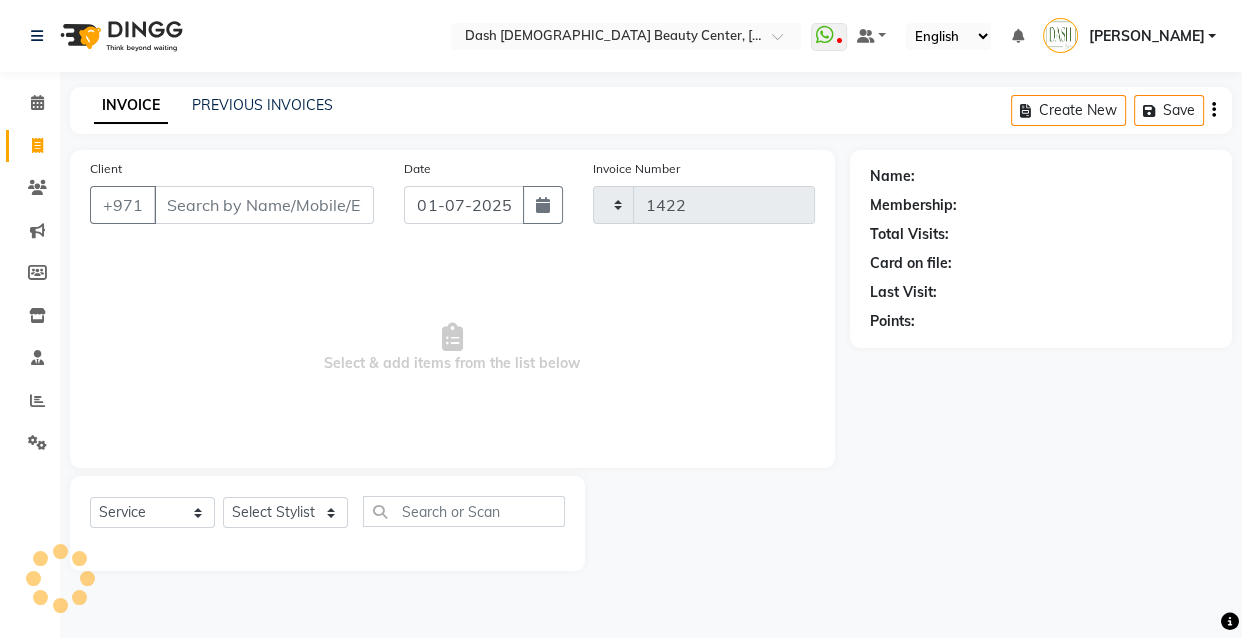 select on "8372" 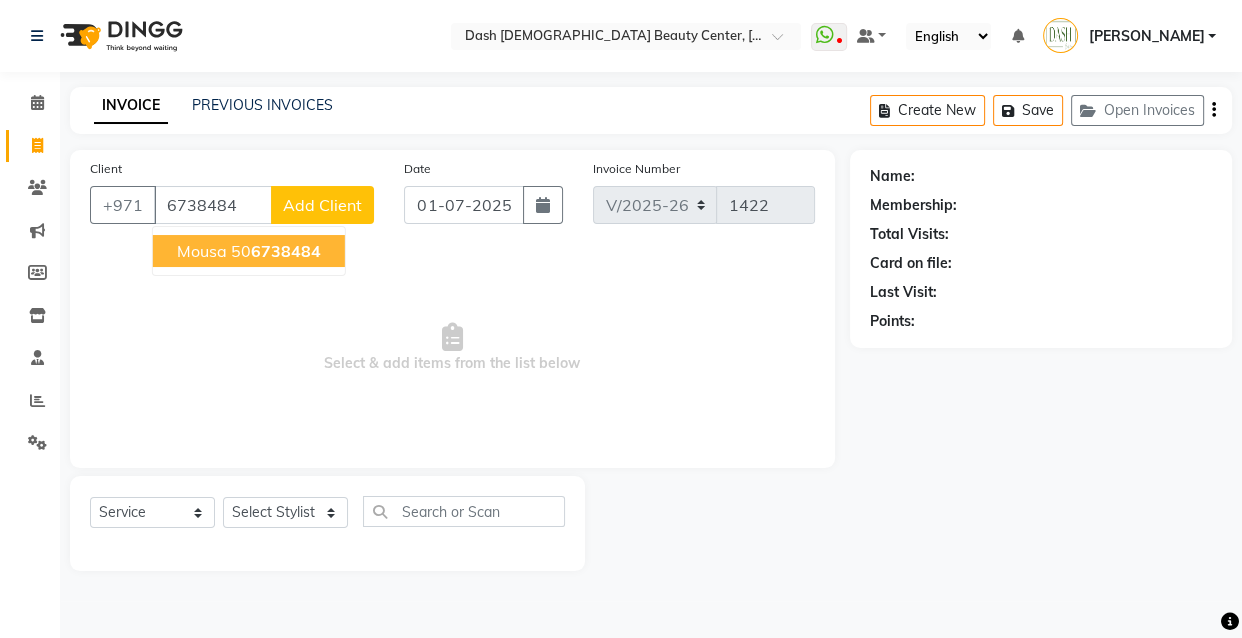 click on "6738484" at bounding box center (286, 251) 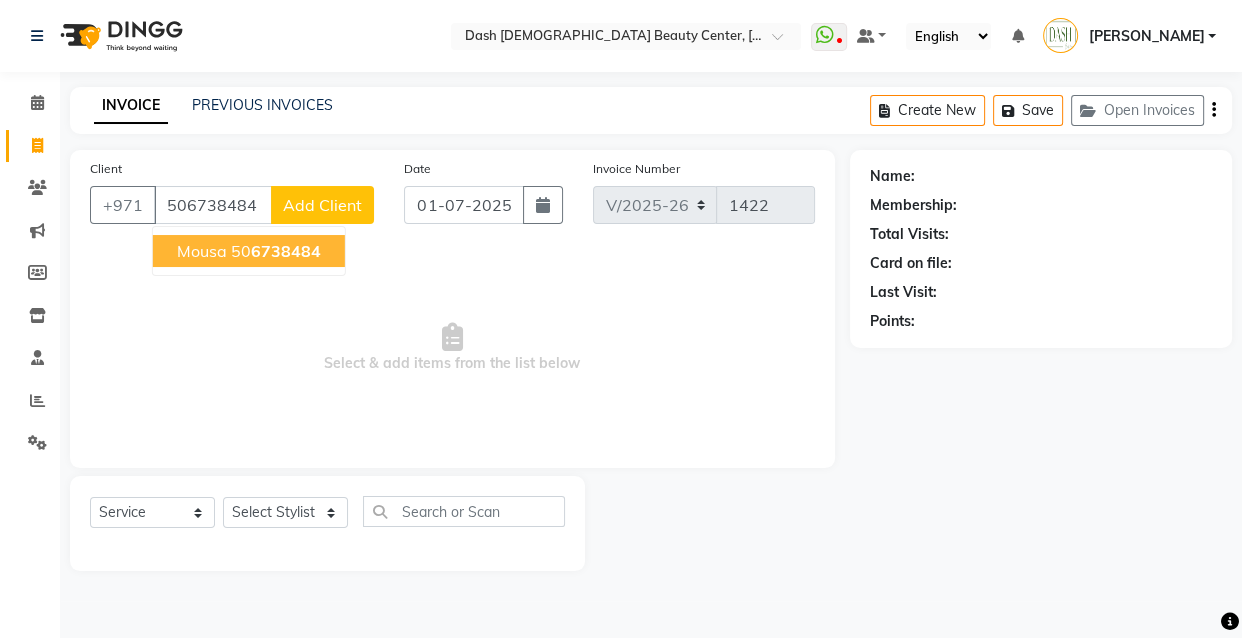 type on "506738484" 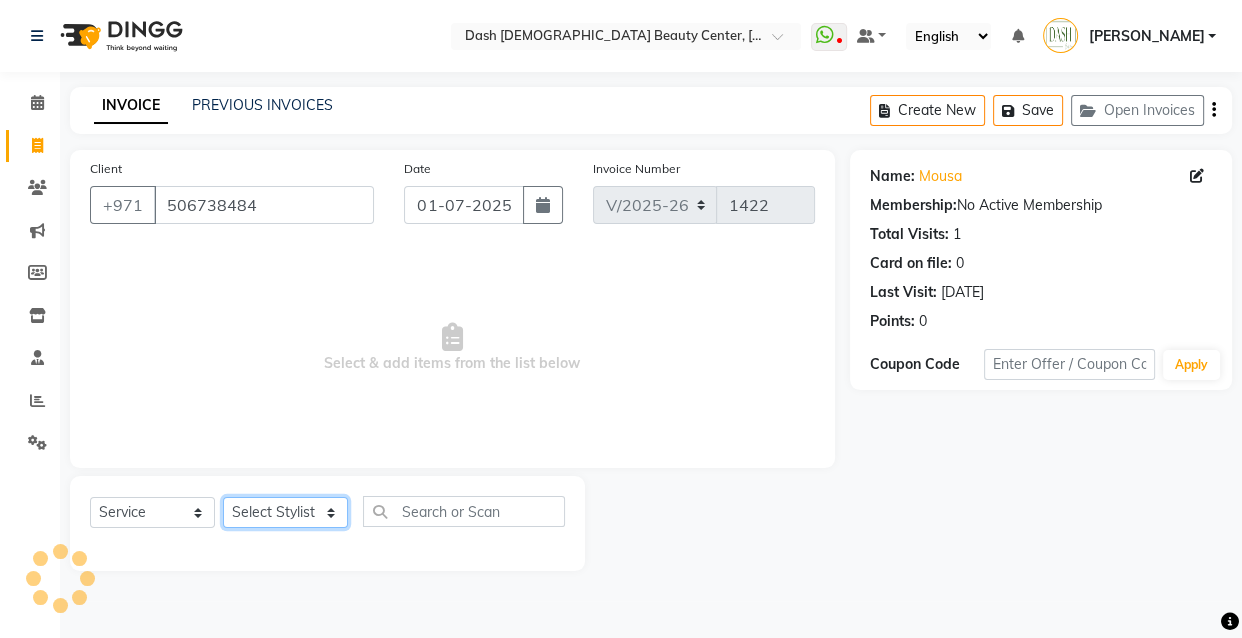 click on "Select Stylist [PERSON_NAME] [PERSON_NAME] [PERSON_NAME] [PERSON_NAME] [PERSON_NAME] [PERSON_NAME] [PERSON_NAME] [PERSON_NAME] May [PERSON_NAME] (Cafe) Nabasirye (Cafe) [PERSON_NAME] [PERSON_NAME] Owner Rechiel [PERSON_NAME] [PERSON_NAME]" 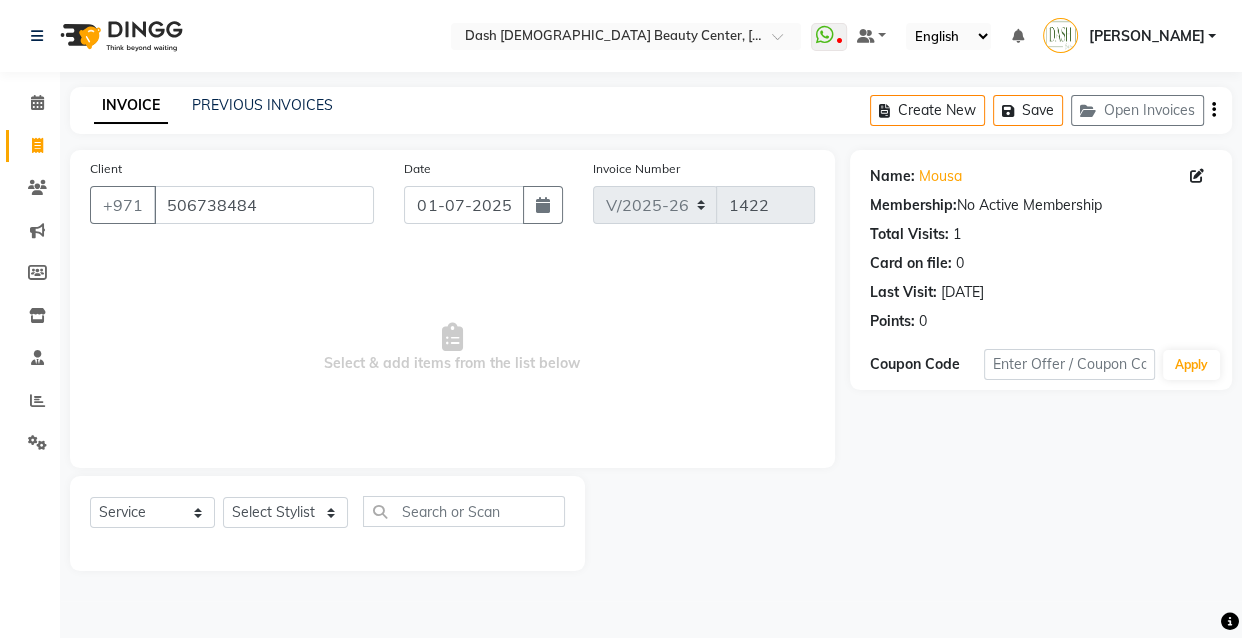 click on "Select & add items from the list below" at bounding box center [452, 348] 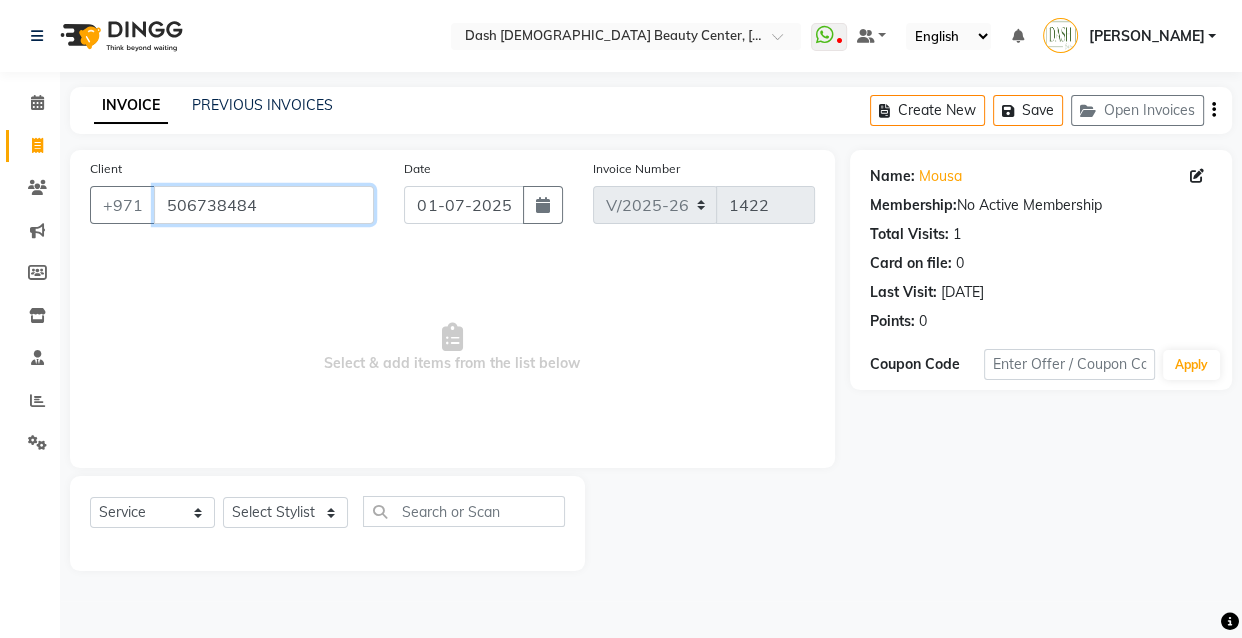 click on "506738484" at bounding box center (264, 205) 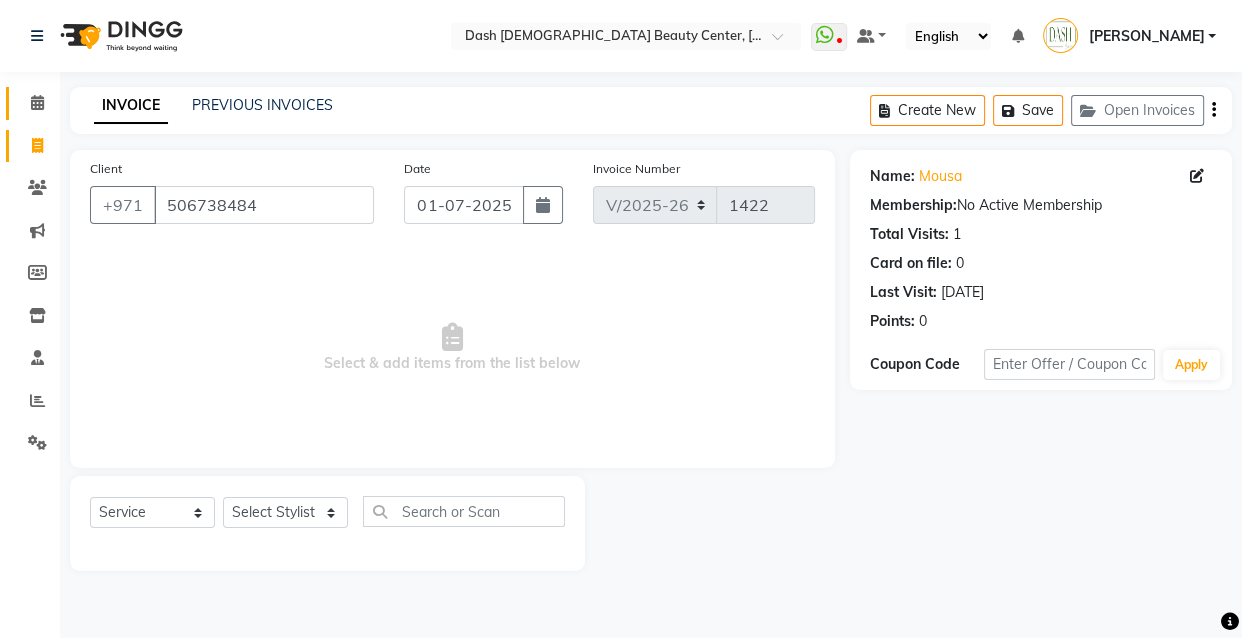 click 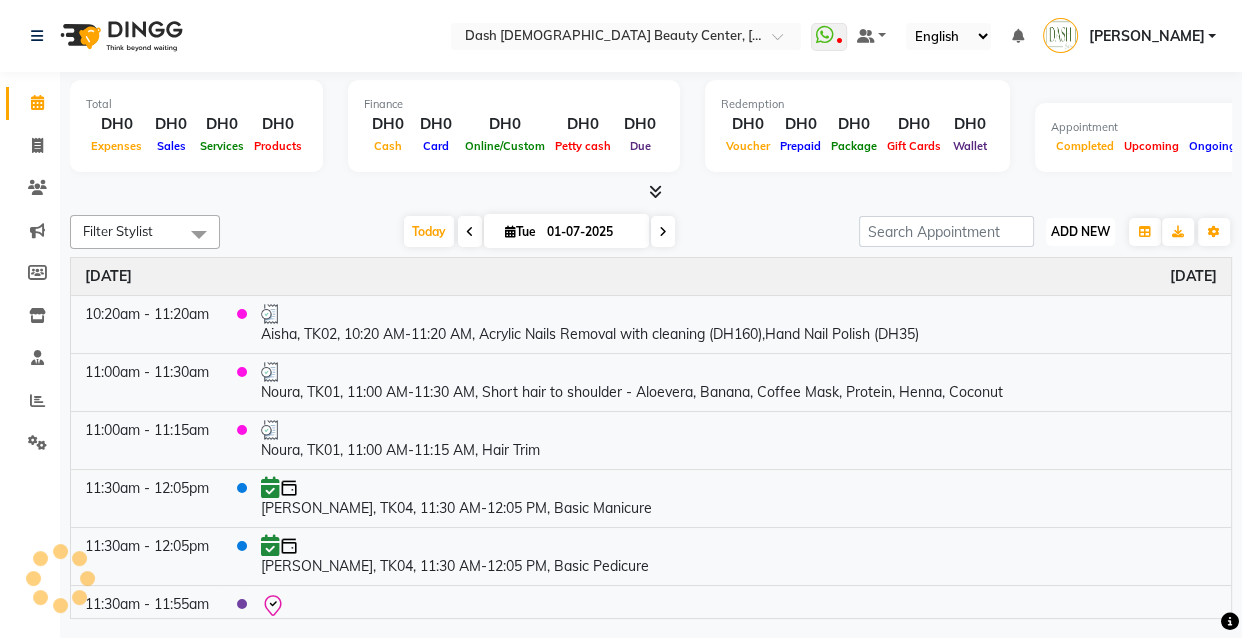 click on "ADD NEW" at bounding box center (1080, 231) 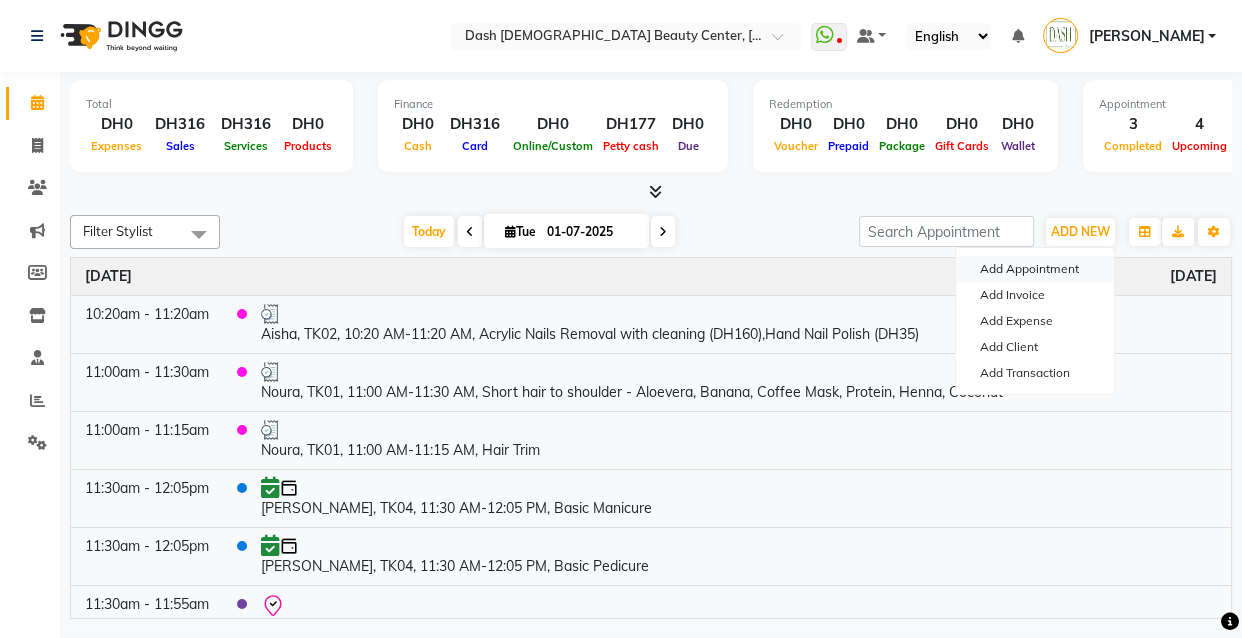 click on "Add Appointment" at bounding box center [1035, 269] 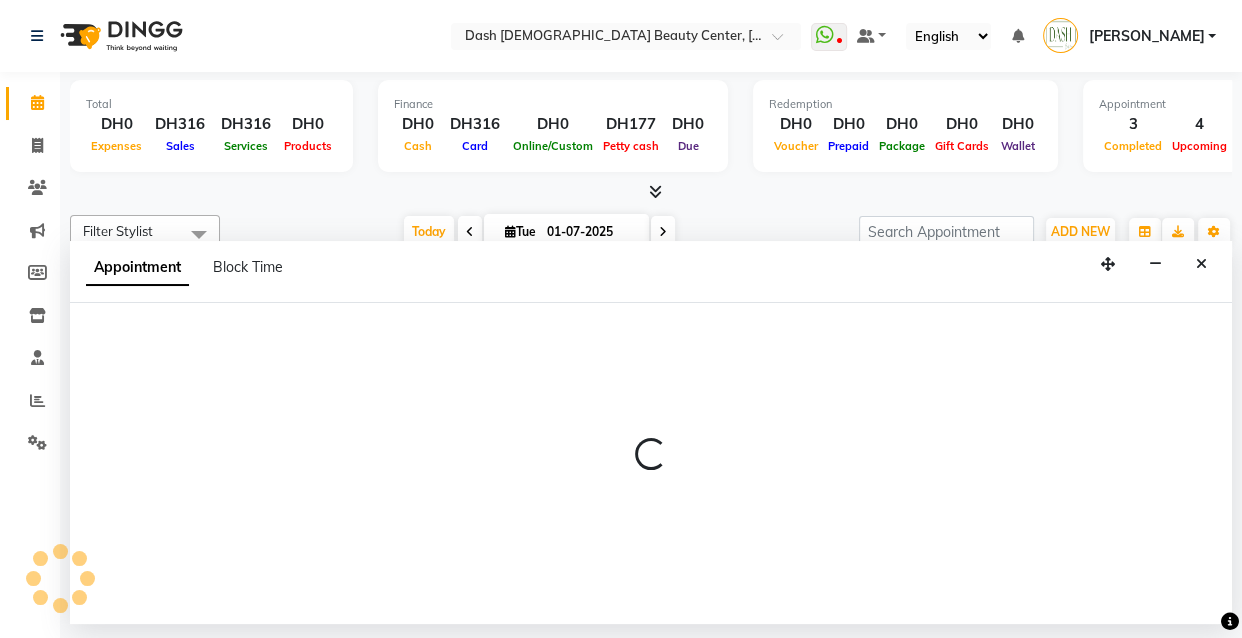 select on "tentative" 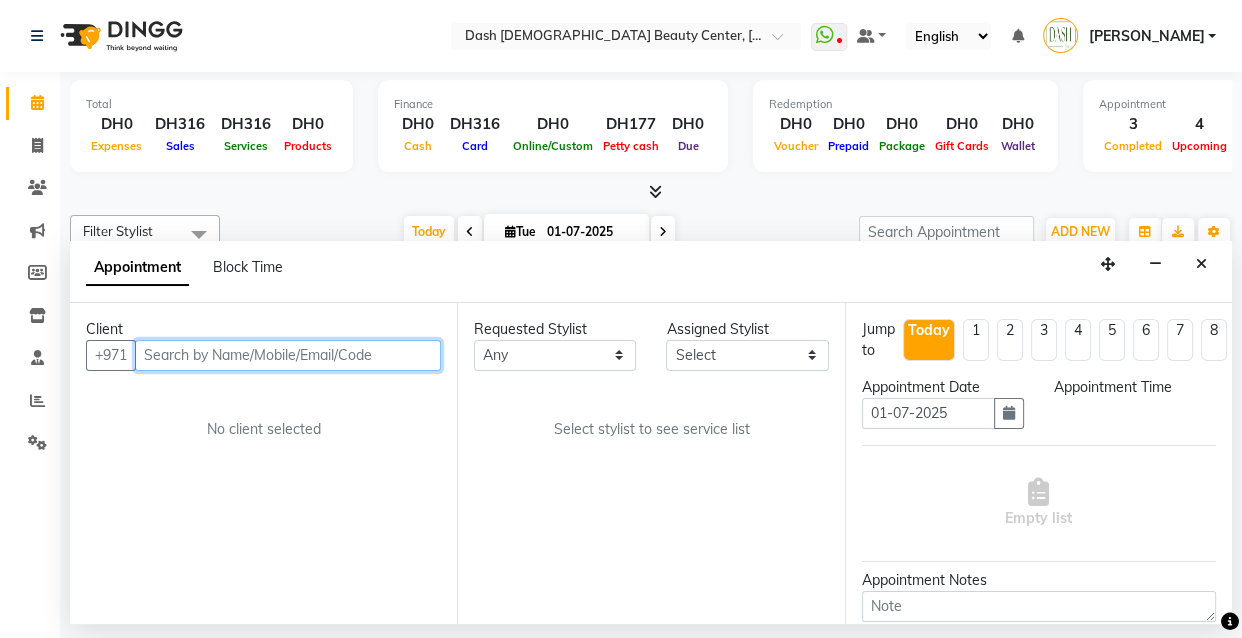 select on "600" 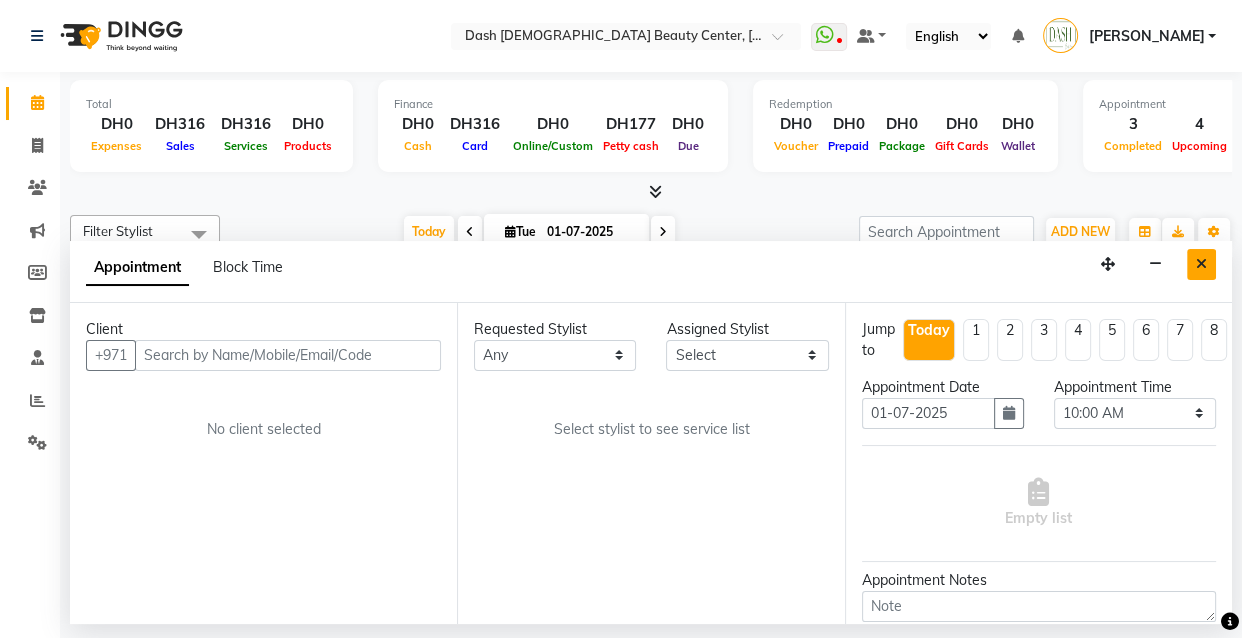 click at bounding box center (1201, 264) 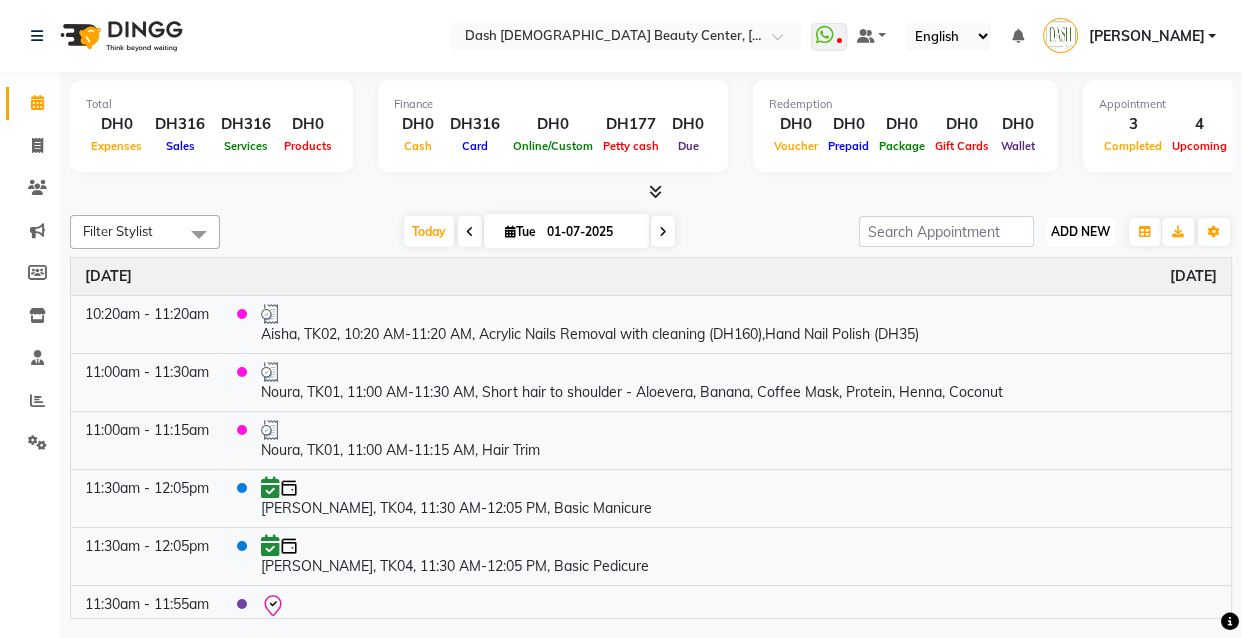 click on "ADD NEW" at bounding box center [1080, 231] 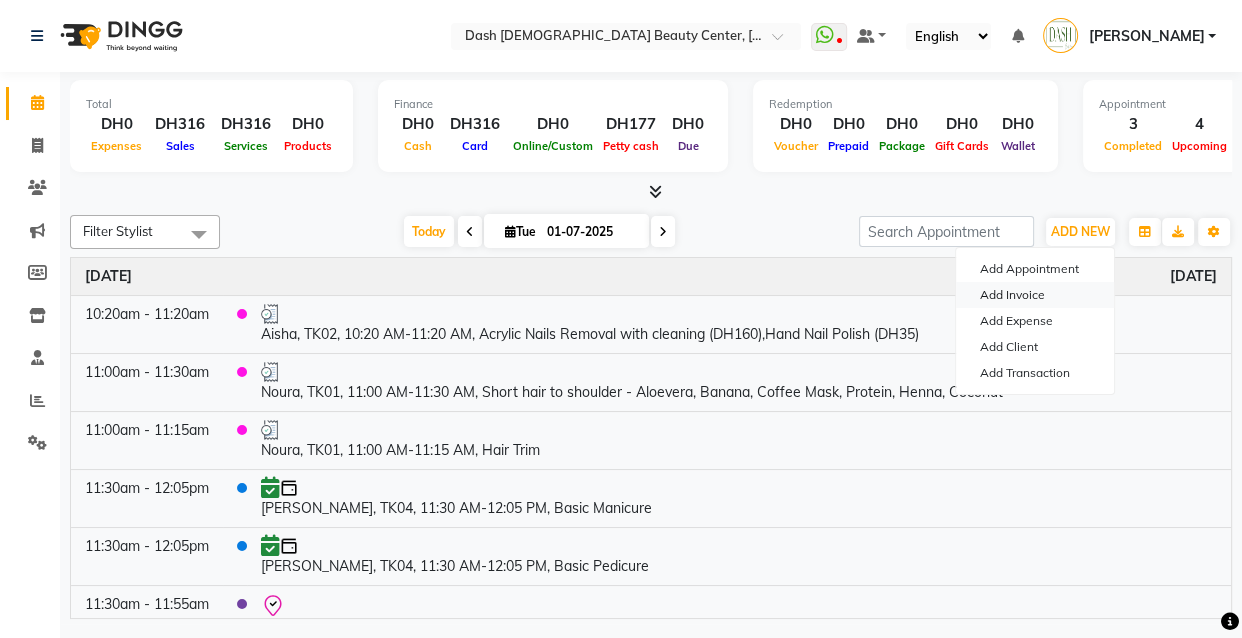 click on "Add Invoice" at bounding box center (1035, 295) 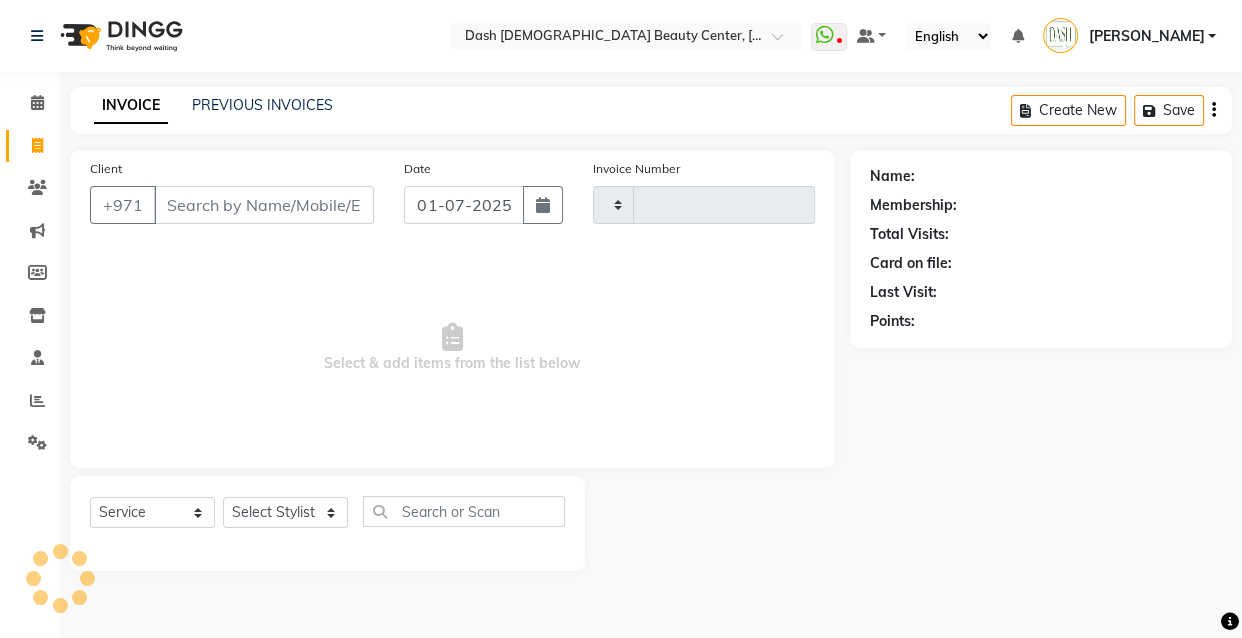 type on "1422" 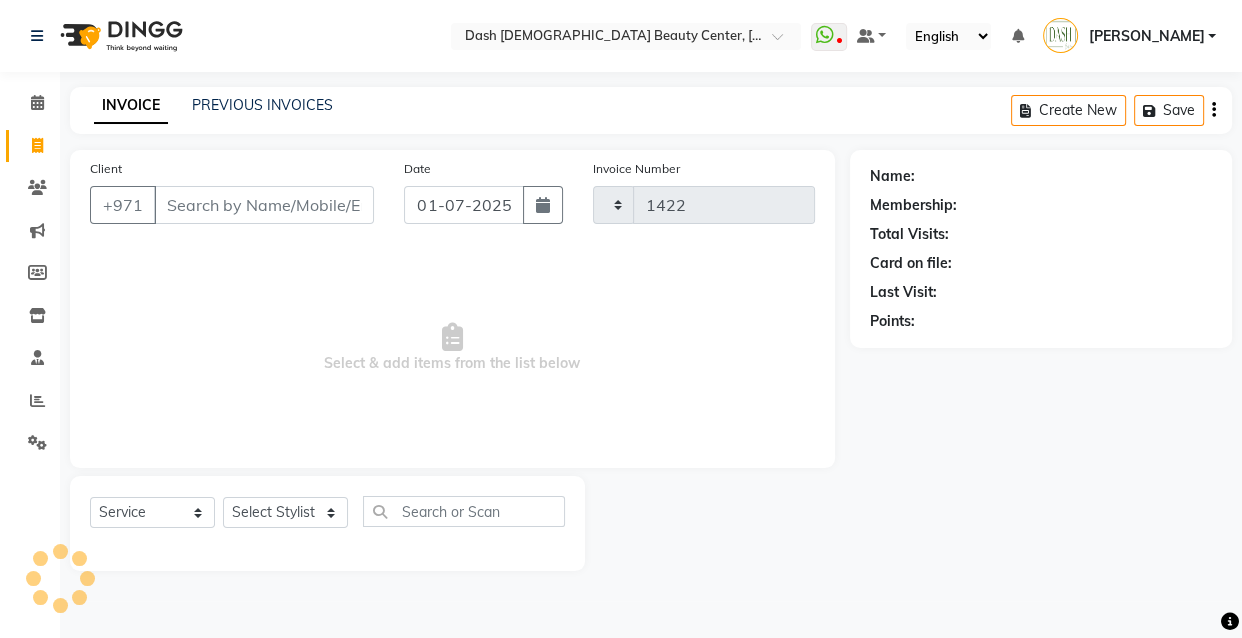 select on "8372" 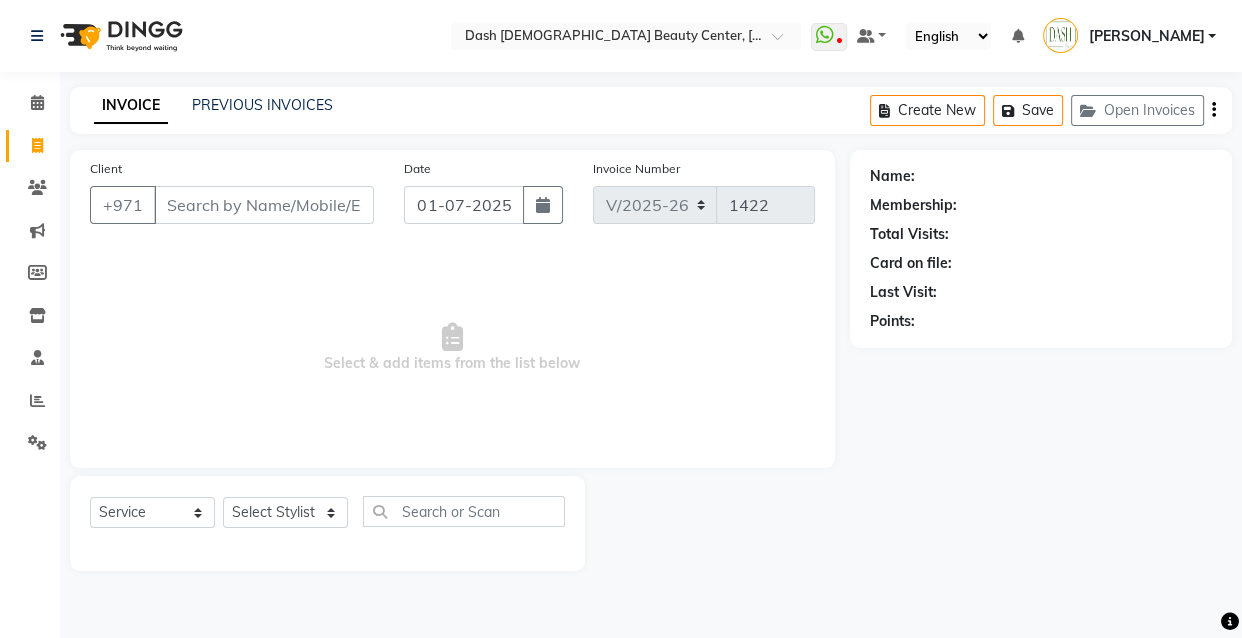 type on "8" 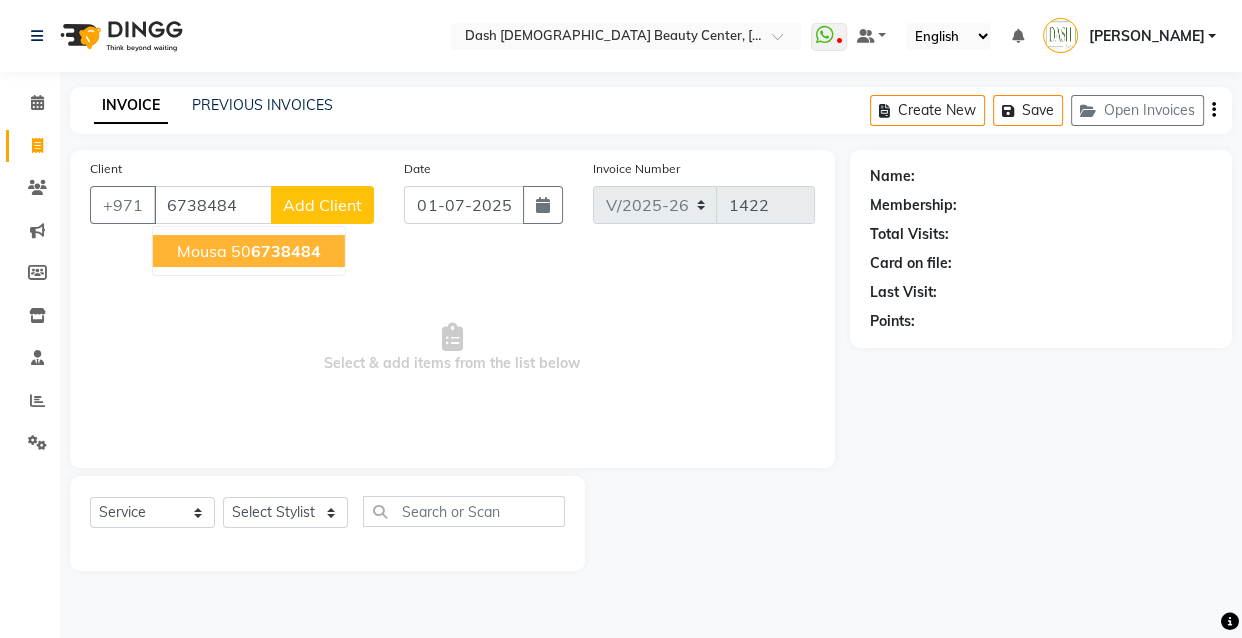 click on "Mousa  50 6738484" at bounding box center (249, 251) 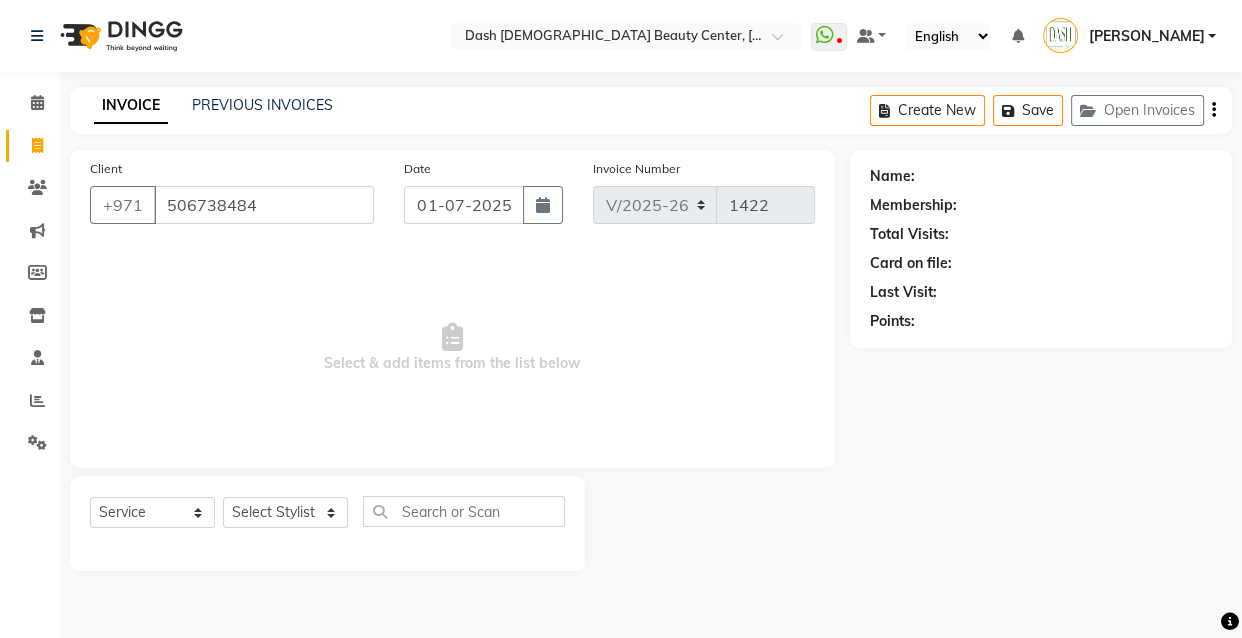 type on "506738484" 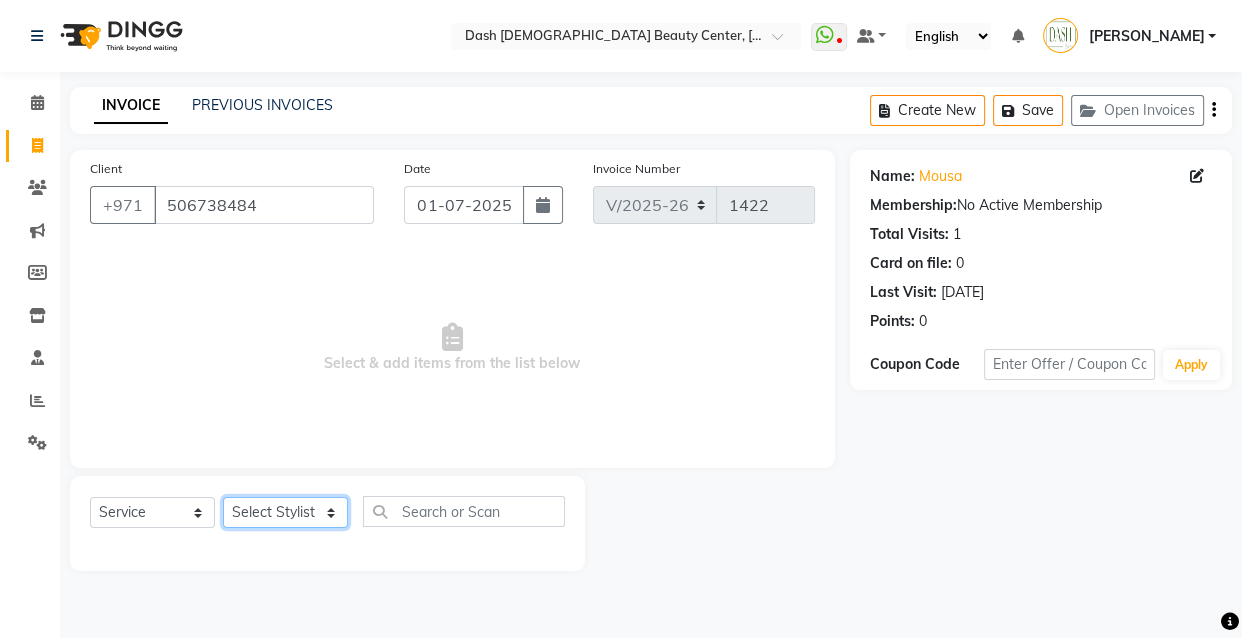 click on "Select Stylist [PERSON_NAME] [PERSON_NAME] [PERSON_NAME] [PERSON_NAME] [PERSON_NAME] [PERSON_NAME] [PERSON_NAME] [PERSON_NAME] May [PERSON_NAME] (Cafe) Nabasirye (Cafe) [PERSON_NAME] [PERSON_NAME] Owner Rechiel [PERSON_NAME] [PERSON_NAME]" 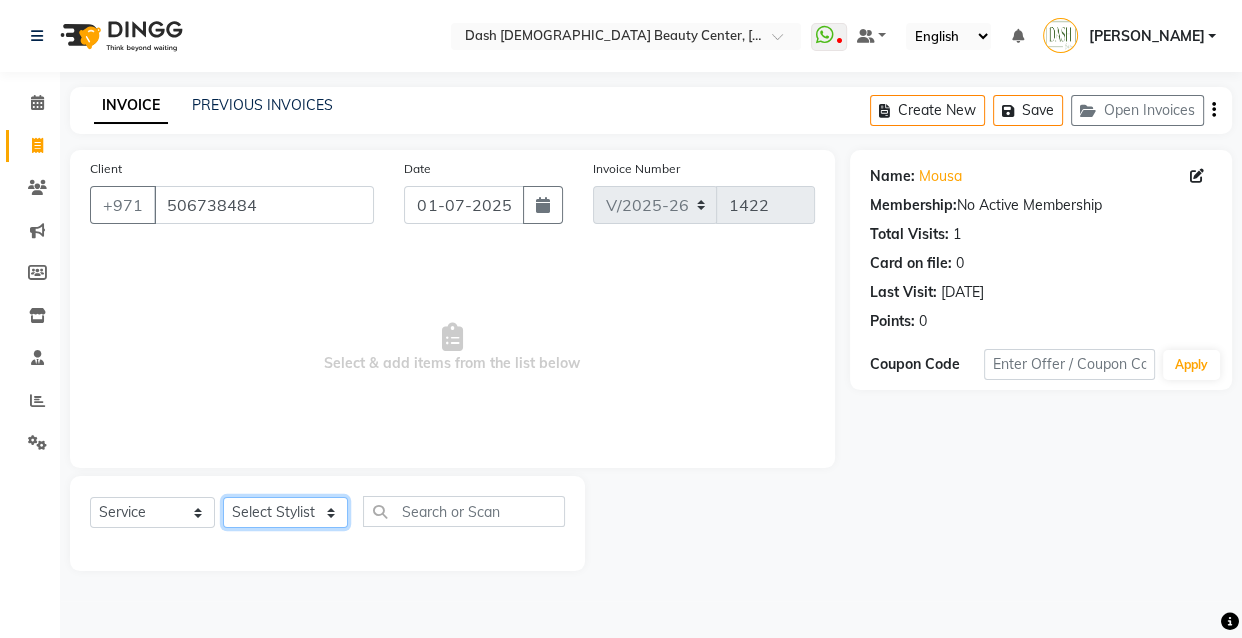 select on "81106" 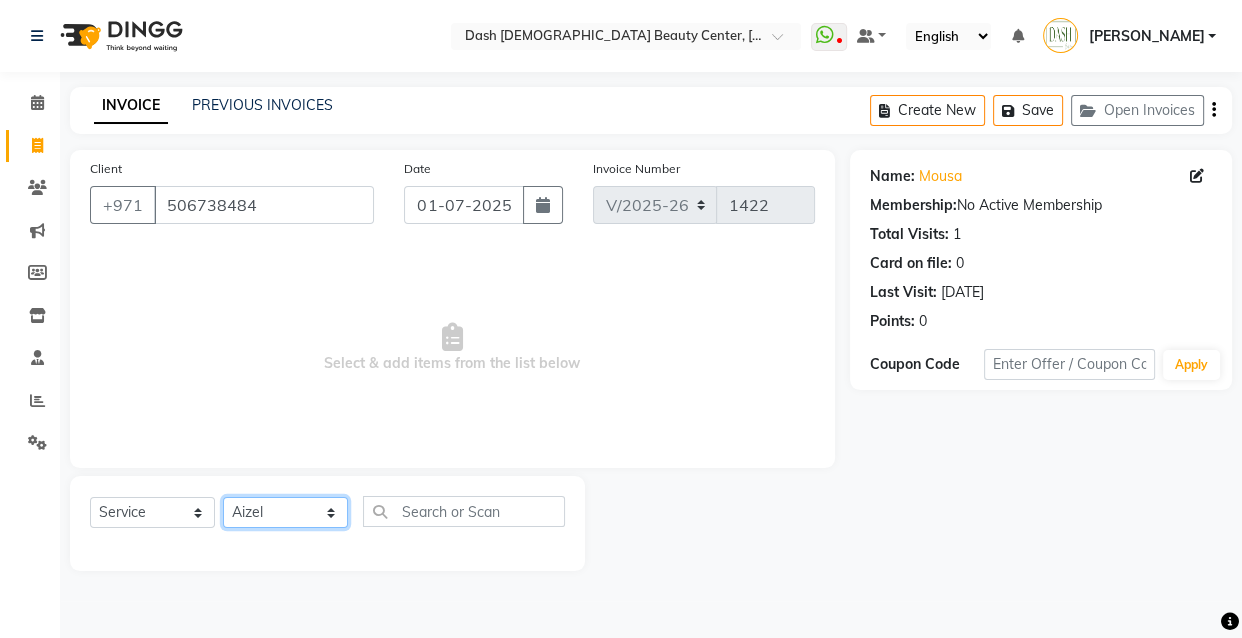 click on "Select Stylist [PERSON_NAME] [PERSON_NAME] [PERSON_NAME] [PERSON_NAME] [PERSON_NAME] [PERSON_NAME] [PERSON_NAME] [PERSON_NAME] May [PERSON_NAME] (Cafe) Nabasirye (Cafe) [PERSON_NAME] [PERSON_NAME] Owner Rechiel [PERSON_NAME] [PERSON_NAME]" 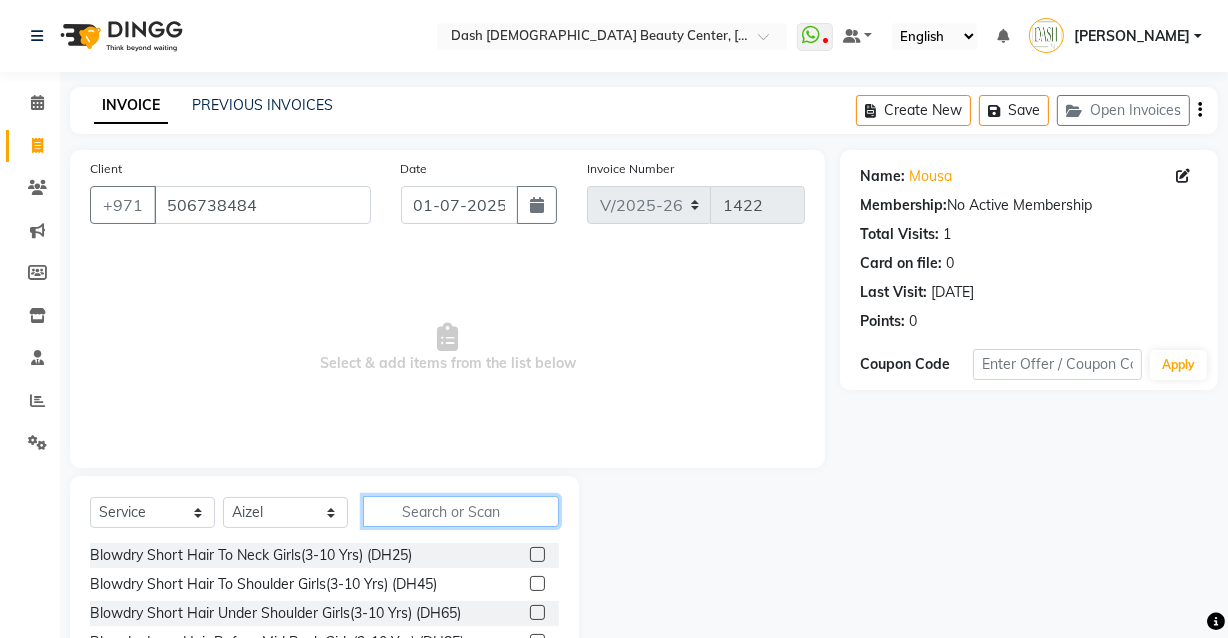 click 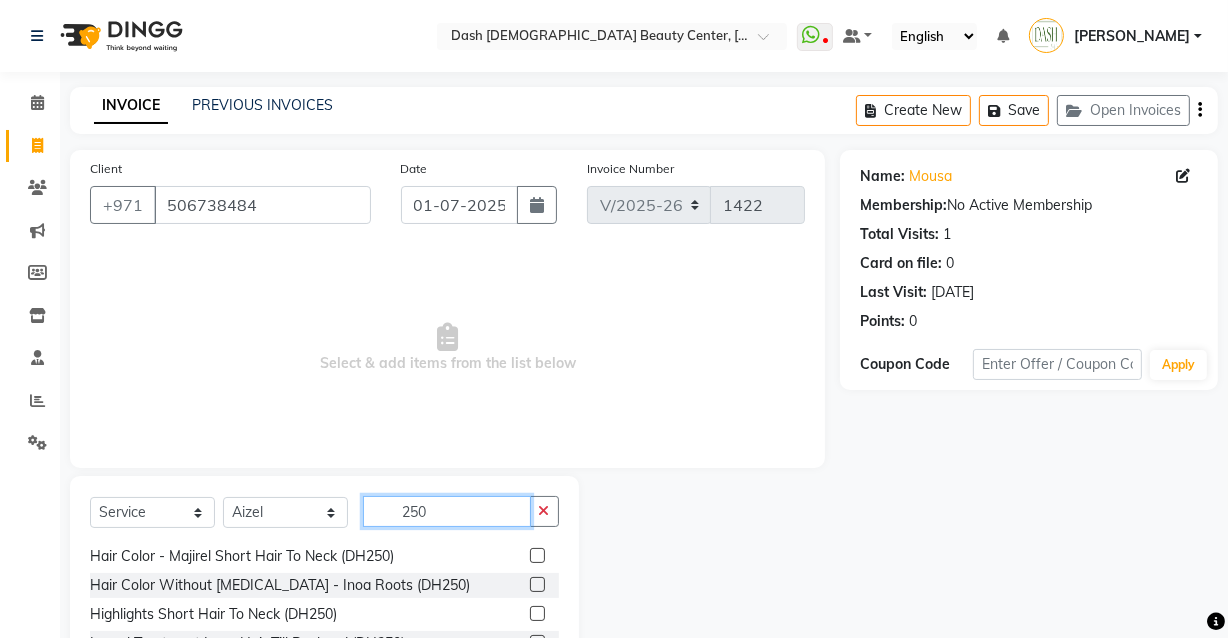 scroll, scrollTop: 89, scrollLeft: 0, axis: vertical 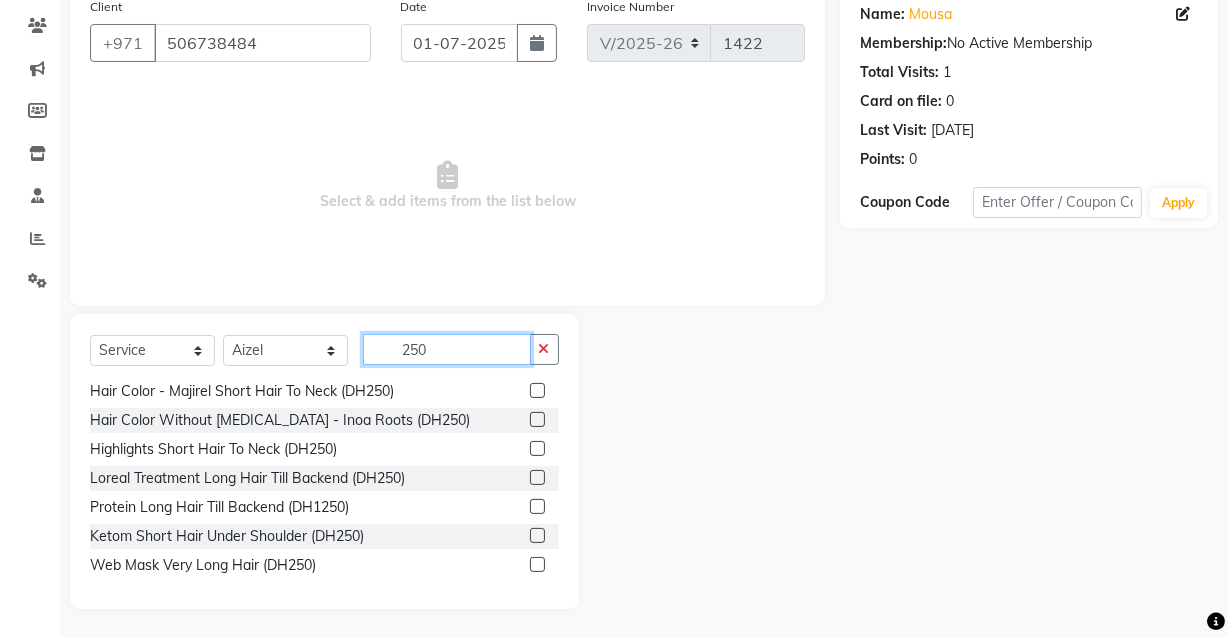 type on "250" 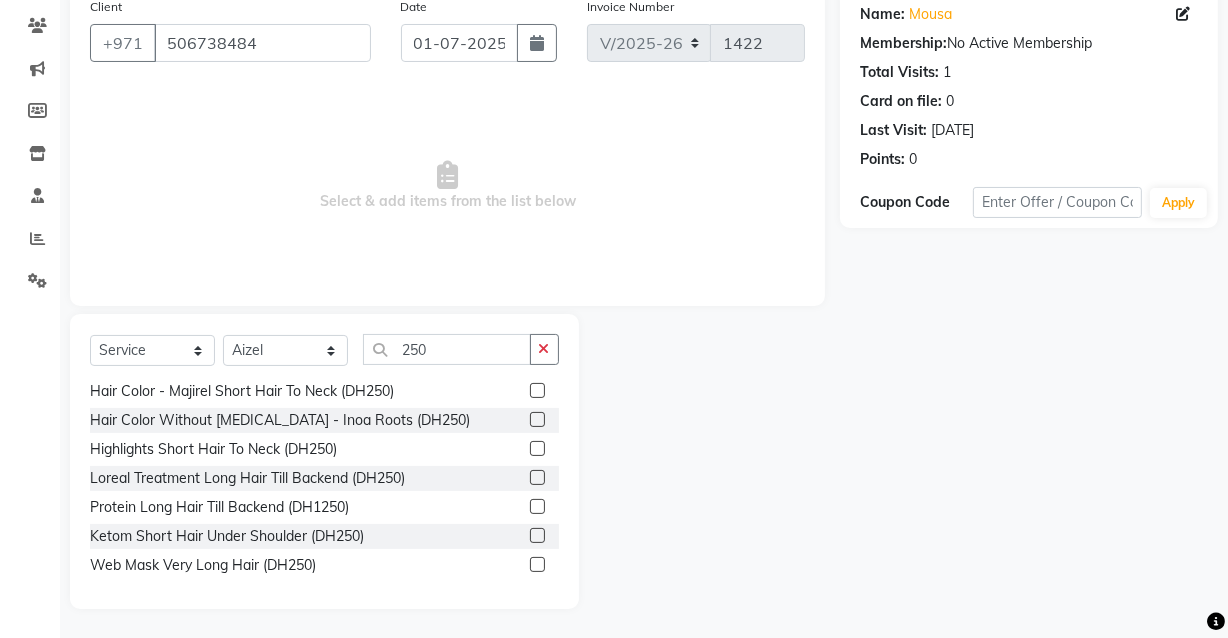 click 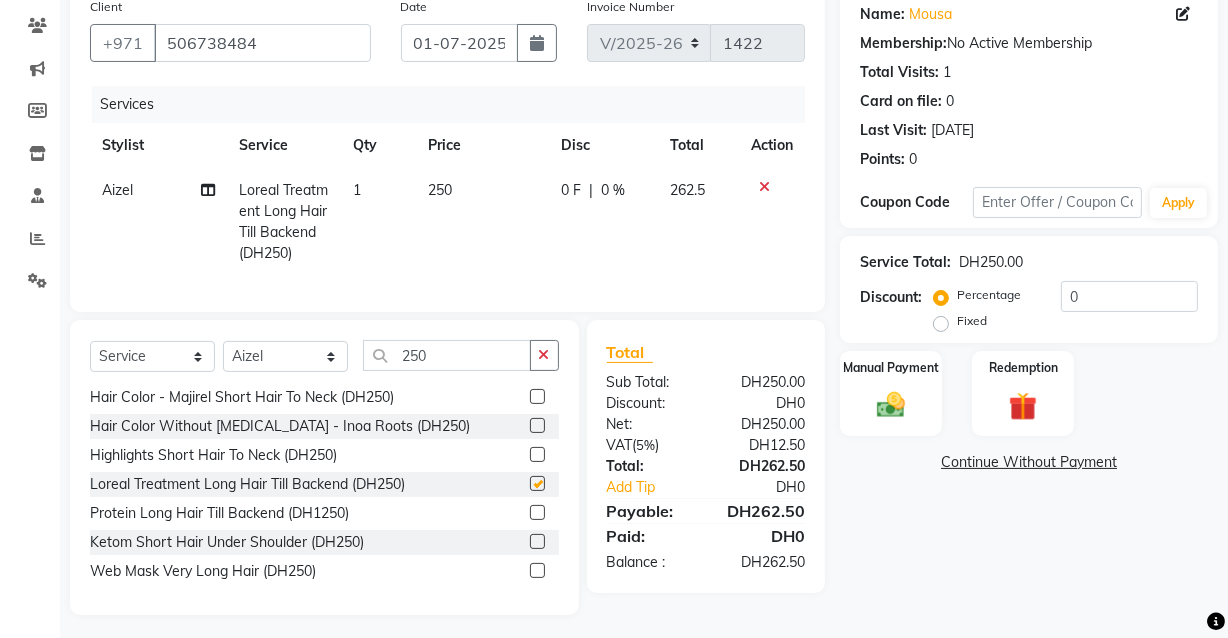 checkbox on "false" 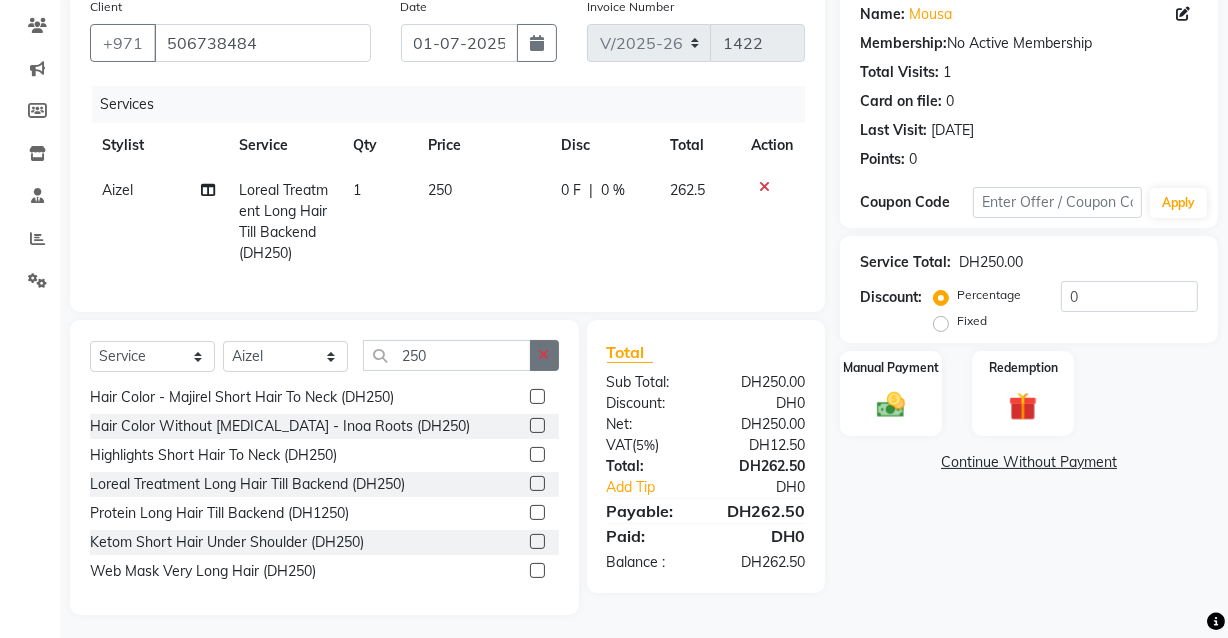 click 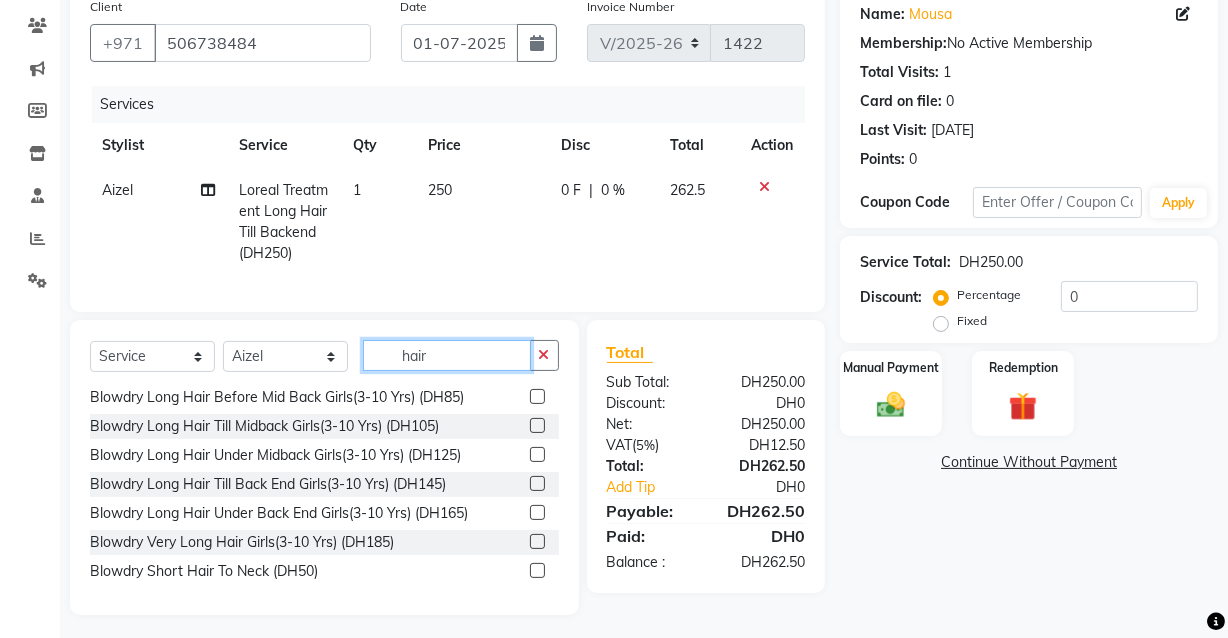 type on "hairs" 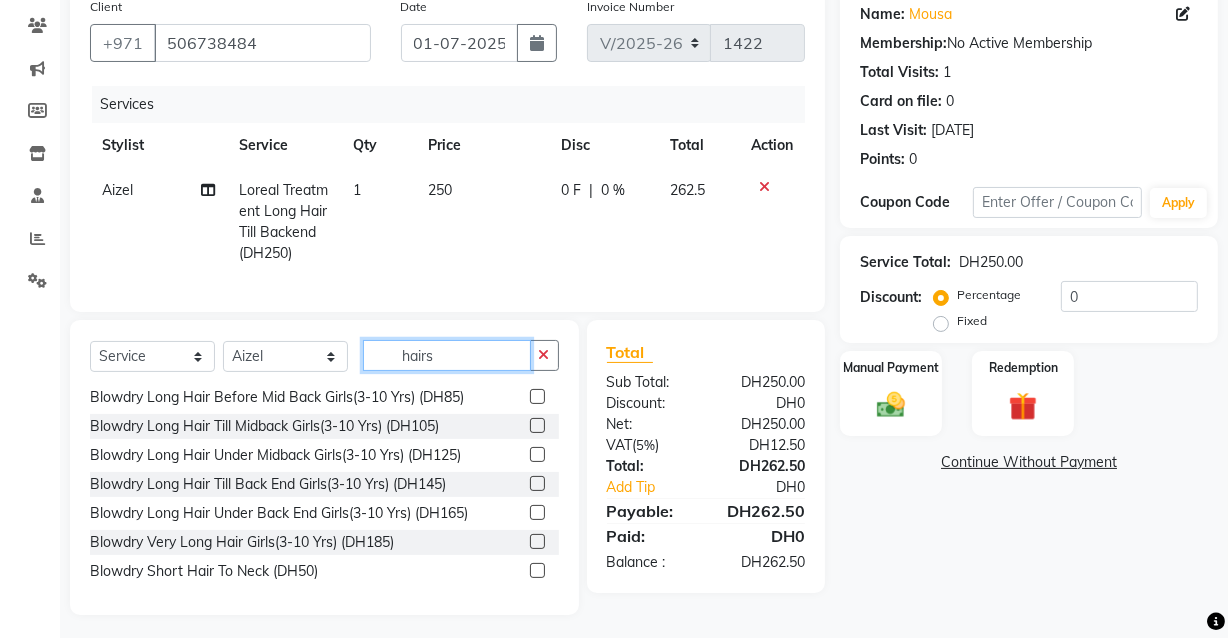 scroll, scrollTop: 0, scrollLeft: 0, axis: both 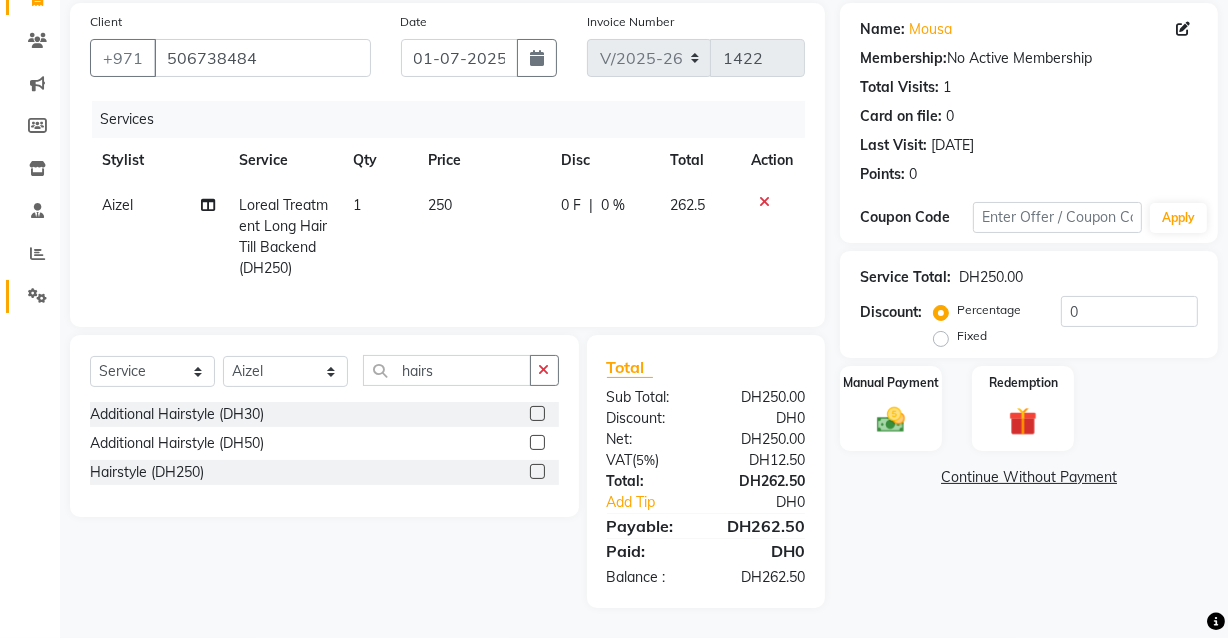 click on "Settings" 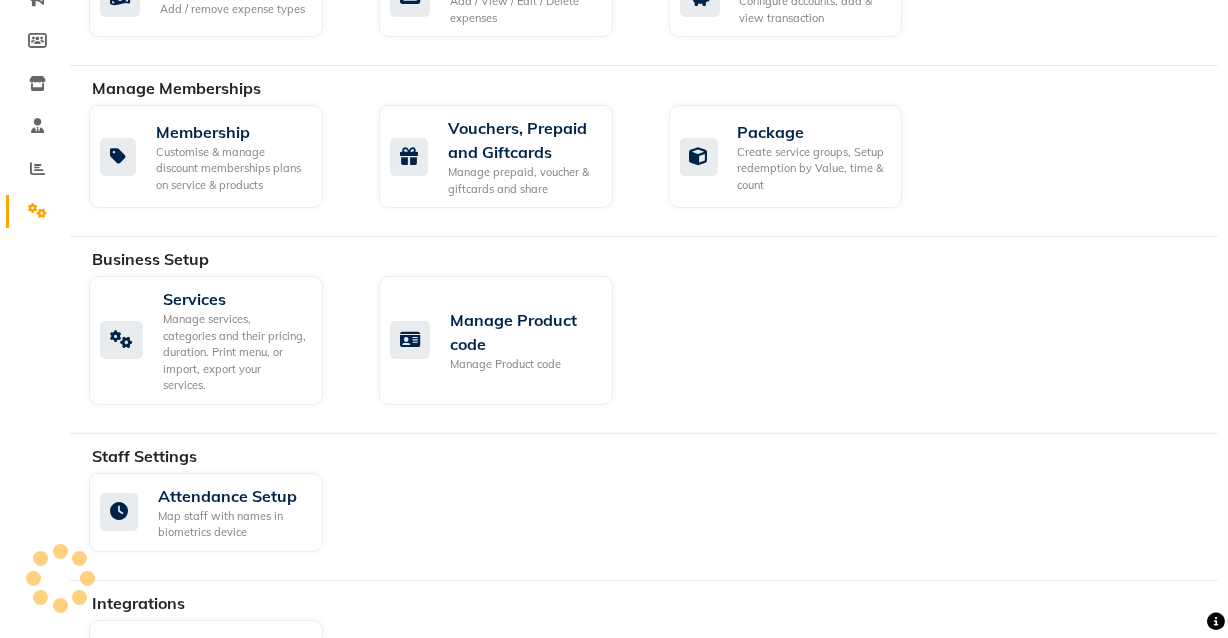 scroll, scrollTop: 231, scrollLeft: 0, axis: vertical 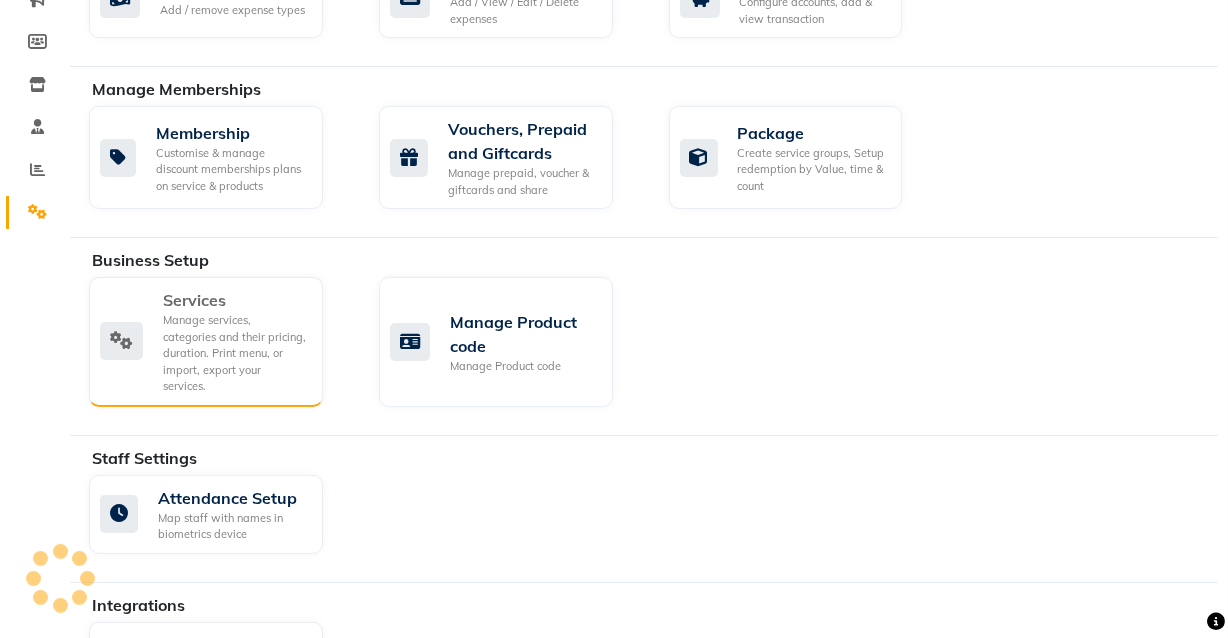 click on "Manage services, categories and their pricing, duration. Print menu, or import, export your services." 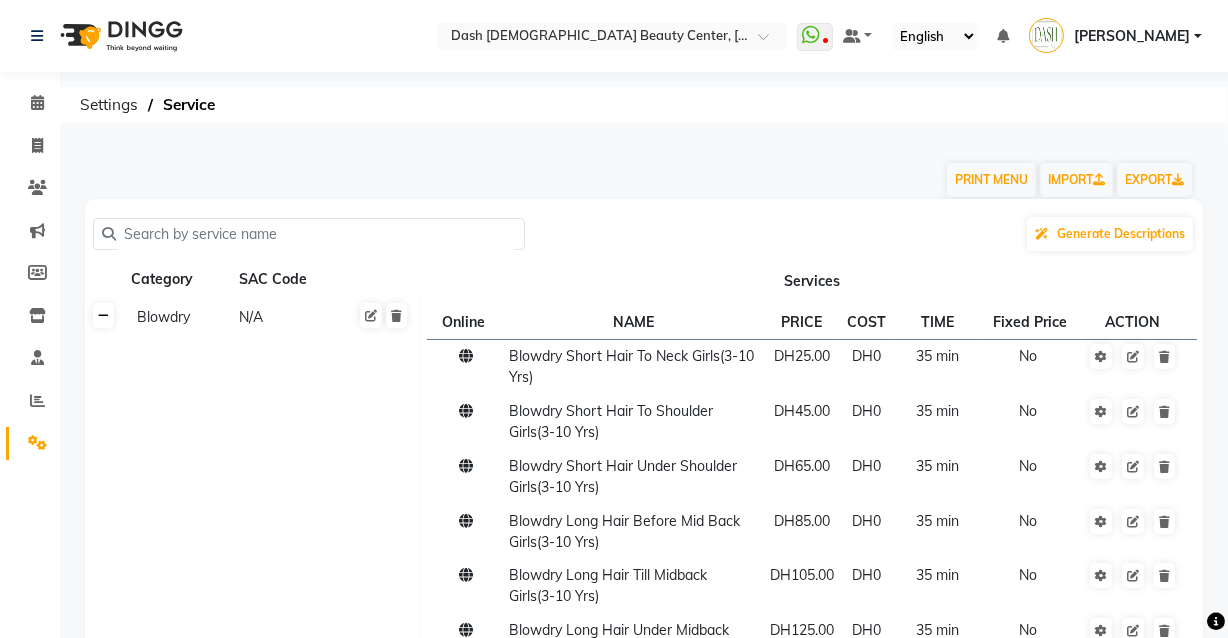 click 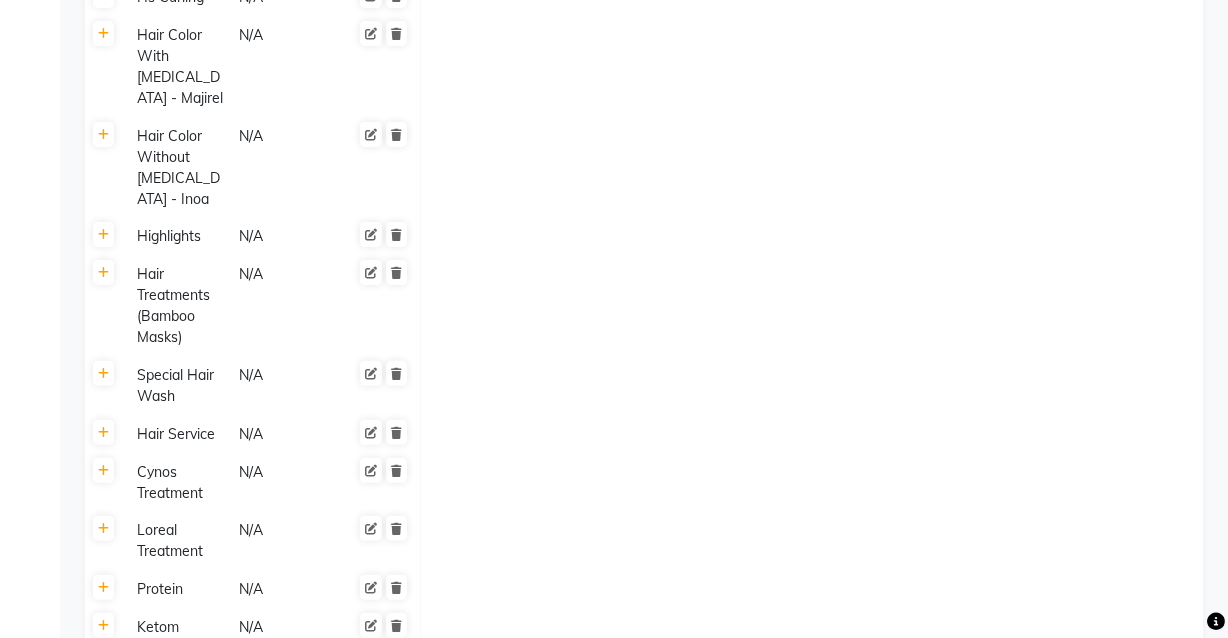 scroll, scrollTop: 651, scrollLeft: 0, axis: vertical 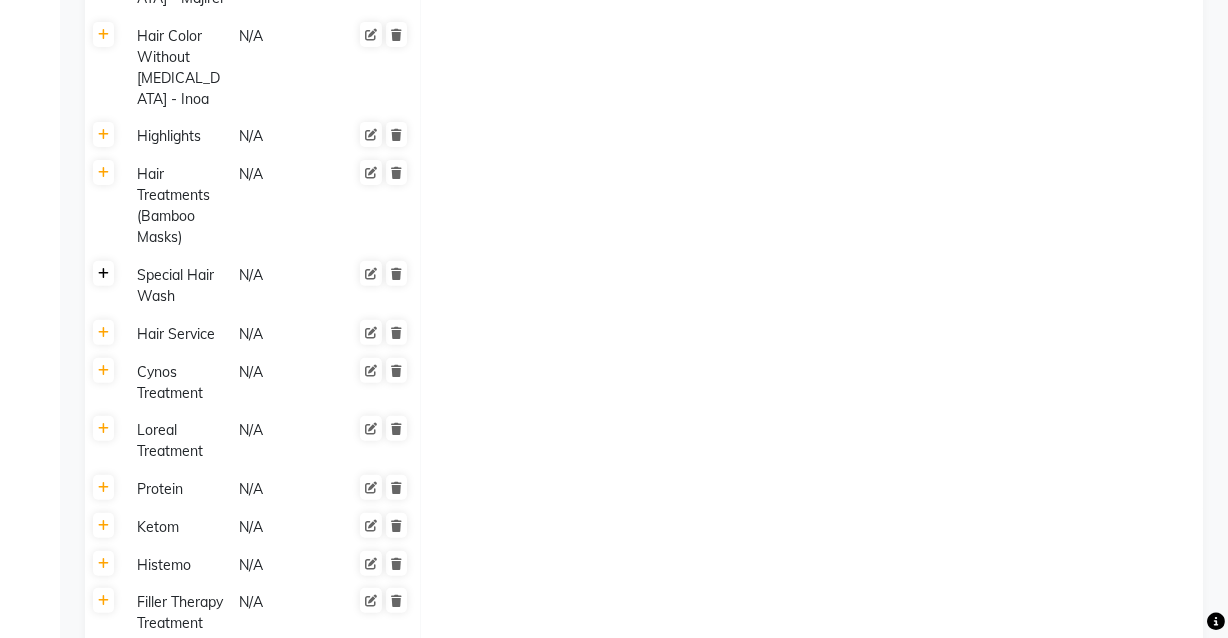 click 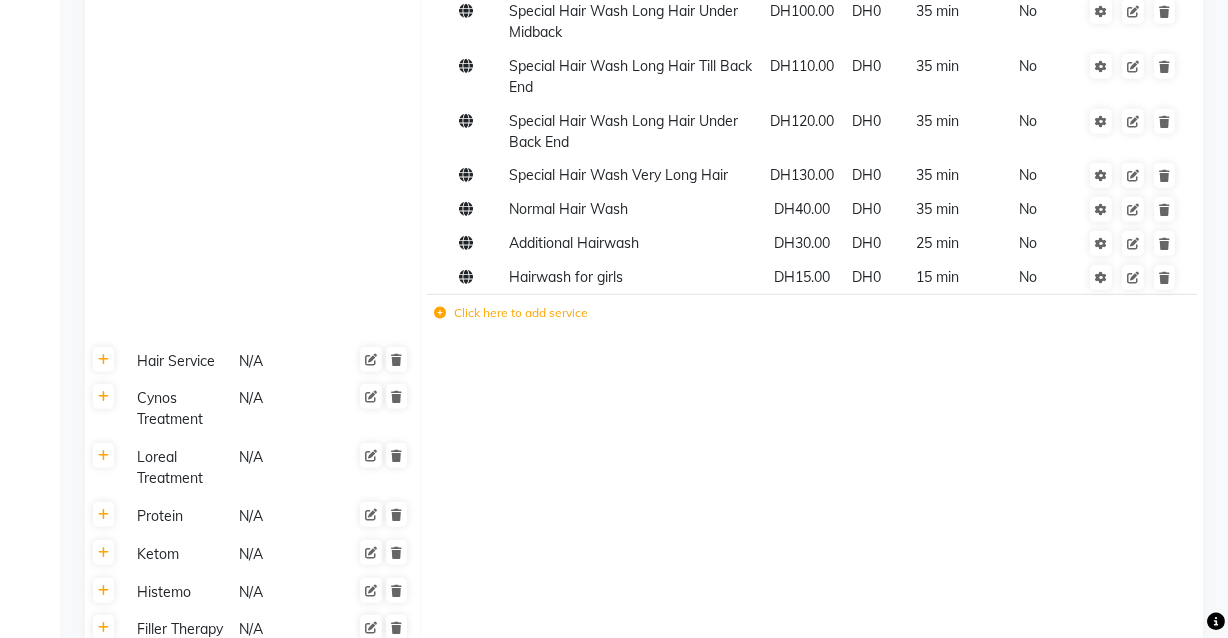 scroll, scrollTop: 1208, scrollLeft: 0, axis: vertical 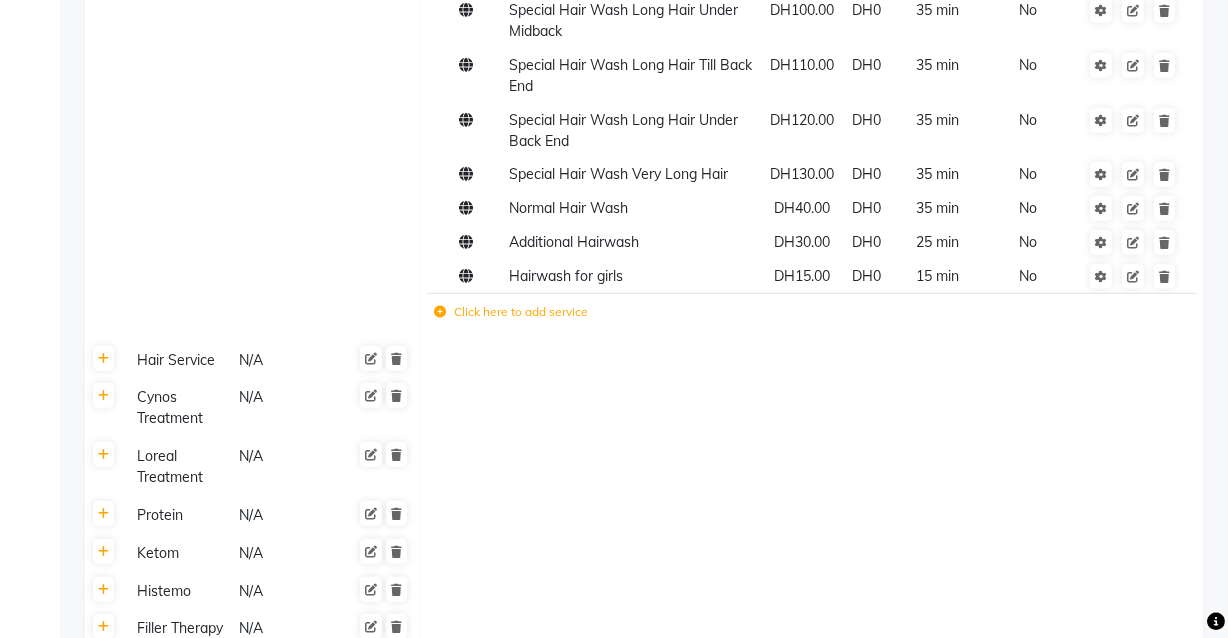 click on "Click here to add service" 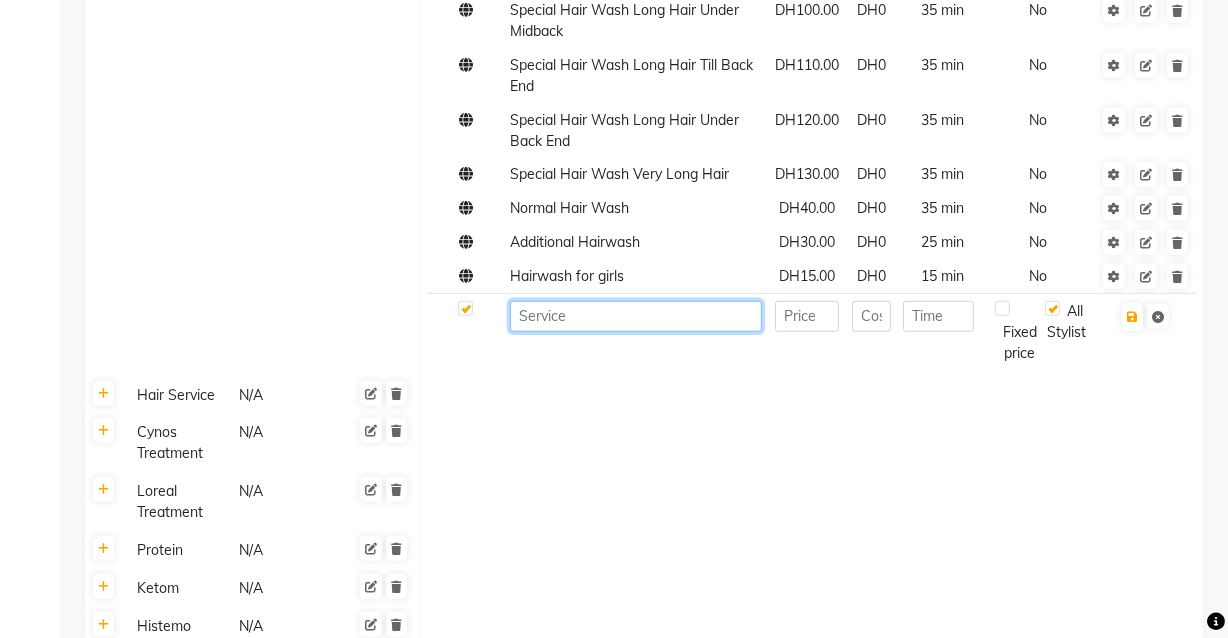 click 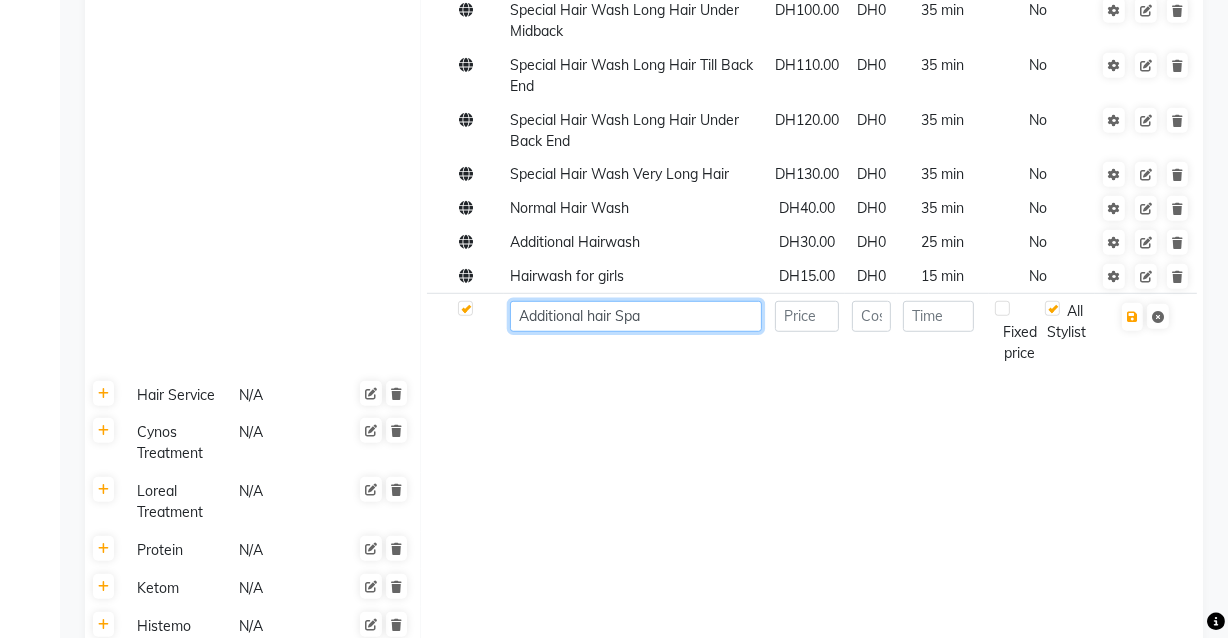 click on "Additional hair Spa" 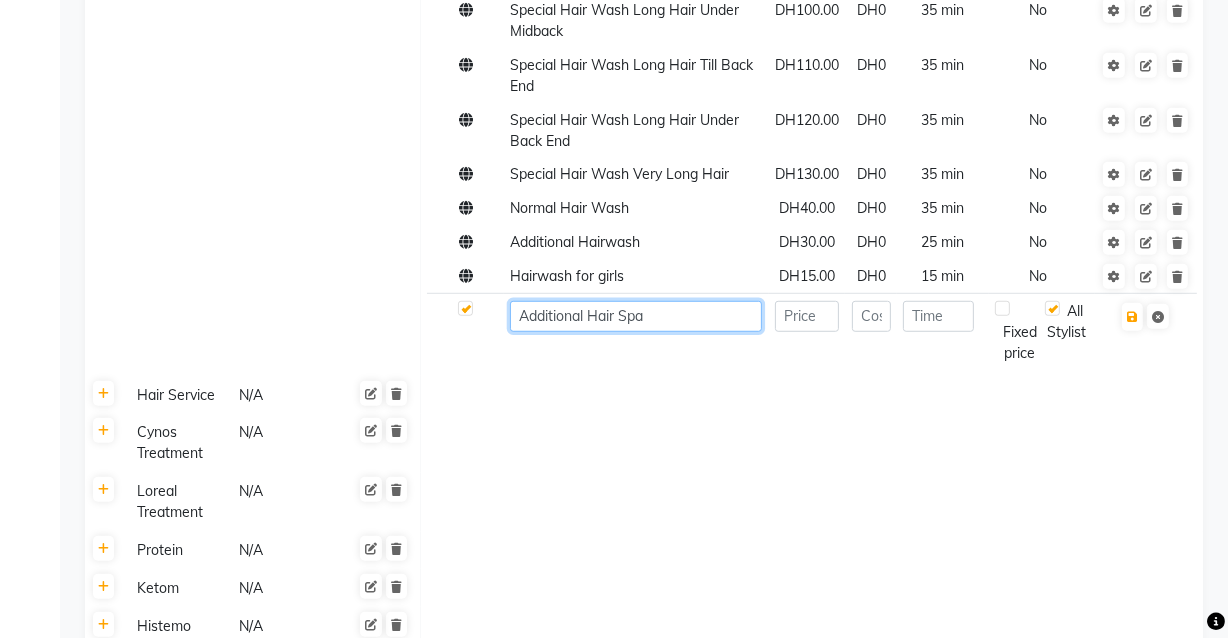 type on "Additional Hair Spa" 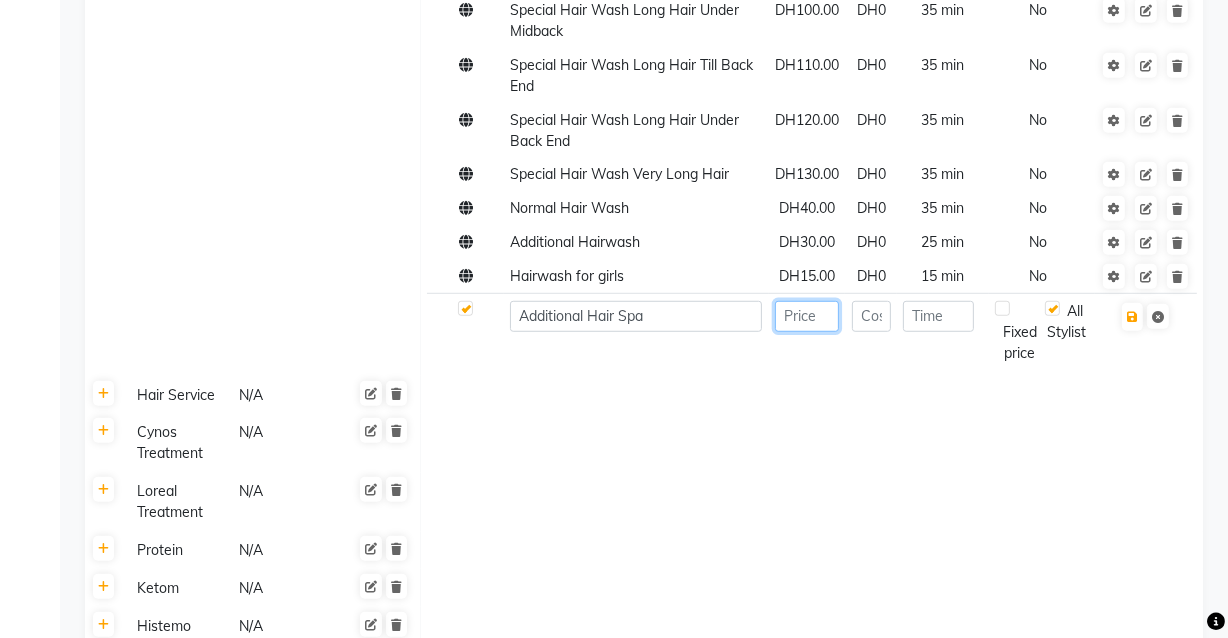 click 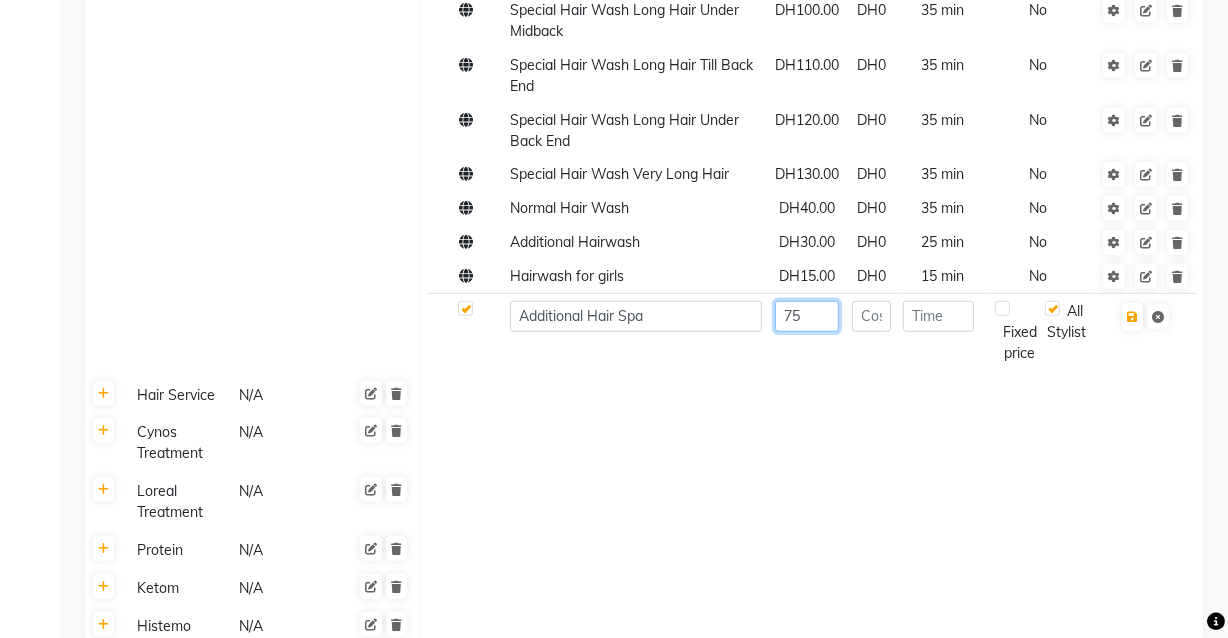 type on "75" 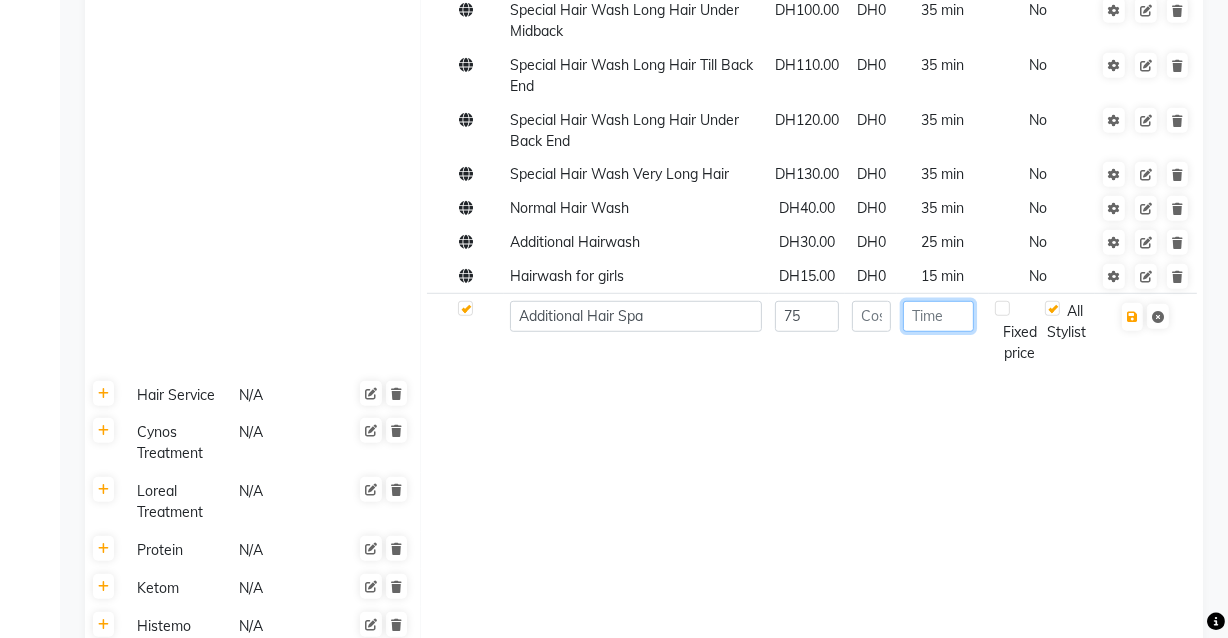 click 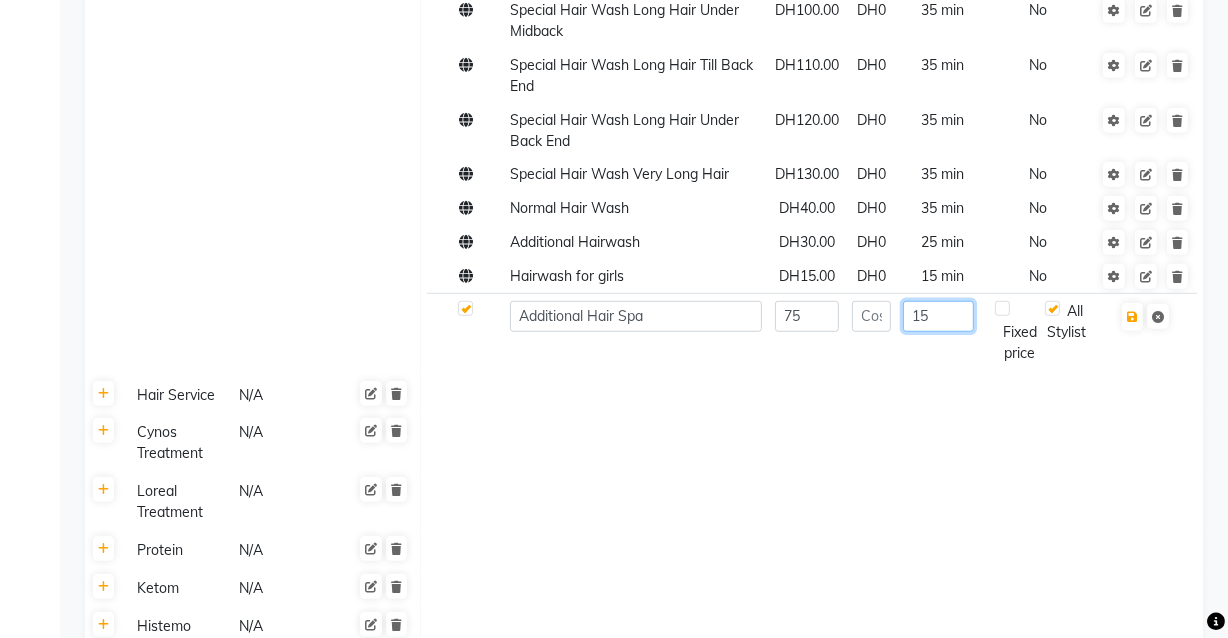 type on "15" 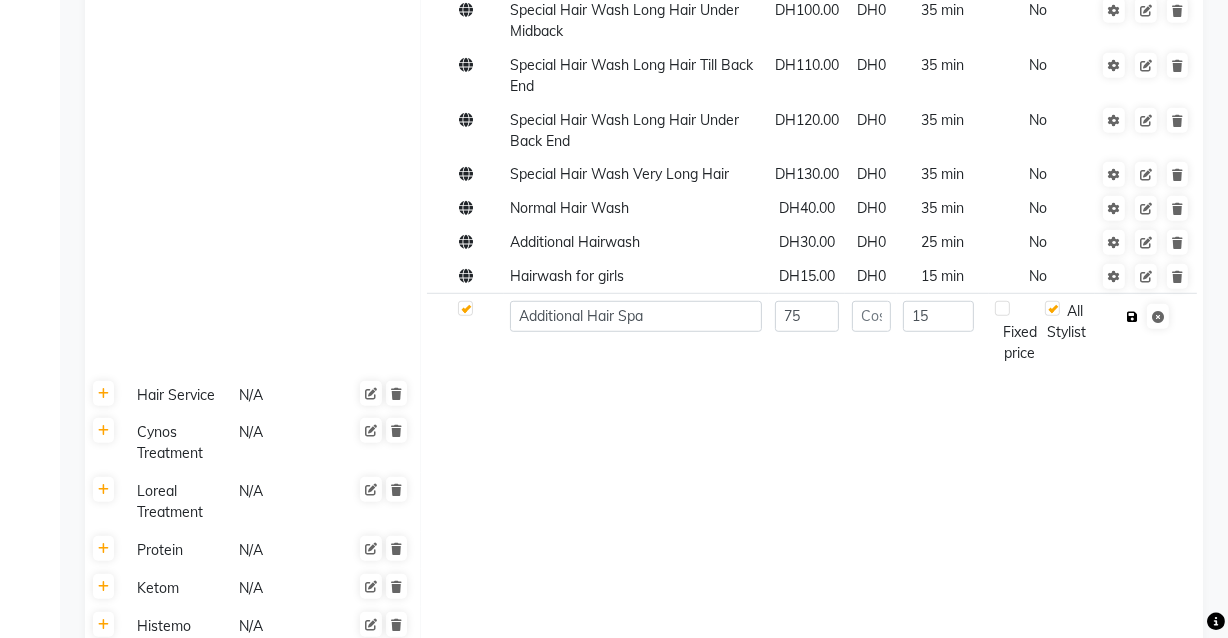 click at bounding box center [1132, 317] 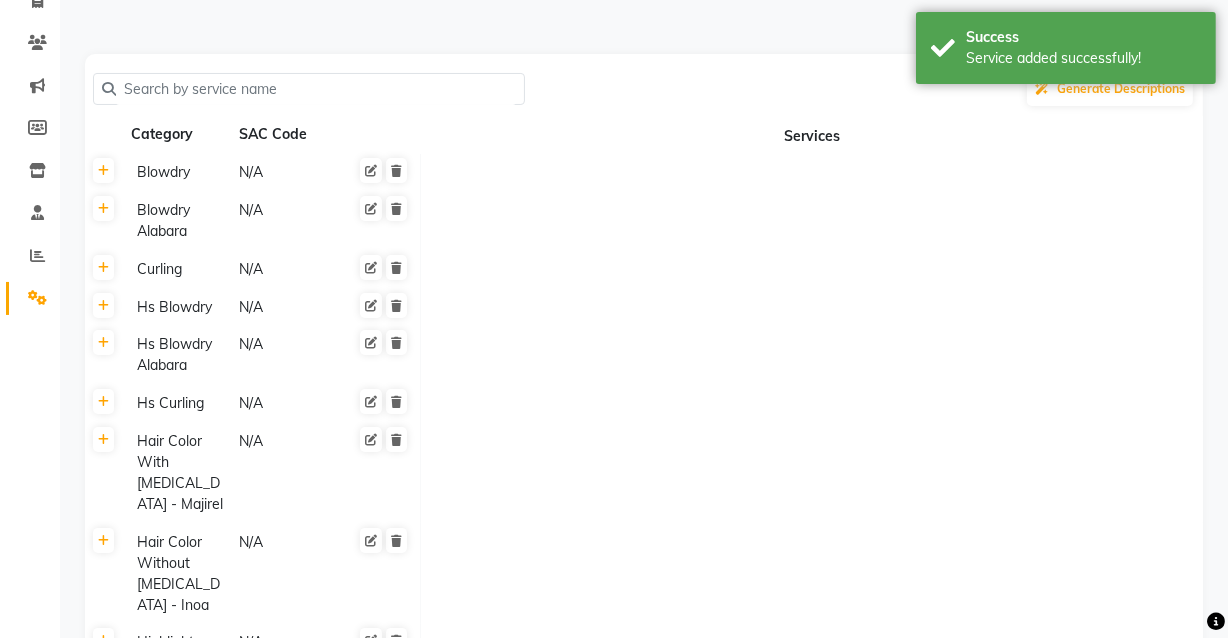 scroll, scrollTop: 0, scrollLeft: 0, axis: both 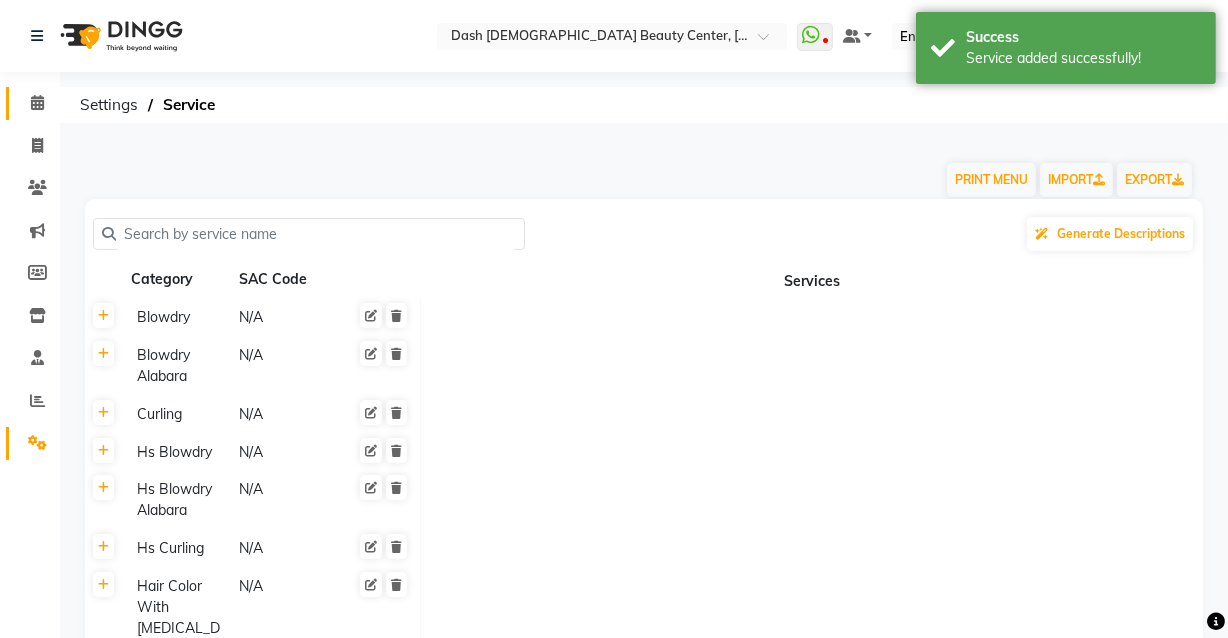 click 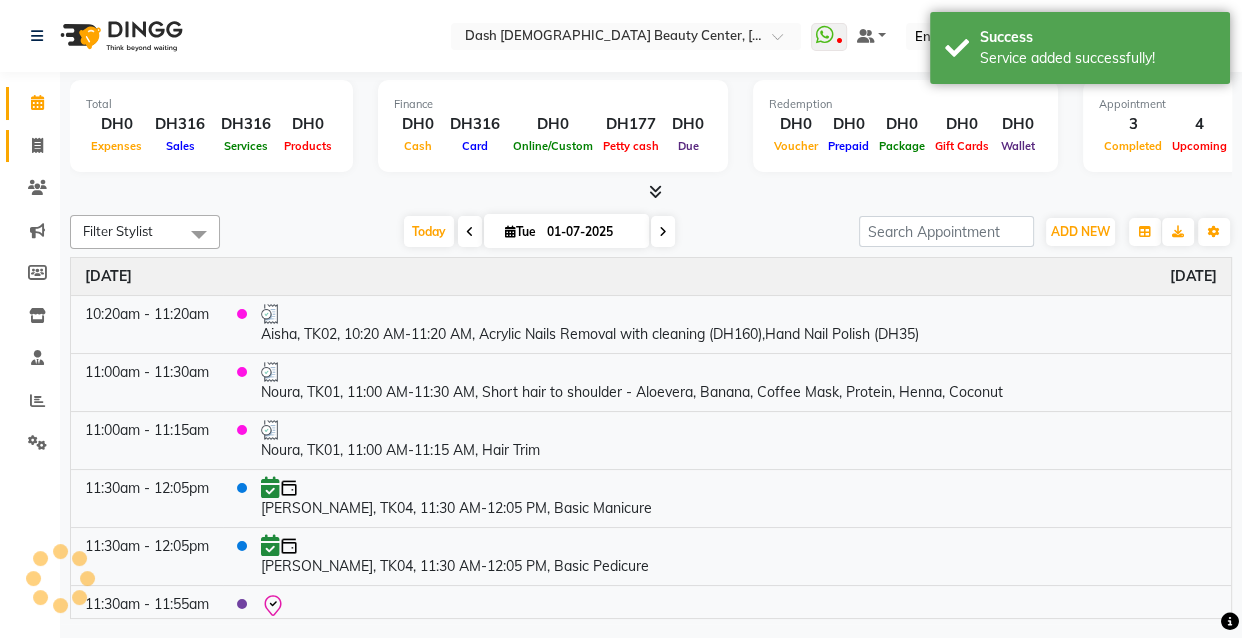 click 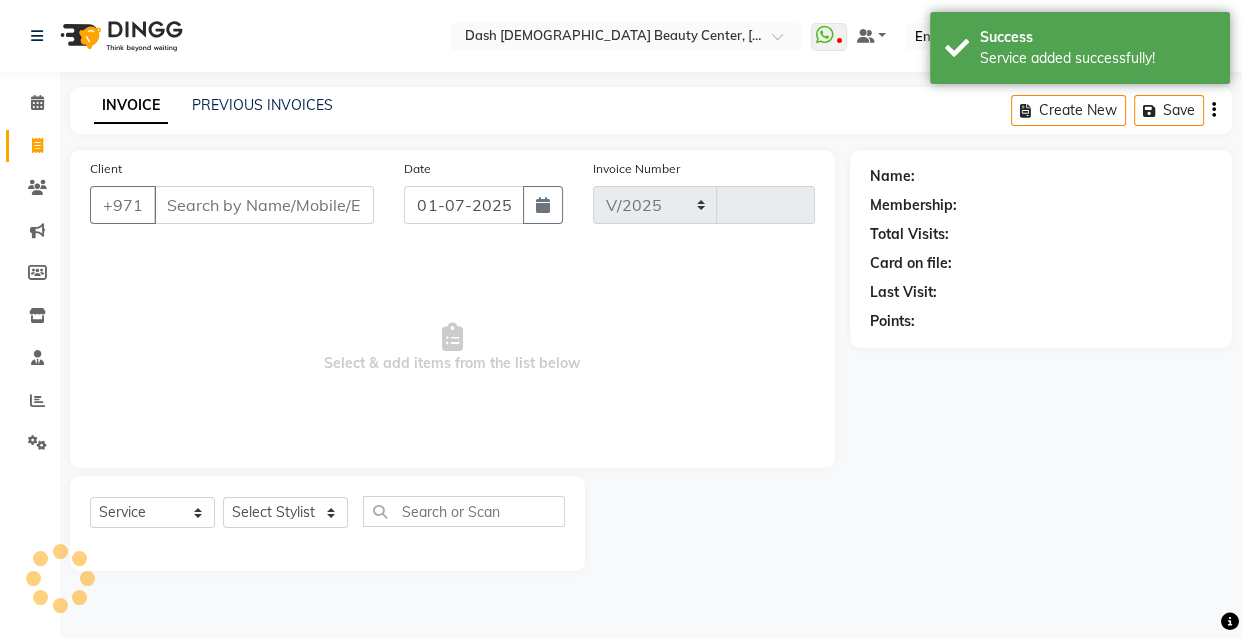 select on "8372" 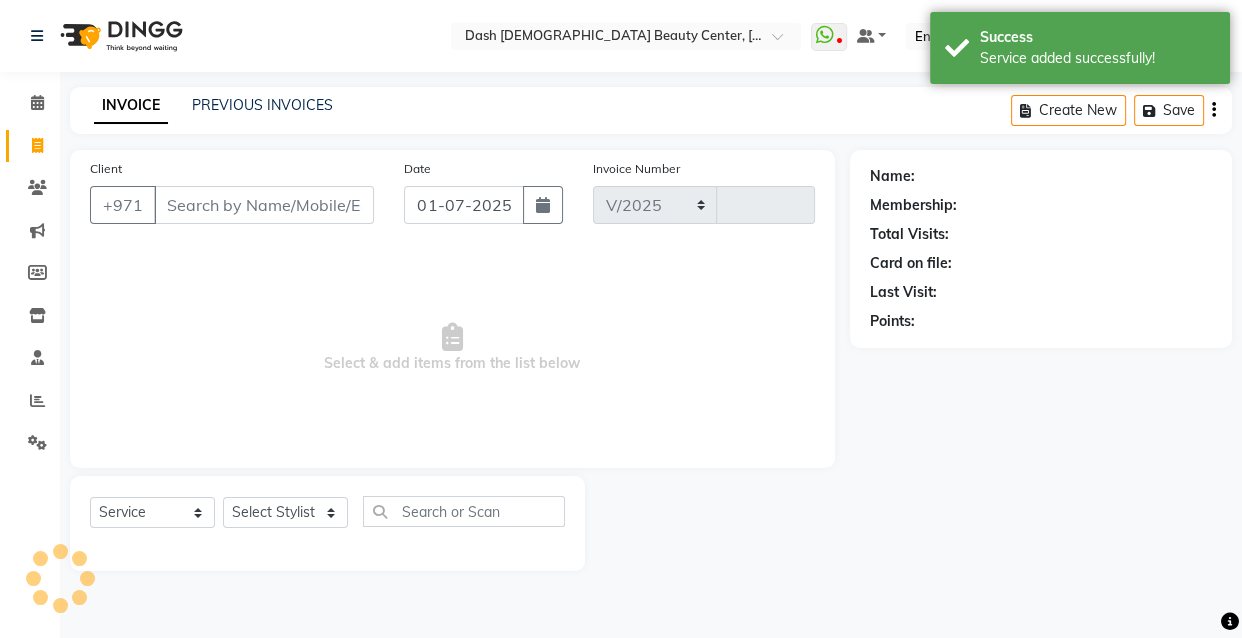 type on "1422" 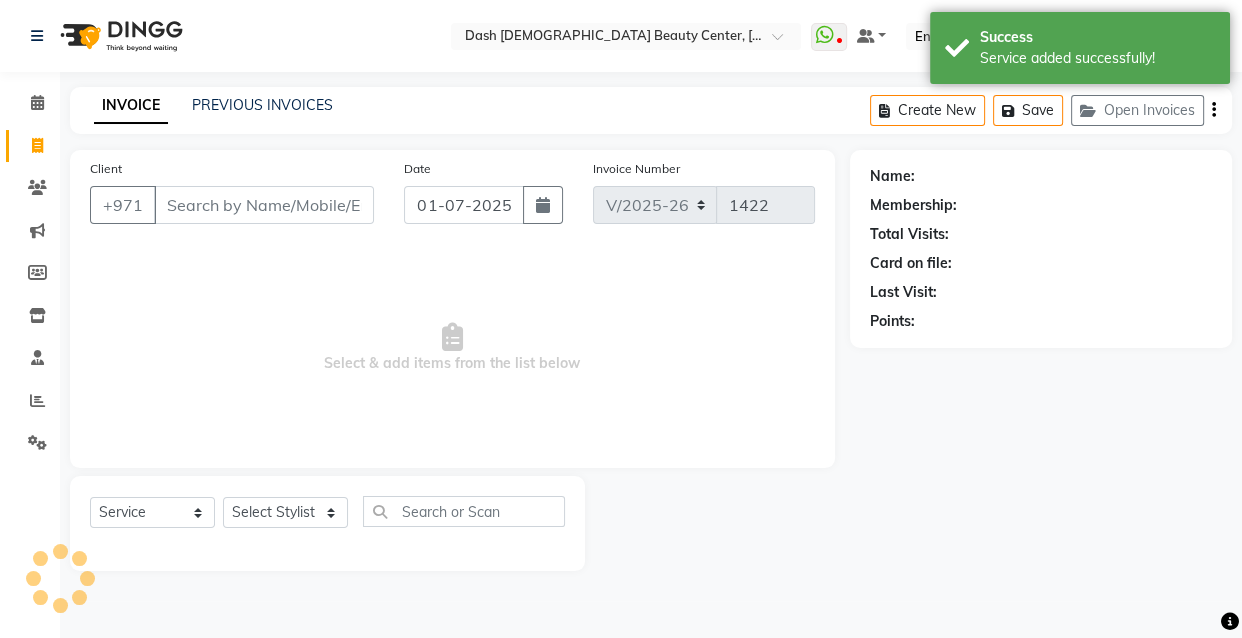 click on "Client" at bounding box center (264, 205) 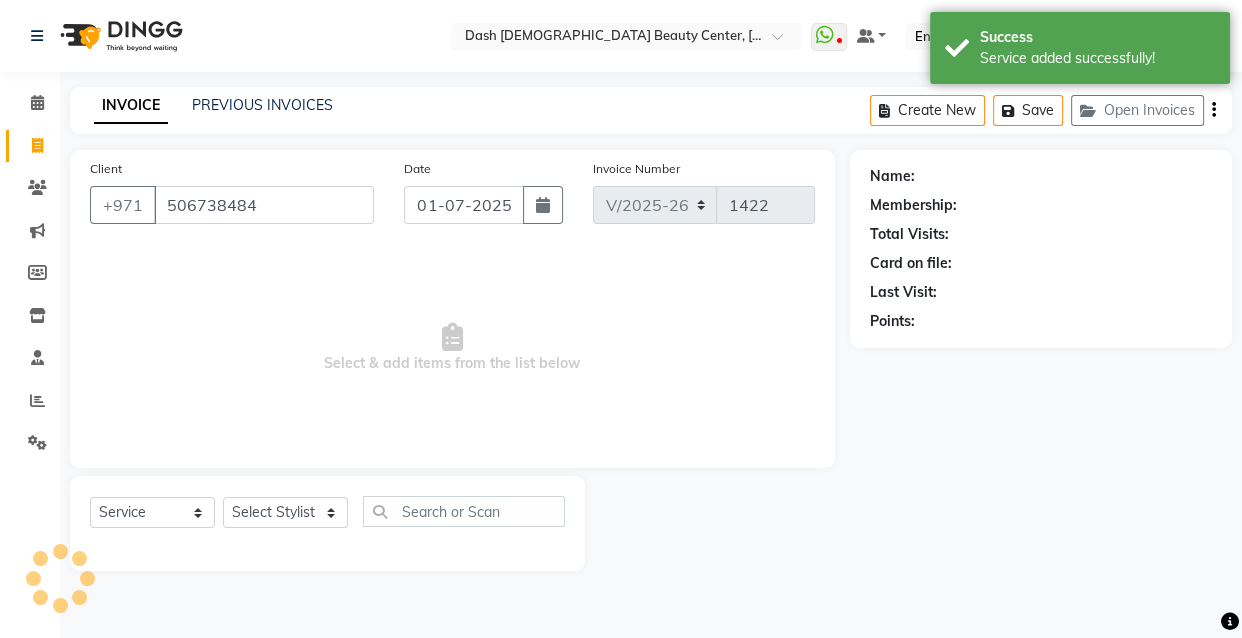 type on "506738484" 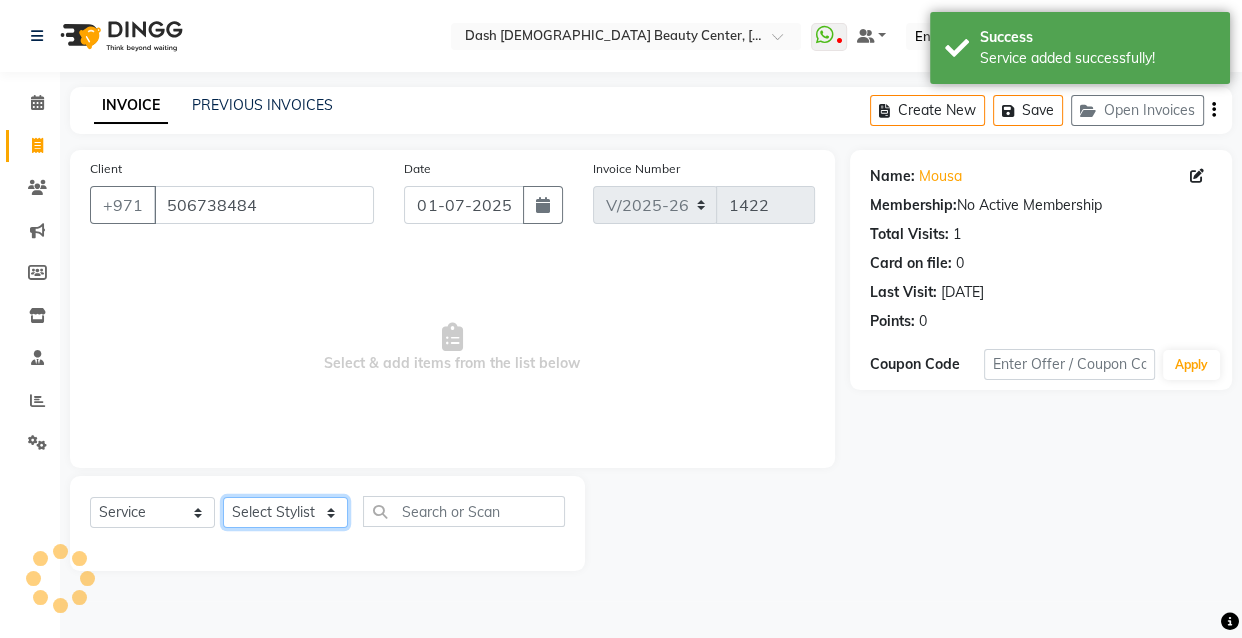 click on "Select Stylist [PERSON_NAME] [PERSON_NAME] [PERSON_NAME] [PERSON_NAME] [PERSON_NAME] [PERSON_NAME] [PERSON_NAME] [PERSON_NAME] May [PERSON_NAME] (Cafe) Nabasirye (Cafe) [PERSON_NAME] [PERSON_NAME] Owner Rechiel [PERSON_NAME] [PERSON_NAME]" 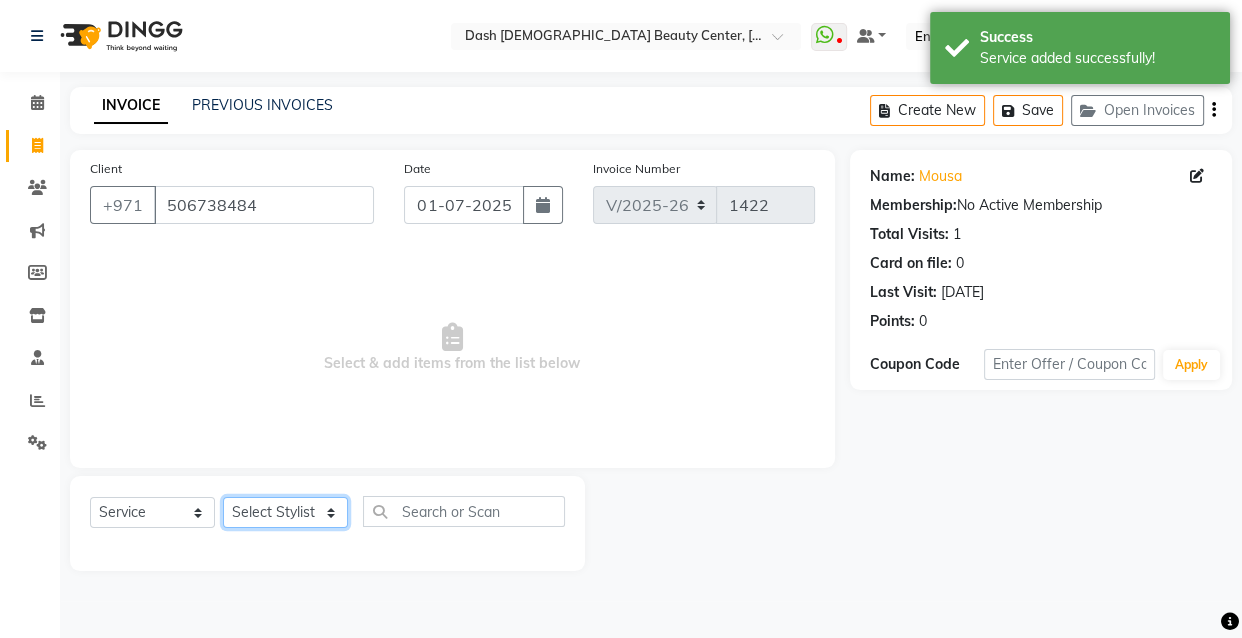 select on "81106" 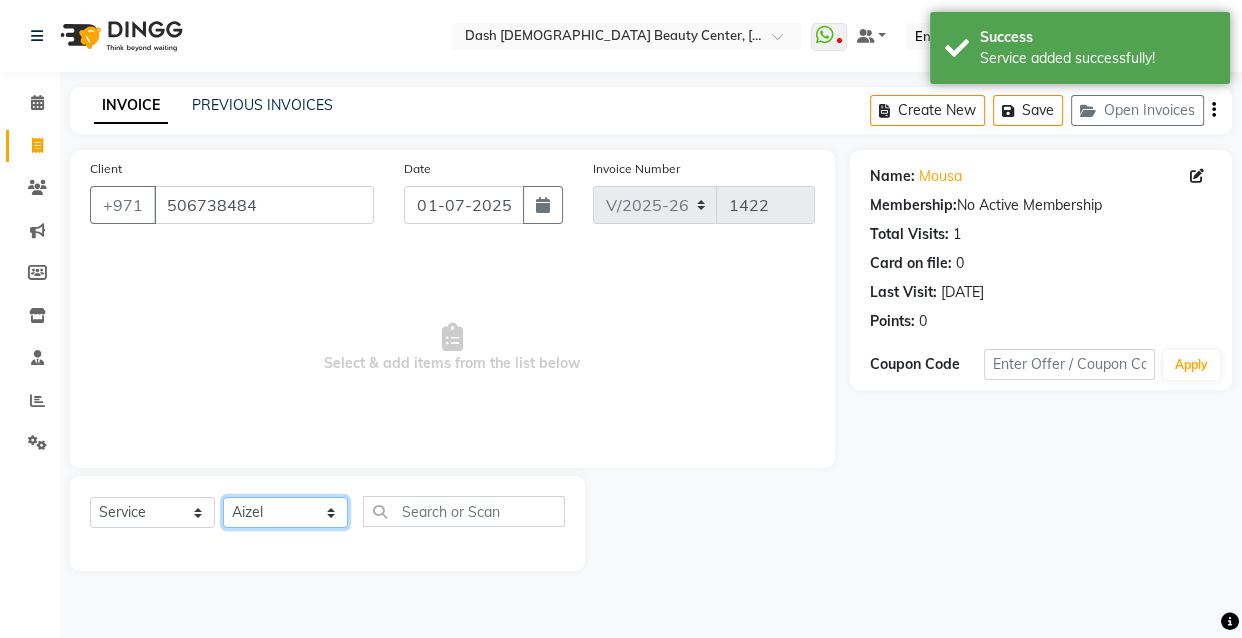 click on "Select Stylist [PERSON_NAME] [PERSON_NAME] [PERSON_NAME] [PERSON_NAME] [PERSON_NAME] [PERSON_NAME] [PERSON_NAME] [PERSON_NAME] May [PERSON_NAME] (Cafe) Nabasirye (Cafe) [PERSON_NAME] [PERSON_NAME] Owner Rechiel [PERSON_NAME] [PERSON_NAME]" 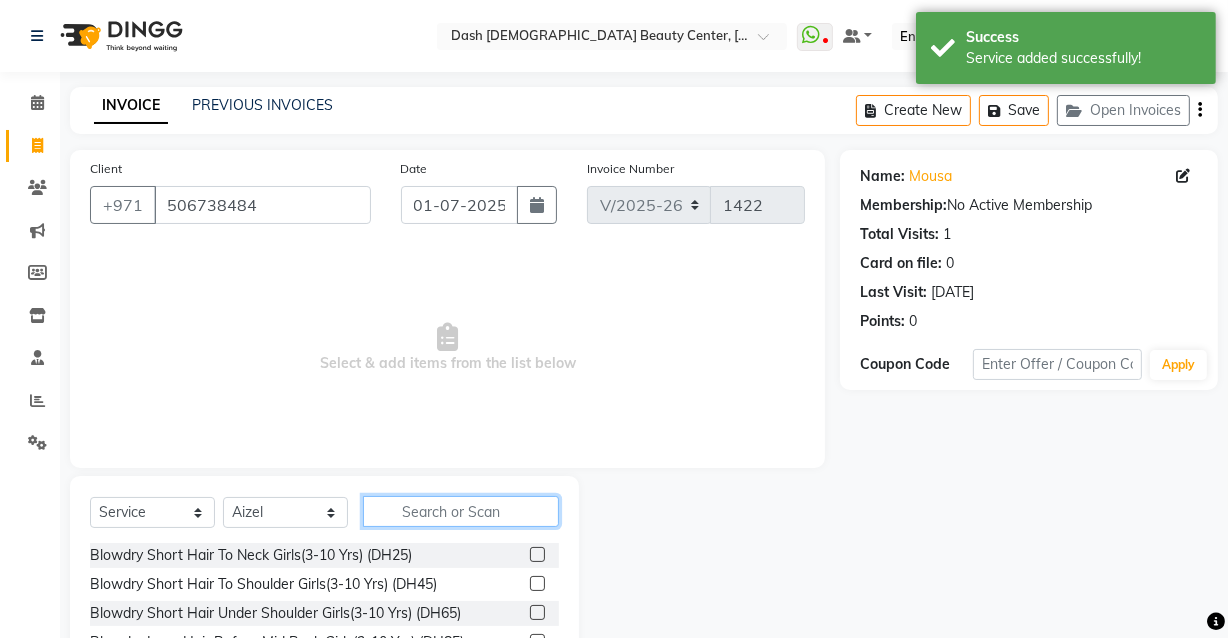 click 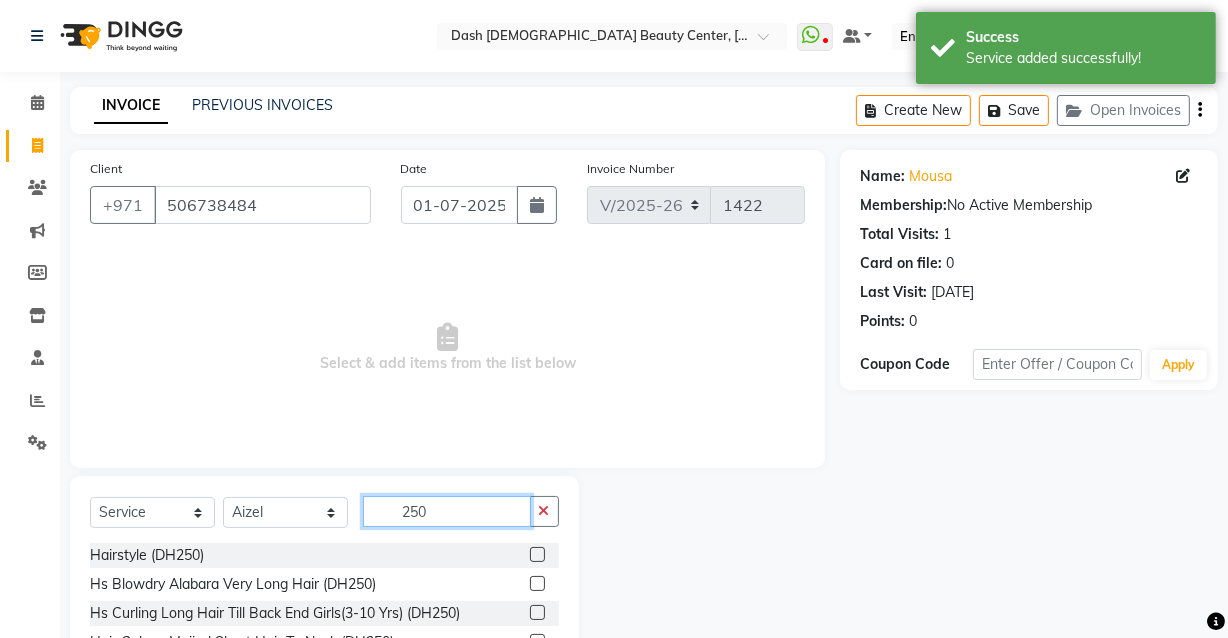 type on "250" 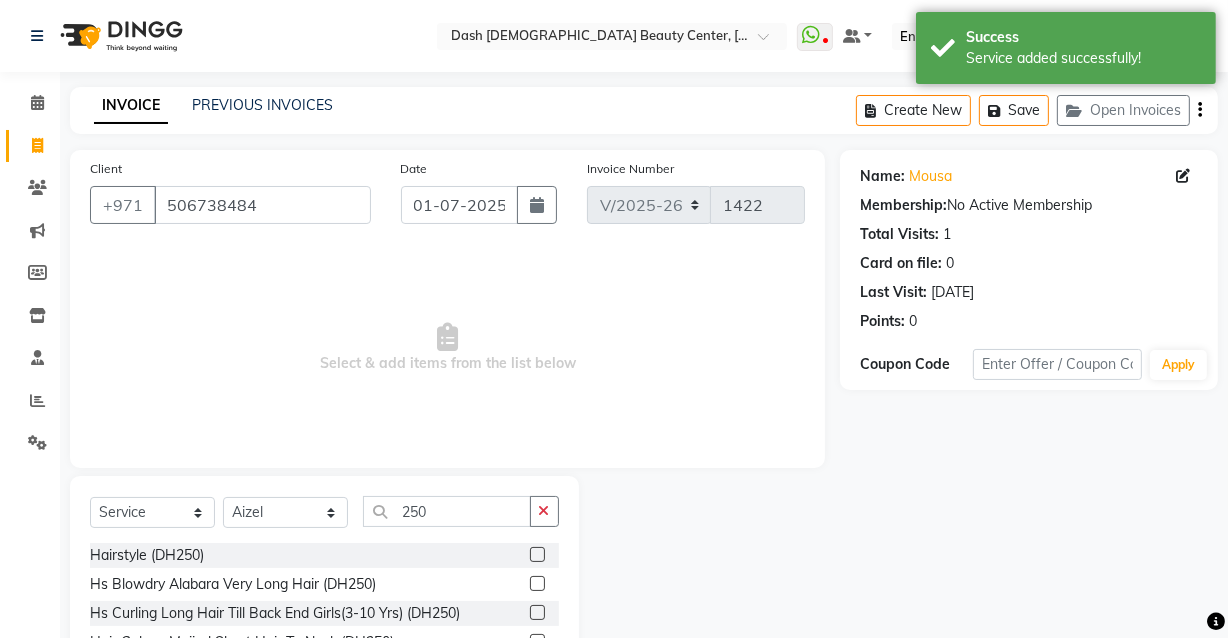 click 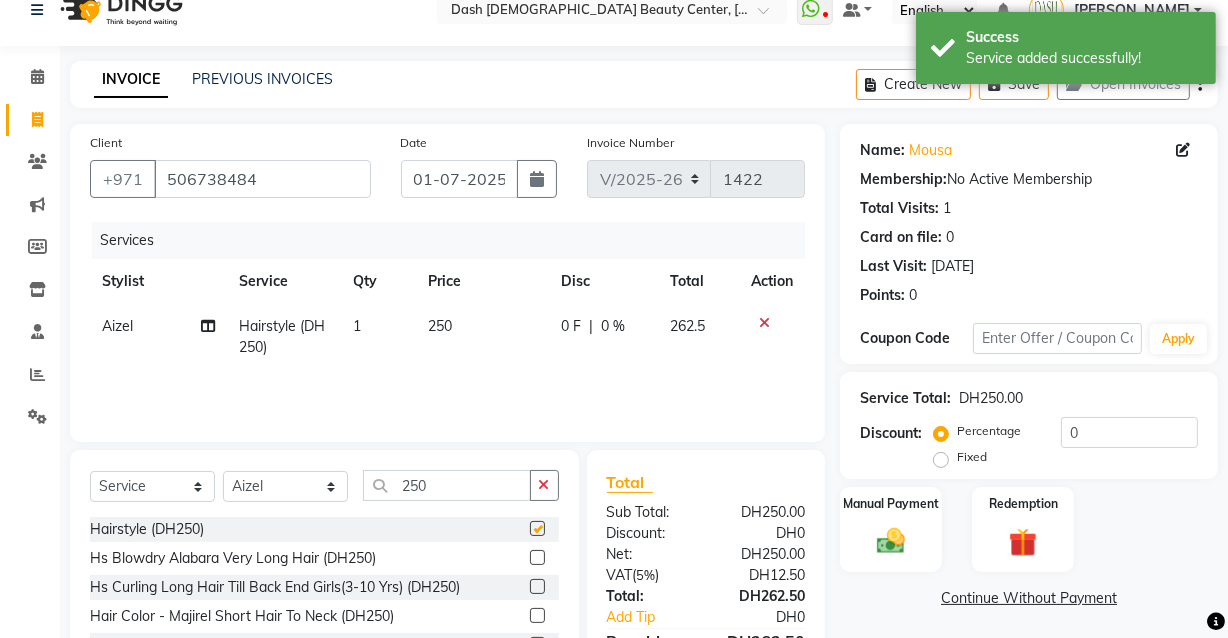 checkbox on "false" 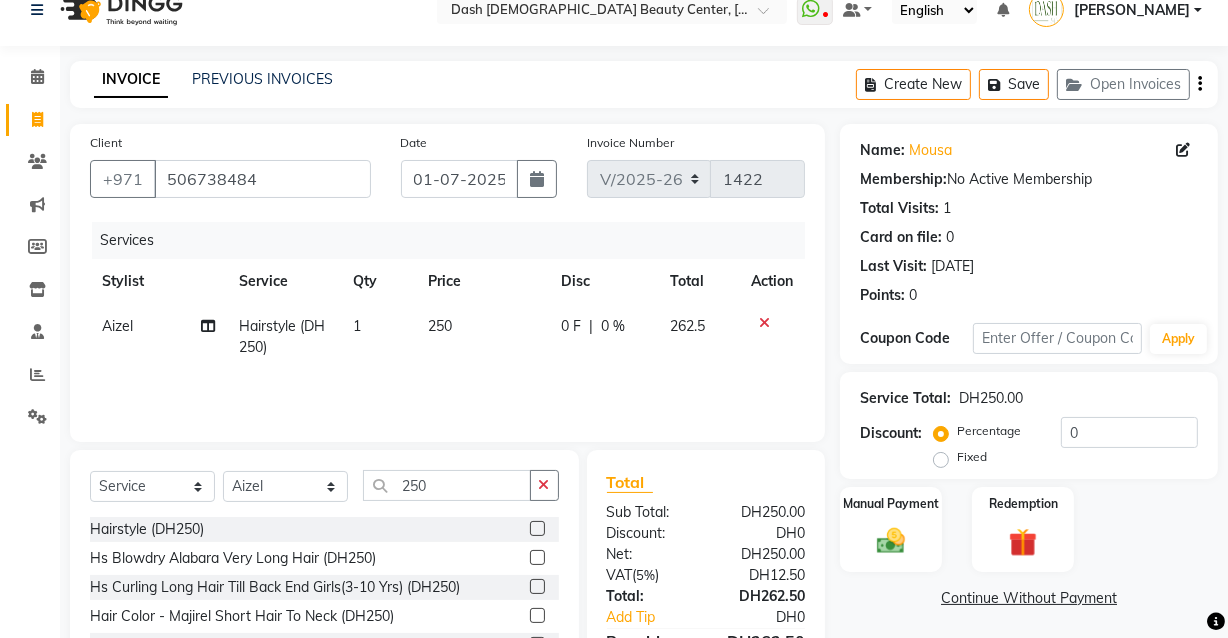 scroll, scrollTop: 125, scrollLeft: 0, axis: vertical 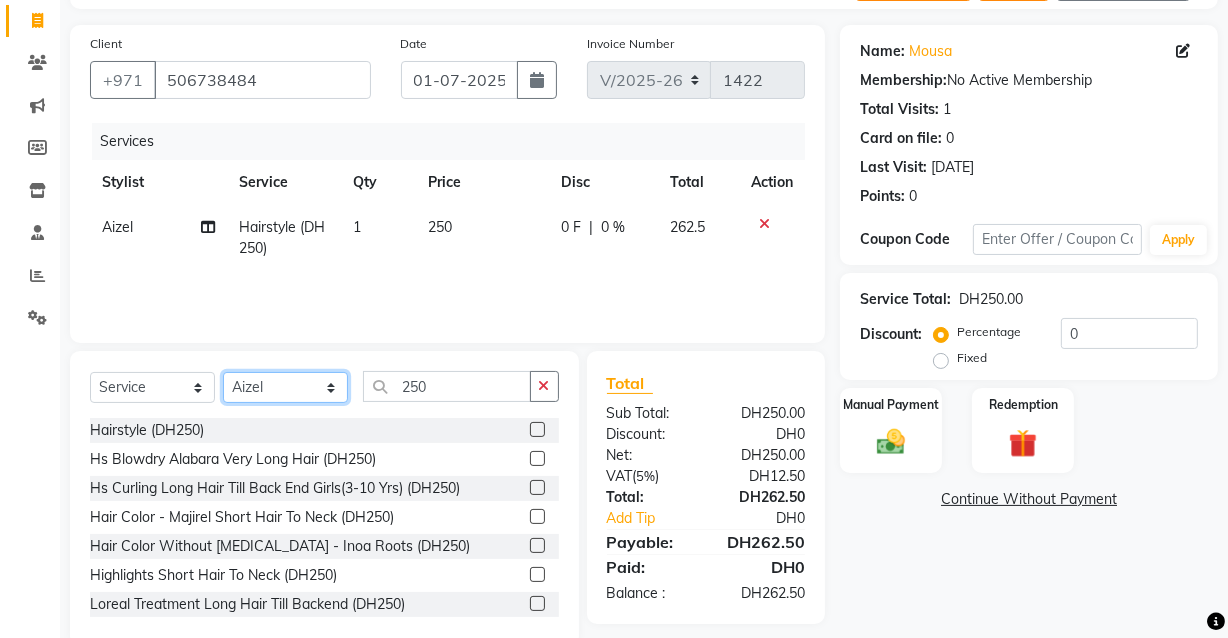 click on "Select Stylist [PERSON_NAME] [PERSON_NAME] [PERSON_NAME] [PERSON_NAME] [PERSON_NAME] [PERSON_NAME] [PERSON_NAME] [PERSON_NAME] May [PERSON_NAME] (Cafe) Nabasirye (Cafe) [PERSON_NAME] [PERSON_NAME] Owner Rechiel [PERSON_NAME] [PERSON_NAME]" 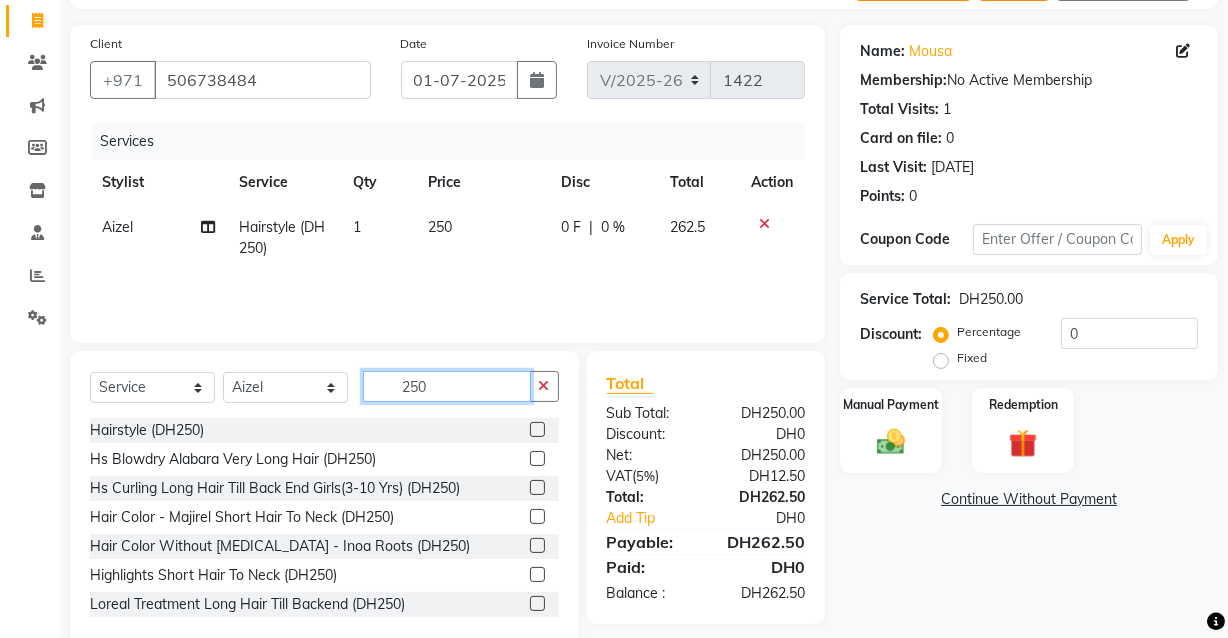 click on "250" 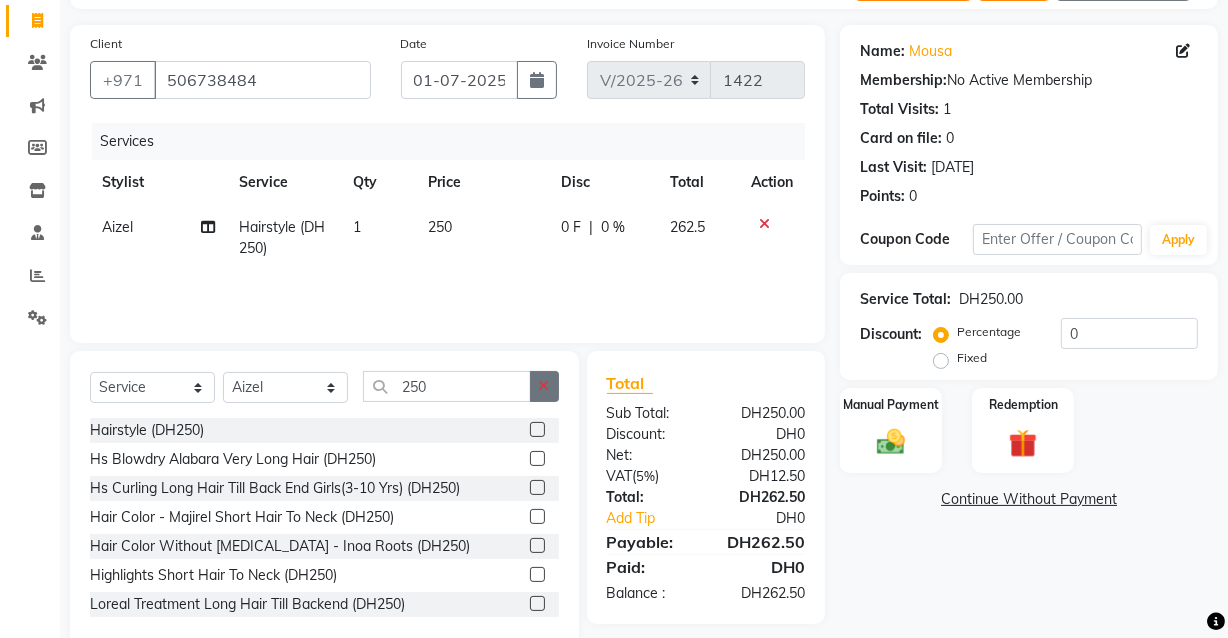 click 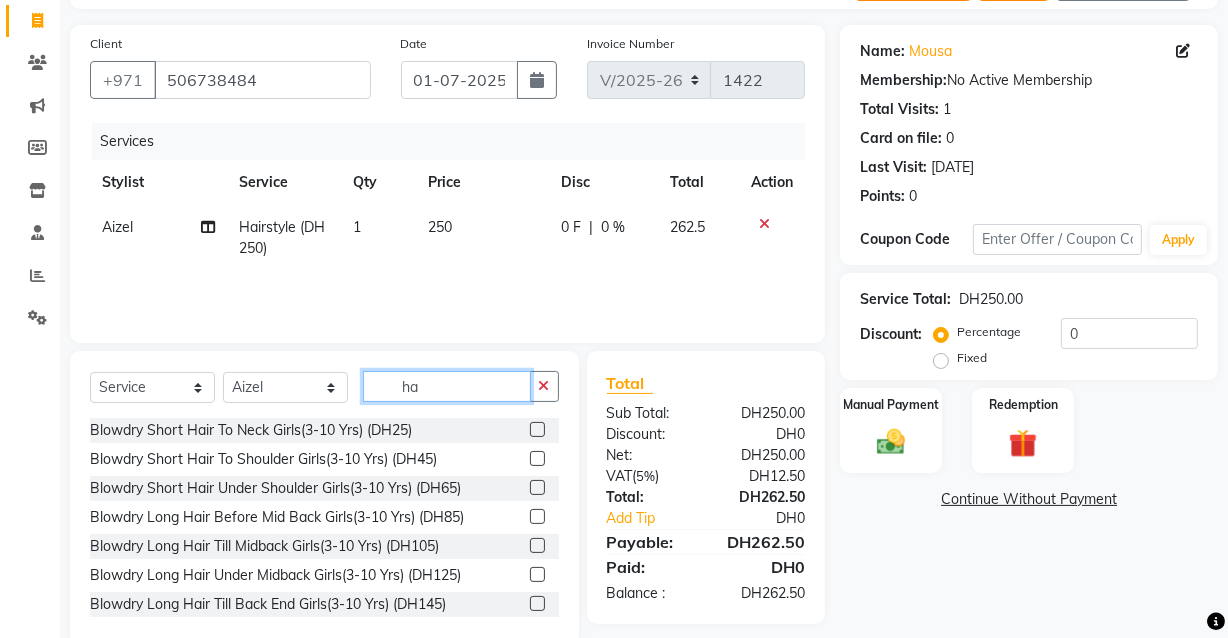 type on "h" 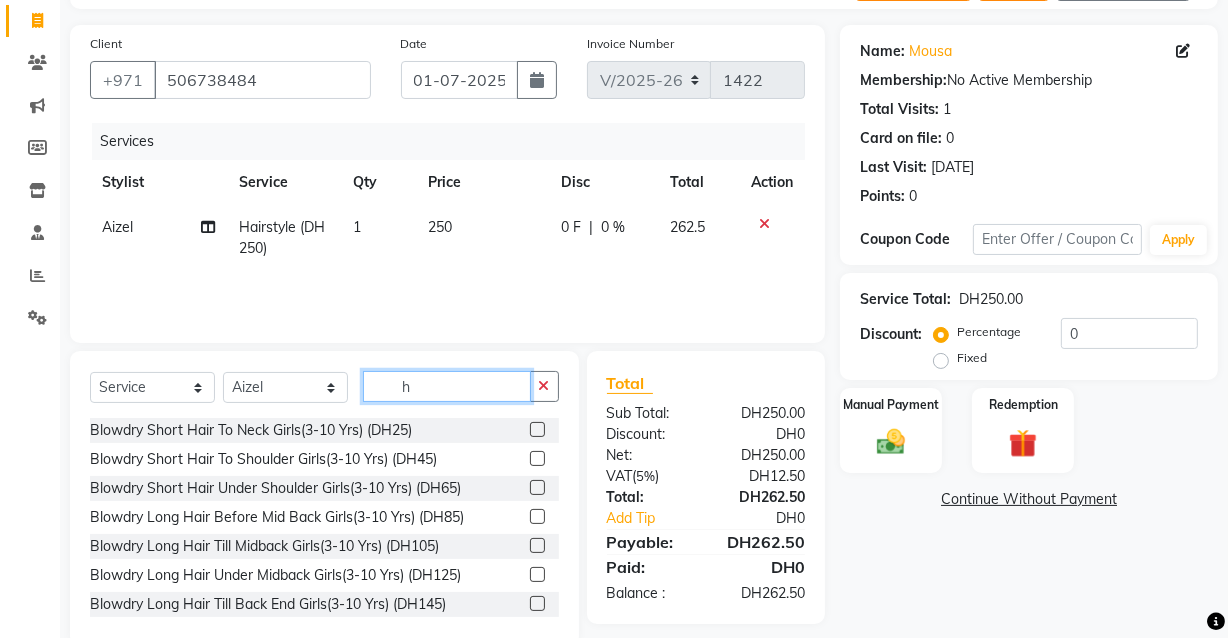 type 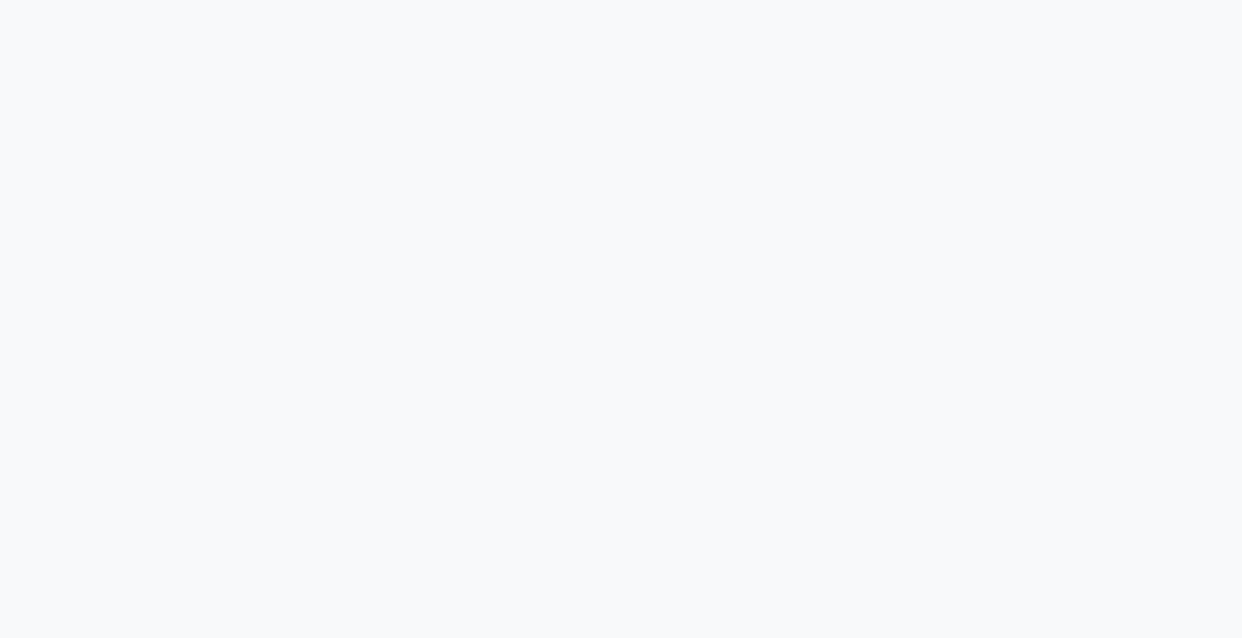scroll, scrollTop: 0, scrollLeft: 0, axis: both 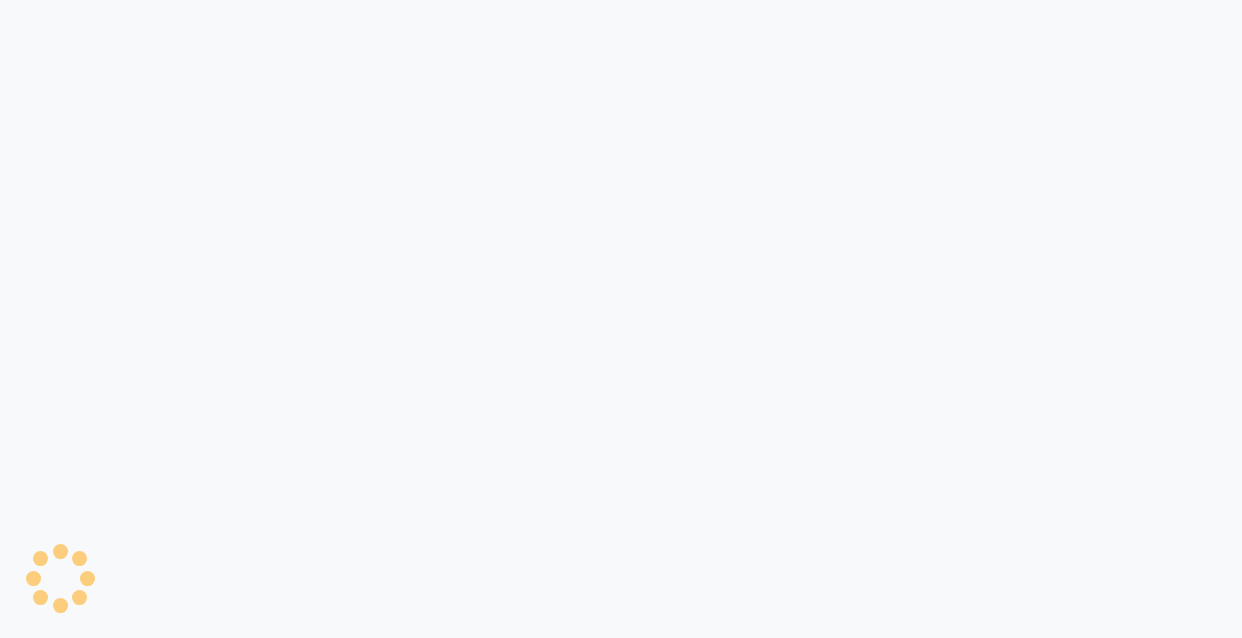 select on "service" 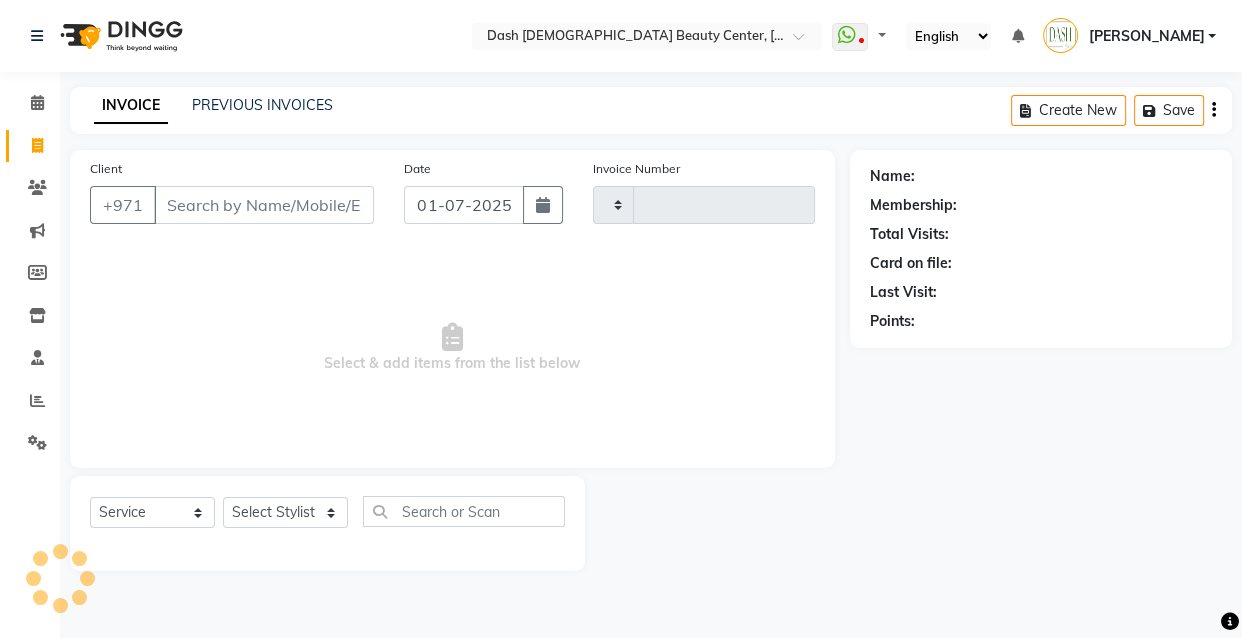 type on "1422" 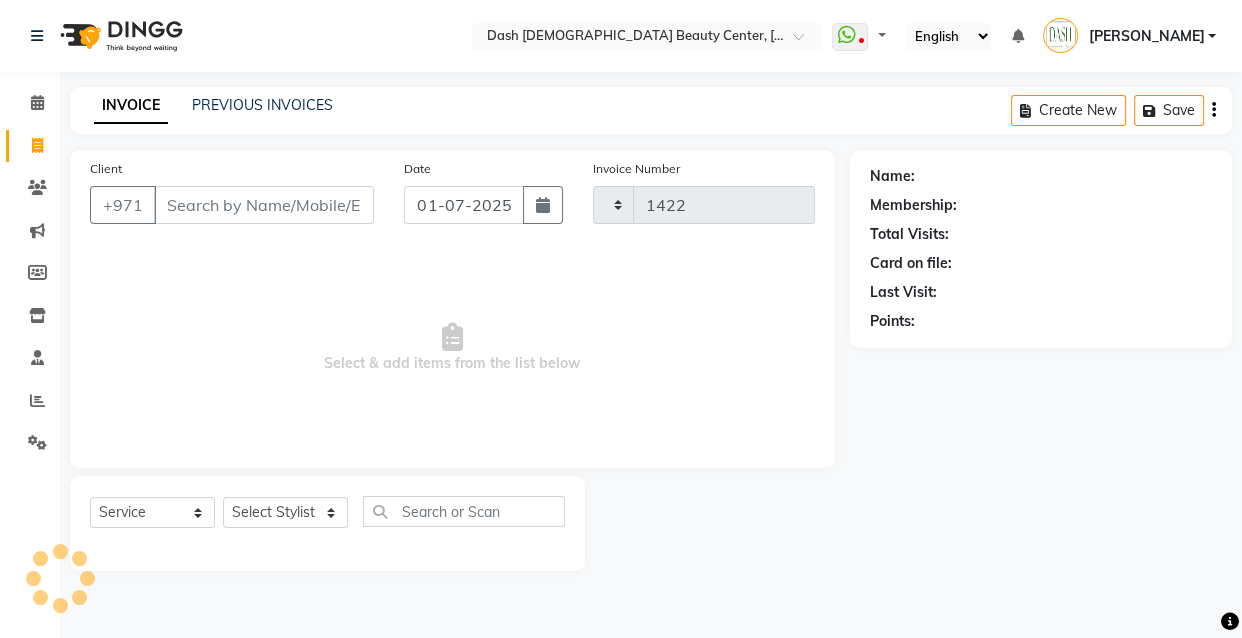 select on "8372" 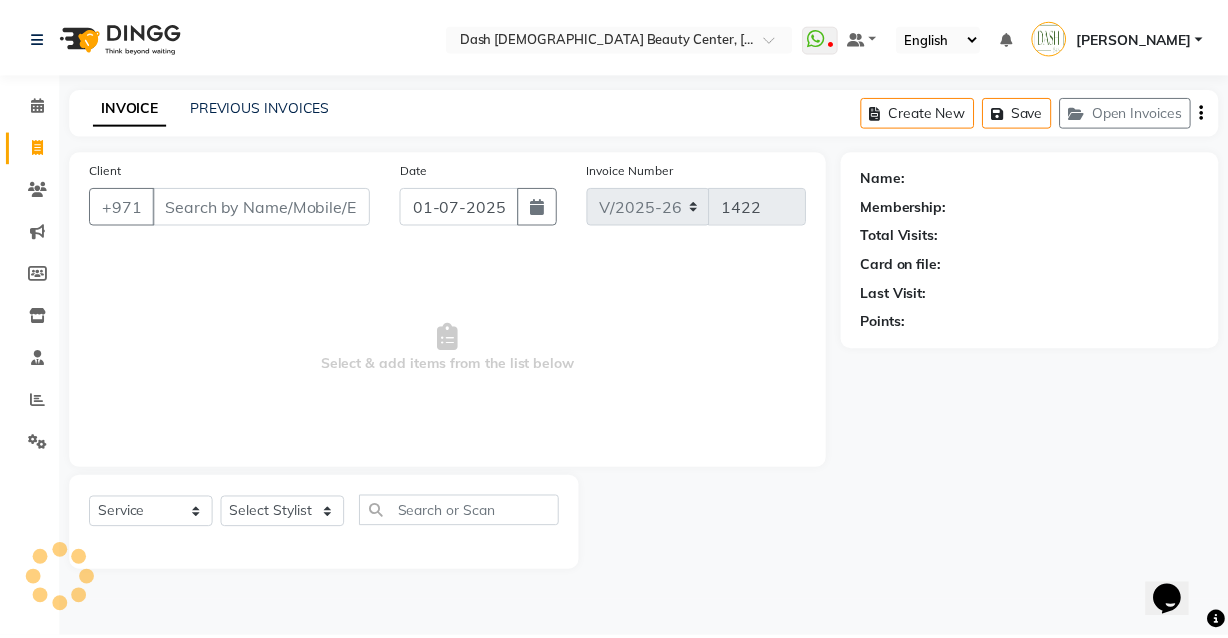 scroll, scrollTop: 0, scrollLeft: 0, axis: both 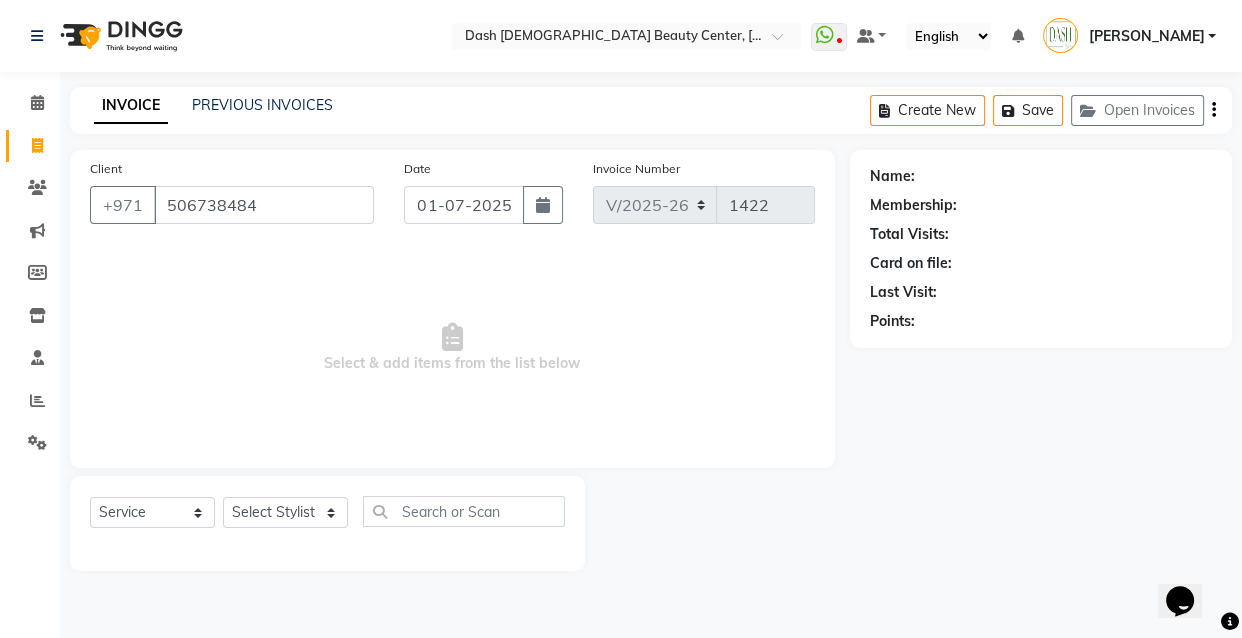 type on "506738484" 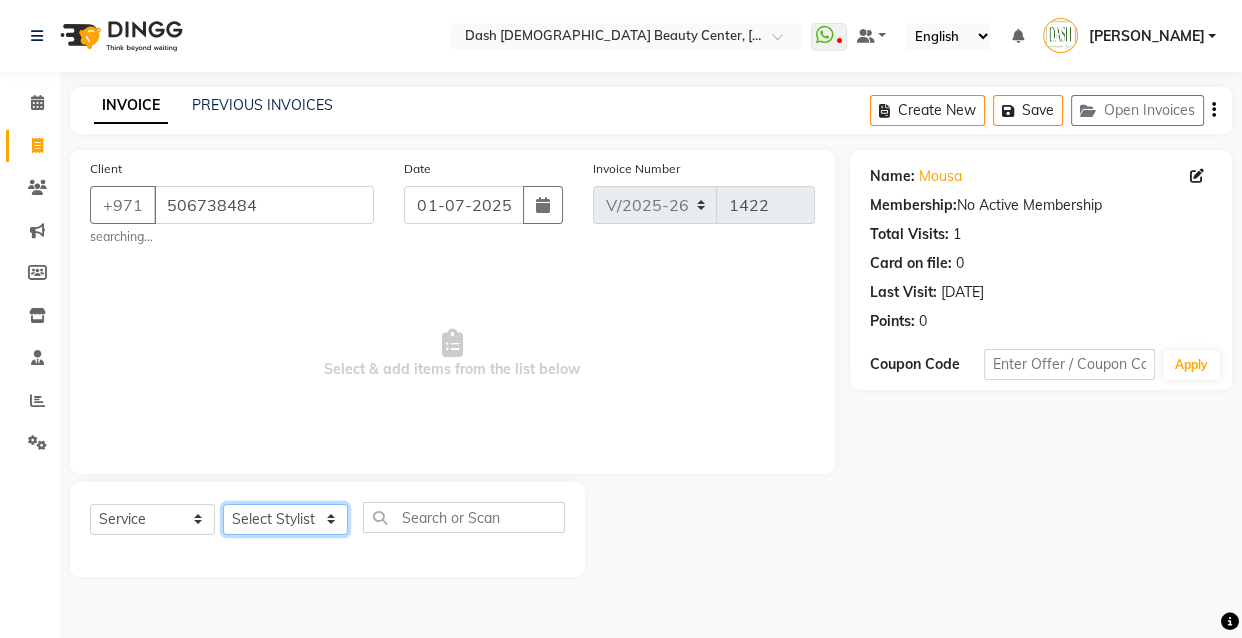 click on "Select Stylist [PERSON_NAME] [PERSON_NAME] [PERSON_NAME] [PERSON_NAME] [PERSON_NAME] [PERSON_NAME] [PERSON_NAME] [PERSON_NAME] May [PERSON_NAME] (Cafe) Nabasirye (Cafe) [PERSON_NAME] [PERSON_NAME] Owner Rechiel [PERSON_NAME] [PERSON_NAME]" 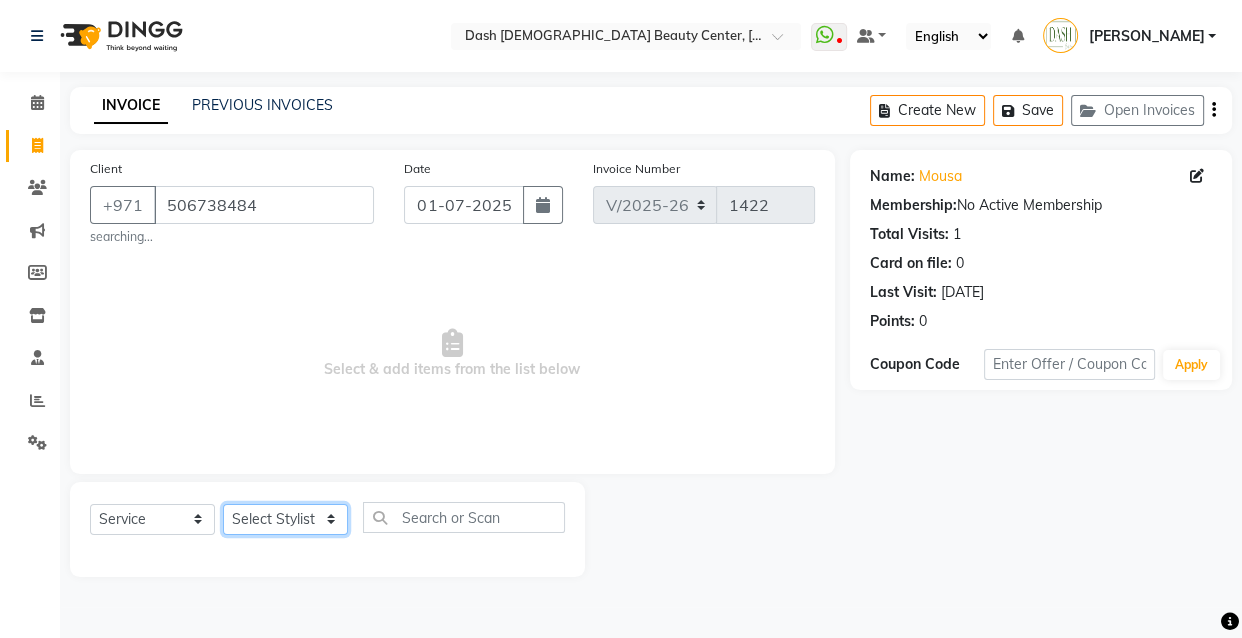 select on "81106" 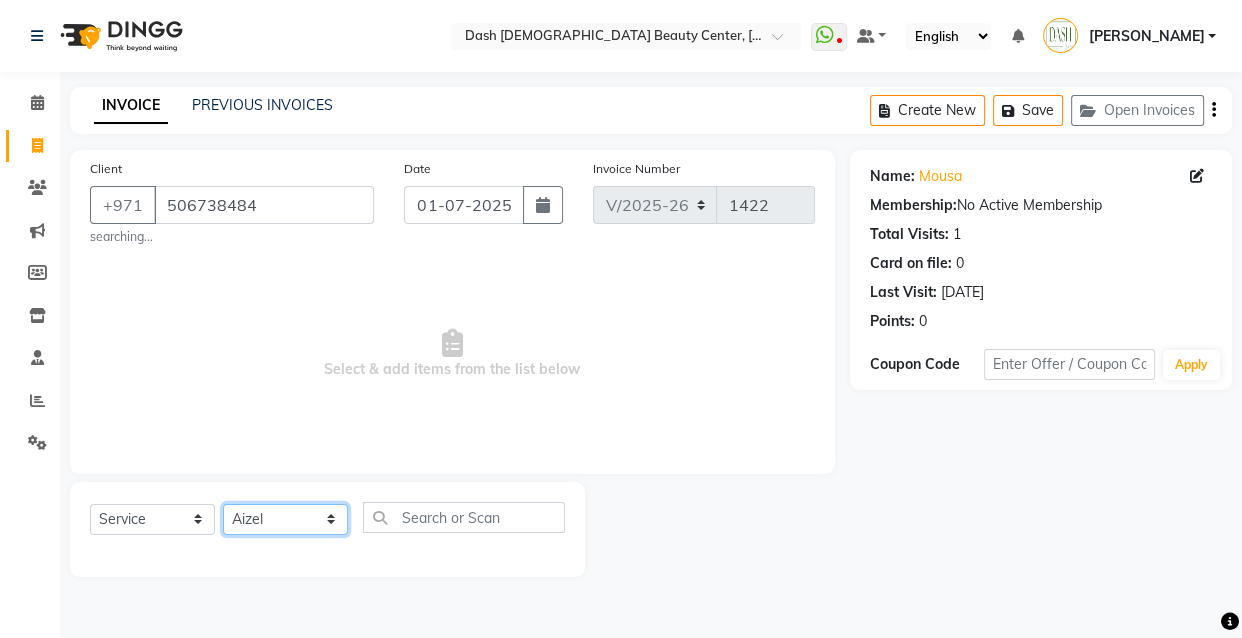 click on "Select Stylist [PERSON_NAME] [PERSON_NAME] [PERSON_NAME] [PERSON_NAME] [PERSON_NAME] [PERSON_NAME] [PERSON_NAME] [PERSON_NAME] May [PERSON_NAME] (Cafe) Nabasirye (Cafe) [PERSON_NAME] [PERSON_NAME] Owner Rechiel [PERSON_NAME] [PERSON_NAME]" 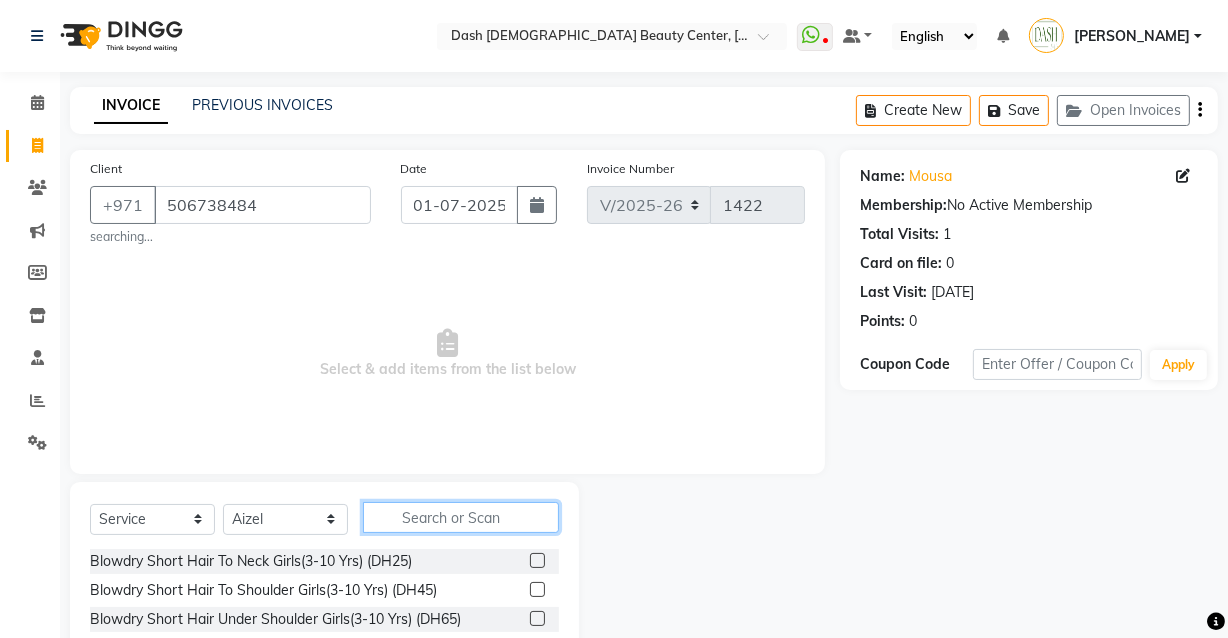 click 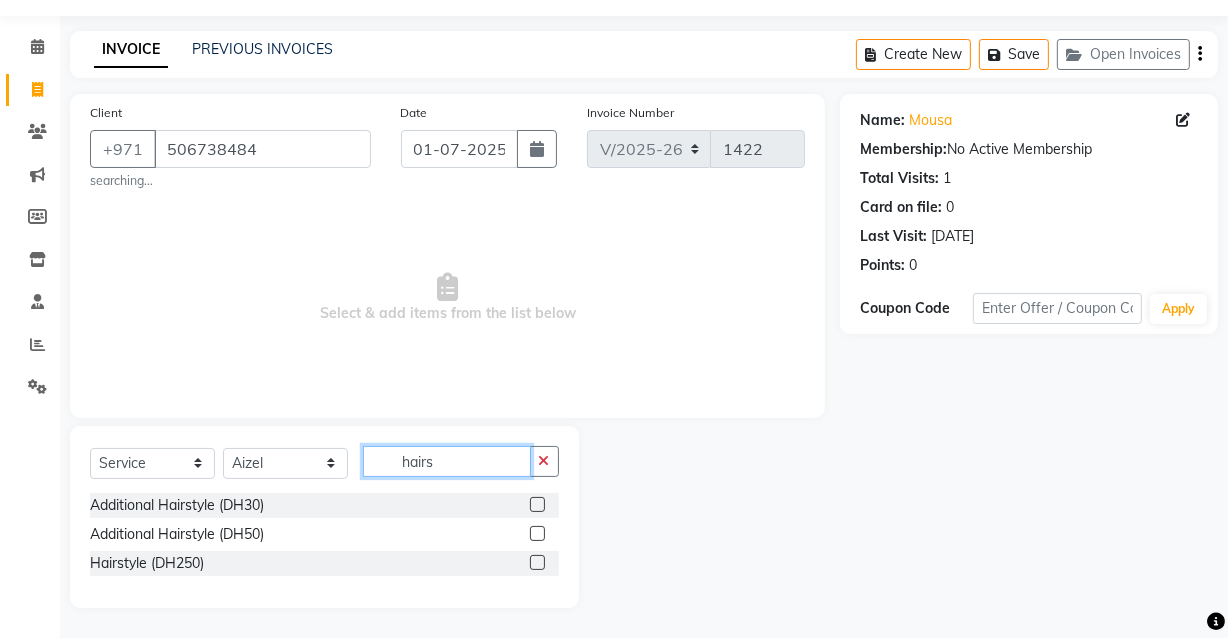 scroll, scrollTop: 55, scrollLeft: 0, axis: vertical 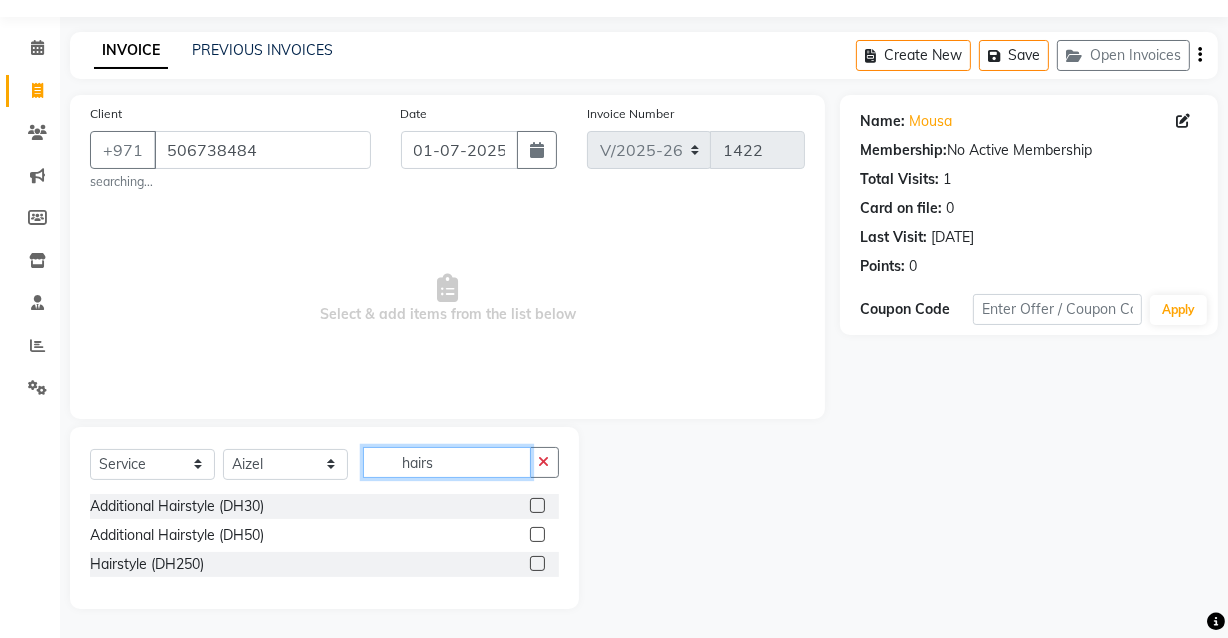 click on "hairs" 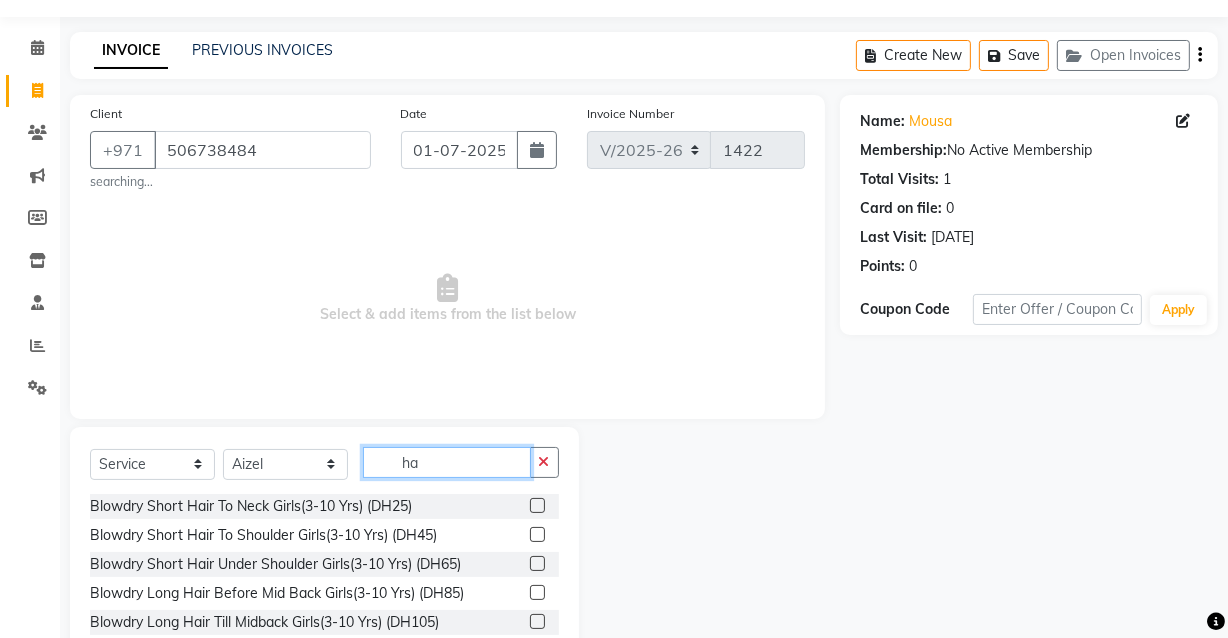 type on "h" 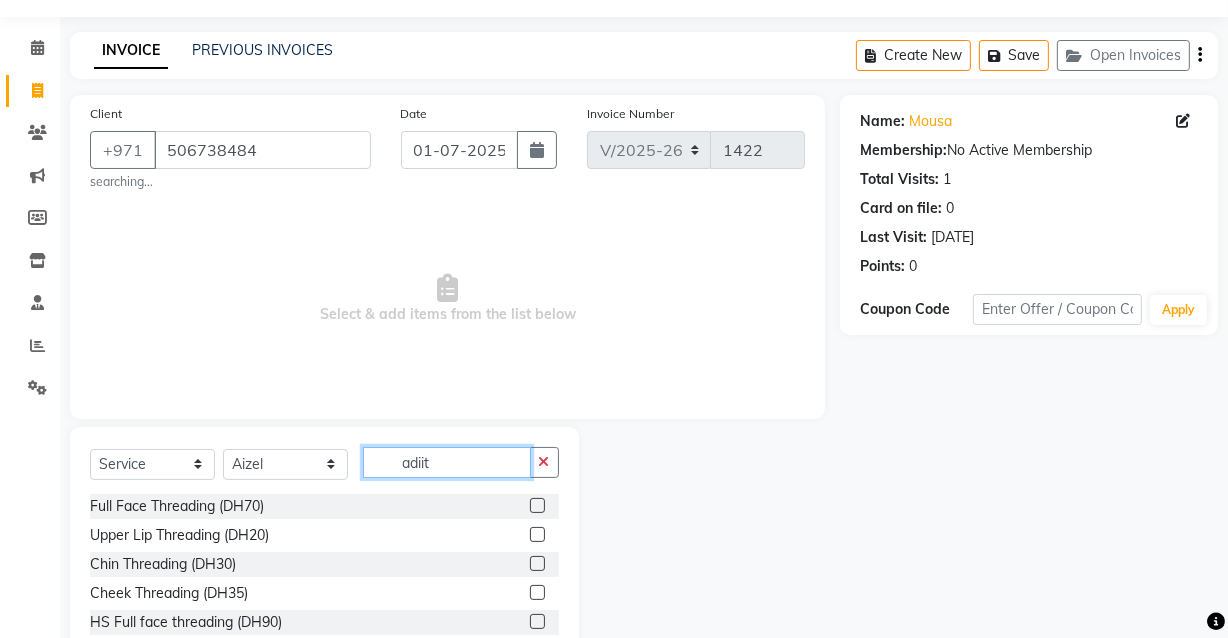scroll, scrollTop: 0, scrollLeft: 0, axis: both 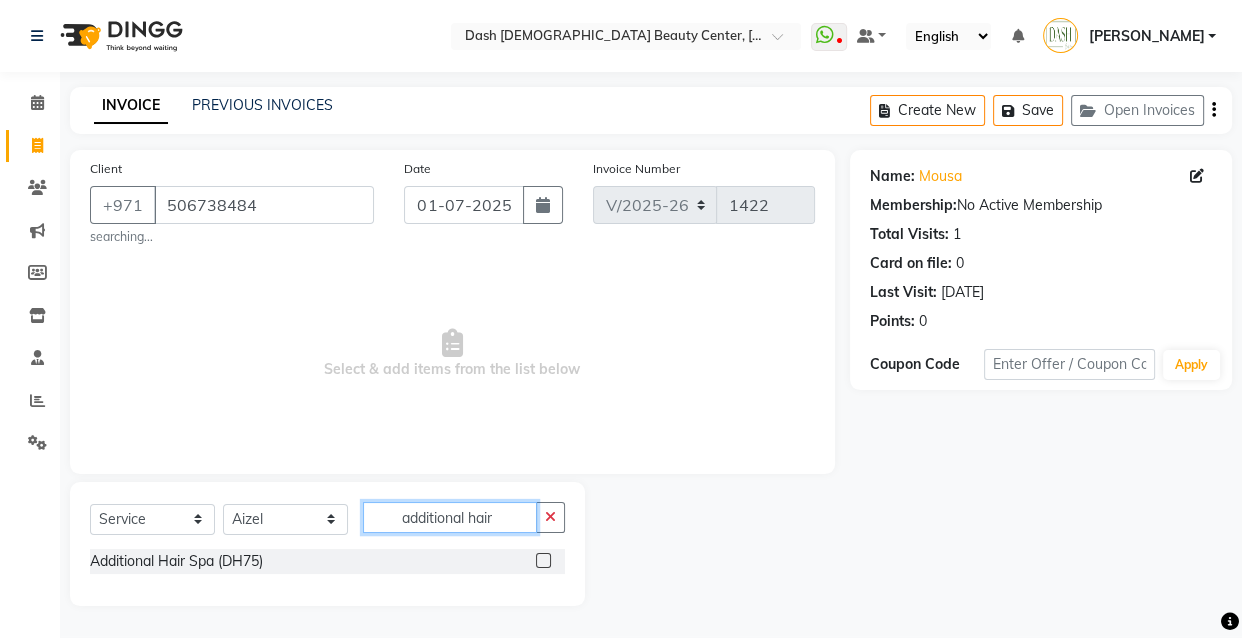 type on "additional hair" 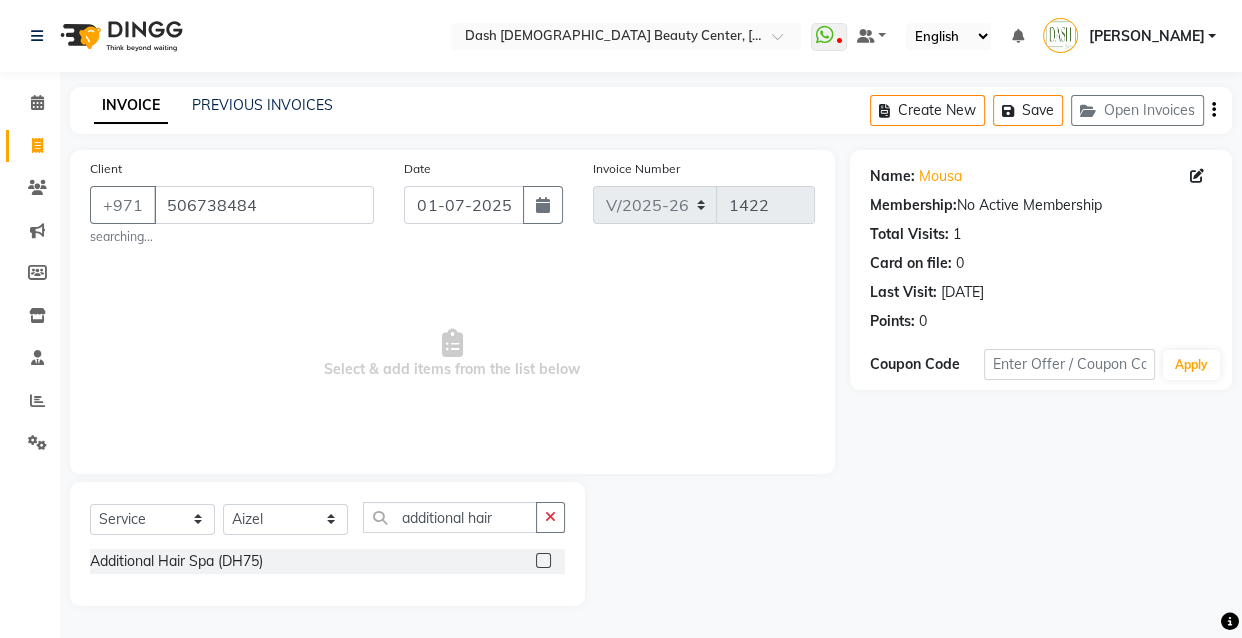 click 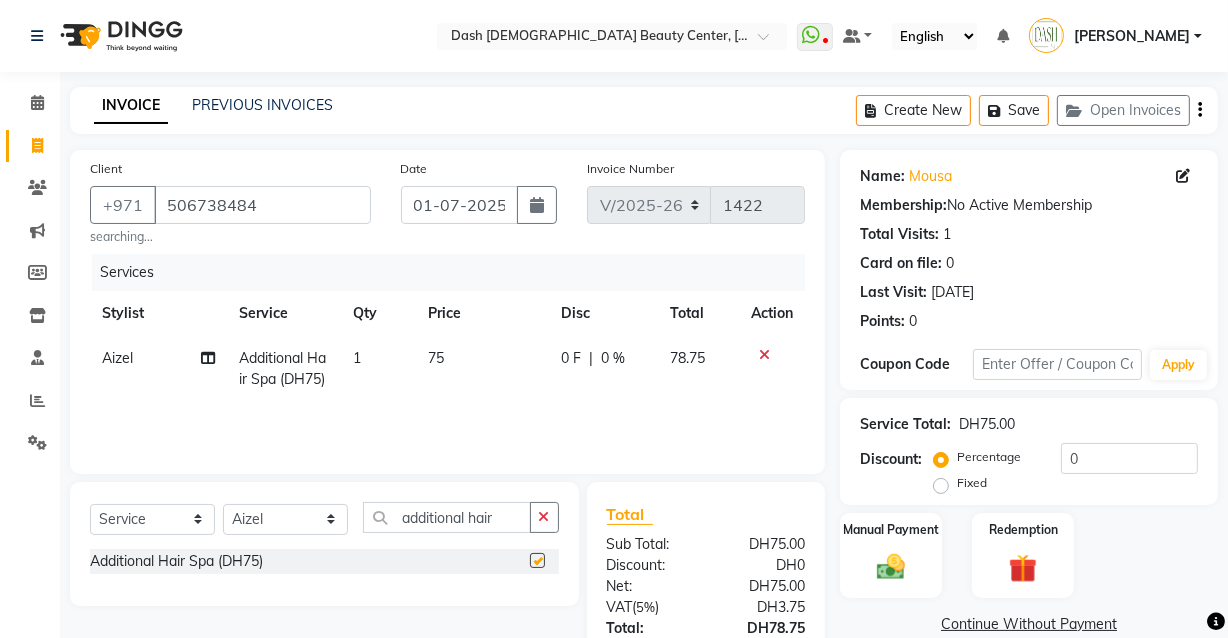 checkbox on "false" 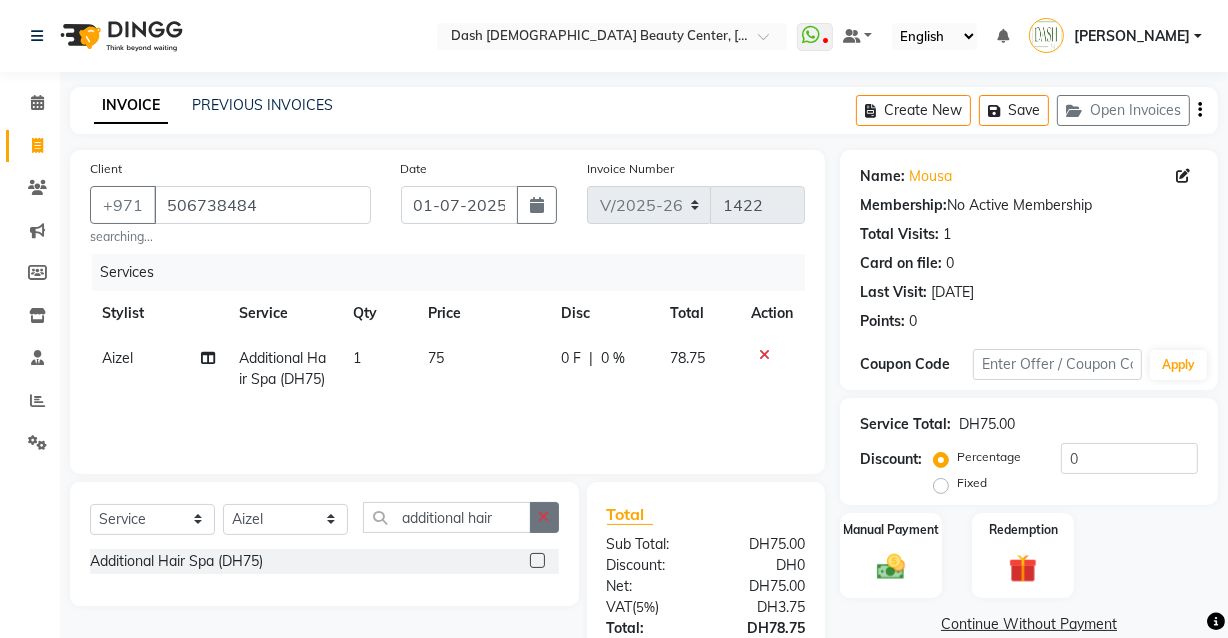 click 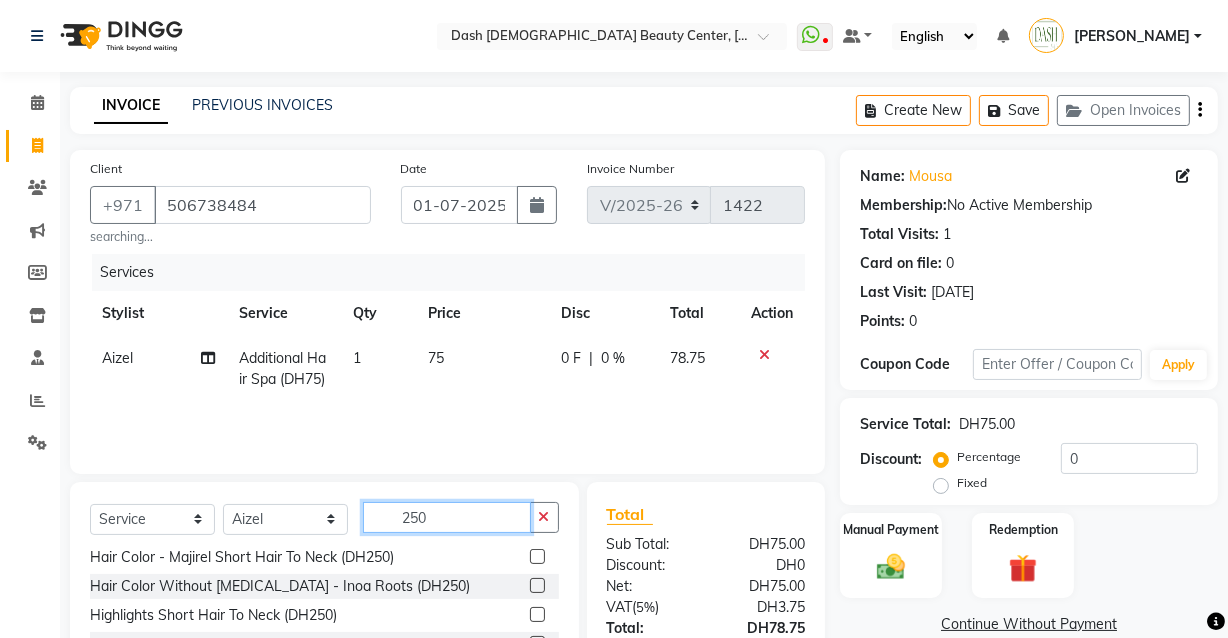 scroll, scrollTop: 115, scrollLeft: 0, axis: vertical 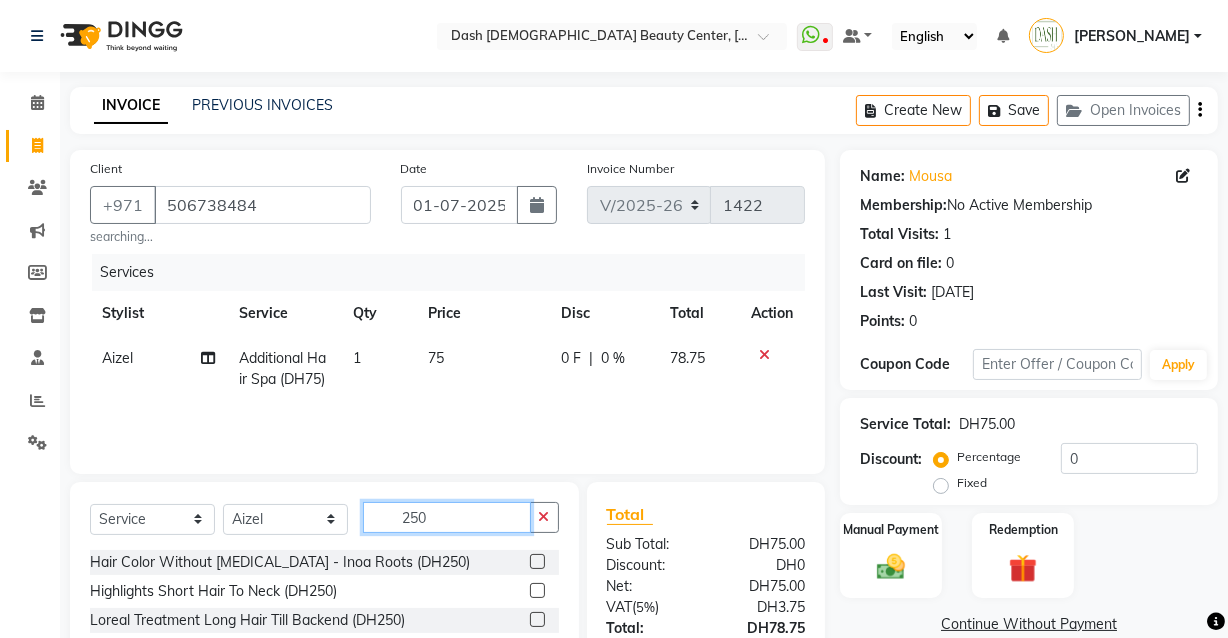 type on "250" 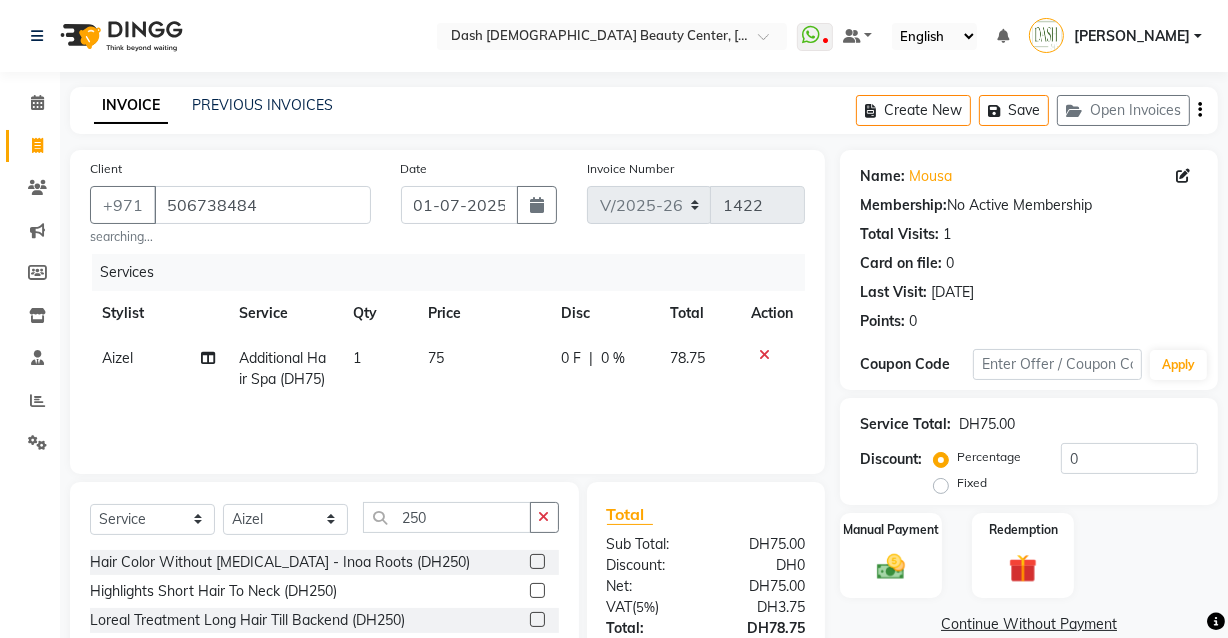click 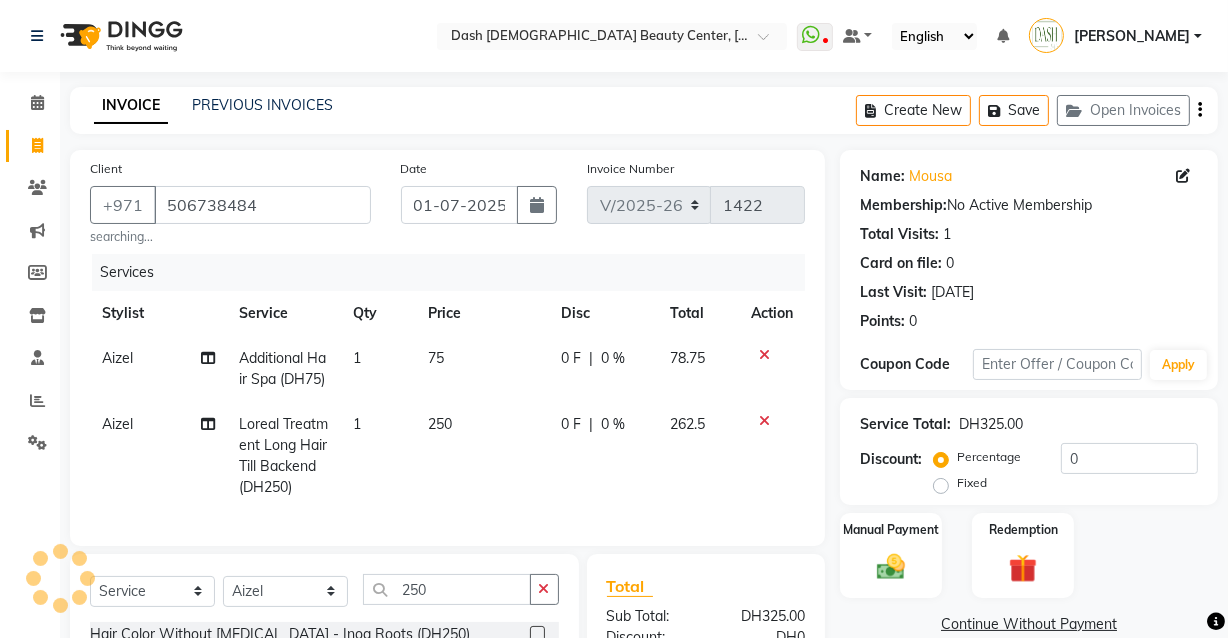 checkbox on "false" 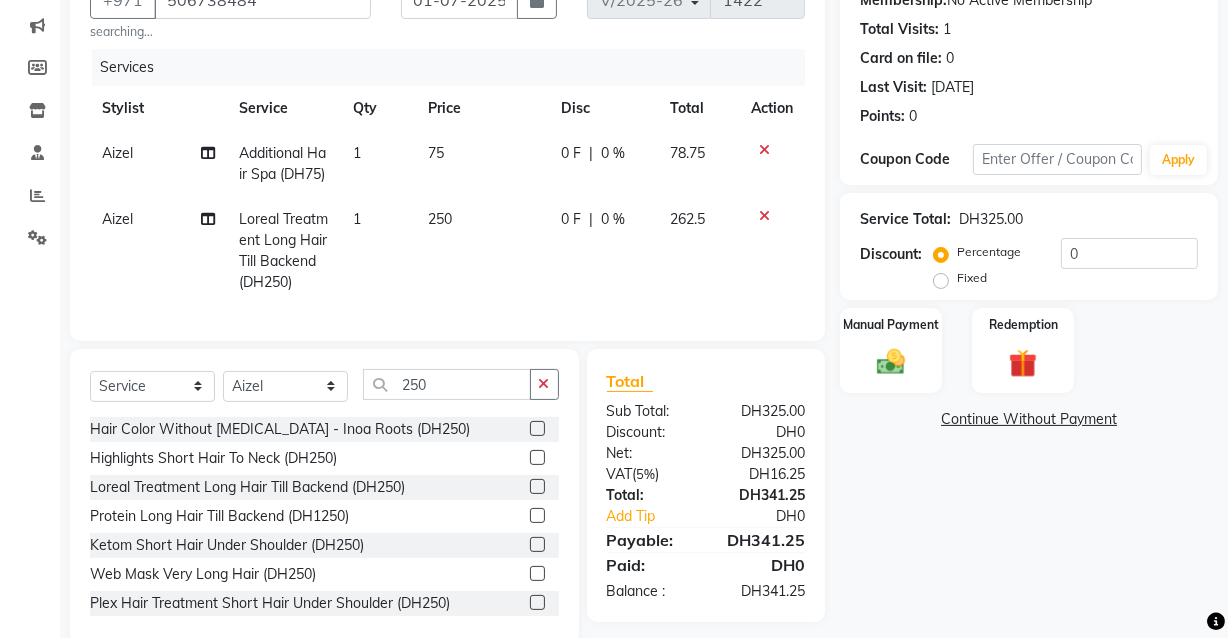 scroll, scrollTop: 255, scrollLeft: 0, axis: vertical 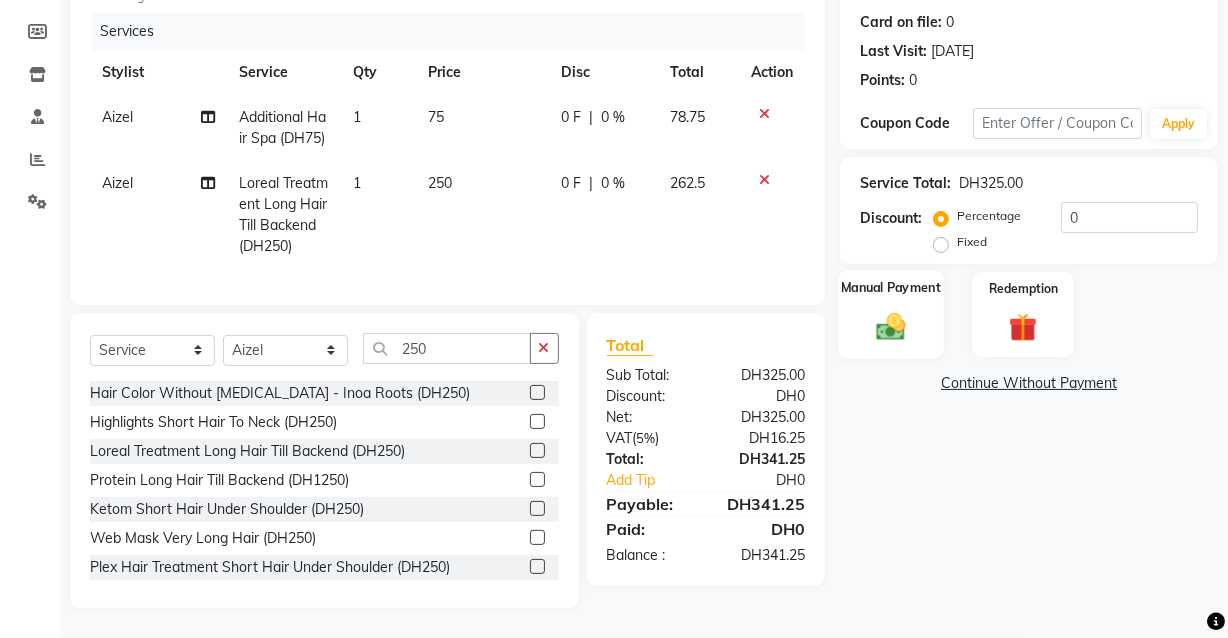 click 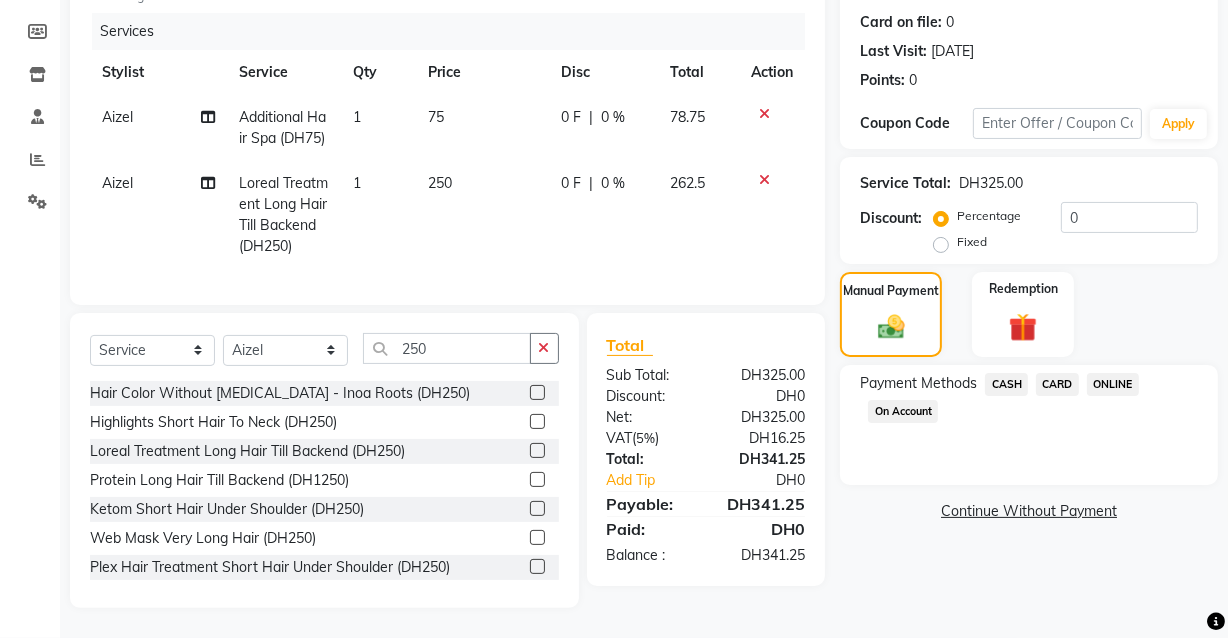 click on "CARD" 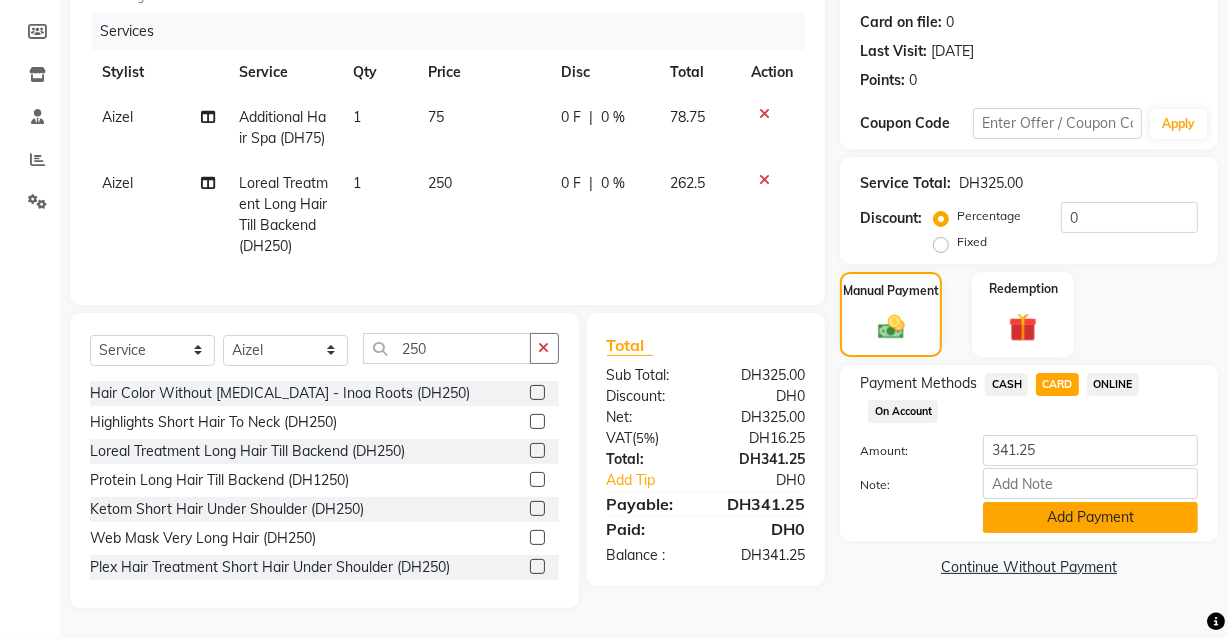 click on "Add Payment" 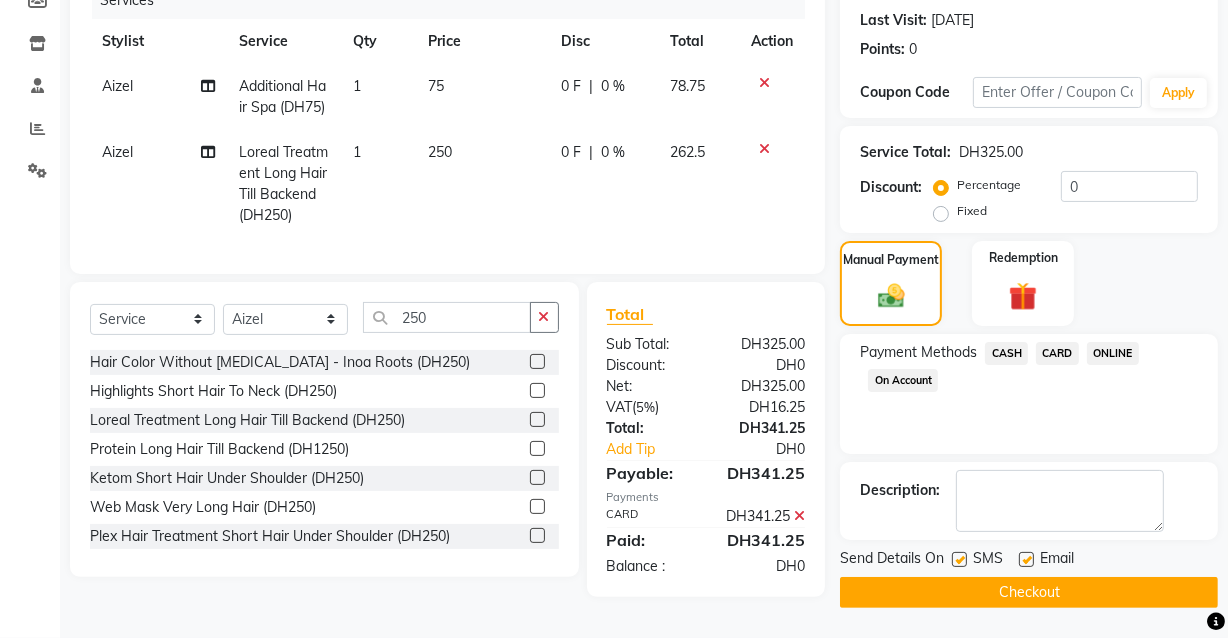 scroll, scrollTop: 296, scrollLeft: 0, axis: vertical 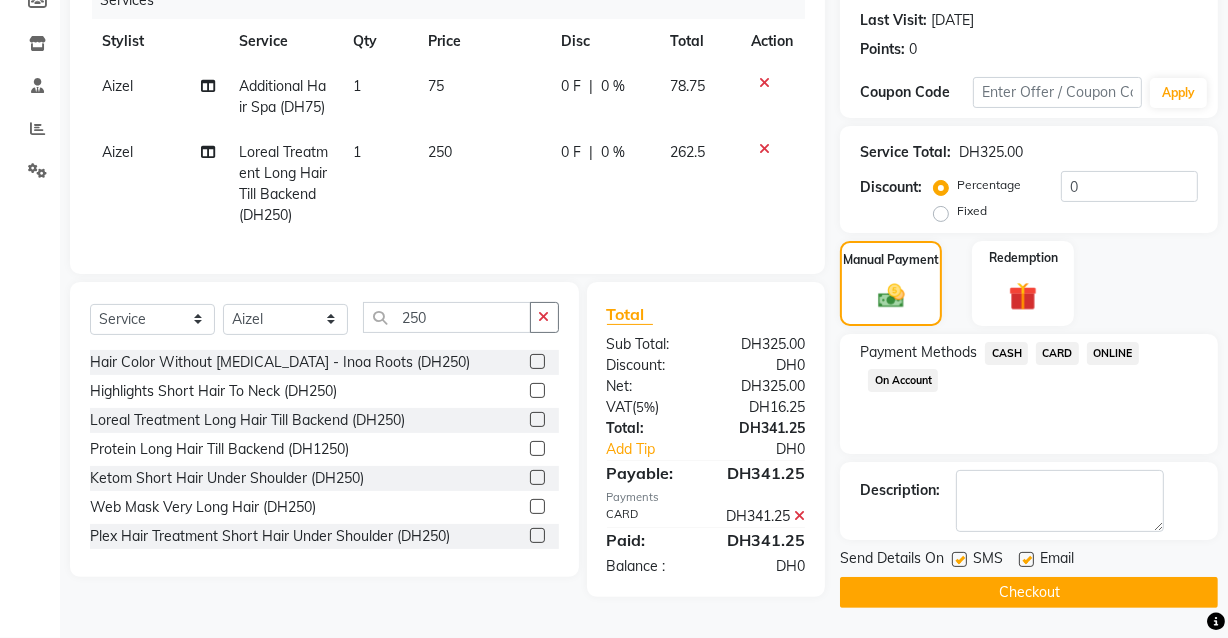 click 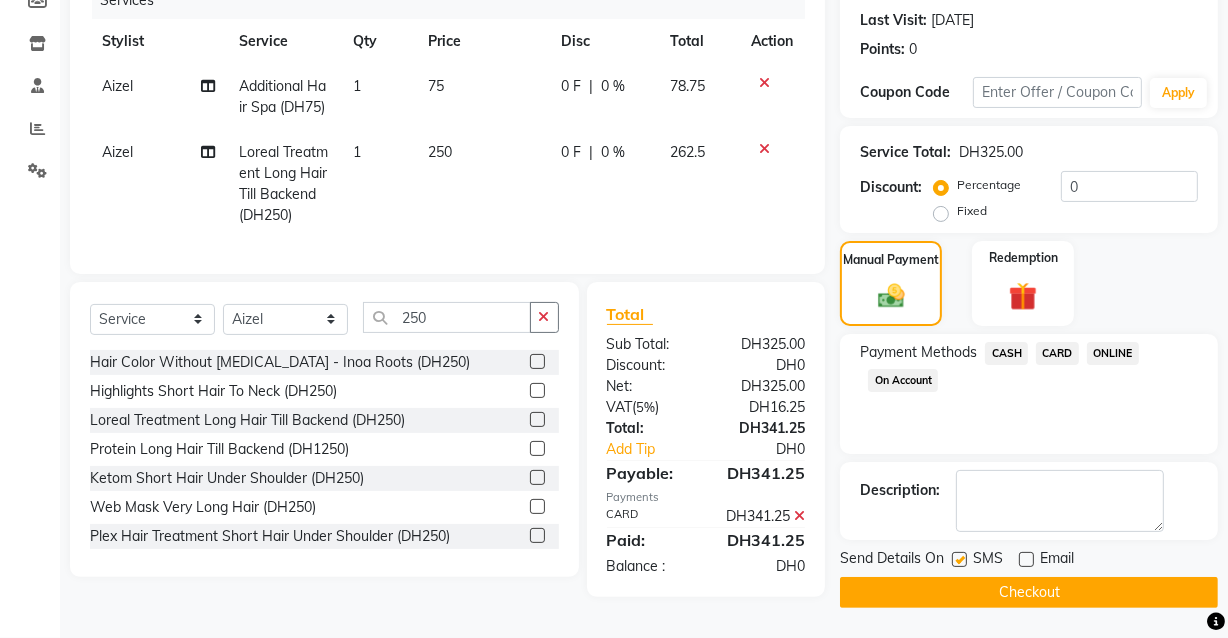 click on "Checkout" 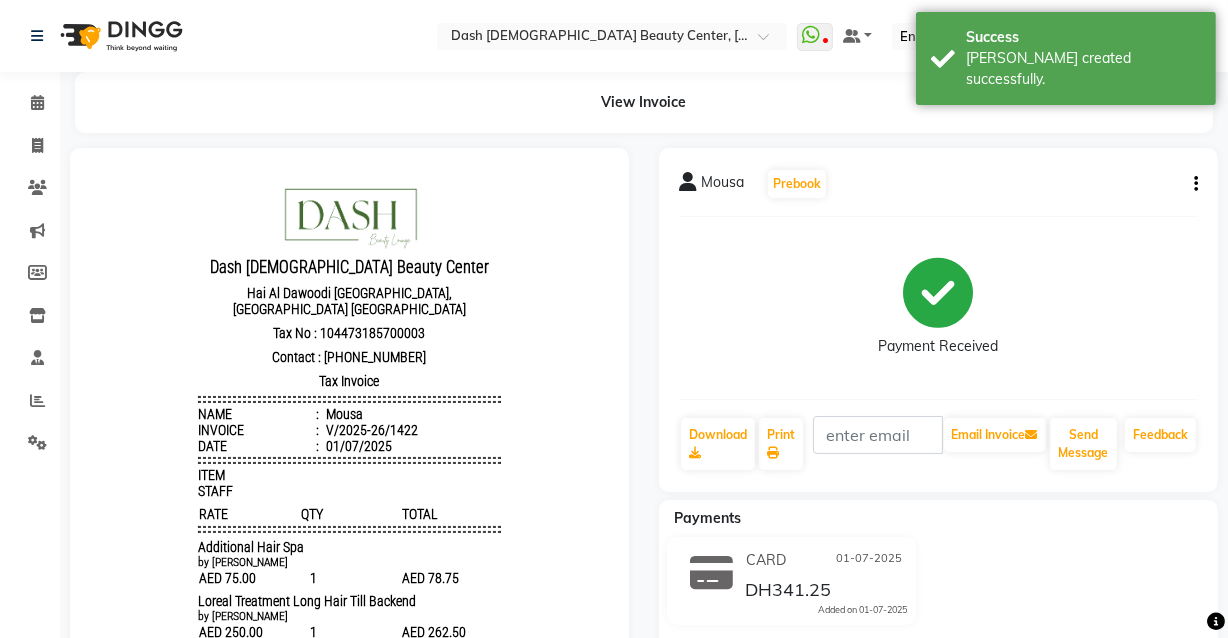 scroll, scrollTop: 0, scrollLeft: 0, axis: both 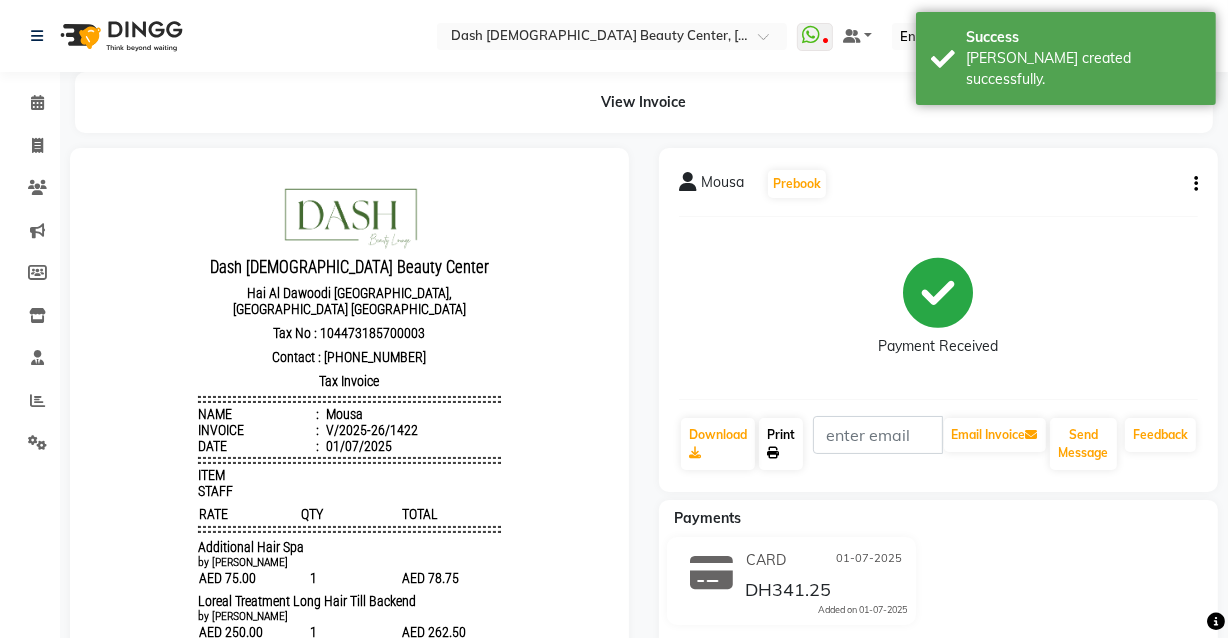 click on "Print" 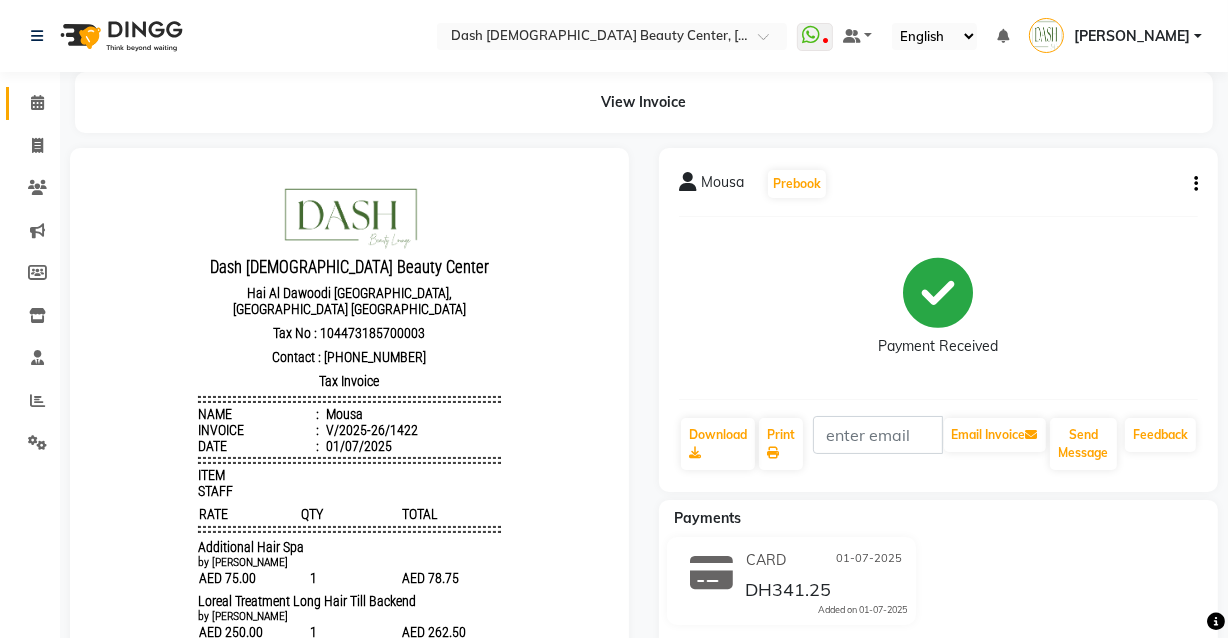 click 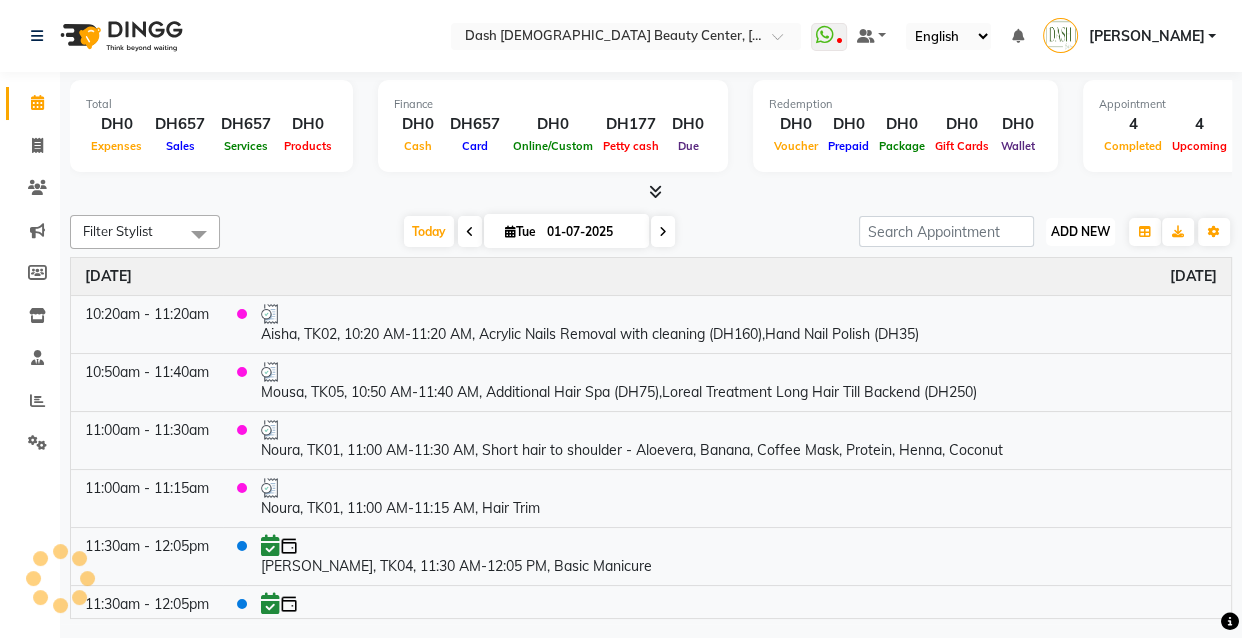 click on "ADD NEW" at bounding box center [1080, 231] 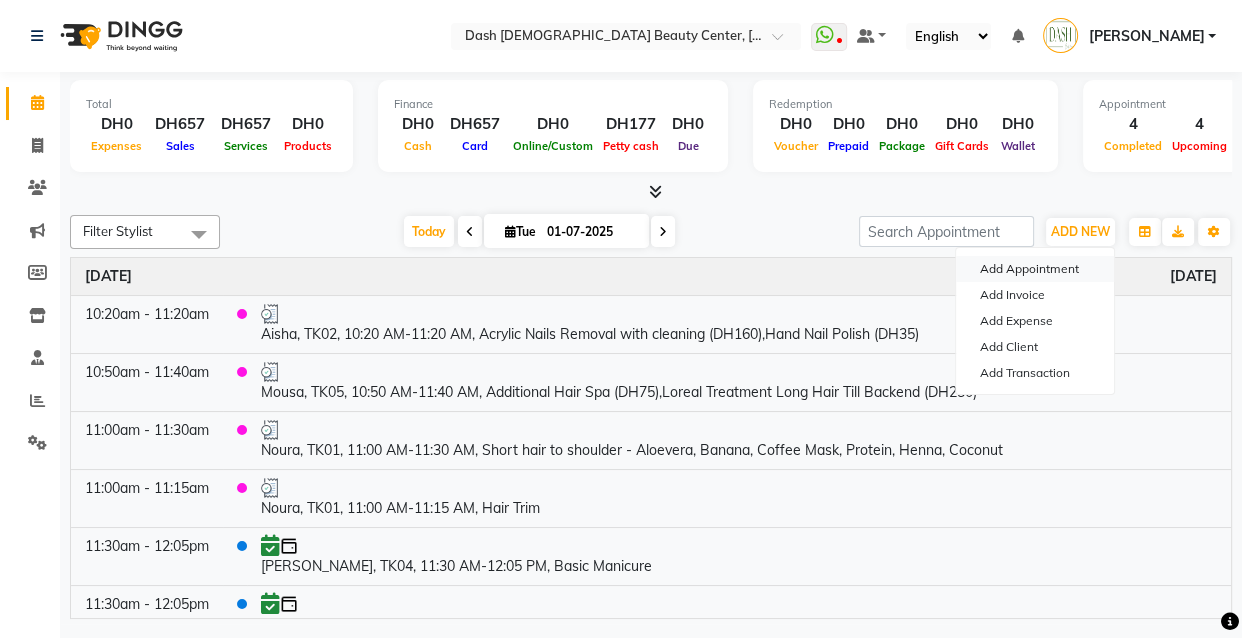 click on "Add Appointment" at bounding box center [1035, 269] 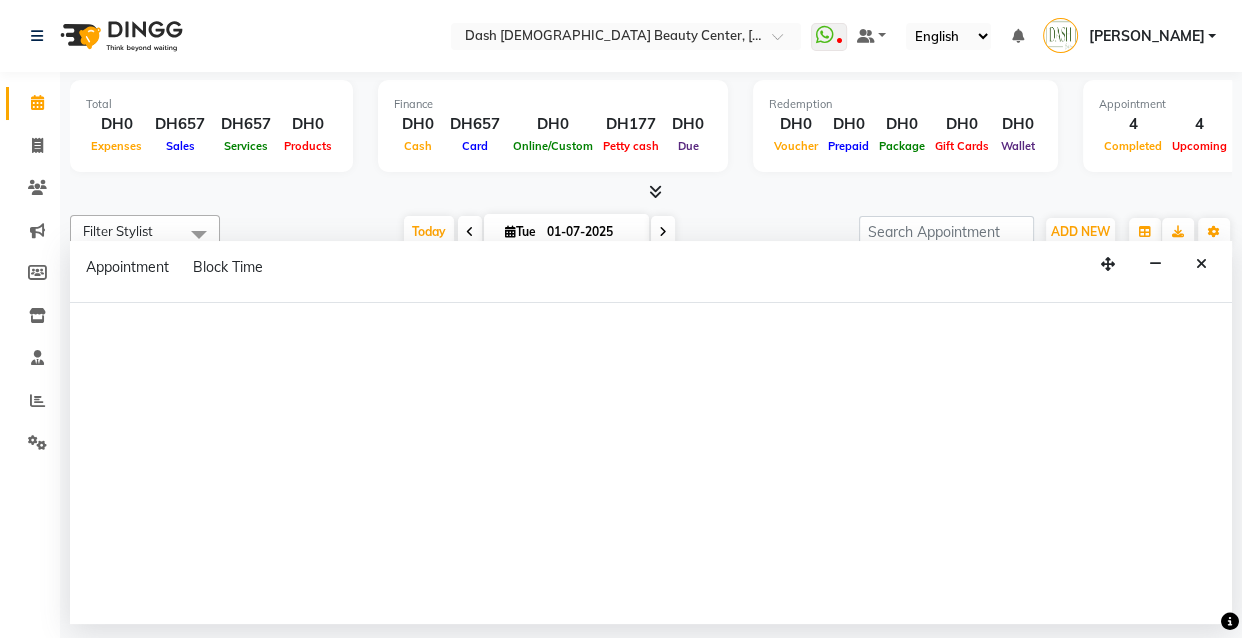 select on "tentative" 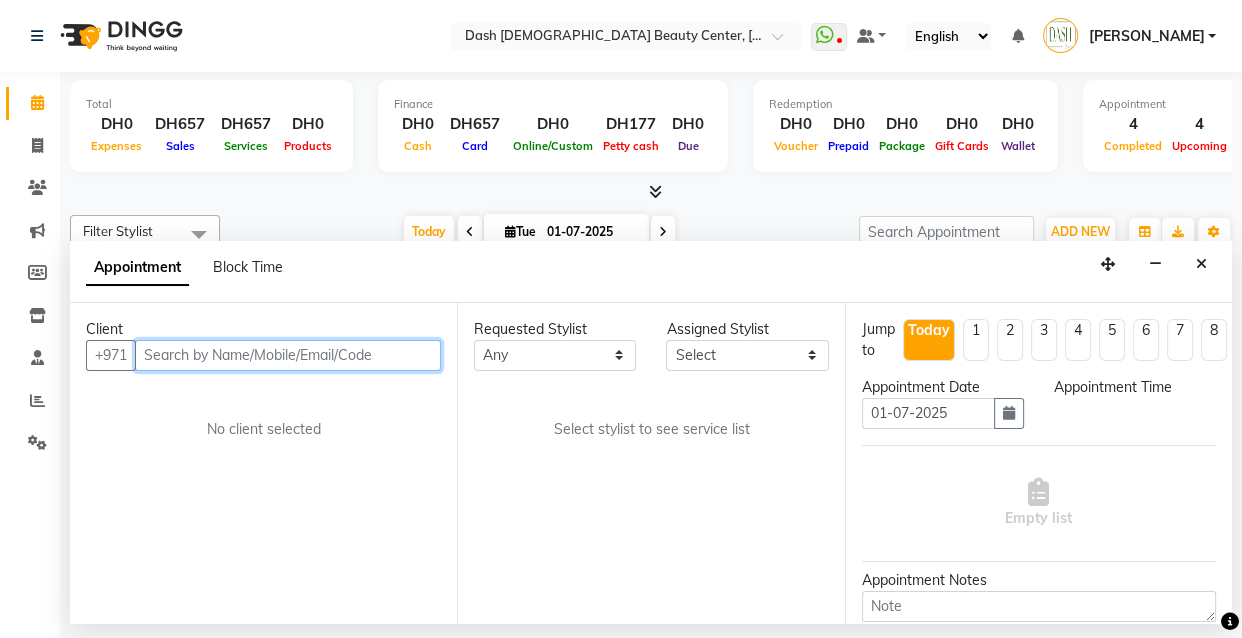 select on "600" 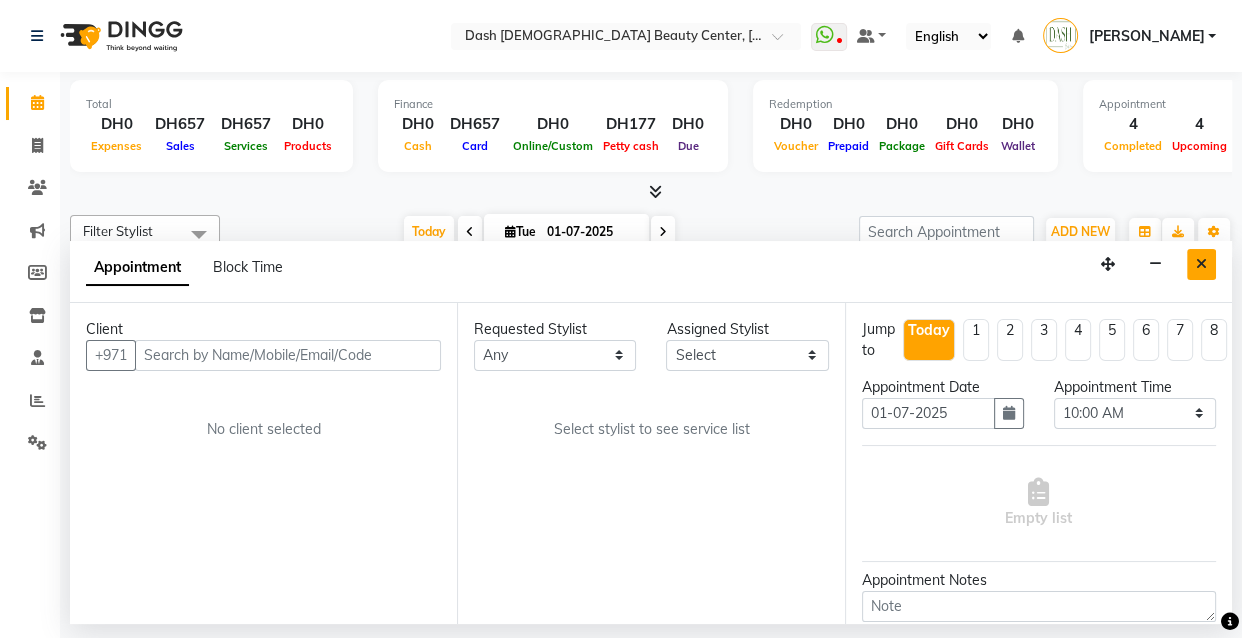 click at bounding box center [1201, 264] 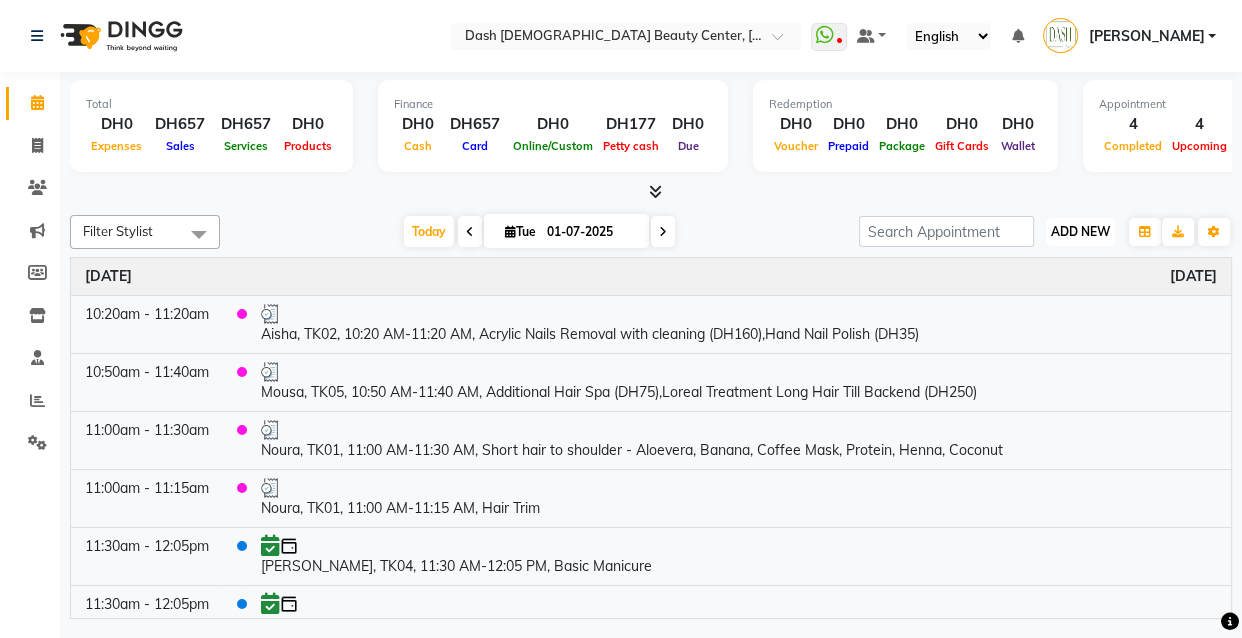 click on "ADD NEW" at bounding box center (1080, 231) 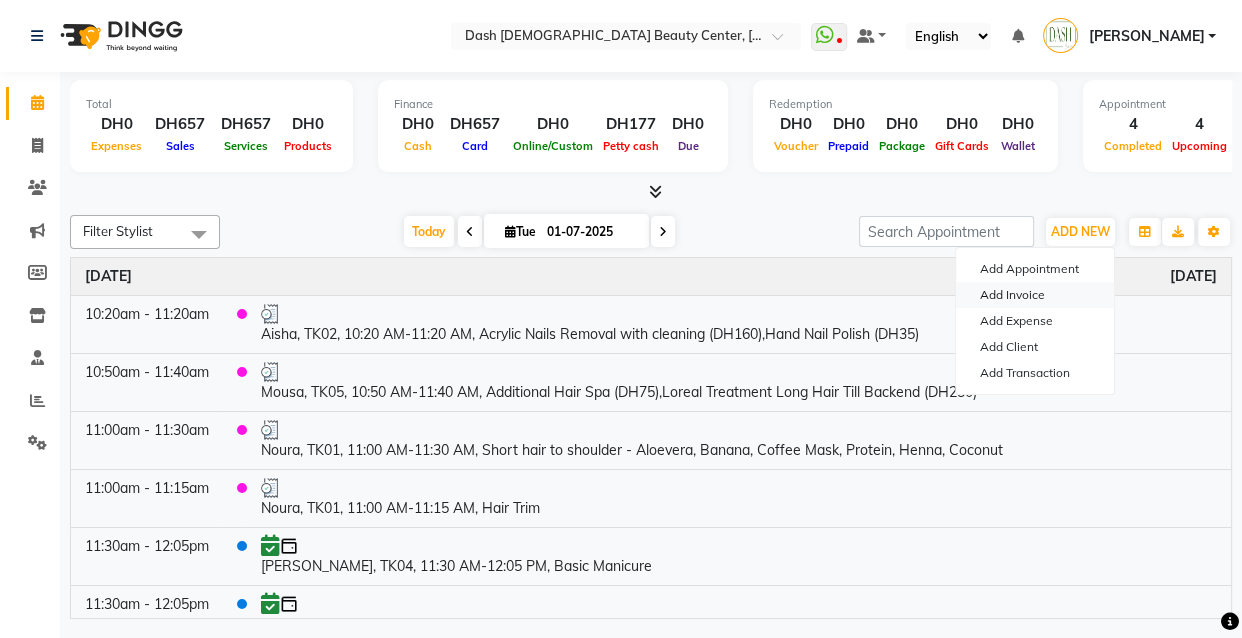 click on "Add Invoice" at bounding box center [1035, 295] 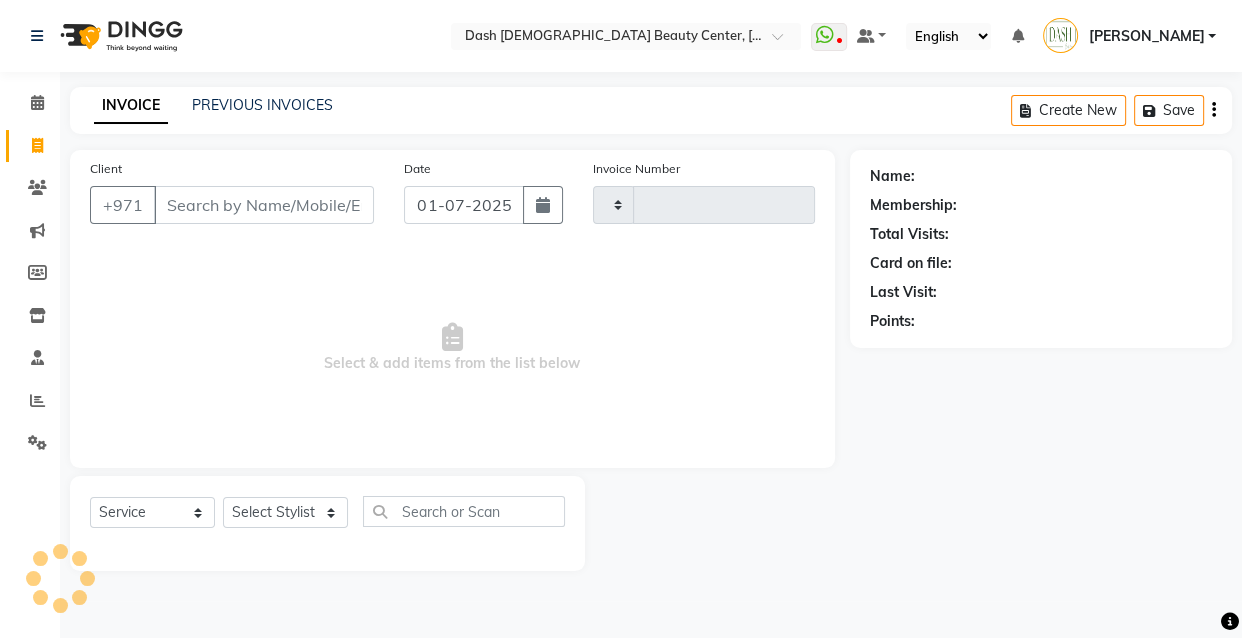 type on "1423" 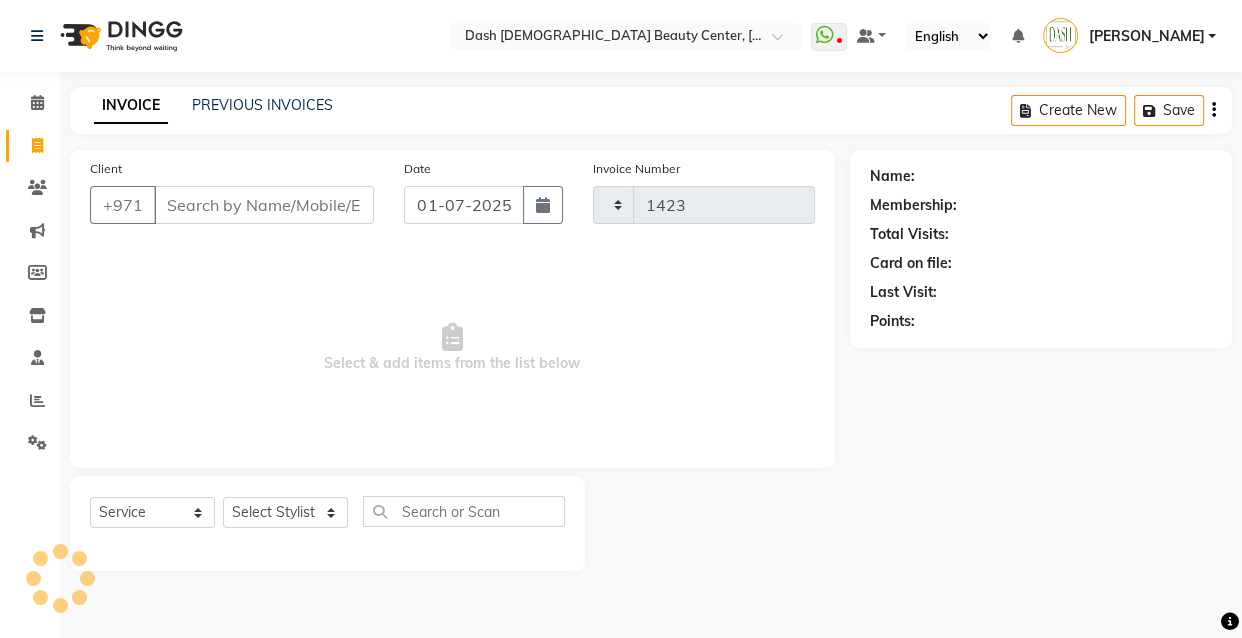 select on "8372" 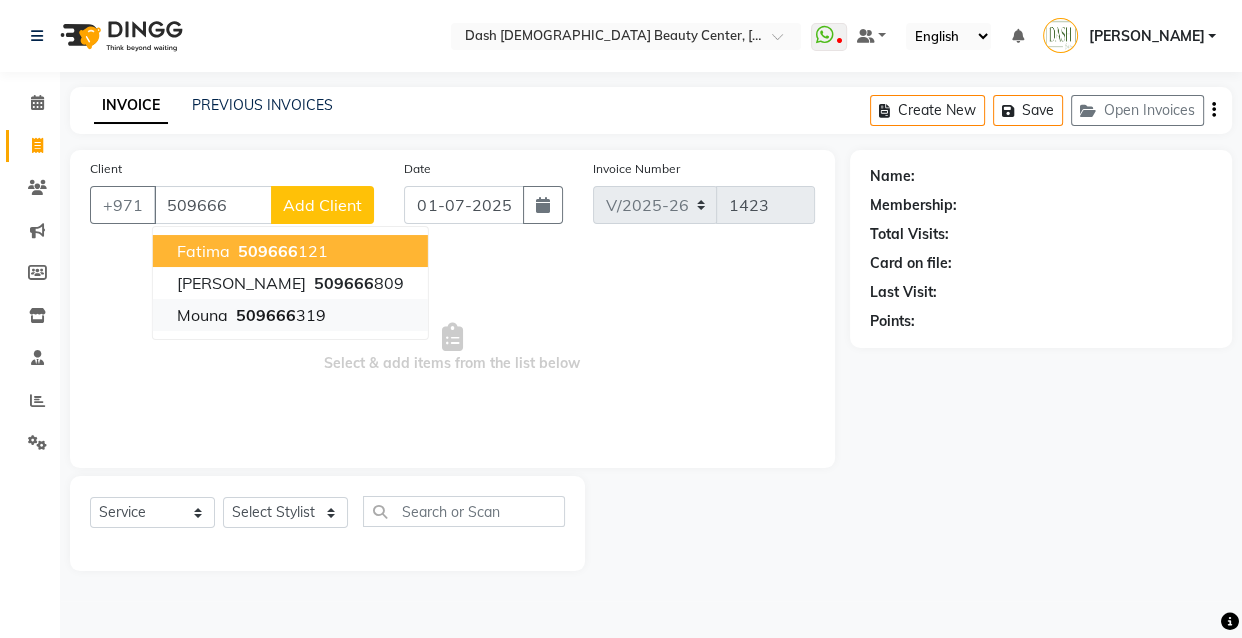 click on "509666" at bounding box center [266, 315] 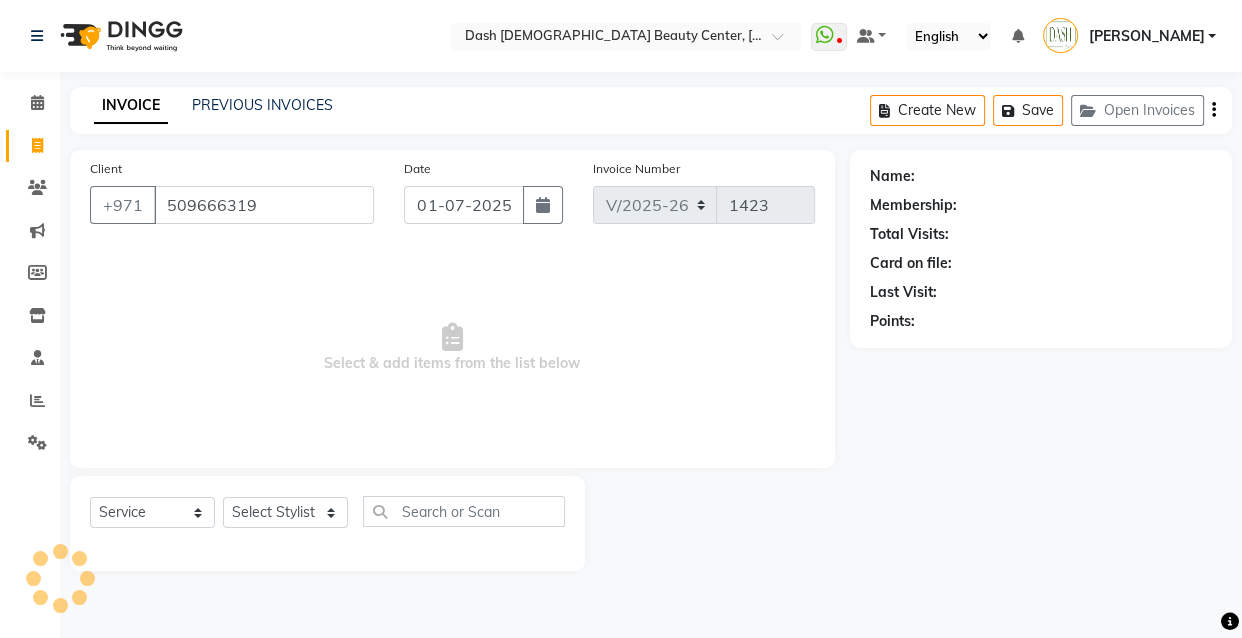 type on "509666319" 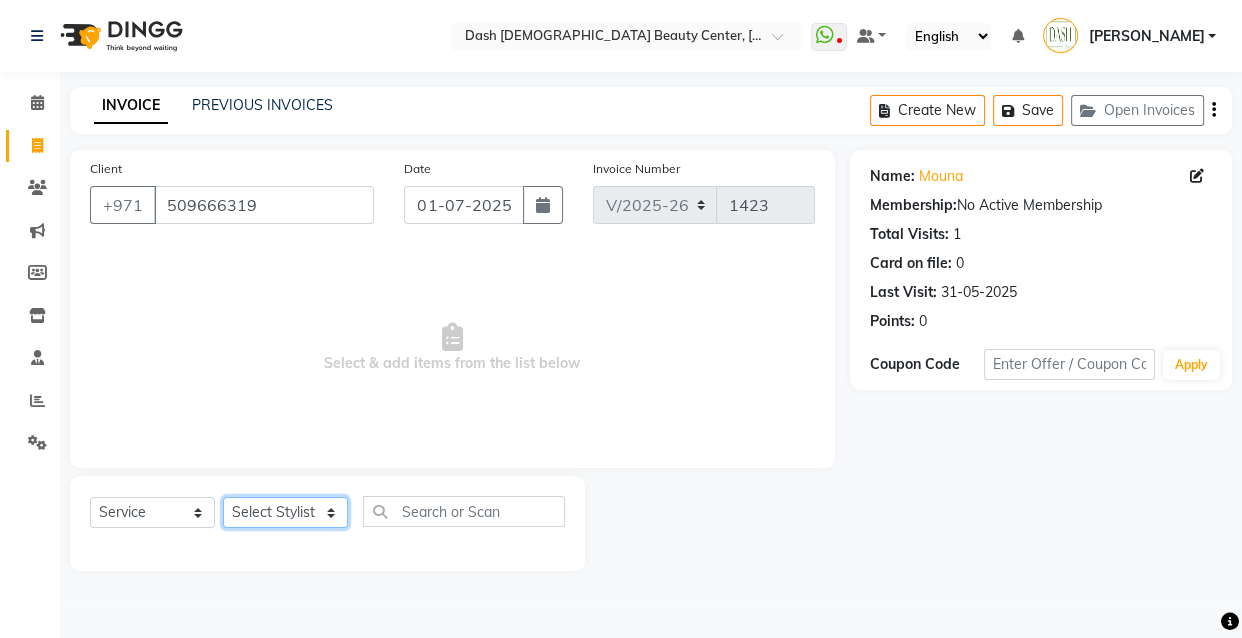 click on "Select Stylist [PERSON_NAME] [PERSON_NAME] [PERSON_NAME] [PERSON_NAME] [PERSON_NAME] [PERSON_NAME] [PERSON_NAME] [PERSON_NAME] May [PERSON_NAME] (Cafe) Nabasirye (Cafe) [PERSON_NAME] [PERSON_NAME] Owner Rechiel [PERSON_NAME] [PERSON_NAME]" 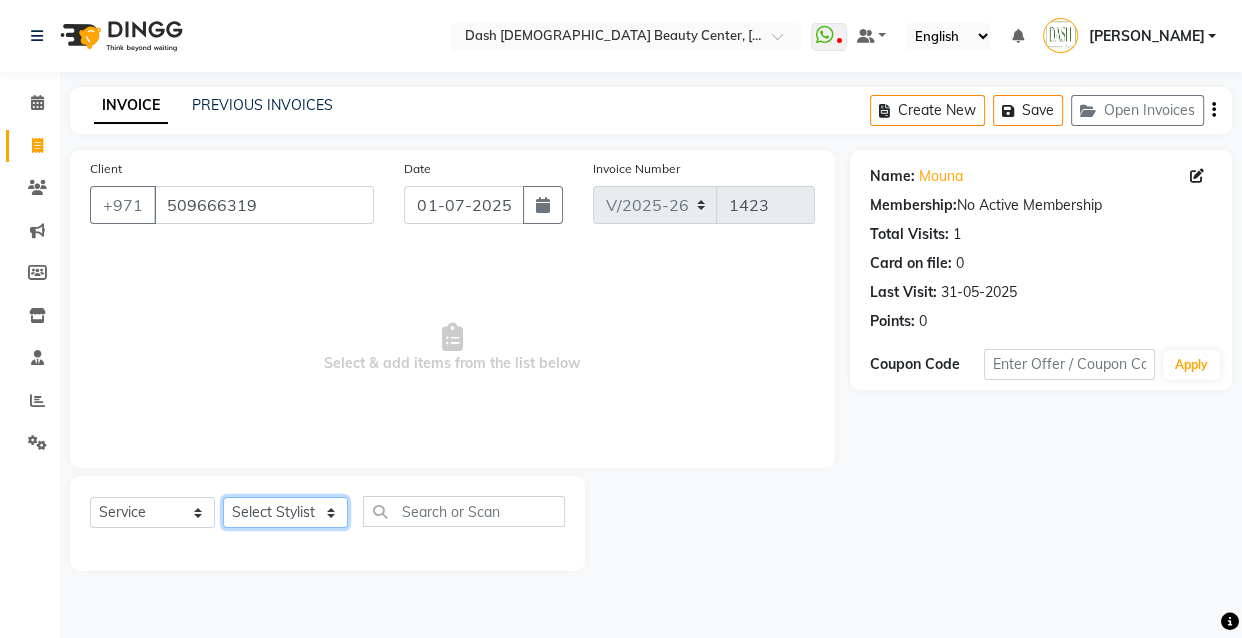 select on "81108" 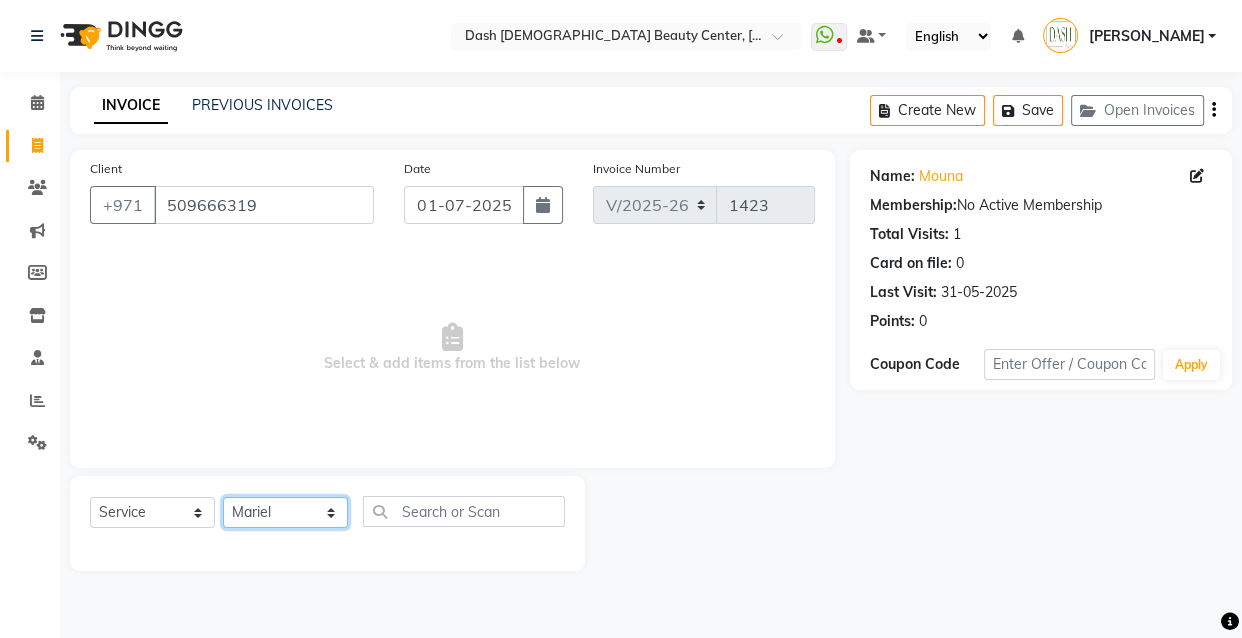 click on "Select Stylist [PERSON_NAME] [PERSON_NAME] [PERSON_NAME] [PERSON_NAME] [PERSON_NAME] [PERSON_NAME] [PERSON_NAME] [PERSON_NAME] May [PERSON_NAME] (Cafe) Nabasirye (Cafe) [PERSON_NAME] [PERSON_NAME] Owner Rechiel [PERSON_NAME] [PERSON_NAME]" 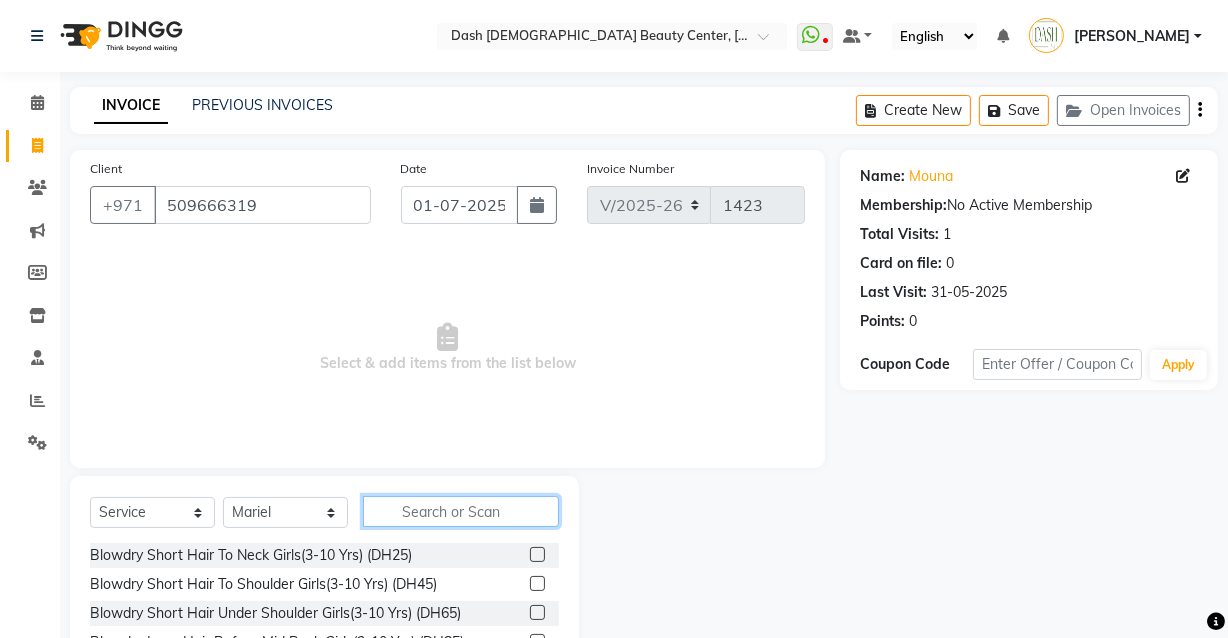 click 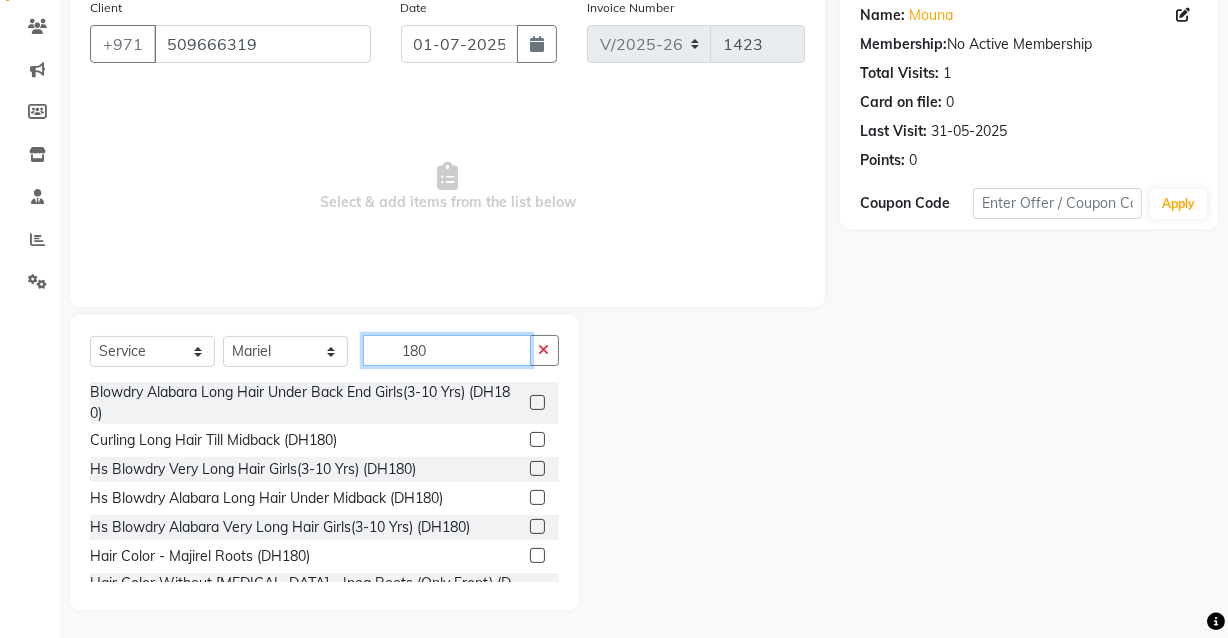 scroll, scrollTop: 163, scrollLeft: 0, axis: vertical 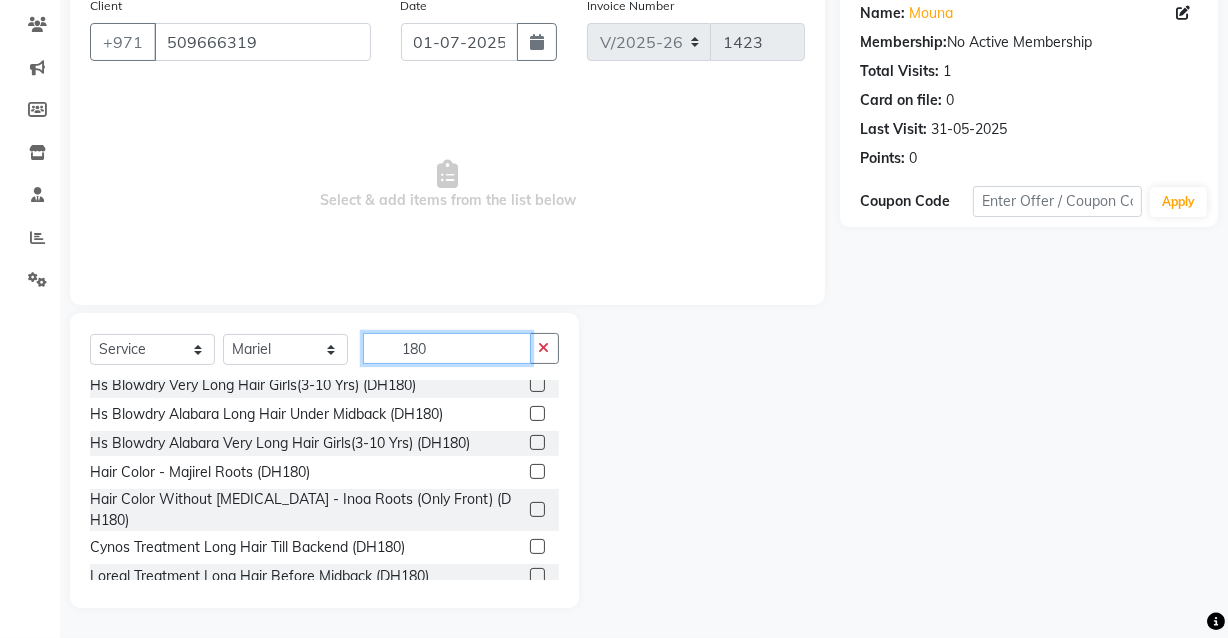 type on "180" 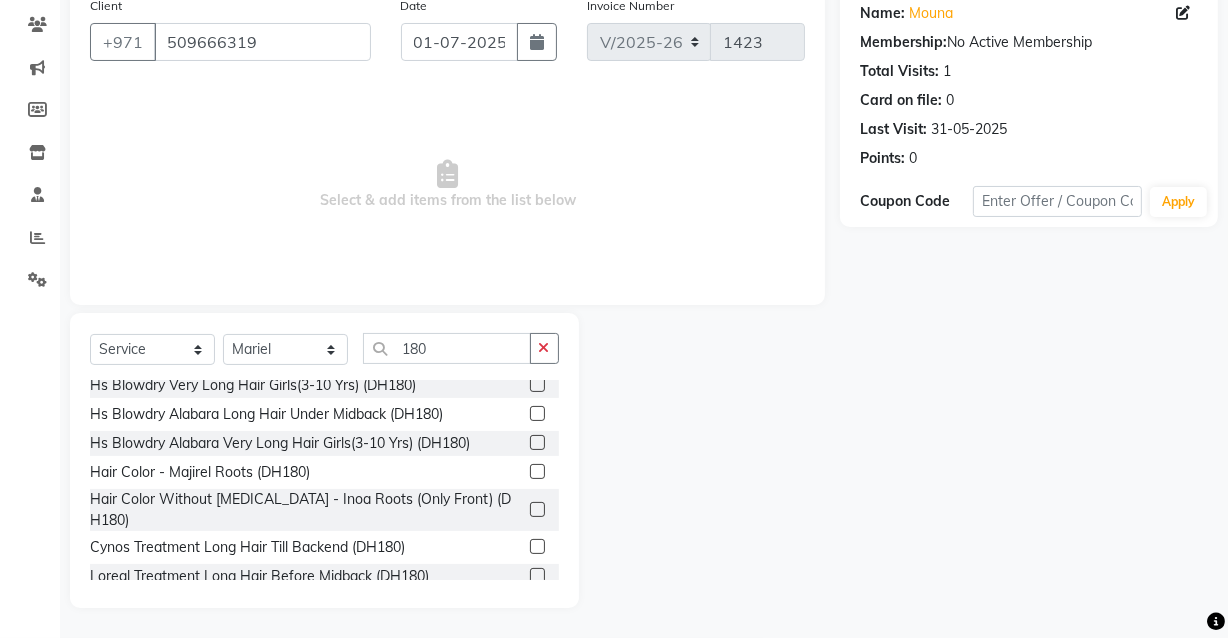 click 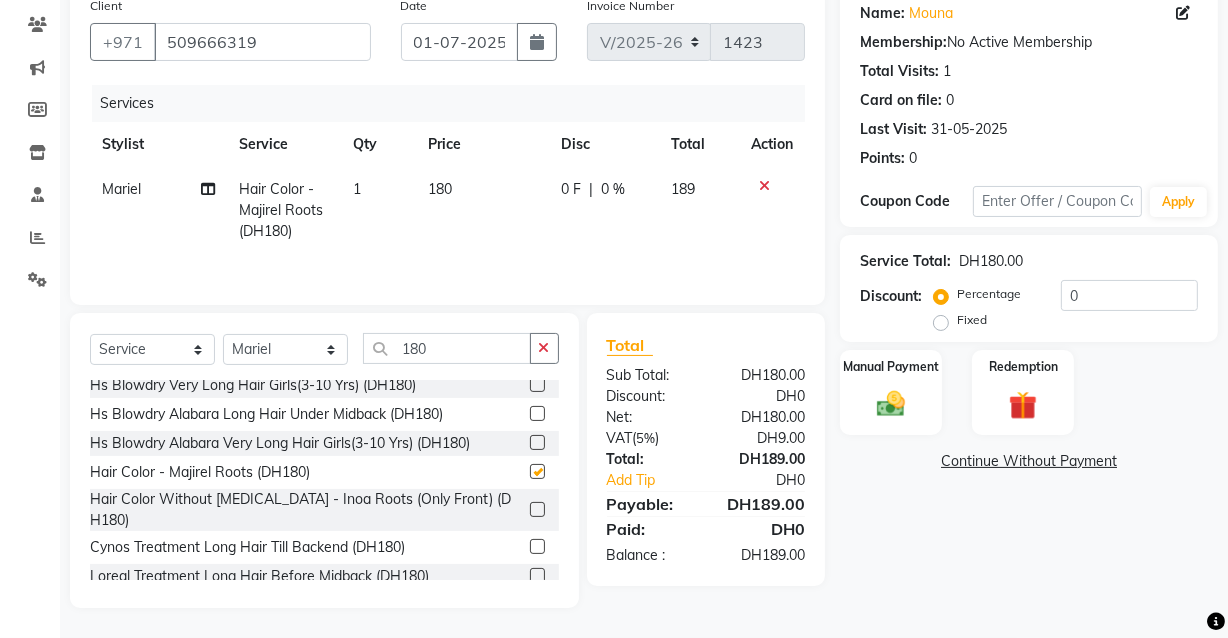 checkbox on "false" 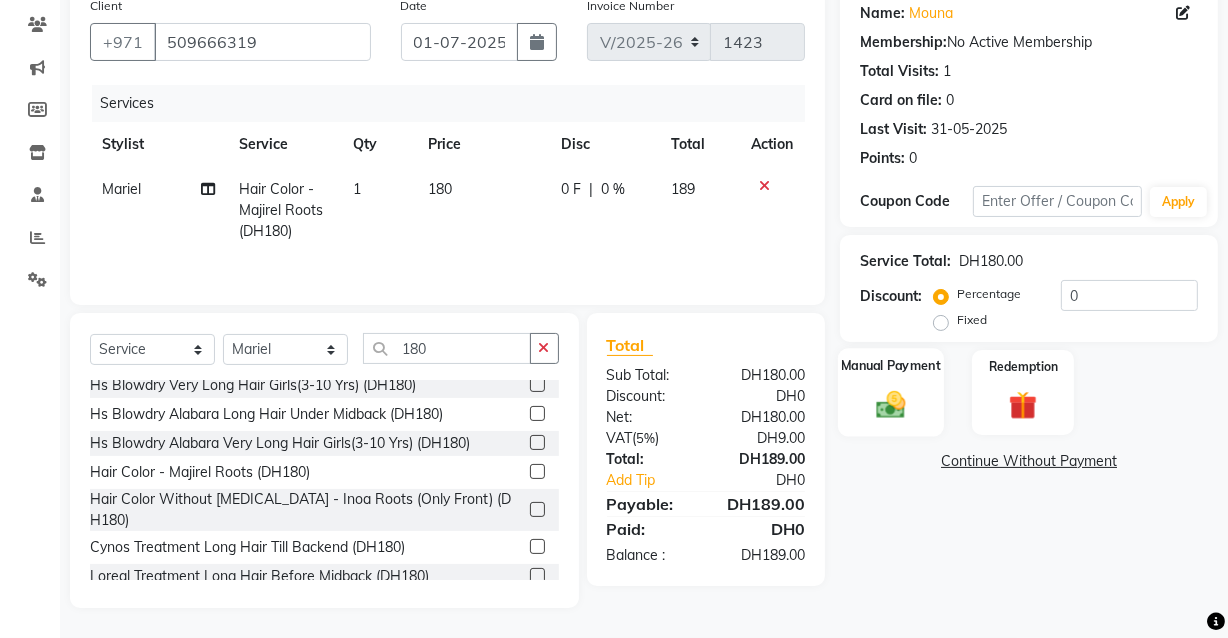 click on "Manual Payment" 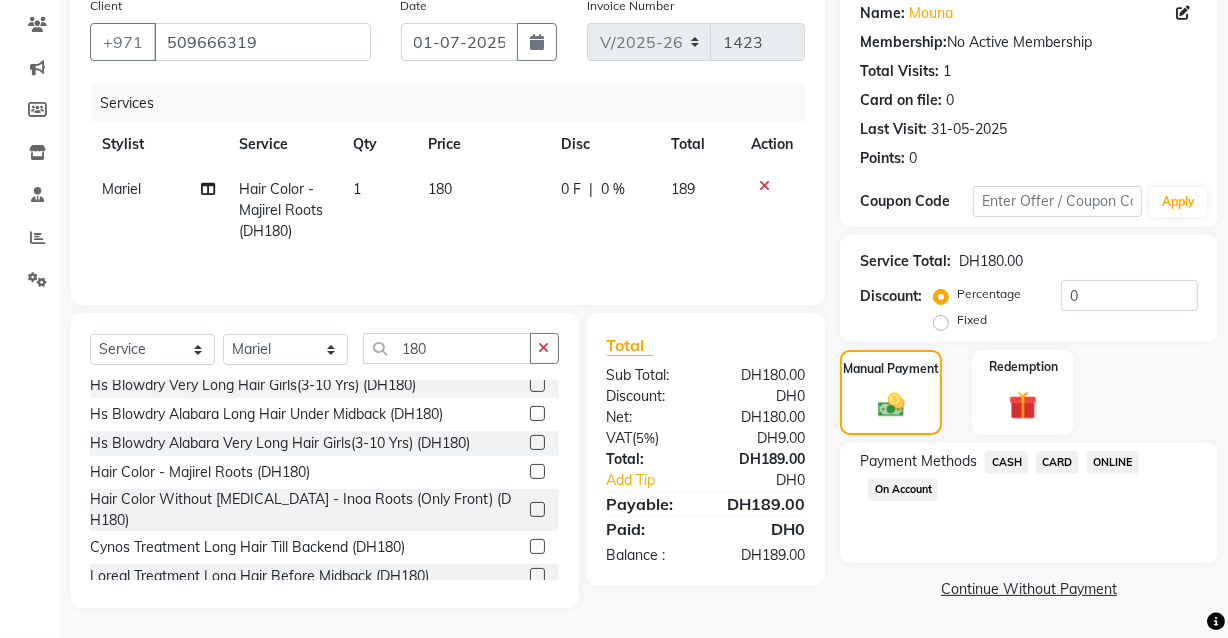 click on "CARD" 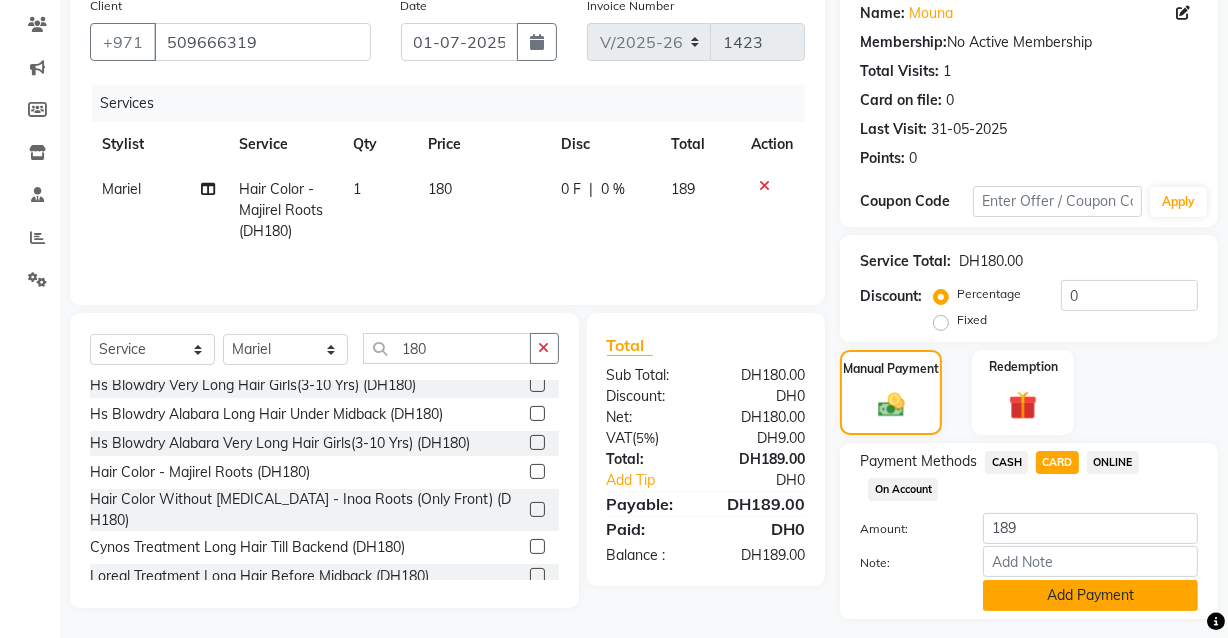 click on "Add Payment" 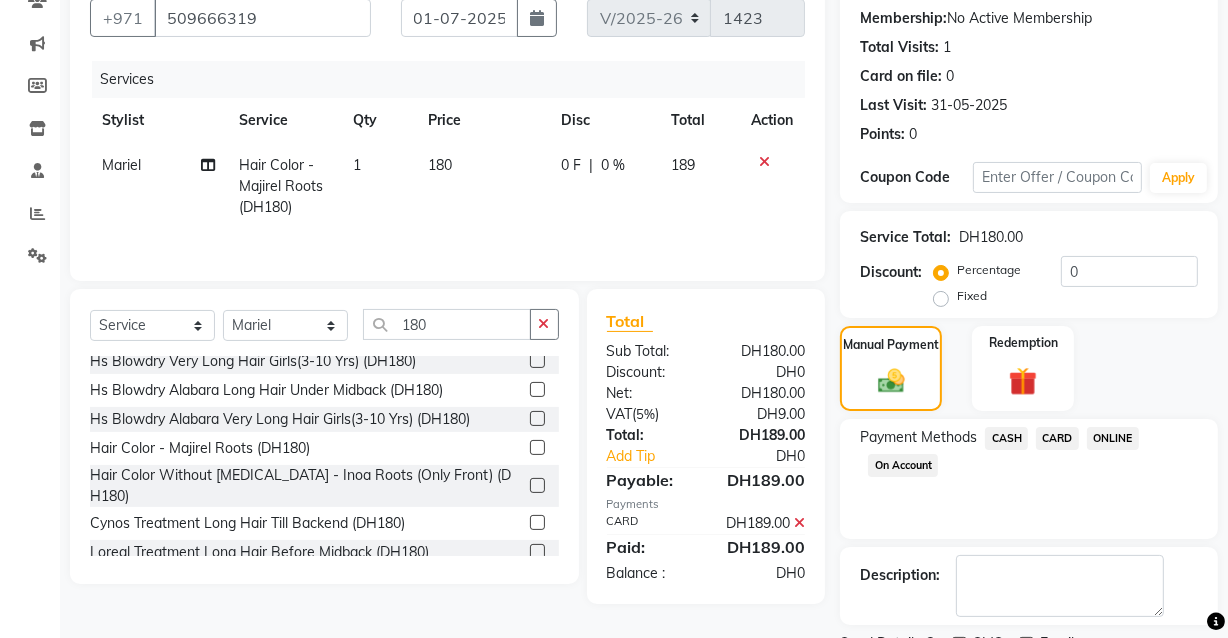scroll, scrollTop: 270, scrollLeft: 0, axis: vertical 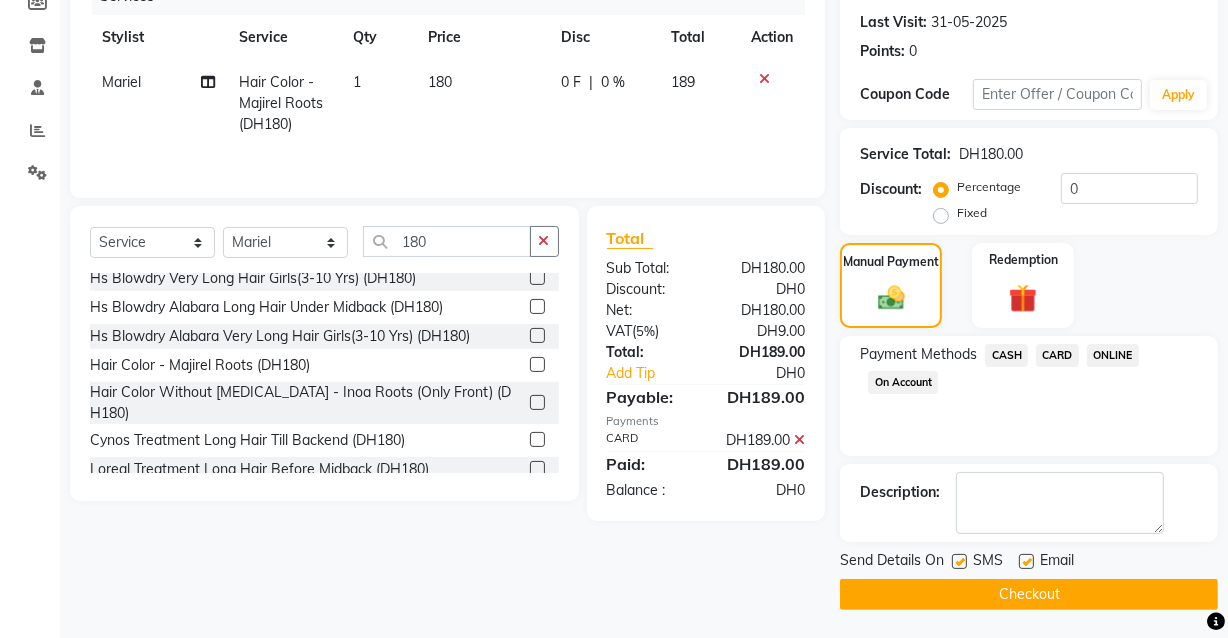 click 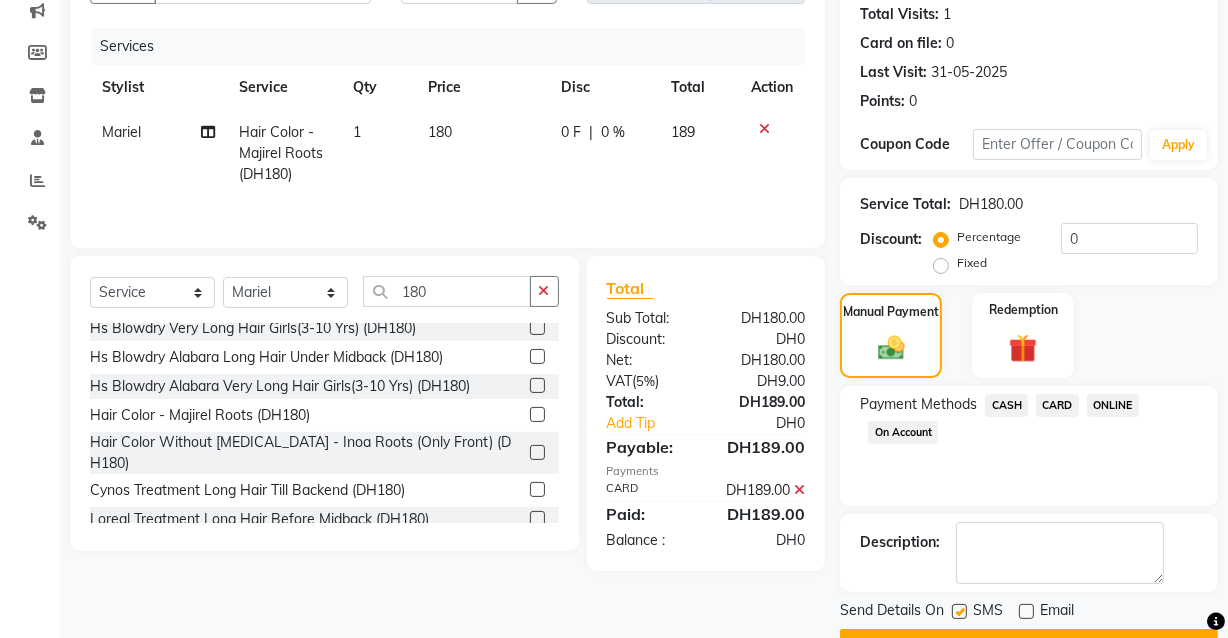 scroll, scrollTop: 270, scrollLeft: 0, axis: vertical 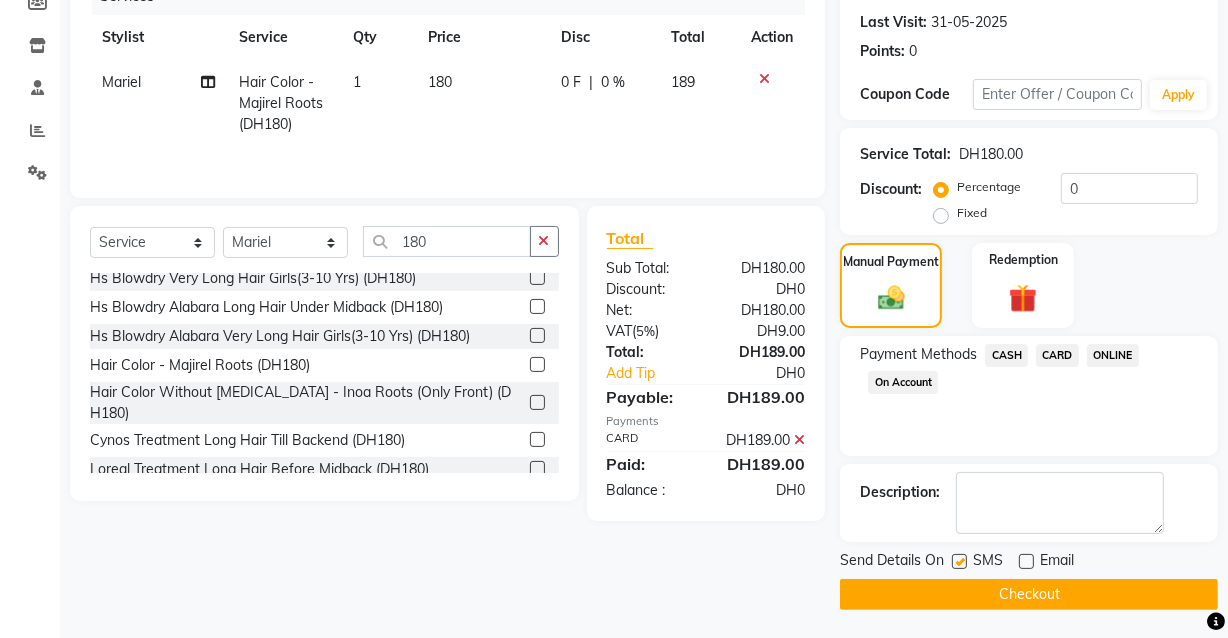 click on "Checkout" 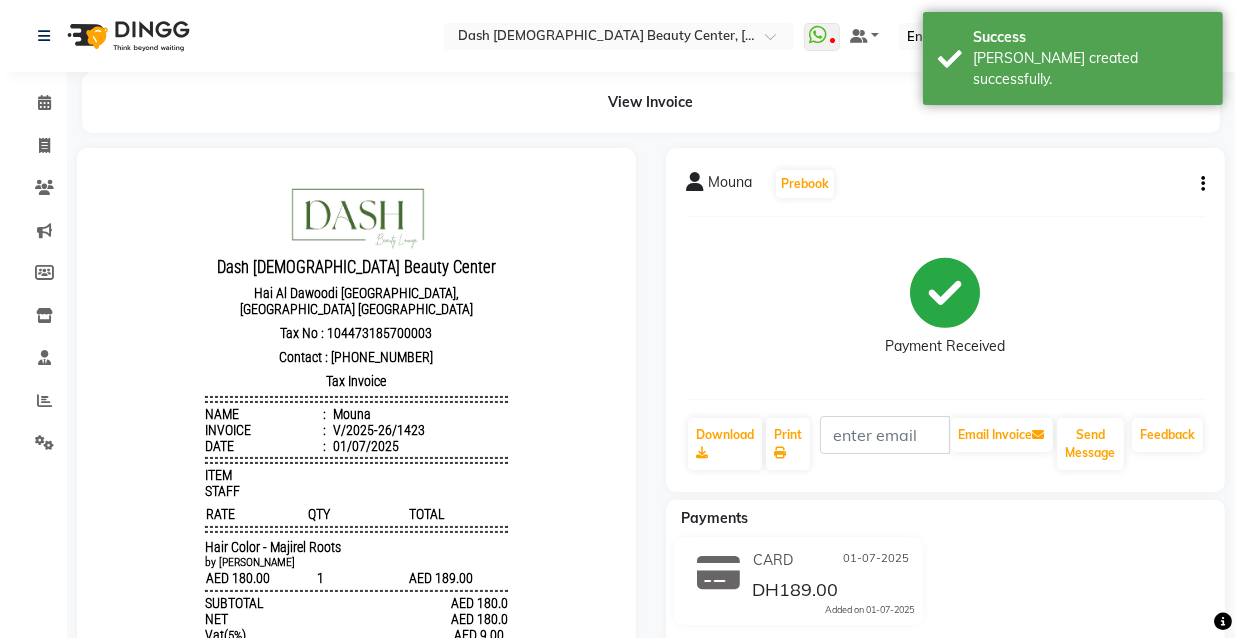 scroll, scrollTop: 0, scrollLeft: 0, axis: both 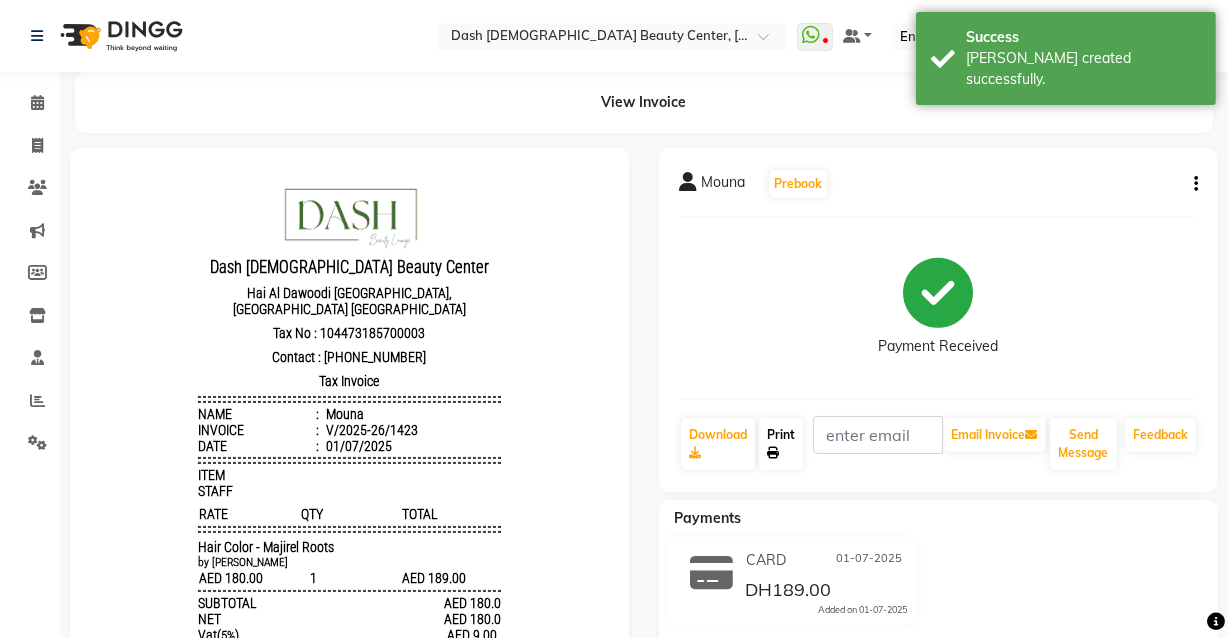 click 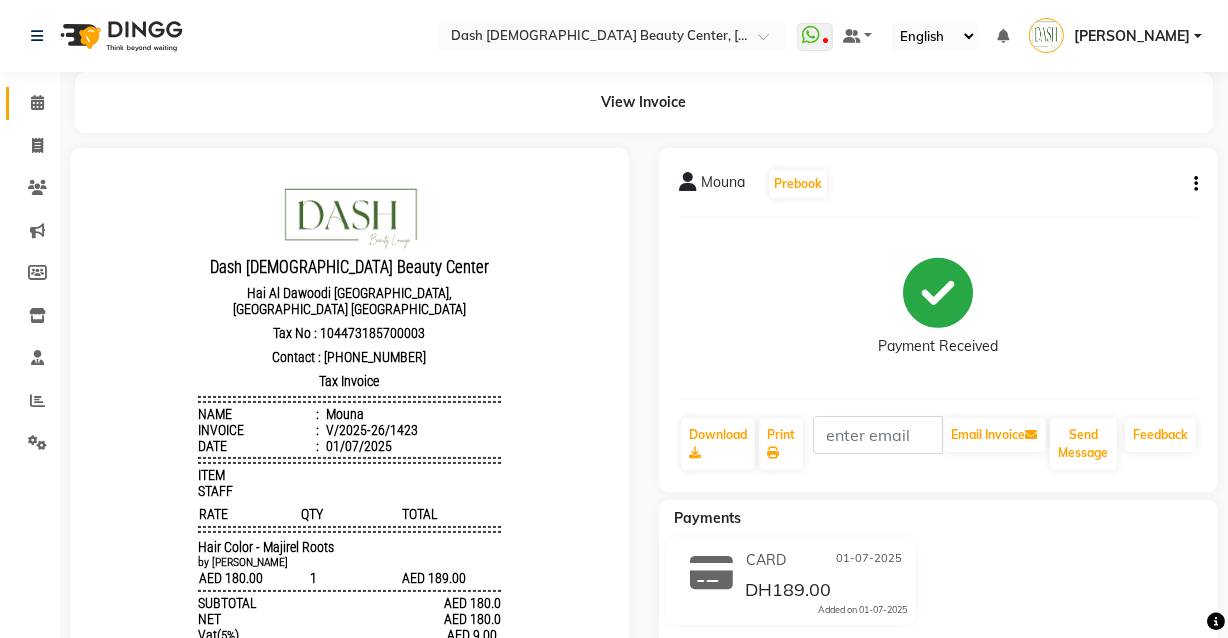 click 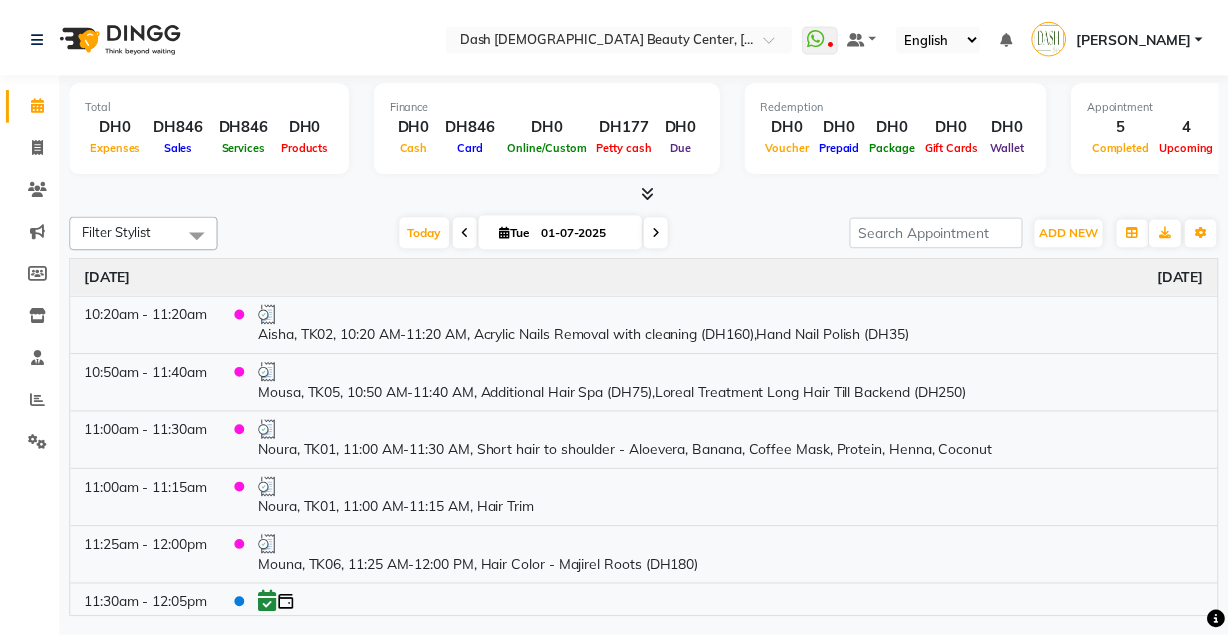 scroll, scrollTop: 206, scrollLeft: 0, axis: vertical 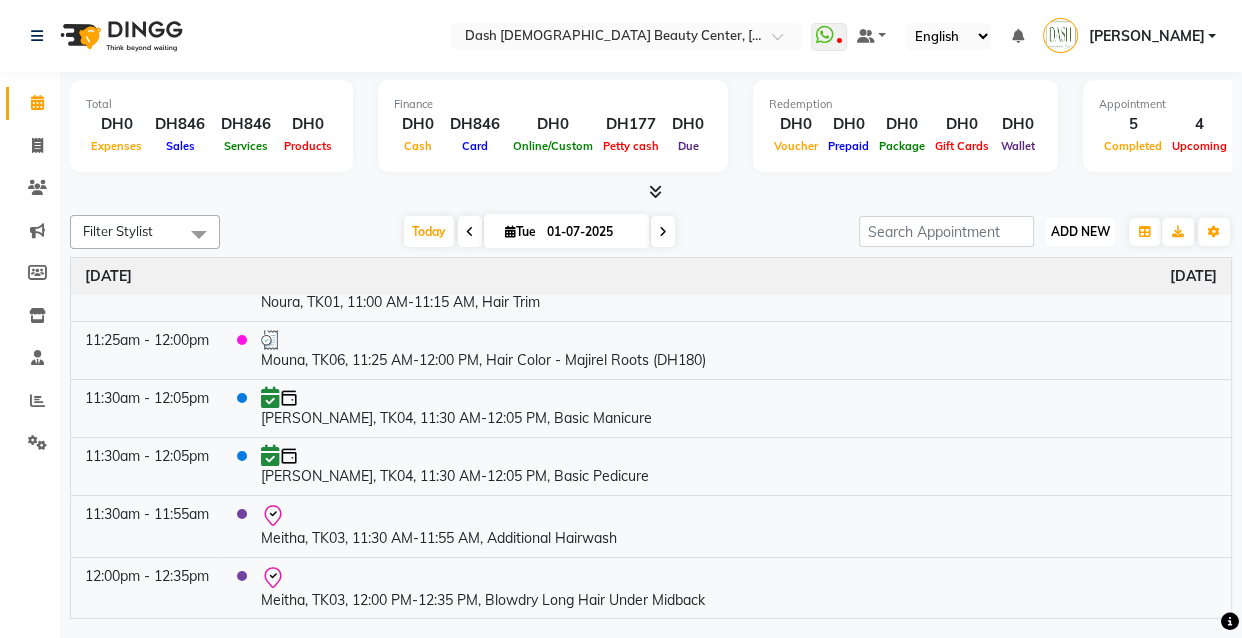 click on "ADD NEW" at bounding box center (1080, 231) 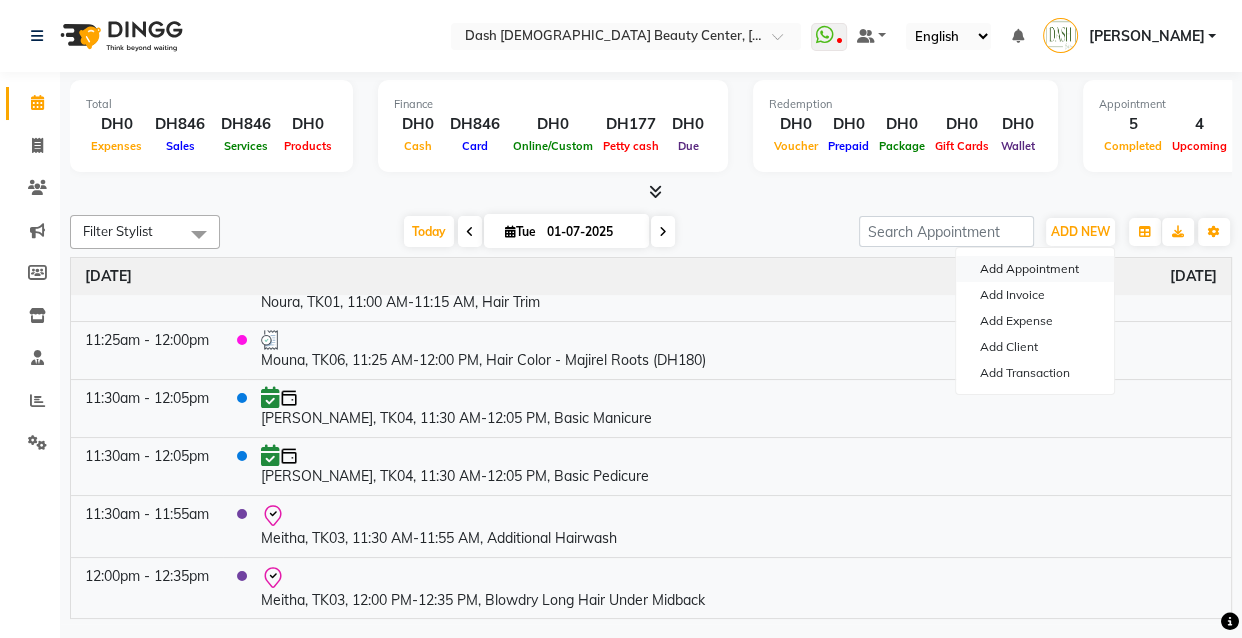 click on "Add Appointment" at bounding box center (1035, 269) 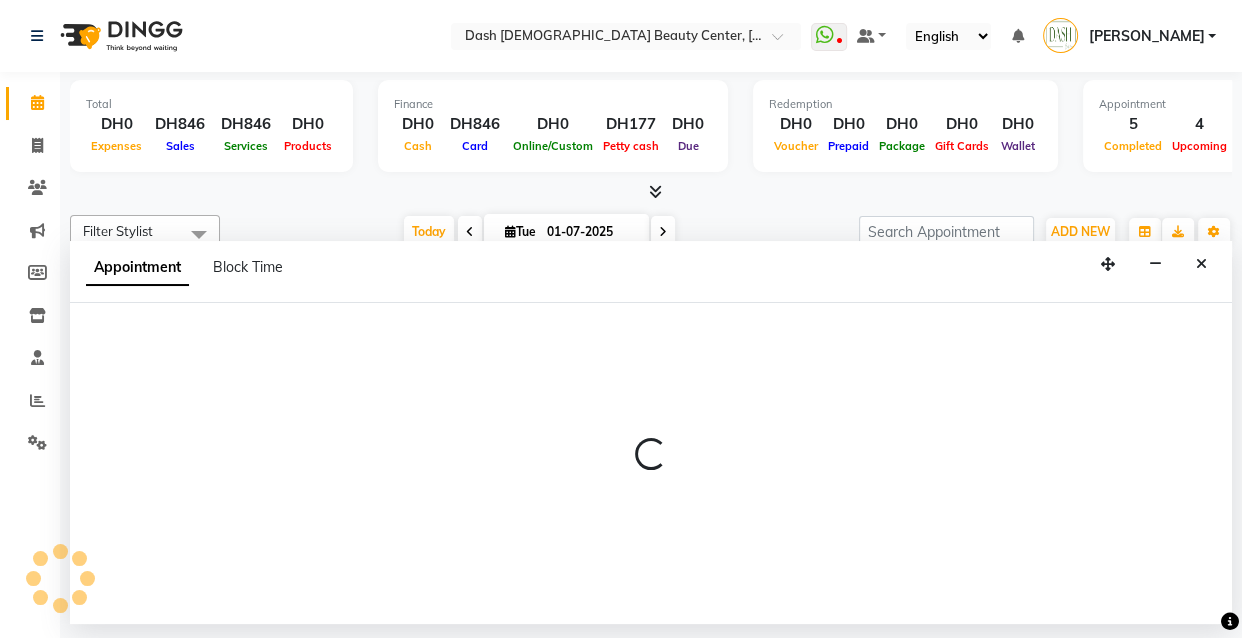 select on "600" 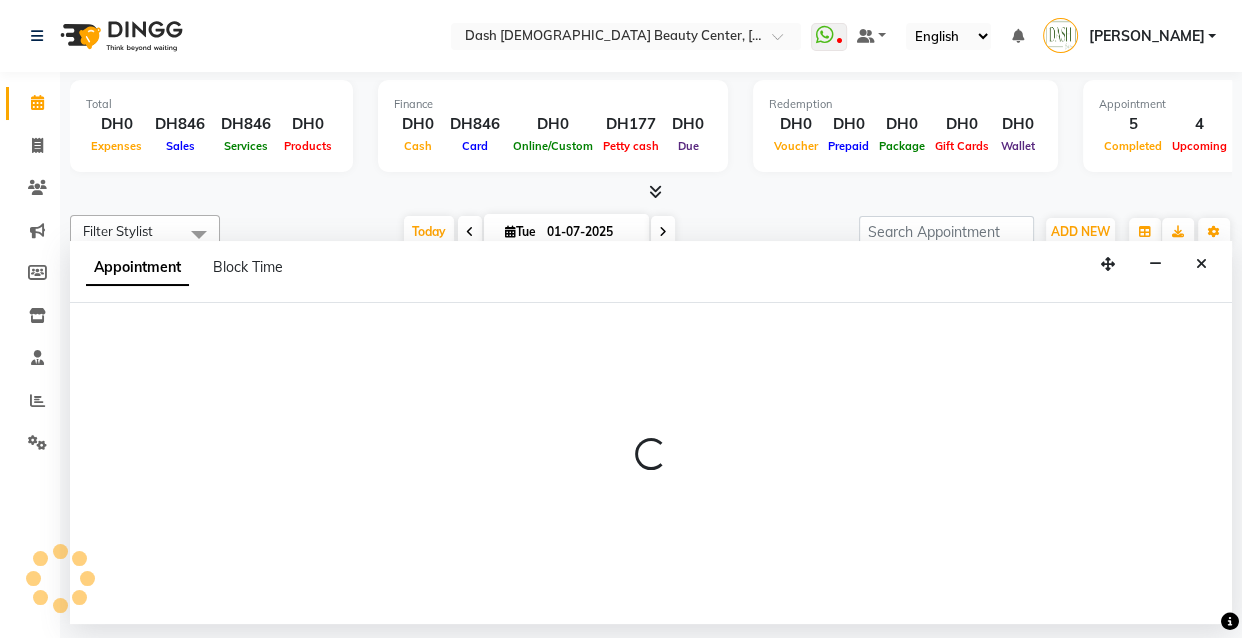 select on "tentative" 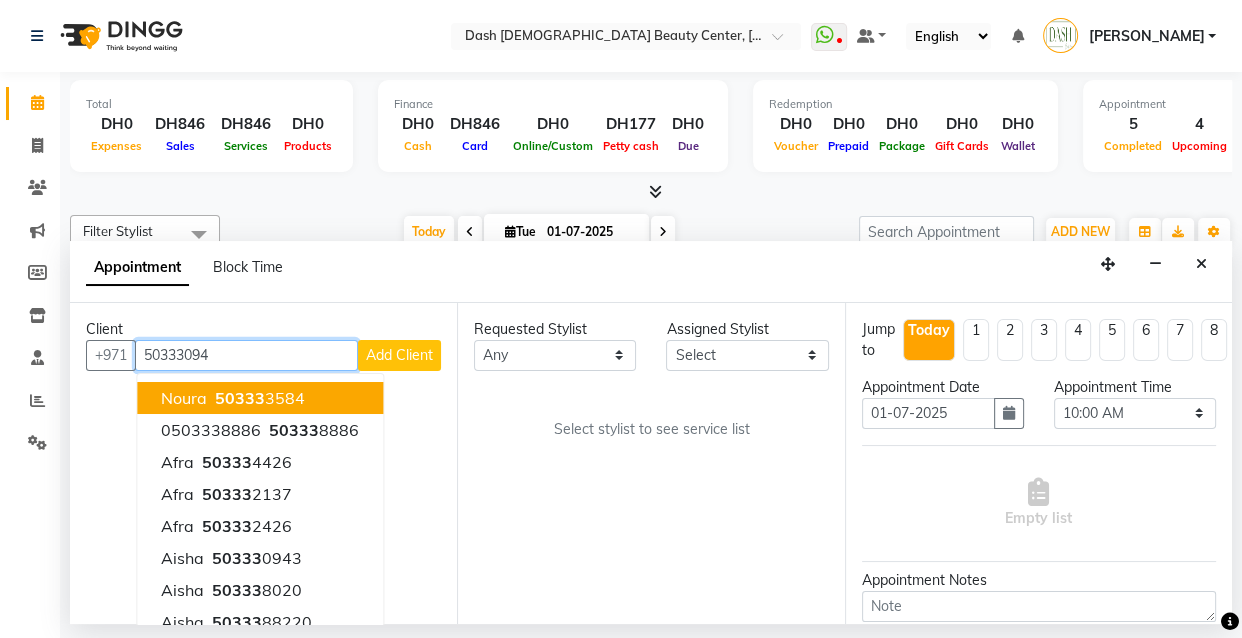 type on "503330943" 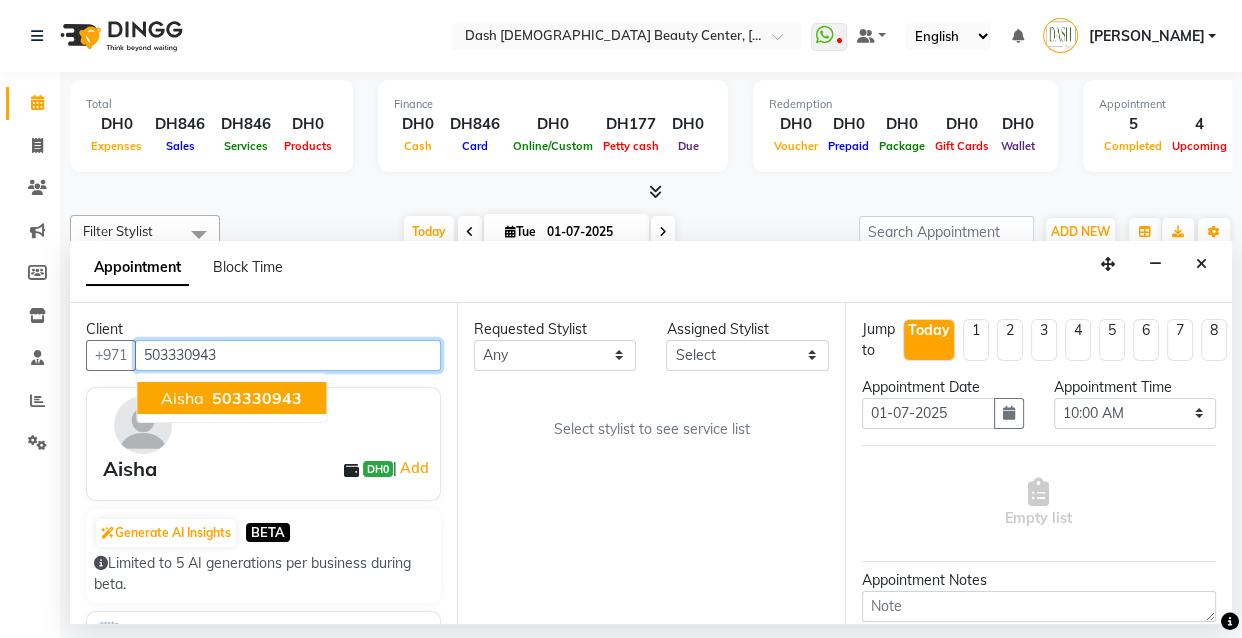 click on "503330943" at bounding box center [257, 398] 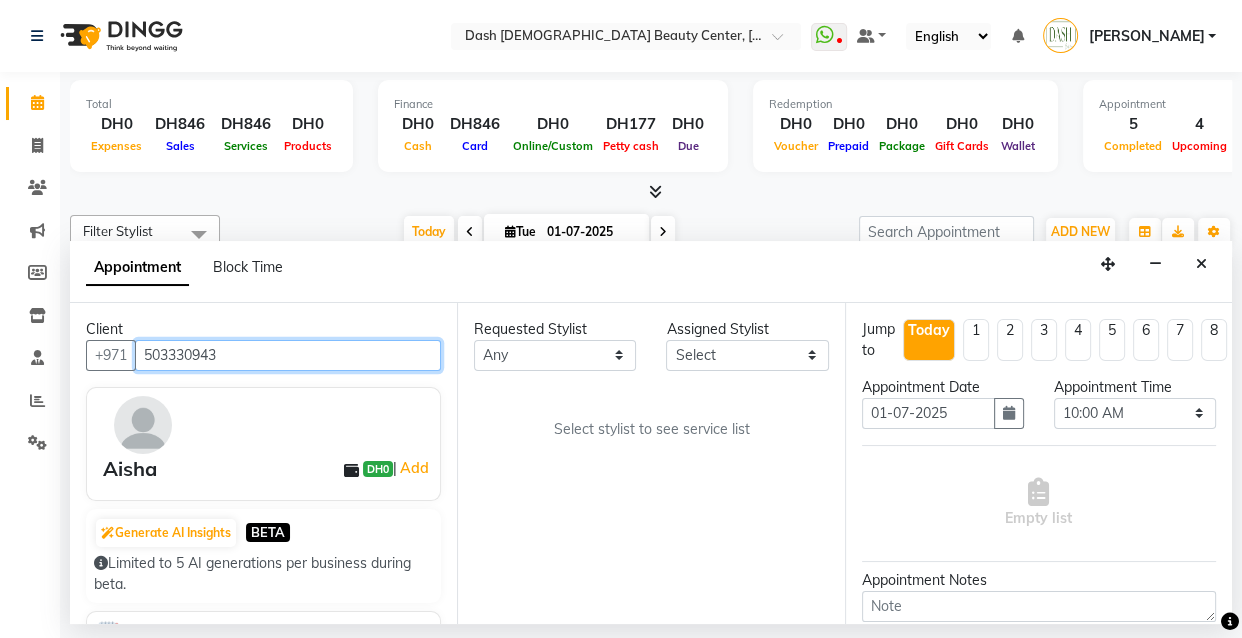 click on "503330943" at bounding box center [288, 355] 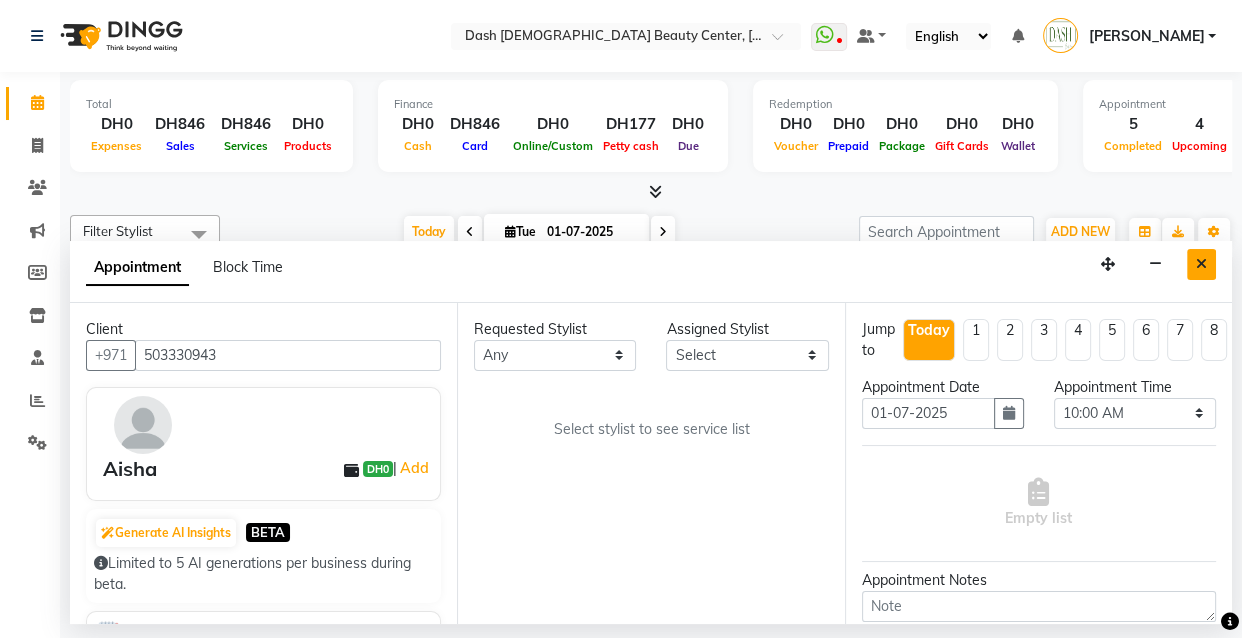 click at bounding box center [1201, 264] 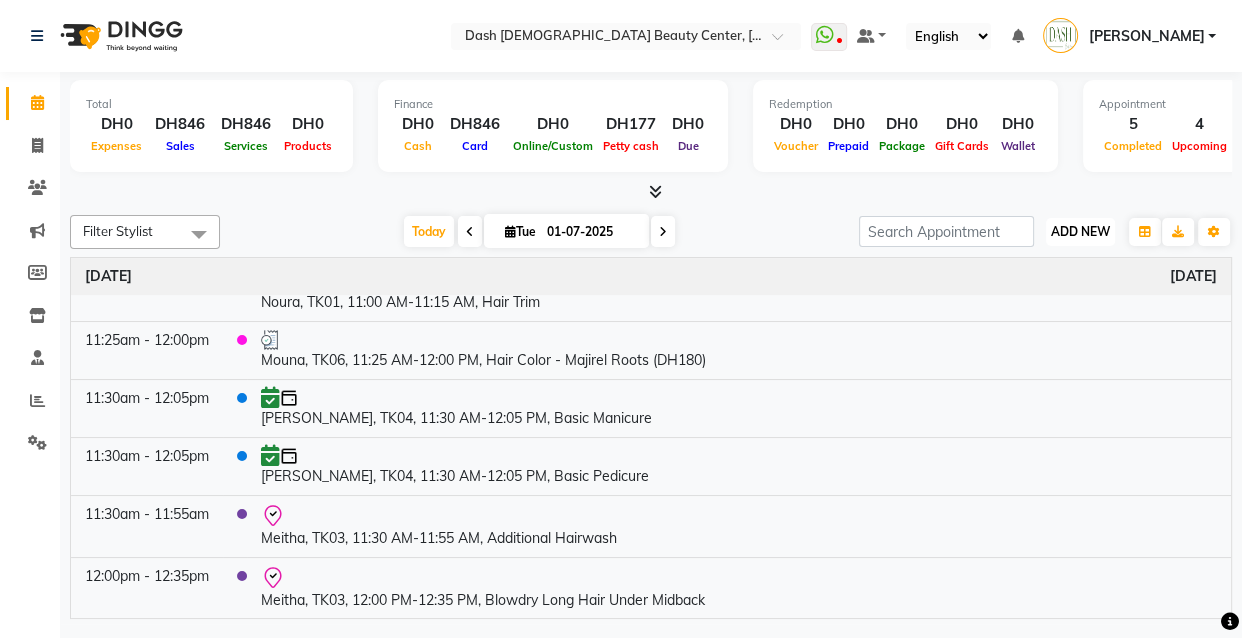 click on "ADD NEW" at bounding box center (1080, 231) 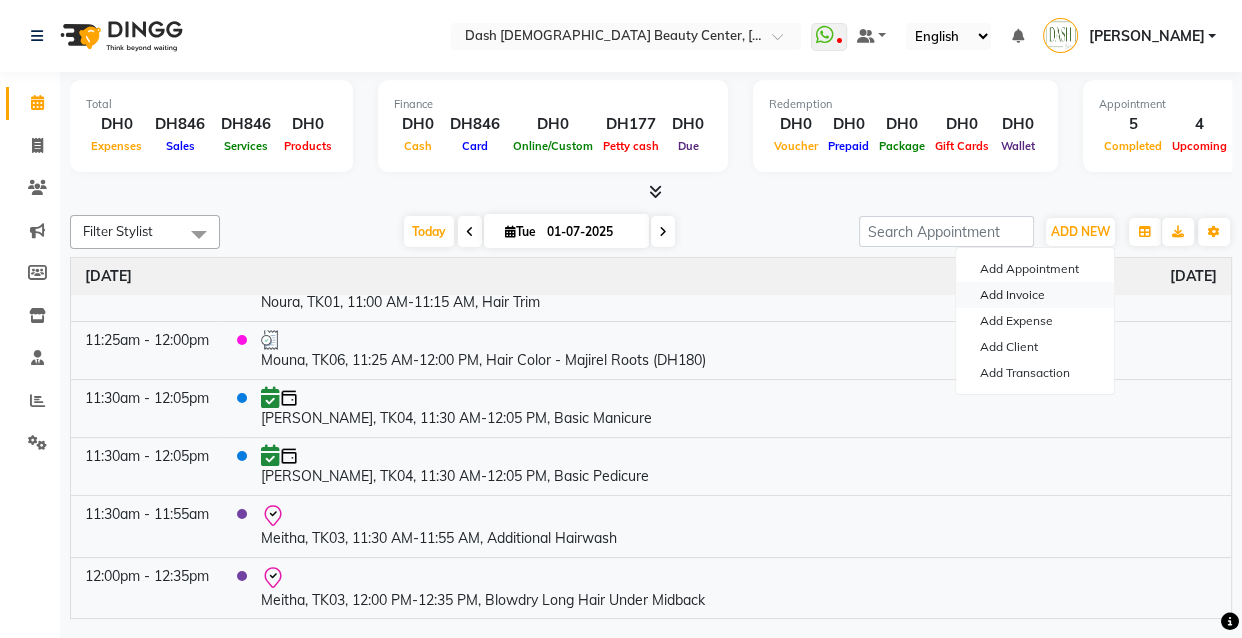 click on "Add Invoice" at bounding box center [1035, 295] 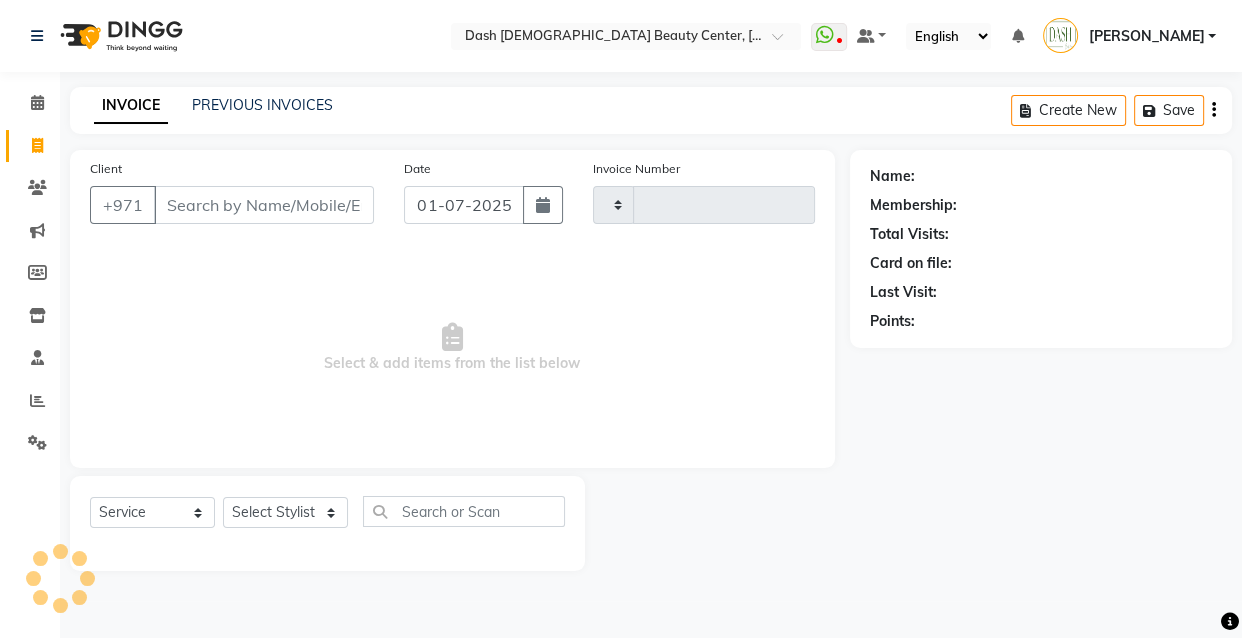 type on "1424" 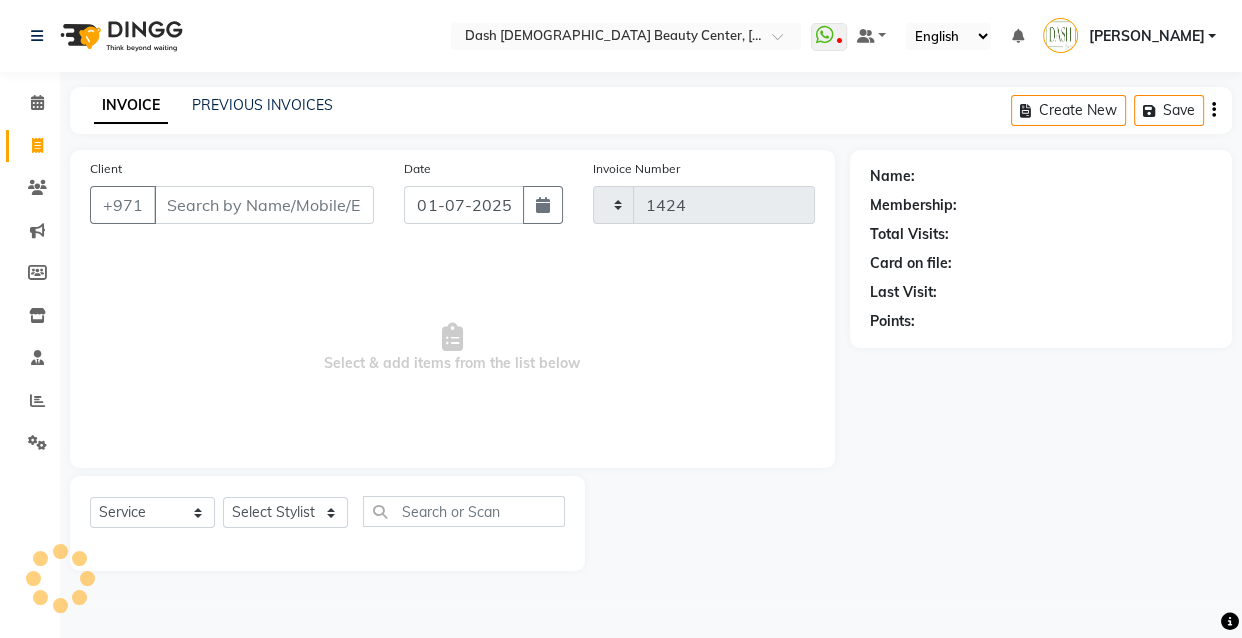 select on "8372" 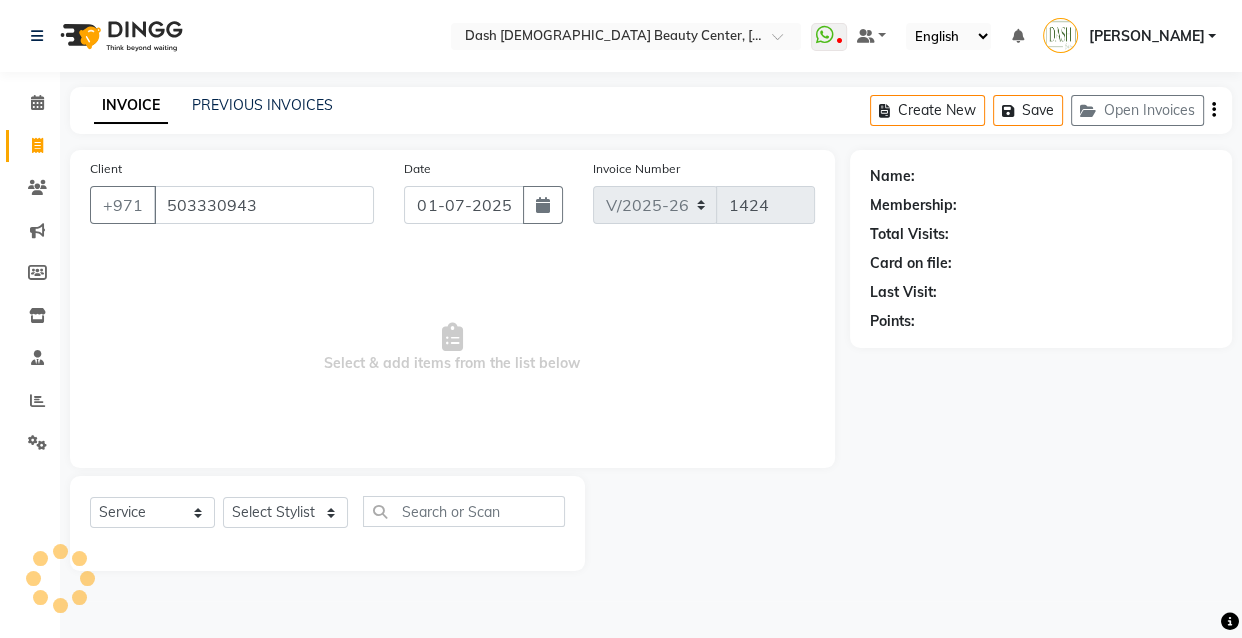type on "503330943" 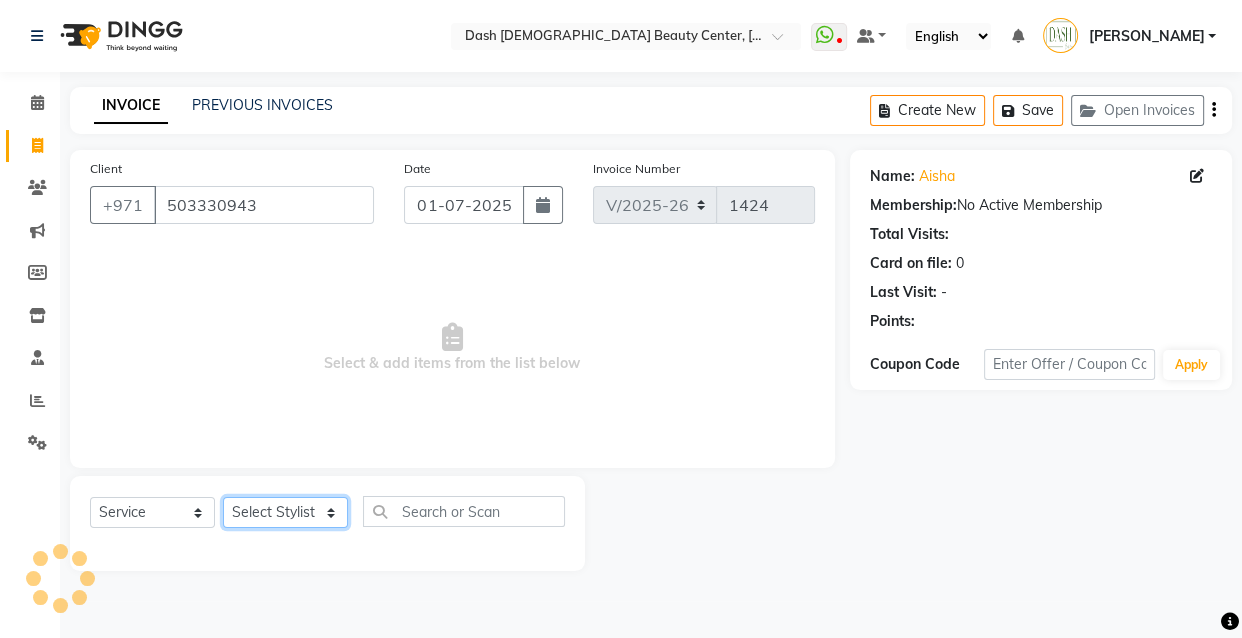 click on "Select Stylist" 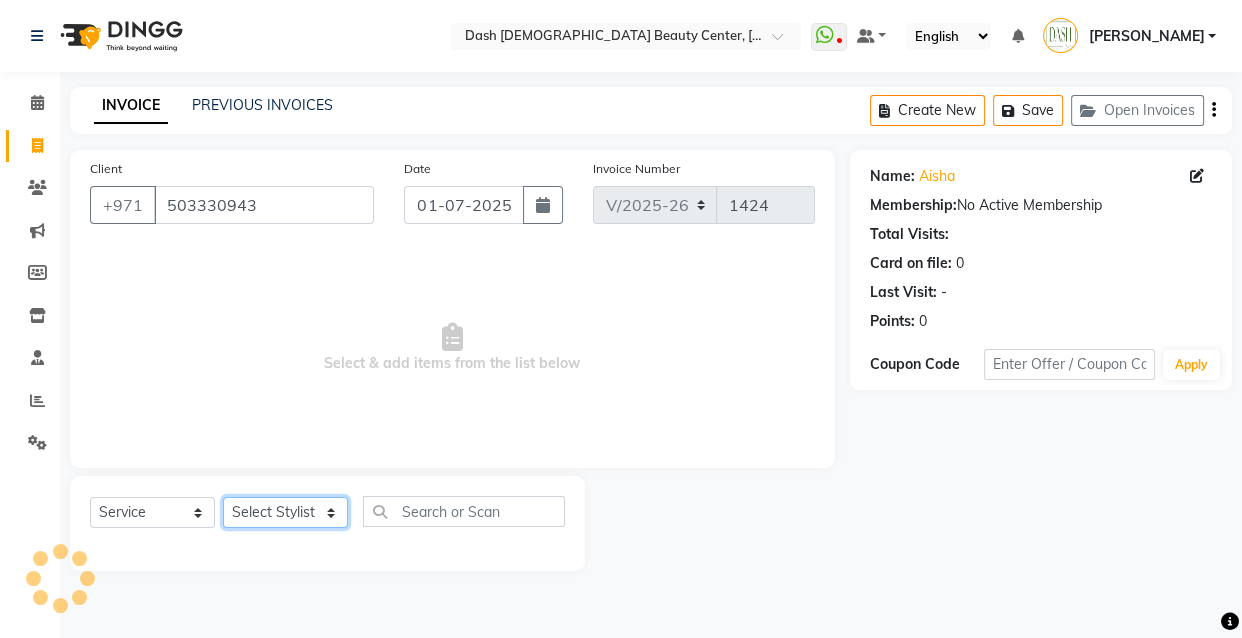 click on "Select Stylist" 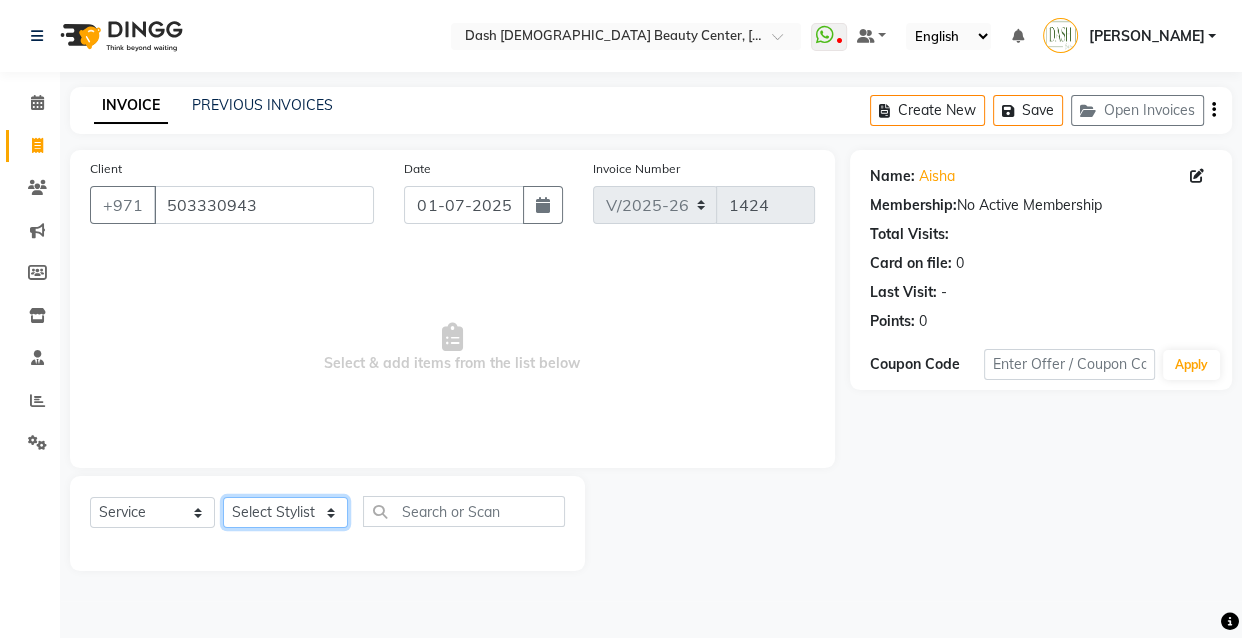 click on "Select Stylist [PERSON_NAME] [PERSON_NAME] [PERSON_NAME] [PERSON_NAME] [PERSON_NAME] [PERSON_NAME] [PERSON_NAME] [PERSON_NAME] May [PERSON_NAME] (Cafe) Nabasirye (Cafe) [PERSON_NAME] [PERSON_NAME] Owner Rechiel [PERSON_NAME] [PERSON_NAME]" 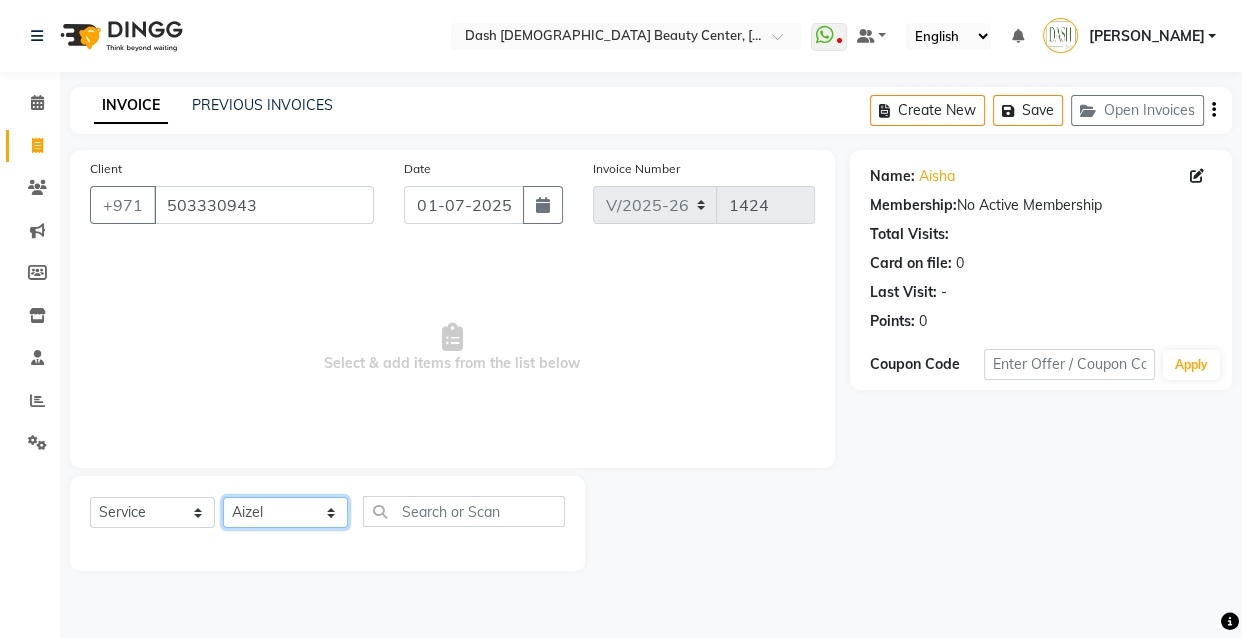 click on "Select Stylist [PERSON_NAME] [PERSON_NAME] [PERSON_NAME] [PERSON_NAME] [PERSON_NAME] [PERSON_NAME] [PERSON_NAME] [PERSON_NAME] May [PERSON_NAME] (Cafe) Nabasirye (Cafe) [PERSON_NAME] [PERSON_NAME] Owner Rechiel [PERSON_NAME] [PERSON_NAME]" 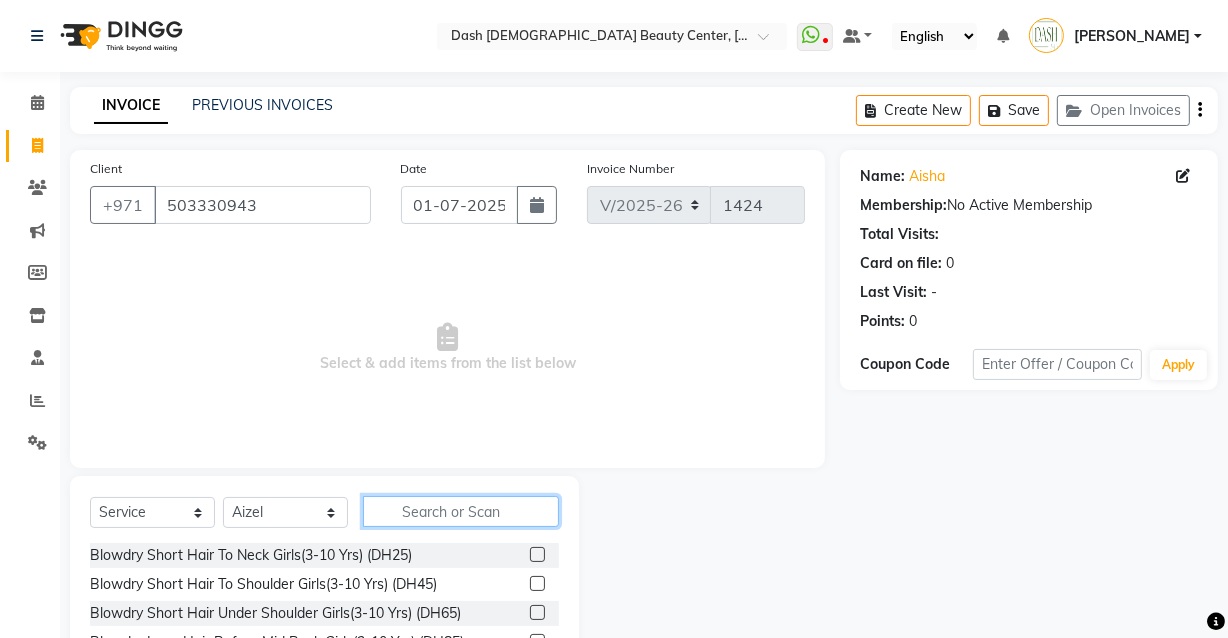 click 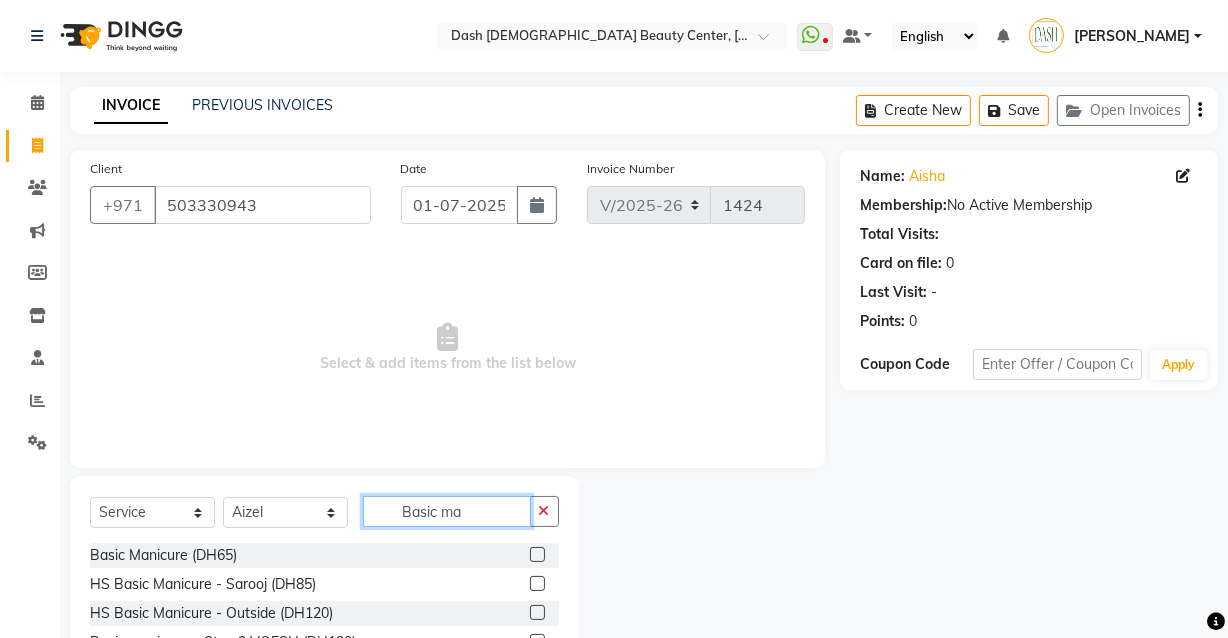 type on "Basic ma" 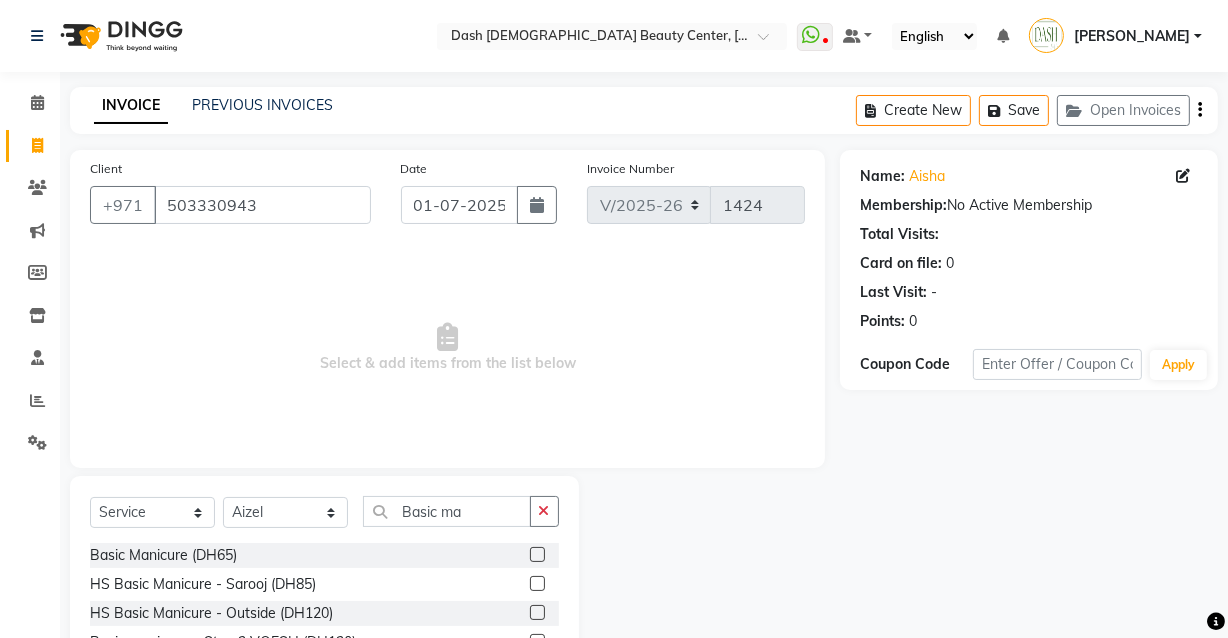 click 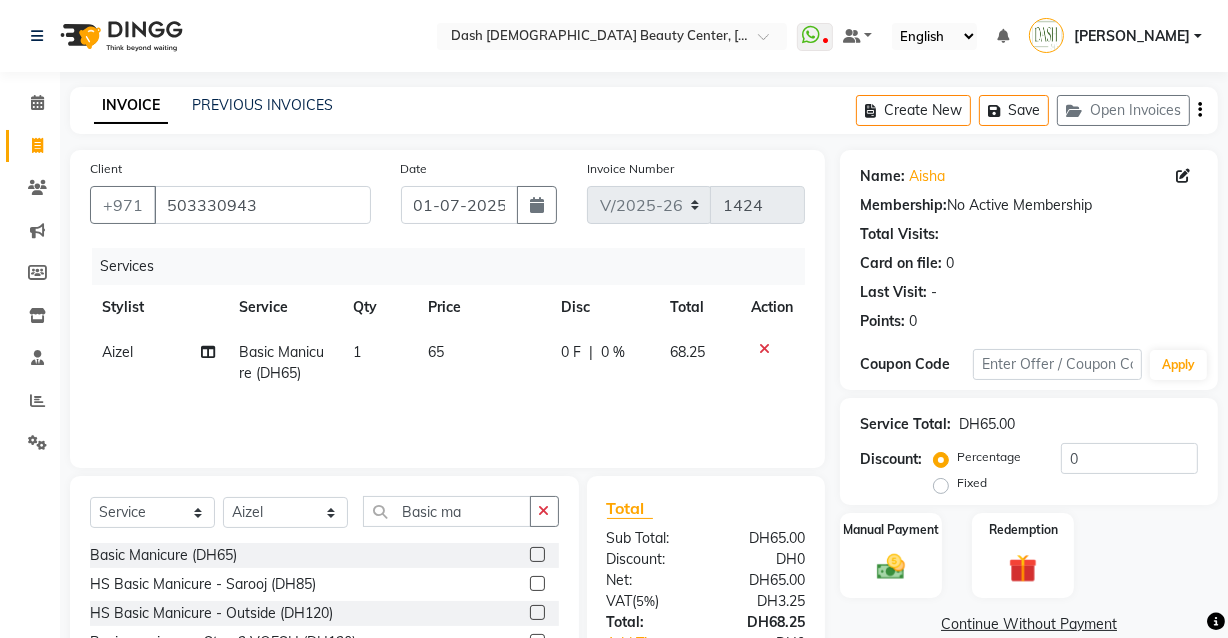click 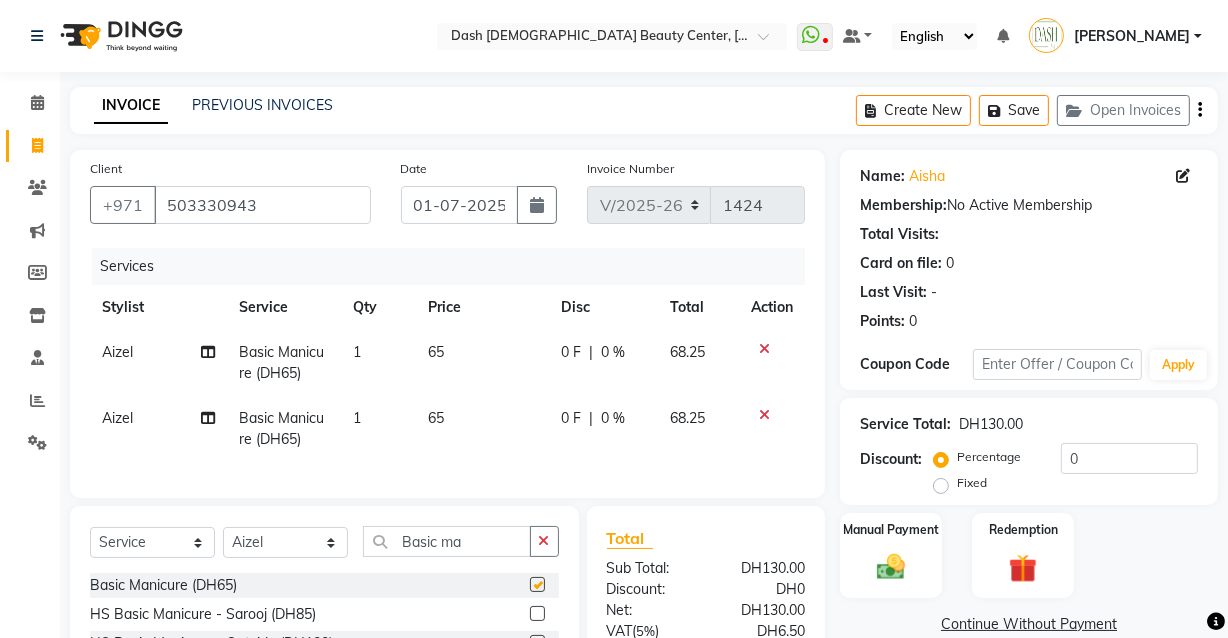checkbox on "false" 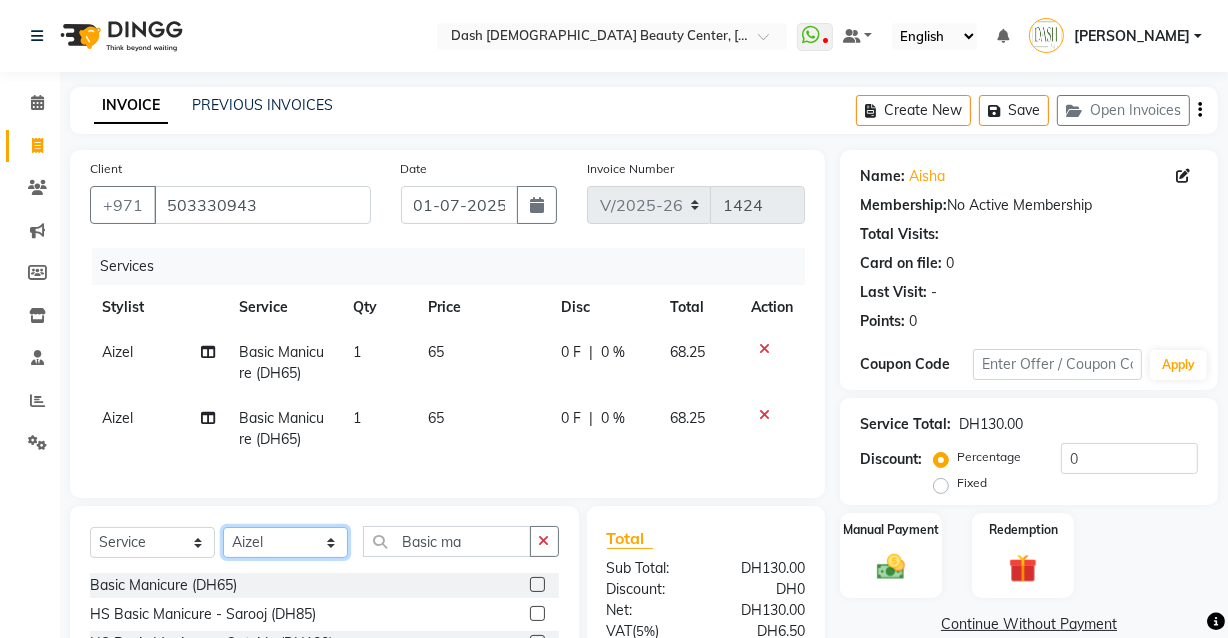 click on "Select Stylist [PERSON_NAME] [PERSON_NAME] [PERSON_NAME] [PERSON_NAME] [PERSON_NAME] [PERSON_NAME] [PERSON_NAME] [PERSON_NAME] May [PERSON_NAME] (Cafe) Nabasirye (Cafe) [PERSON_NAME] [PERSON_NAME] Owner Rechiel [PERSON_NAME] [PERSON_NAME]" 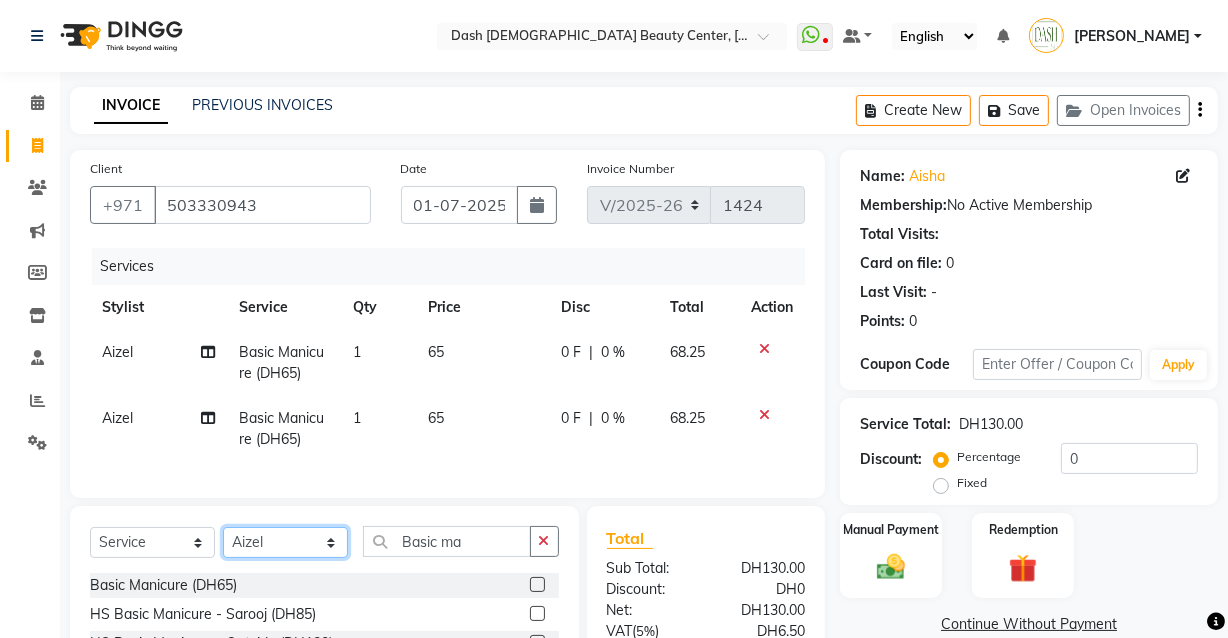 select on "81109" 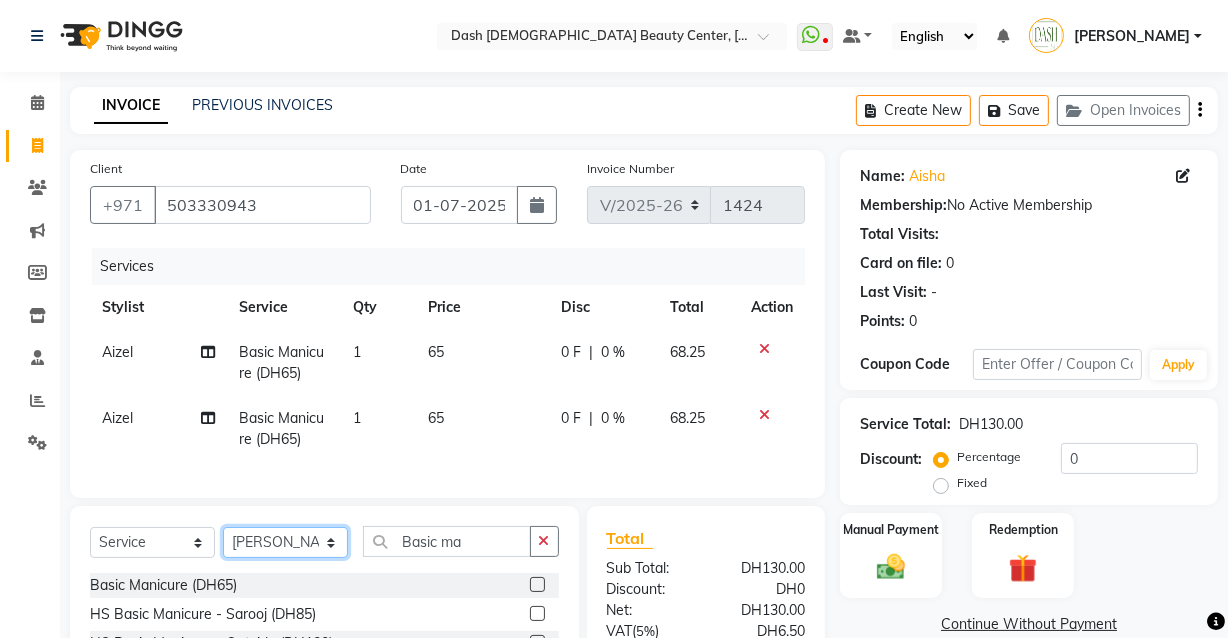 click on "Select Stylist [PERSON_NAME] [PERSON_NAME] [PERSON_NAME] [PERSON_NAME] [PERSON_NAME] [PERSON_NAME] [PERSON_NAME] [PERSON_NAME] May [PERSON_NAME] (Cafe) Nabasirye (Cafe) [PERSON_NAME] [PERSON_NAME] Owner Rechiel [PERSON_NAME] [PERSON_NAME]" 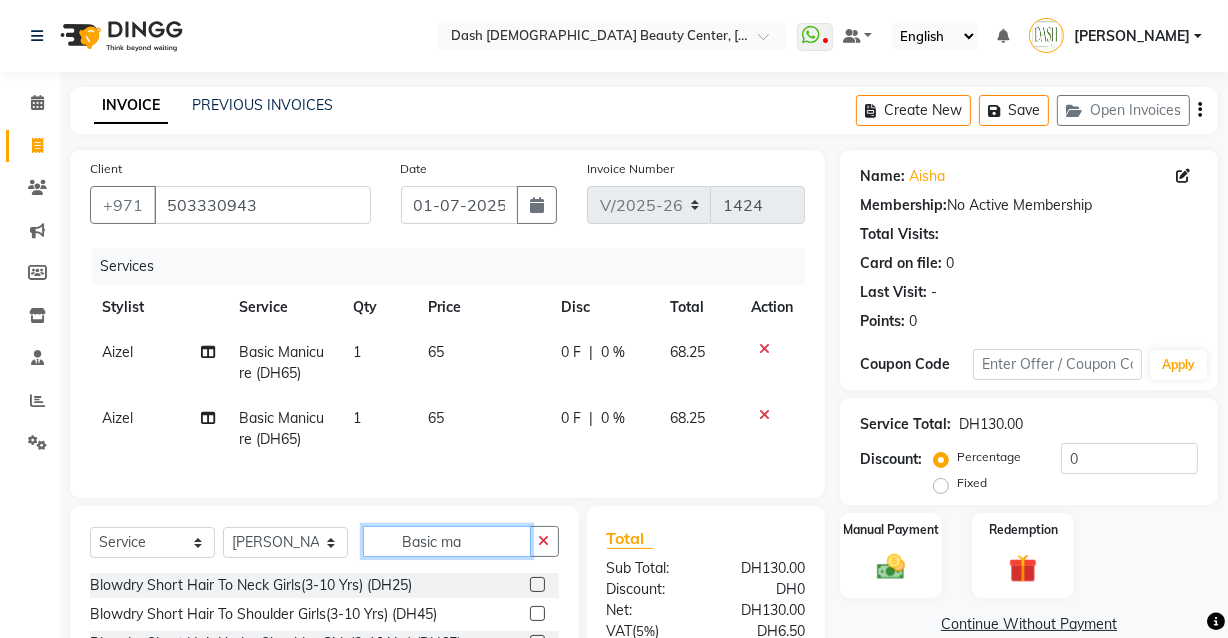 click on "Basic ma" 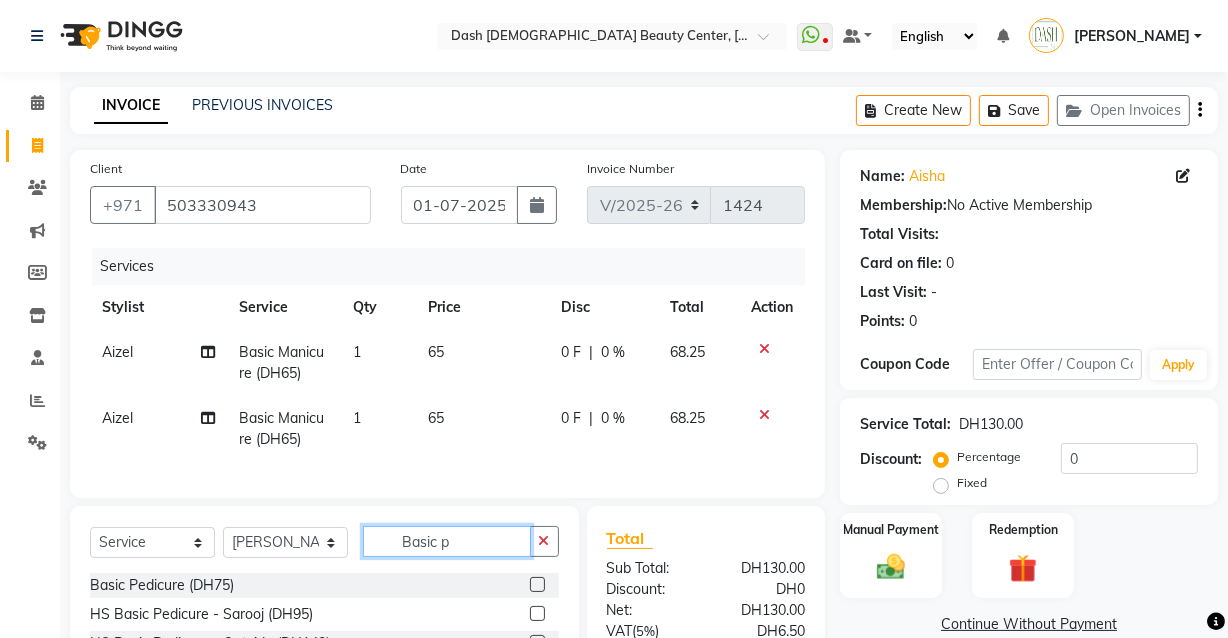 type on "Basic p" 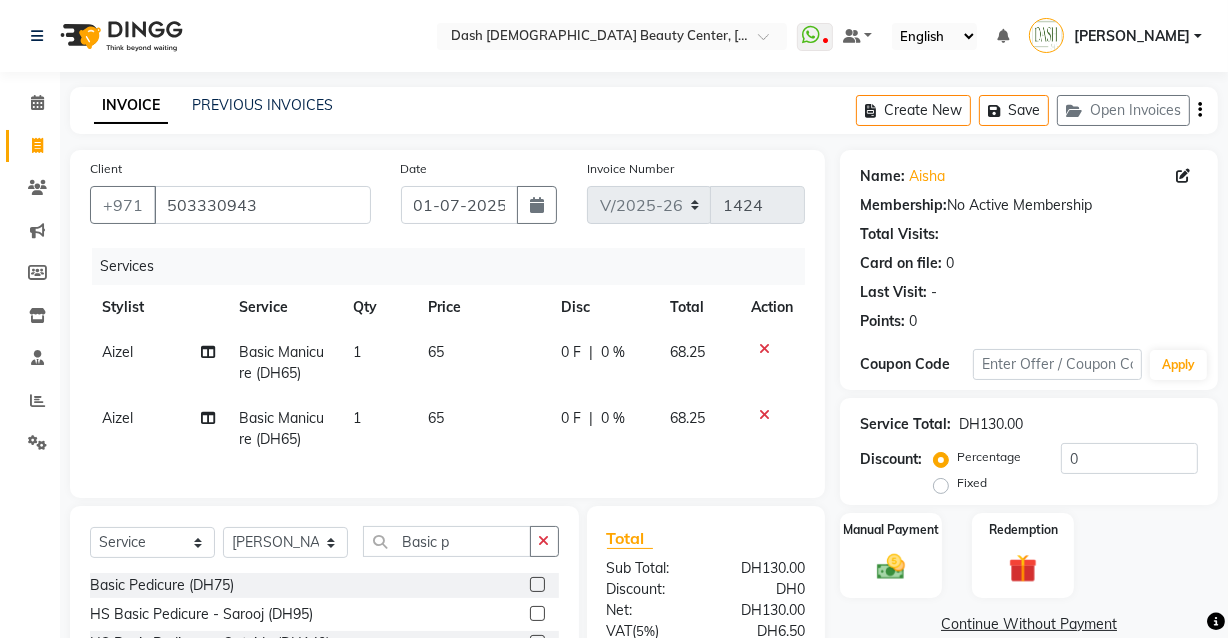 click 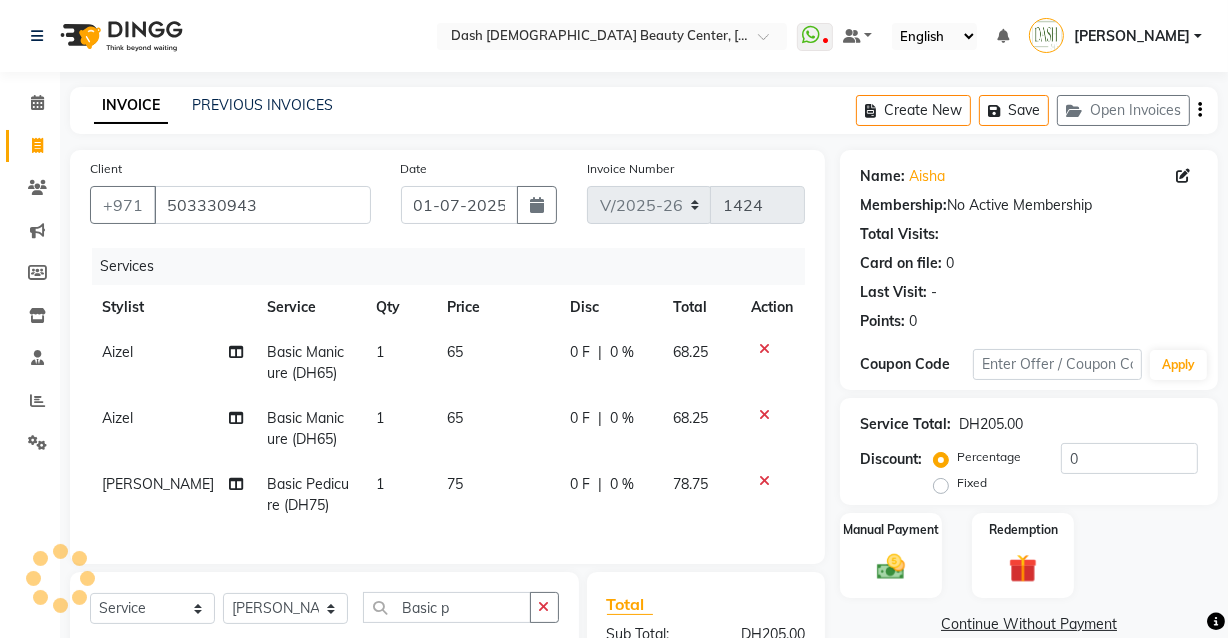 scroll, scrollTop: 0, scrollLeft: 0, axis: both 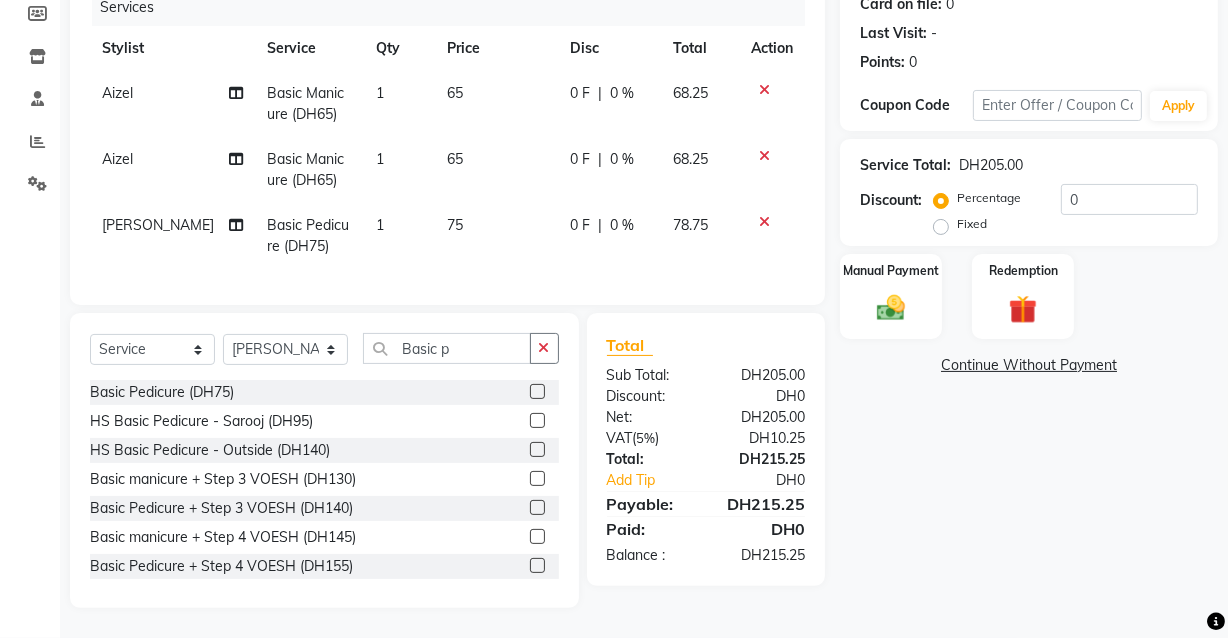 click 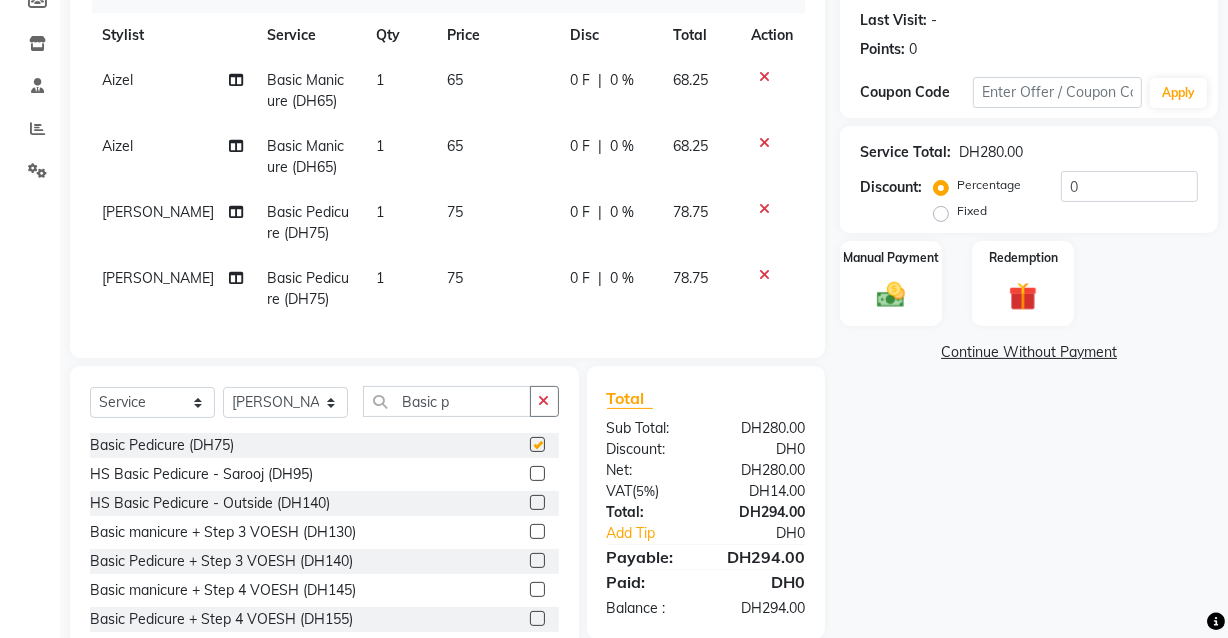 checkbox on "false" 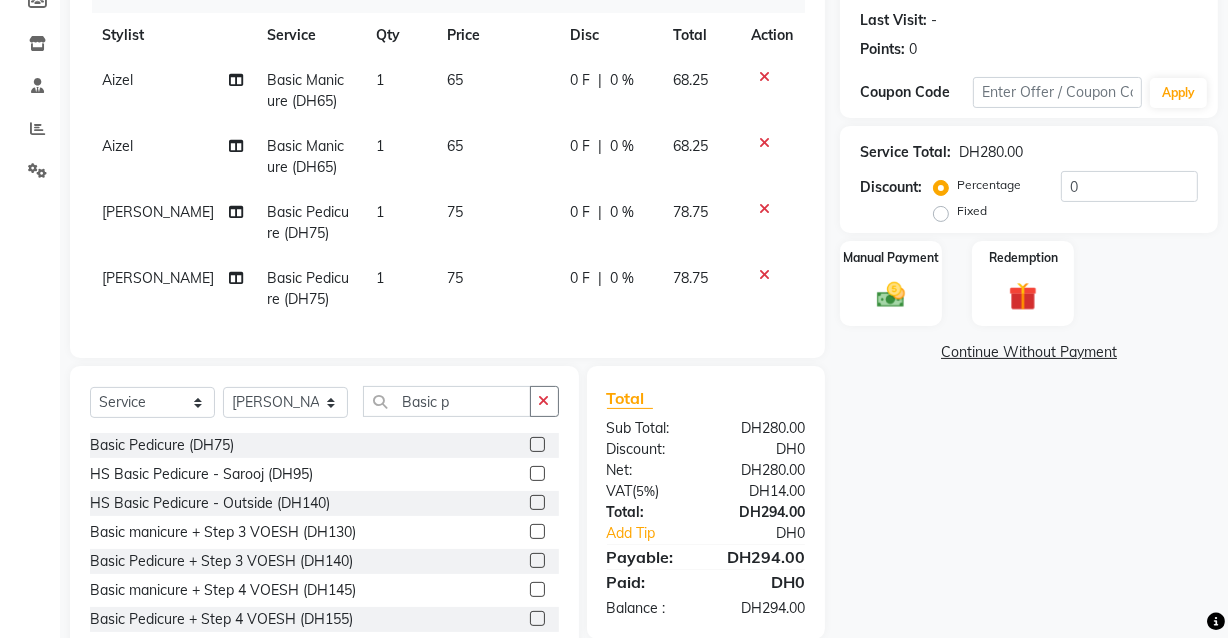 click on "Aizel" 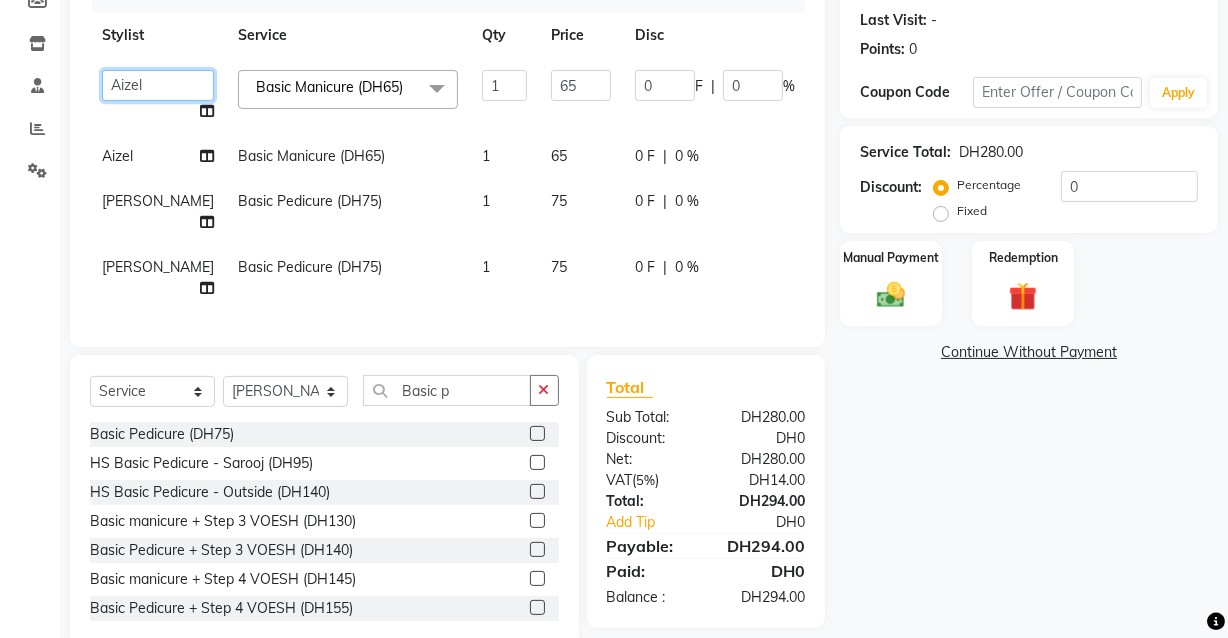 click on "Aizel   Angelina   Anna   Bobi   Edlyn   Fevie    Flora   Grace   Hamda   Janine   Jelyn   Mariel   Maya   May Joy (Cafe)   Nabasirye (Cafe)   Nancy   Nilam   Noreen   Owner   Rechiel   Rose Marie   Saman   Talina" 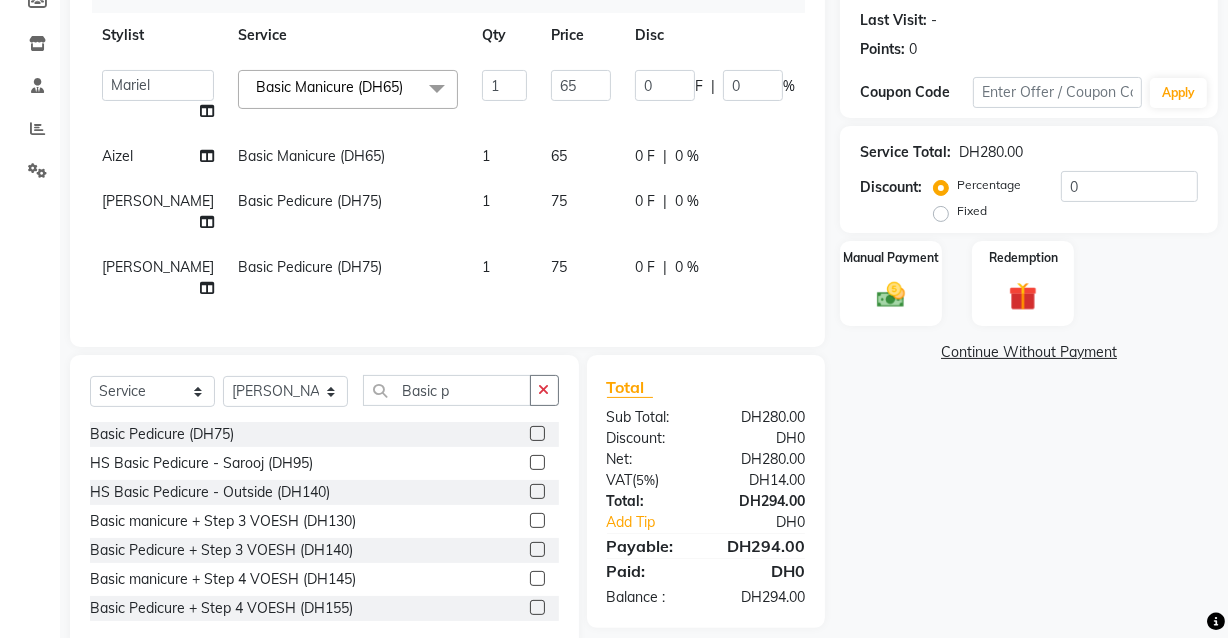 select on "81108" 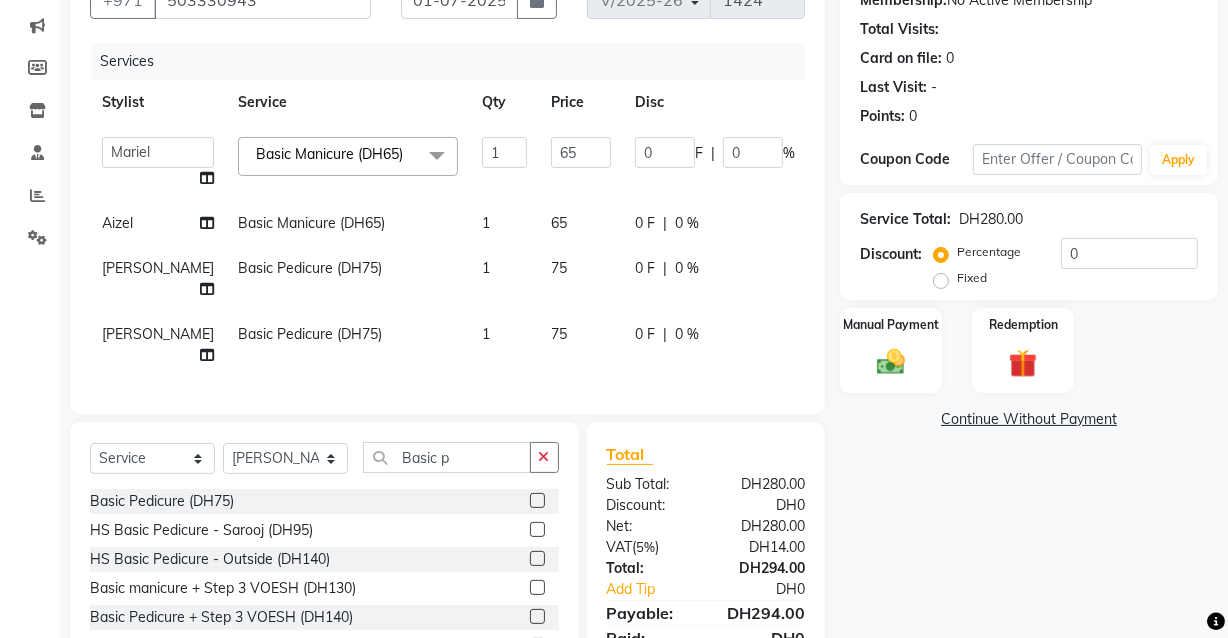 scroll, scrollTop: 198, scrollLeft: 0, axis: vertical 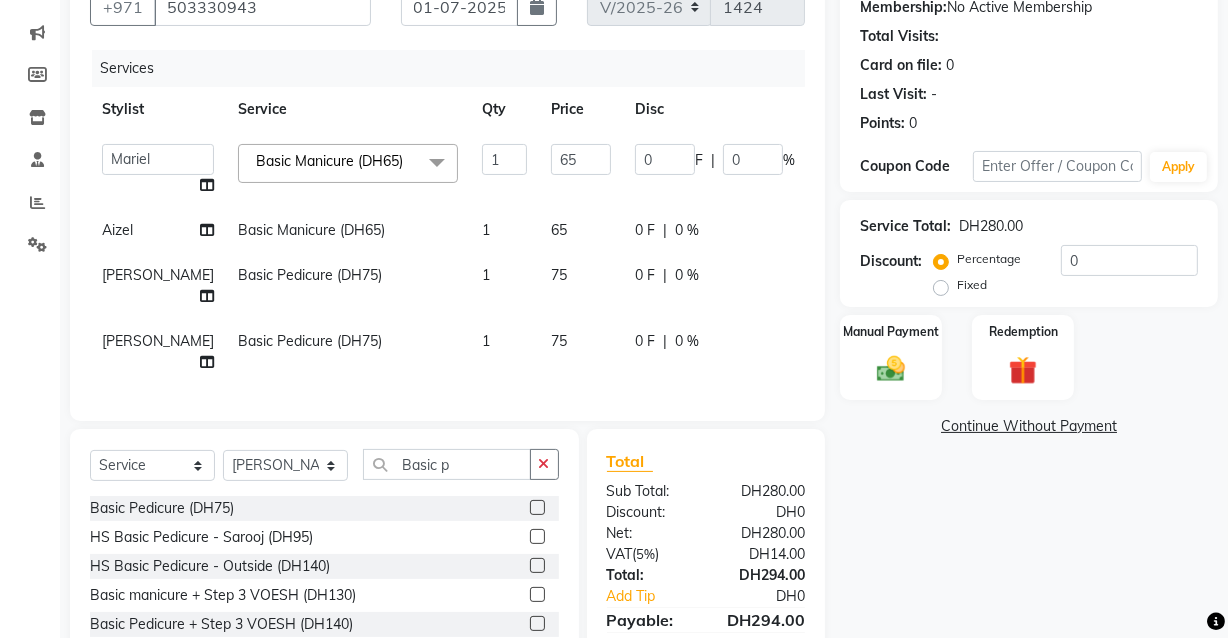 click on "Aizel" 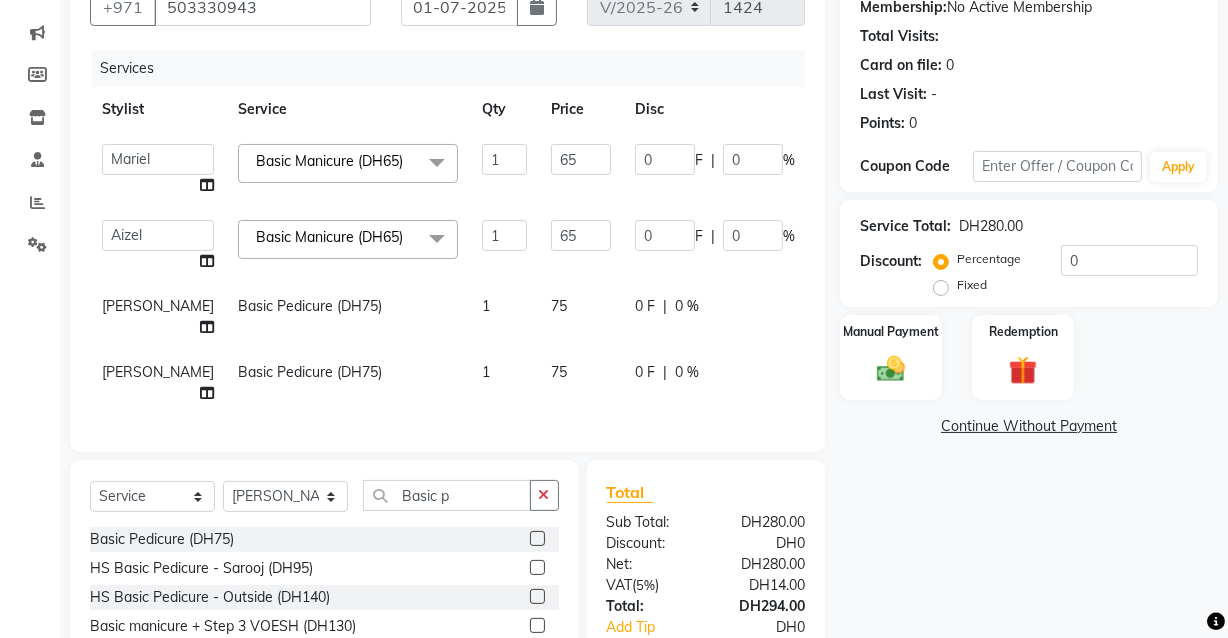 click on "[PERSON_NAME]" 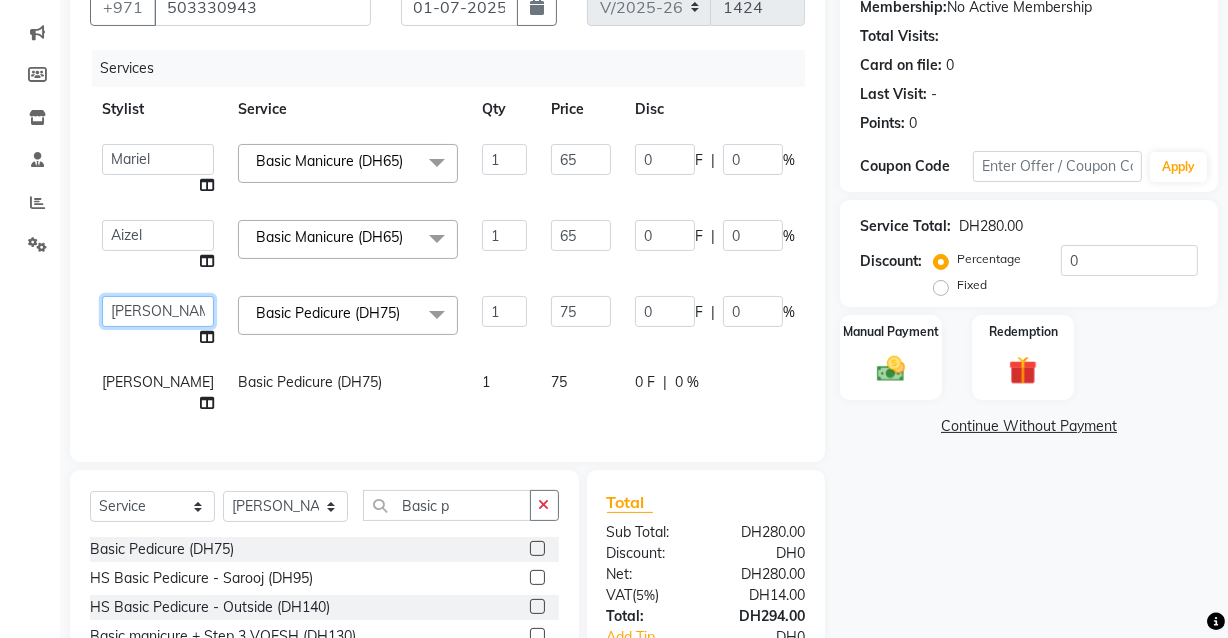 click on "Aizel   Angelina   Anna   Bobi   Edlyn   Fevie    Flora   Grace   Hamda   Janine   Jelyn   Mariel   Maya   May Joy (Cafe)   Nabasirye (Cafe)   Nancy   Nilam   Noreen   Owner   Rechiel   Rose Marie   Saman   Talina" 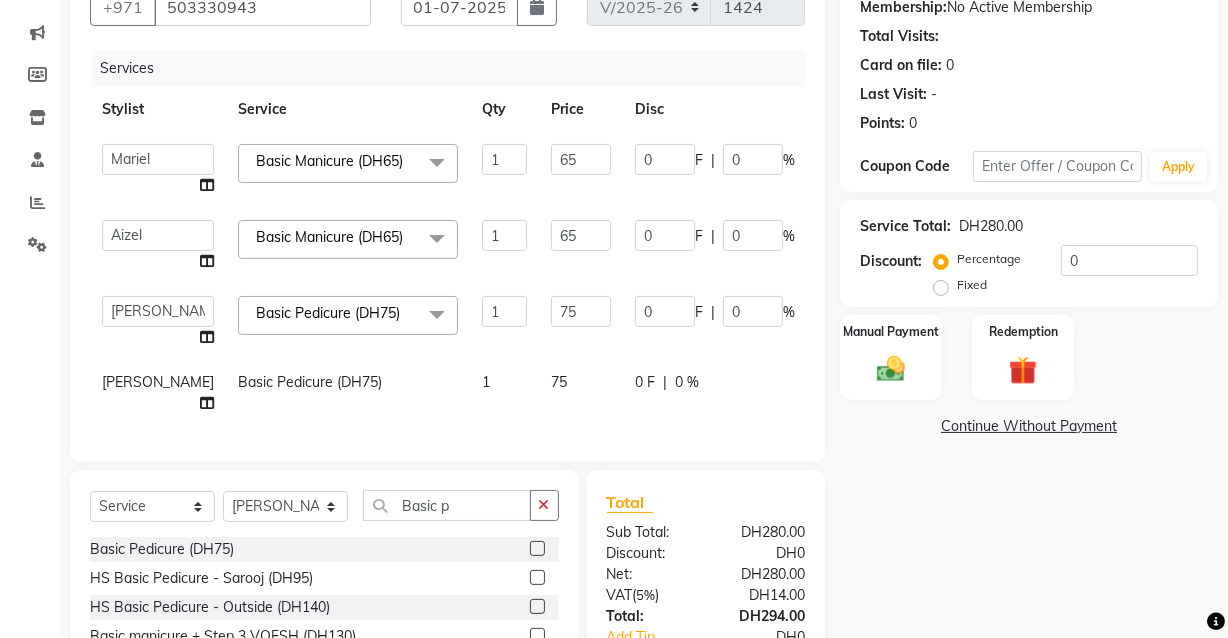 select on "81105" 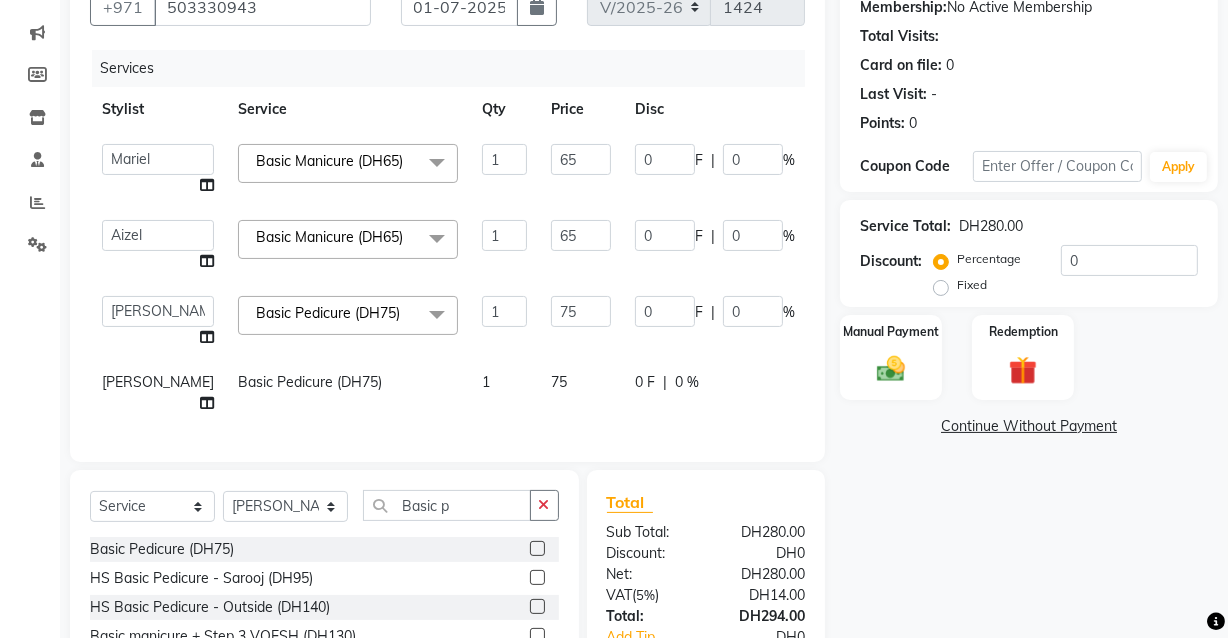 click on "[PERSON_NAME]" 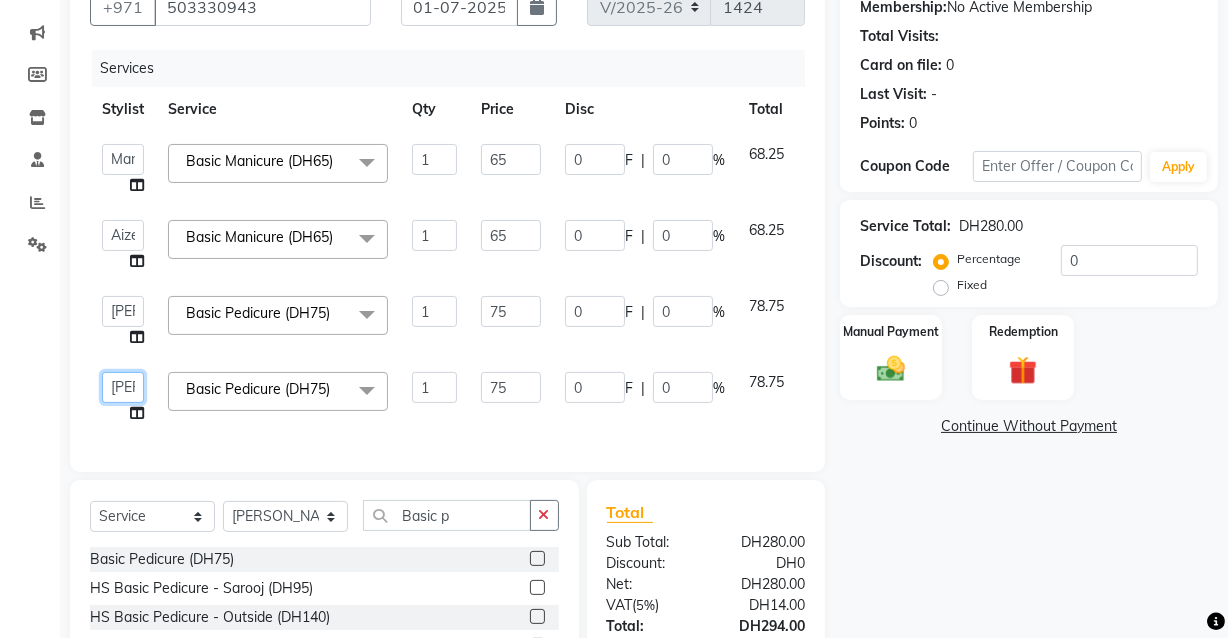 click on "Aizel   Angelina   Anna   Bobi   Edlyn   Fevie    Flora   Grace   Hamda   Janine   Jelyn   Mariel   Maya   May Joy (Cafe)   Nabasirye (Cafe)   Nancy   Nilam   Noreen   Owner   Rechiel   Rose Marie   Saman   Talina" 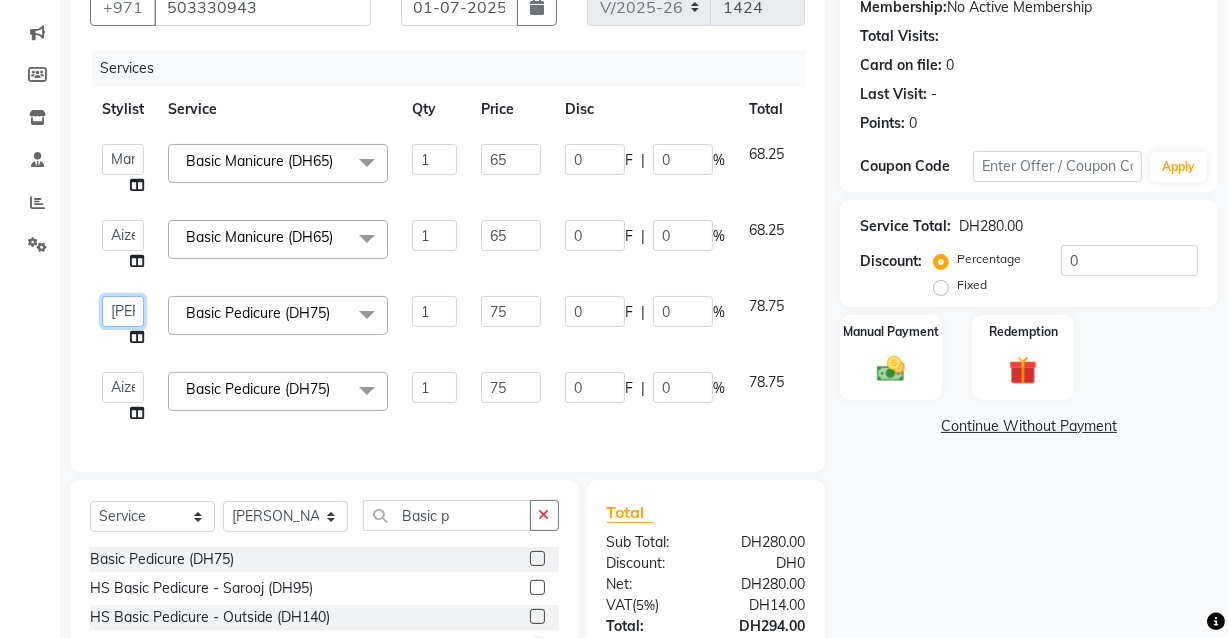 click on "Aizel   Angelina   Anna   Bobi   Edlyn   Fevie    Flora   Grace   Hamda   Janine   Jelyn   Mariel   Maya   May Joy (Cafe)   Nabasirye (Cafe)   Nancy   Nilam   Noreen   Owner   Rechiel   Rose Marie   Saman   Talina" 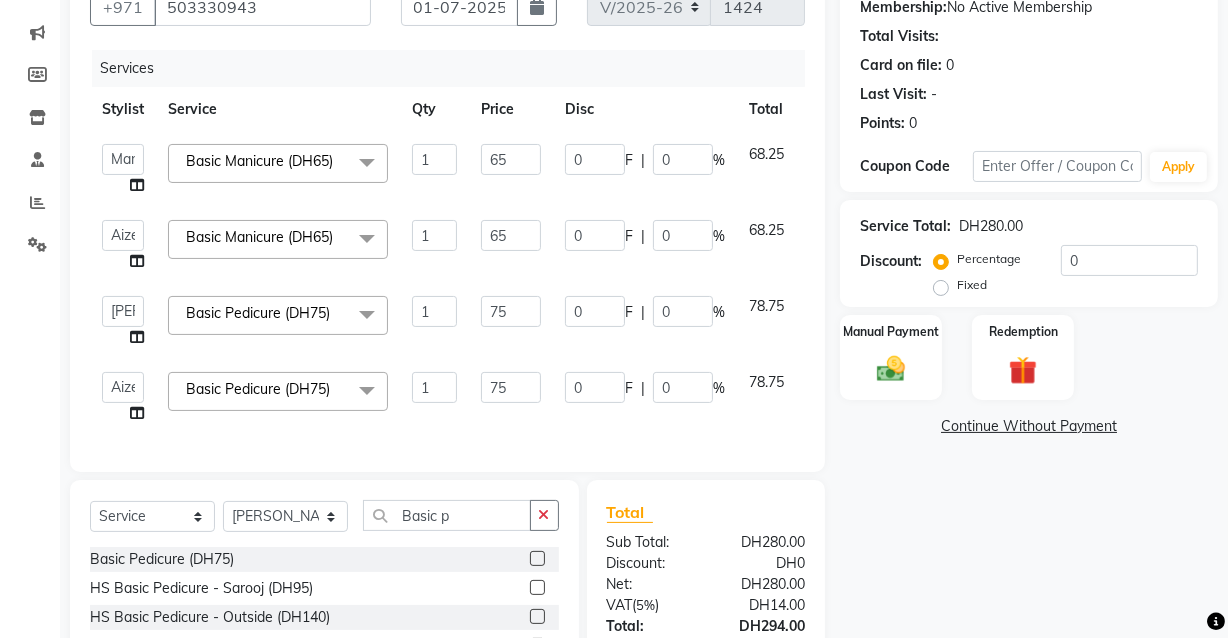 select on "81107" 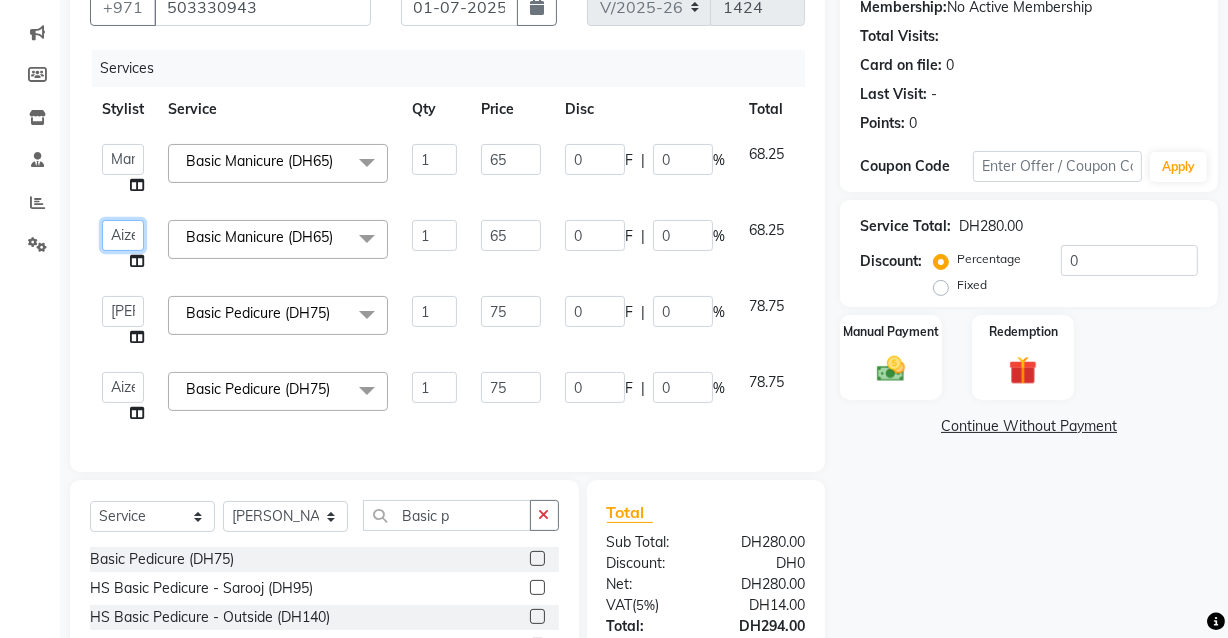 click on "Aizel   Angelina   Anna   Bobi   Edlyn   Fevie    Flora   Grace   Hamda   Janine   Jelyn   Mariel   Maya   May Joy (Cafe)   Nabasirye (Cafe)   Nancy   Nilam   Noreen   Owner   Rechiel   Rose Marie   Saman   Talina" 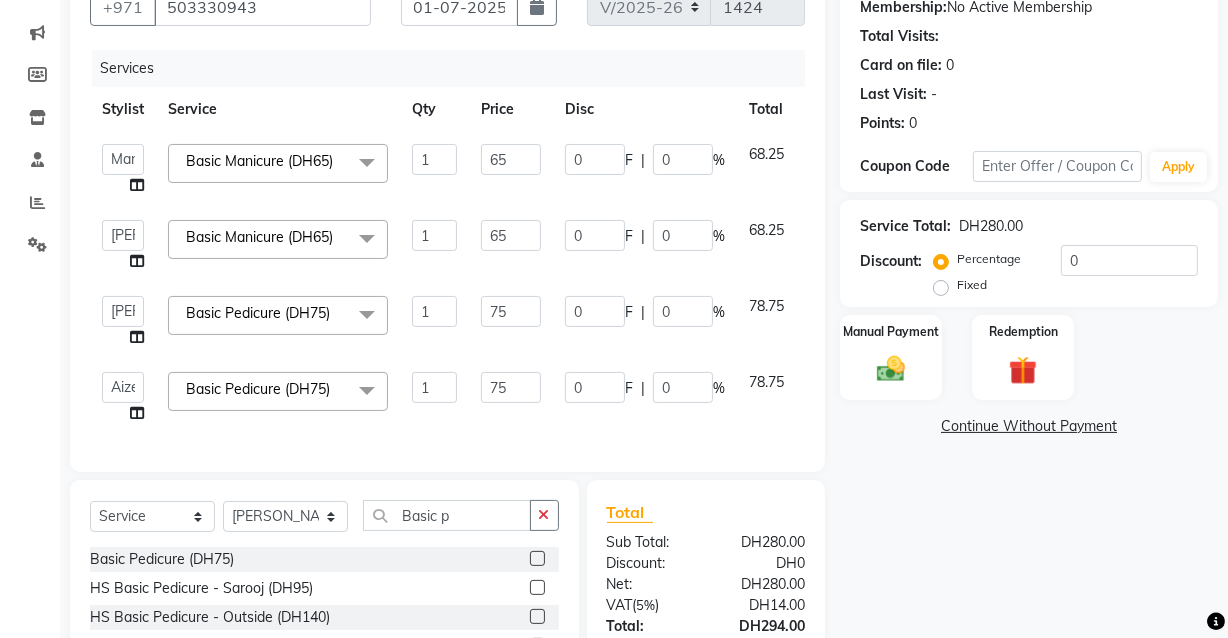 select on "81105" 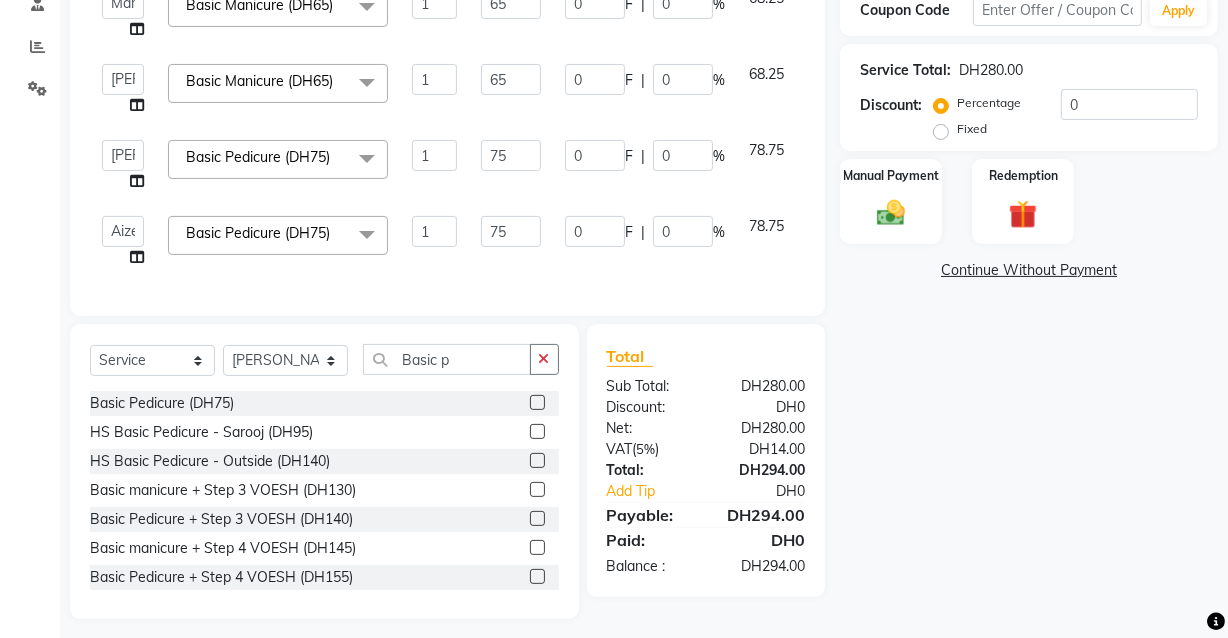scroll, scrollTop: 363, scrollLeft: 0, axis: vertical 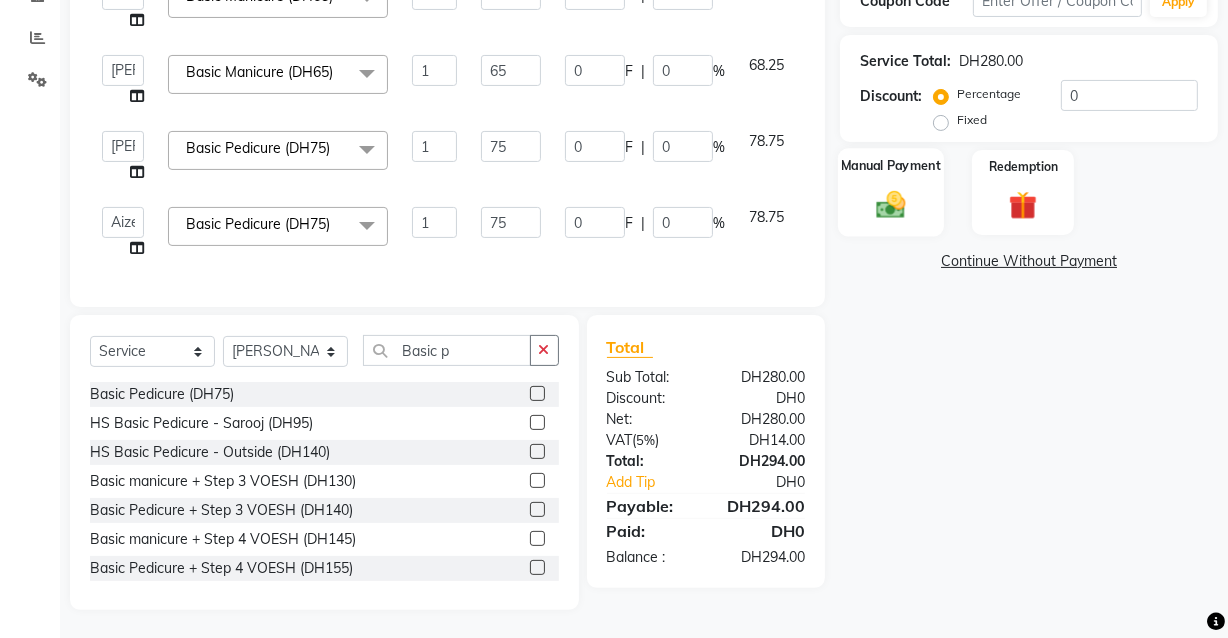 click 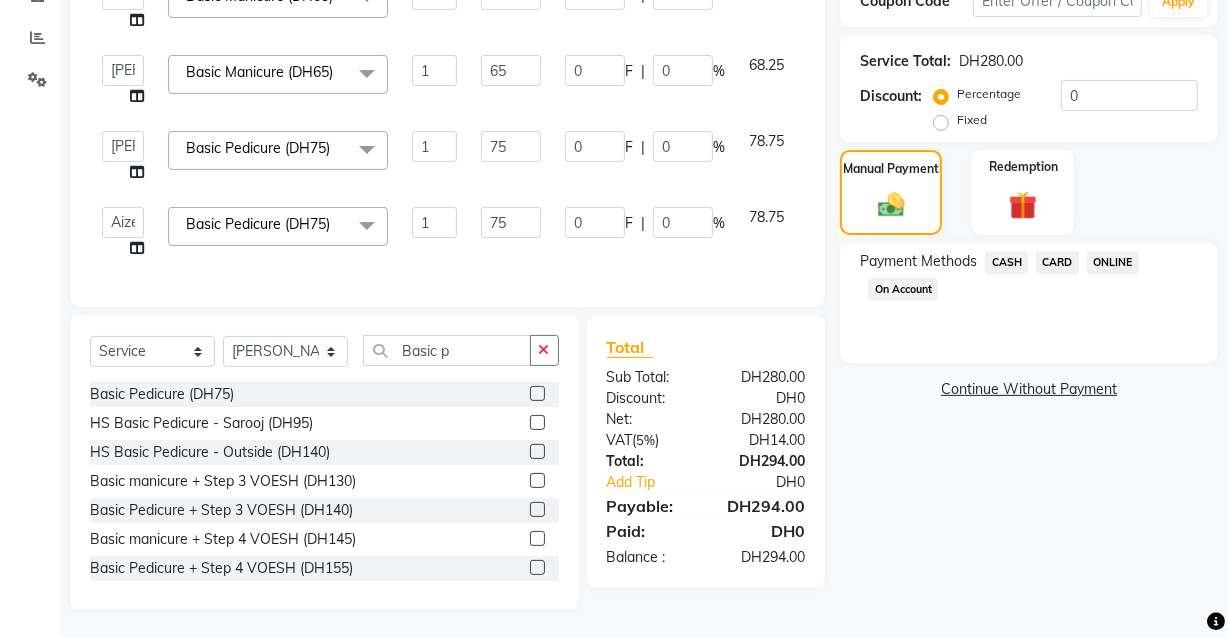 click on "CARD" 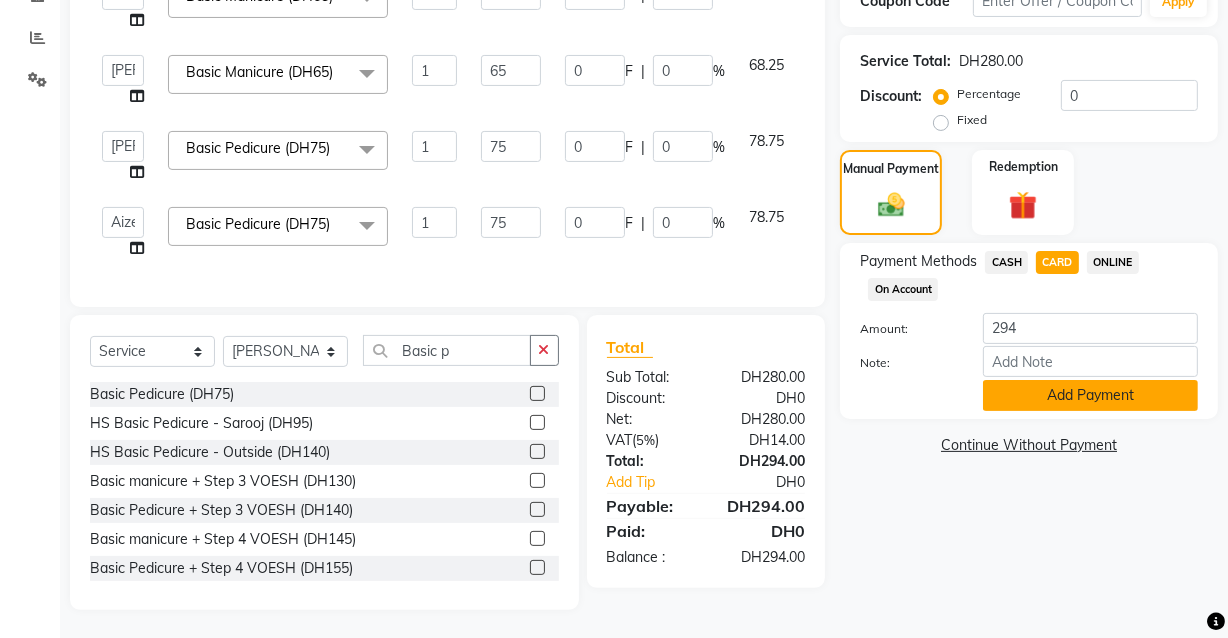 click on "Add Payment" 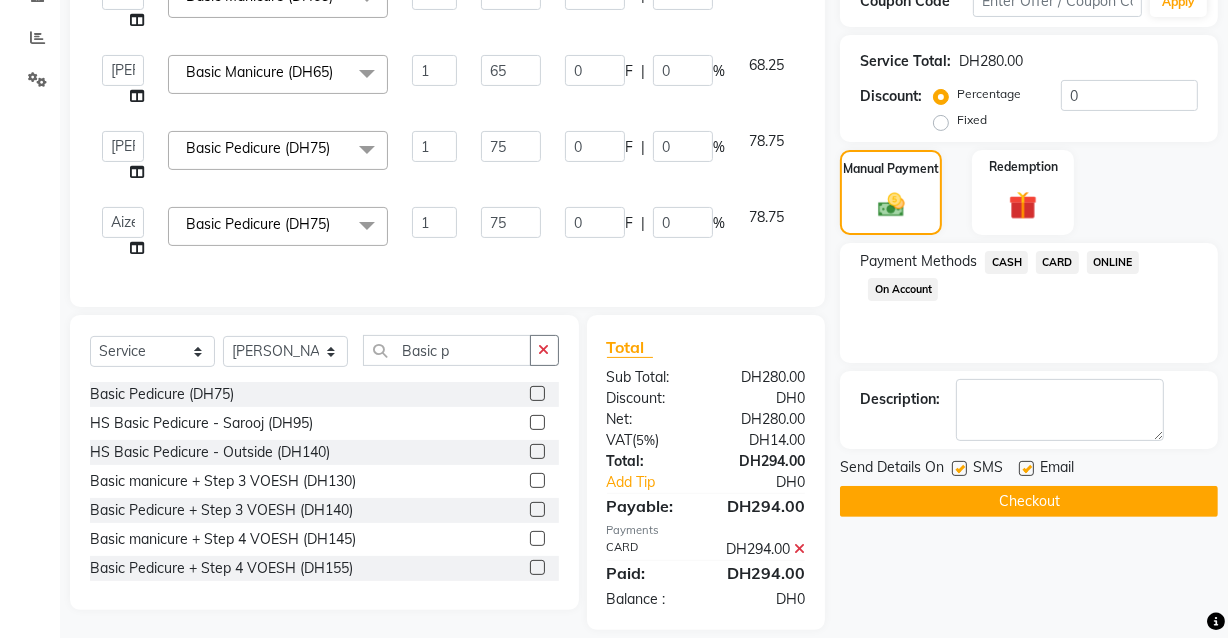 click 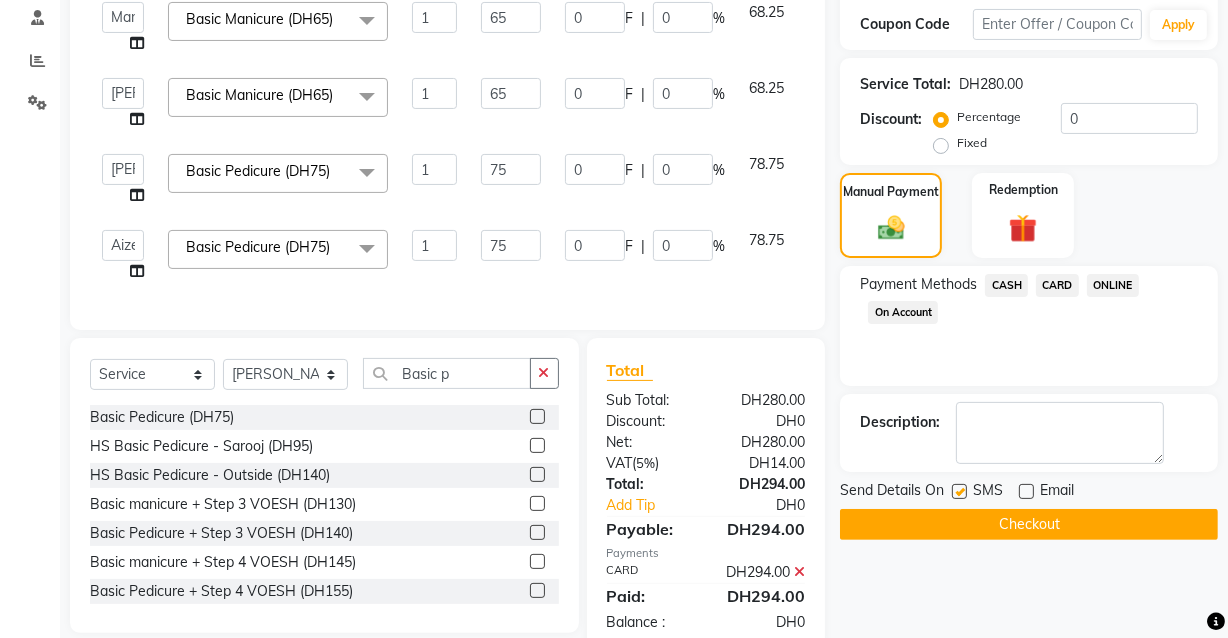 scroll, scrollTop: 420, scrollLeft: 0, axis: vertical 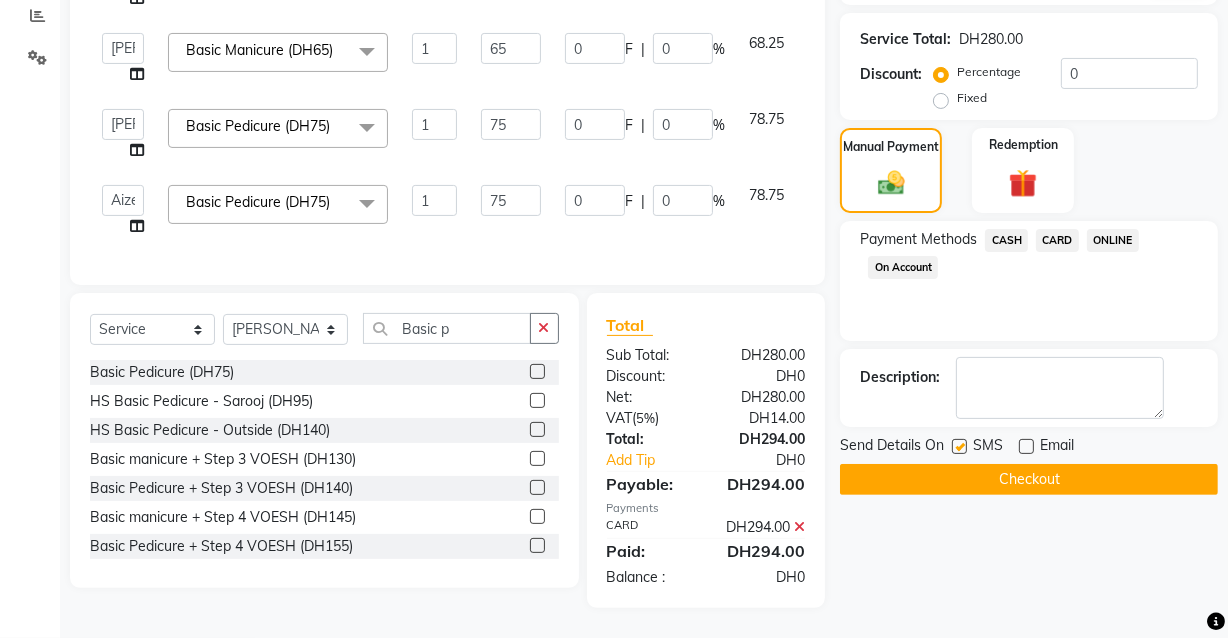 click on "CARD" 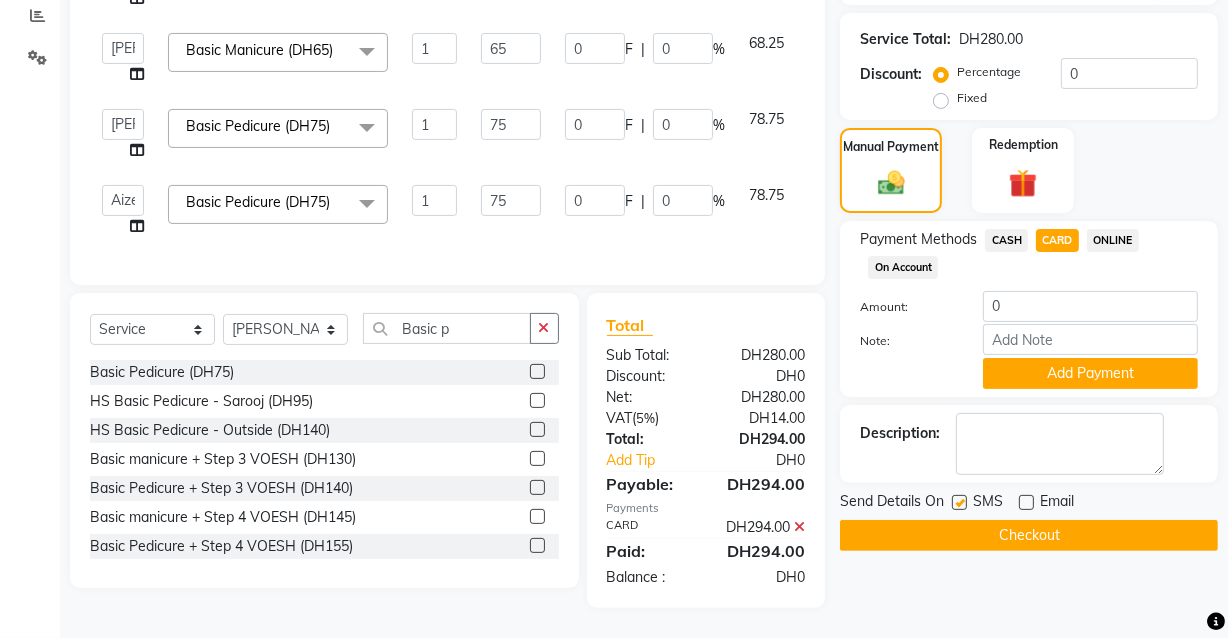 click on "Checkout" 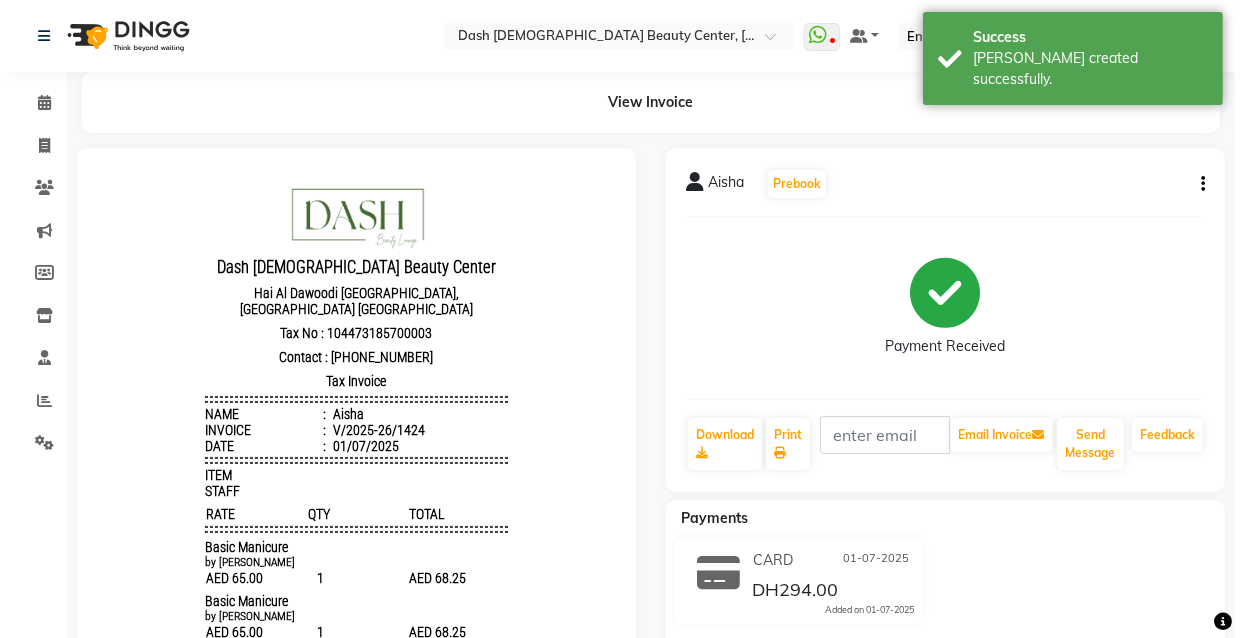 scroll, scrollTop: 0, scrollLeft: 0, axis: both 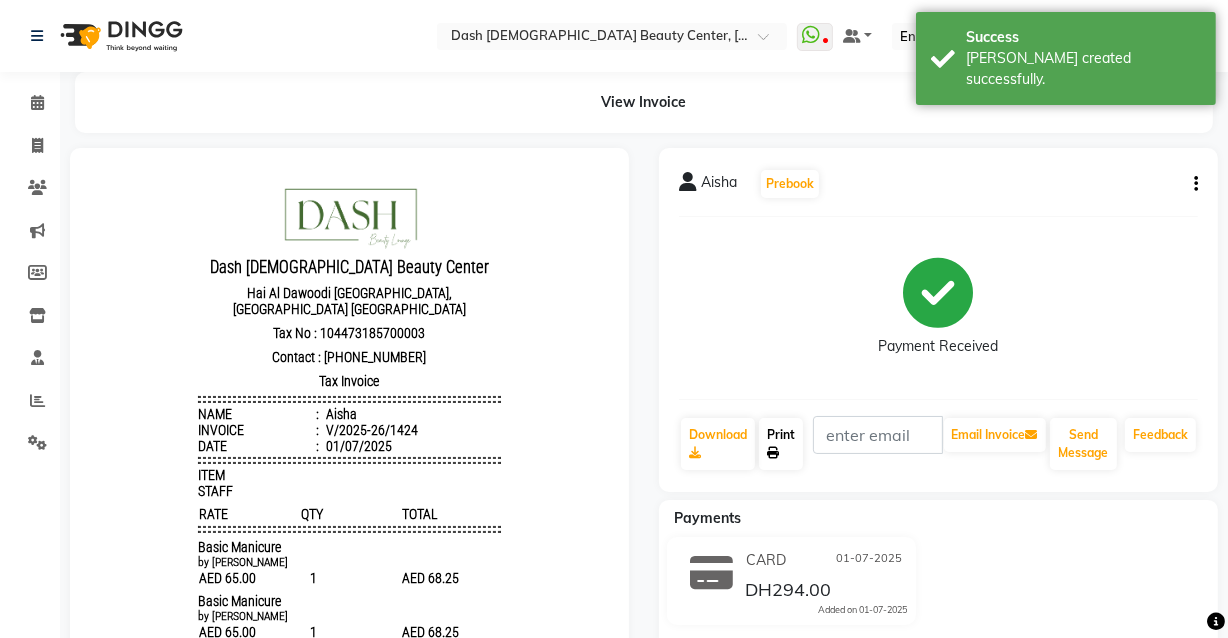 click on "Print" 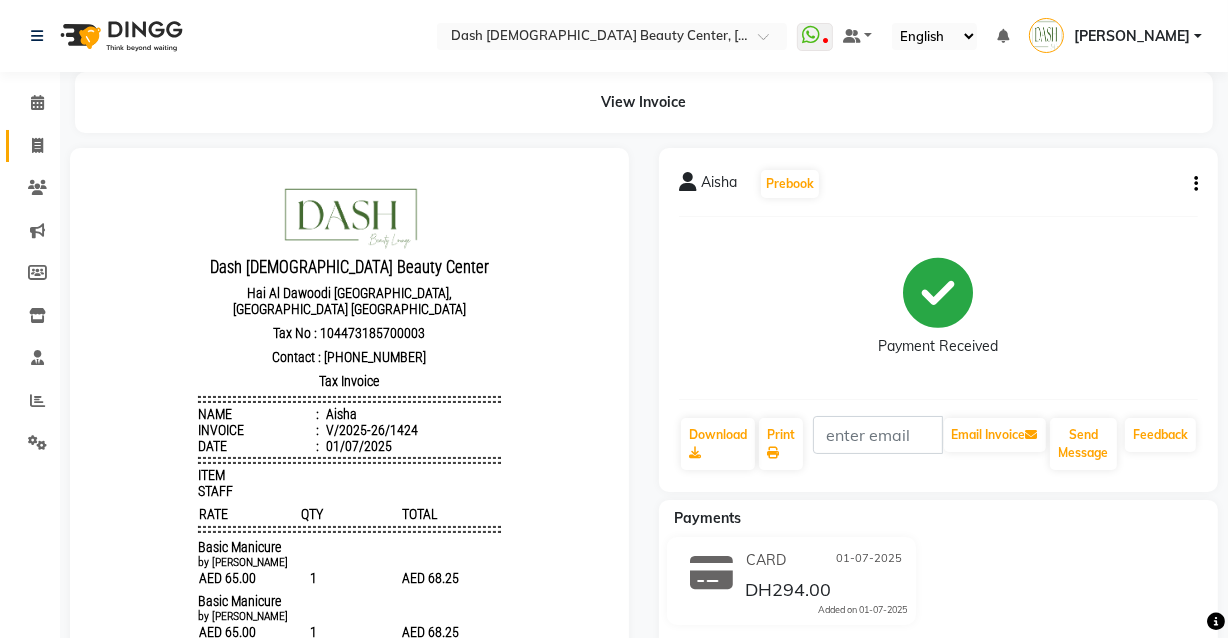 click 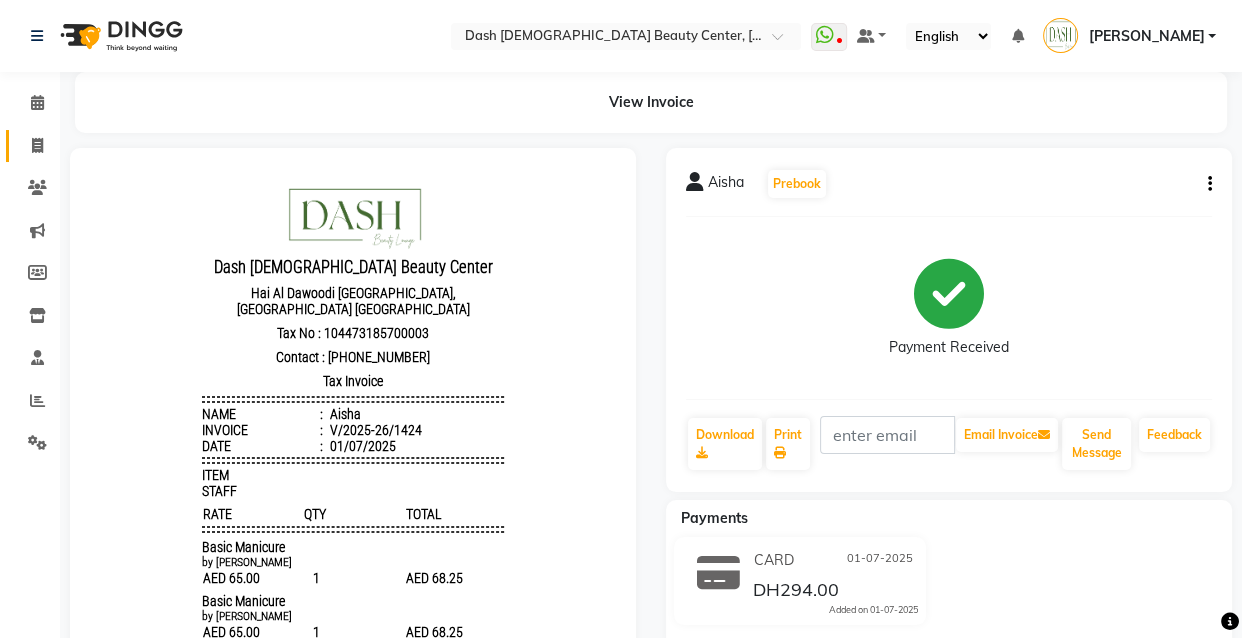 select on "service" 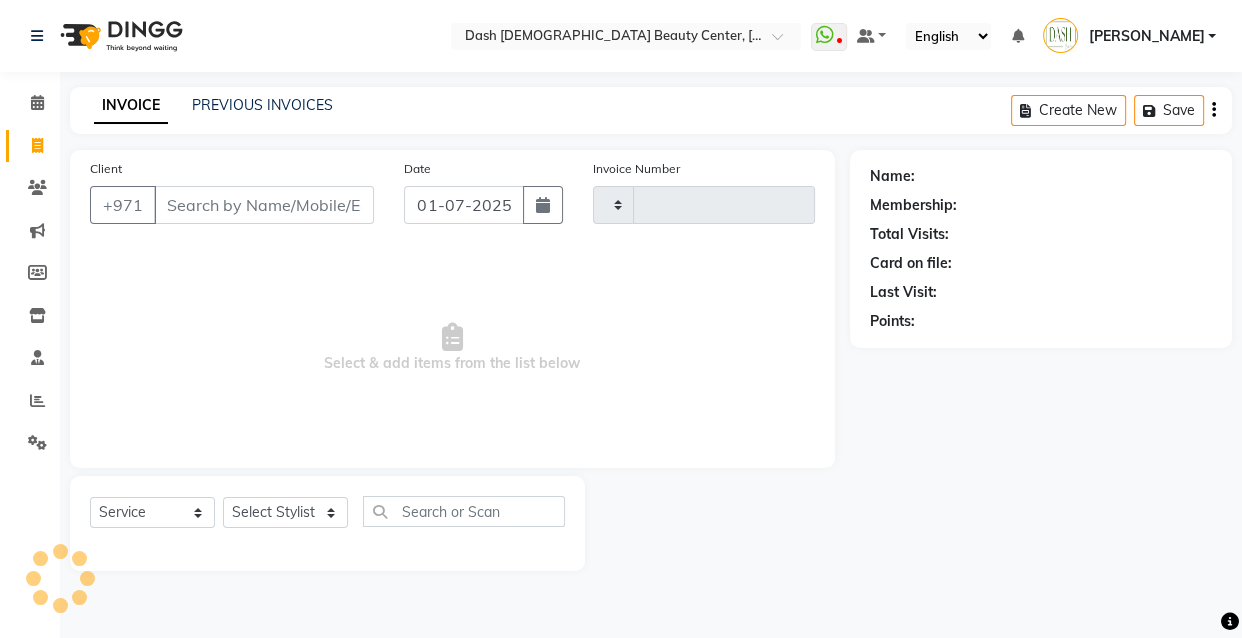 type on "1425" 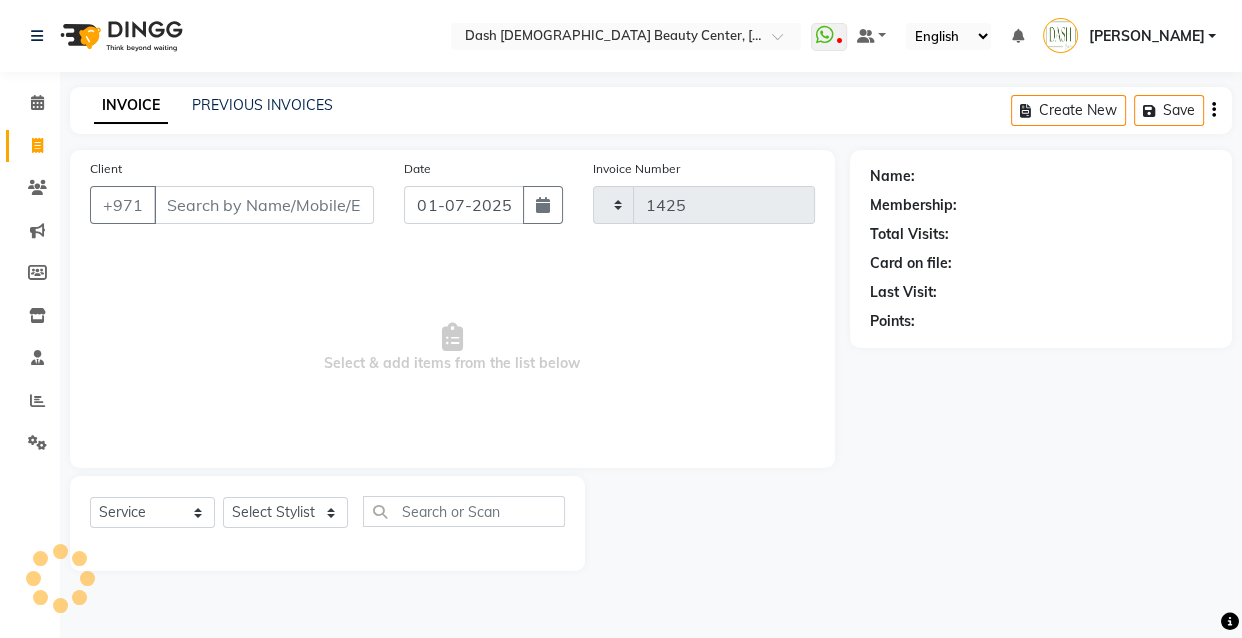 select on "8372" 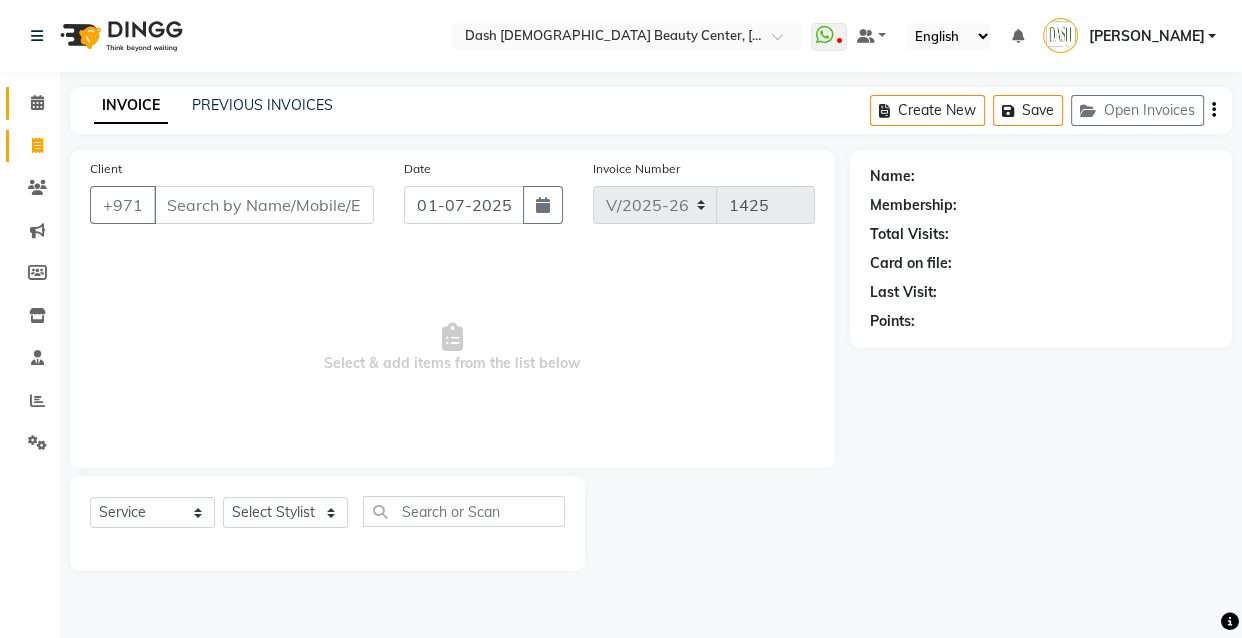 click 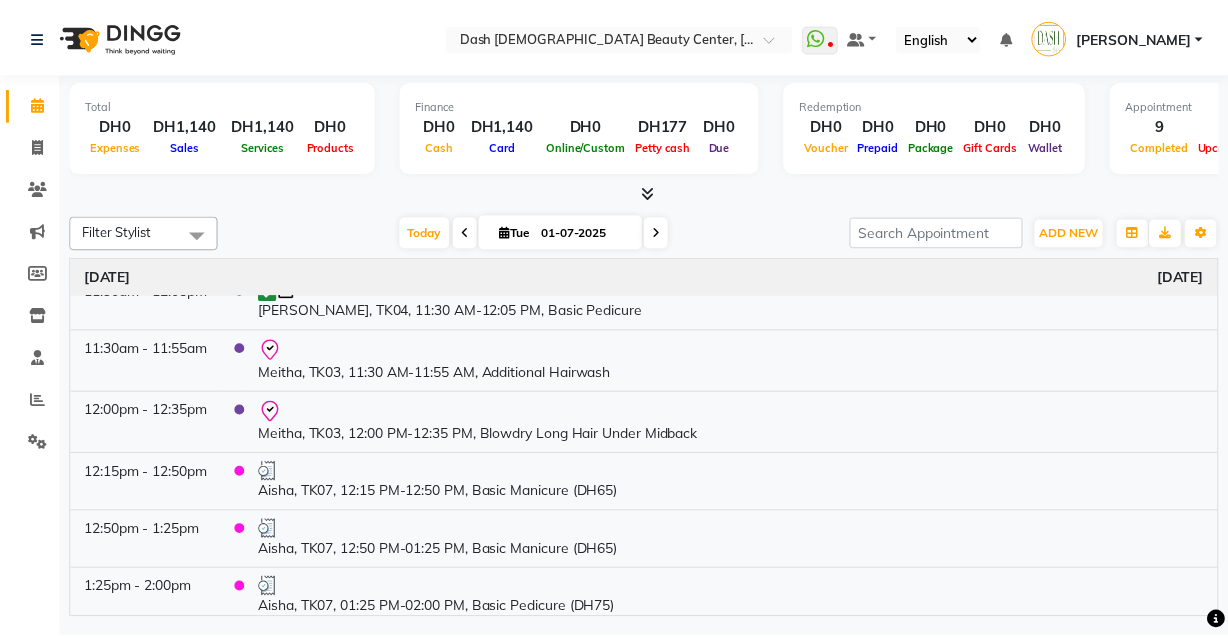 scroll, scrollTop: 373, scrollLeft: 0, axis: vertical 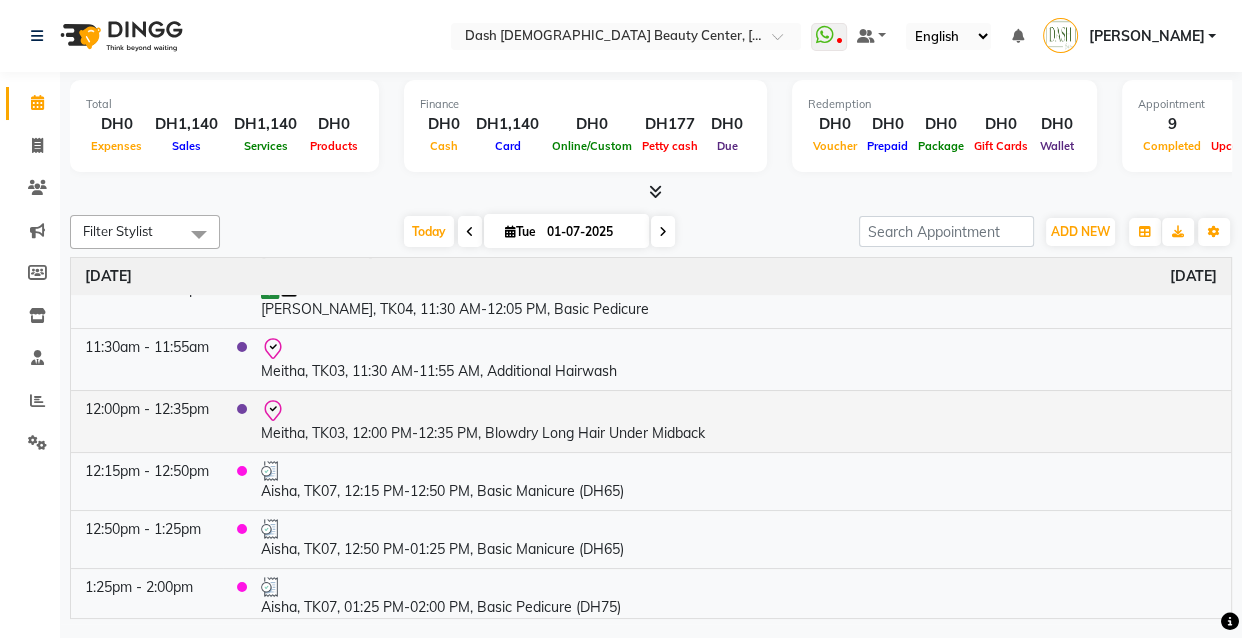 click on "Meitha, TK03, 12:00 PM-12:35 PM, Blowdry Long Hair Under Midback" at bounding box center (739, 421) 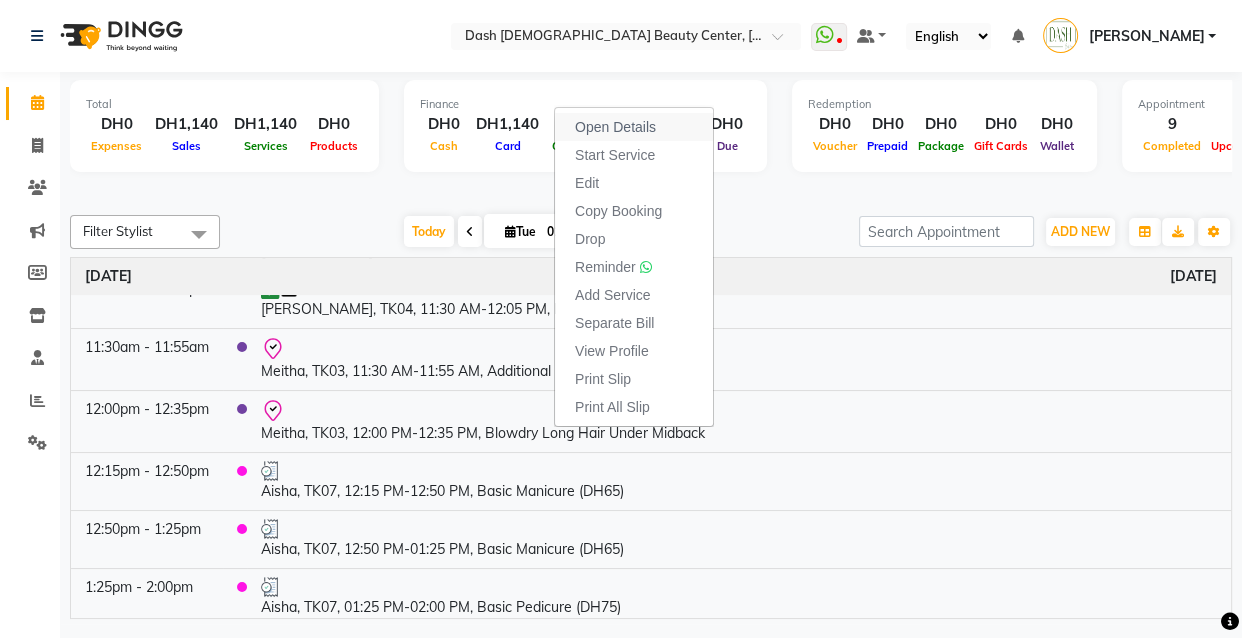 click on "Open Details" at bounding box center (634, 127) 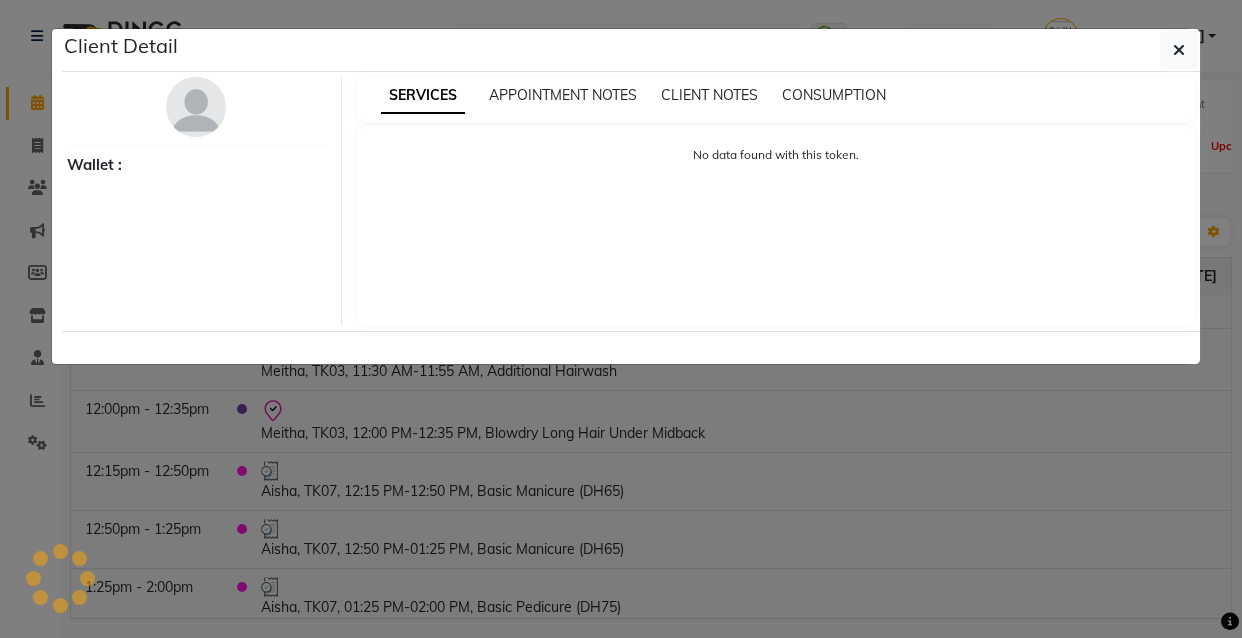 select on "8" 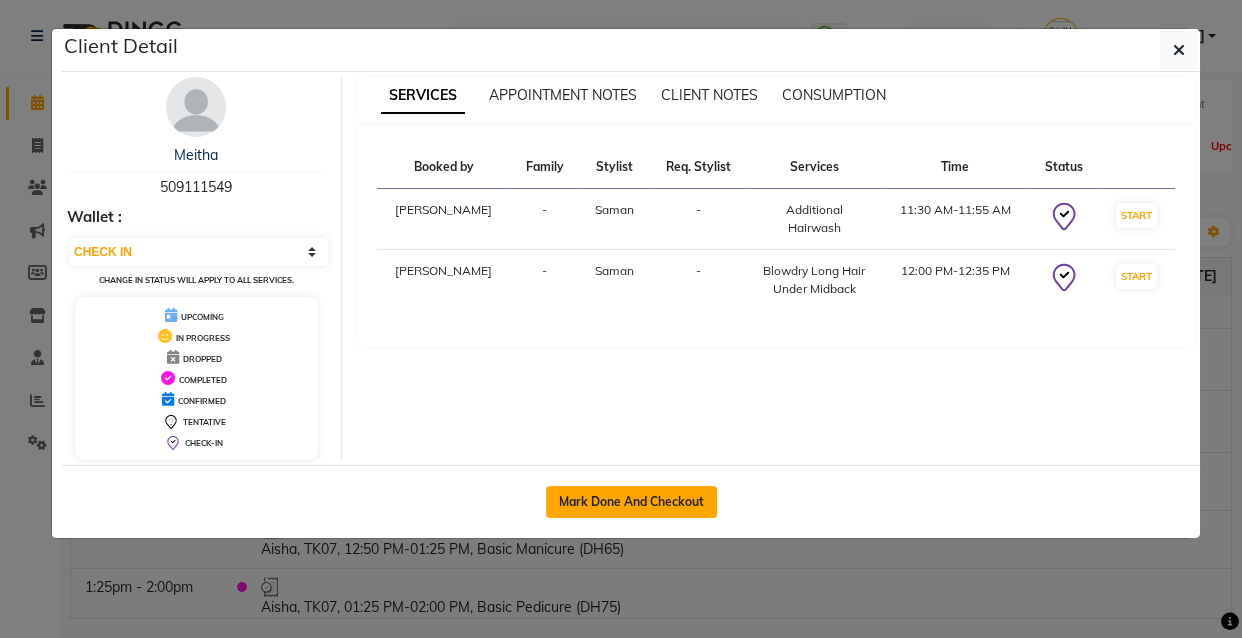 click on "Mark Done And Checkout" 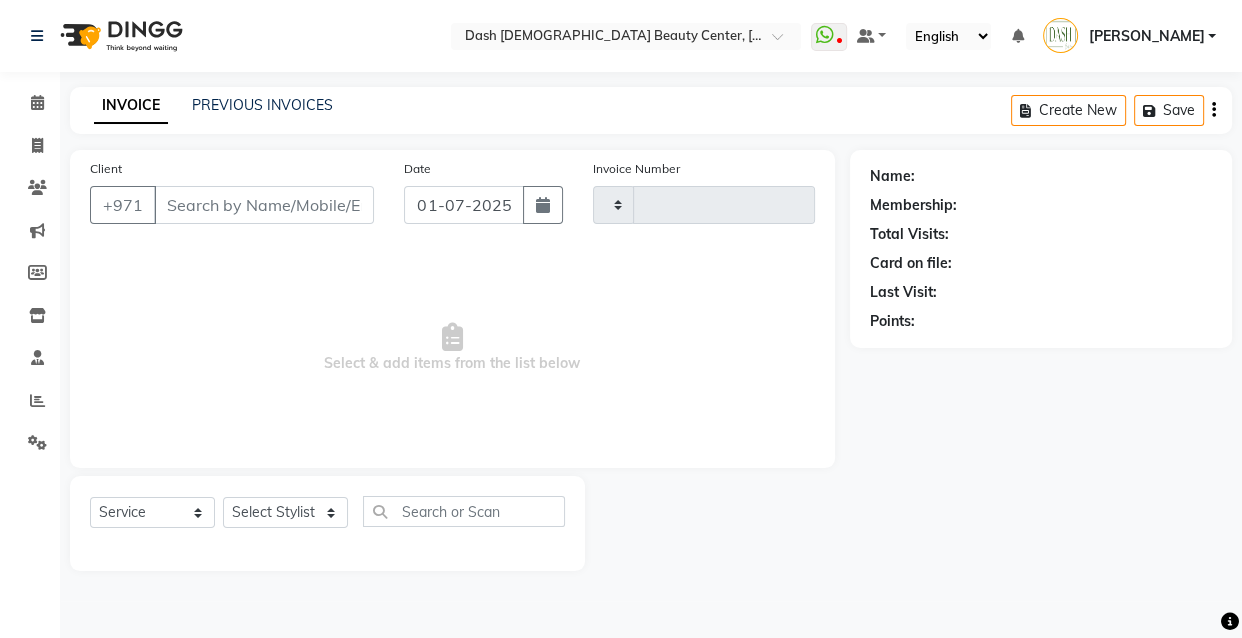 type on "1425" 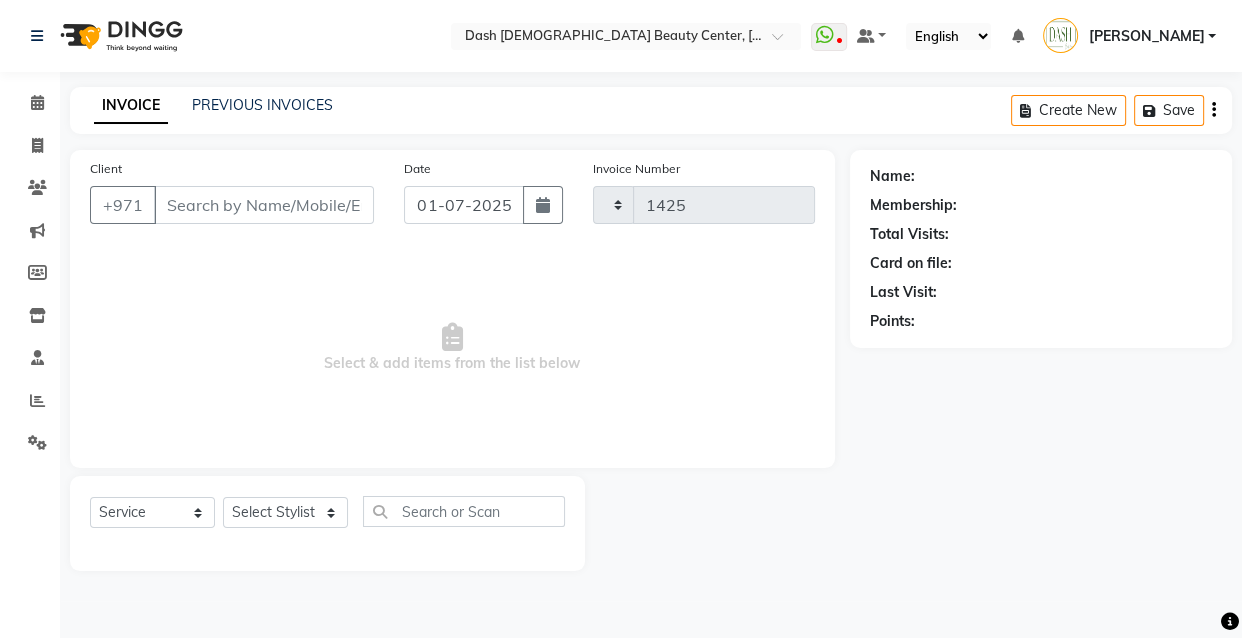 select on "8372" 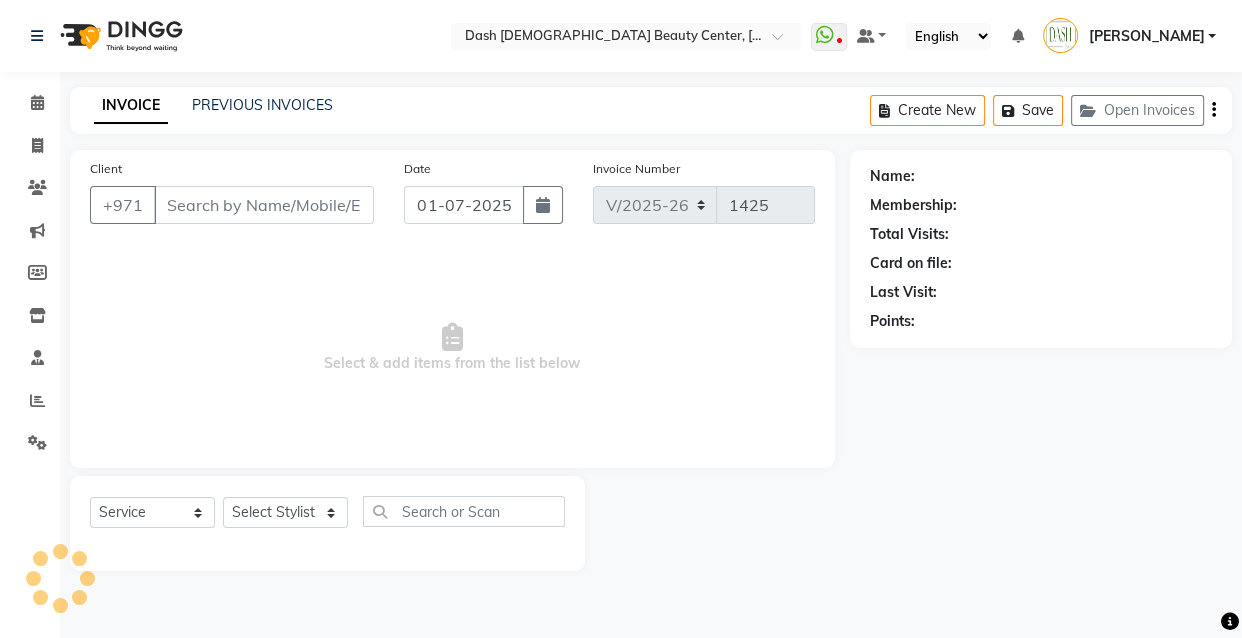 type on "509111549" 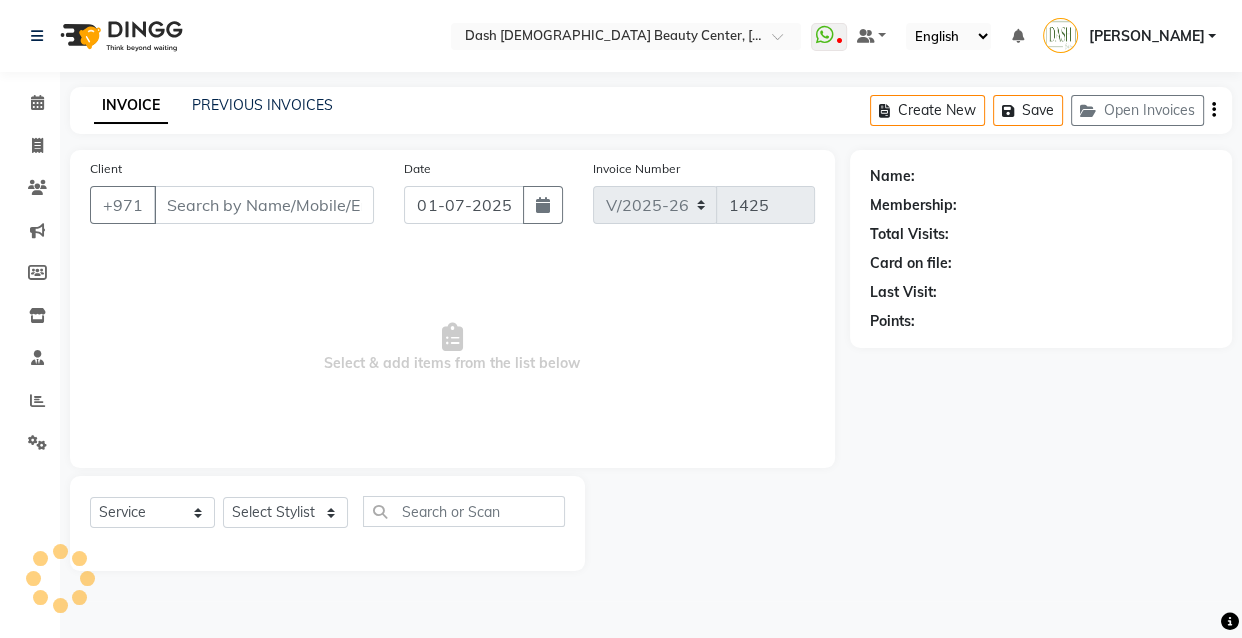 select on "82784" 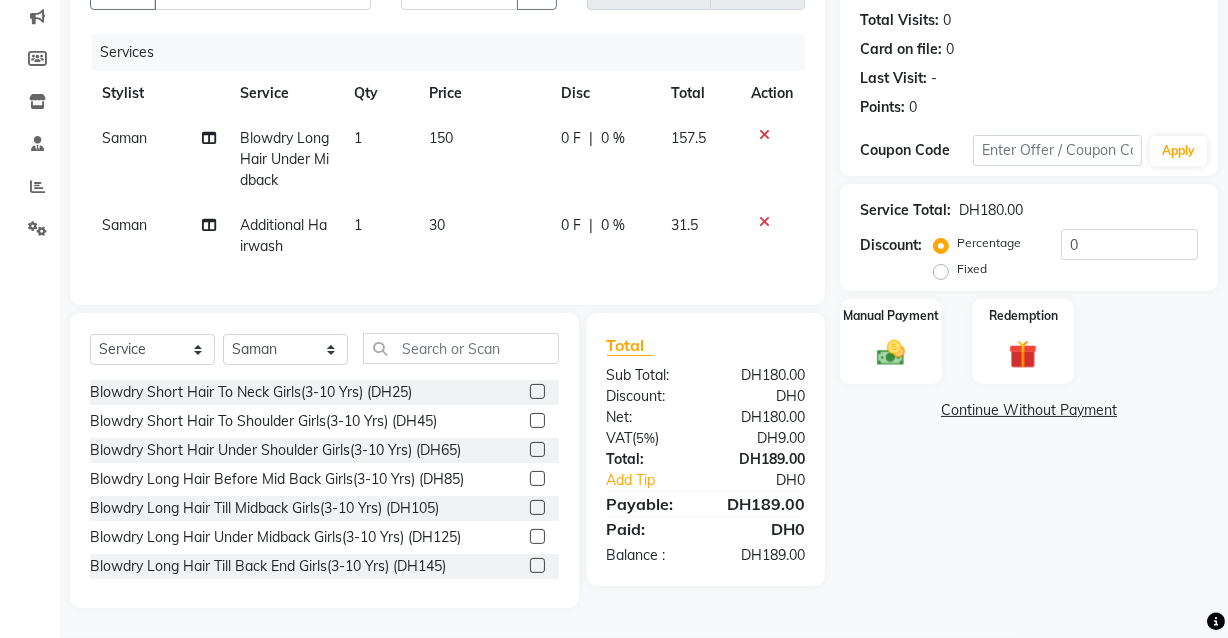 scroll, scrollTop: 216, scrollLeft: 0, axis: vertical 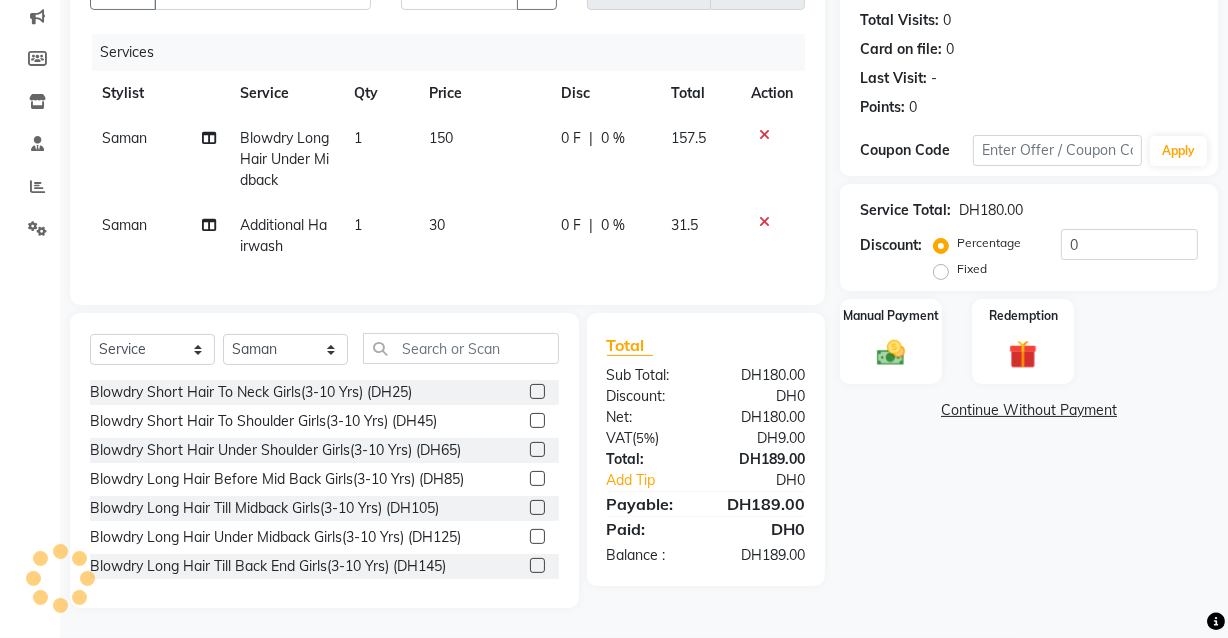 click on "Blowdry Long Hair Under Midback" 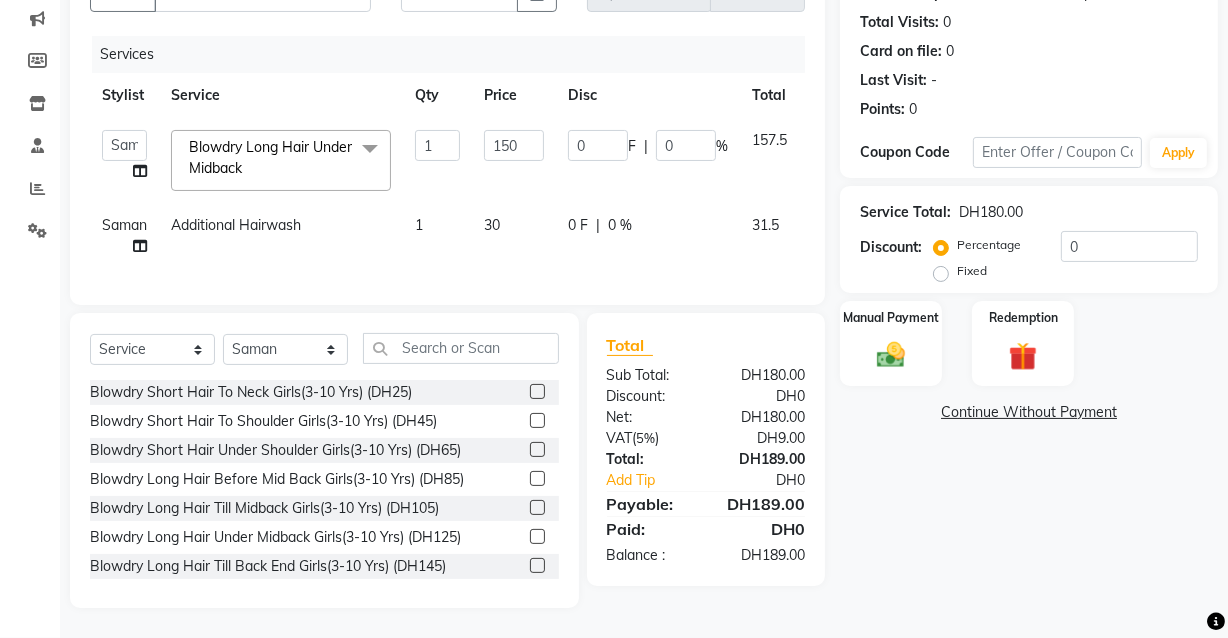 click 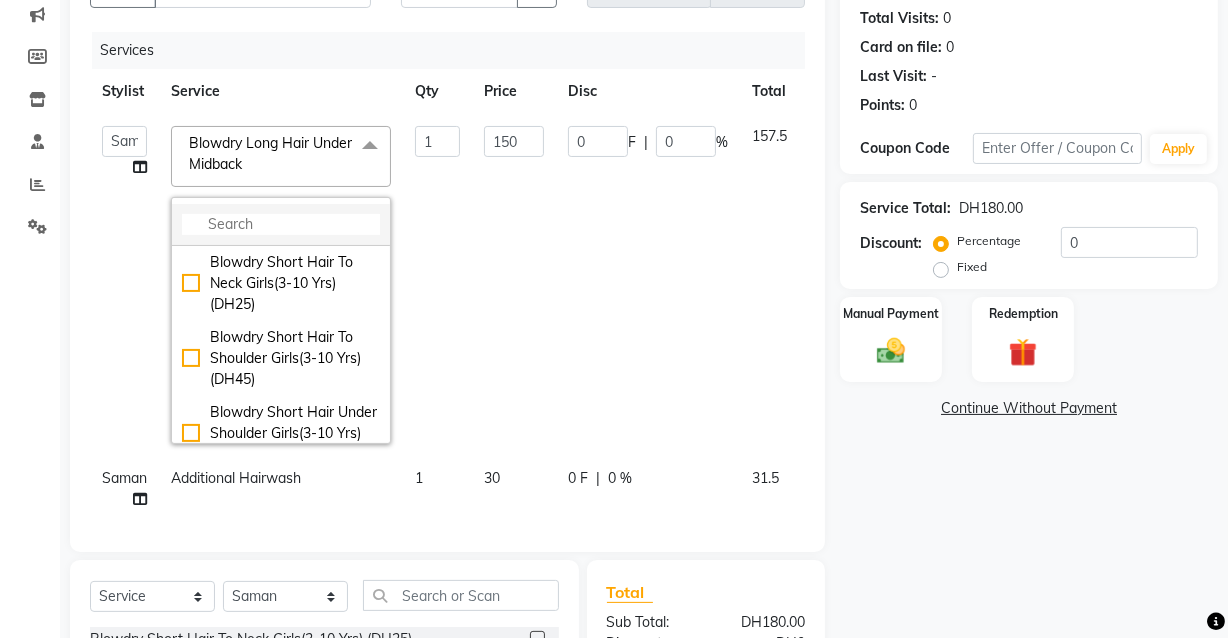 click 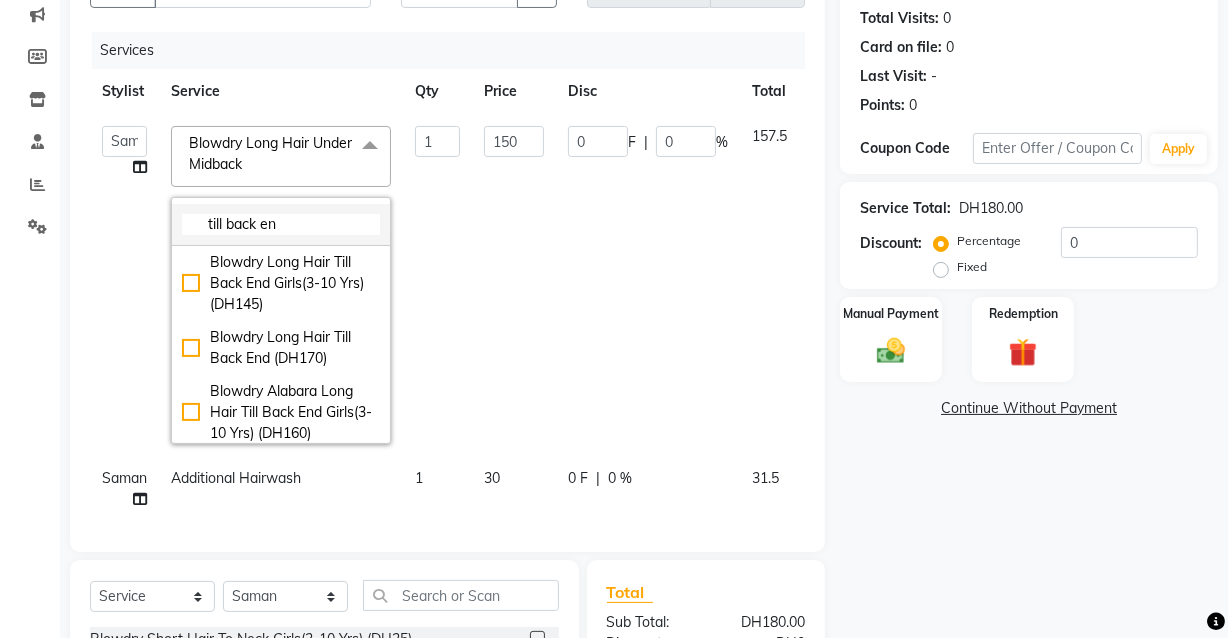 type on "till back en" 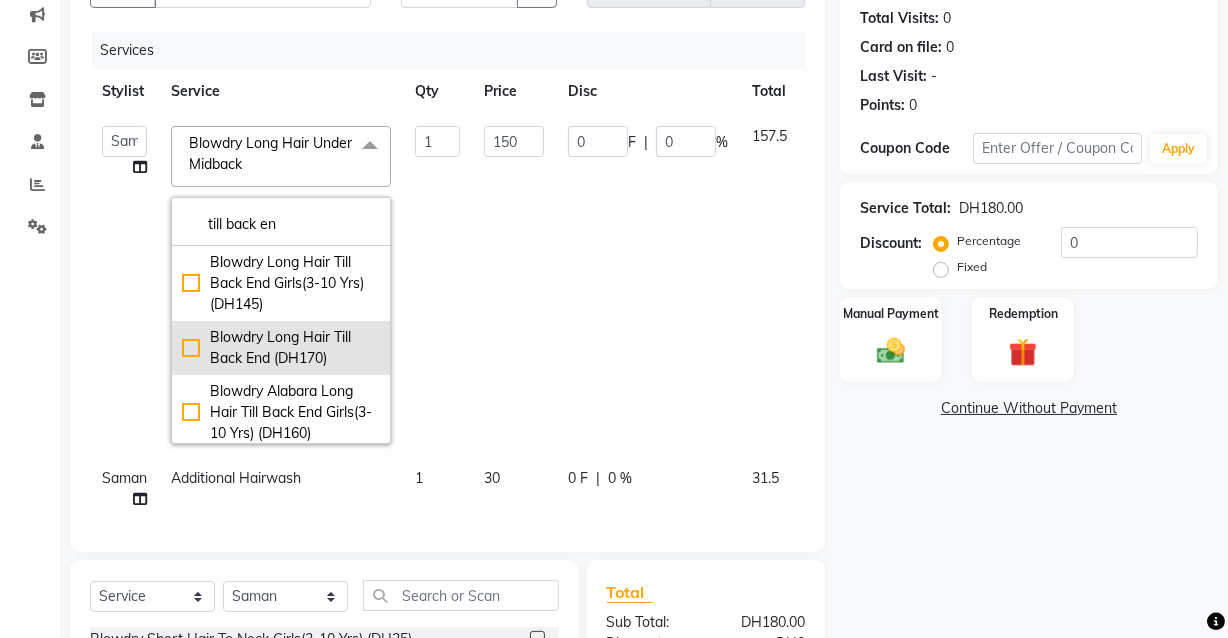 click on "Blowdry Long Hair Till Back End (DH170)" 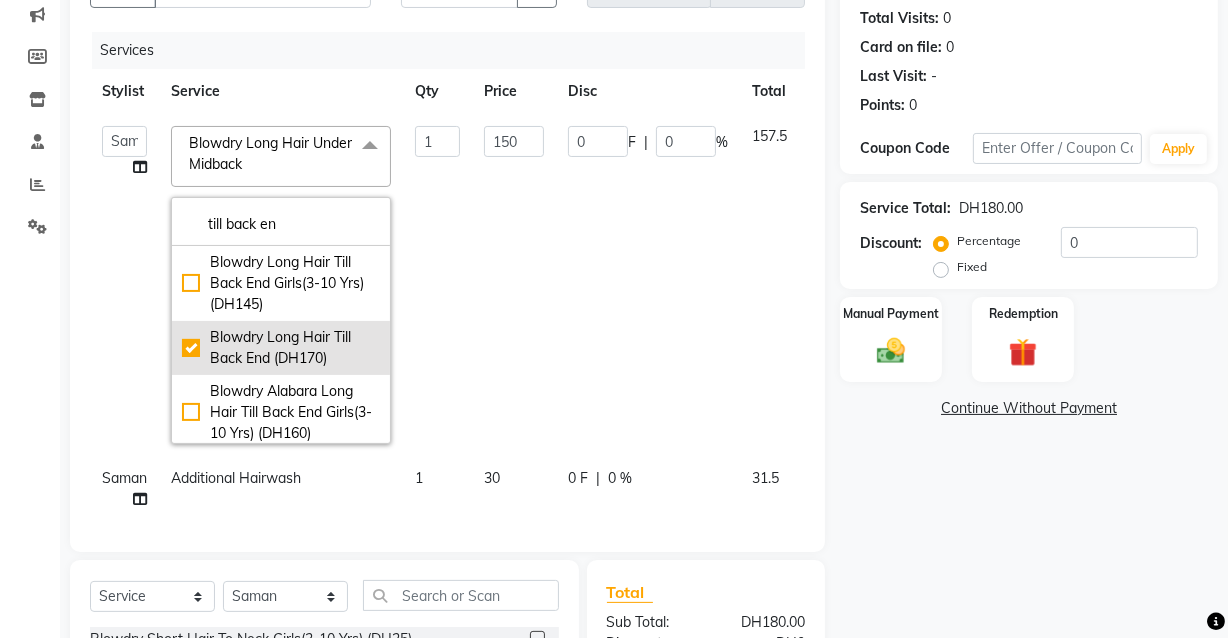 checkbox on "true" 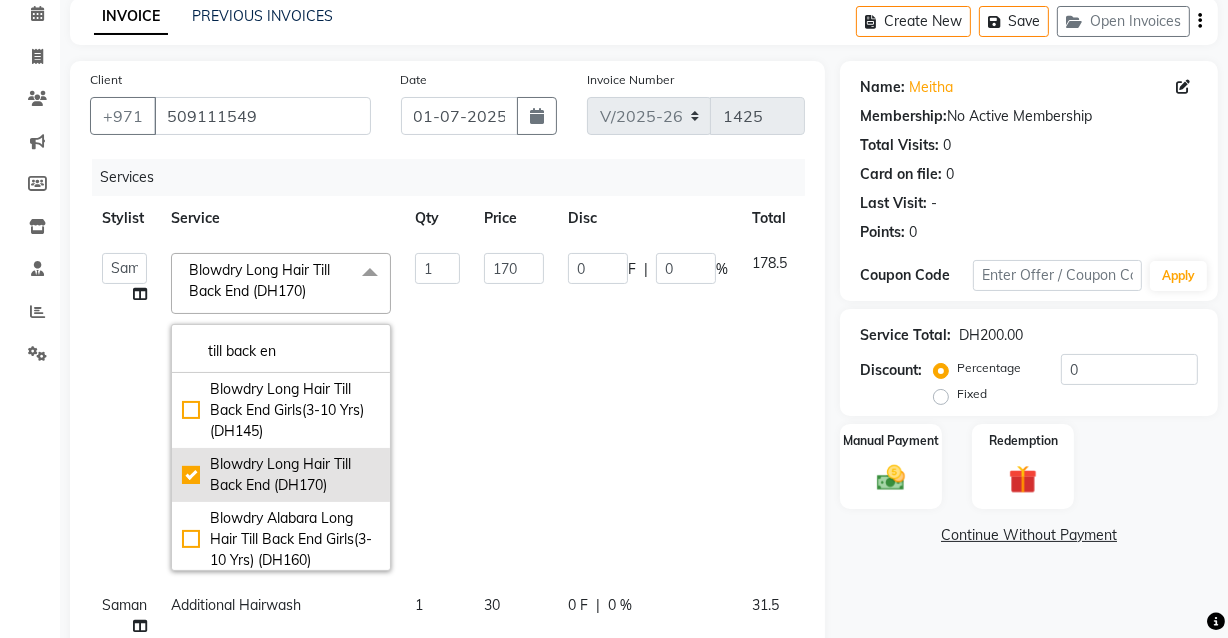 scroll, scrollTop: 68, scrollLeft: 0, axis: vertical 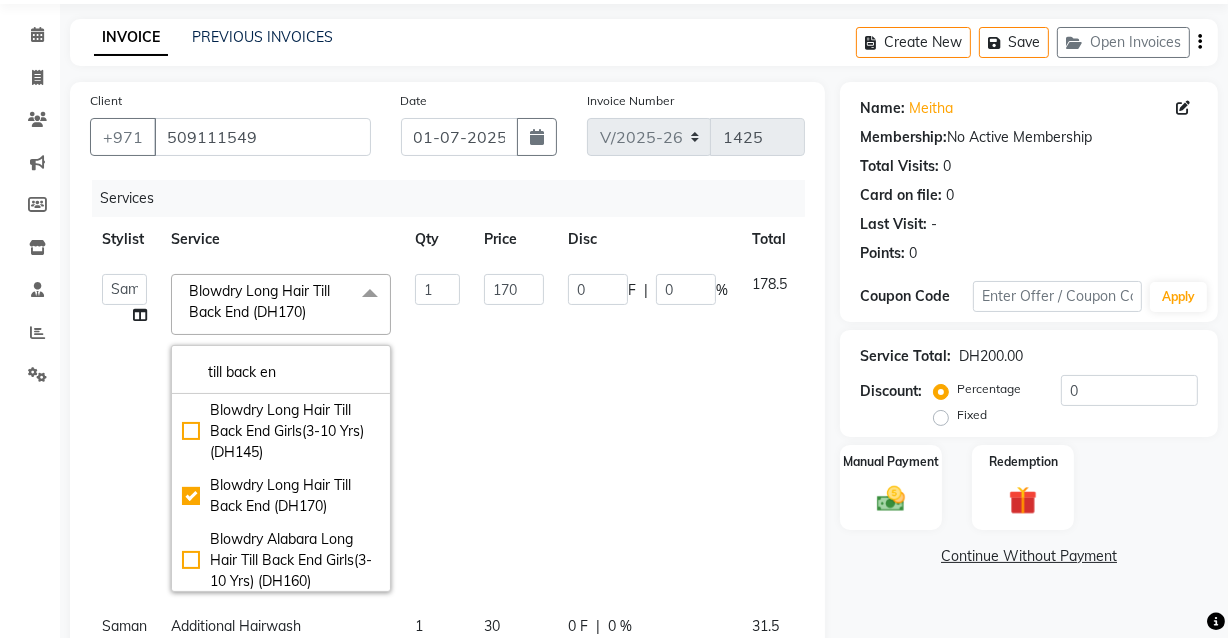 click on "Services" 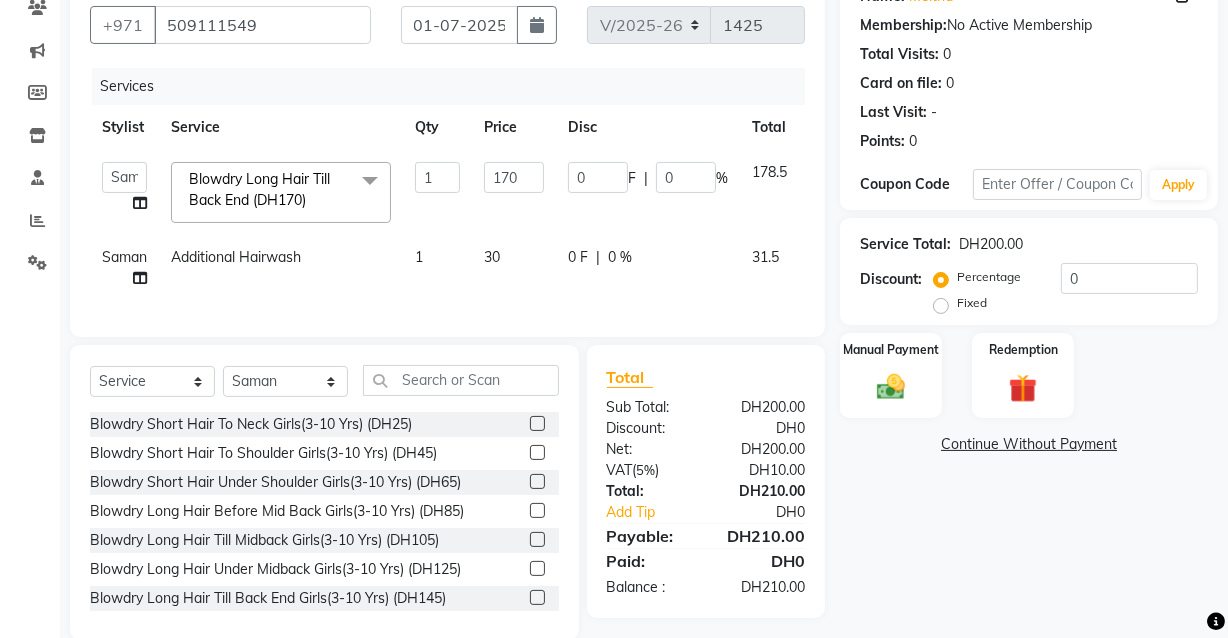 scroll, scrollTop: 225, scrollLeft: 0, axis: vertical 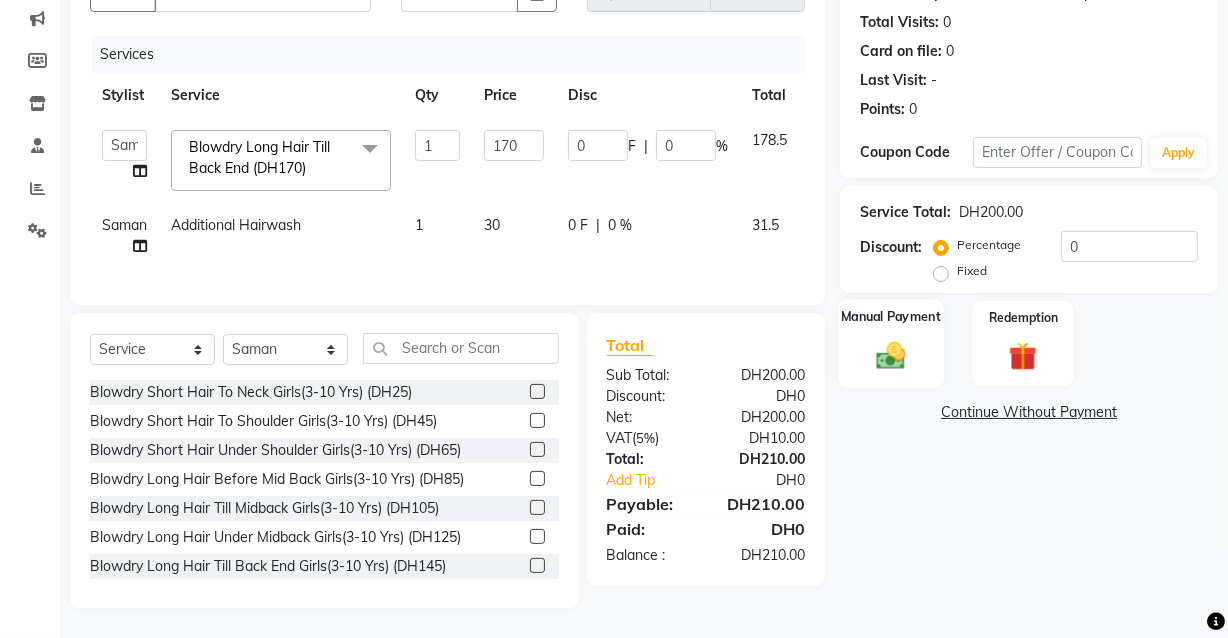 click 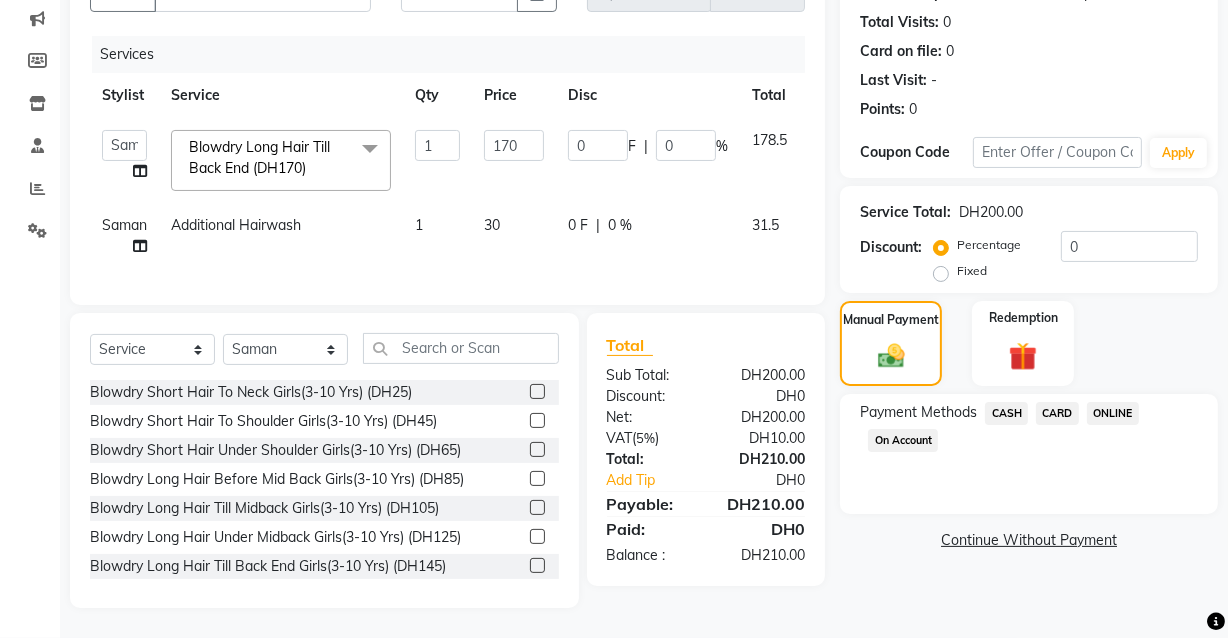 click on "CARD" 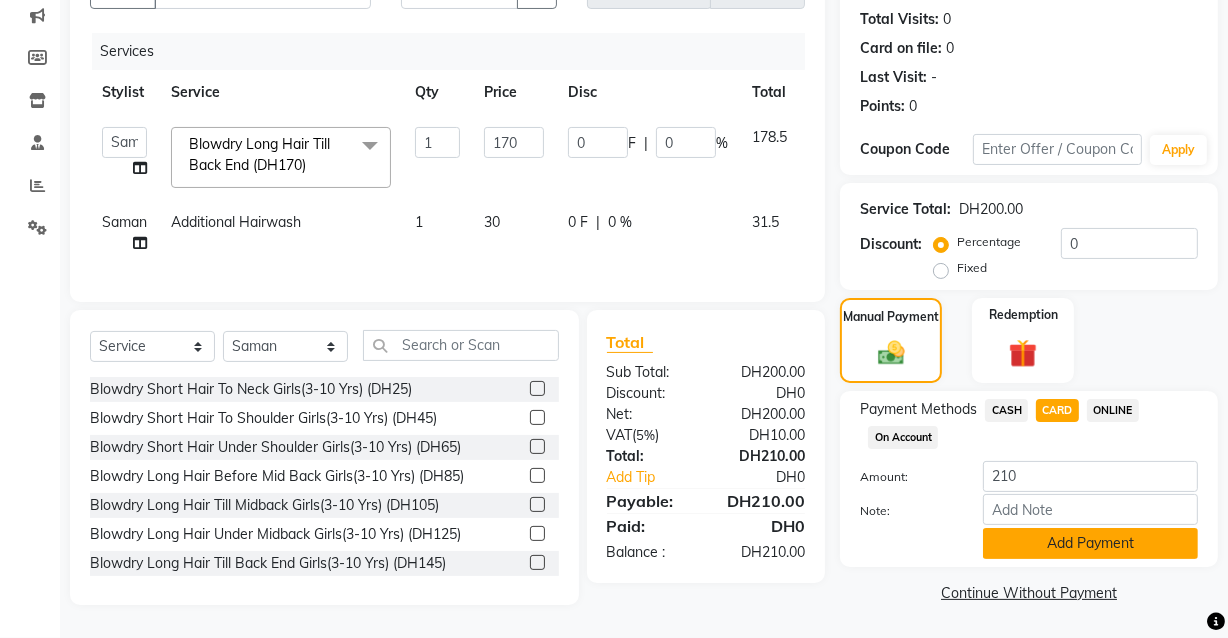 click on "Add Payment" 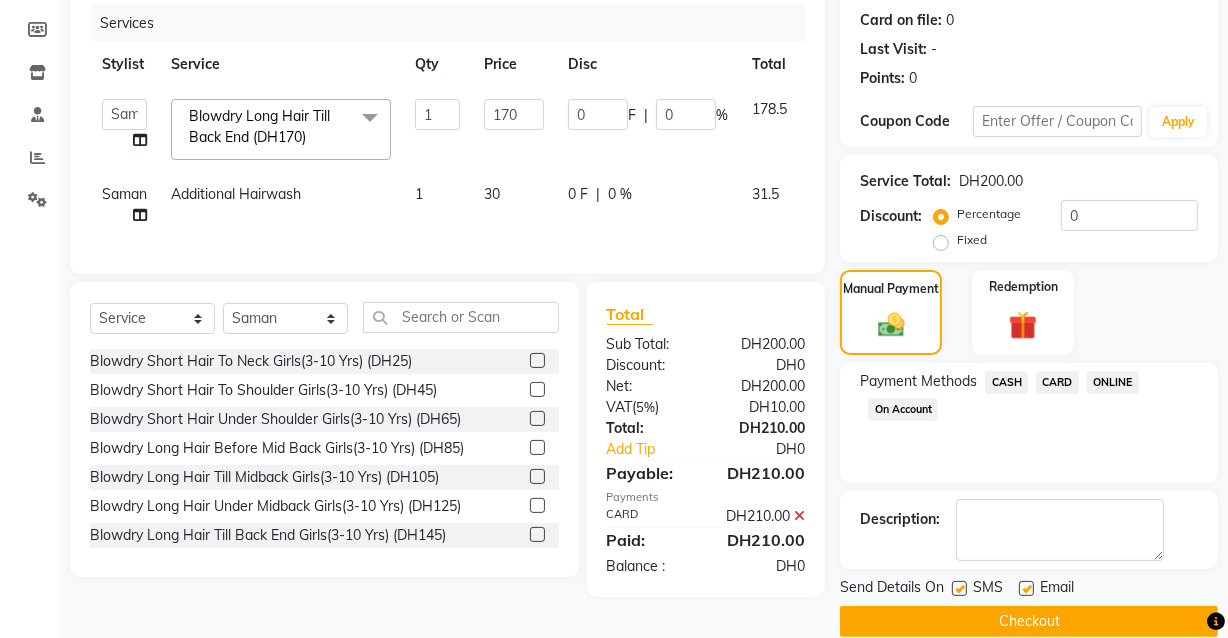 scroll, scrollTop: 270, scrollLeft: 0, axis: vertical 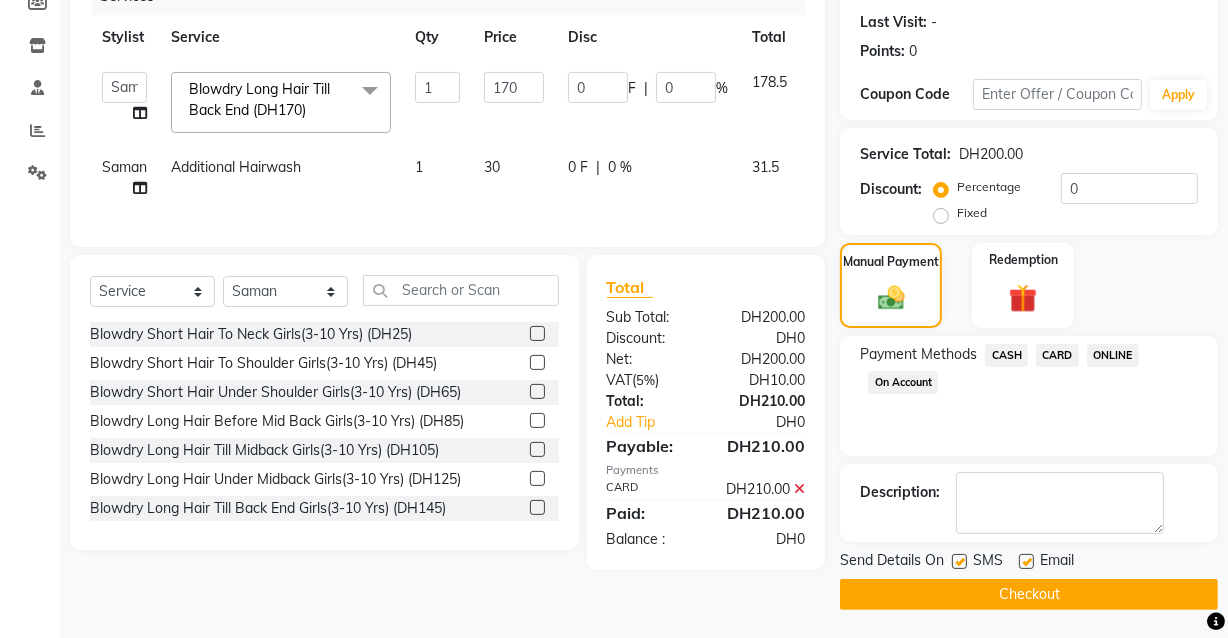 click 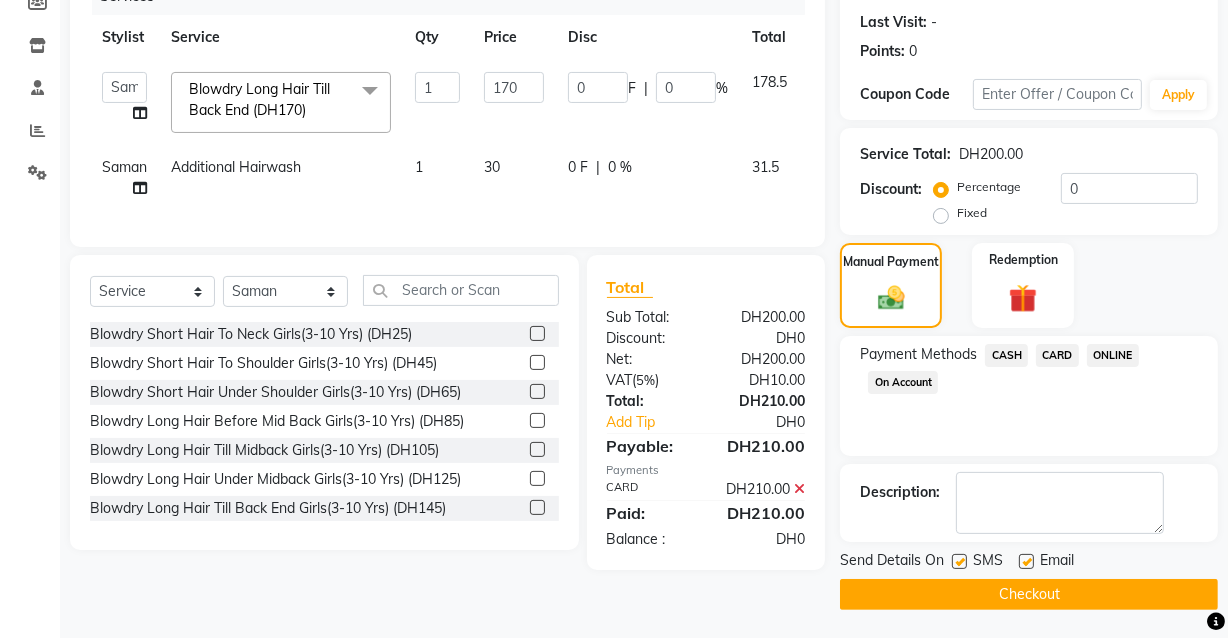 click at bounding box center [958, 562] 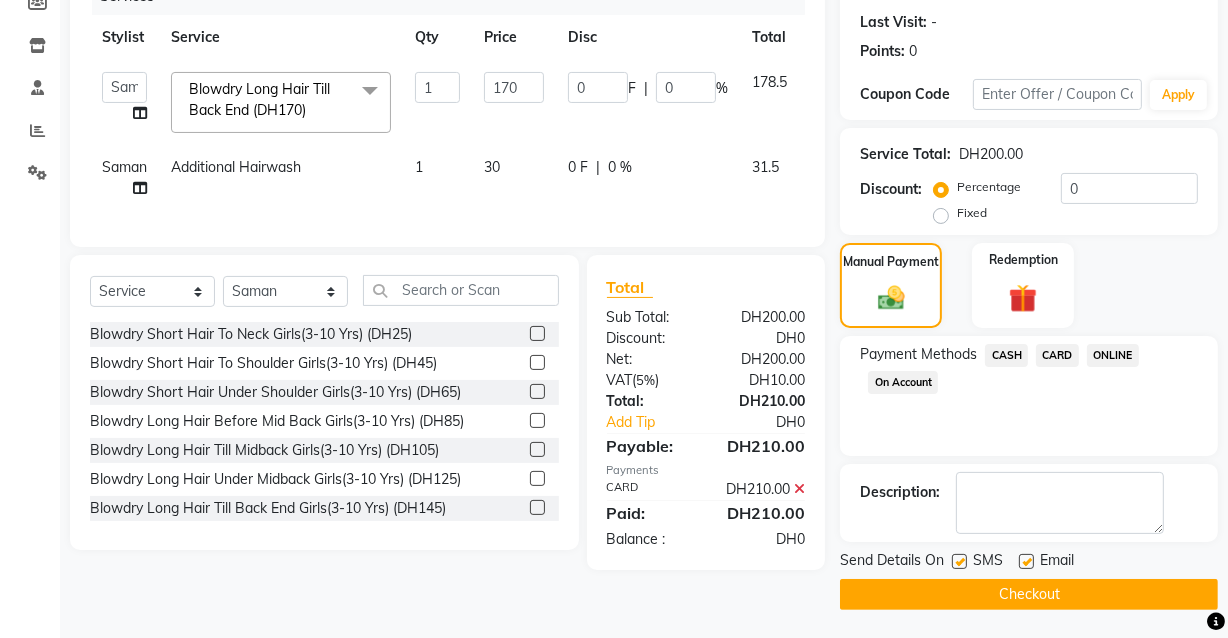 checkbox on "false" 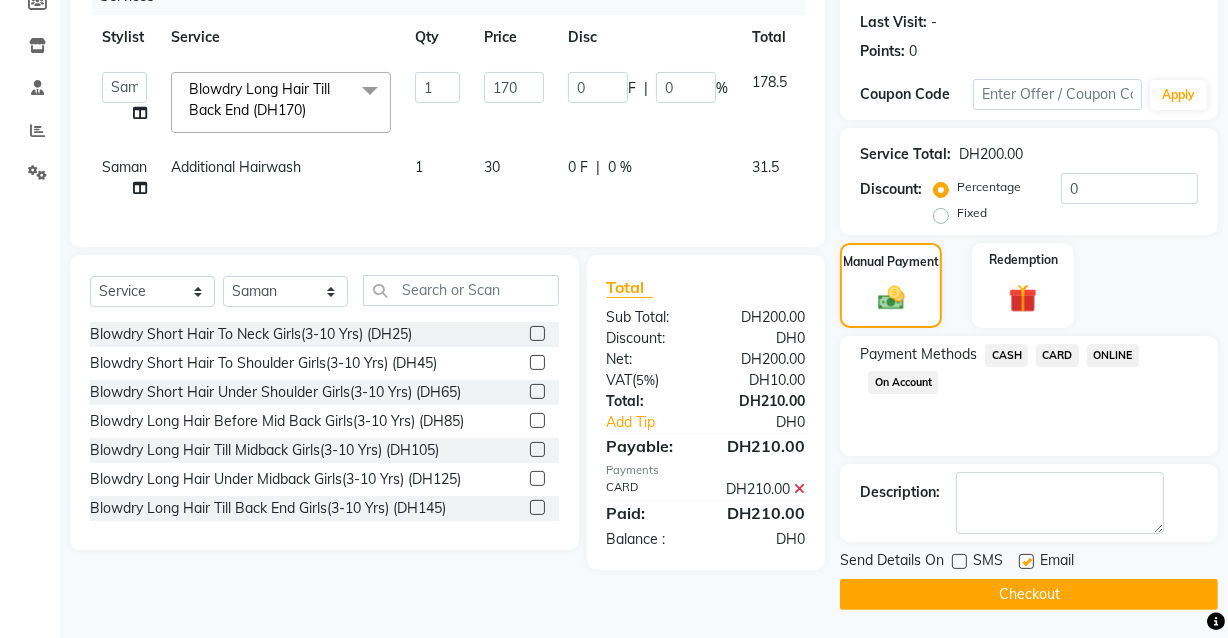 click 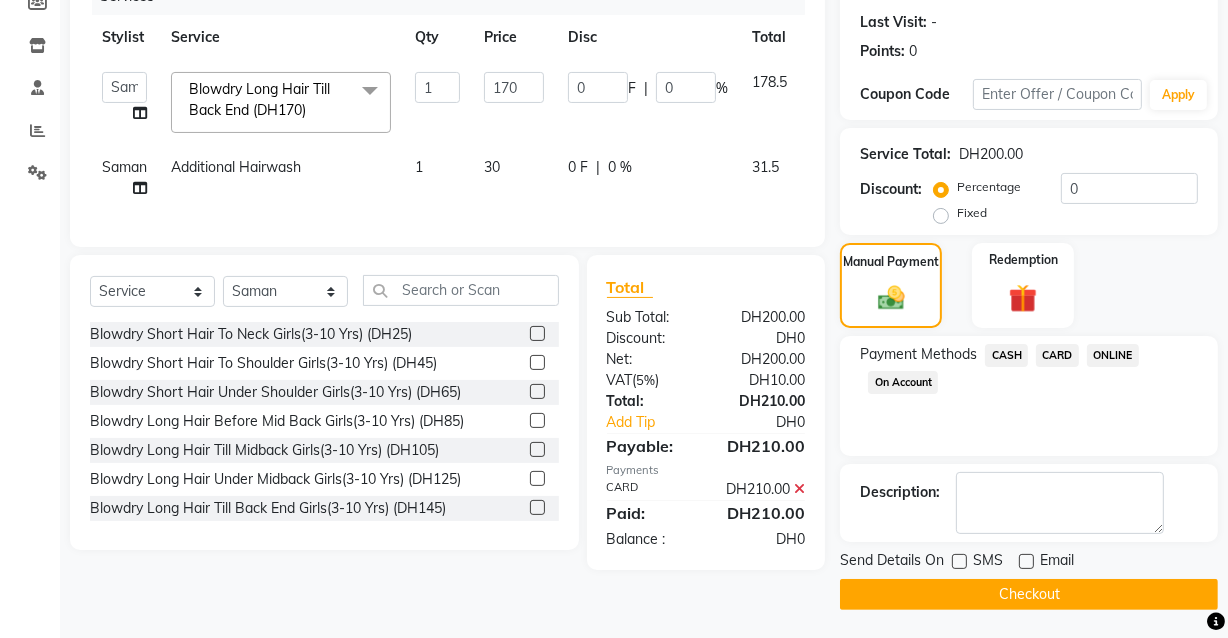 click on "Checkout" 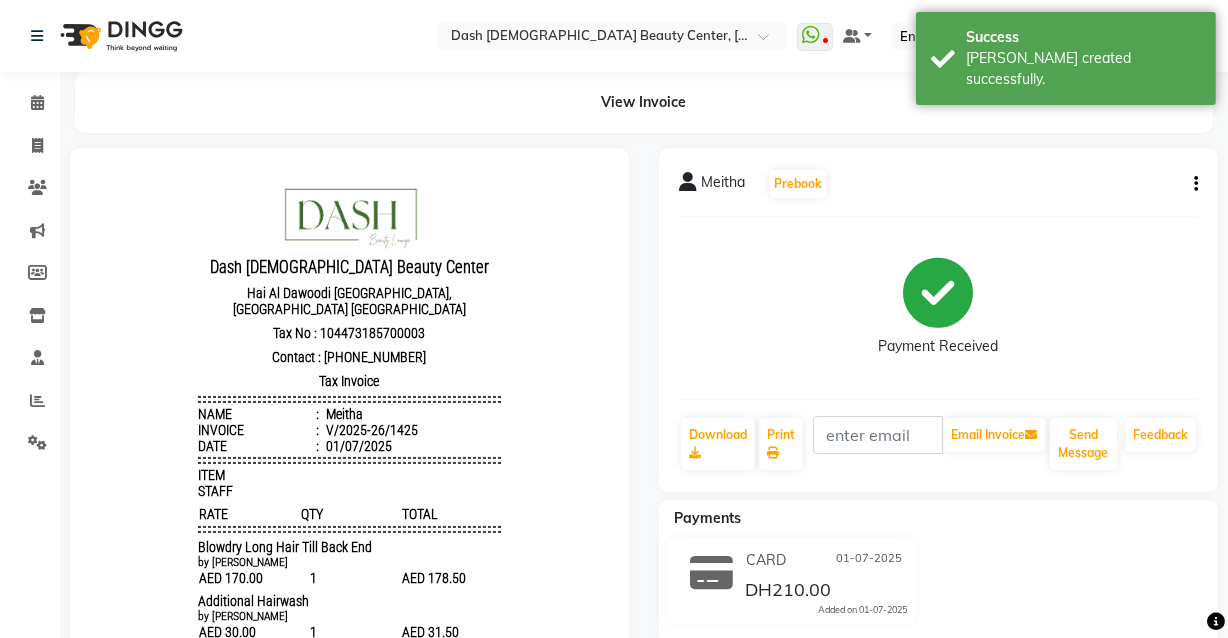scroll, scrollTop: 0, scrollLeft: 0, axis: both 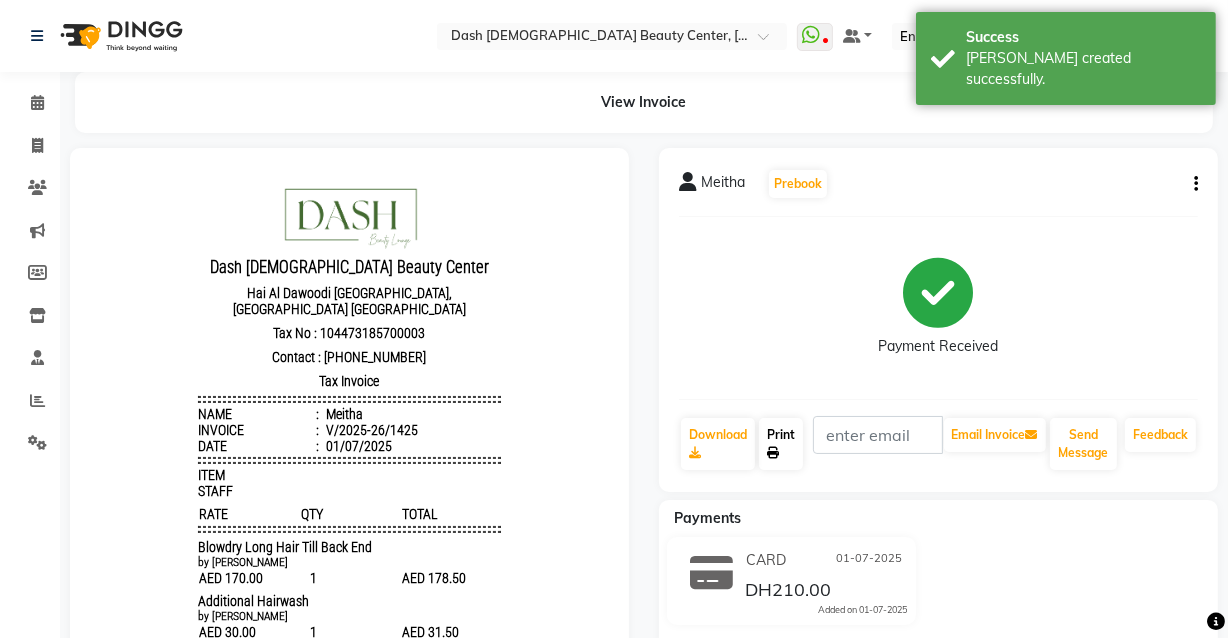 click 